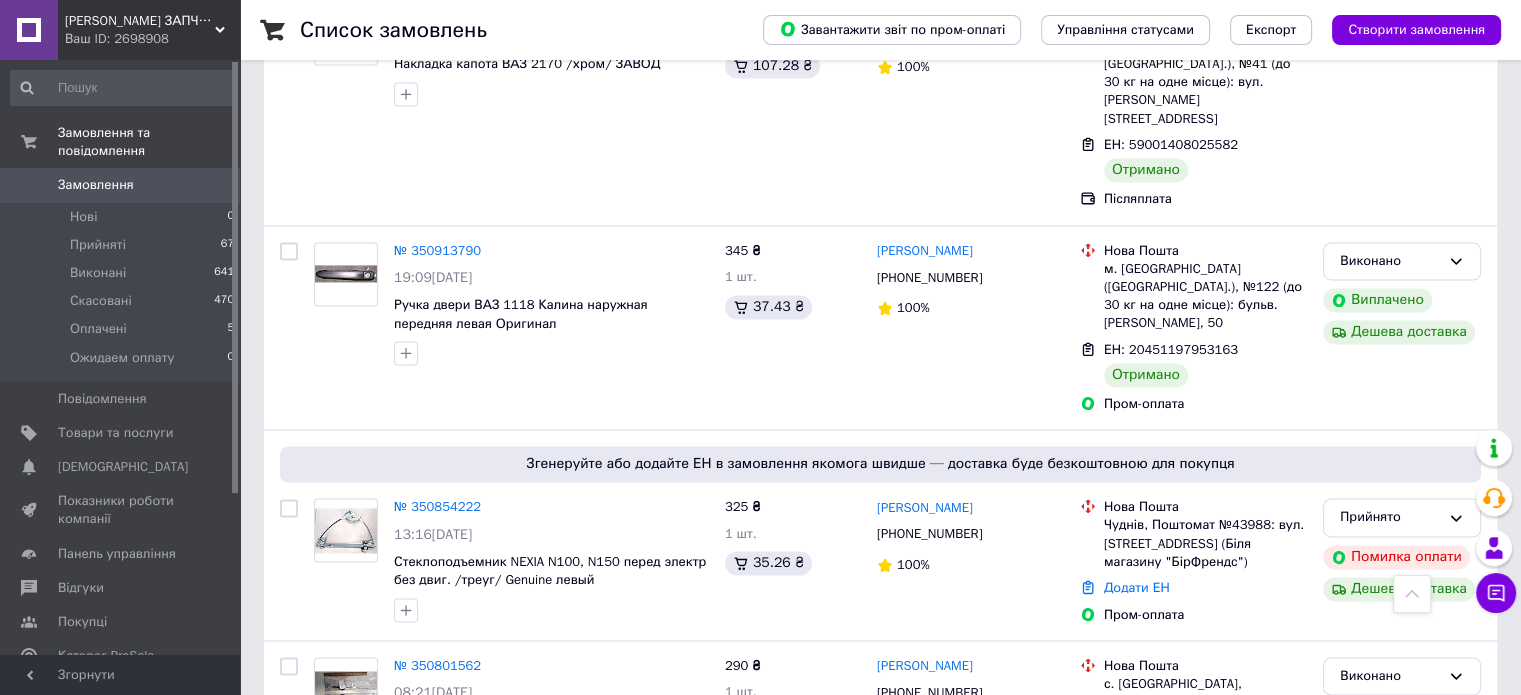 scroll, scrollTop: 2987, scrollLeft: 0, axis: vertical 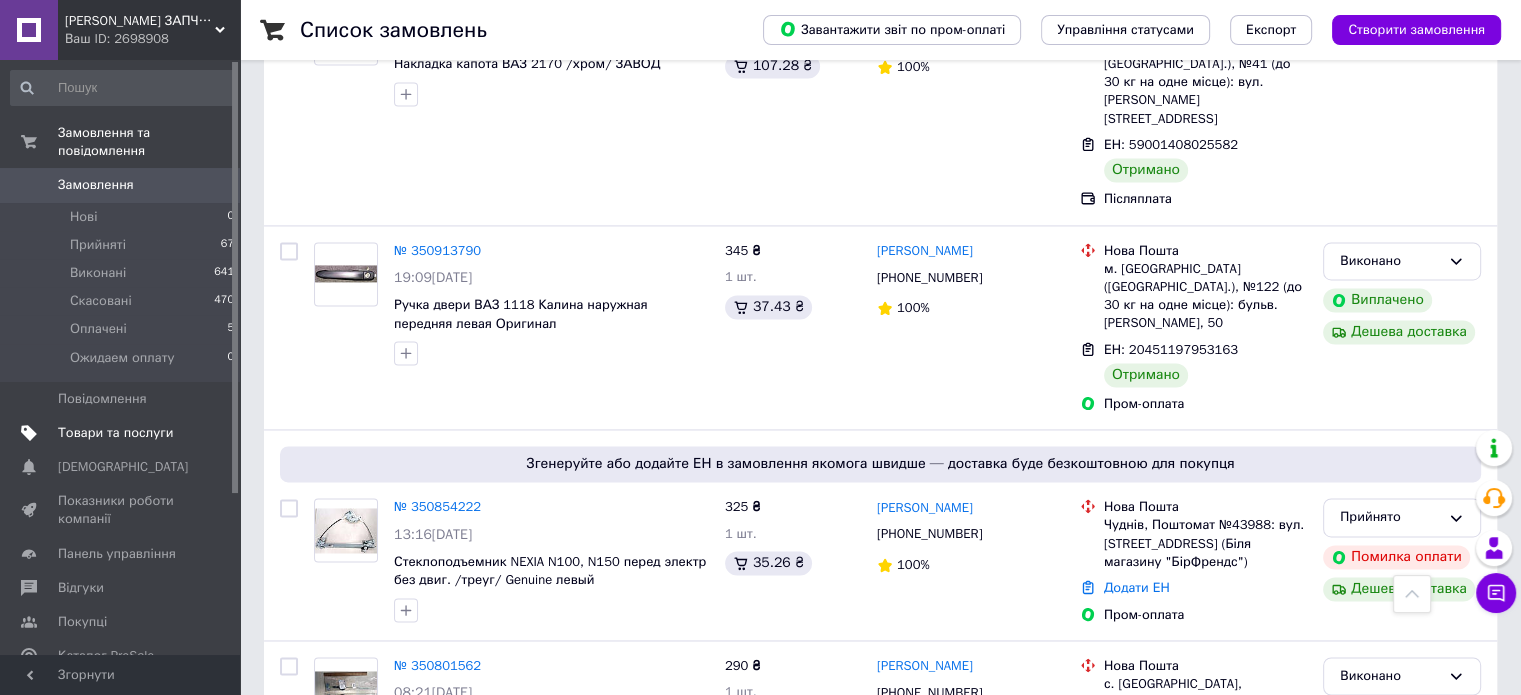 click on "Товари та послуги" at bounding box center [115, 433] 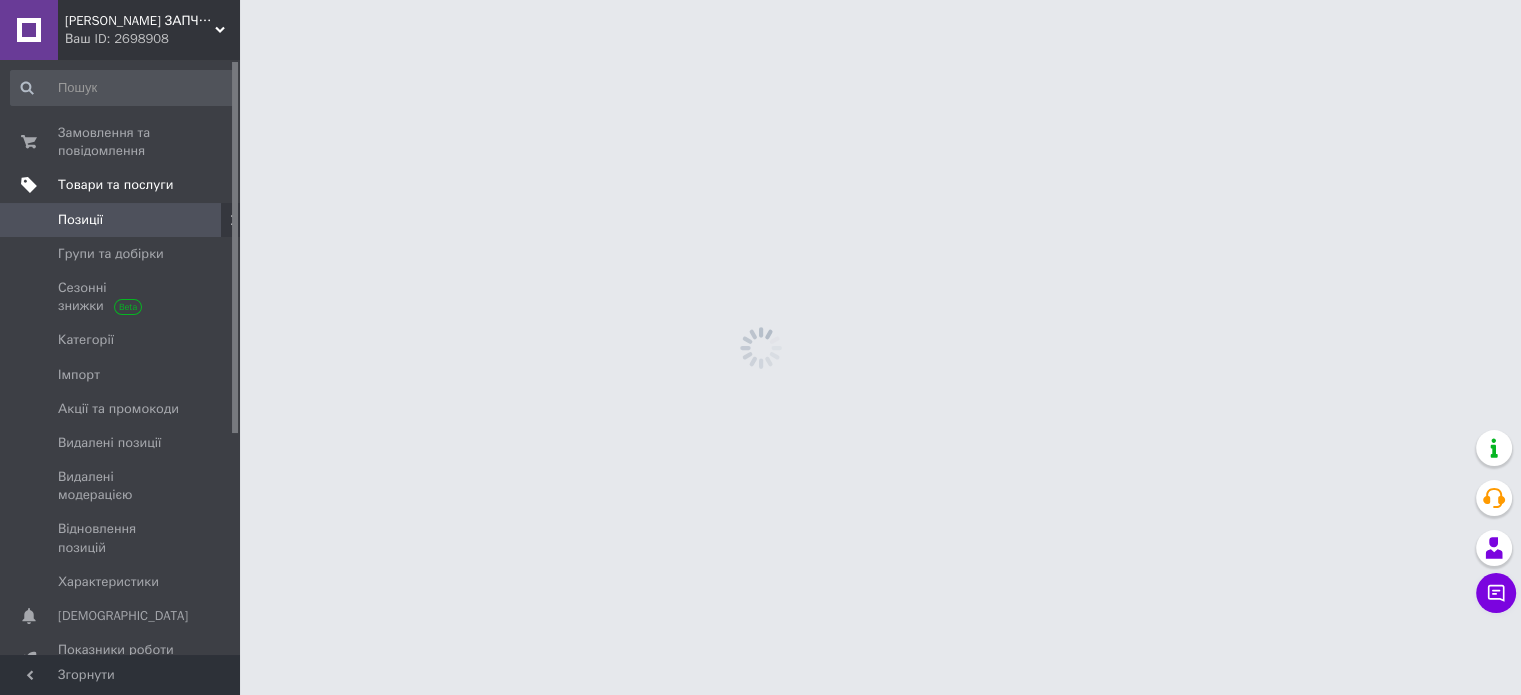 scroll, scrollTop: 0, scrollLeft: 0, axis: both 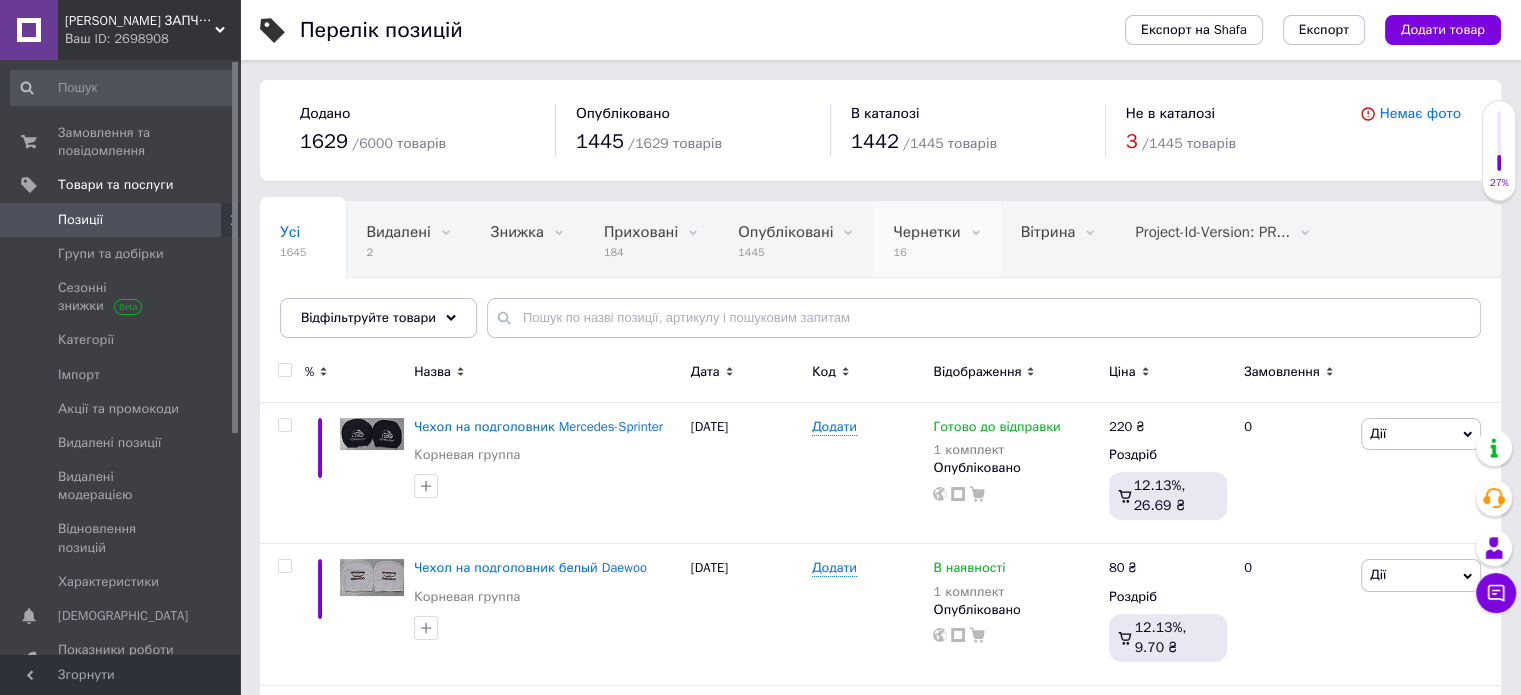 click on "16" at bounding box center (926, 252) 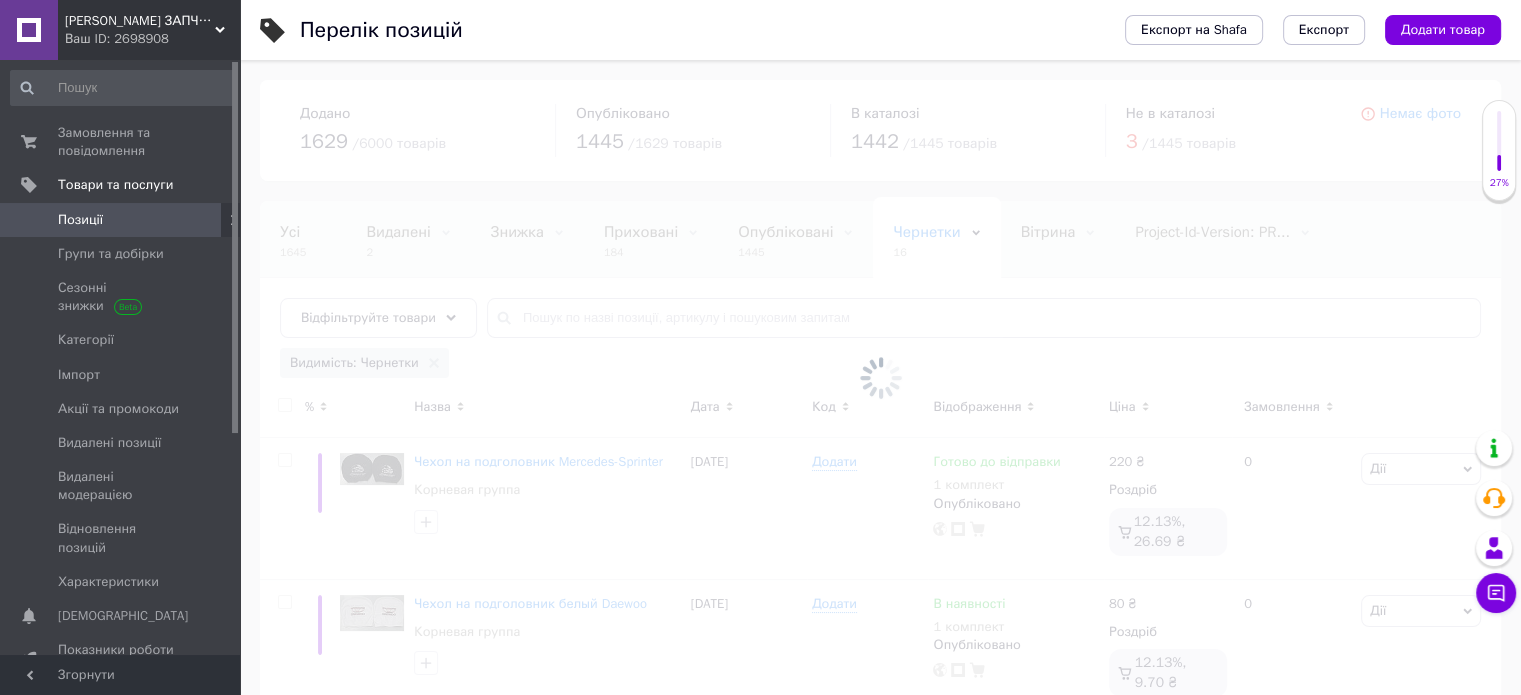 scroll, scrollTop: 0, scrollLeft: 120, axis: horizontal 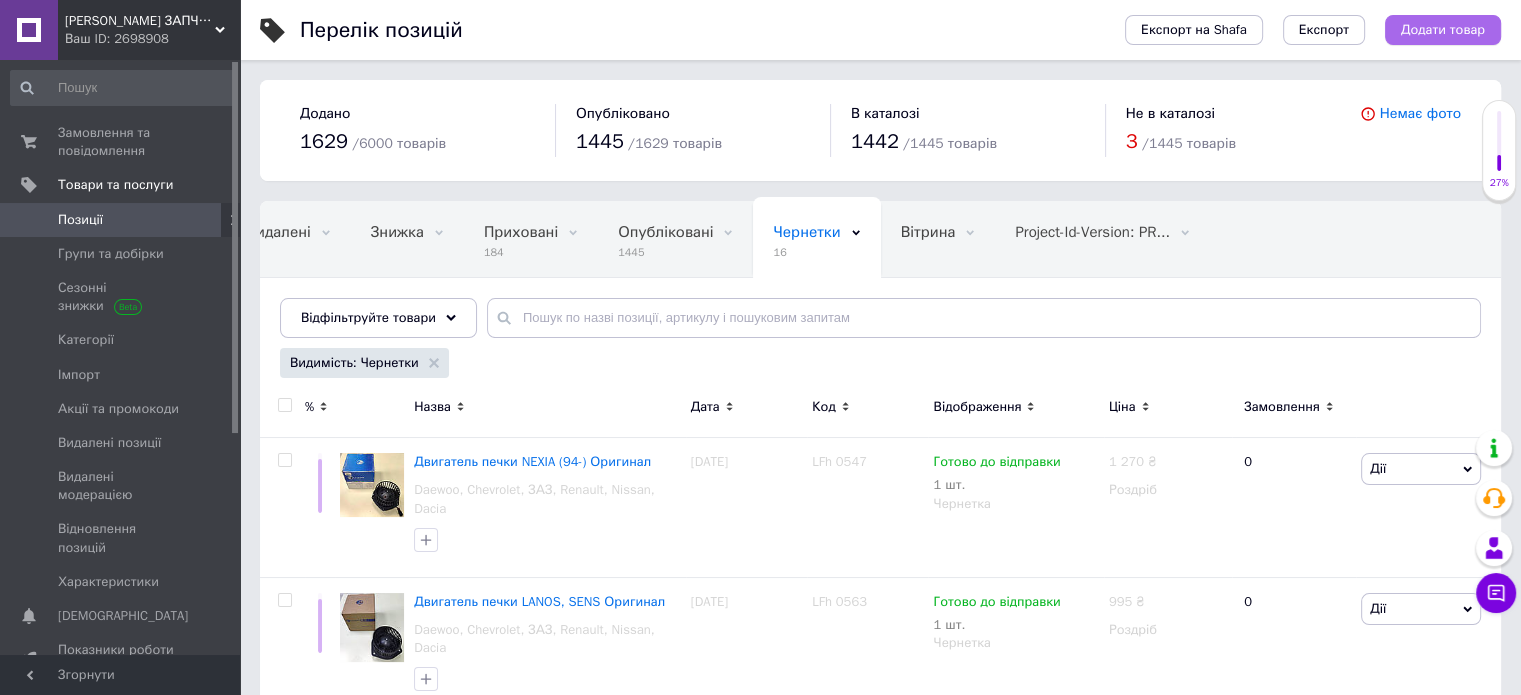 click on "Додати товар" at bounding box center [1443, 30] 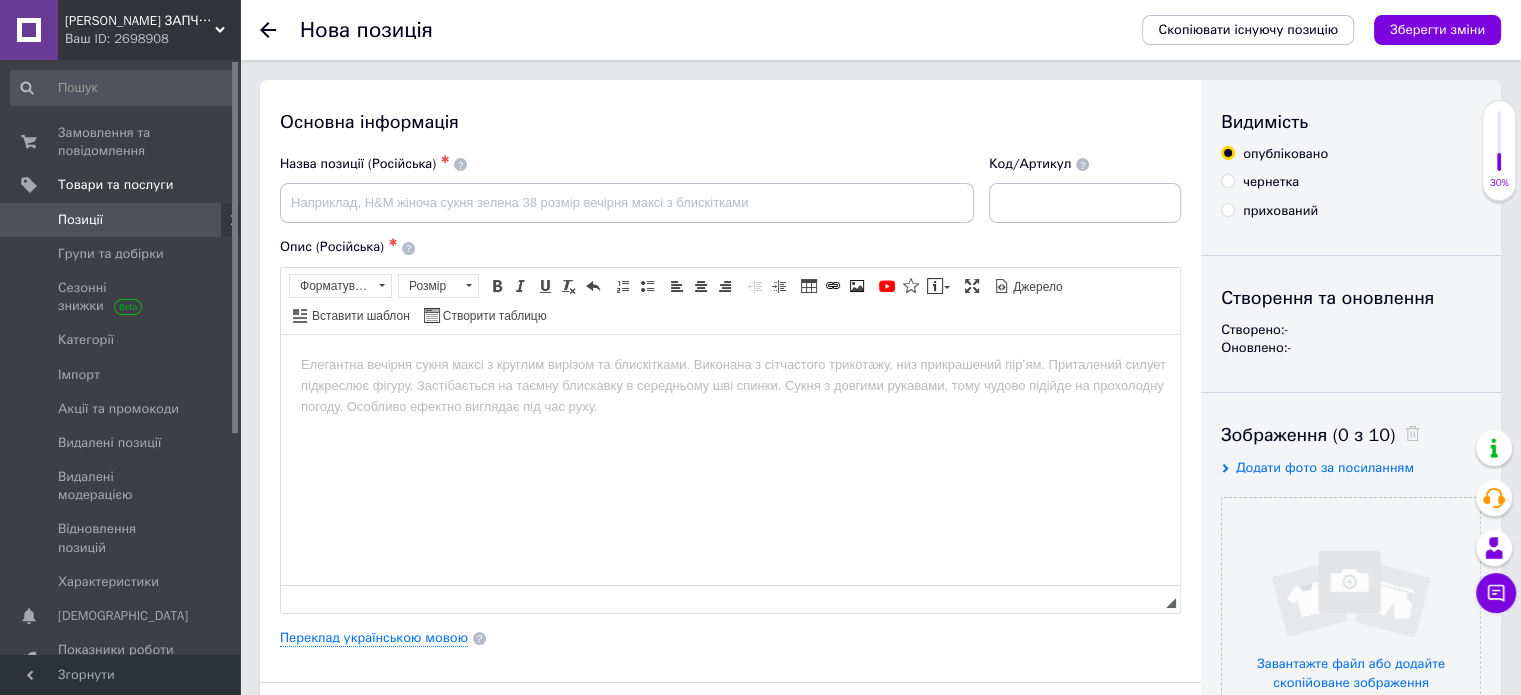 scroll, scrollTop: 0, scrollLeft: 0, axis: both 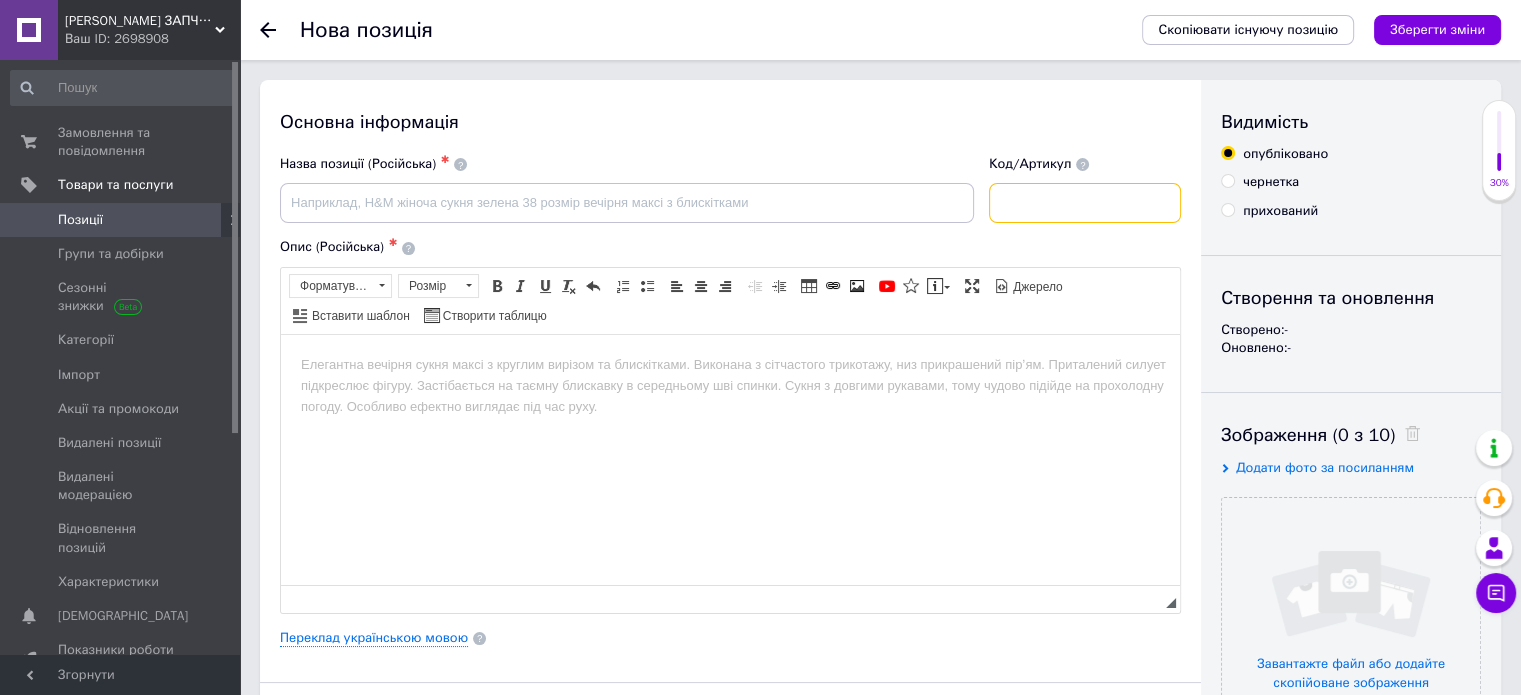 click at bounding box center (1085, 203) 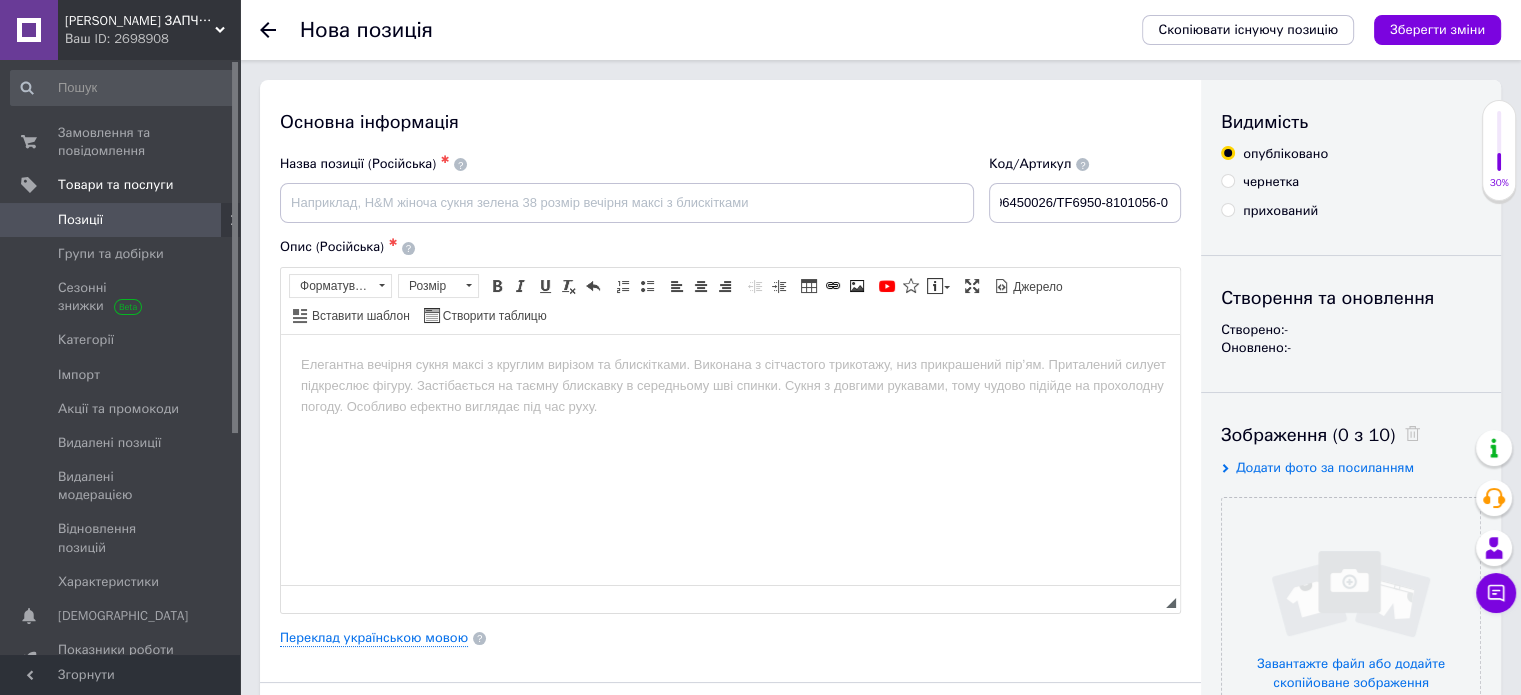 scroll, scrollTop: 0, scrollLeft: 0, axis: both 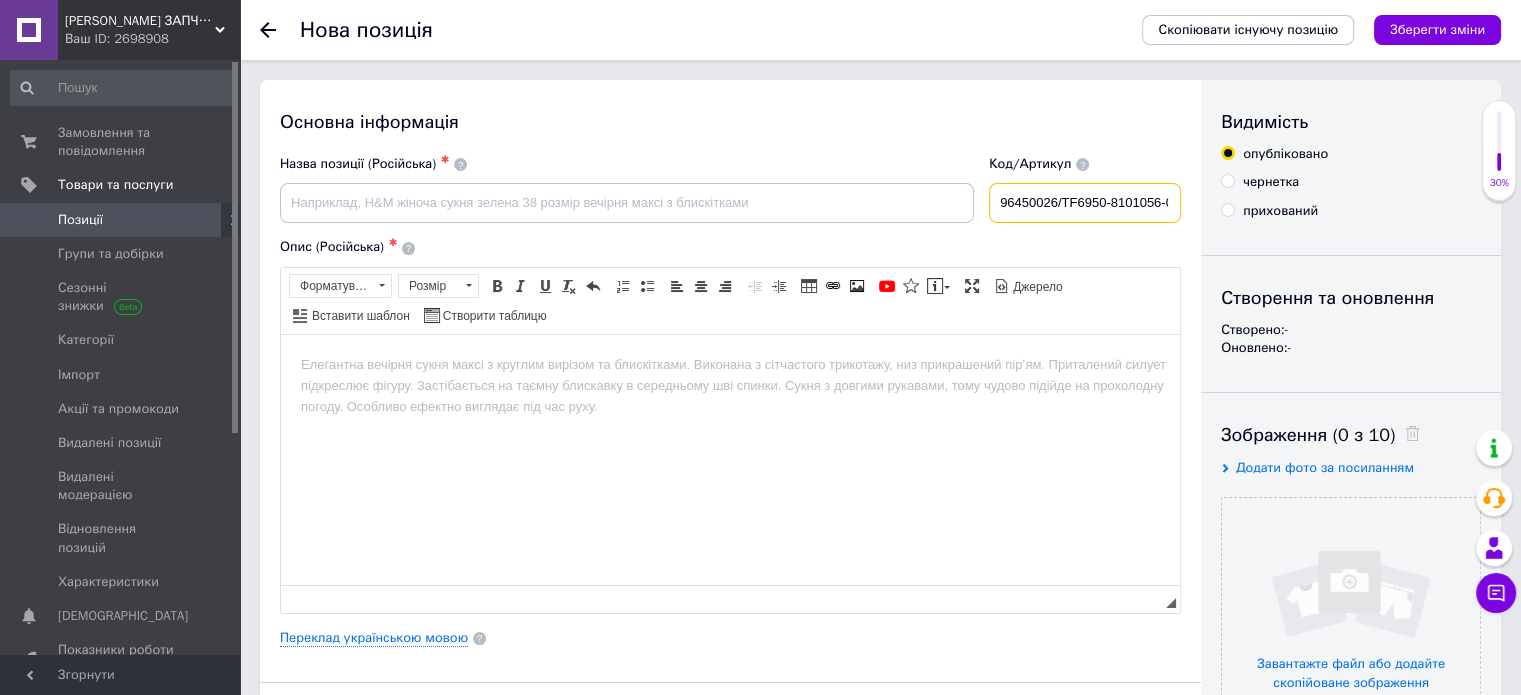 click on "96450026/TF6950-8101056-0" at bounding box center [1085, 203] 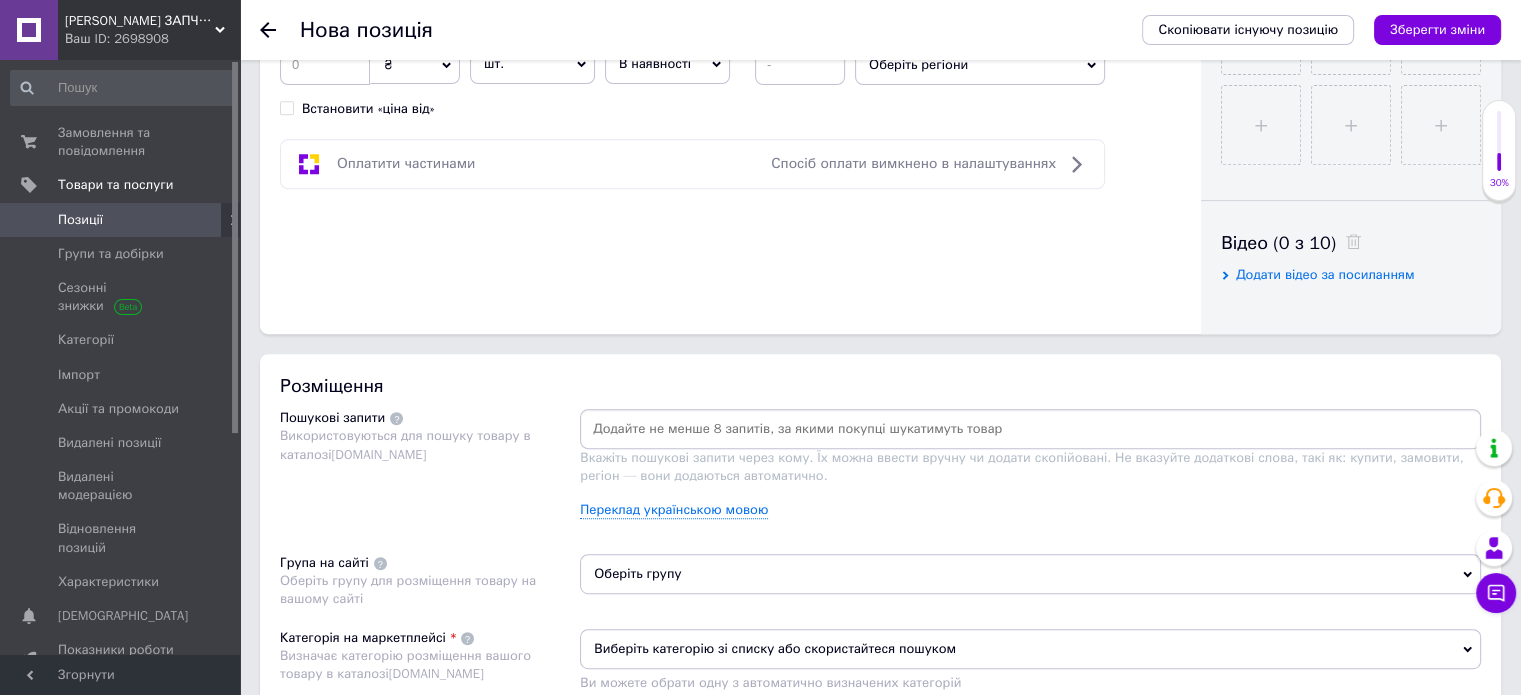 scroll, scrollTop: 860, scrollLeft: 0, axis: vertical 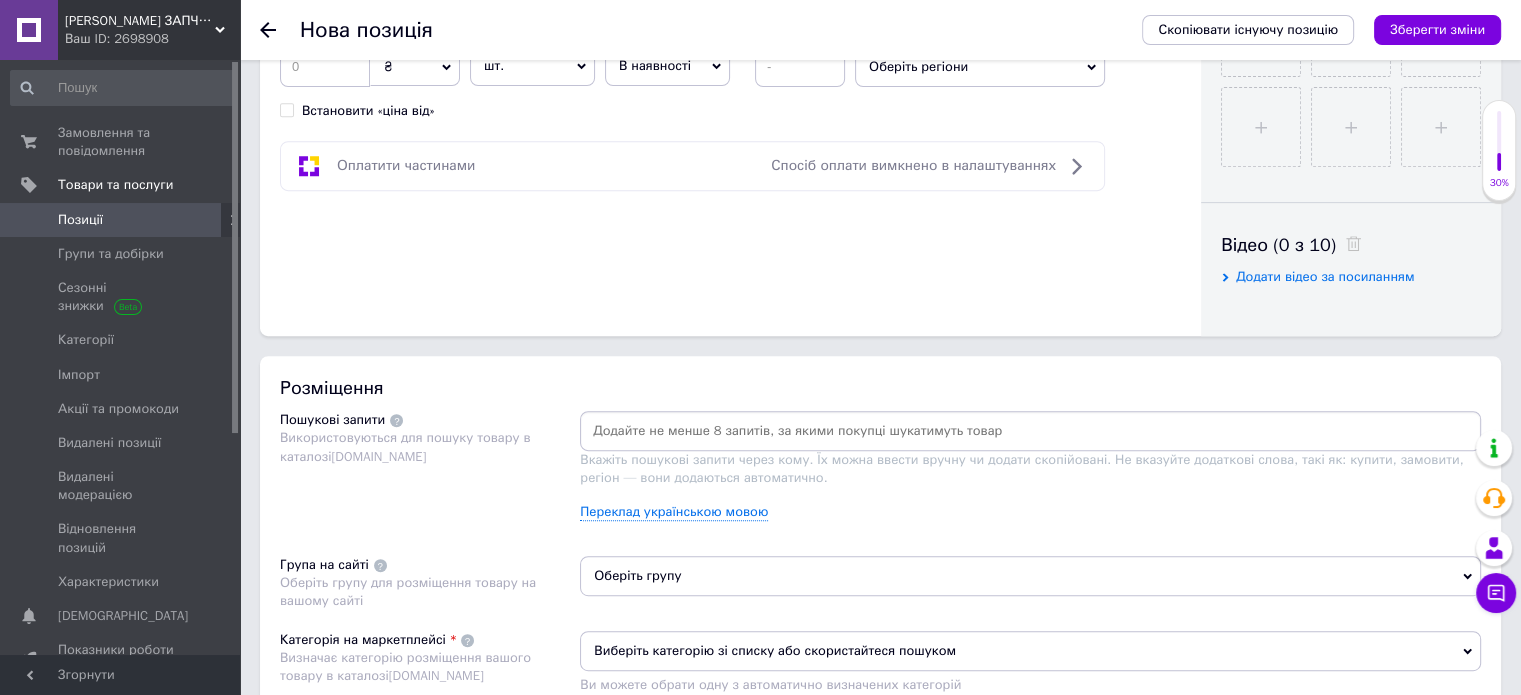 type on "96450026" 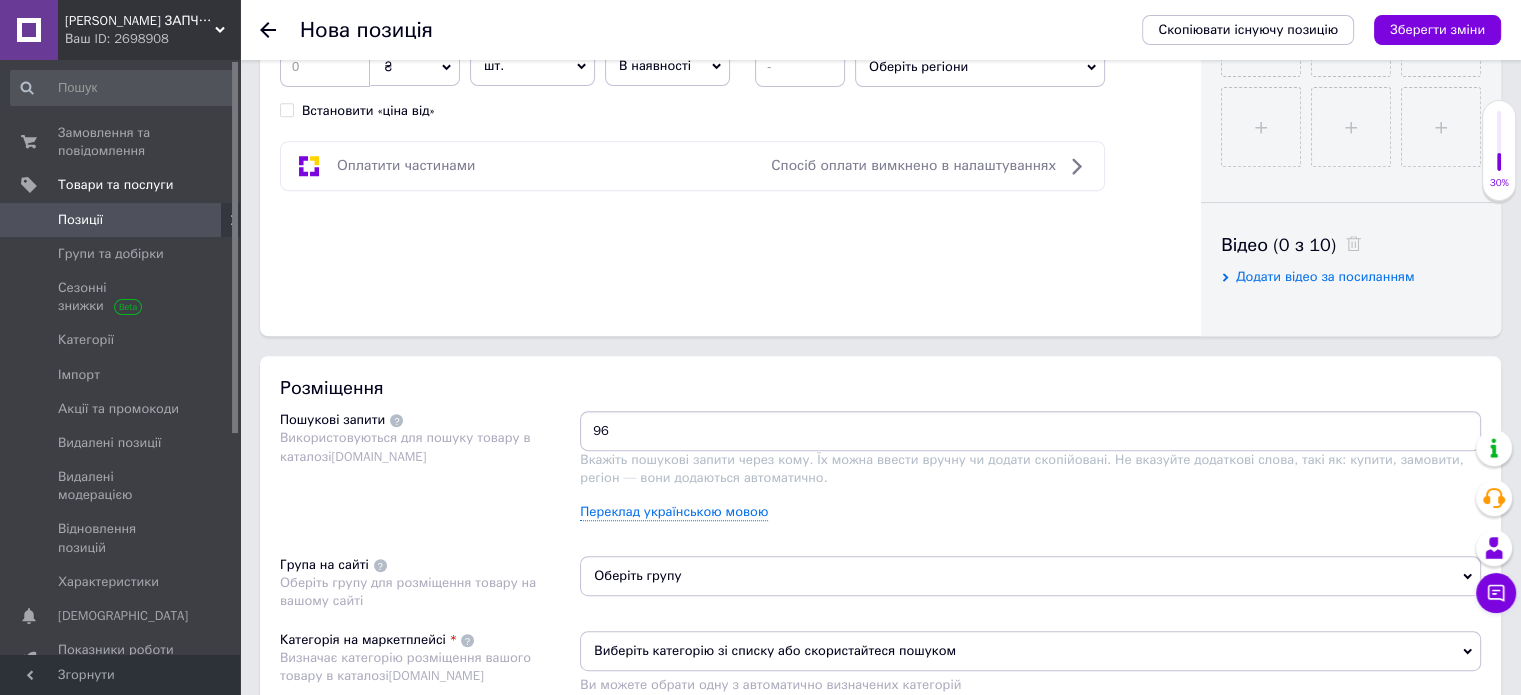 type on "9" 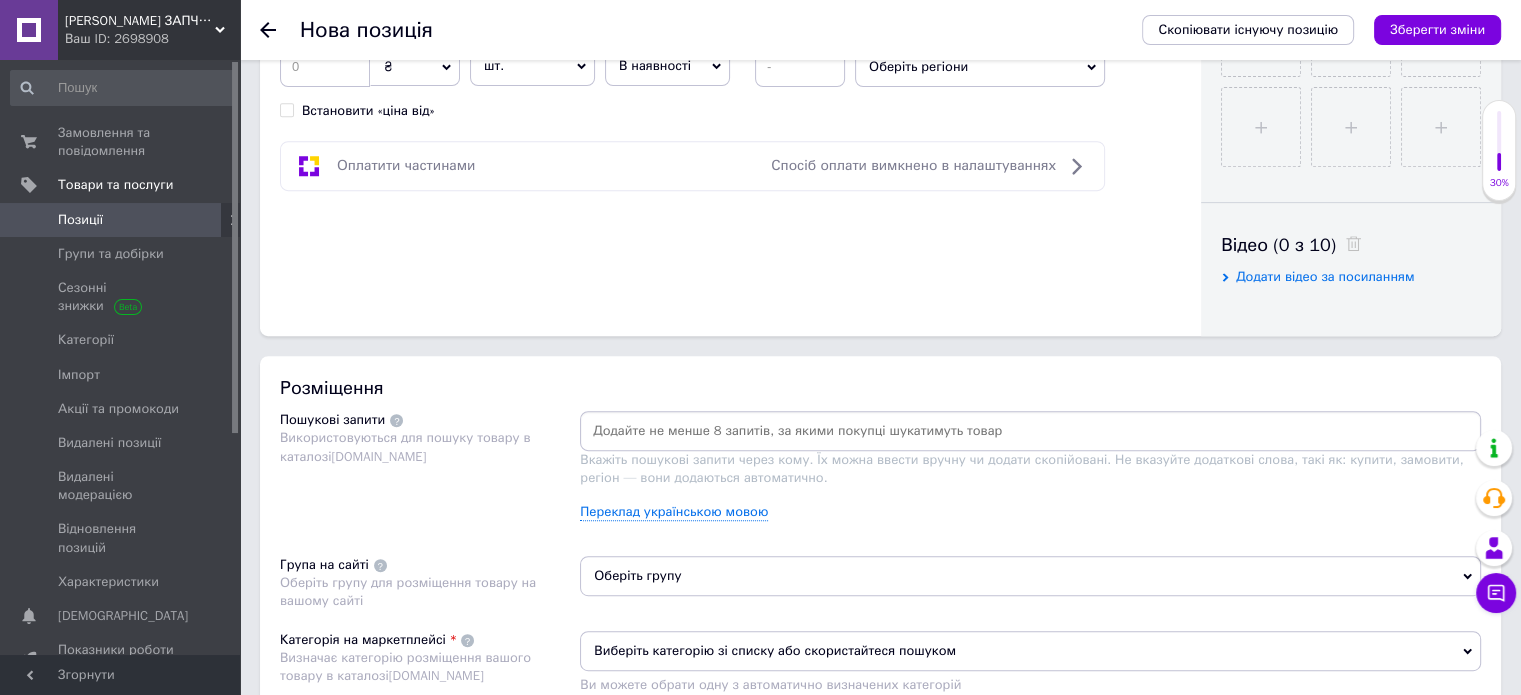 paste on "96450026/TF6950-8101056-0" 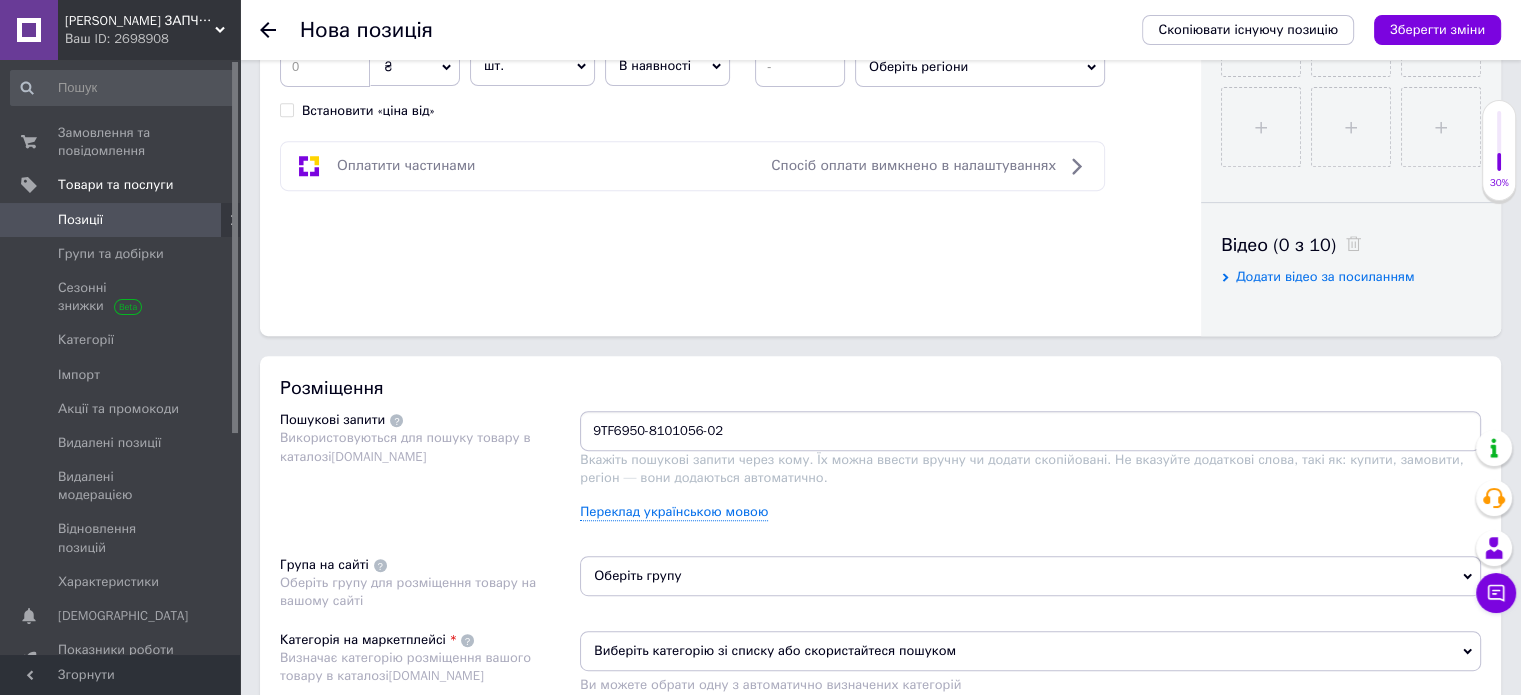 type on "TF6950-8101056-02" 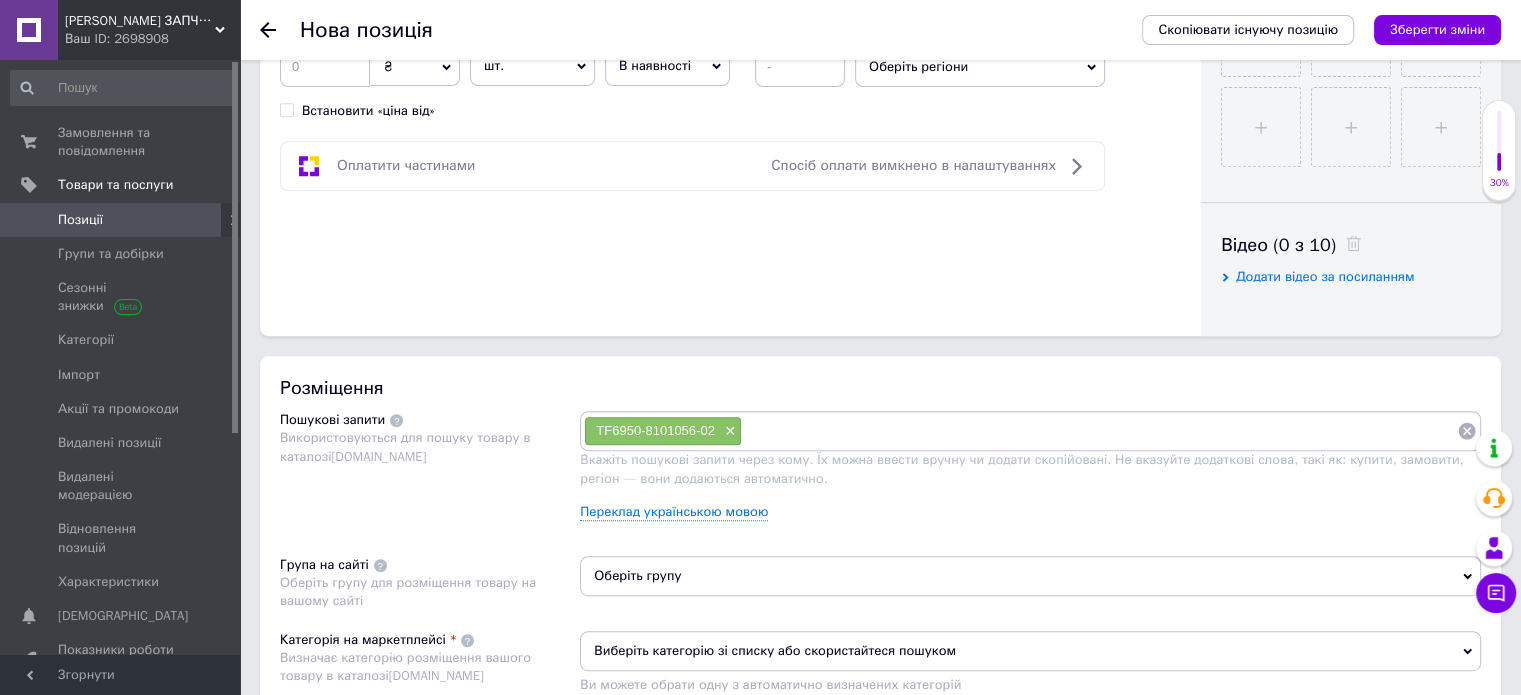 paste on "96450026/TF6950-8101056-0" 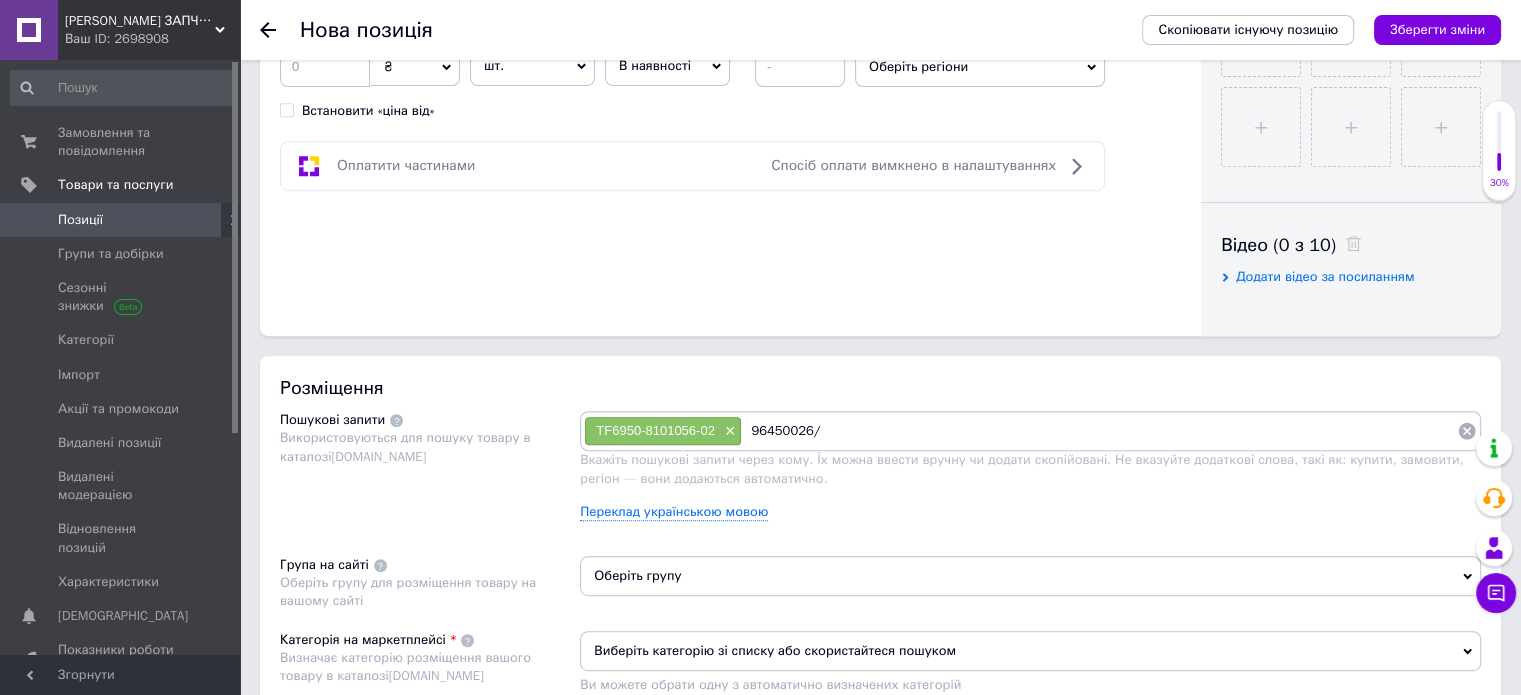 type on "96450026" 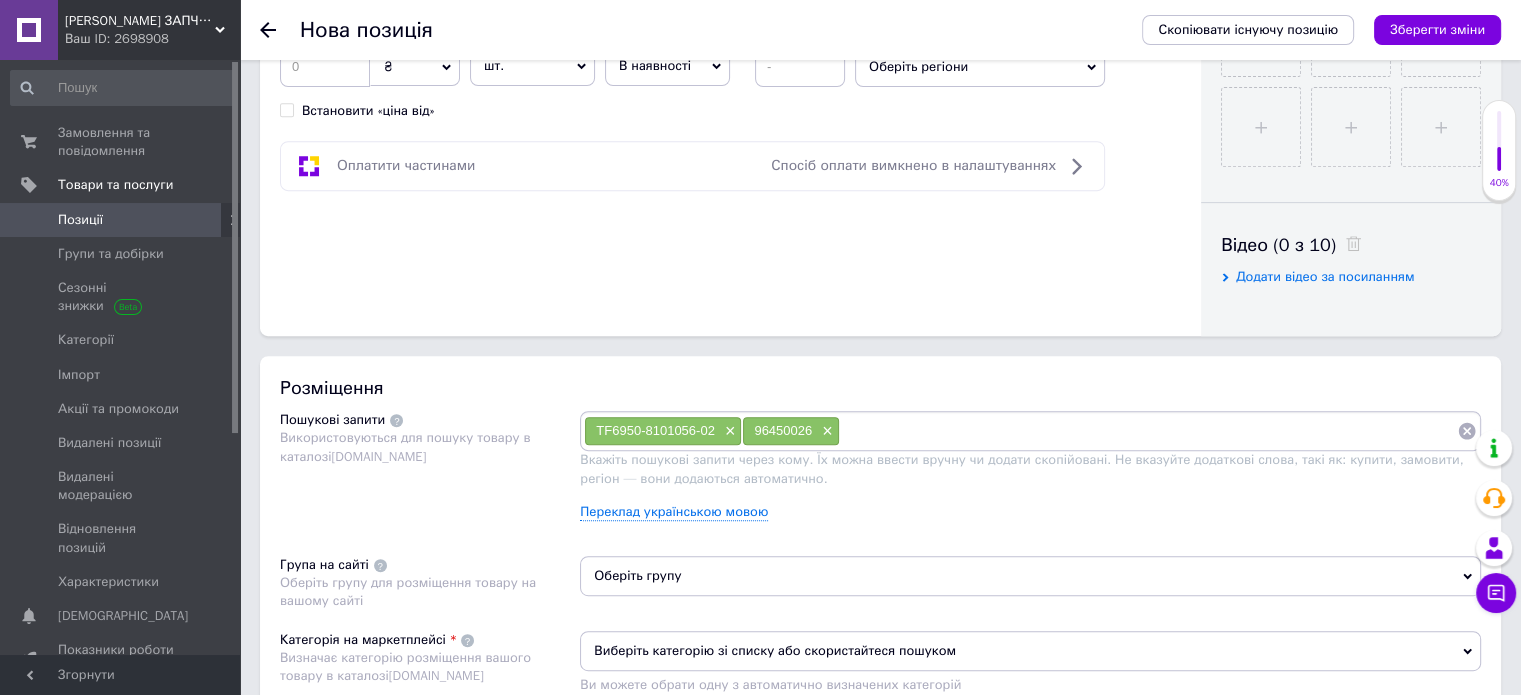 paste on "Трубка кондиционера от компрес. к радиатору кондиц. ..." 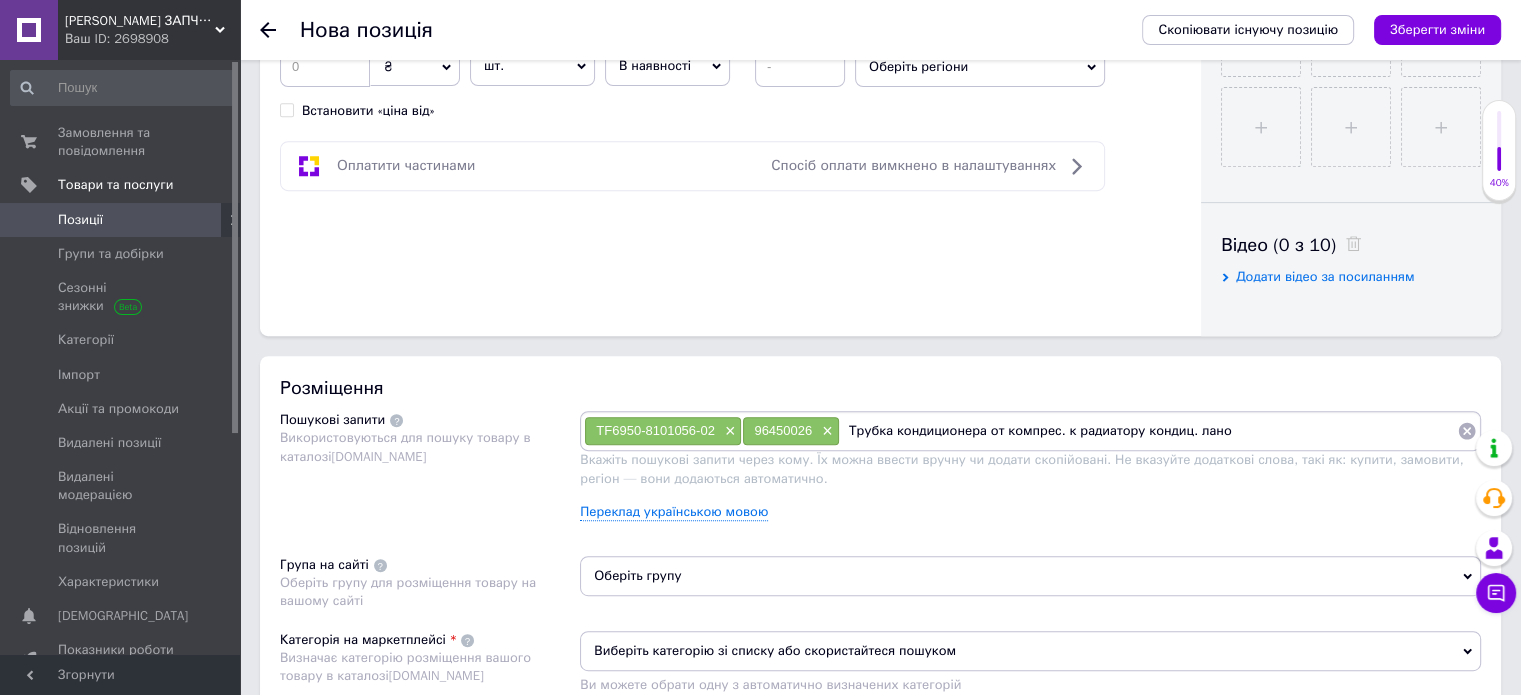 type on "Трубка кондиционера от компрес. к радиатору кондиц. ланос" 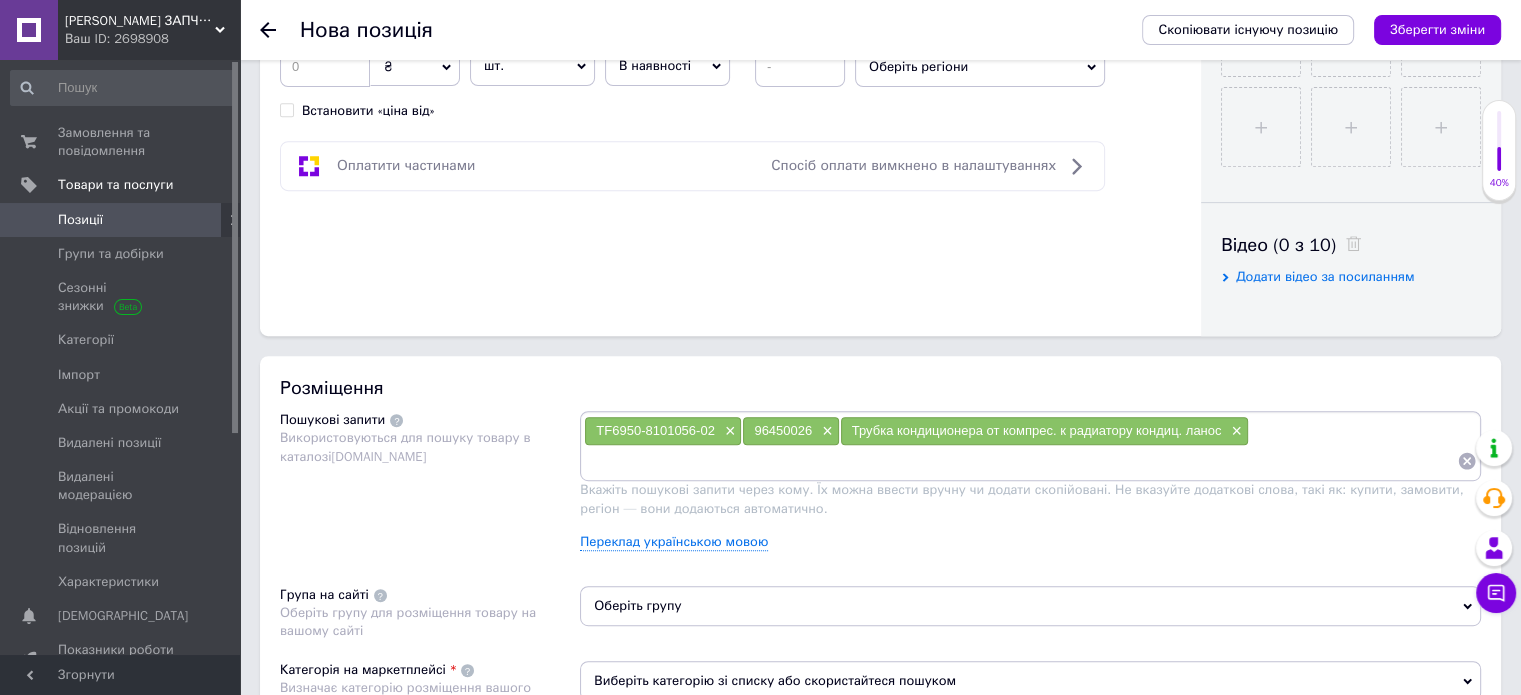 paste on "Патрубок (трубка) кондиционера от компрессора к радиатору Ланос" 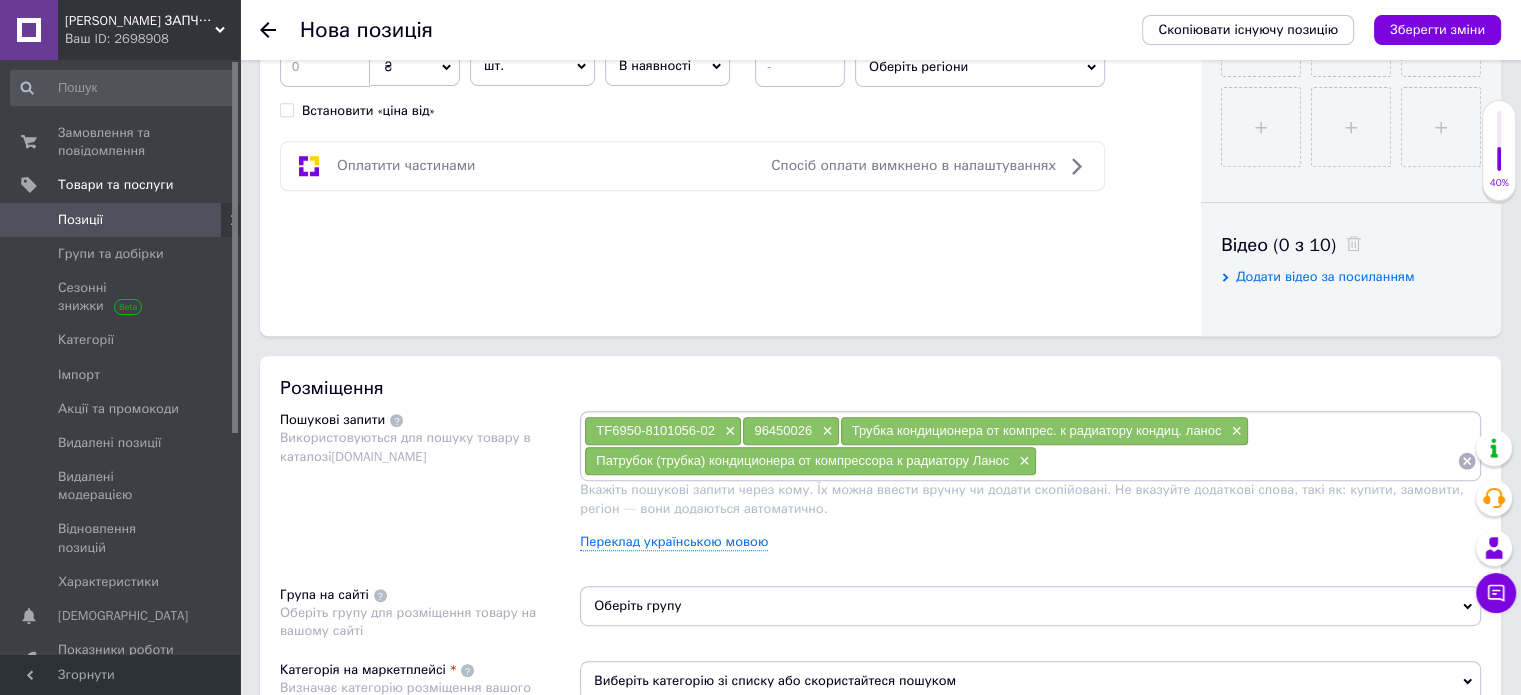 paste on "''GM'' (96450026) от ..." 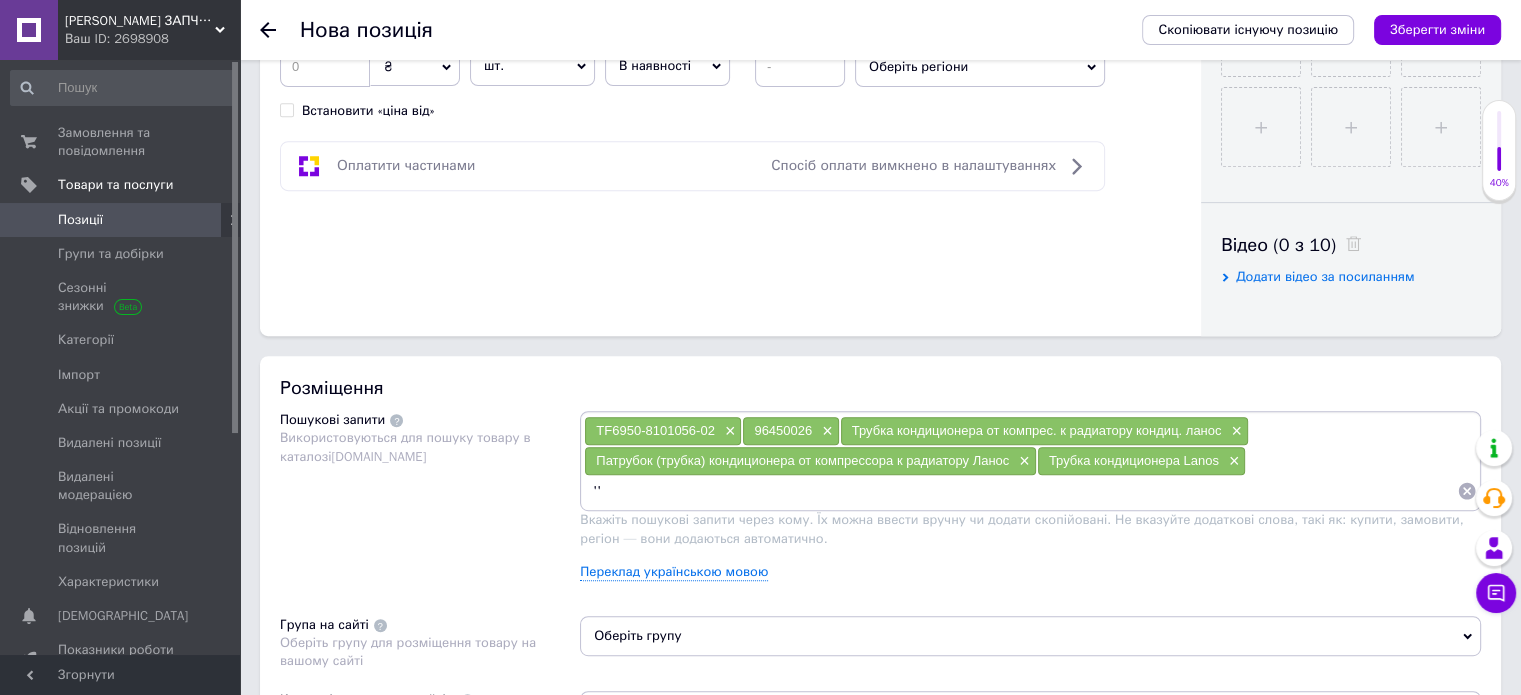type on "'" 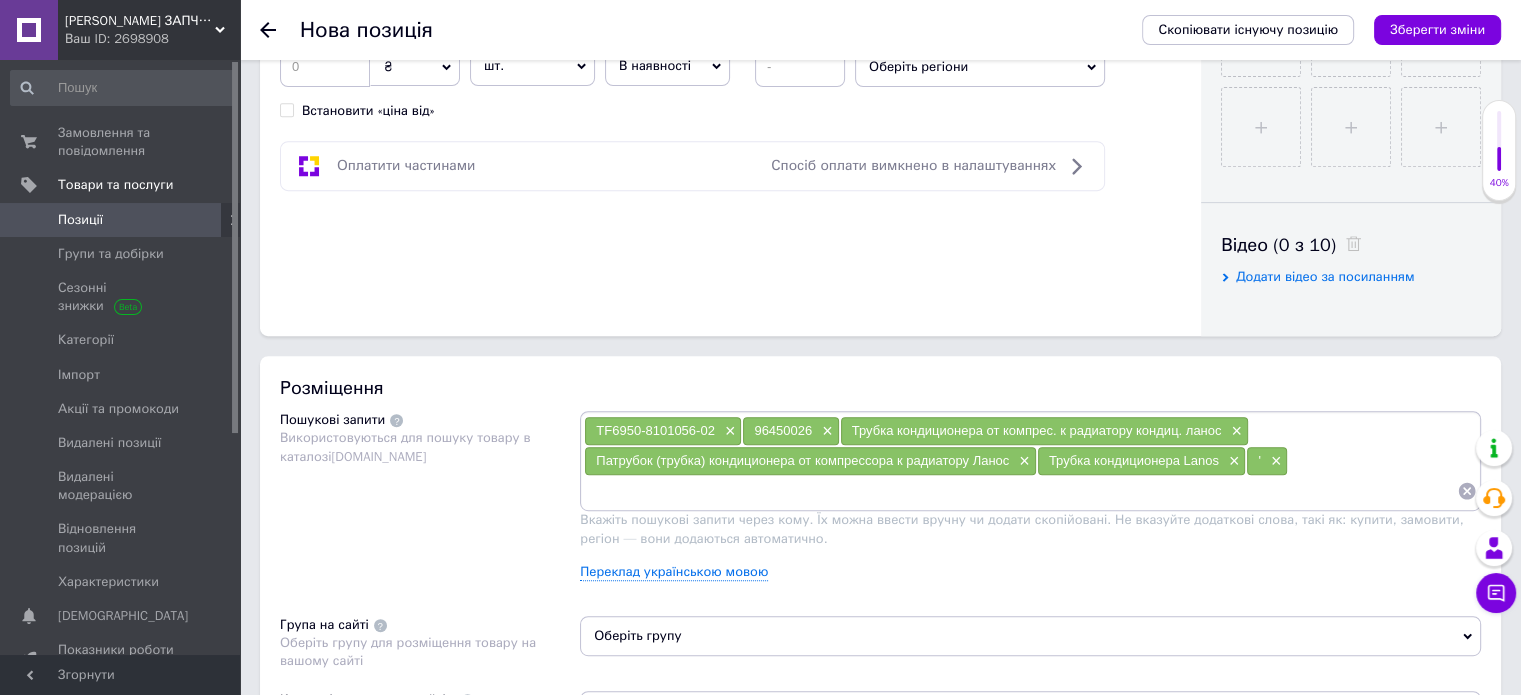 type on "'" 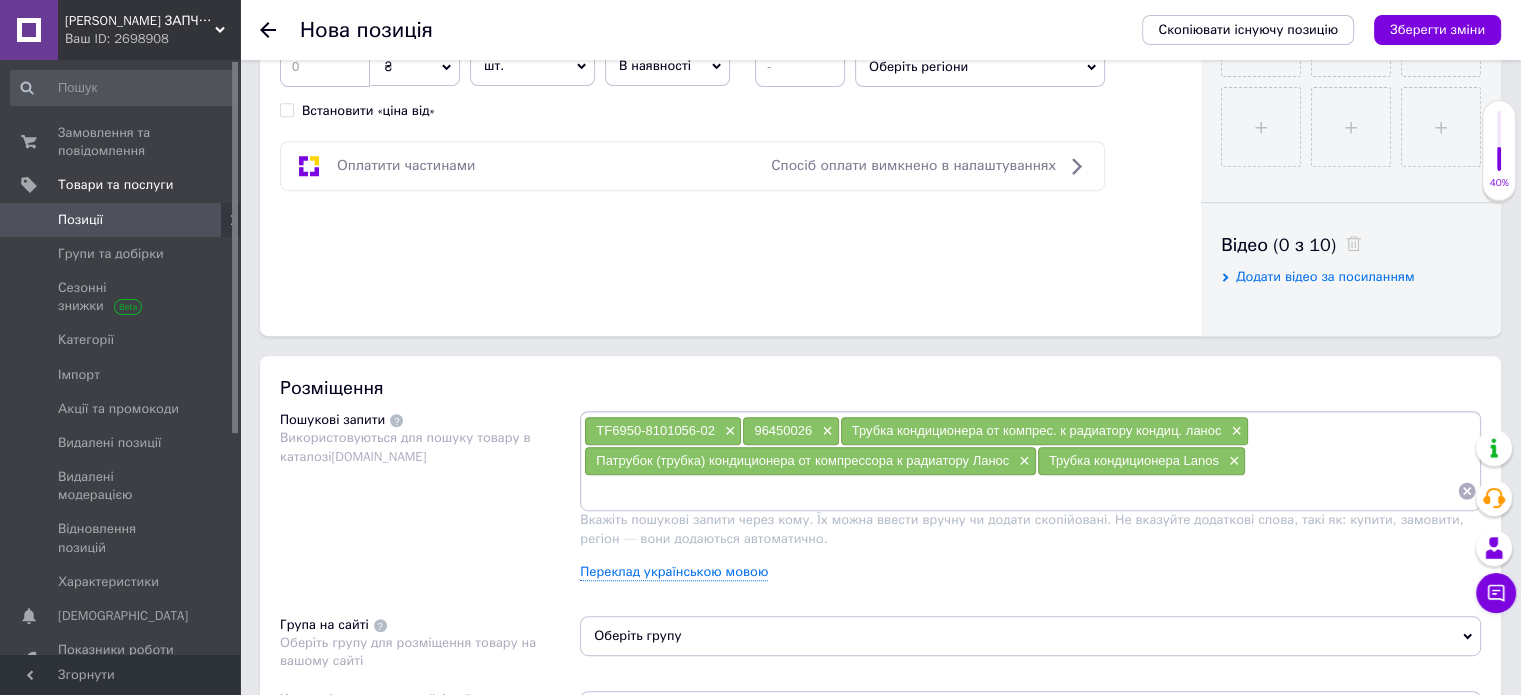 paste on "Трубка кондиционера (от компрессора к радиатору) ЗАЗ Сенс" 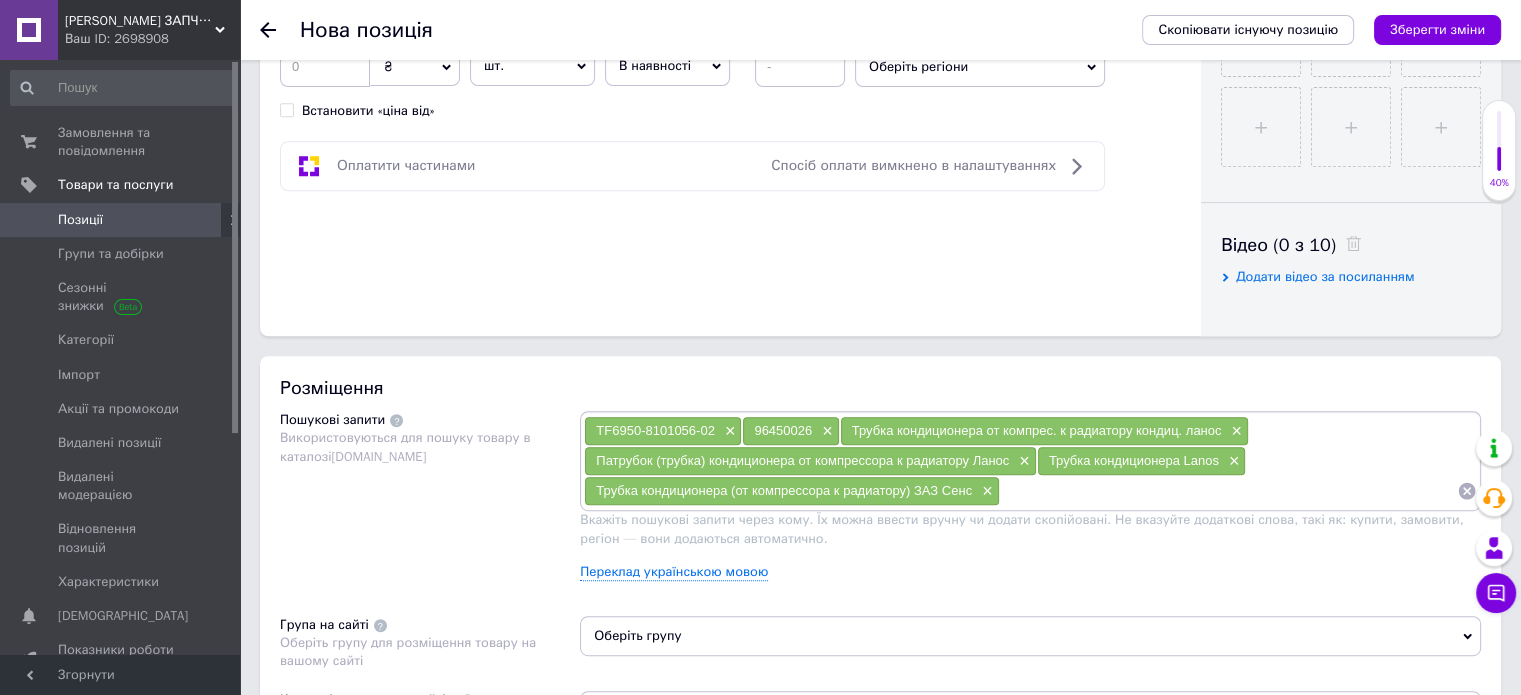 paste on "шланг от радиатора к компрессору кондиционера" 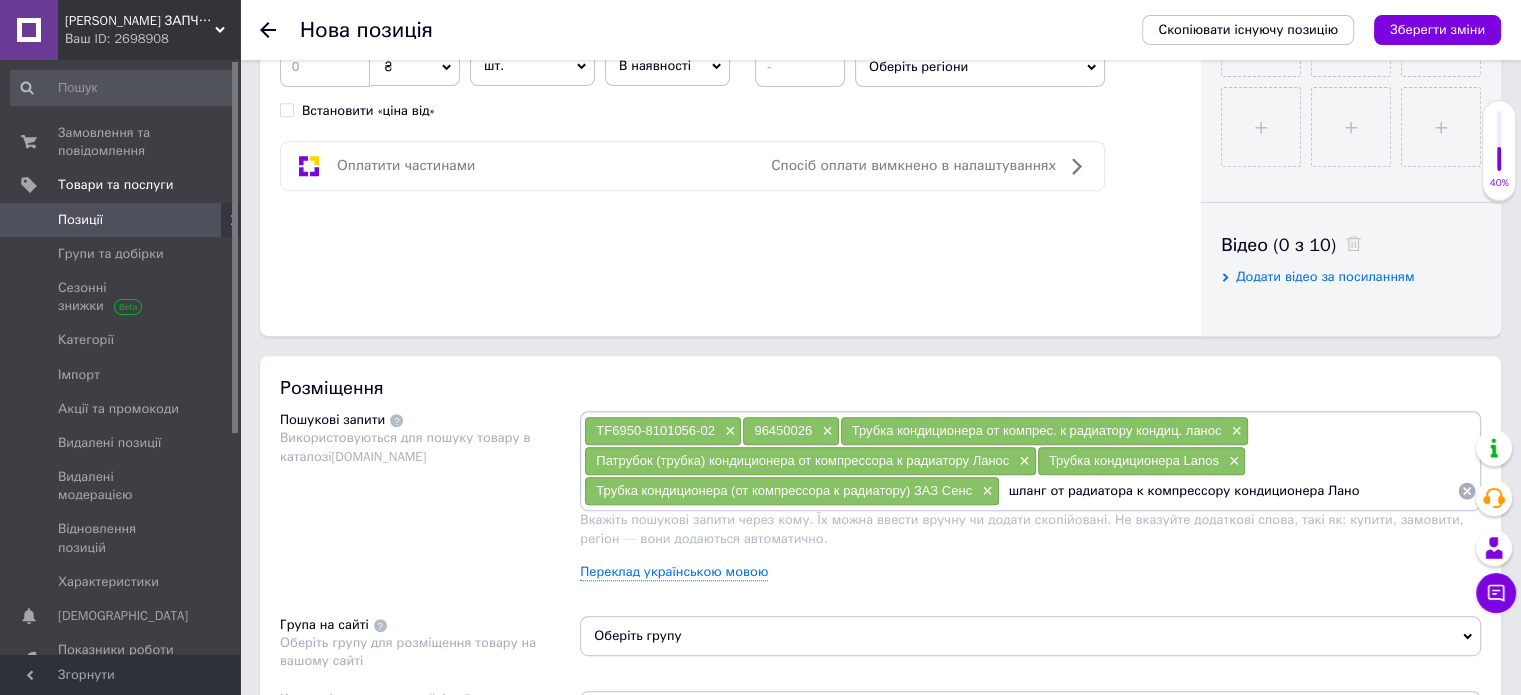 type on "шланг от радиатора к компрессору кондиционера Ланос" 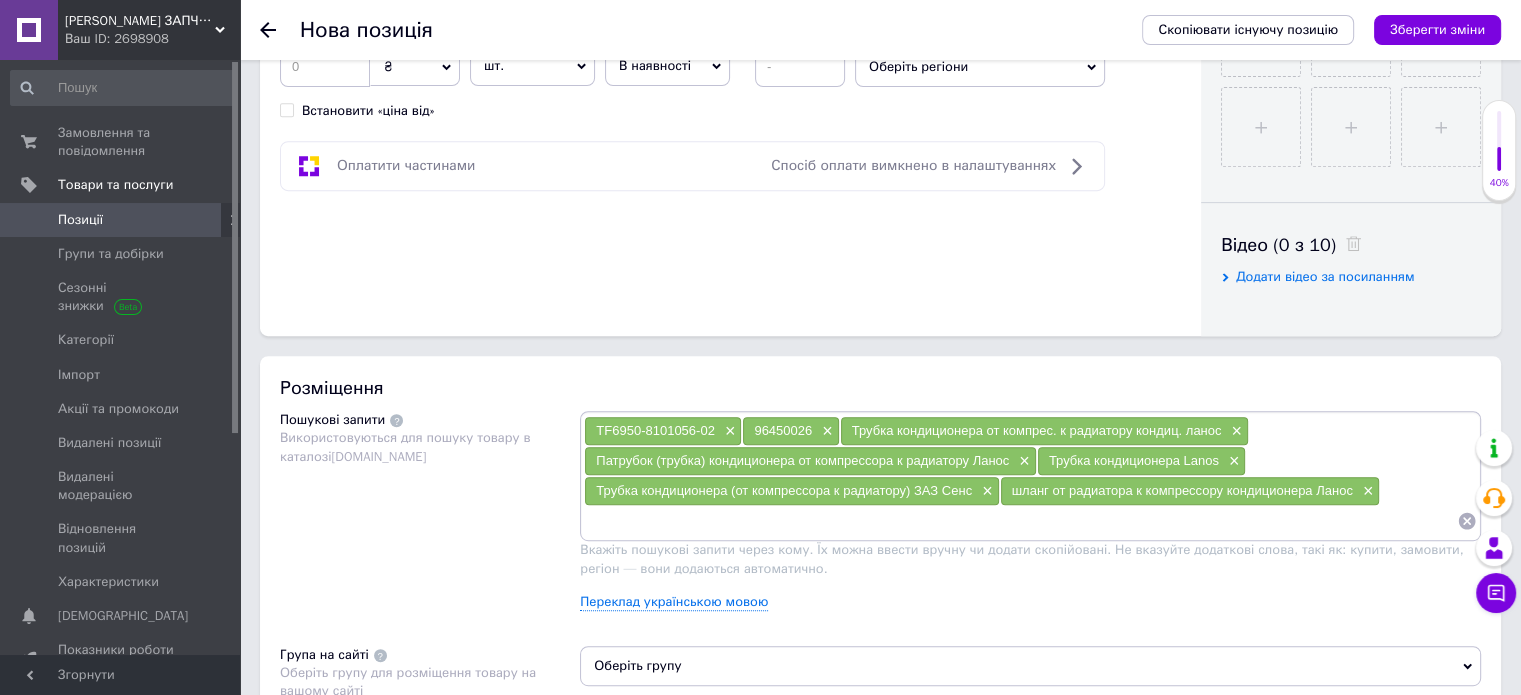 paste on "Трубка кондиционера Lanos" 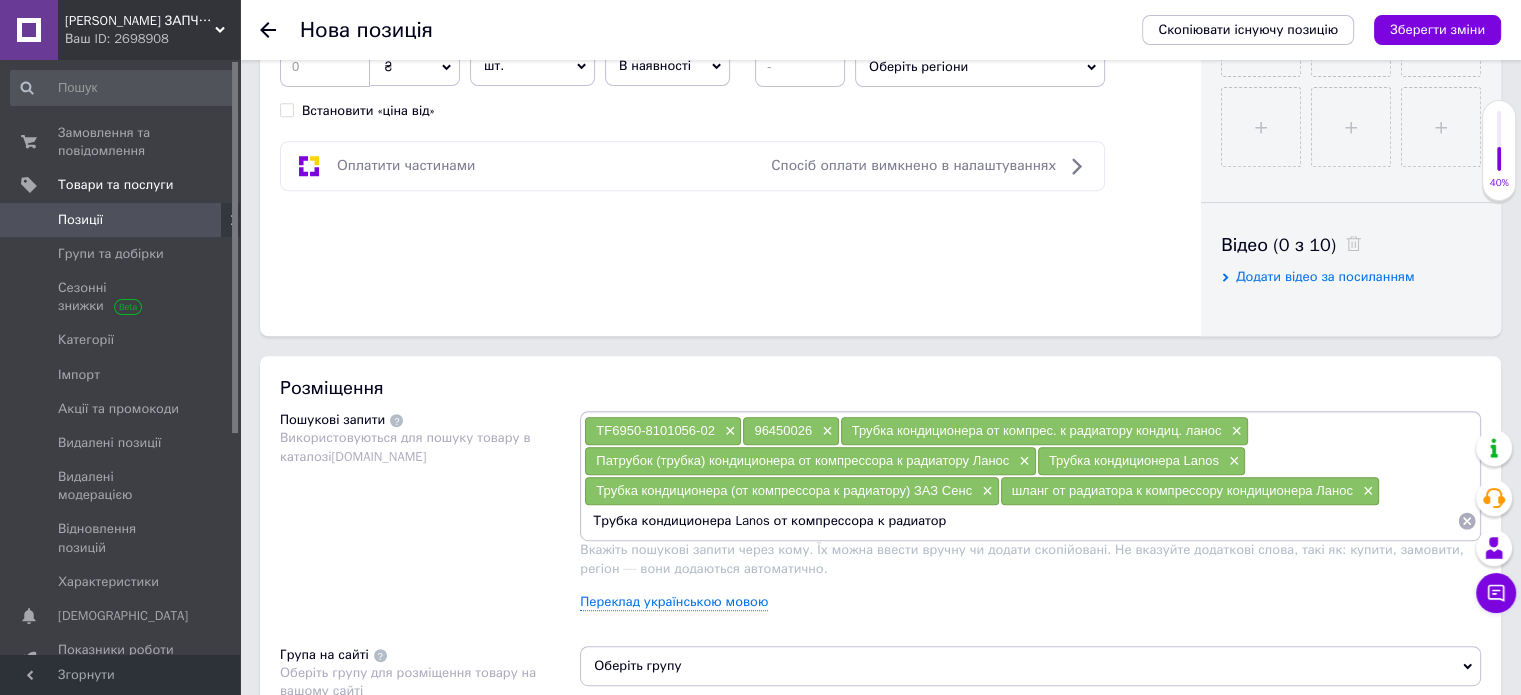 type on "Трубка кондиционера Lanos от компрессора к радиатору" 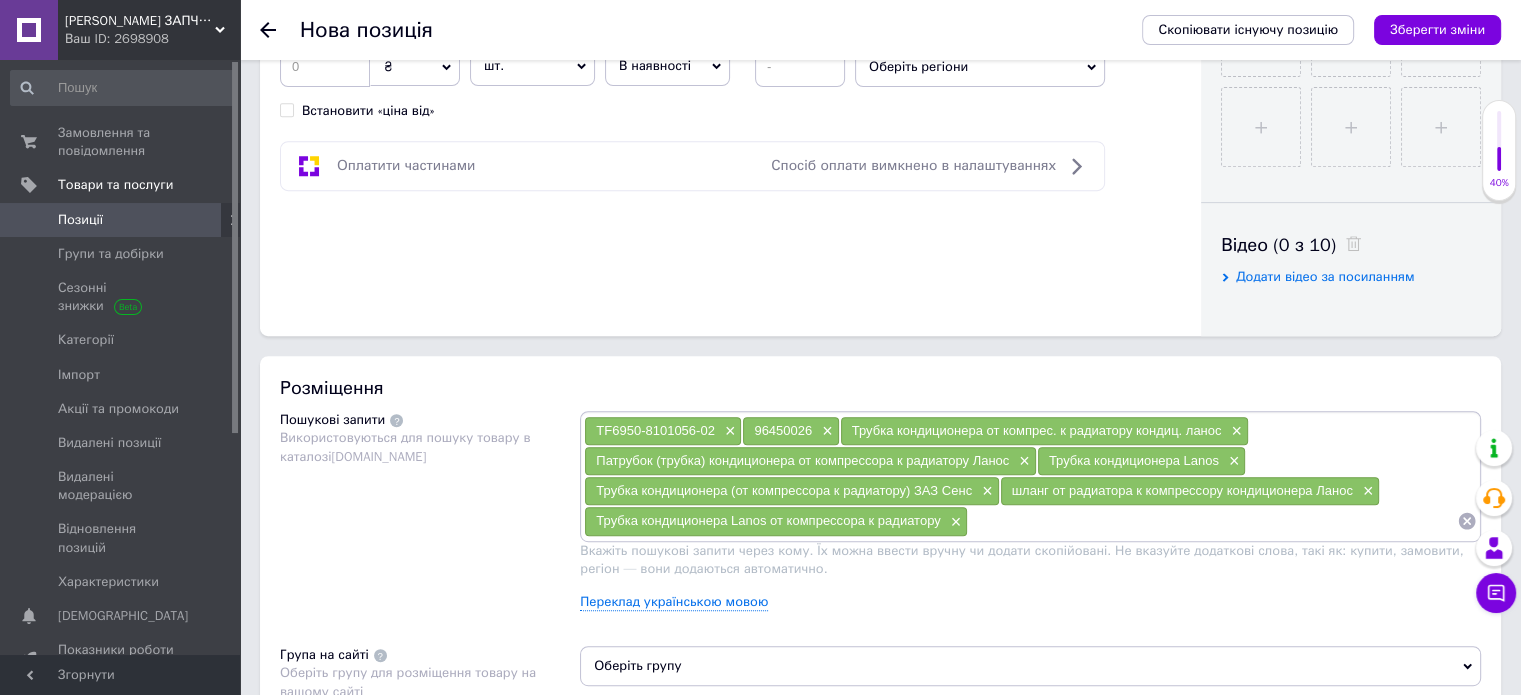 paste on "ТРУБКА кондиционера от компресора к радиатору на [PERSON_NAME]" 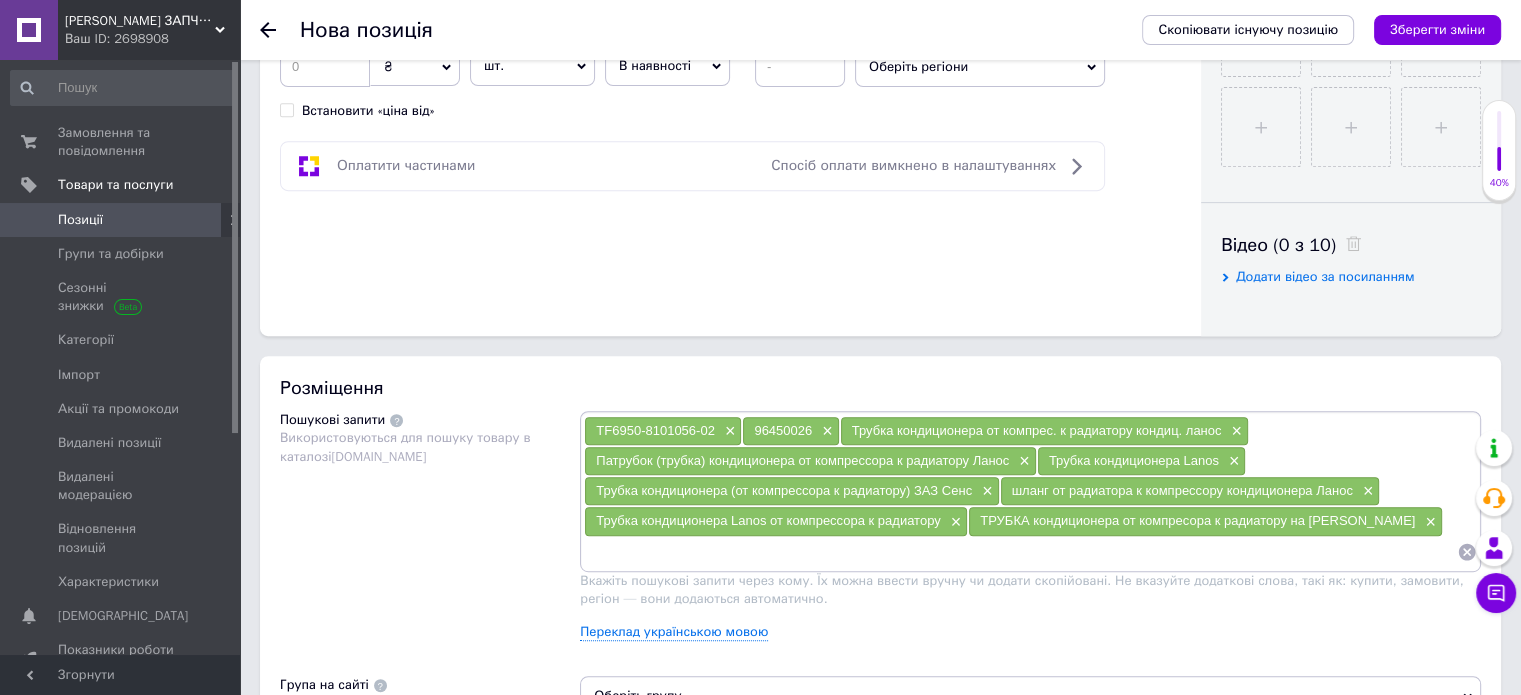 paste on "''GM ..." 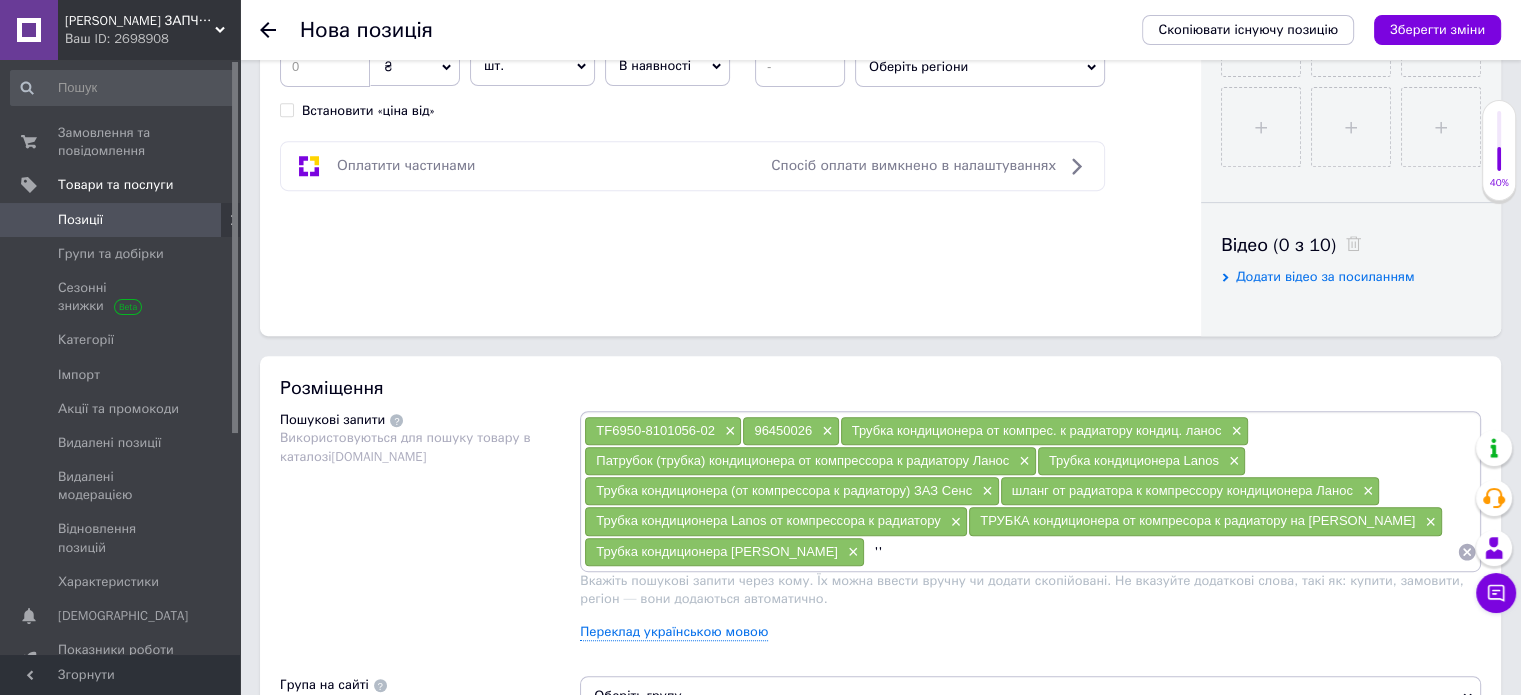 type on "'" 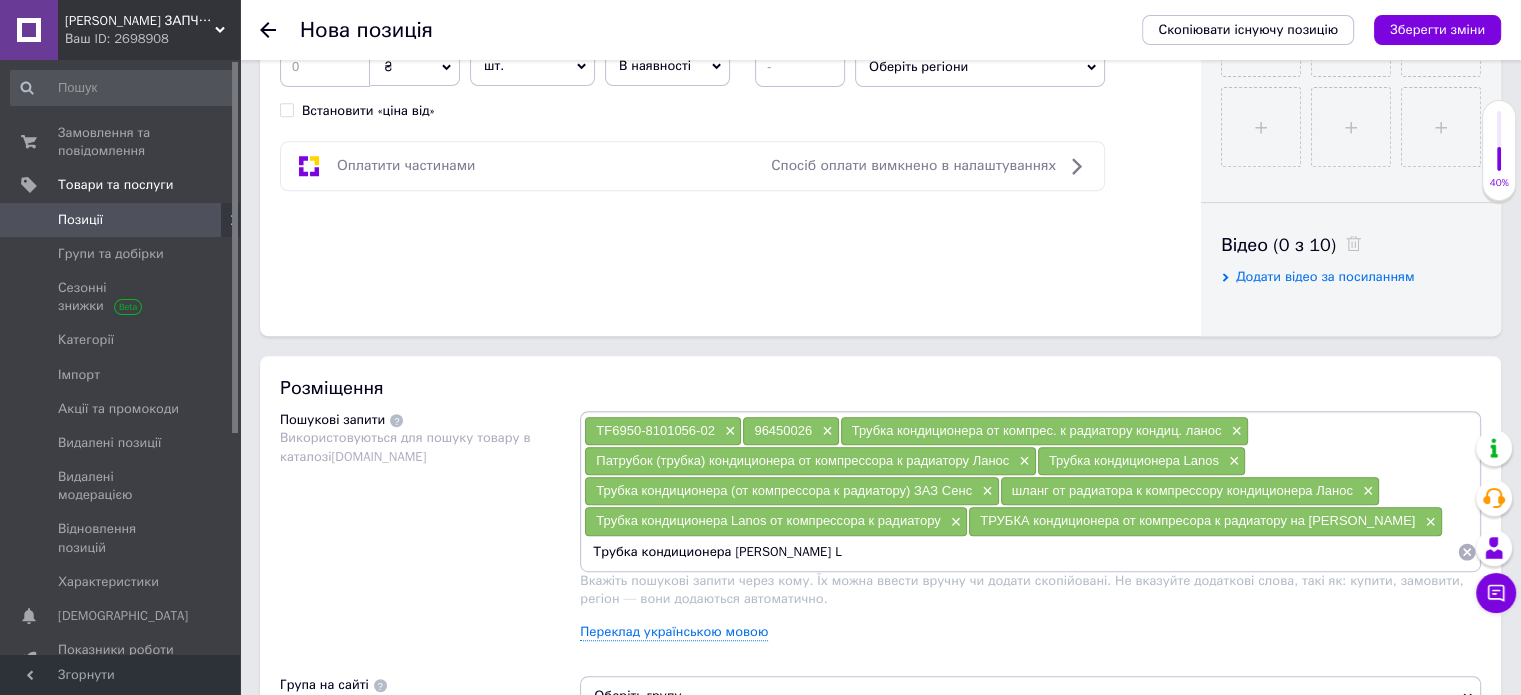 type on "Трубка кондиционера [PERSON_NAME][GEOGRAPHIC_DATA]" 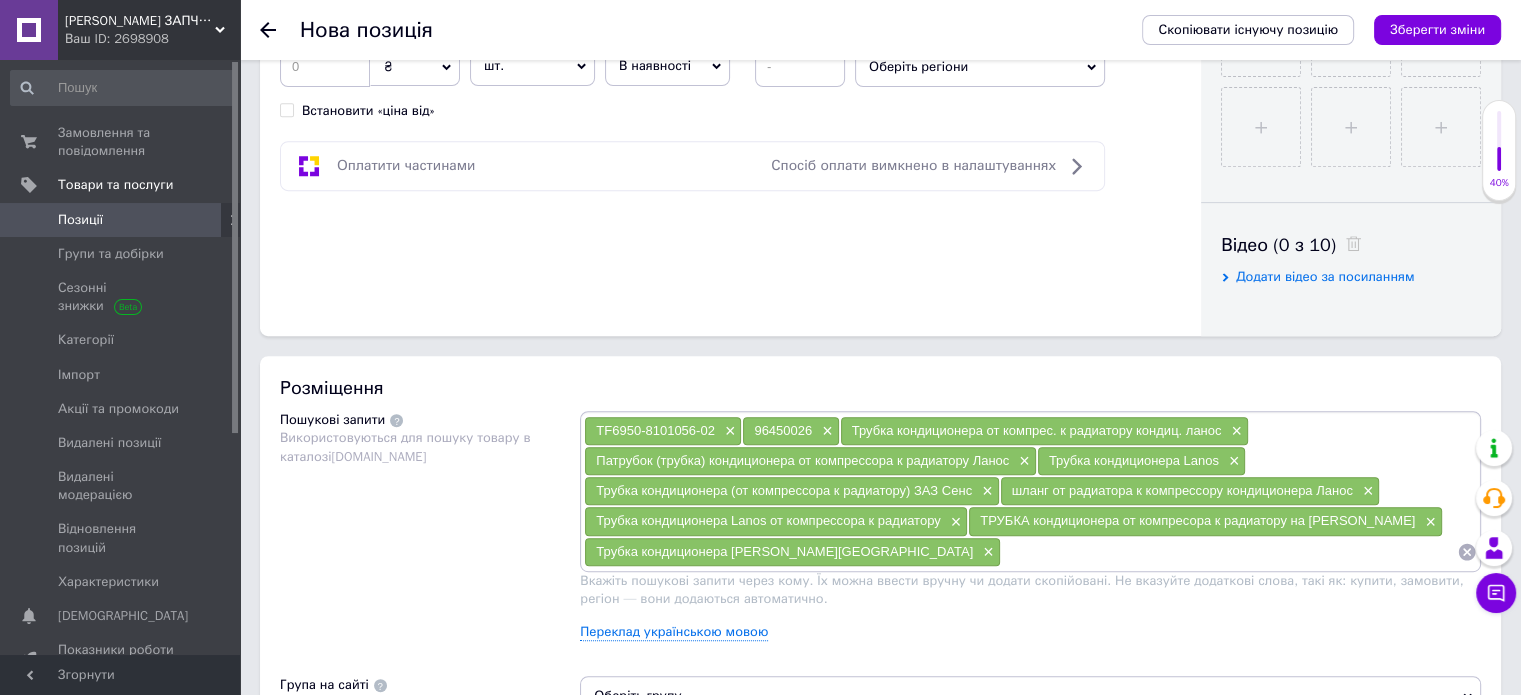 paste on "Шланг от радиатора к компрессору кондиционера" 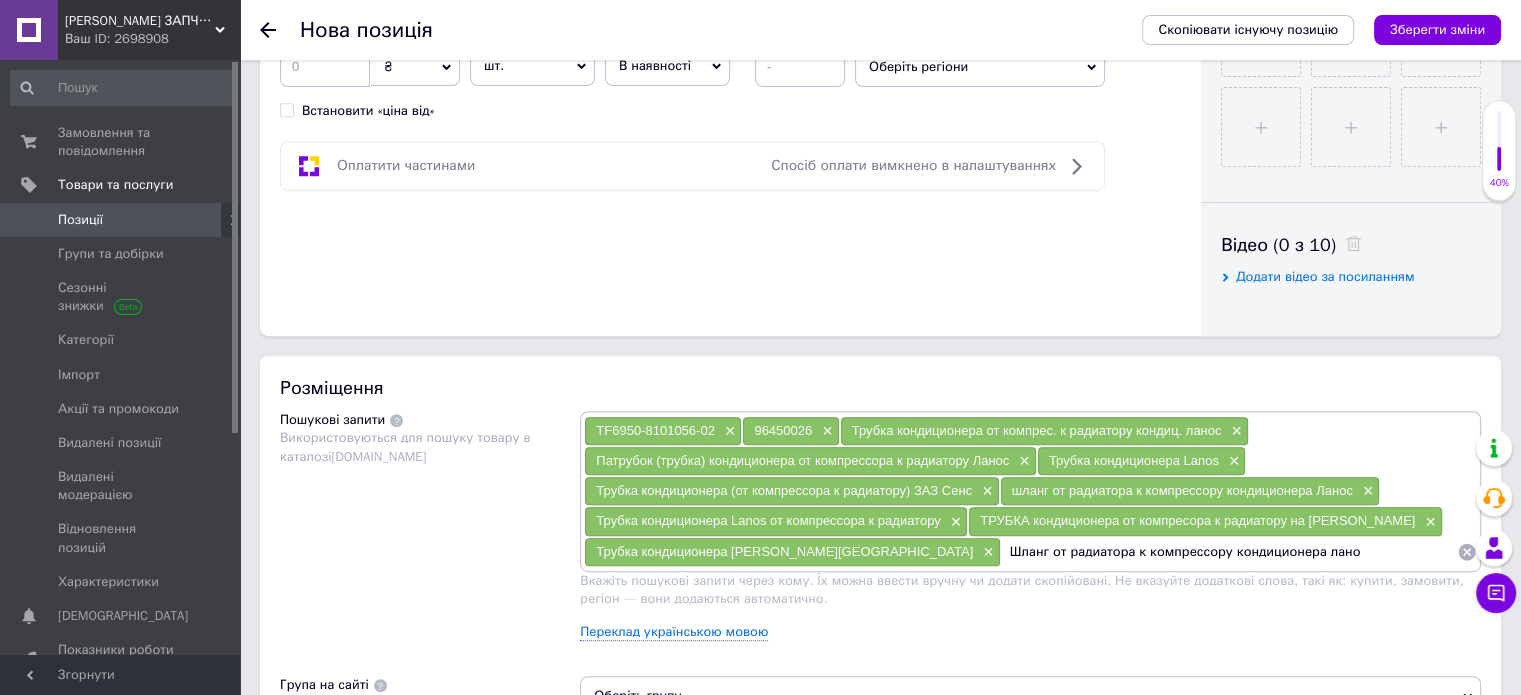 type on "Шланг от радиатора к компрессору кондиционера ланос" 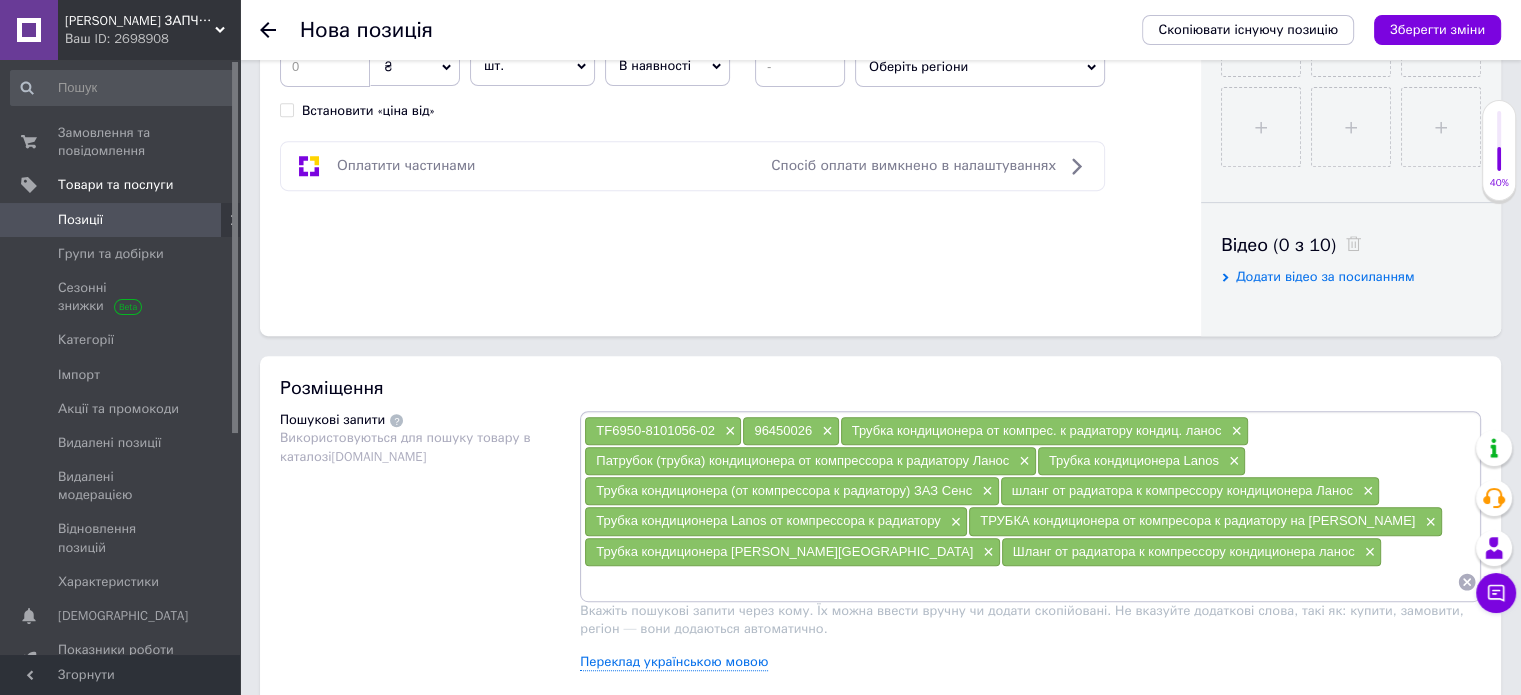 paste on "Трубка кондиционера [PERSON_NAME] (Ланос" 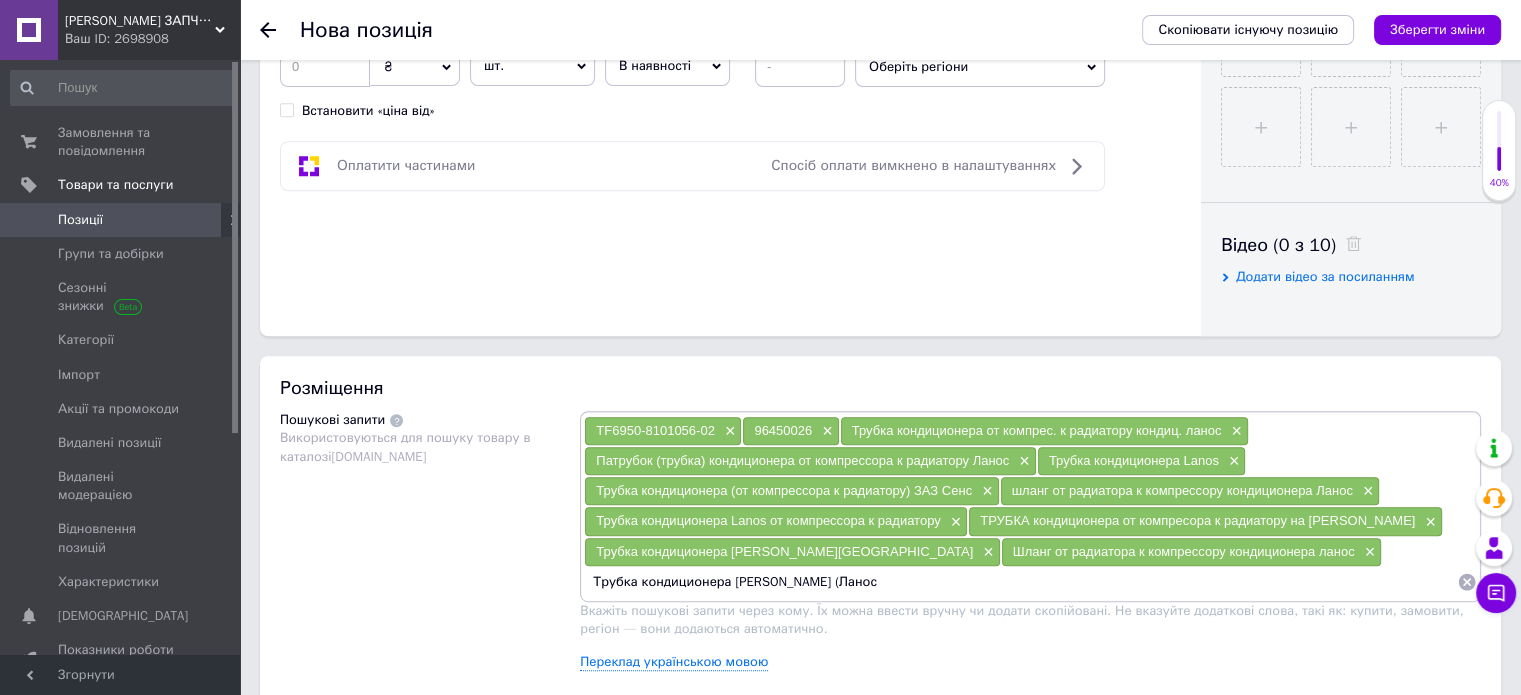 type 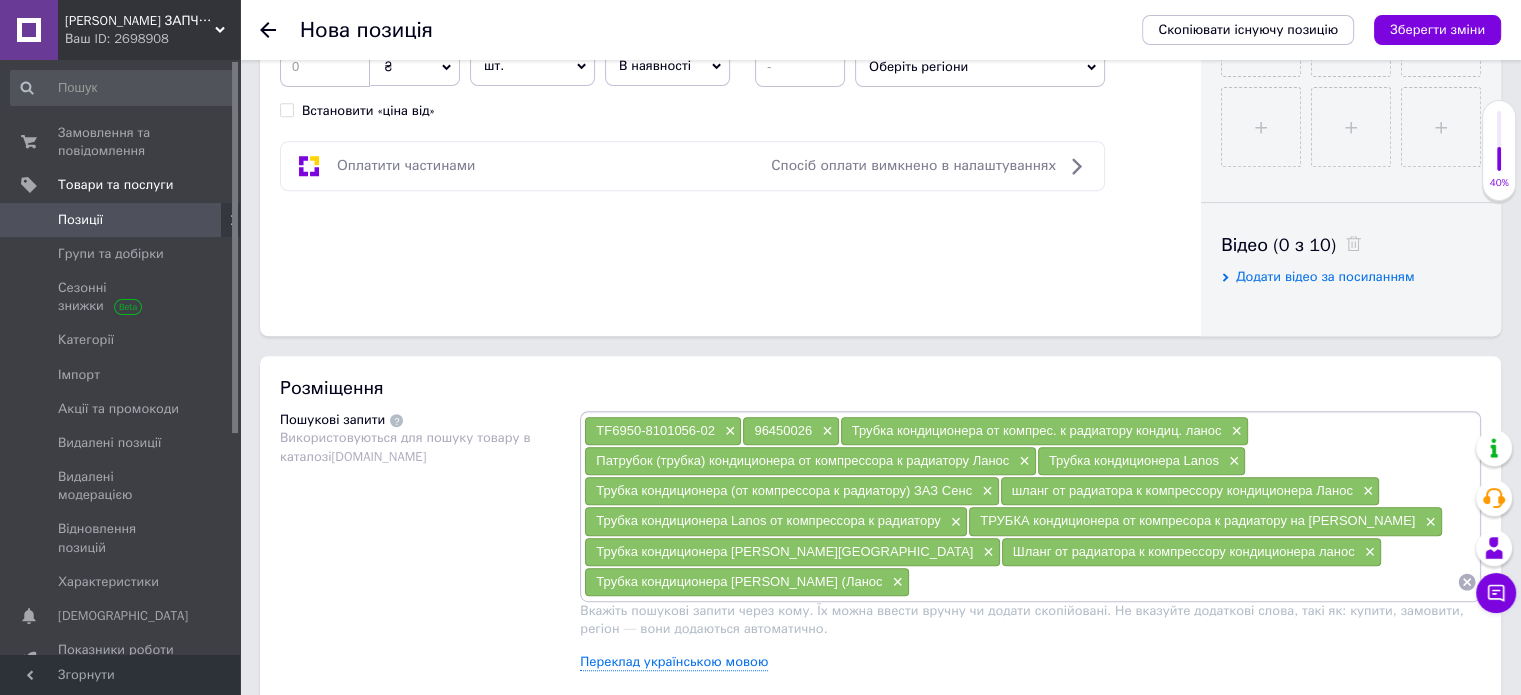 scroll, scrollTop: 436, scrollLeft: 0, axis: vertical 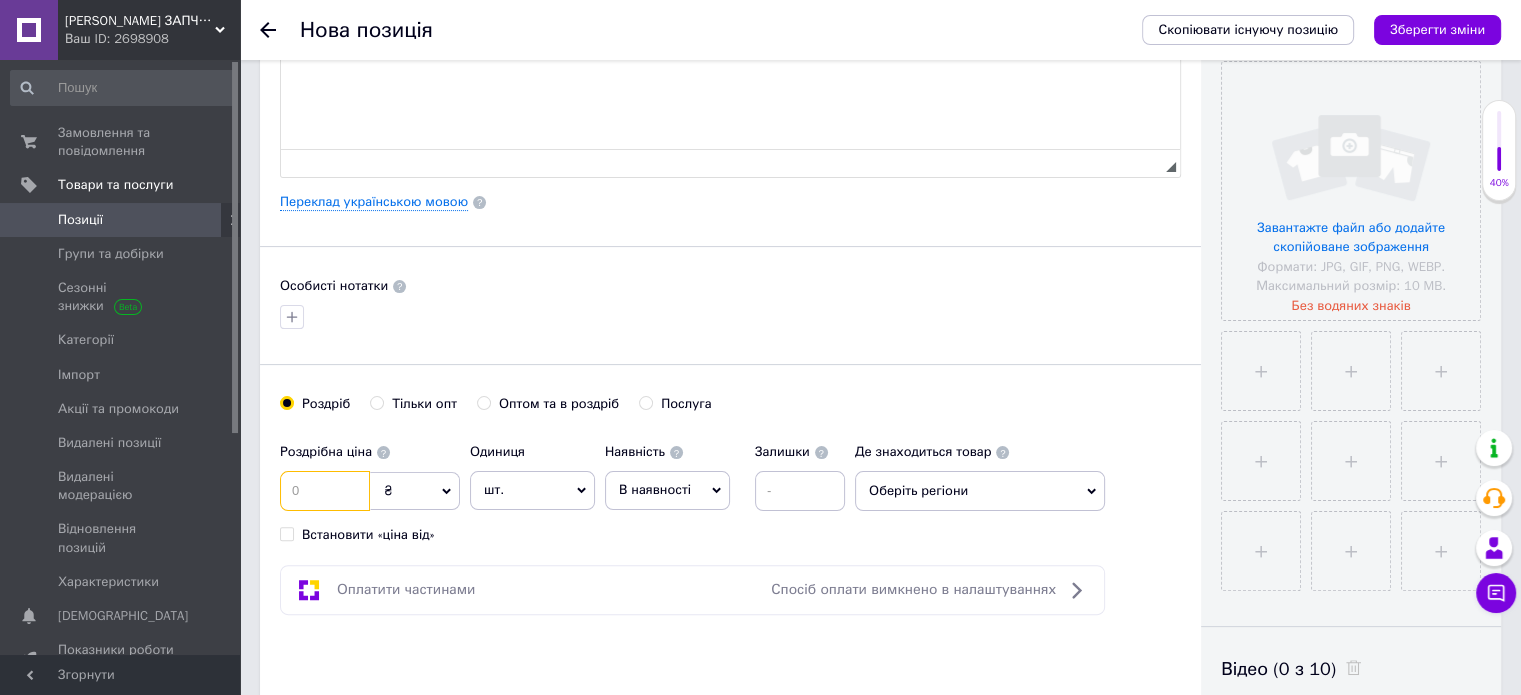click at bounding box center (325, 491) 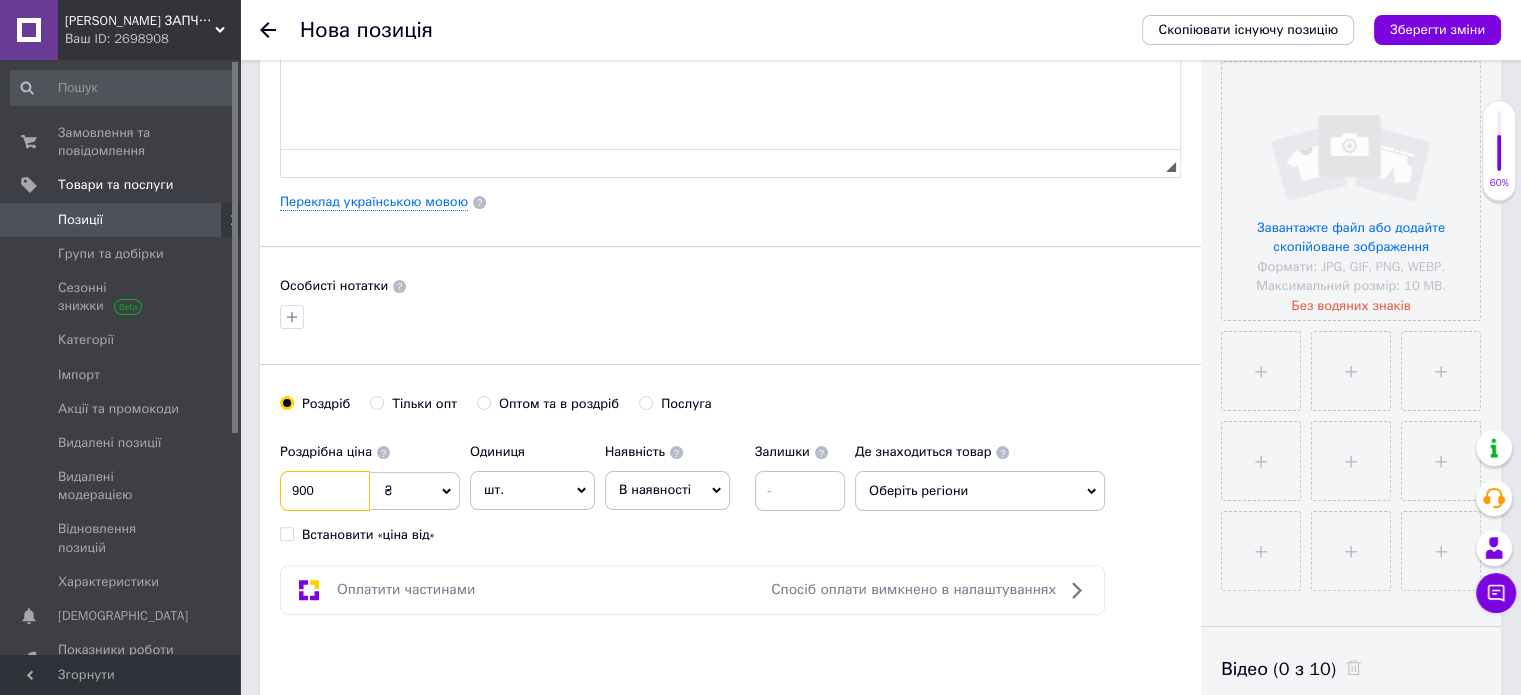 type on "900" 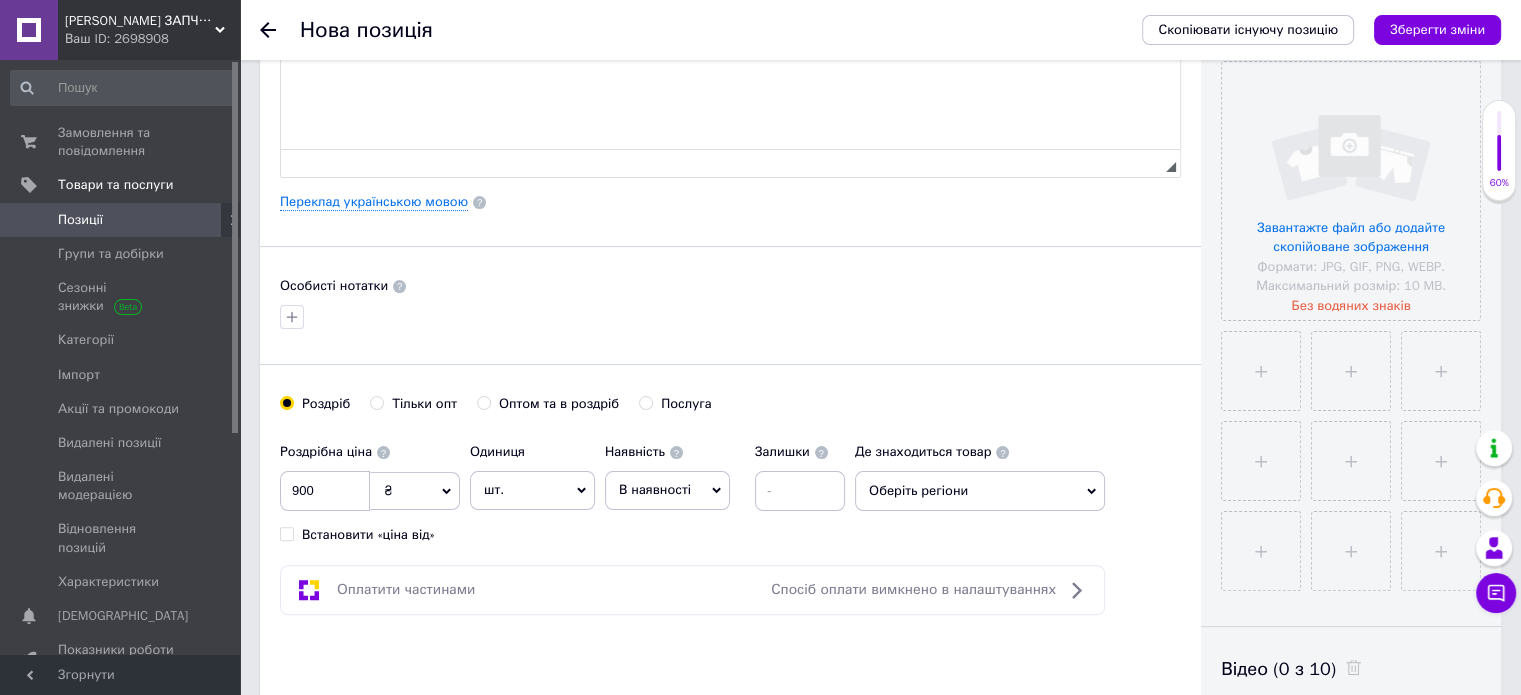 click on "В наявності" at bounding box center (667, 490) 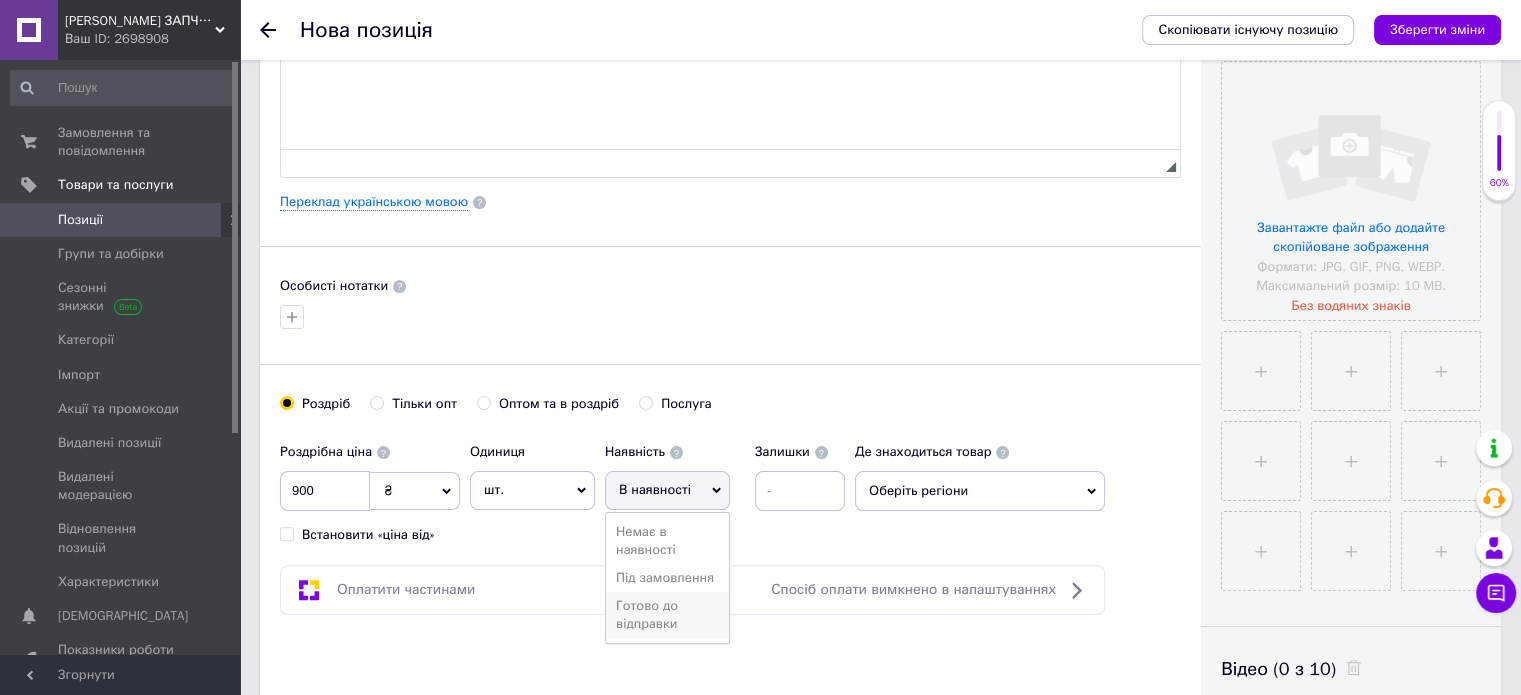 click on "Готово до відправки" at bounding box center [667, 615] 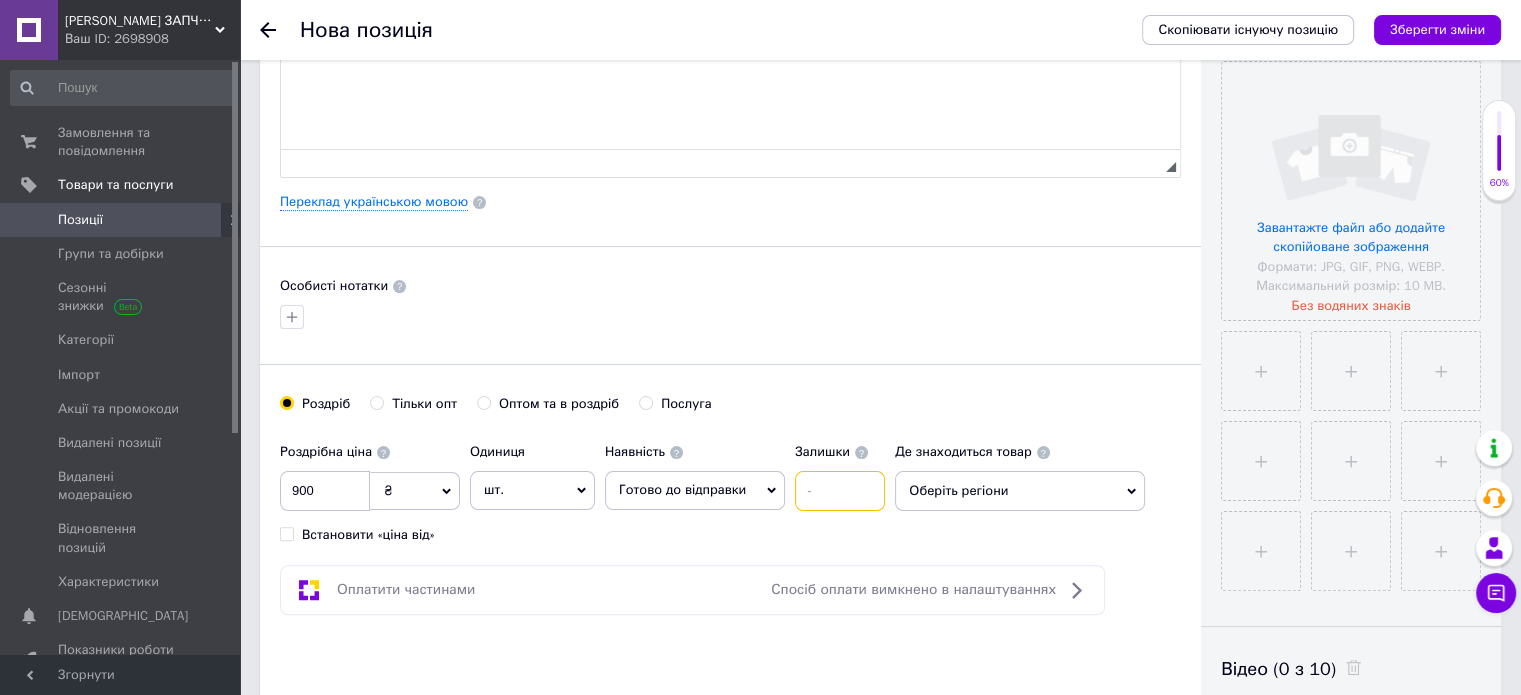 click at bounding box center [840, 491] 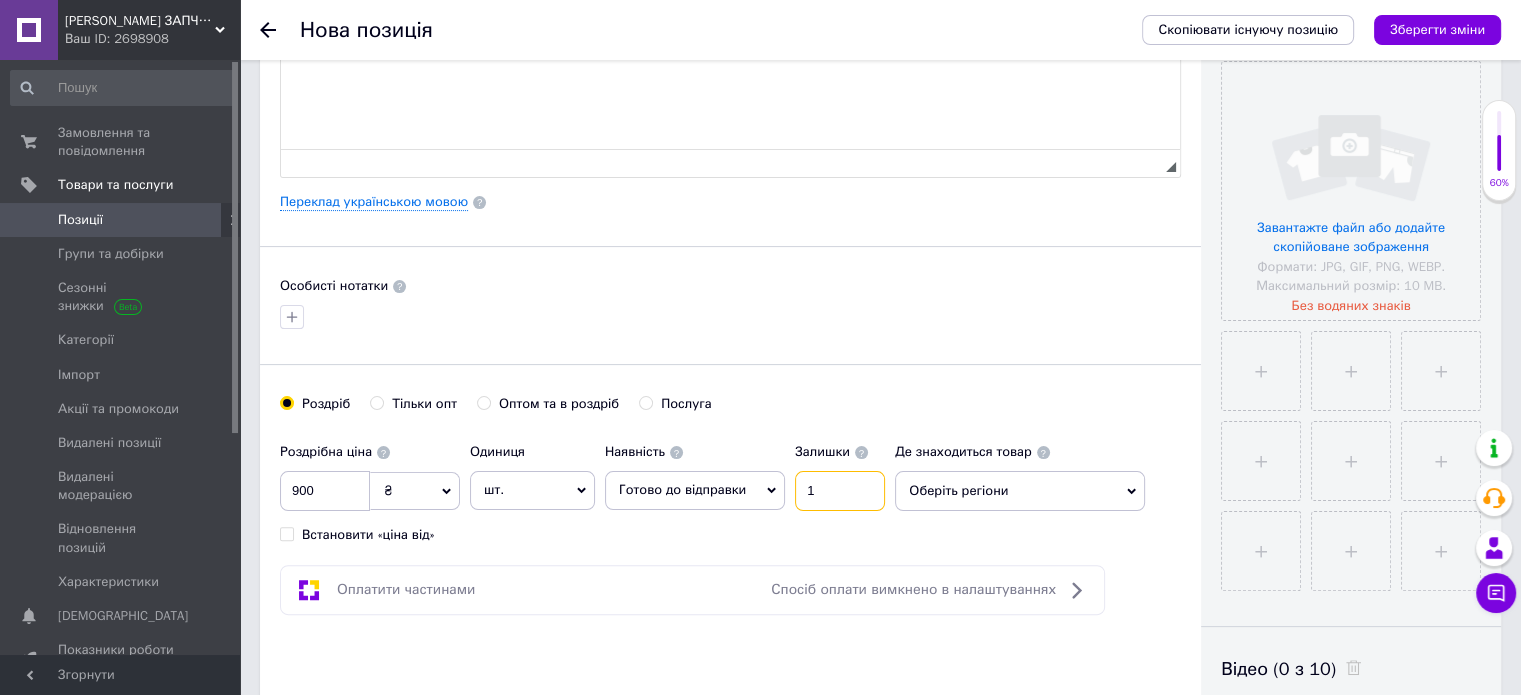 type on "1" 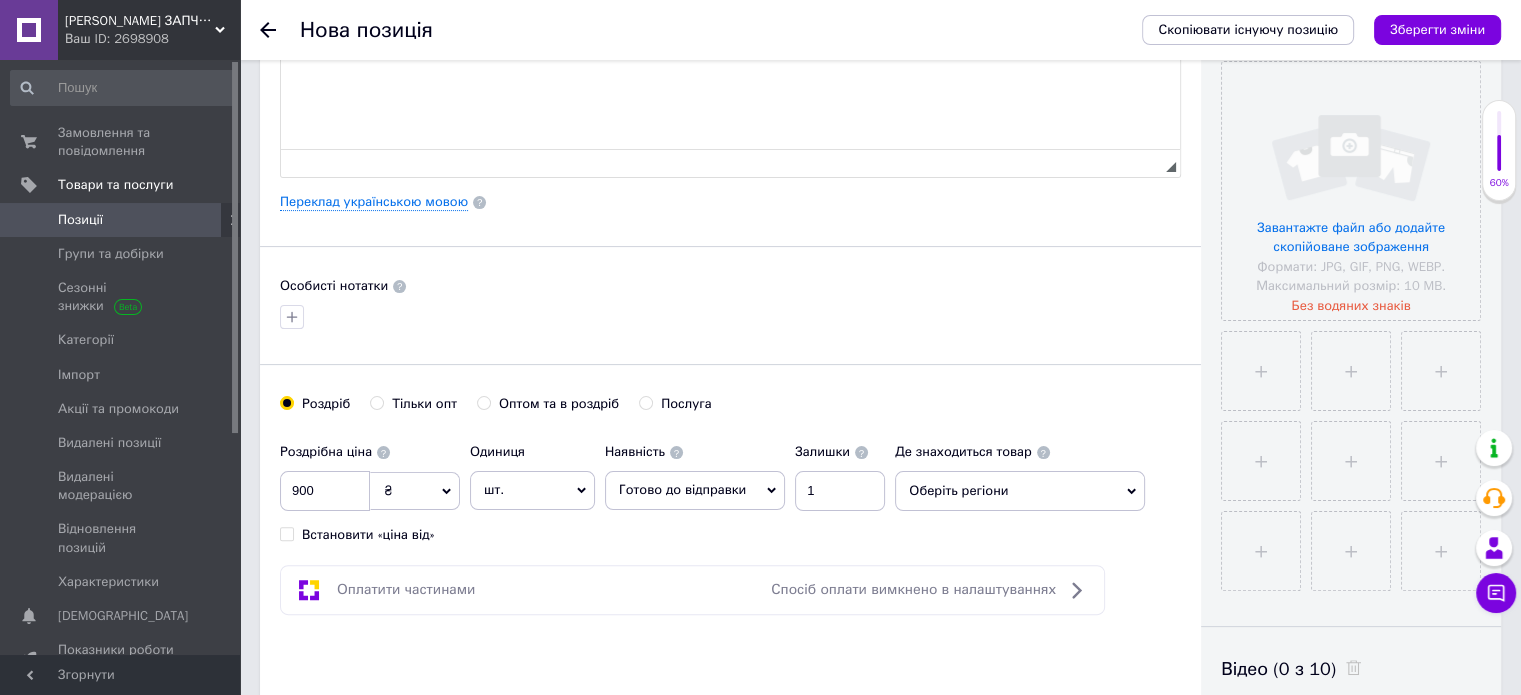 click on "Оберіть регіони" at bounding box center (1020, 491) 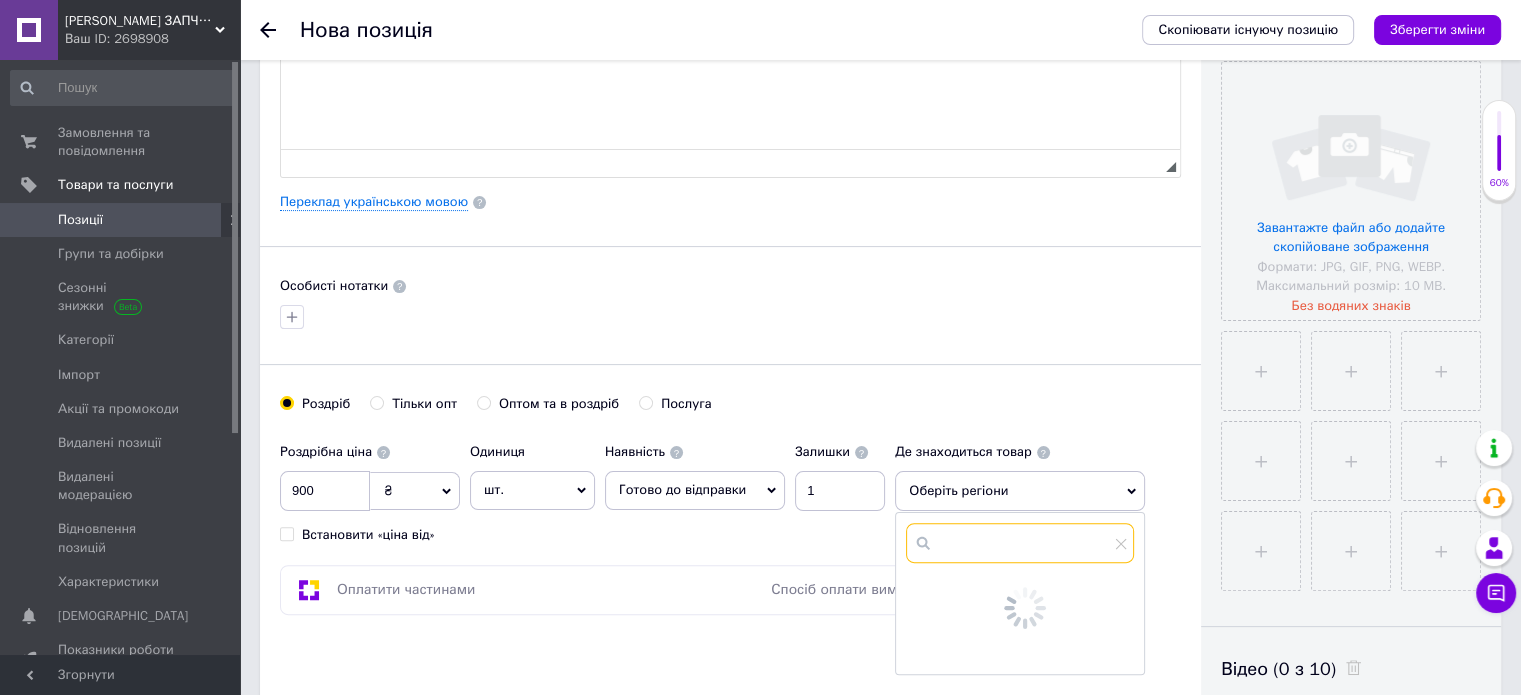click at bounding box center (1020, 543) 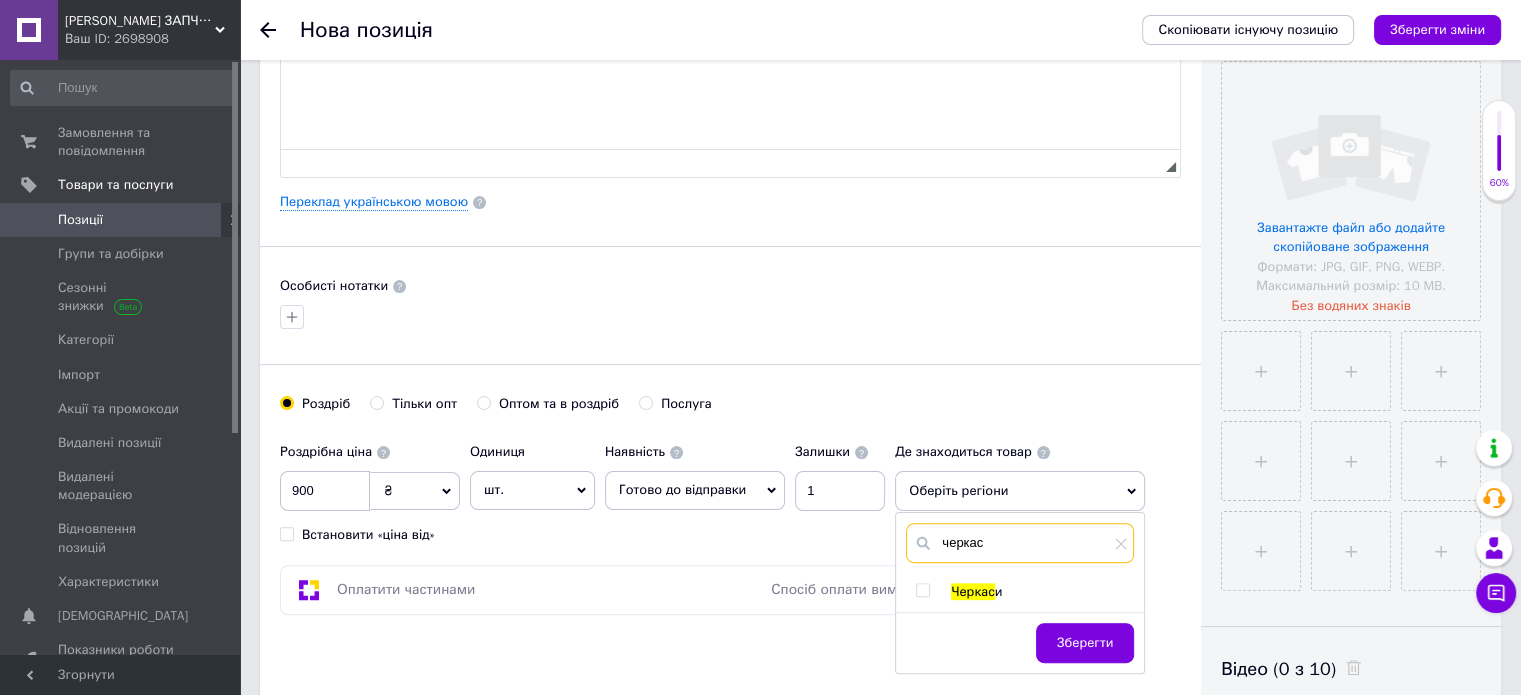 type on "черкас" 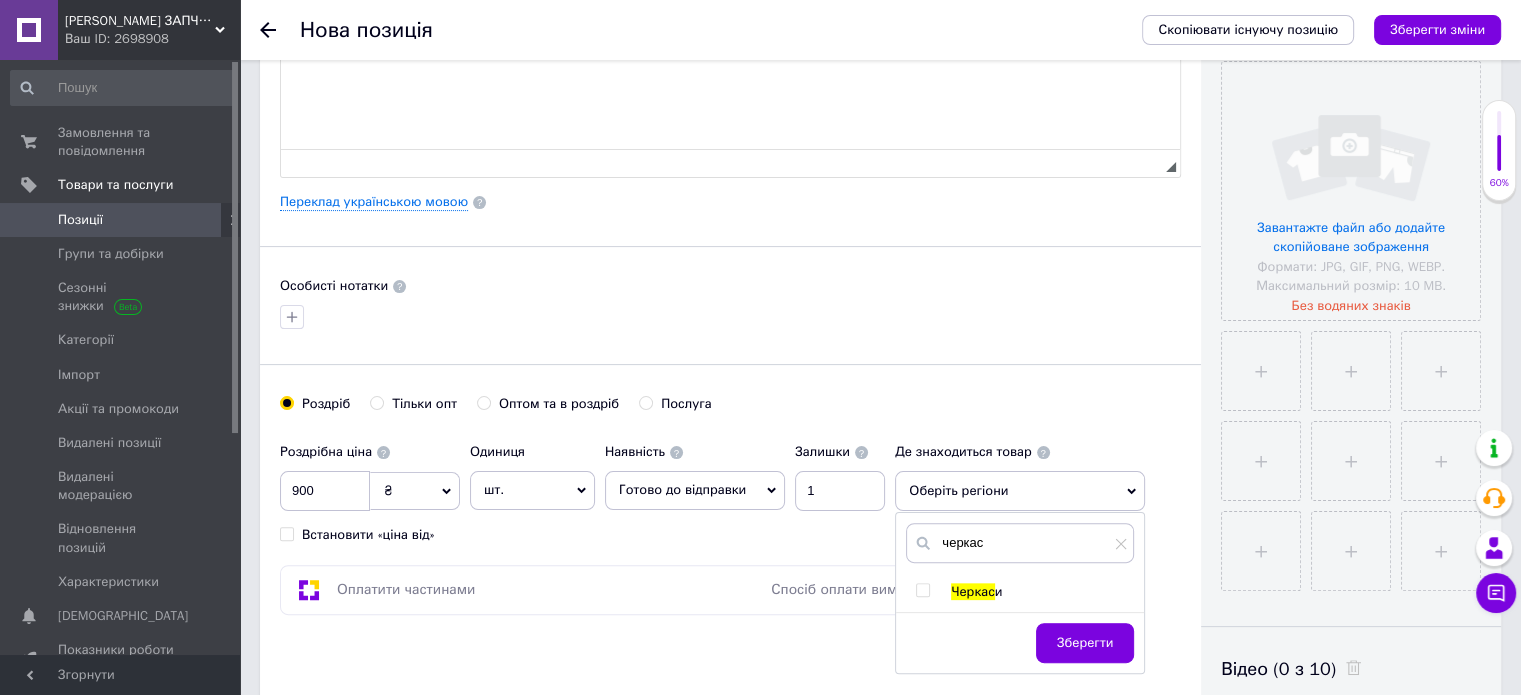 click at bounding box center (922, 590) 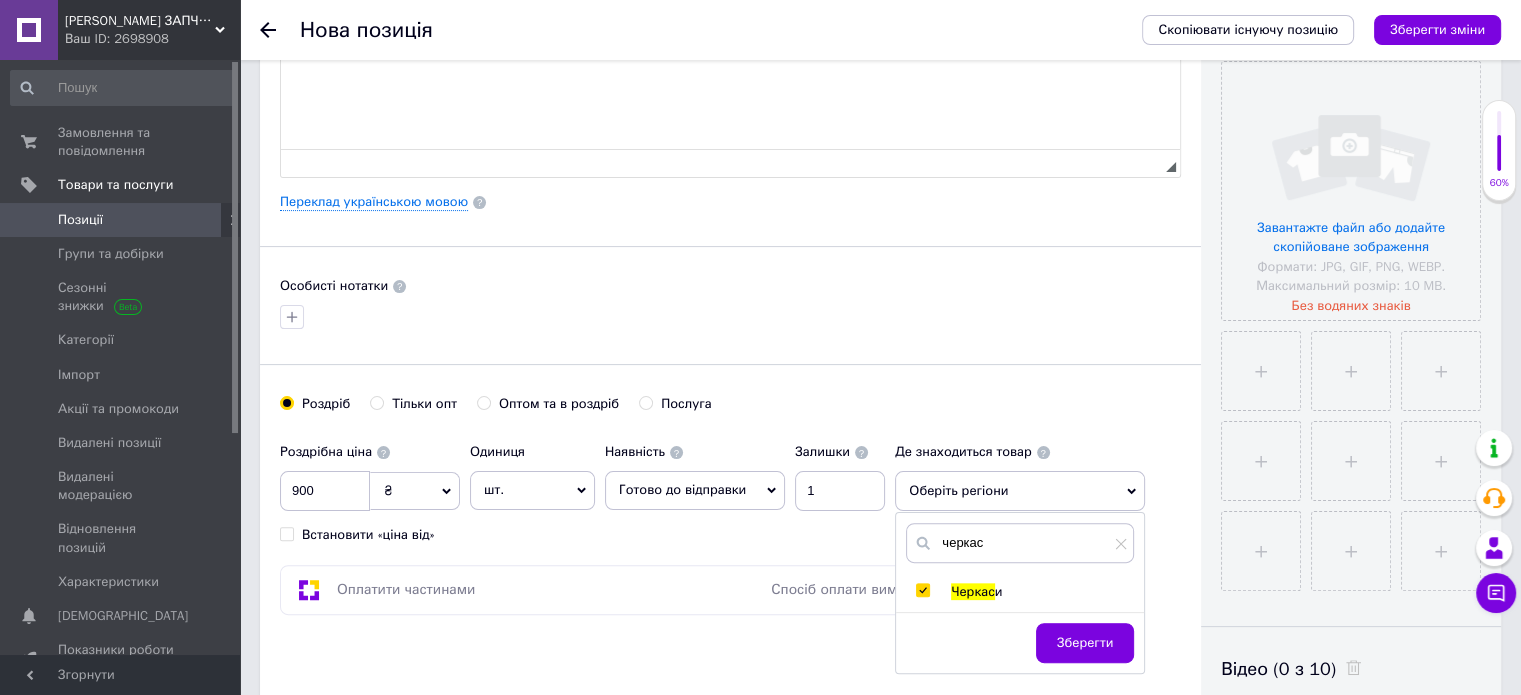 checkbox on "true" 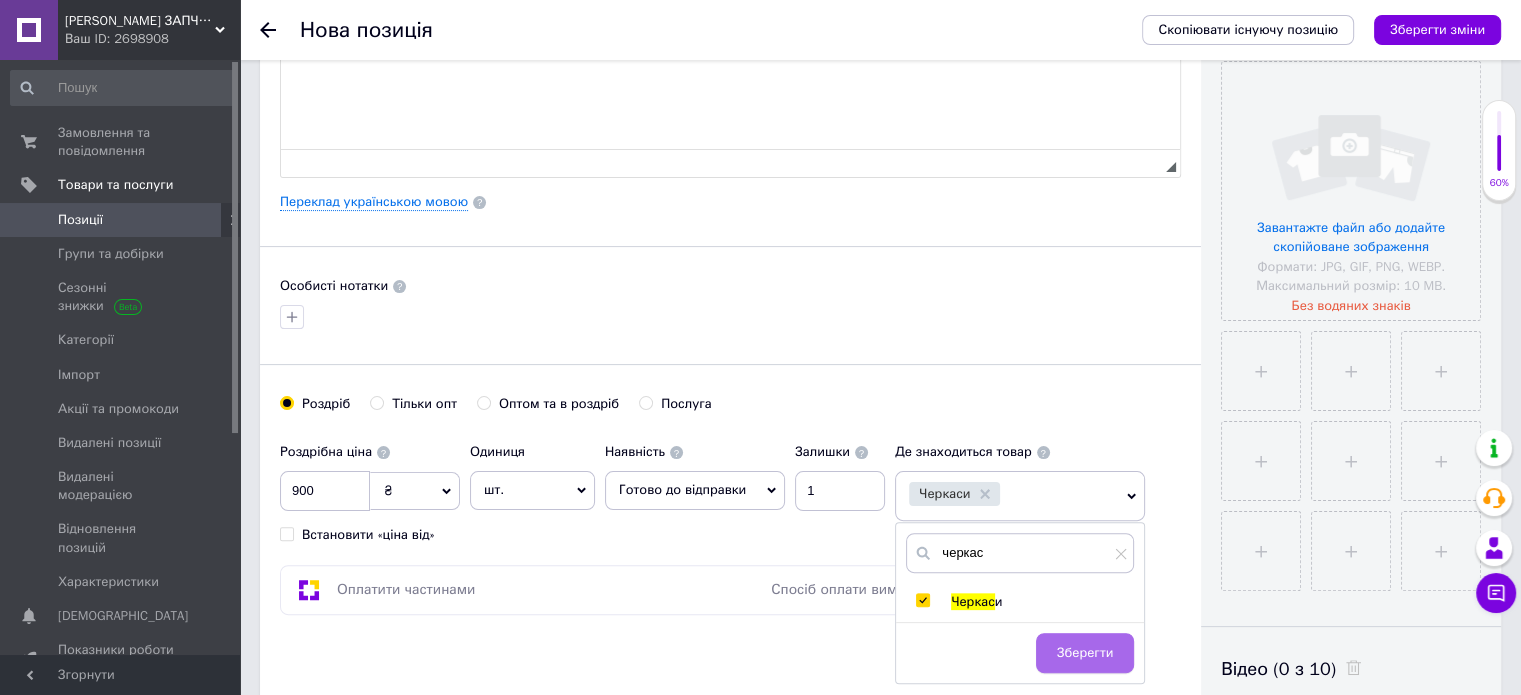 click on "Зберегти" at bounding box center (1085, 653) 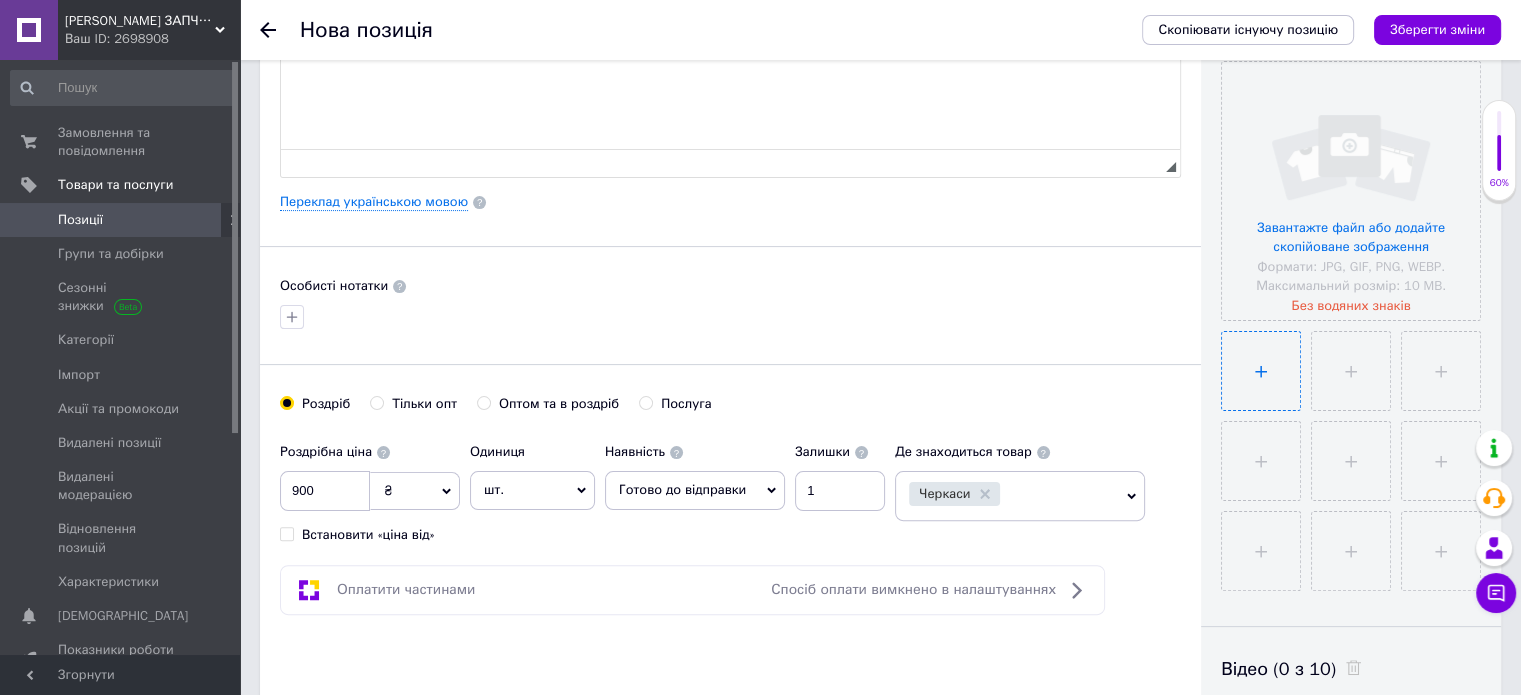 click at bounding box center [1261, 371] 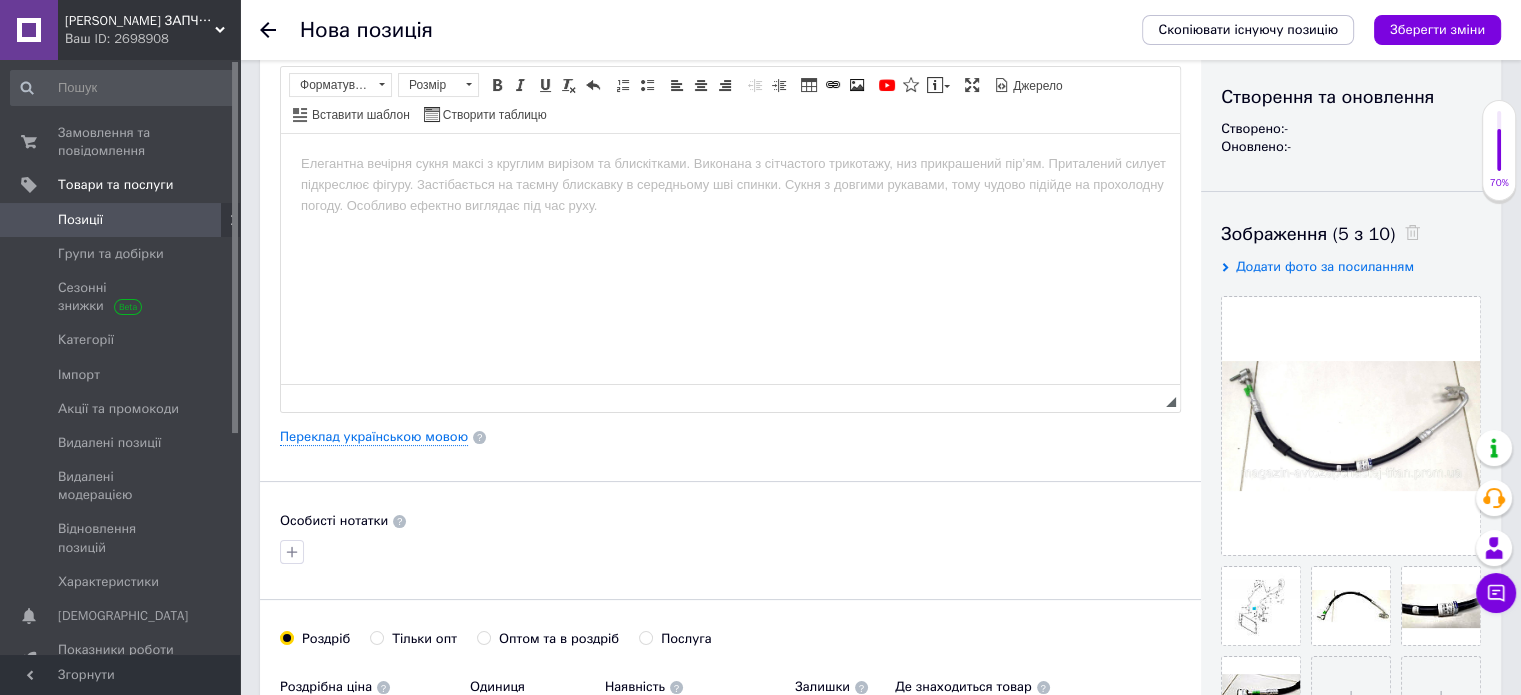scroll, scrollTop: 0, scrollLeft: 0, axis: both 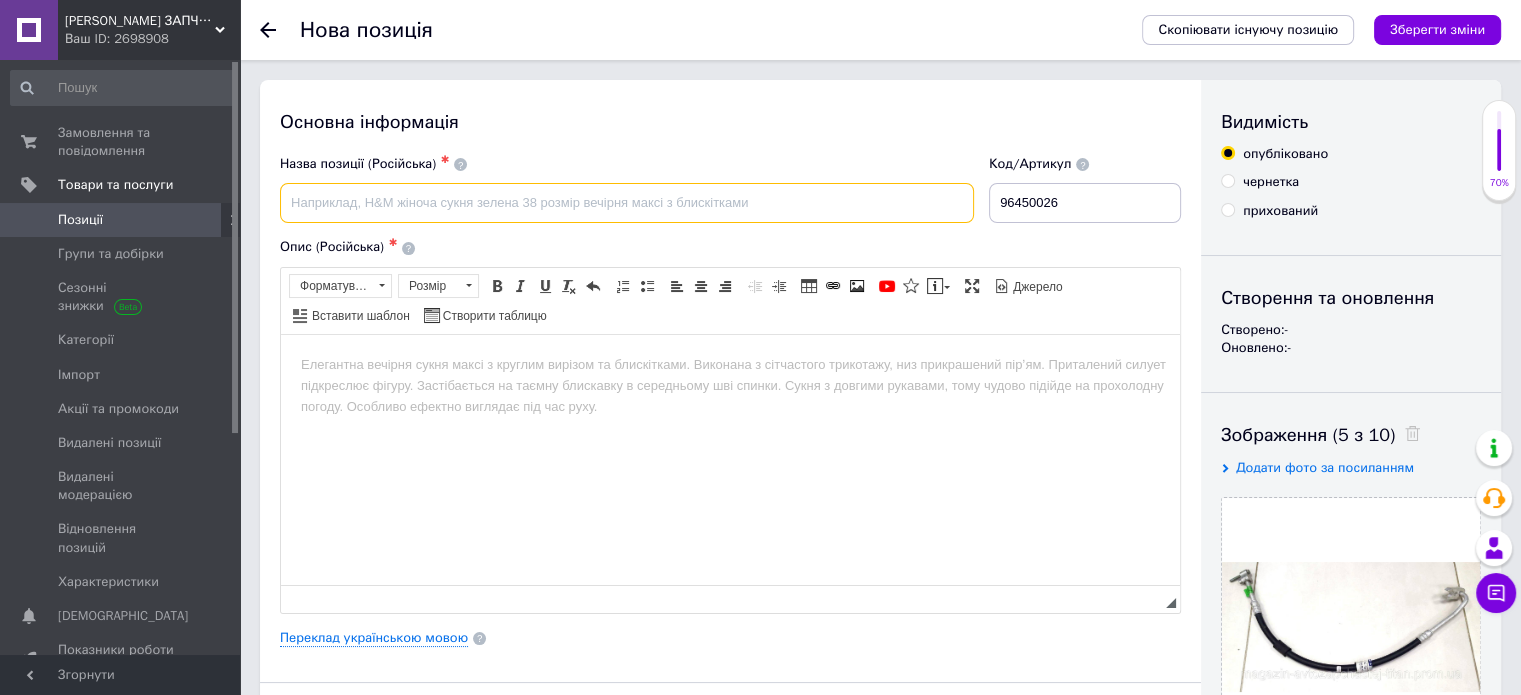 paste on "Трубка кондиционера LANOS от компрессора к радиат ZAZ OE /15983/" 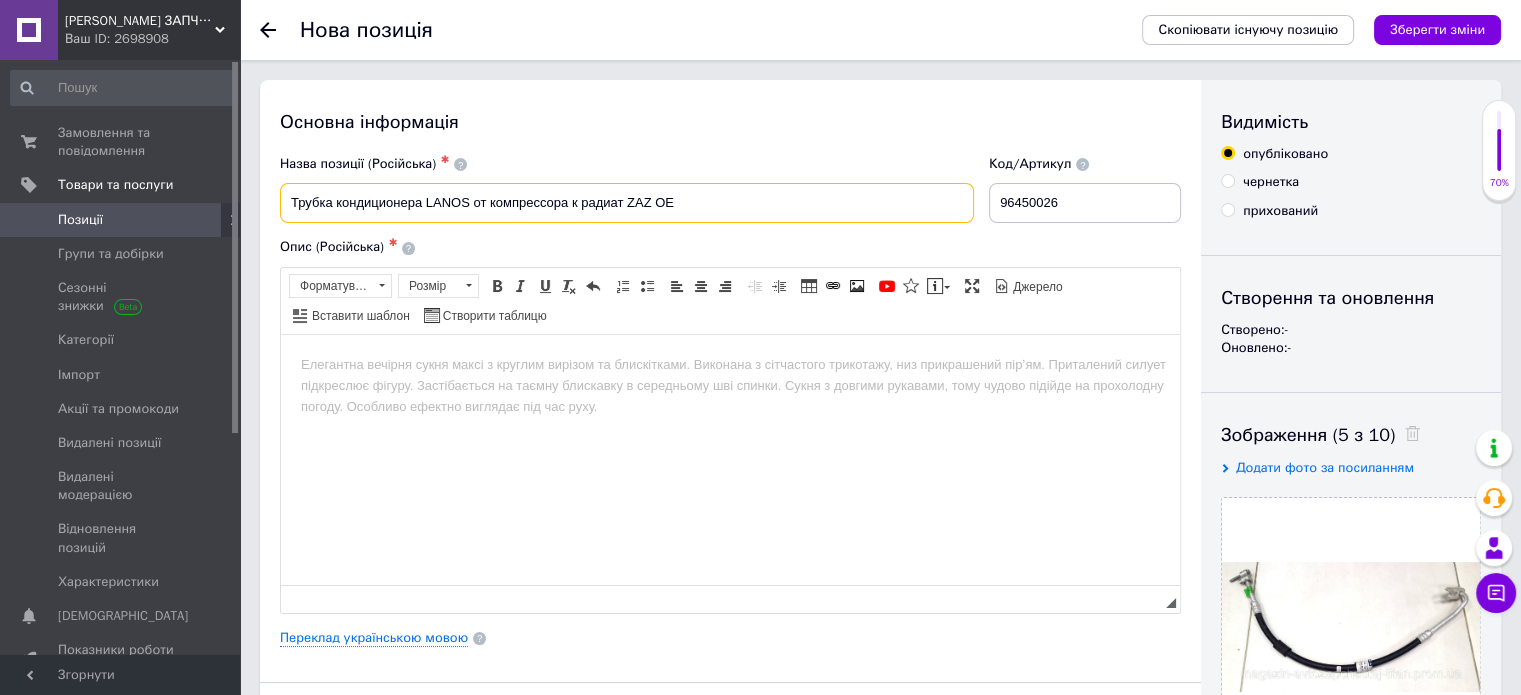 type on "Трубка кондиционера LANOS от компрессора к радиат ZAZ OE" 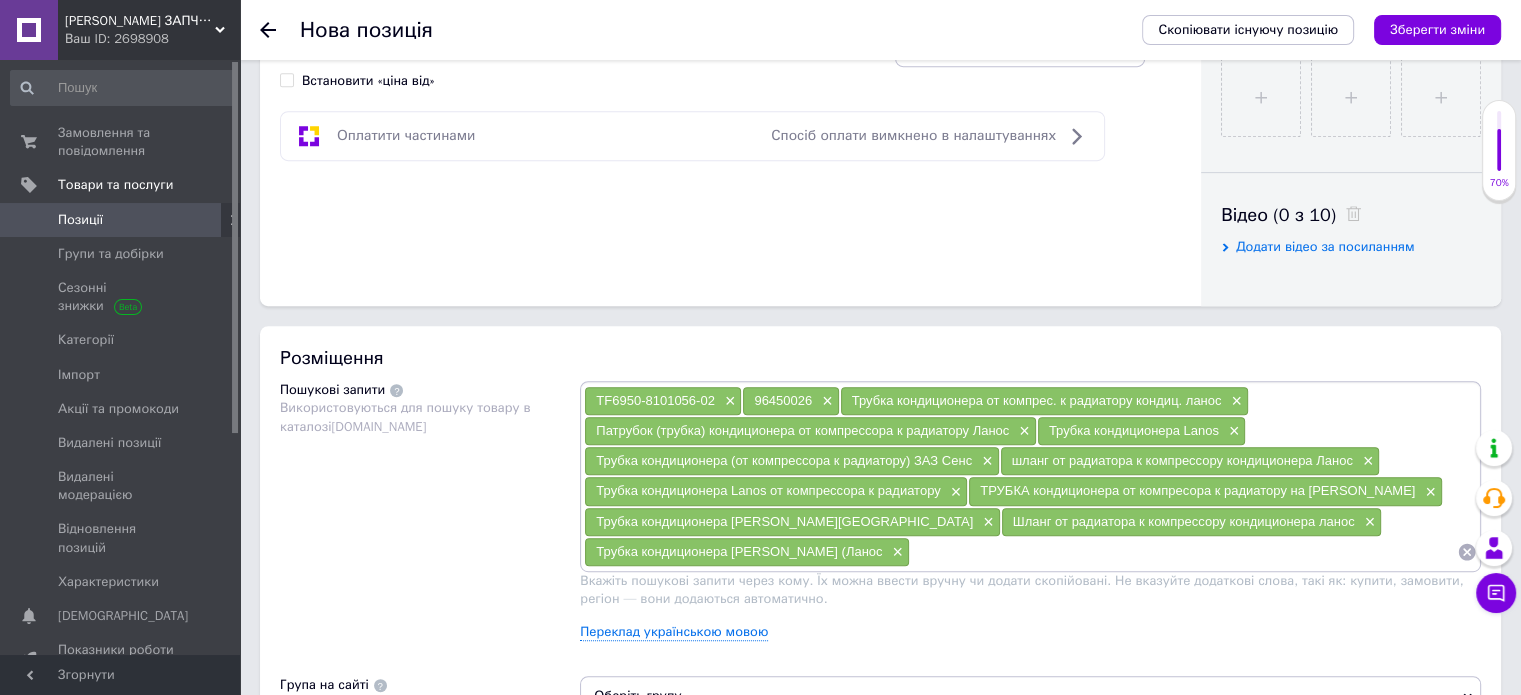 scroll, scrollTop: 956, scrollLeft: 0, axis: vertical 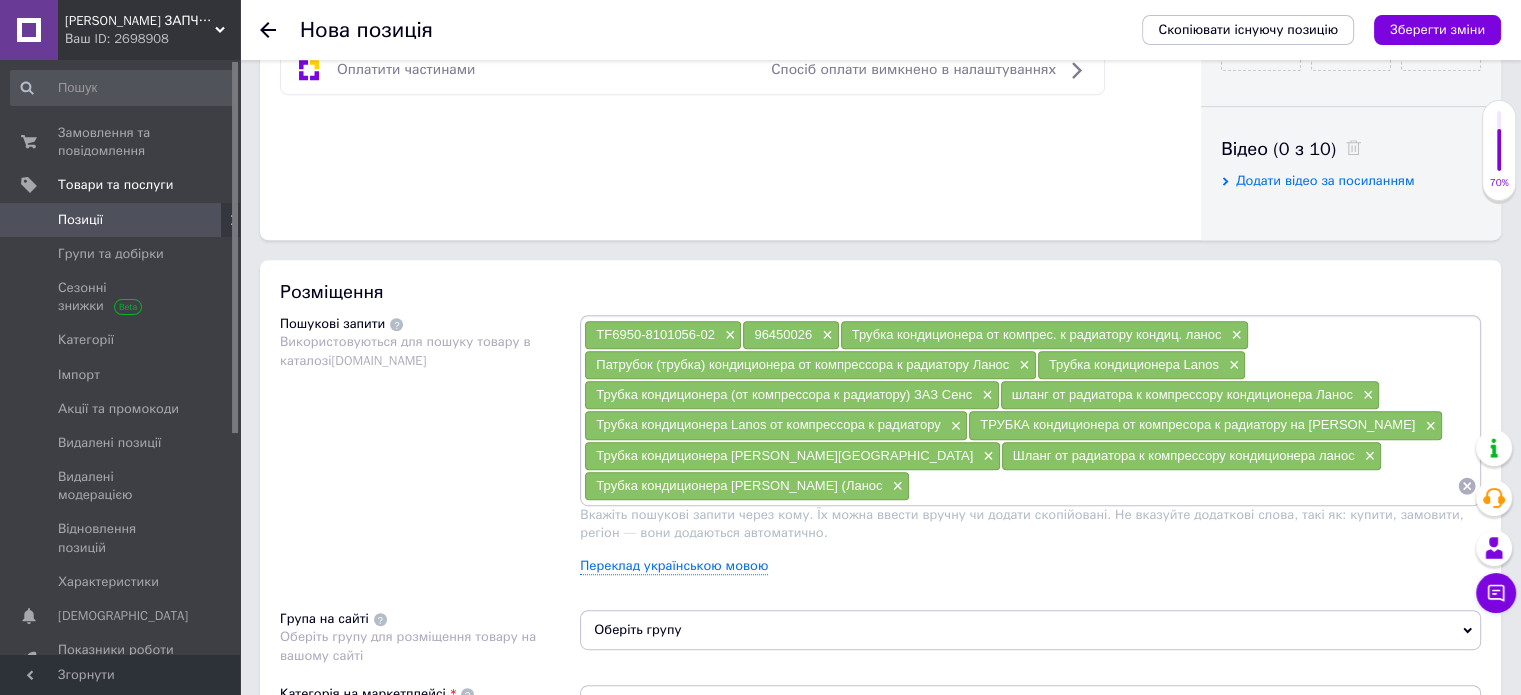 click at bounding box center [1183, 486] 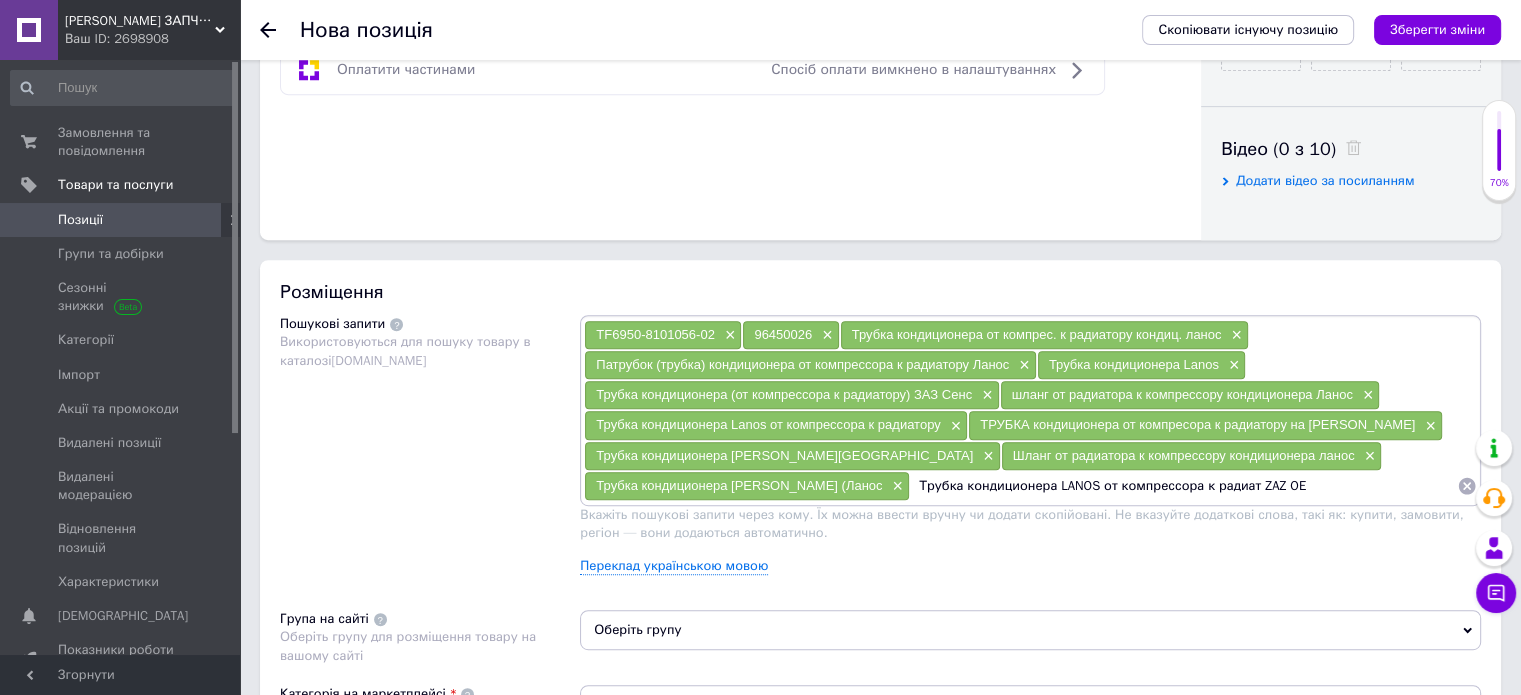 type on "Трубка кондиционера LANOS от компрессора к радиат ZAZ OE" 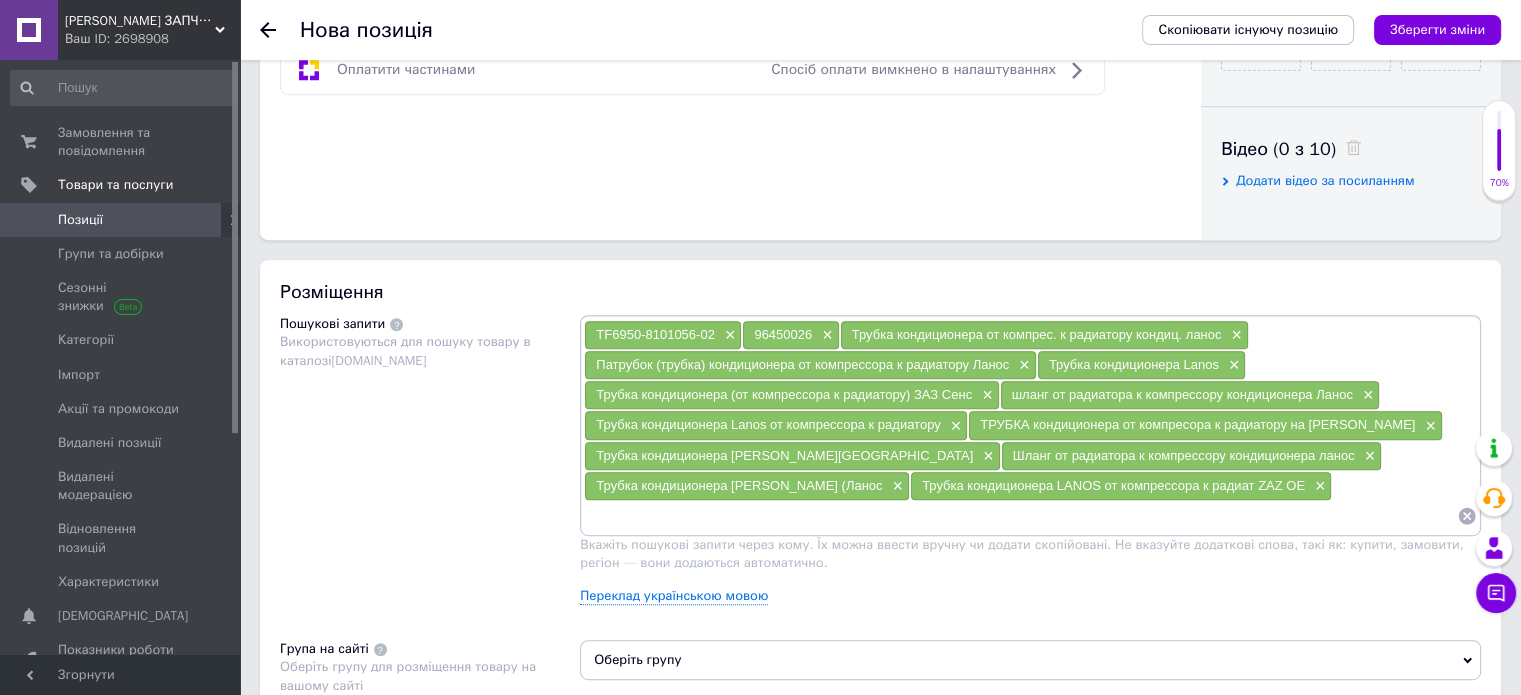 paste on "Трубка кондиціонера LANOS від компресора до радіатора ZAZ OE" 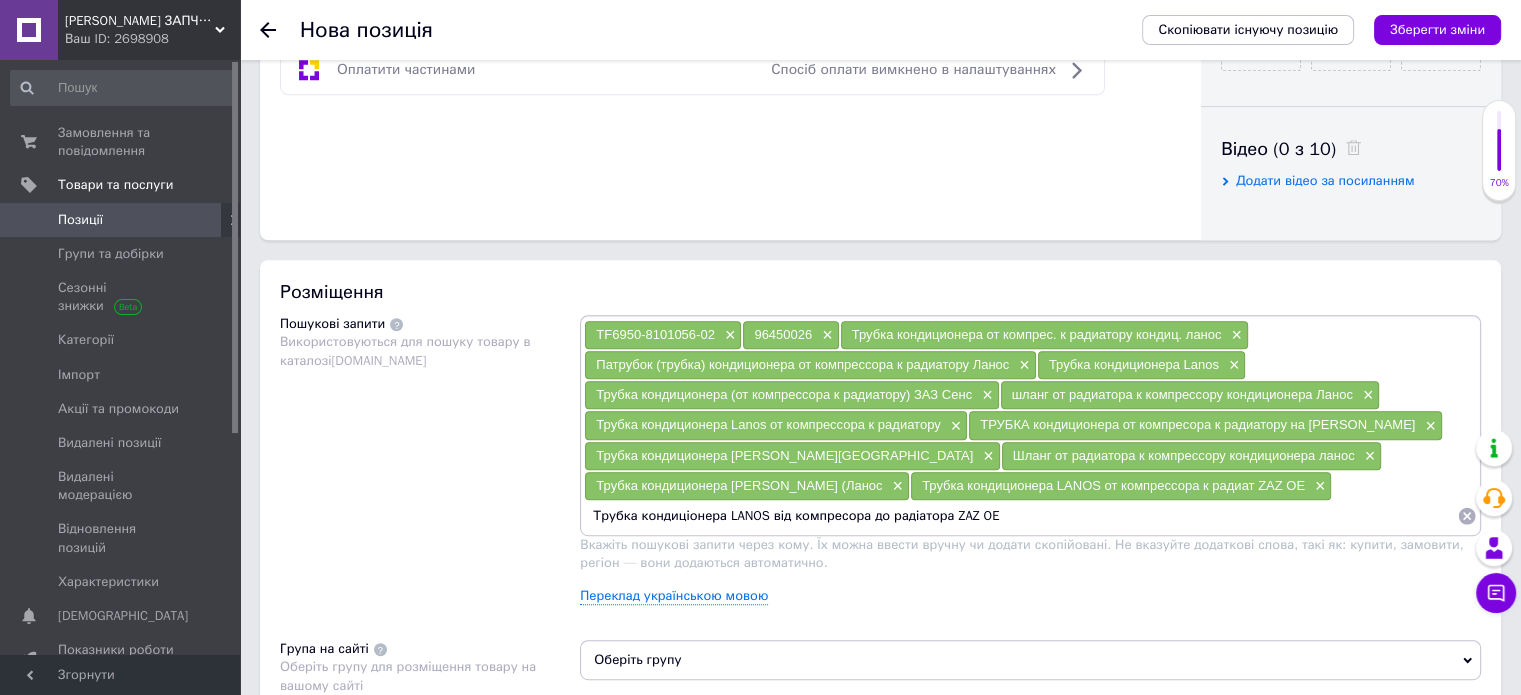 type 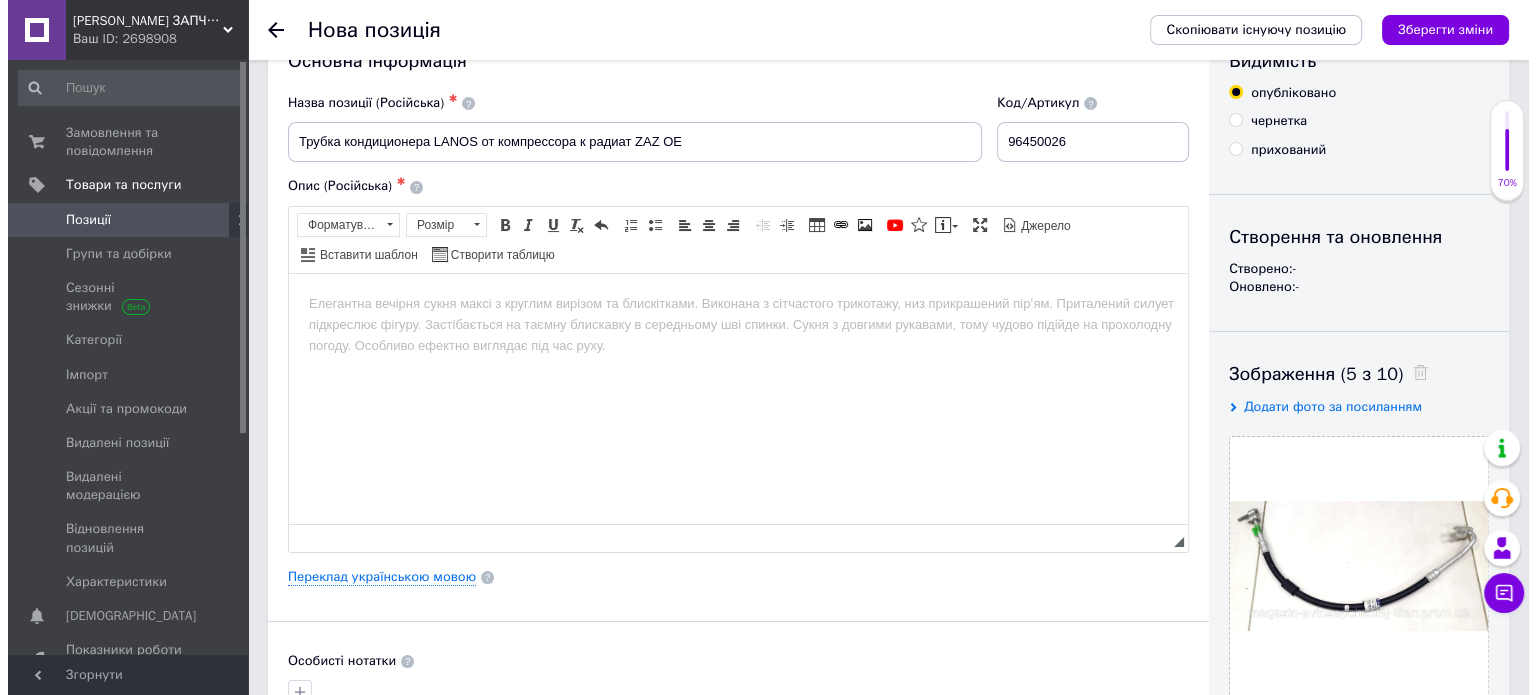 scroll, scrollTop: 56, scrollLeft: 0, axis: vertical 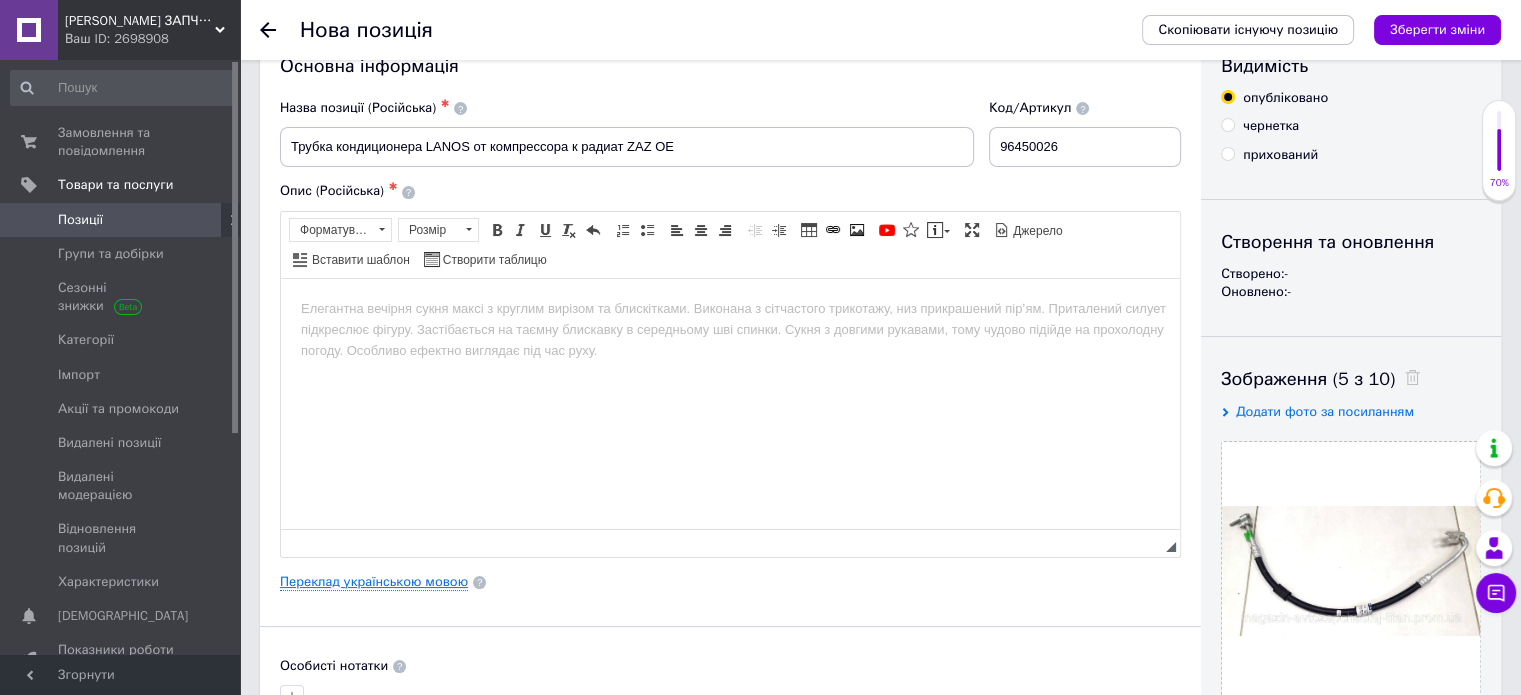 click on "Переклад українською мовою" at bounding box center (374, 582) 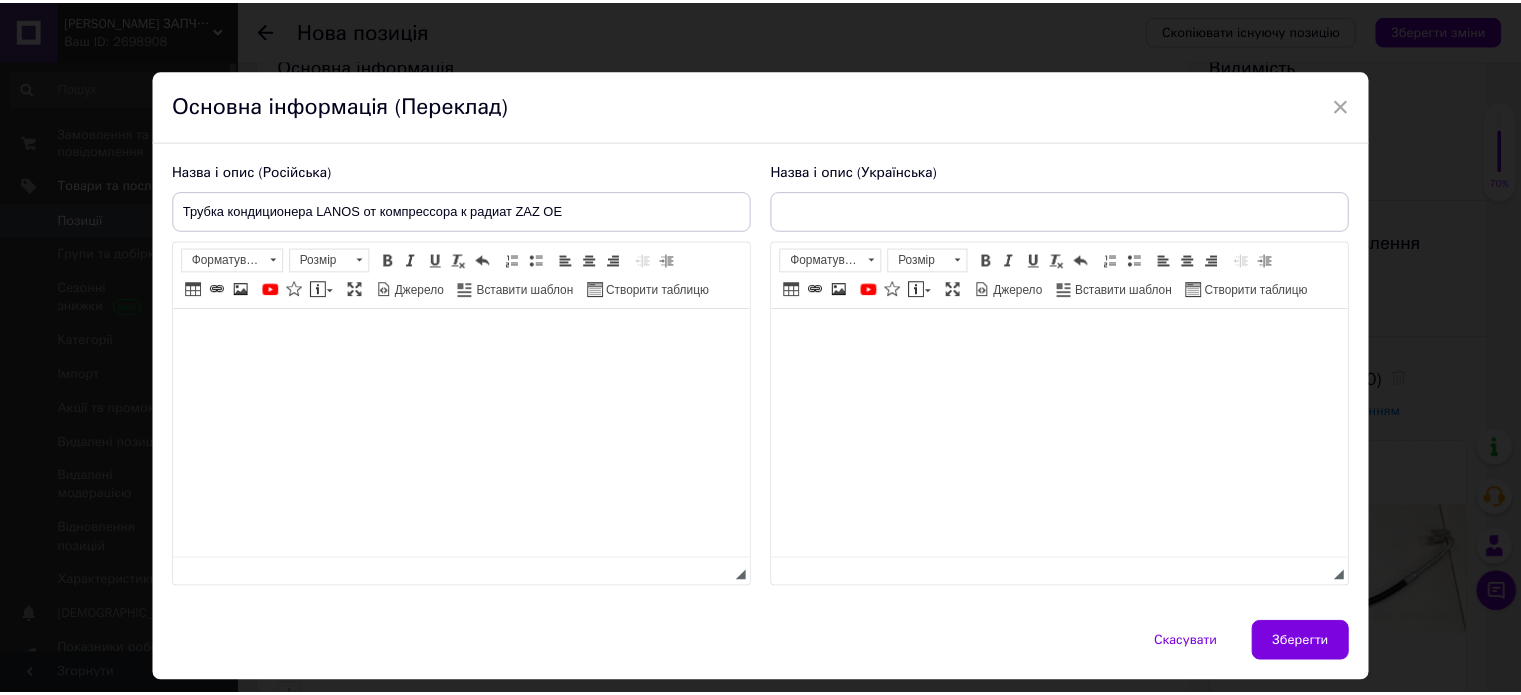 scroll, scrollTop: 0, scrollLeft: 0, axis: both 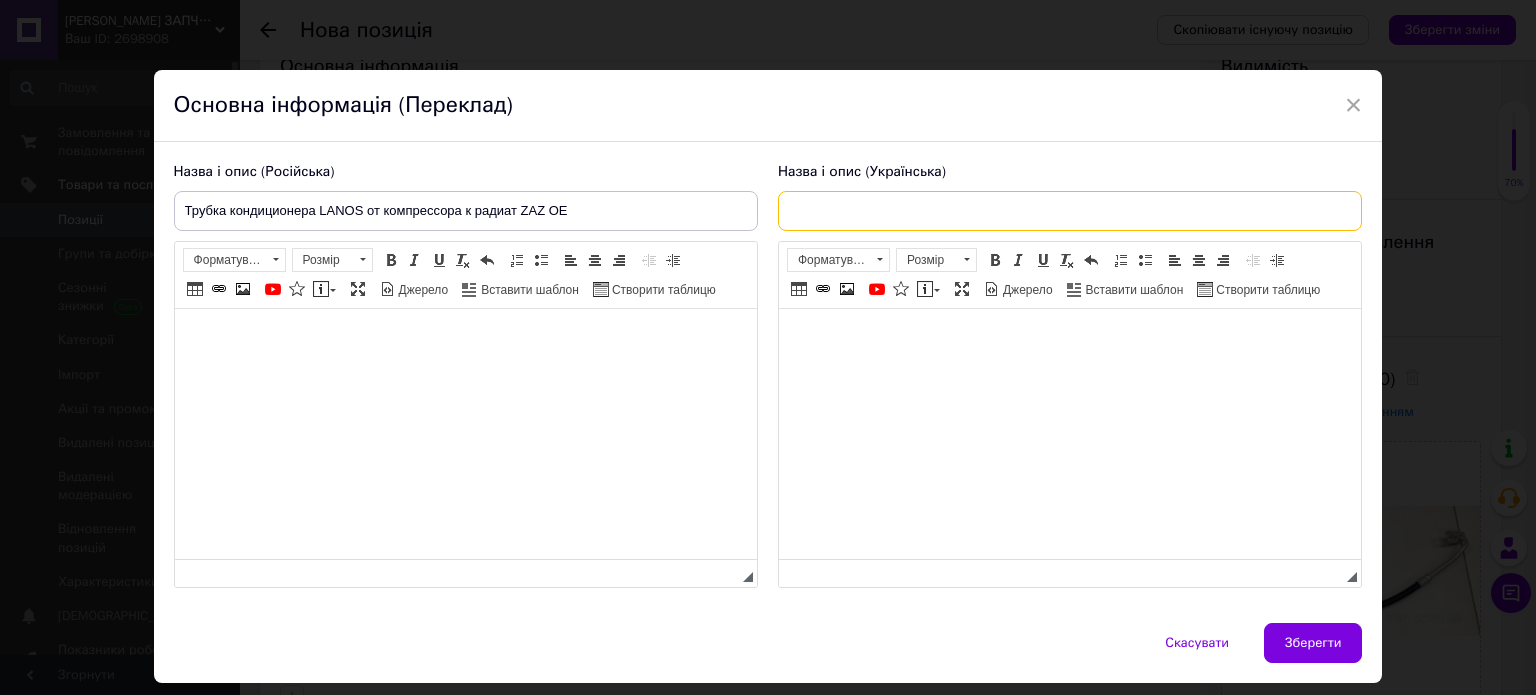 click at bounding box center (1070, 211) 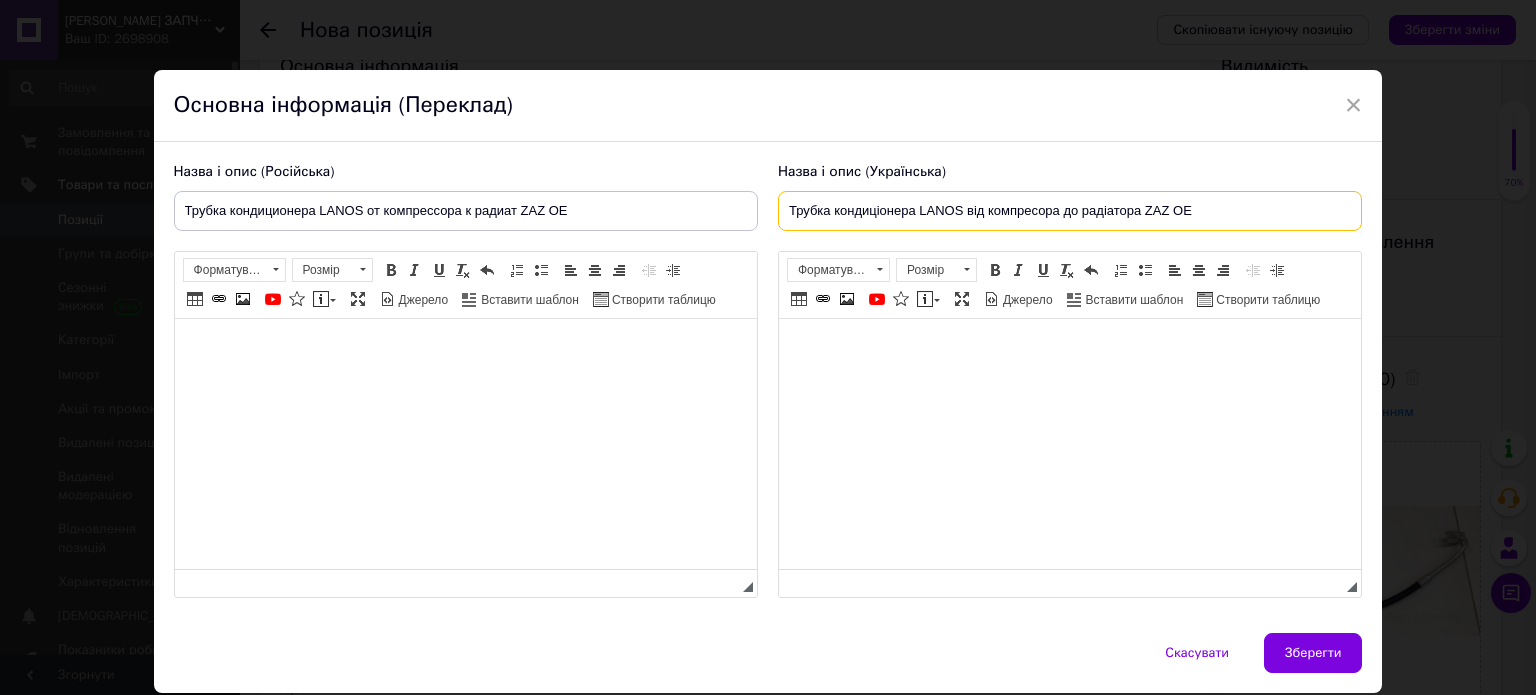 type on "Трубка кондиціонера LANOS від компресора до радіатора ZAZ OE" 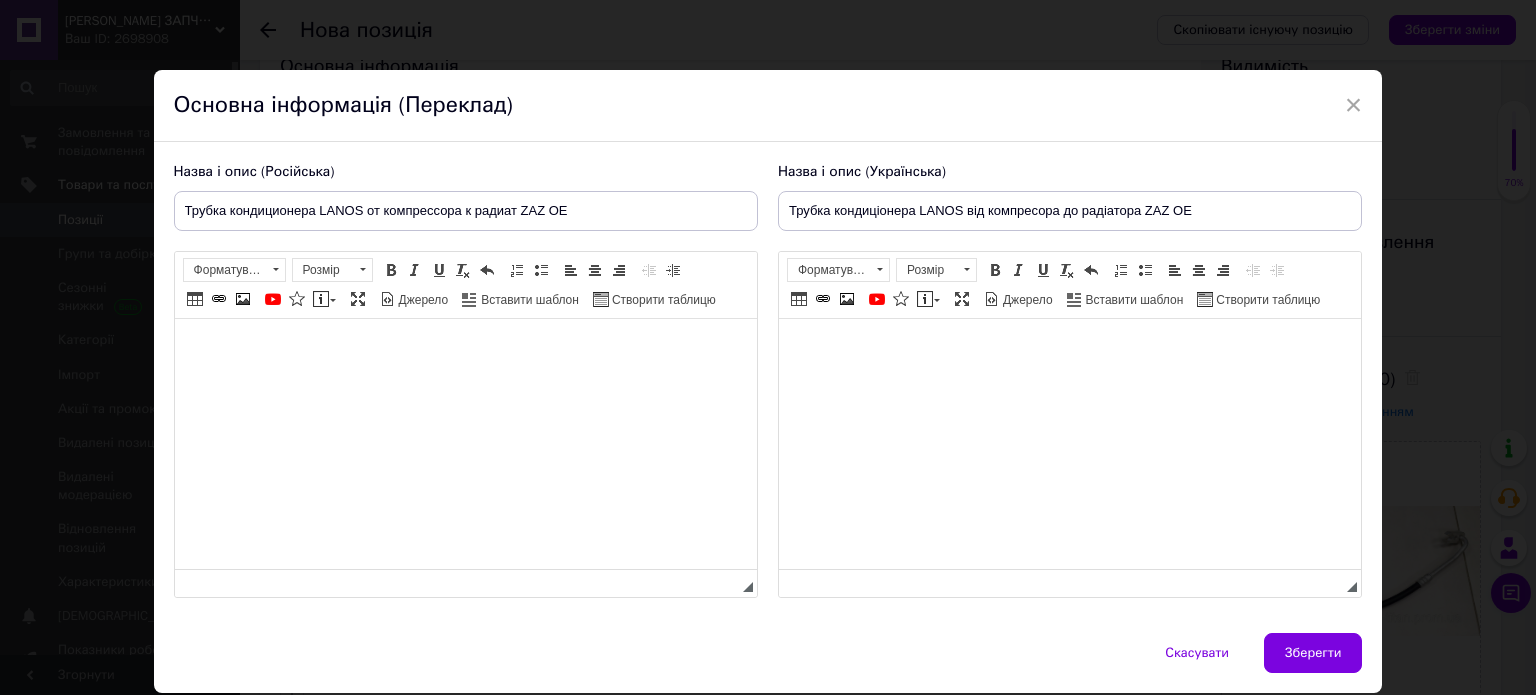 click at bounding box center (1069, 349) 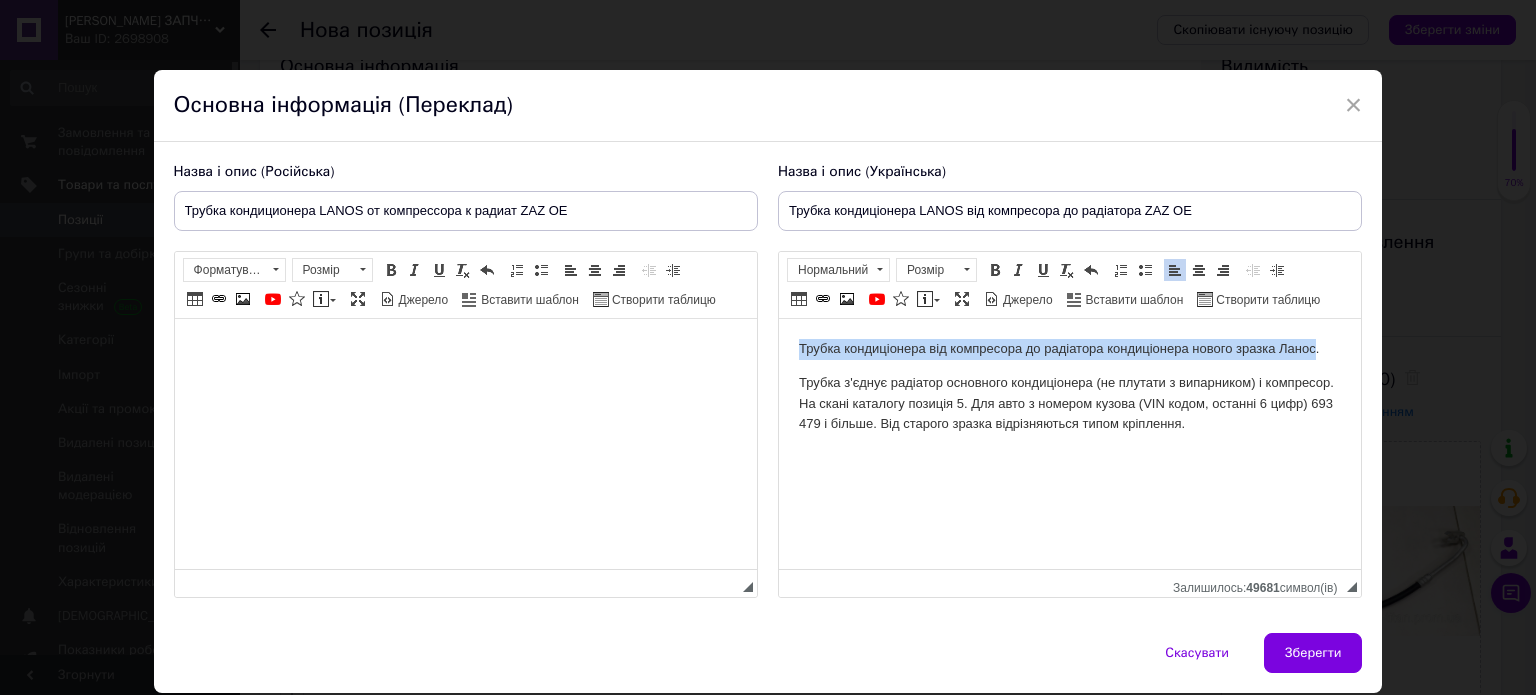 drag, startPoint x: 1314, startPoint y: 346, endPoint x: 796, endPoint y: 348, distance: 518.00385 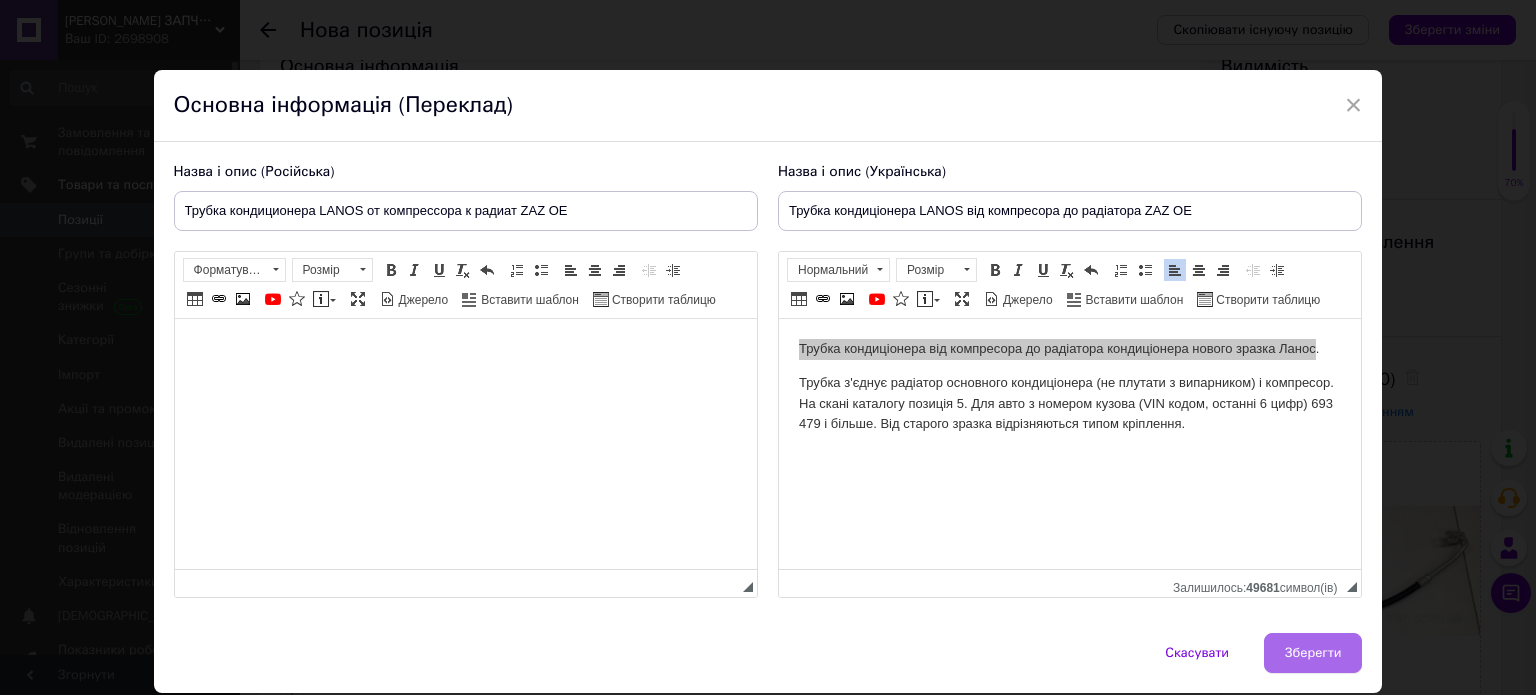click on "Зберегти" at bounding box center (1313, 653) 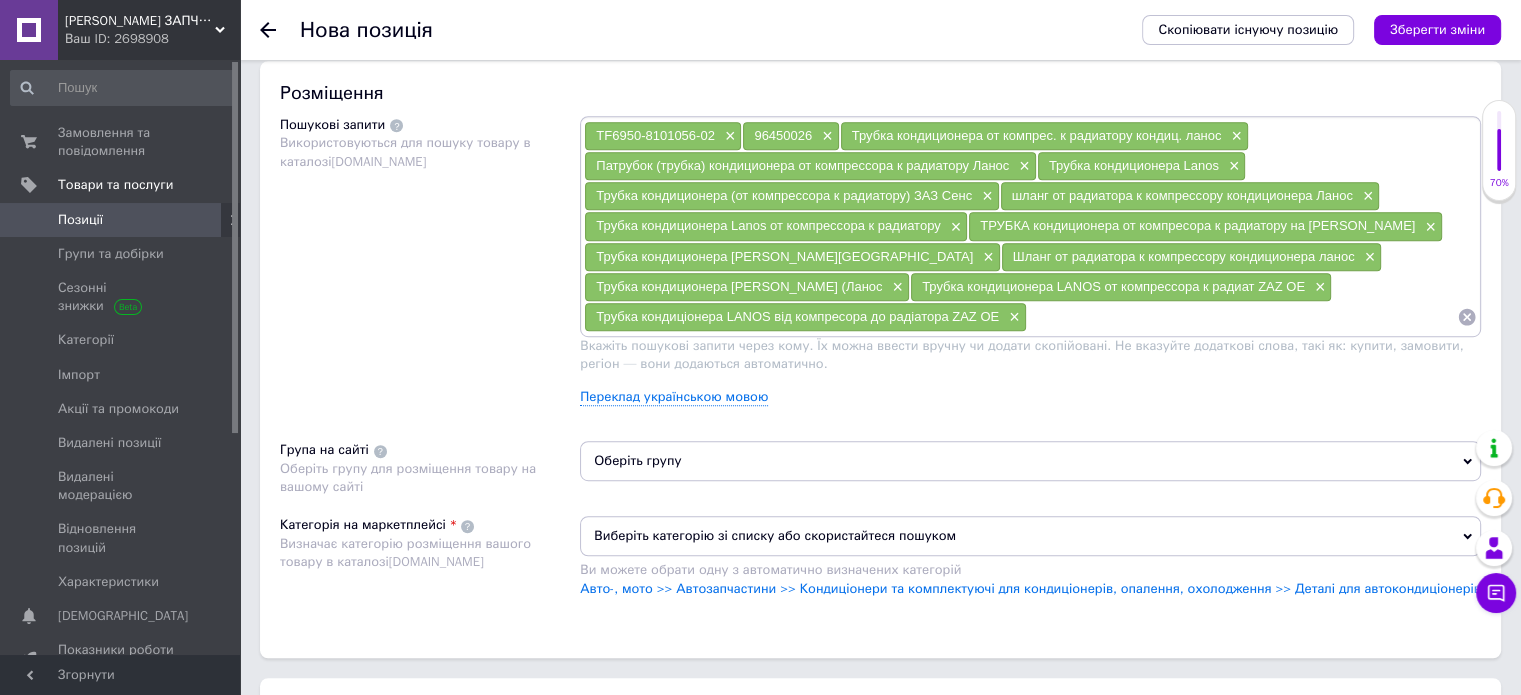 scroll, scrollTop: 1160, scrollLeft: 0, axis: vertical 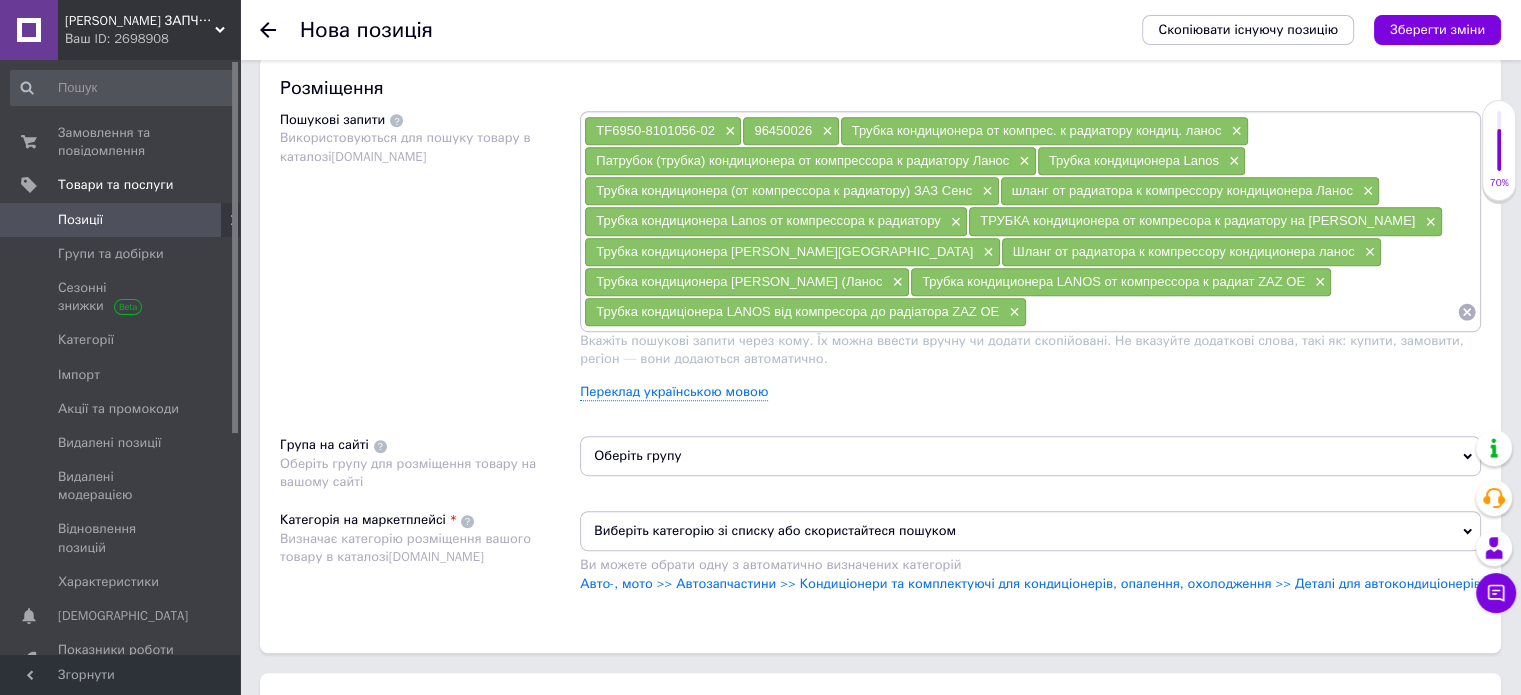 paste on "Трубка кондиціонера від компресора до радіатора кондиціонера нового зразка Ланос" 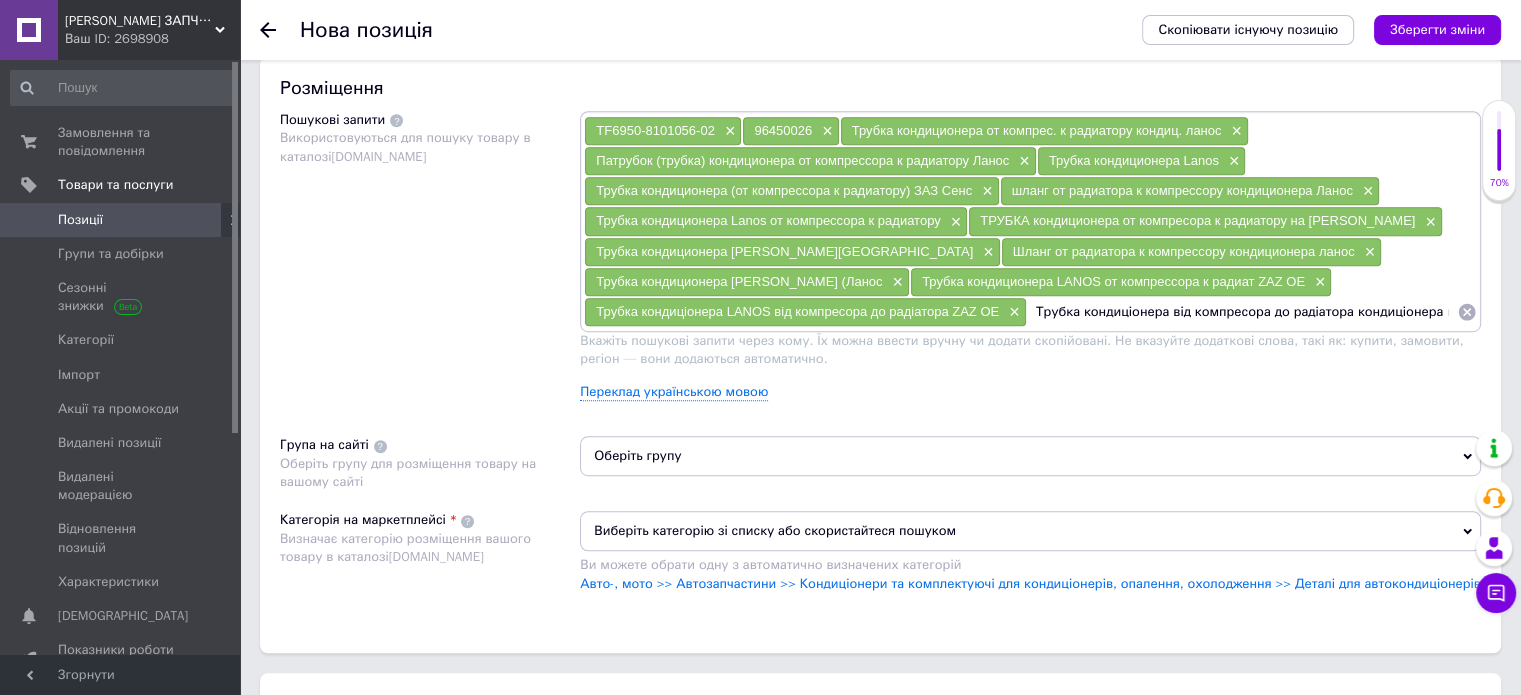 scroll, scrollTop: 0, scrollLeft: 108, axis: horizontal 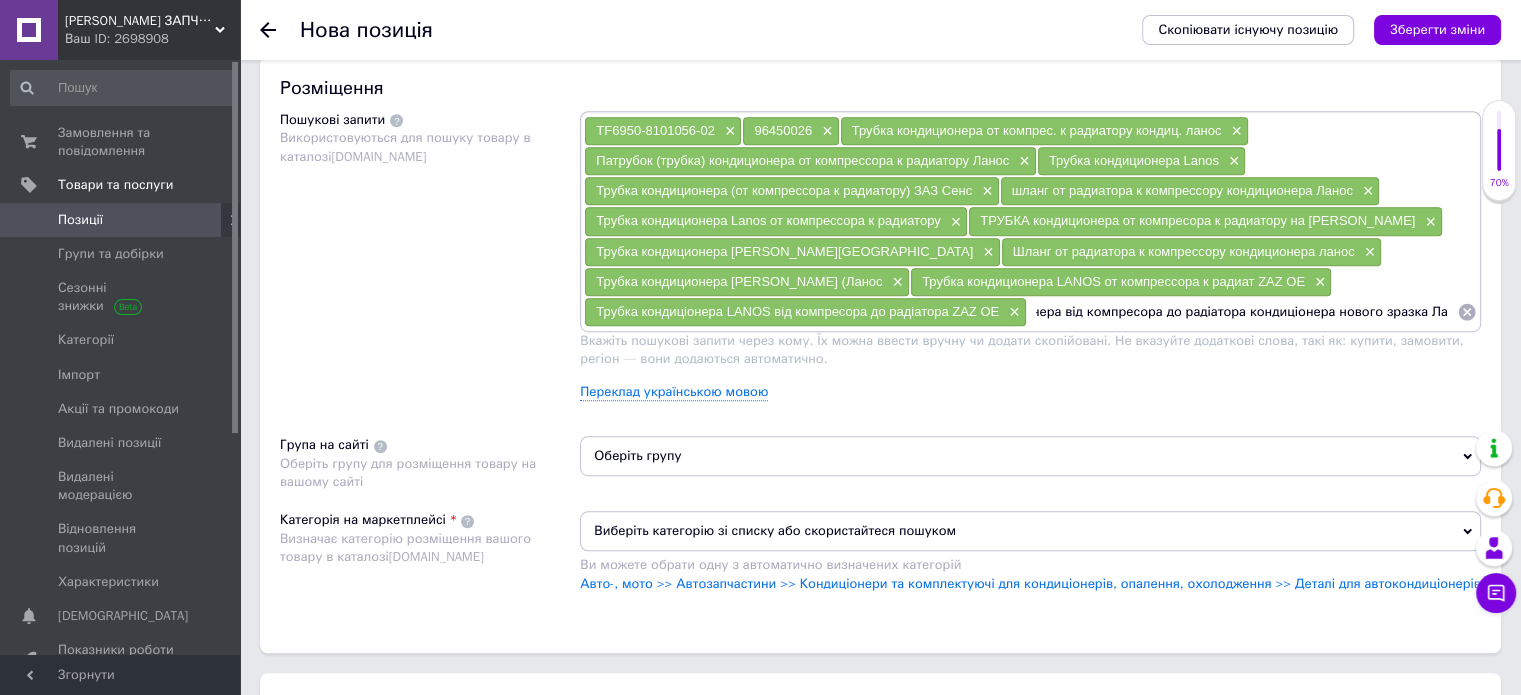 click on "Трубка кондиціонера від компресора до радіатора кондиціонера нового зразка Ланос" at bounding box center (1242, 312) 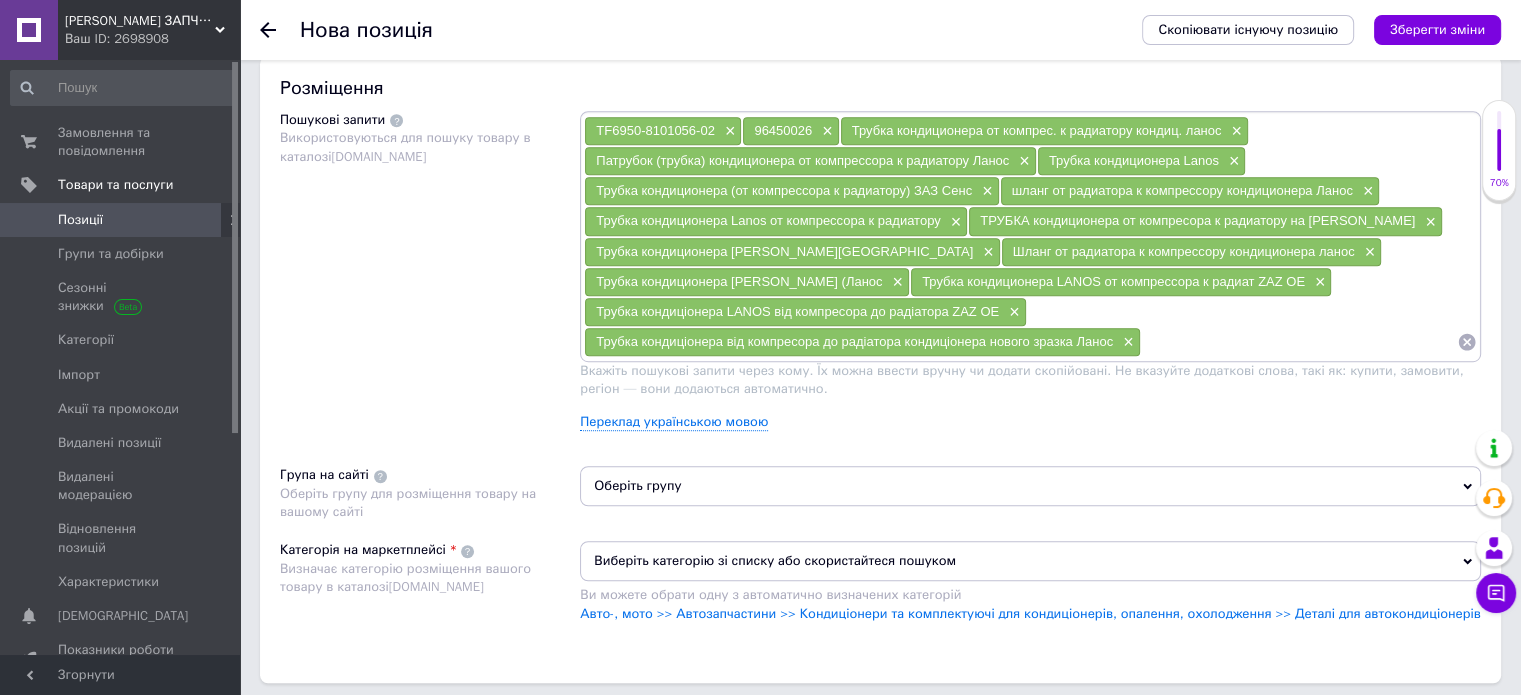 scroll, scrollTop: 0, scrollLeft: 0, axis: both 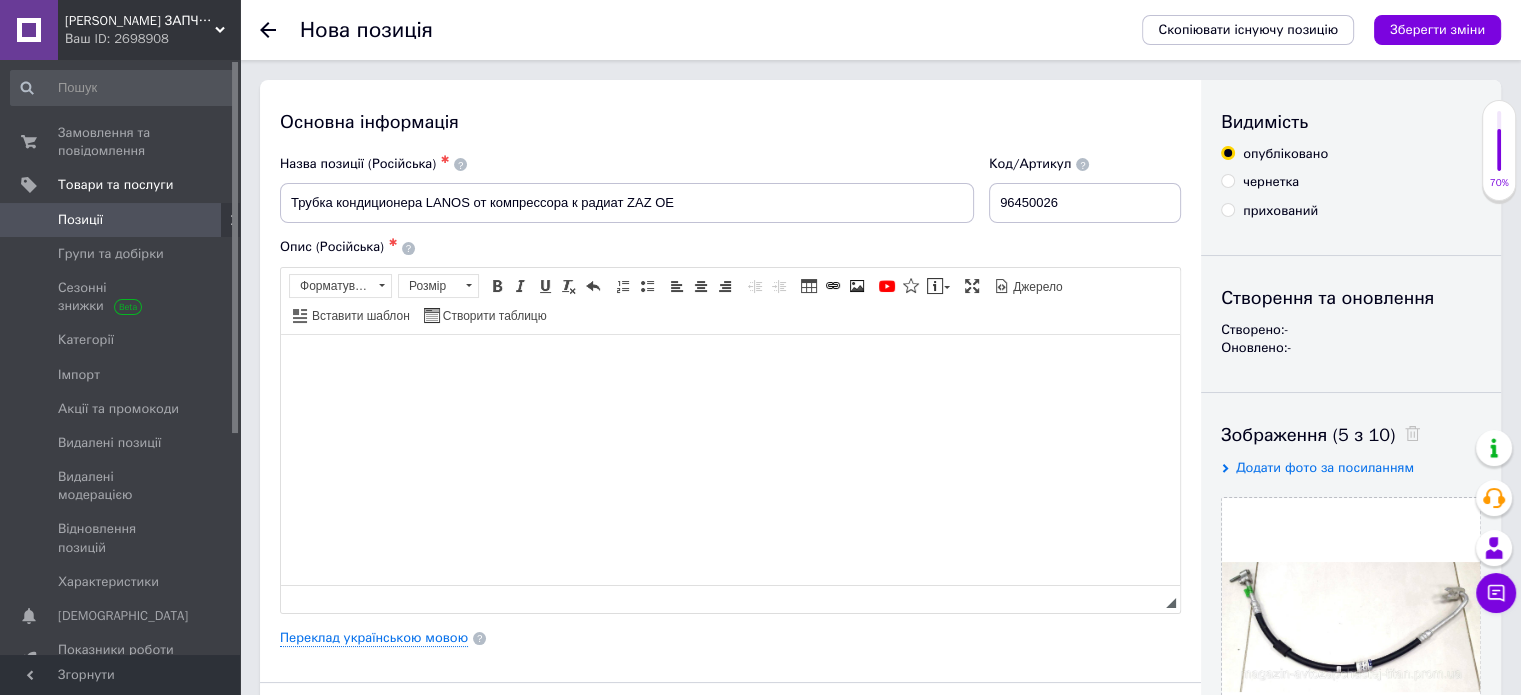 click at bounding box center (730, 364) 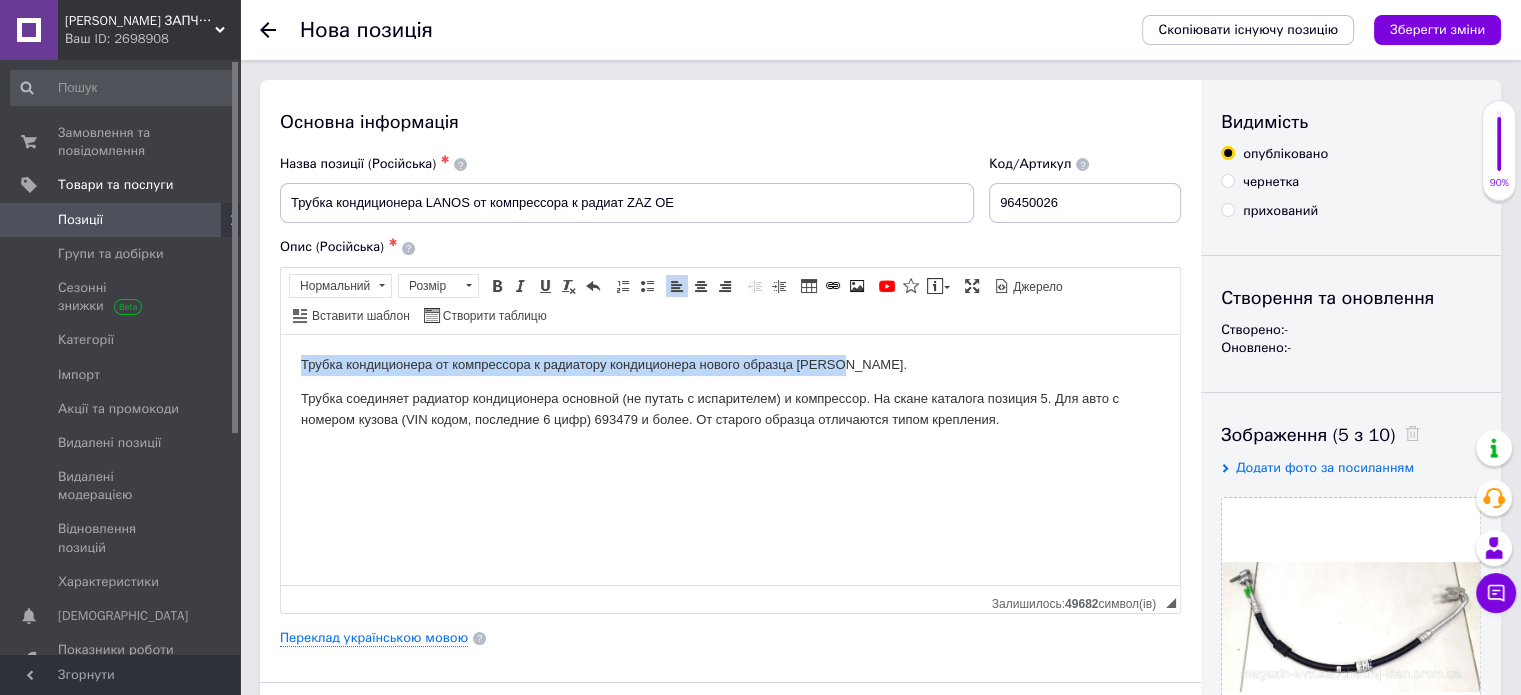 drag, startPoint x: 848, startPoint y: 360, endPoint x: 301, endPoint y: 364, distance: 547.01465 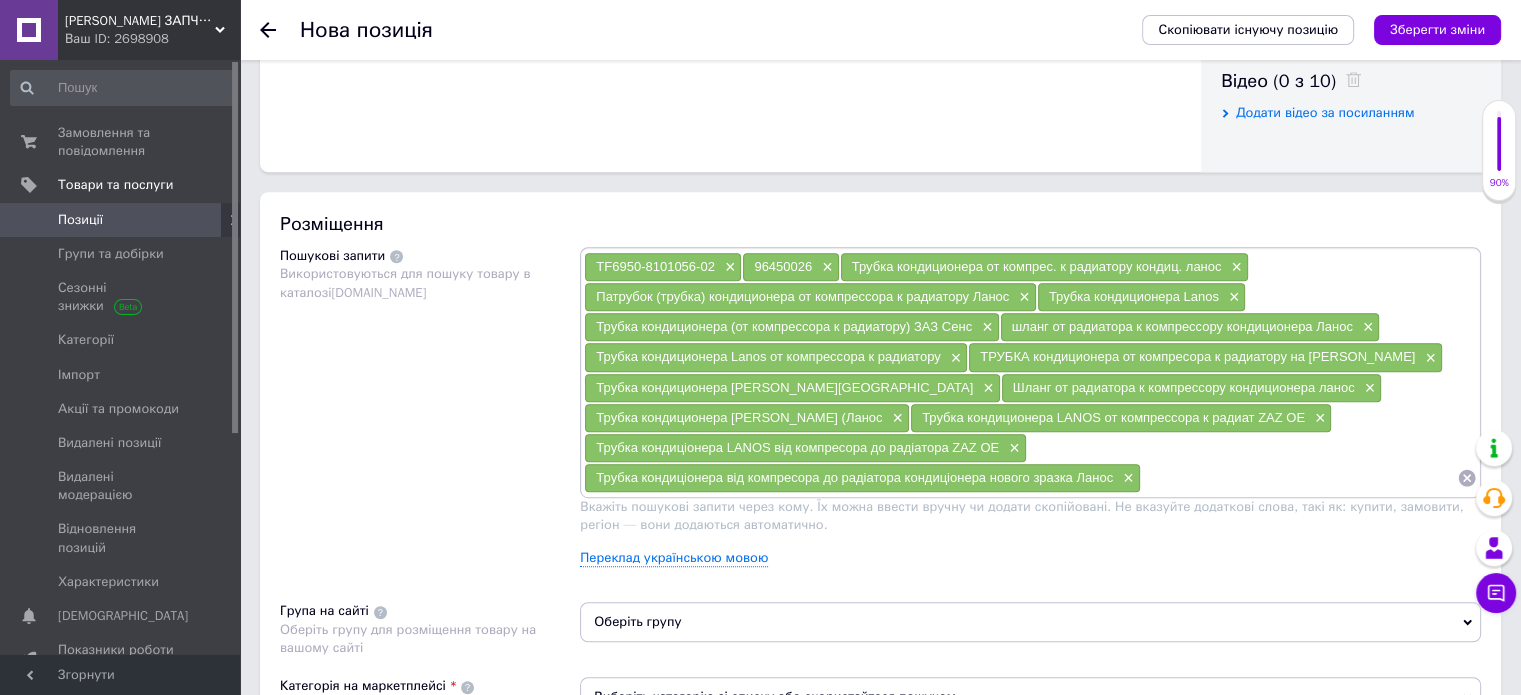 scroll, scrollTop: 1081, scrollLeft: 0, axis: vertical 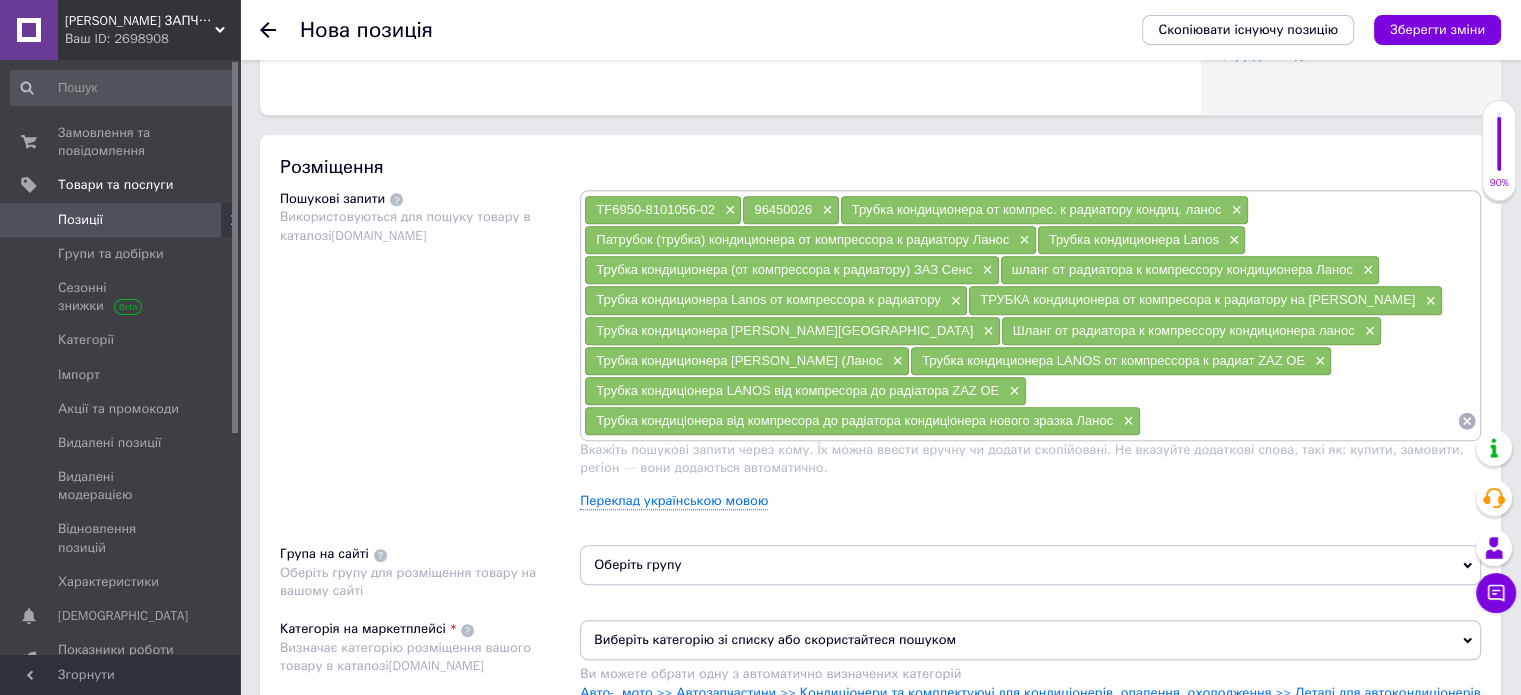 click at bounding box center (1299, 421) 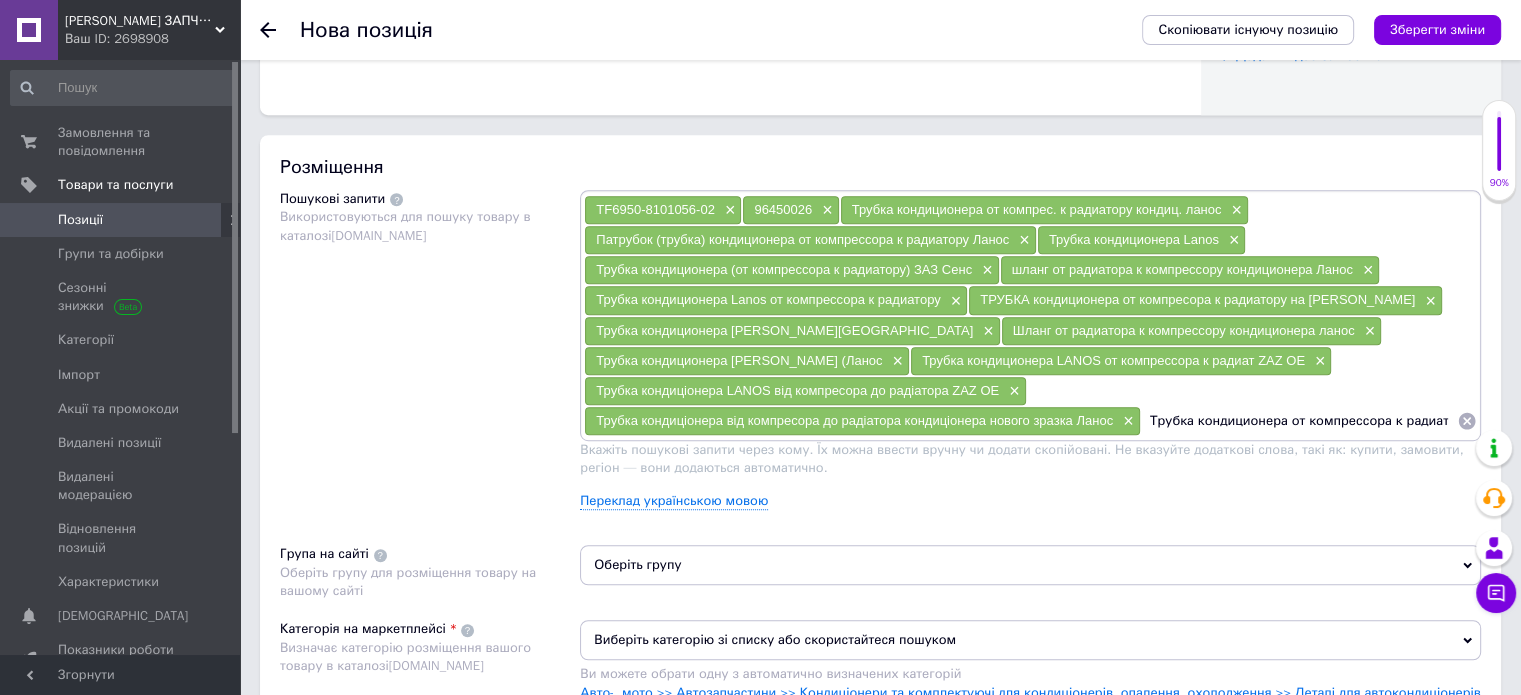 scroll, scrollTop: 0, scrollLeft: 241, axis: horizontal 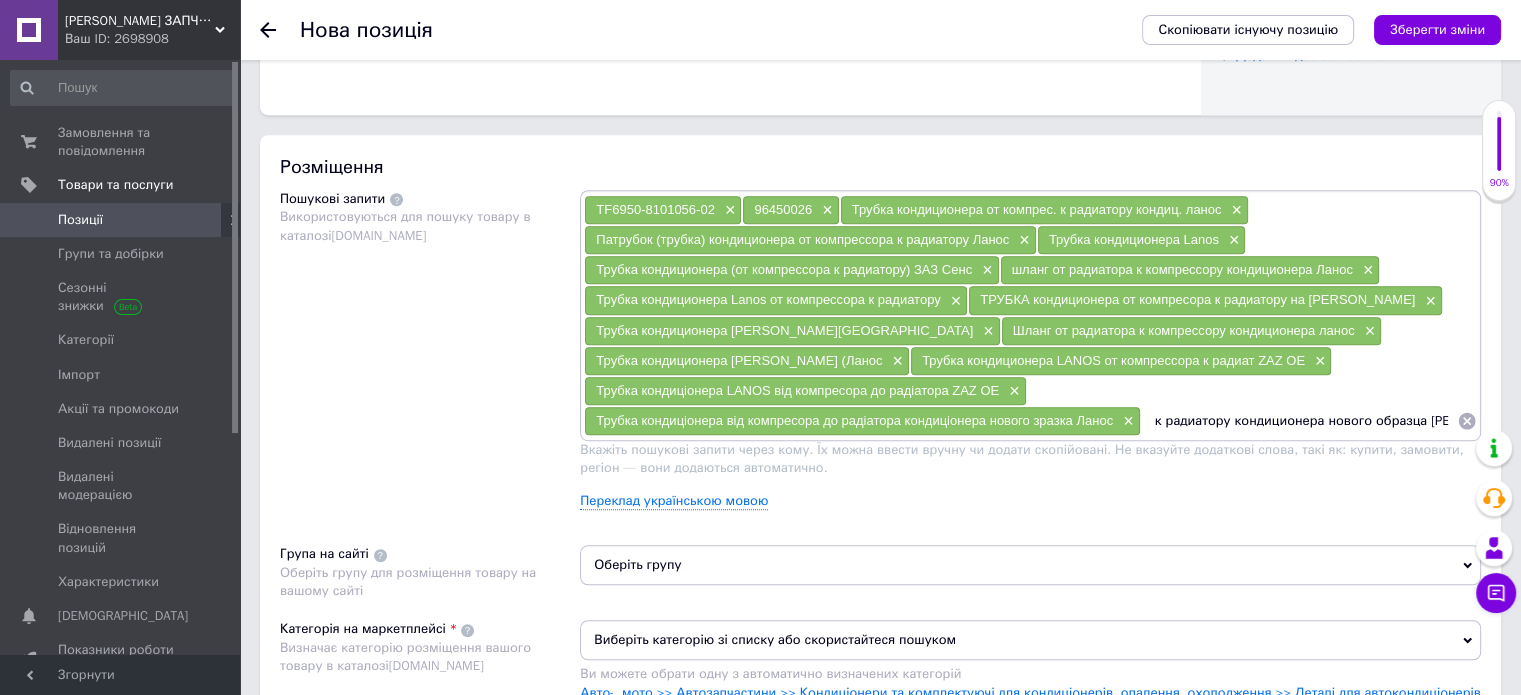 type 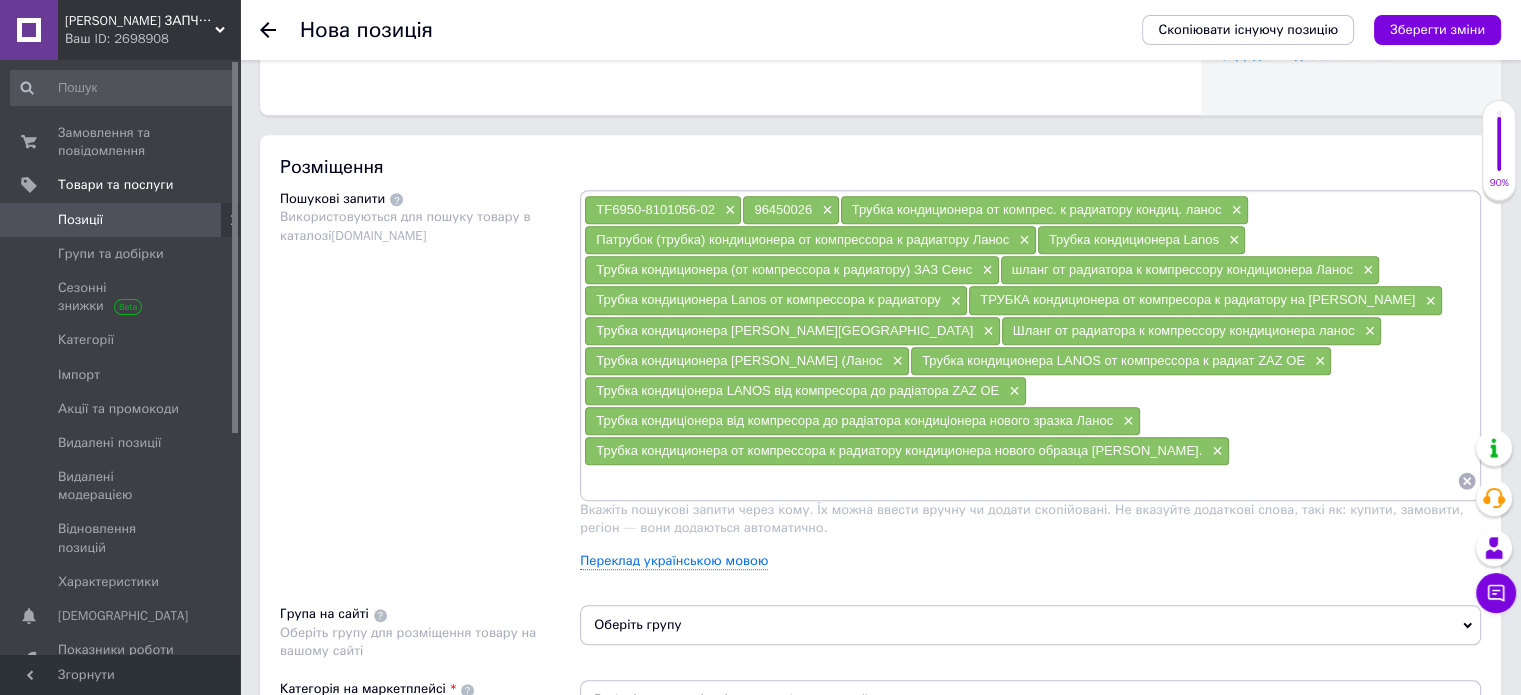 scroll, scrollTop: 0, scrollLeft: 0, axis: both 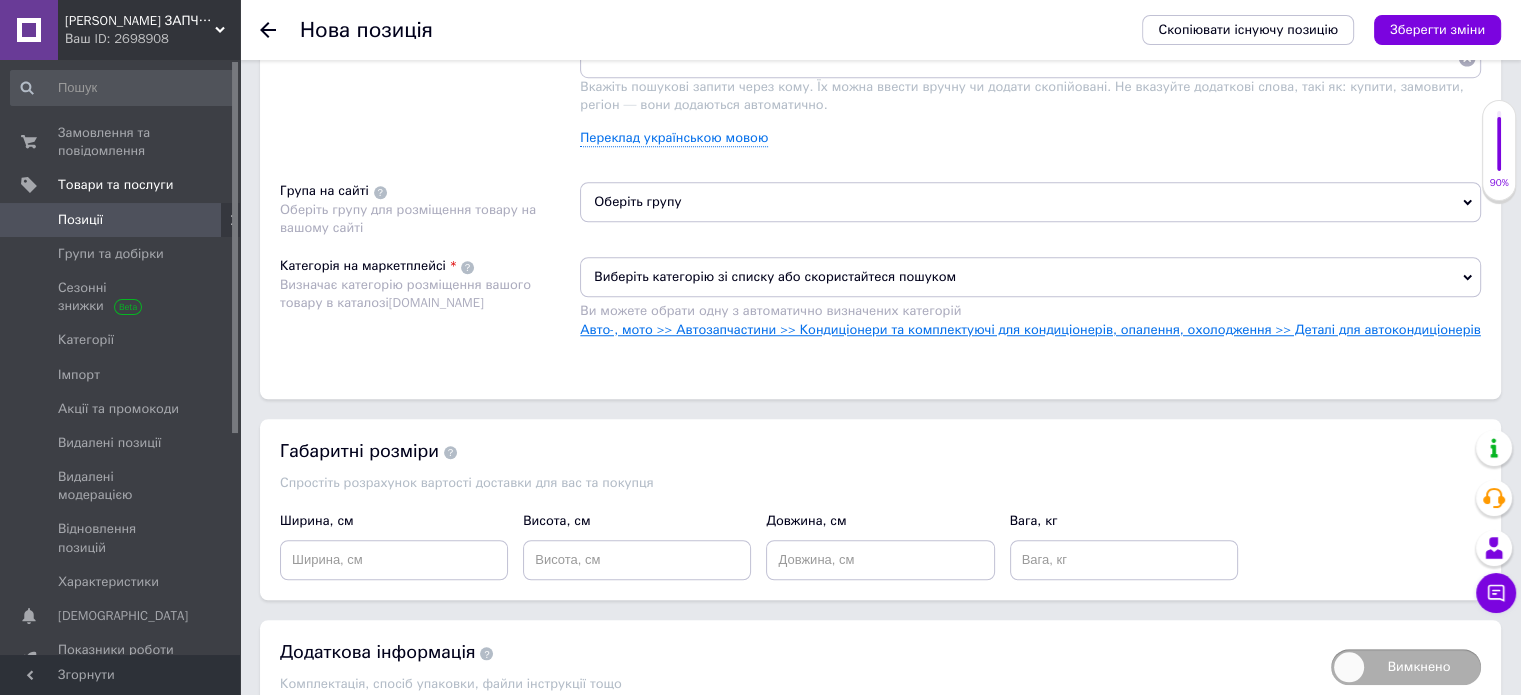 click on "Авто-, мото >> Автозапчастини >> Кондиціонери та комплектуючі для кондиціонерів, опалення, охолодження >> Деталі для автокондиціонерів" at bounding box center (1030, 329) 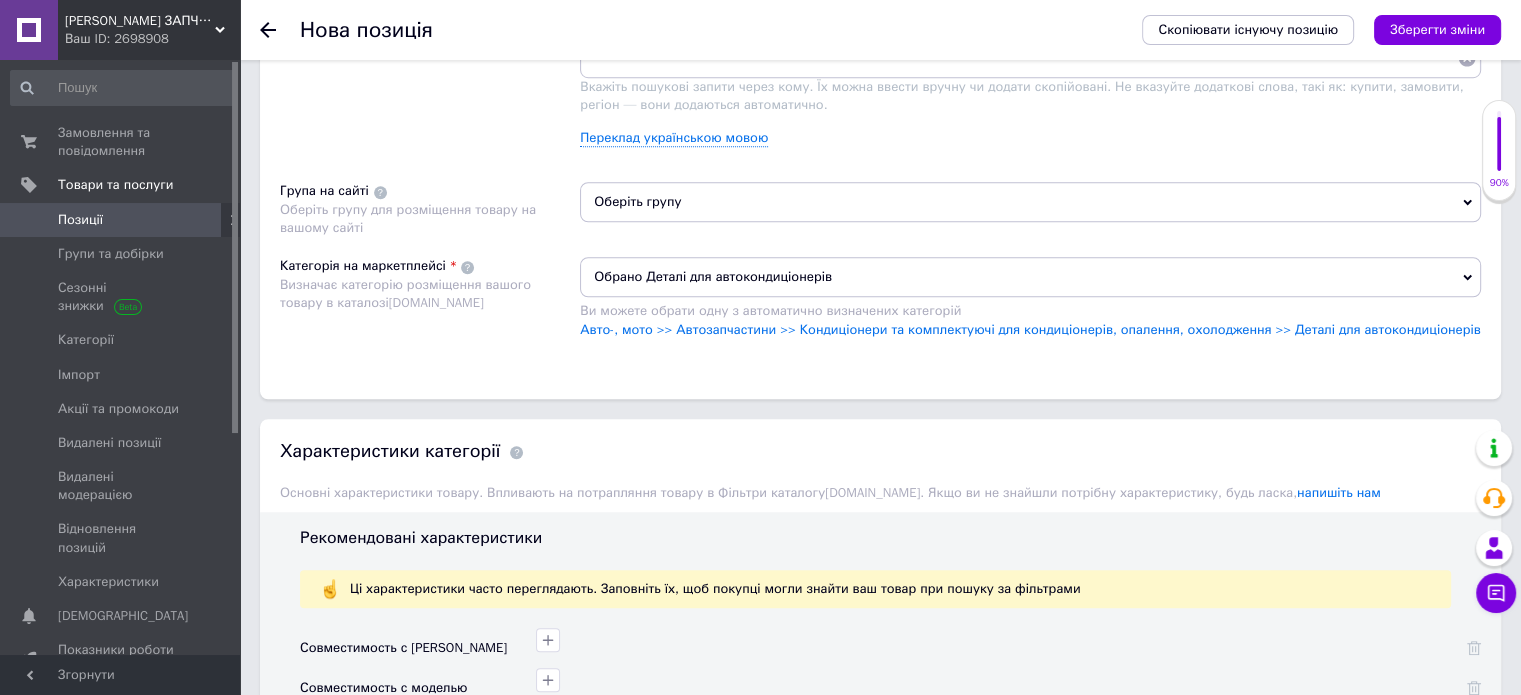 click on "Оберіть групу" at bounding box center (1030, 202) 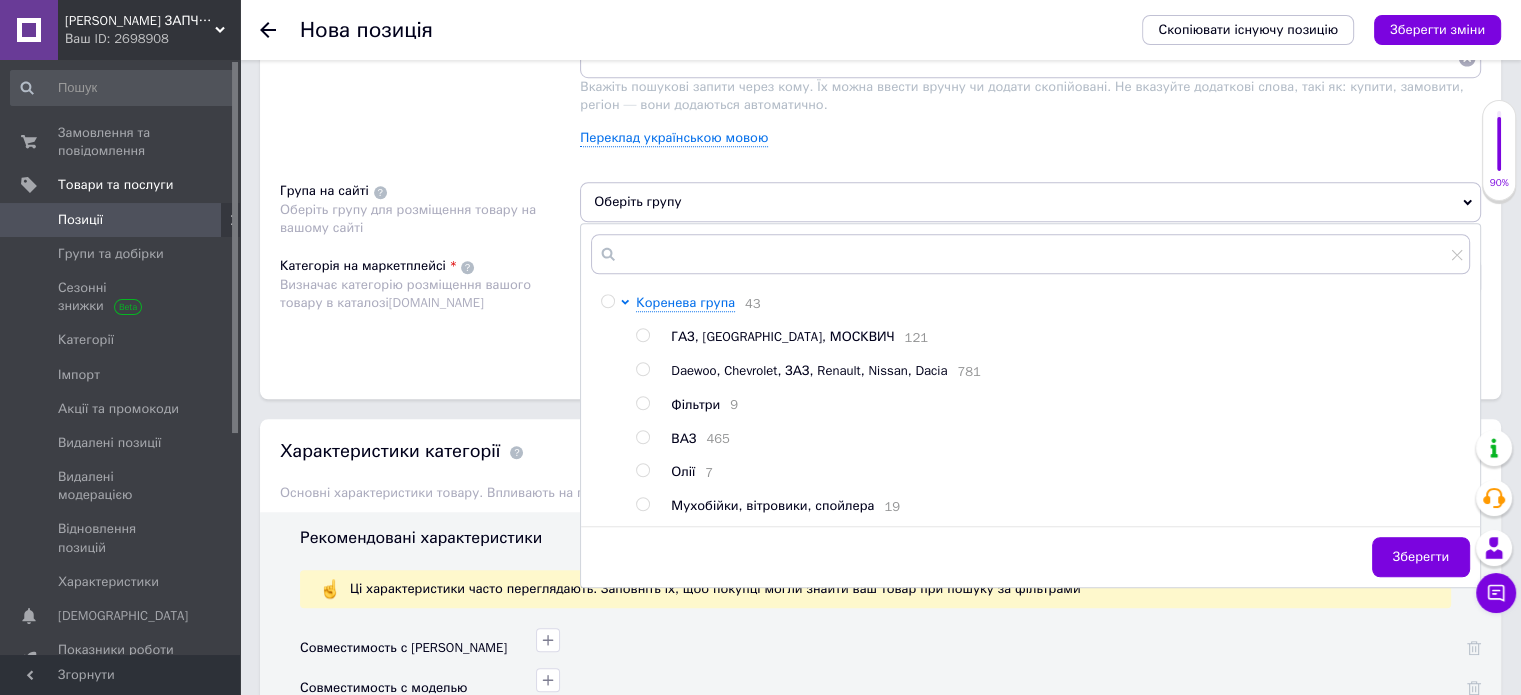 click at bounding box center (642, 369) 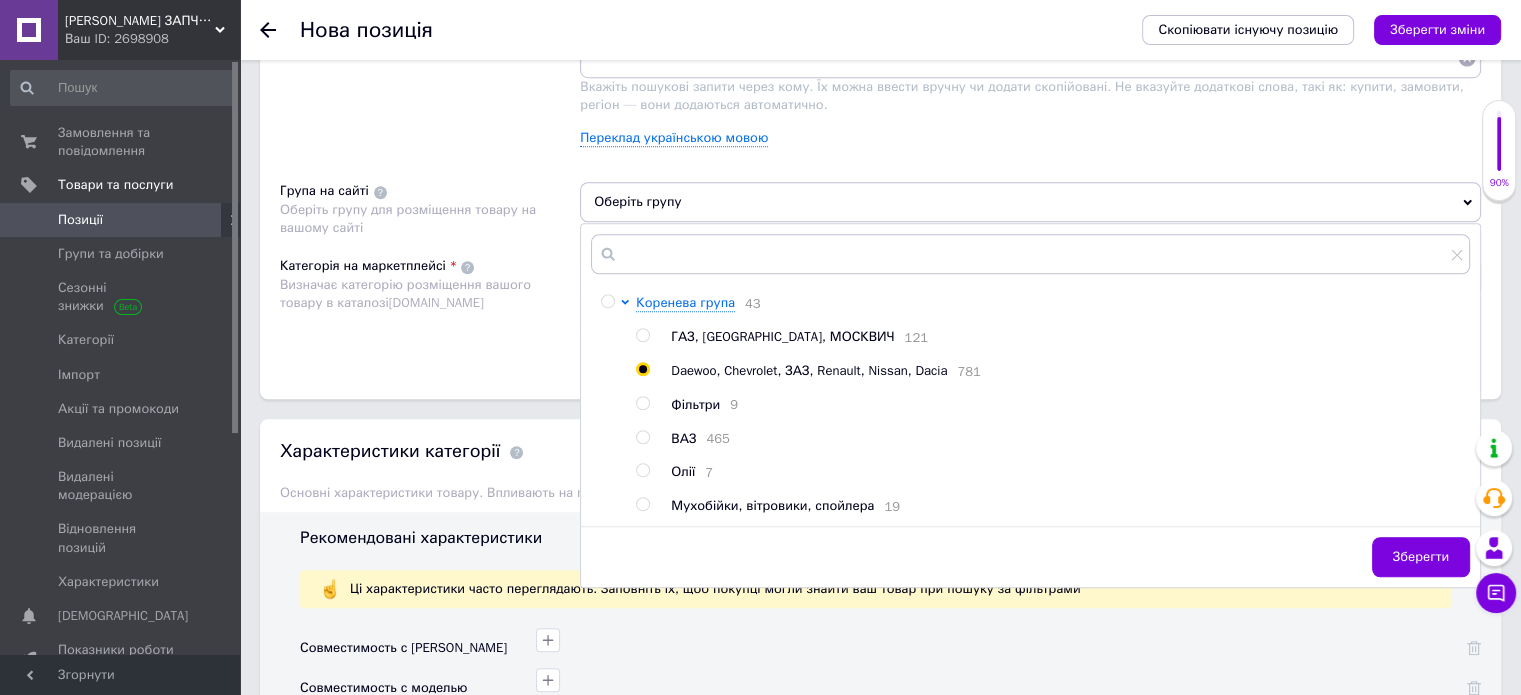 radio on "true" 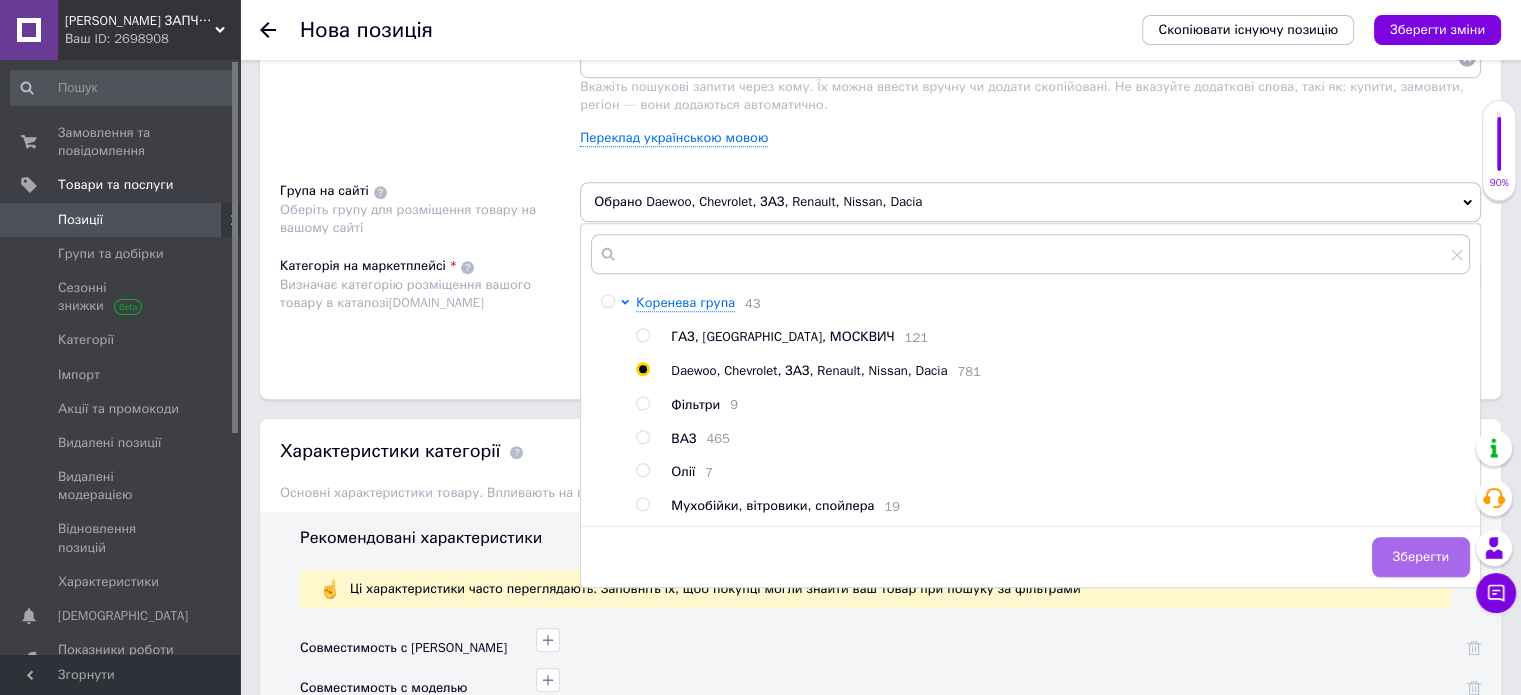 click on "Зберегти" at bounding box center [1421, 557] 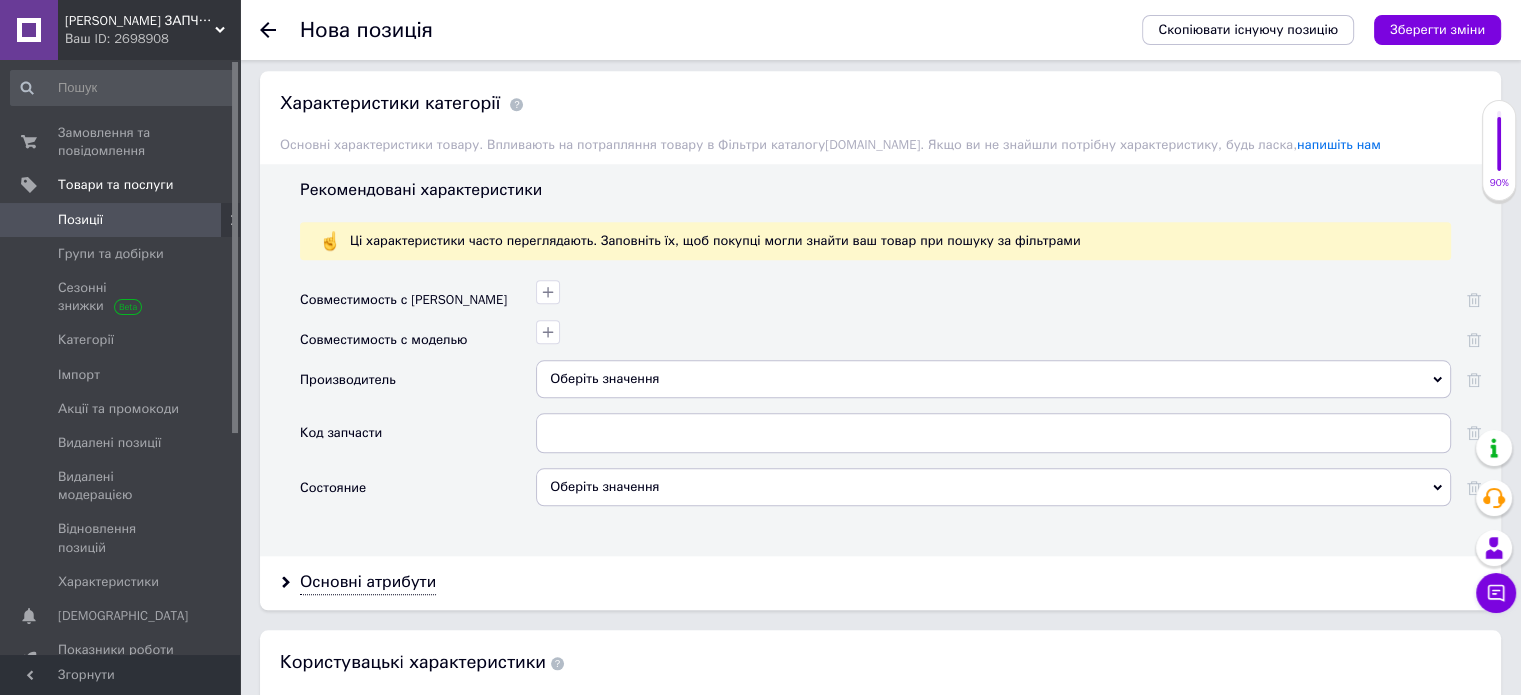 scroll, scrollTop: 1856, scrollLeft: 0, axis: vertical 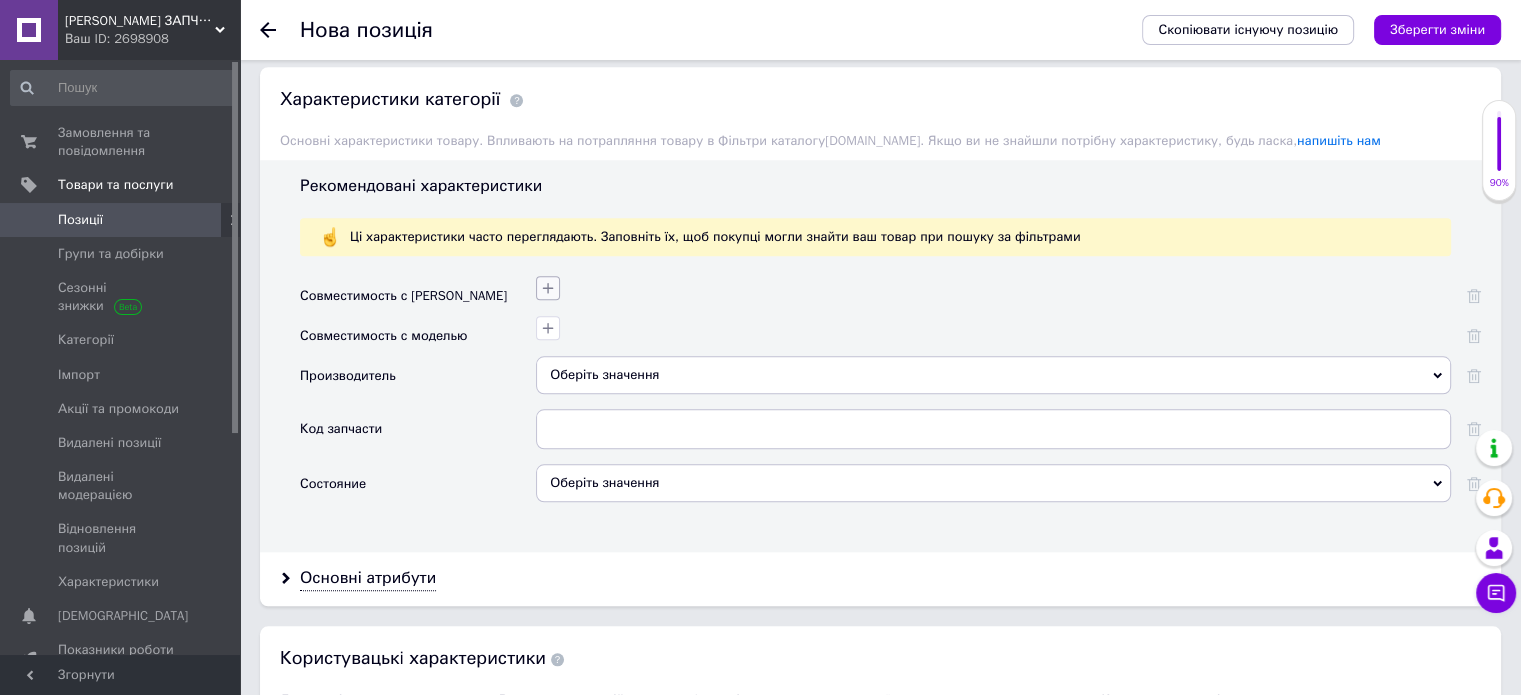 click 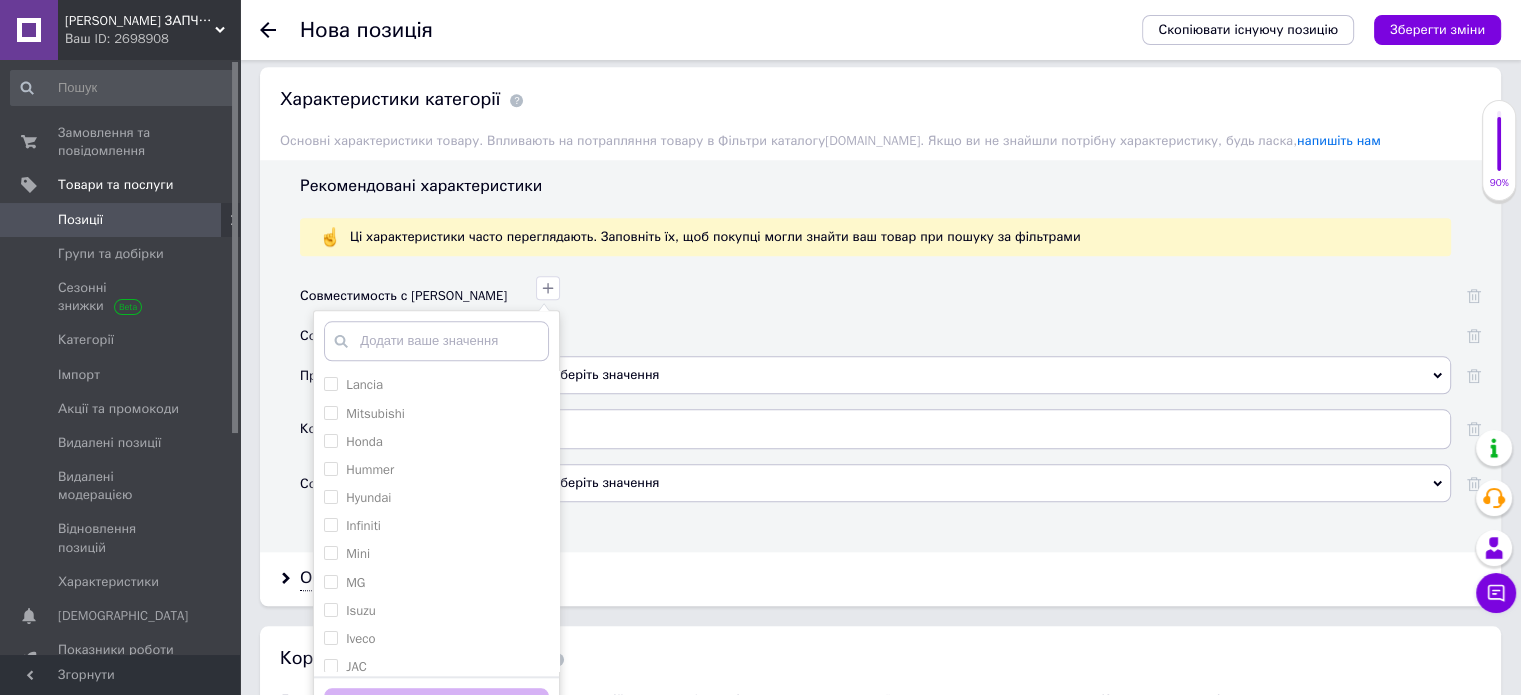 click at bounding box center [436, 341] 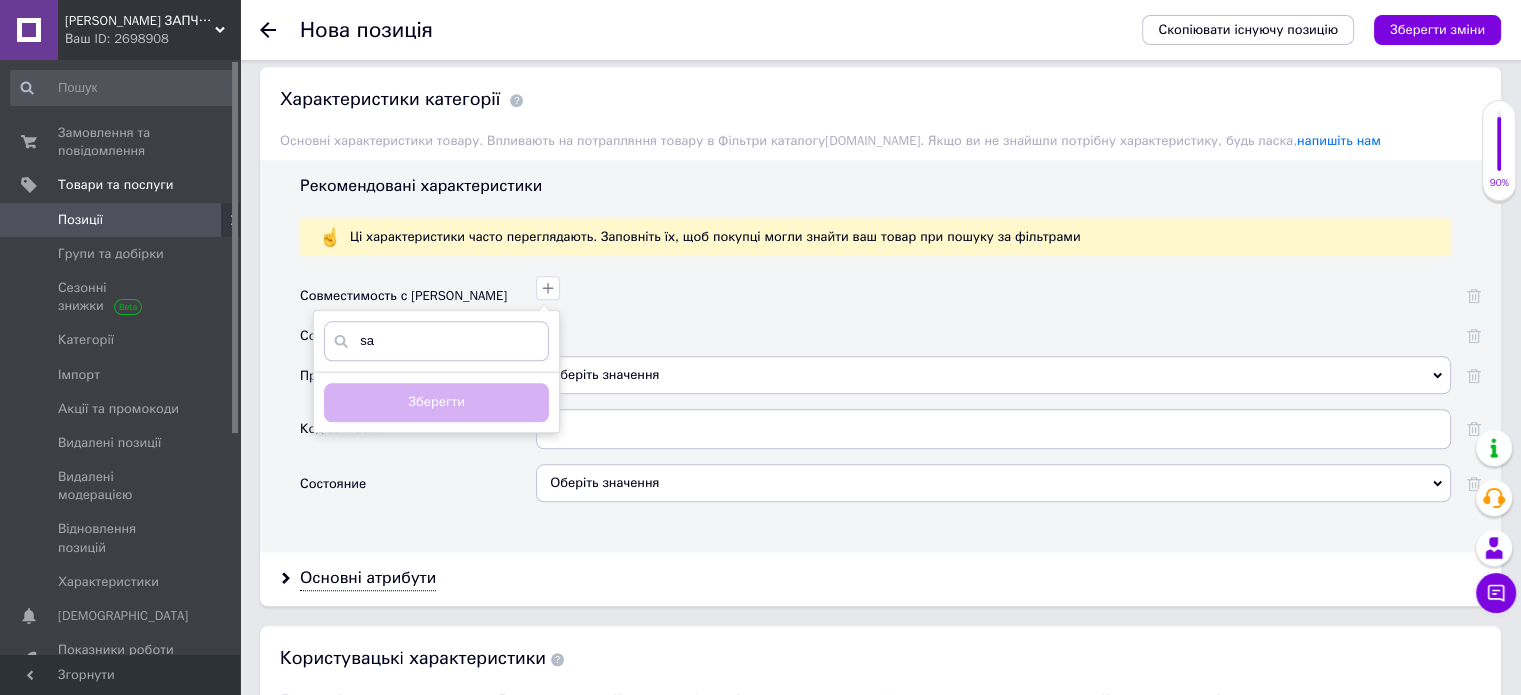 type on "s" 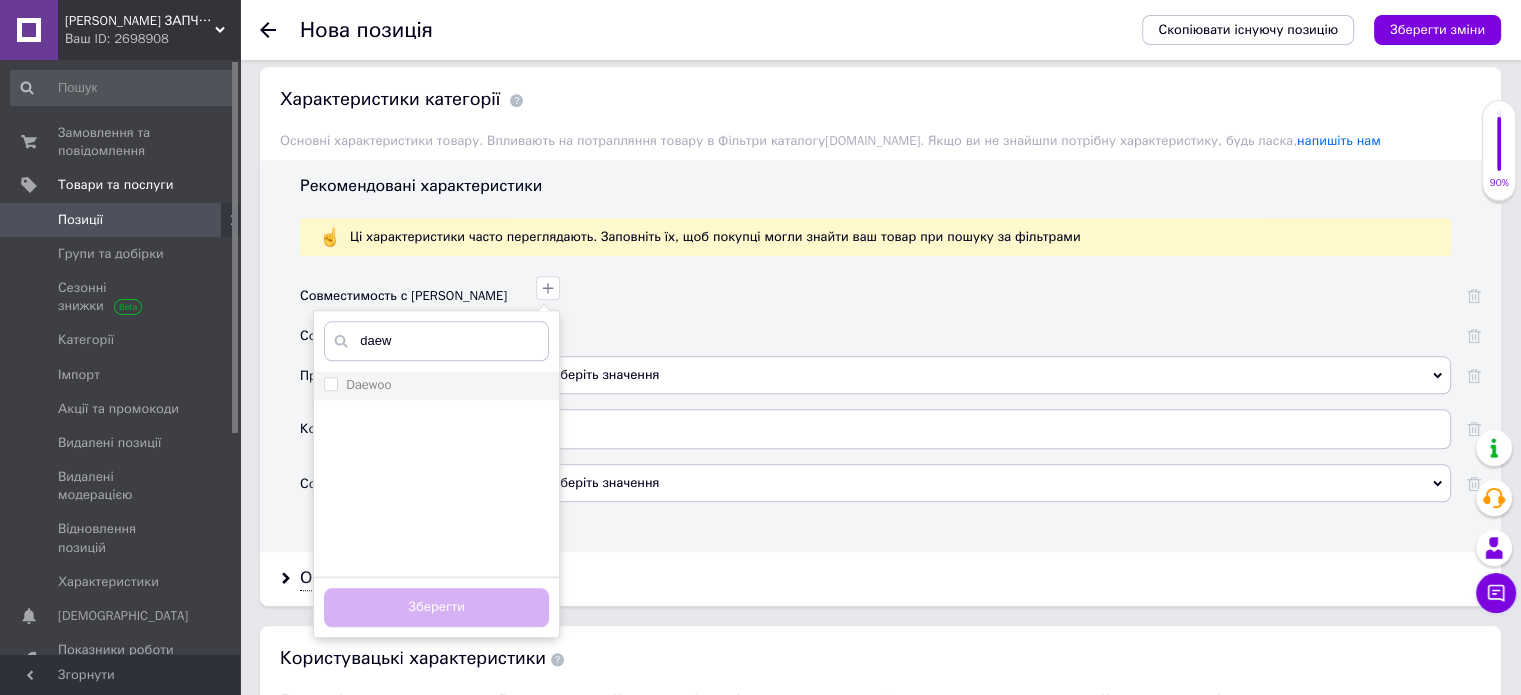 type on "daew" 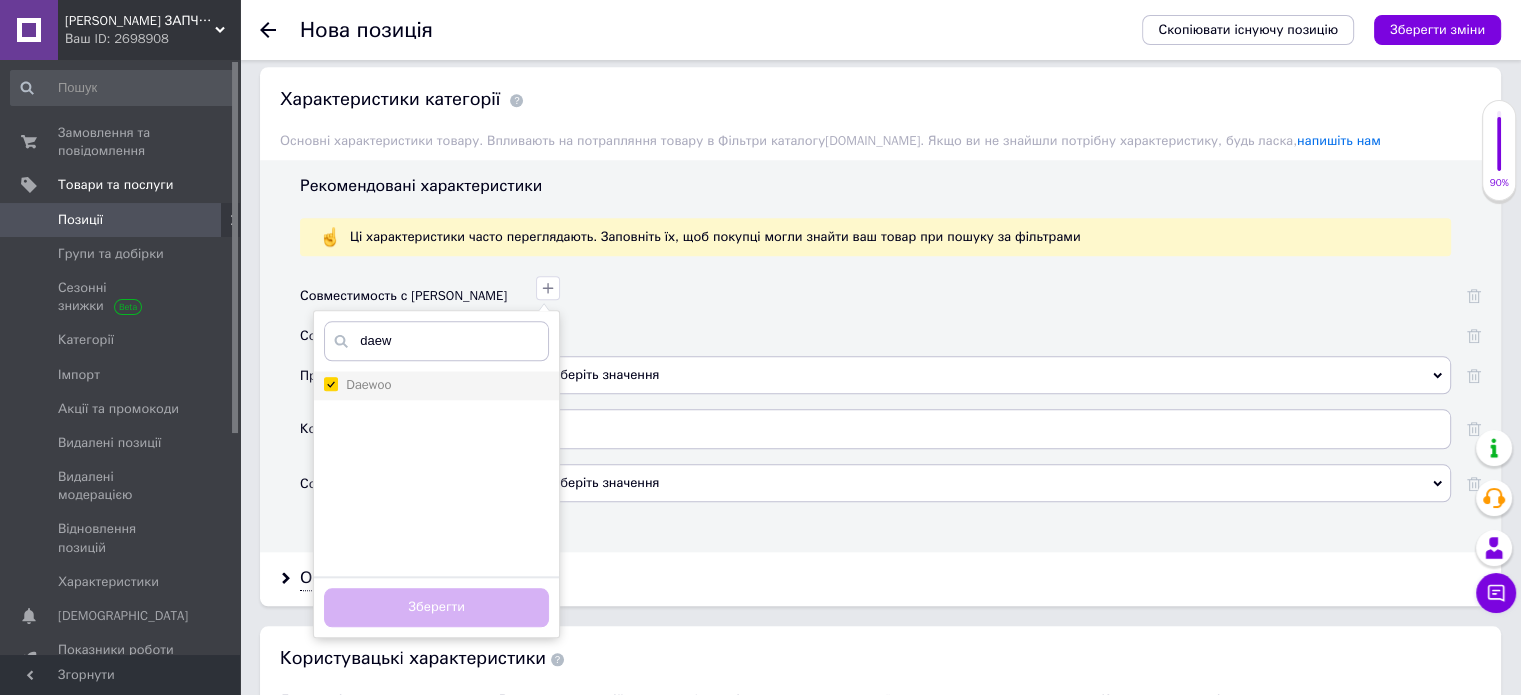 checkbox on "true" 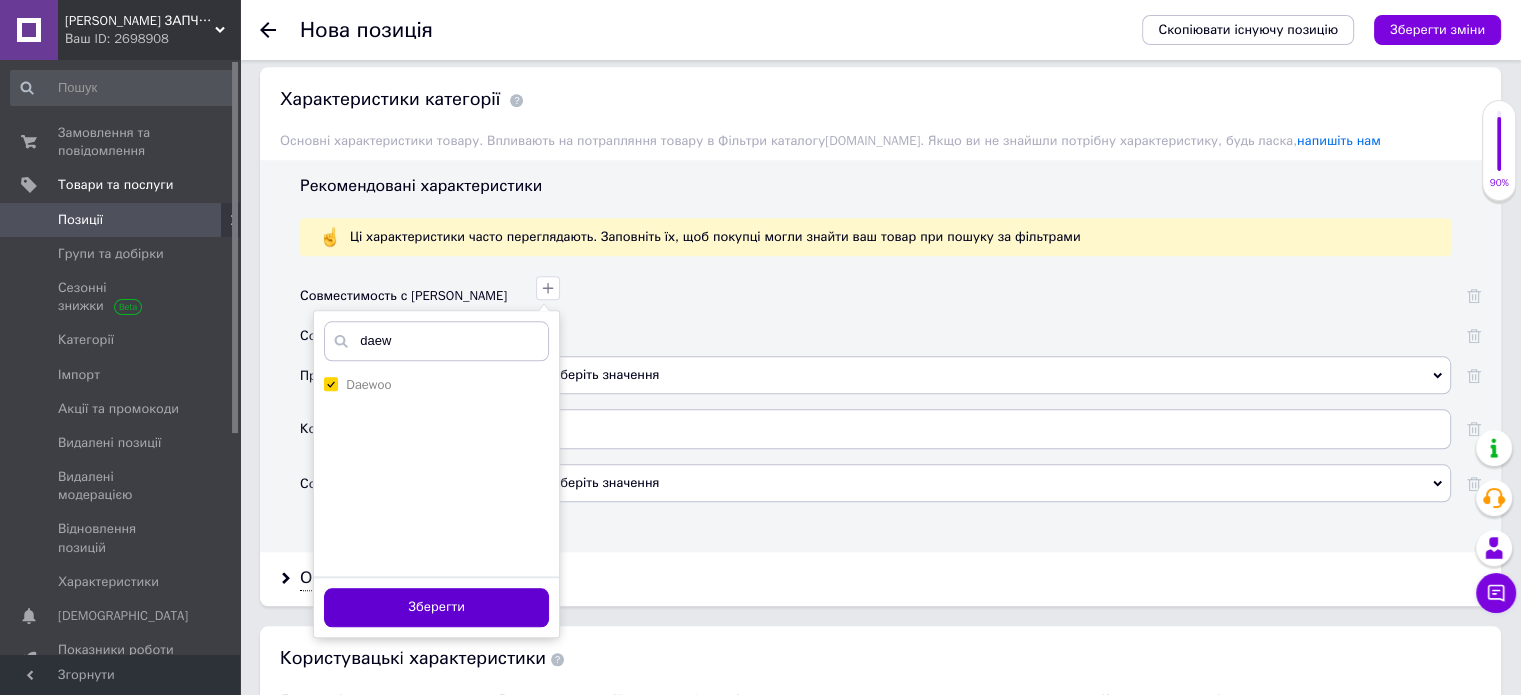 click on "Зберегти" at bounding box center (436, 607) 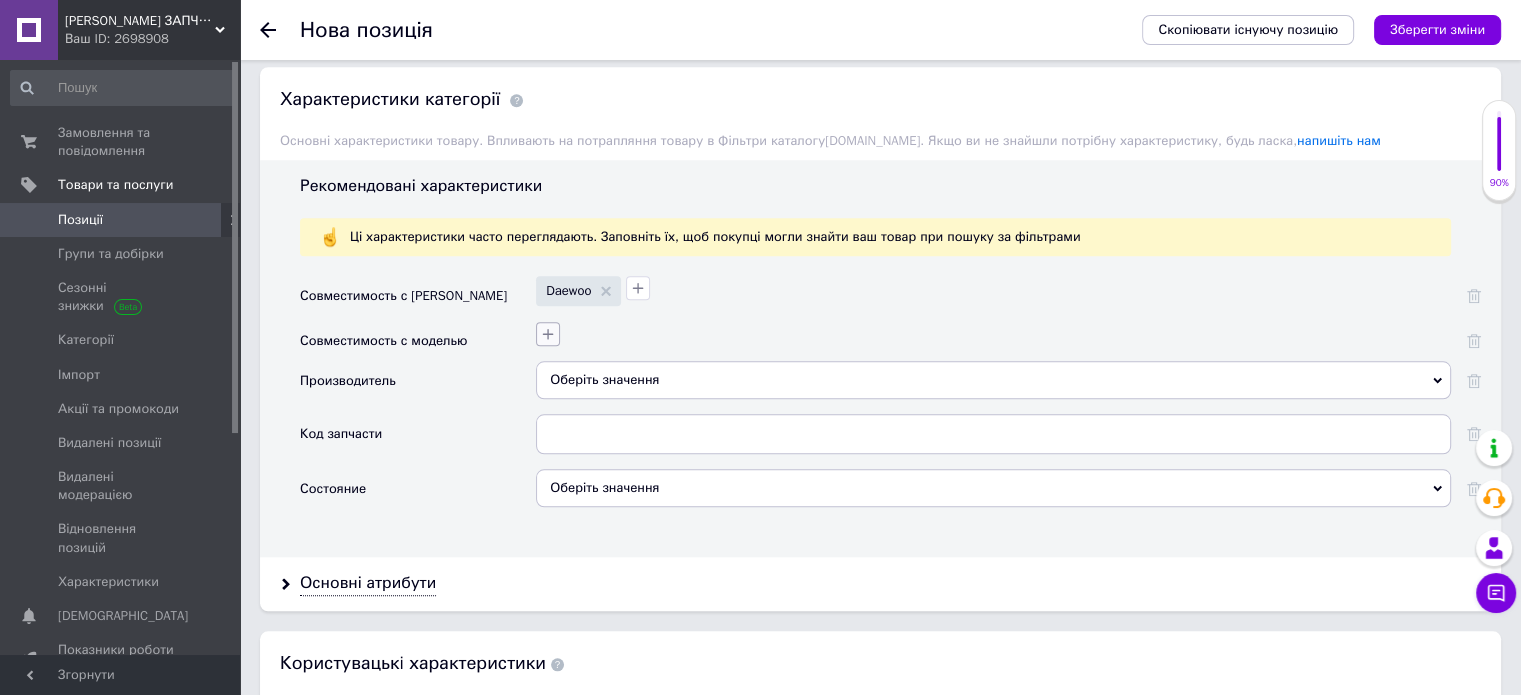 click 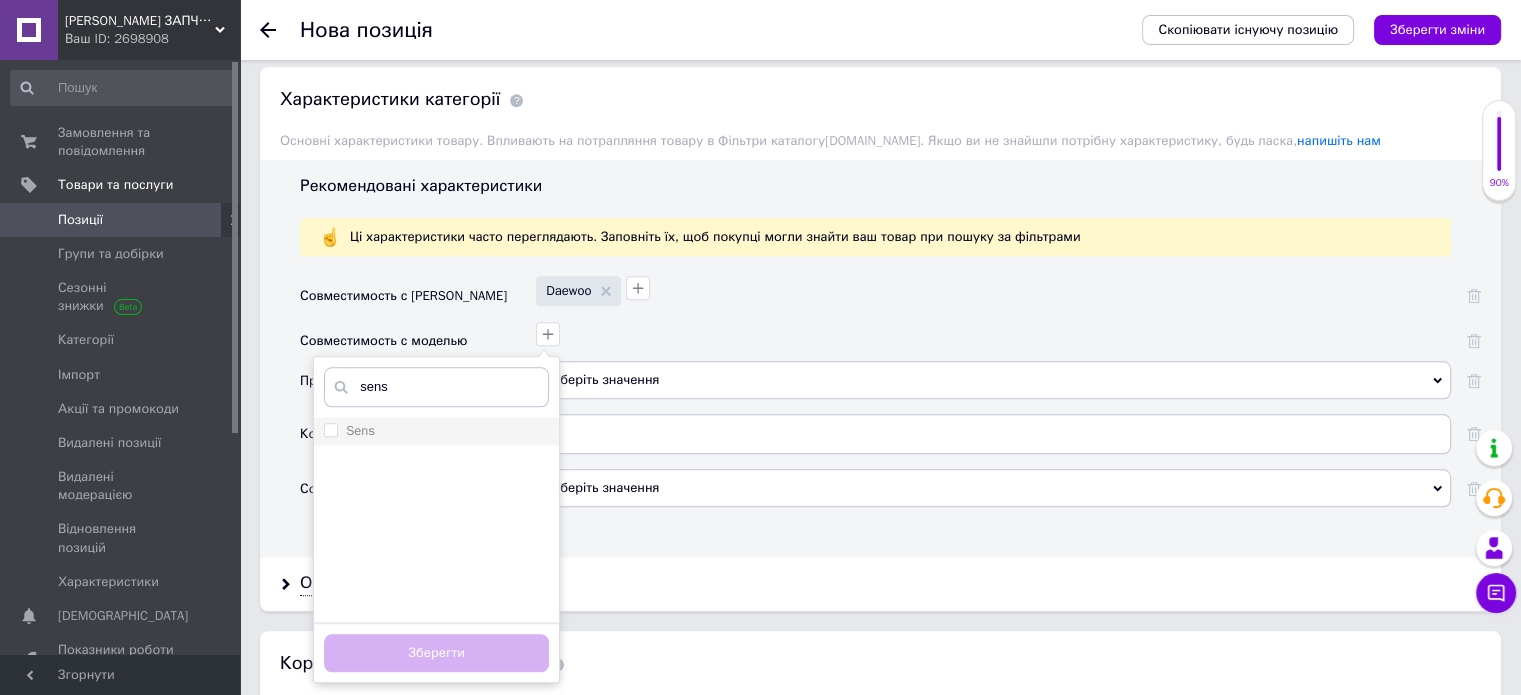 type on "sens" 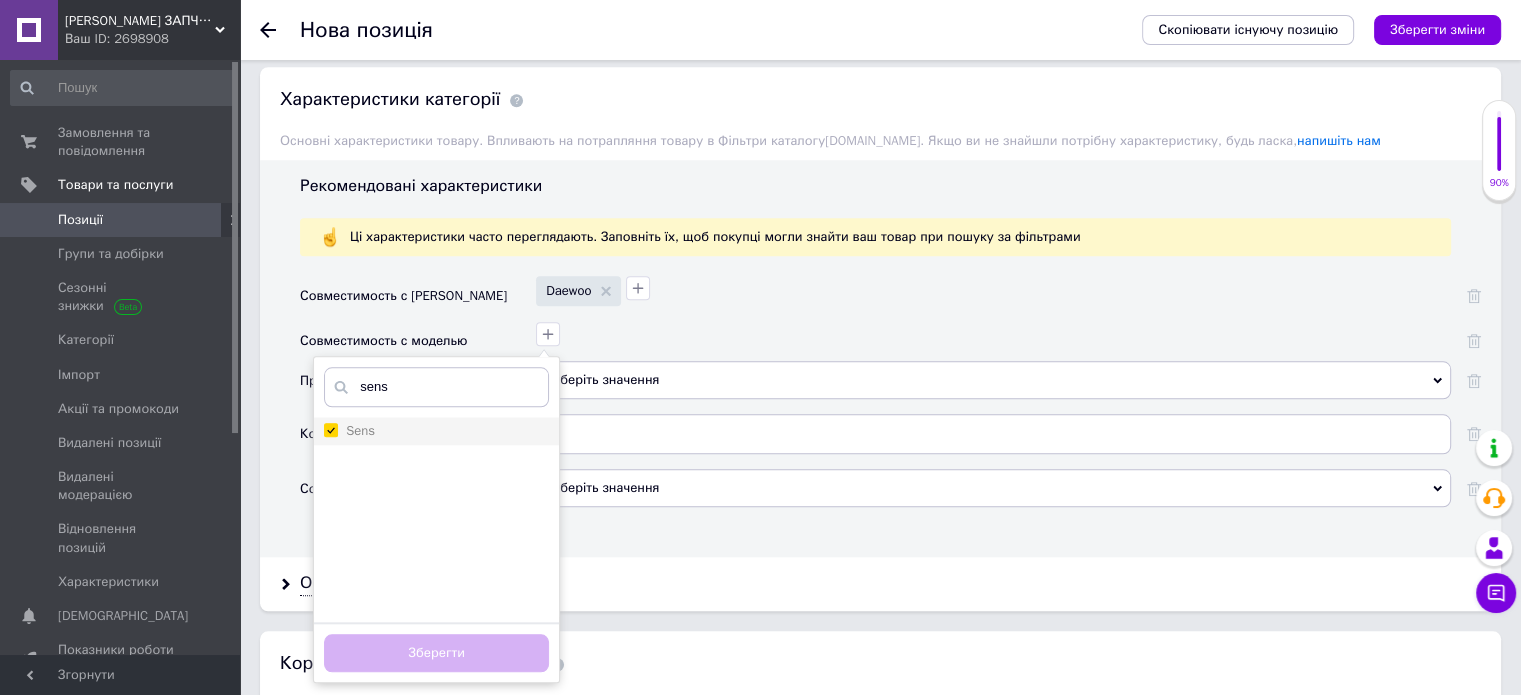 checkbox on "true" 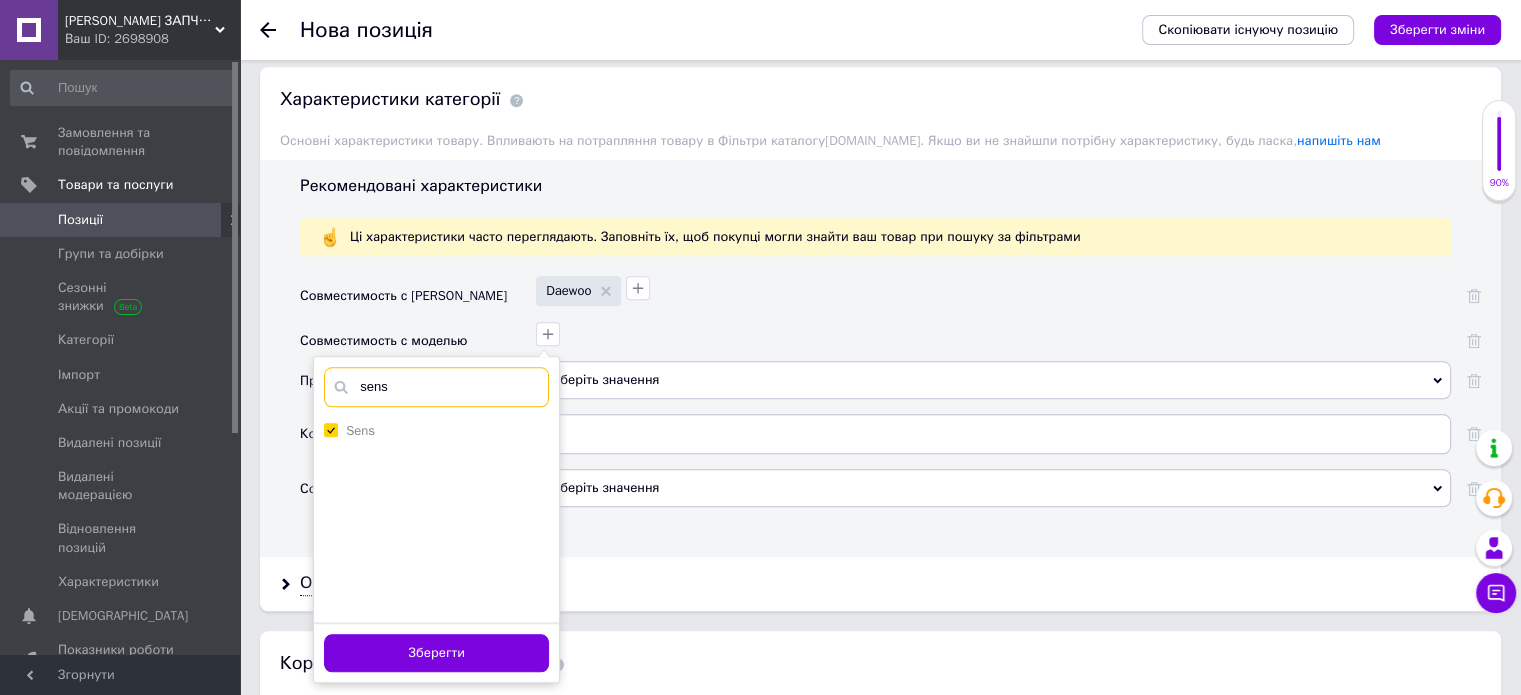click on "sens" at bounding box center [436, 387] 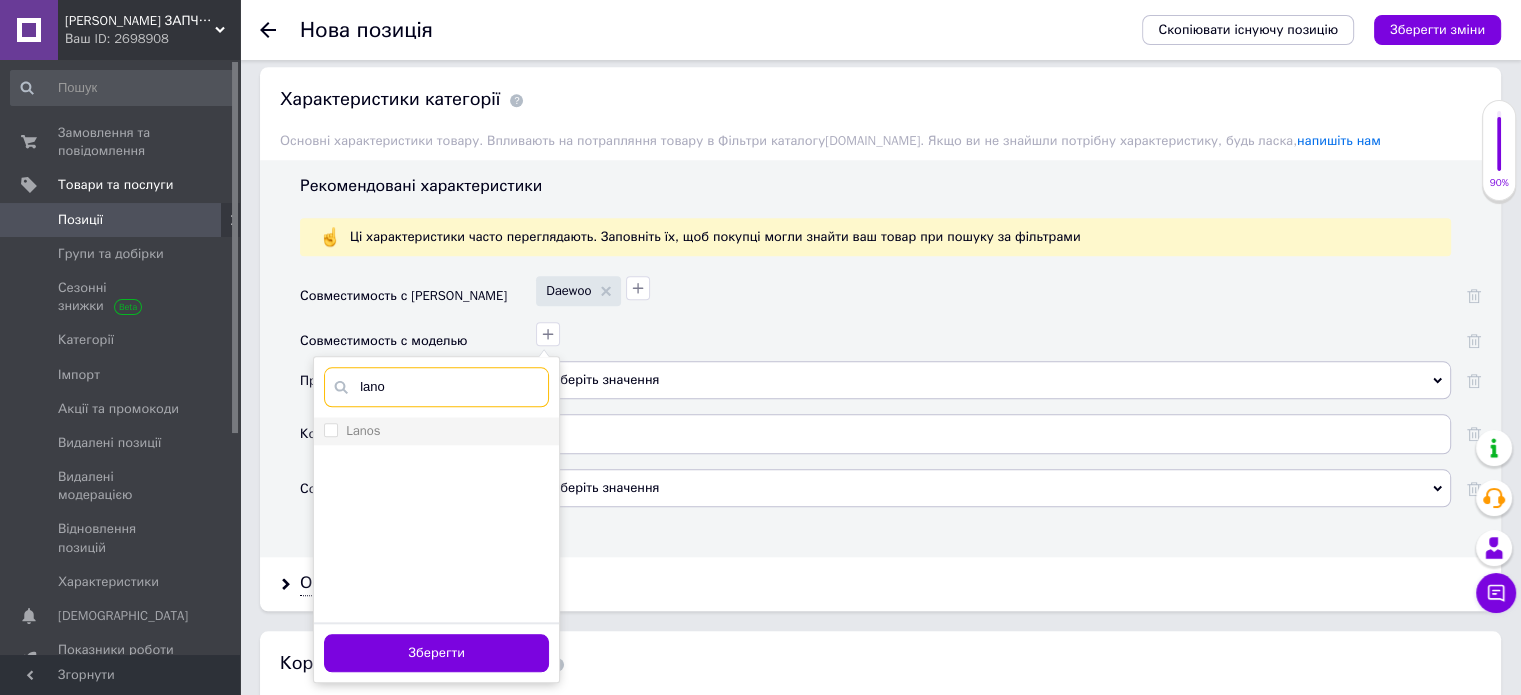 type on "lano" 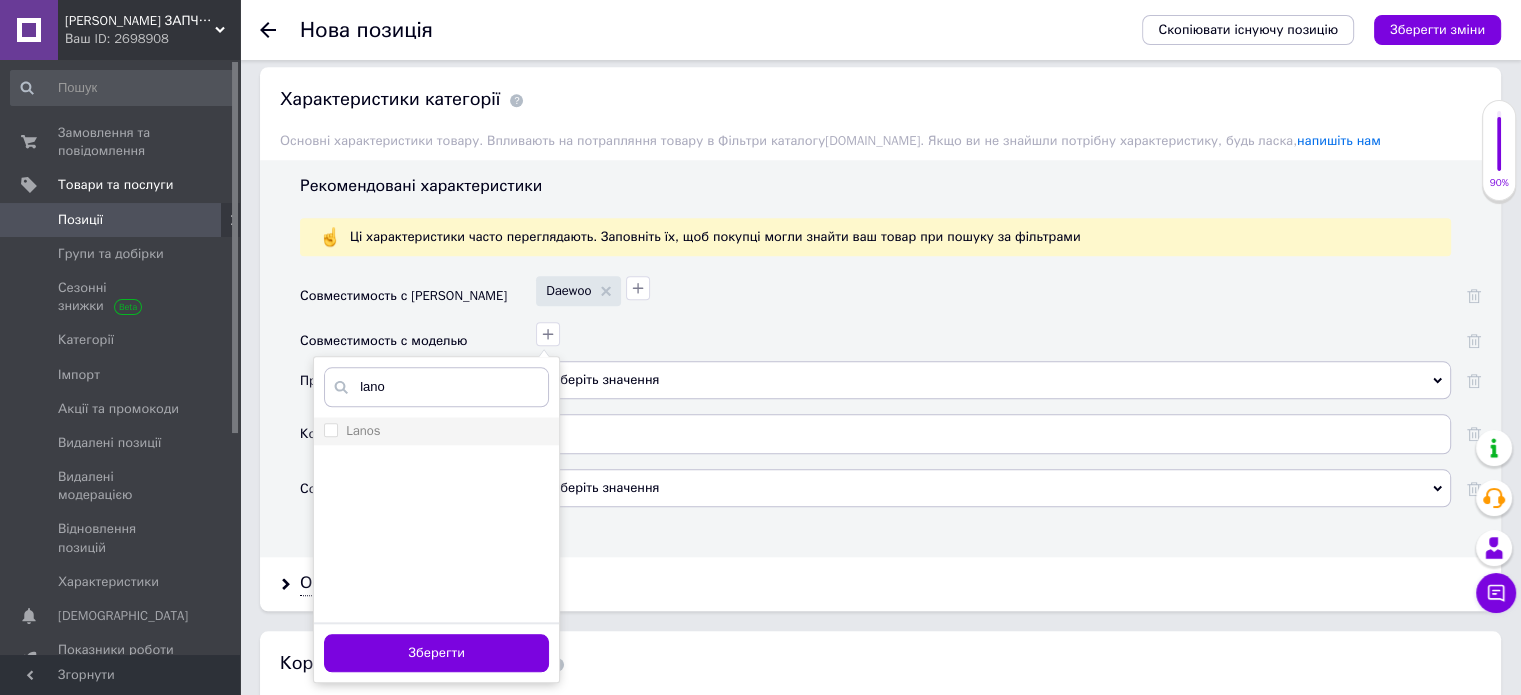 click on "Lanos" at bounding box center [363, 430] 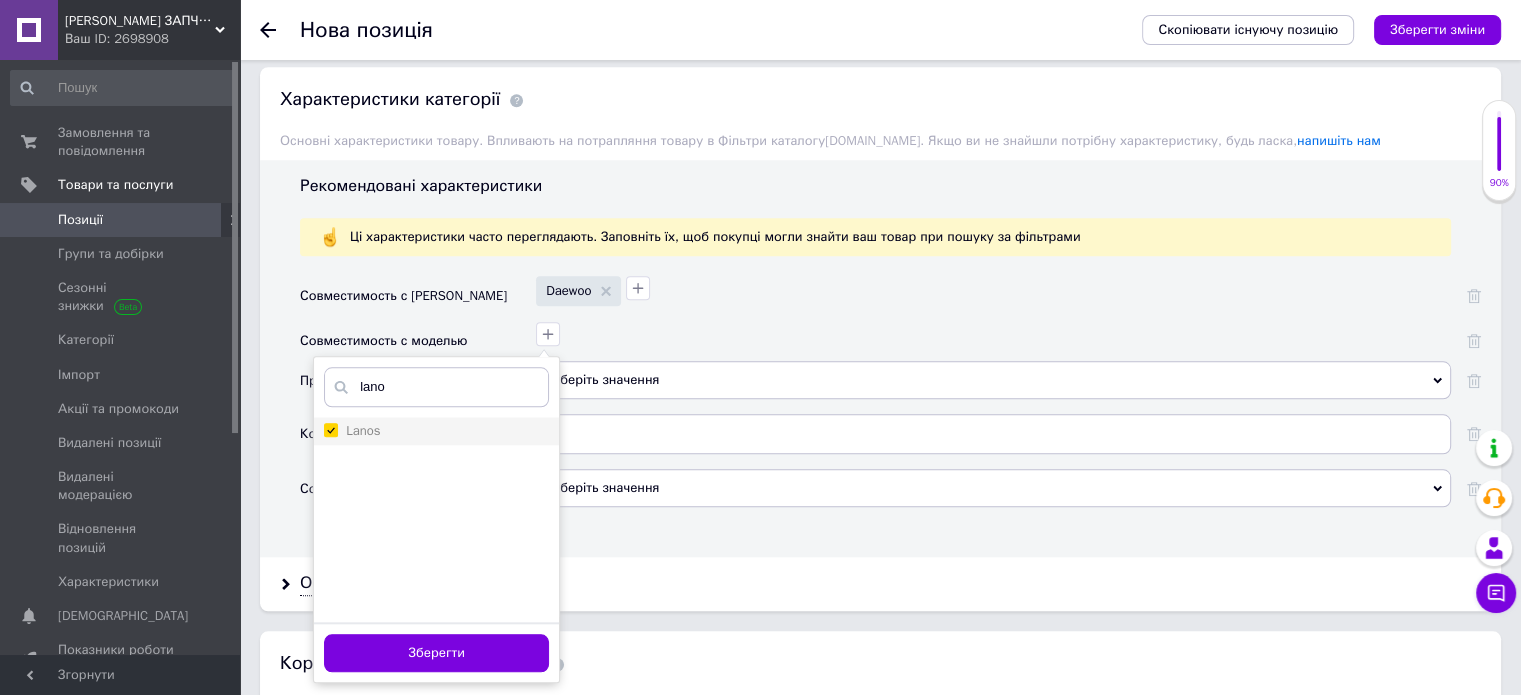 checkbox on "true" 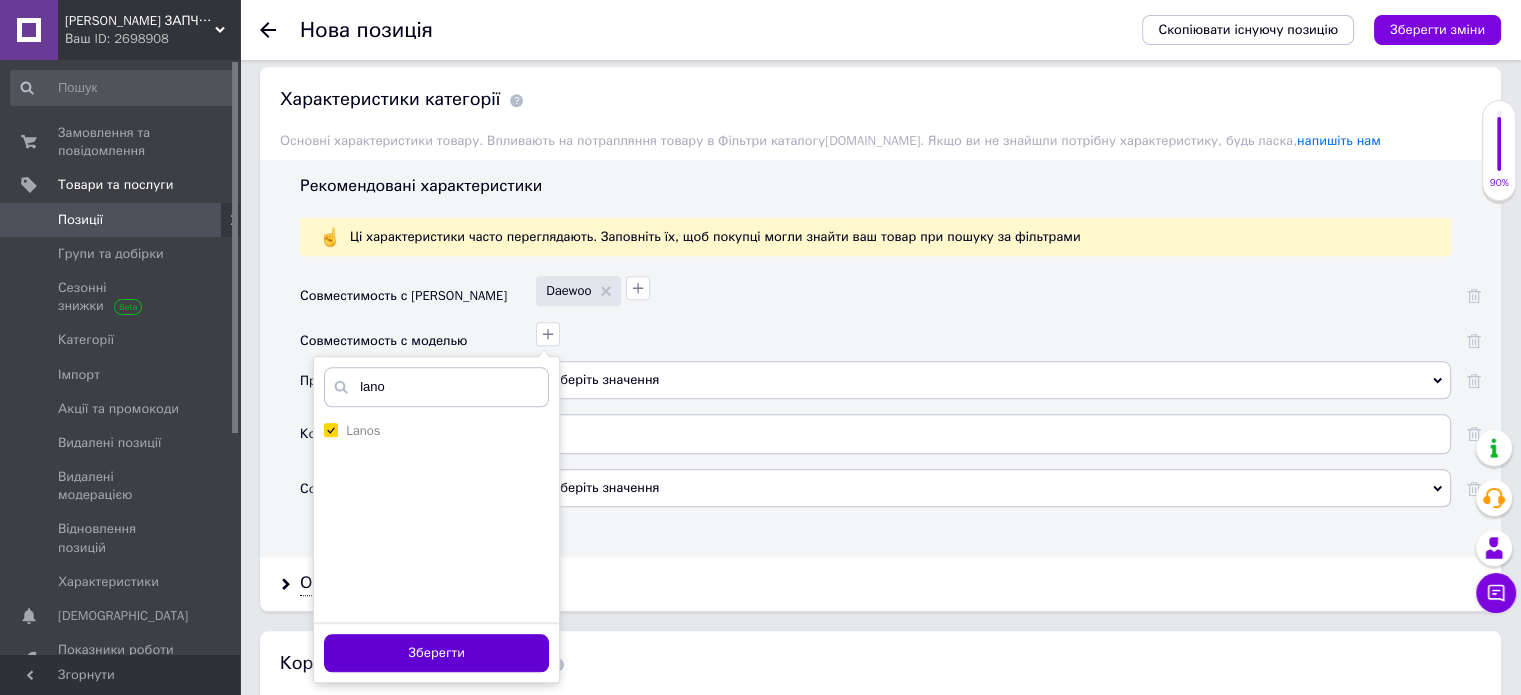 click on "Зберегти" at bounding box center (436, 653) 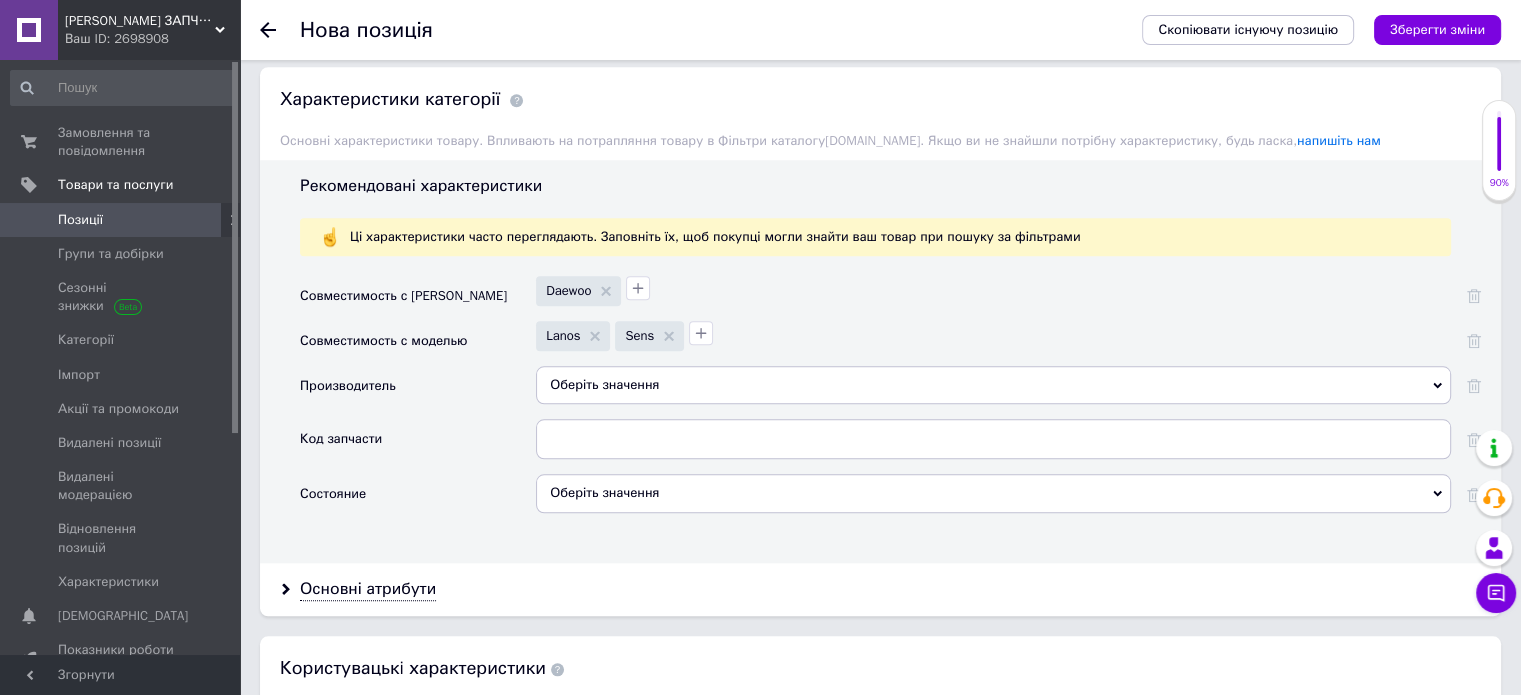 click on "Оберіть значення" at bounding box center (993, 385) 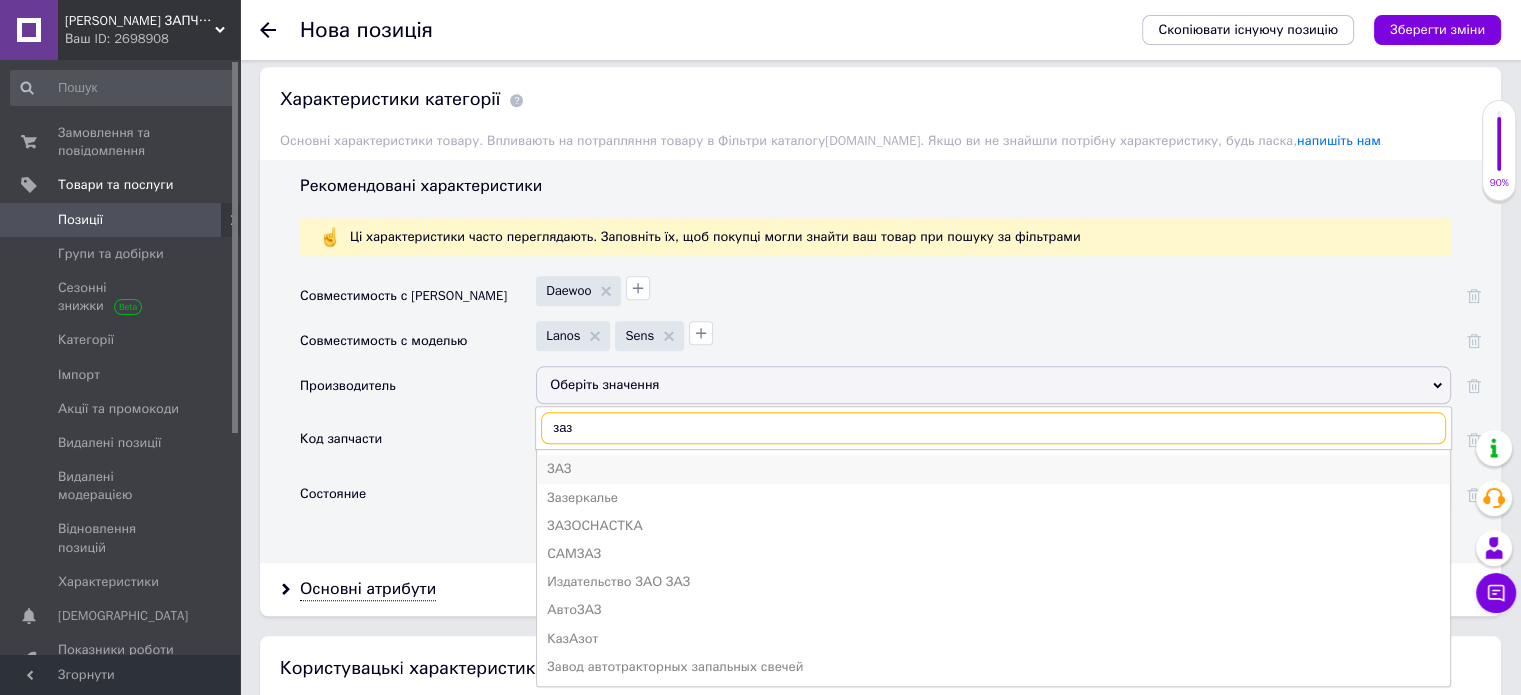 type on "заз" 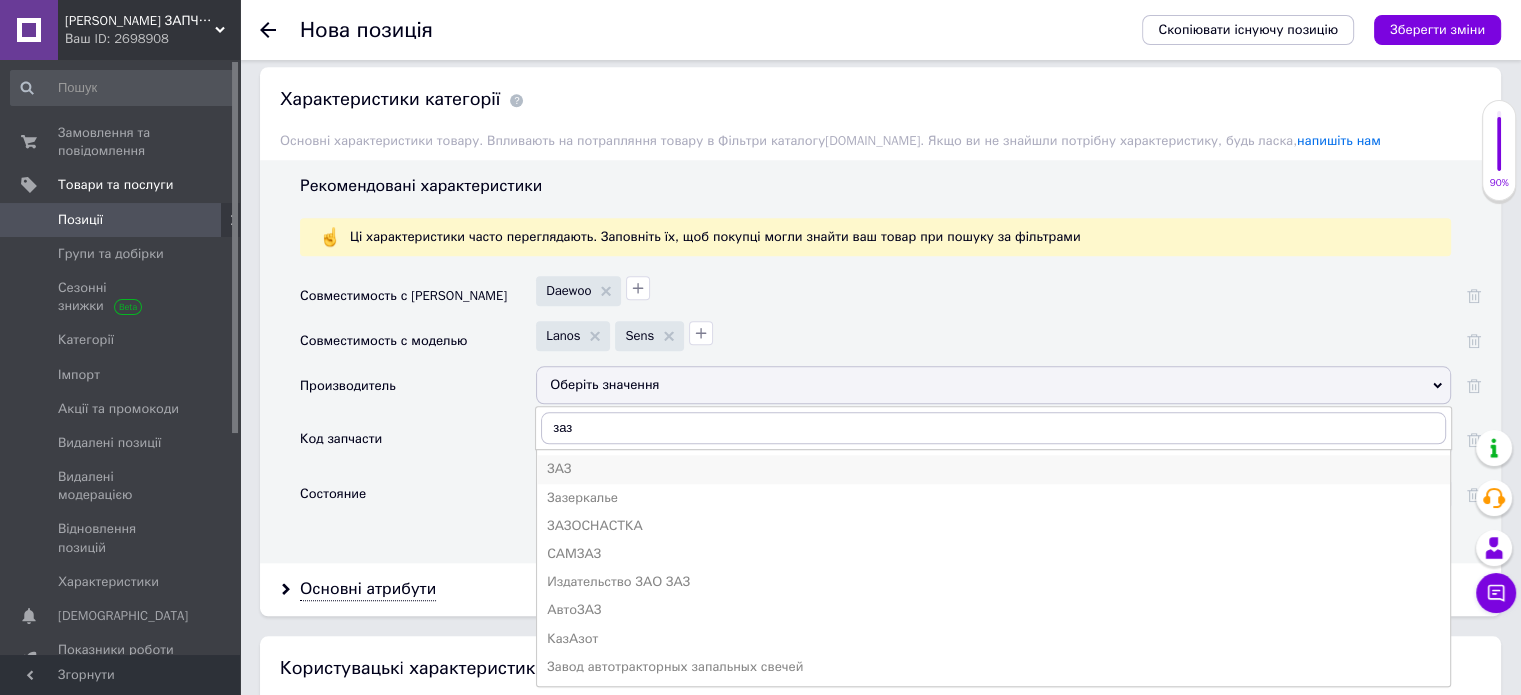 click on "ЗАЗ" at bounding box center [993, 469] 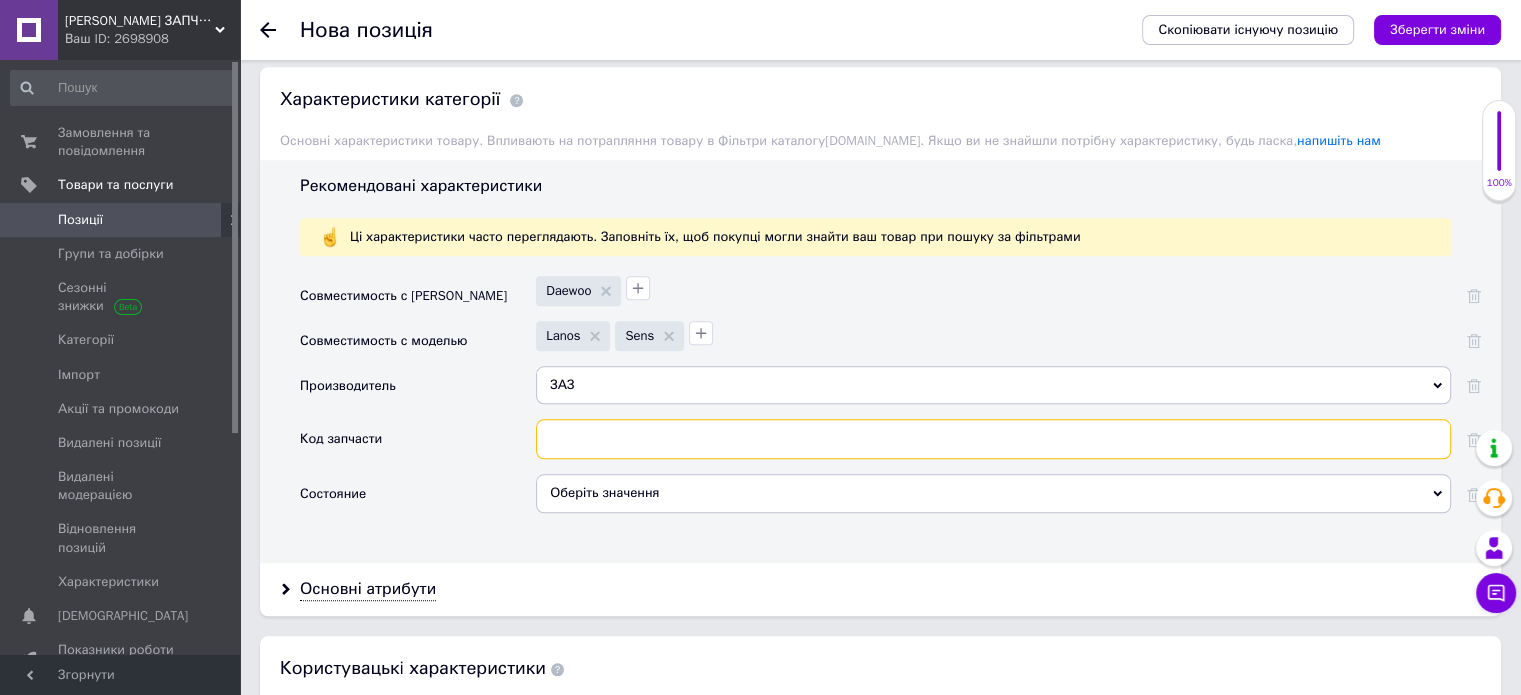 click at bounding box center [993, 439] 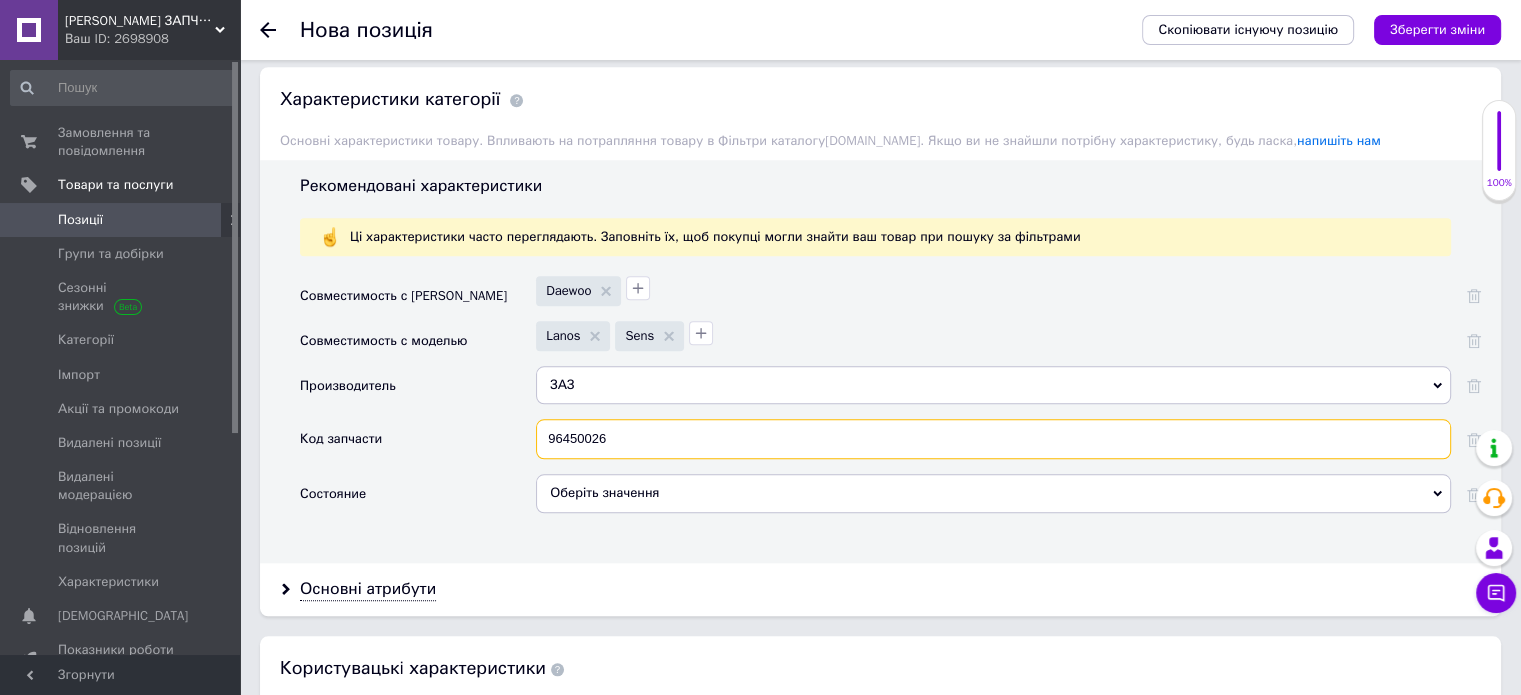 type on "96450026" 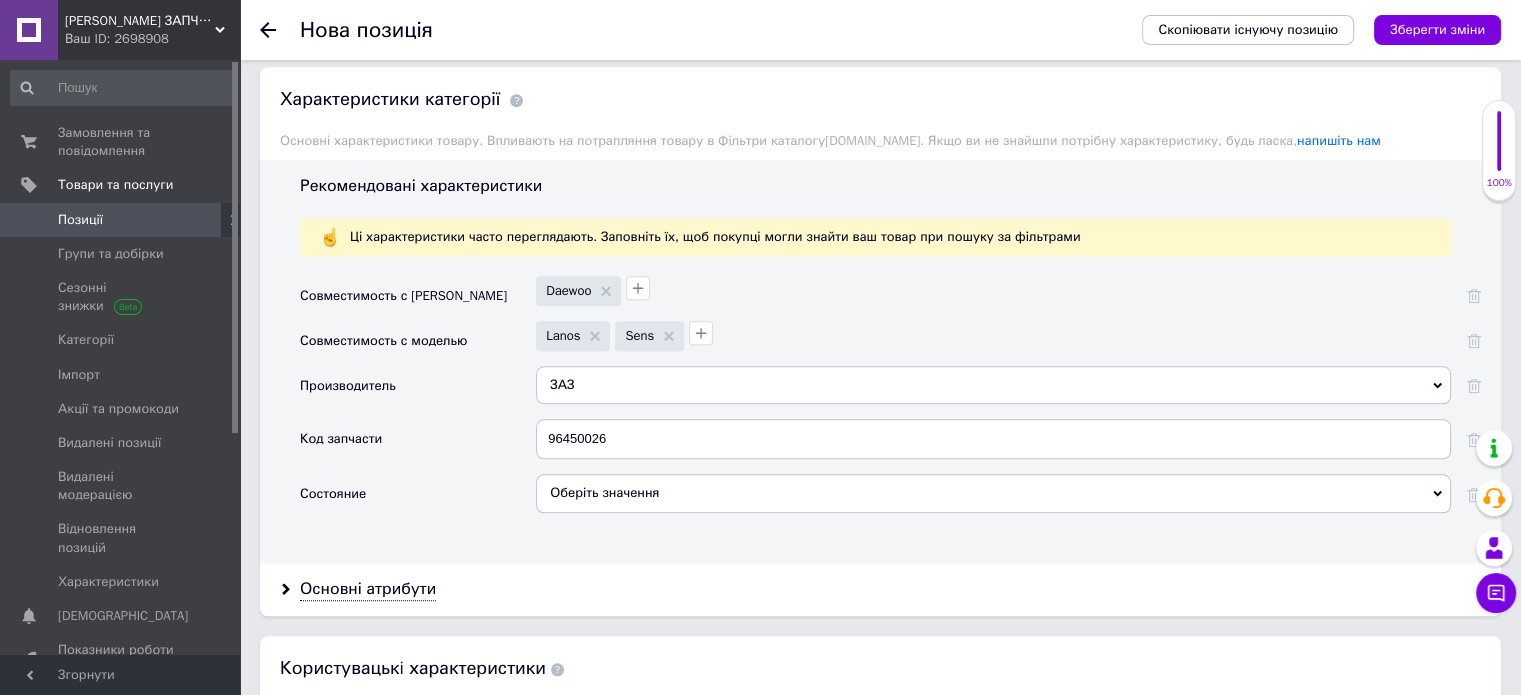 click on "Оберіть значення" at bounding box center (993, 493) 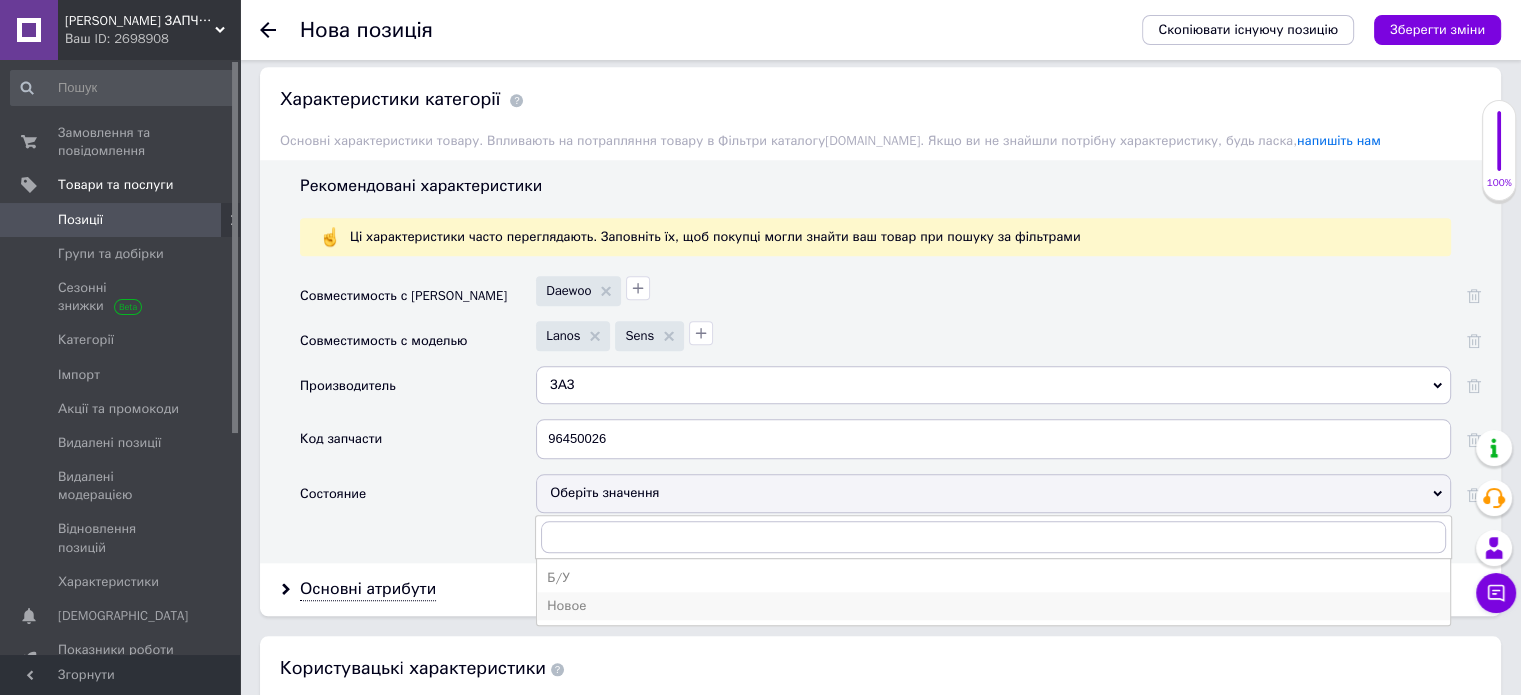 click on "Новое" at bounding box center [993, 606] 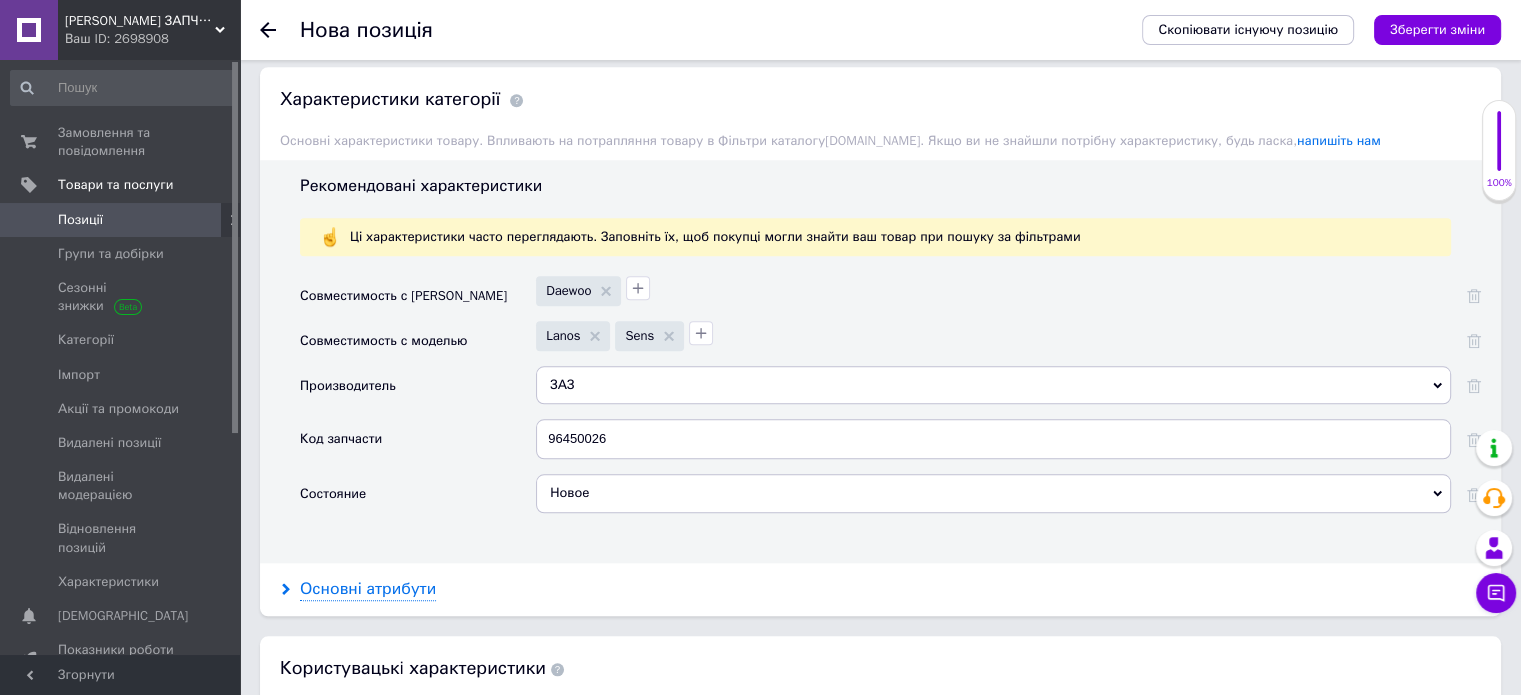 click on "Основні атрибути" at bounding box center [368, 589] 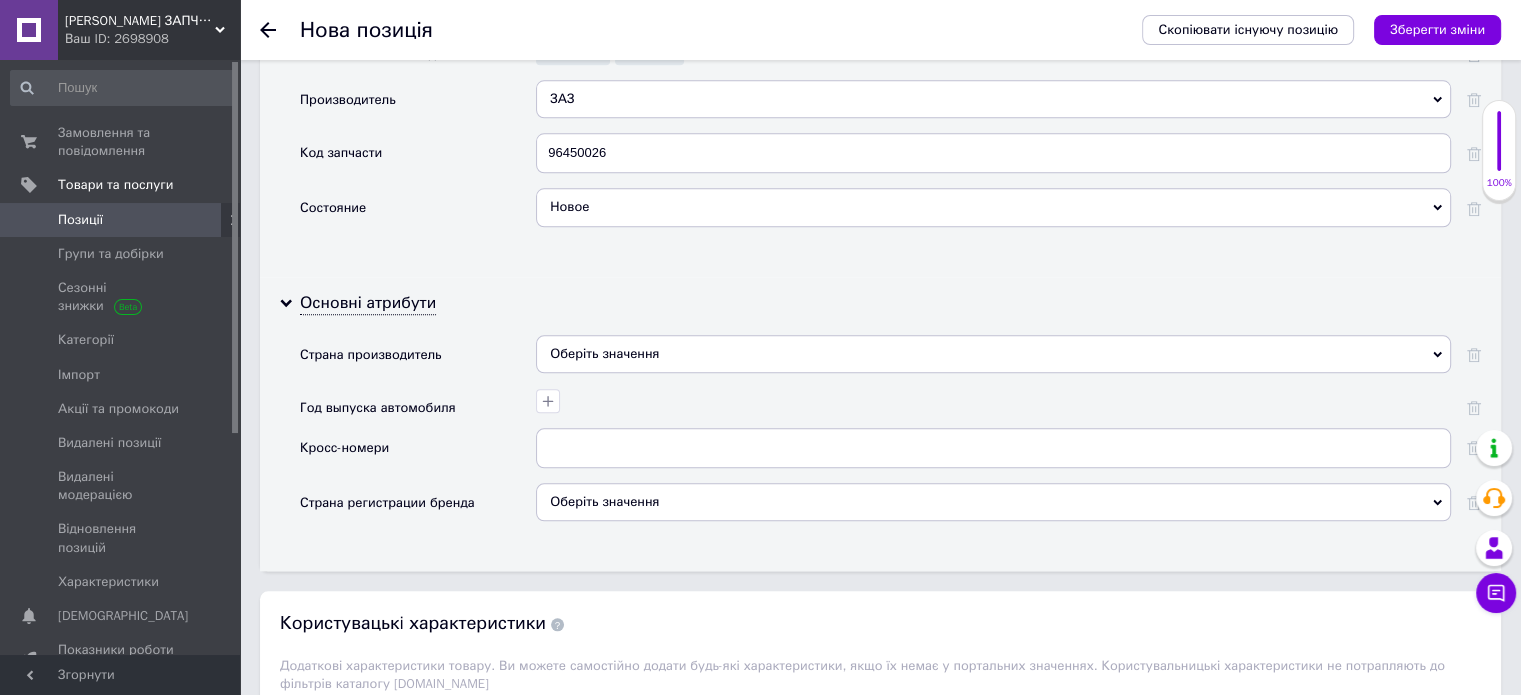 scroll, scrollTop: 2205, scrollLeft: 0, axis: vertical 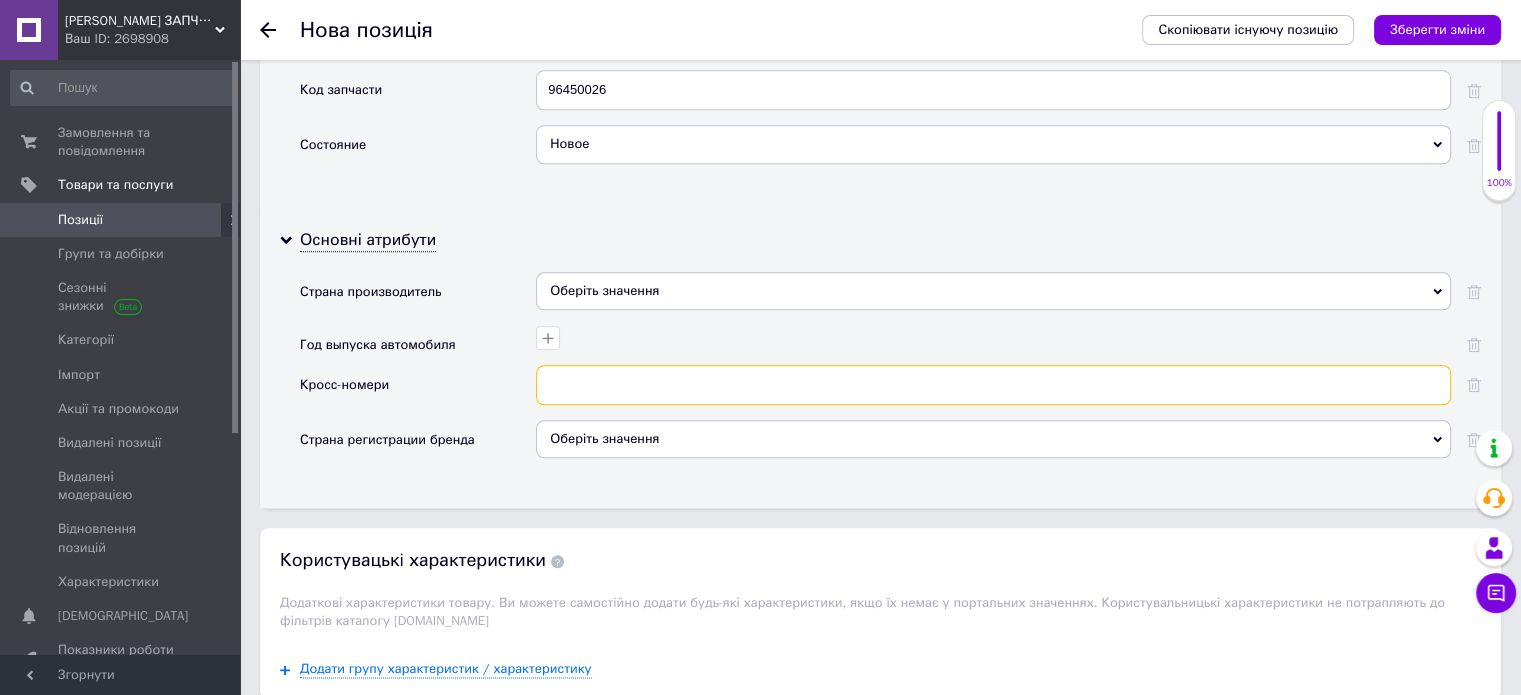 click at bounding box center [993, 385] 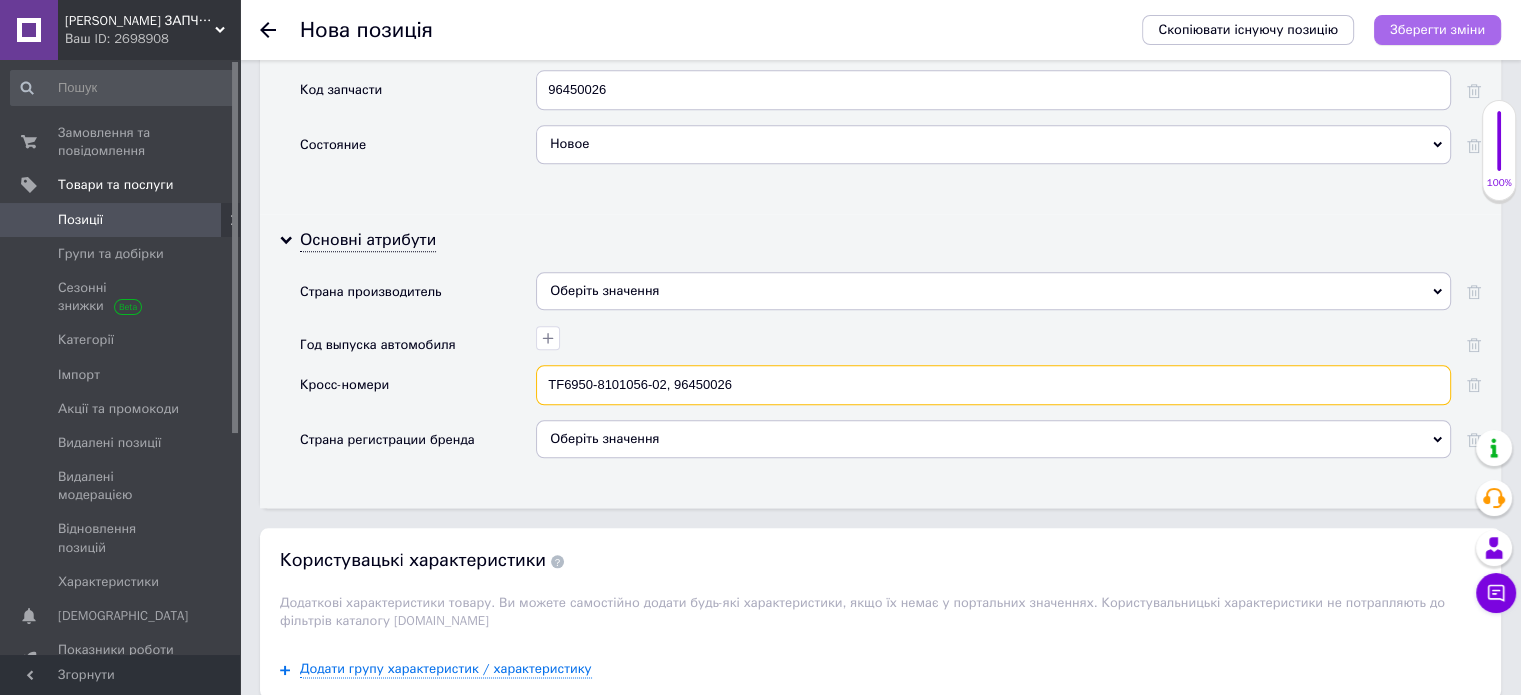 type on "TF6950-8101056-02, 96450026" 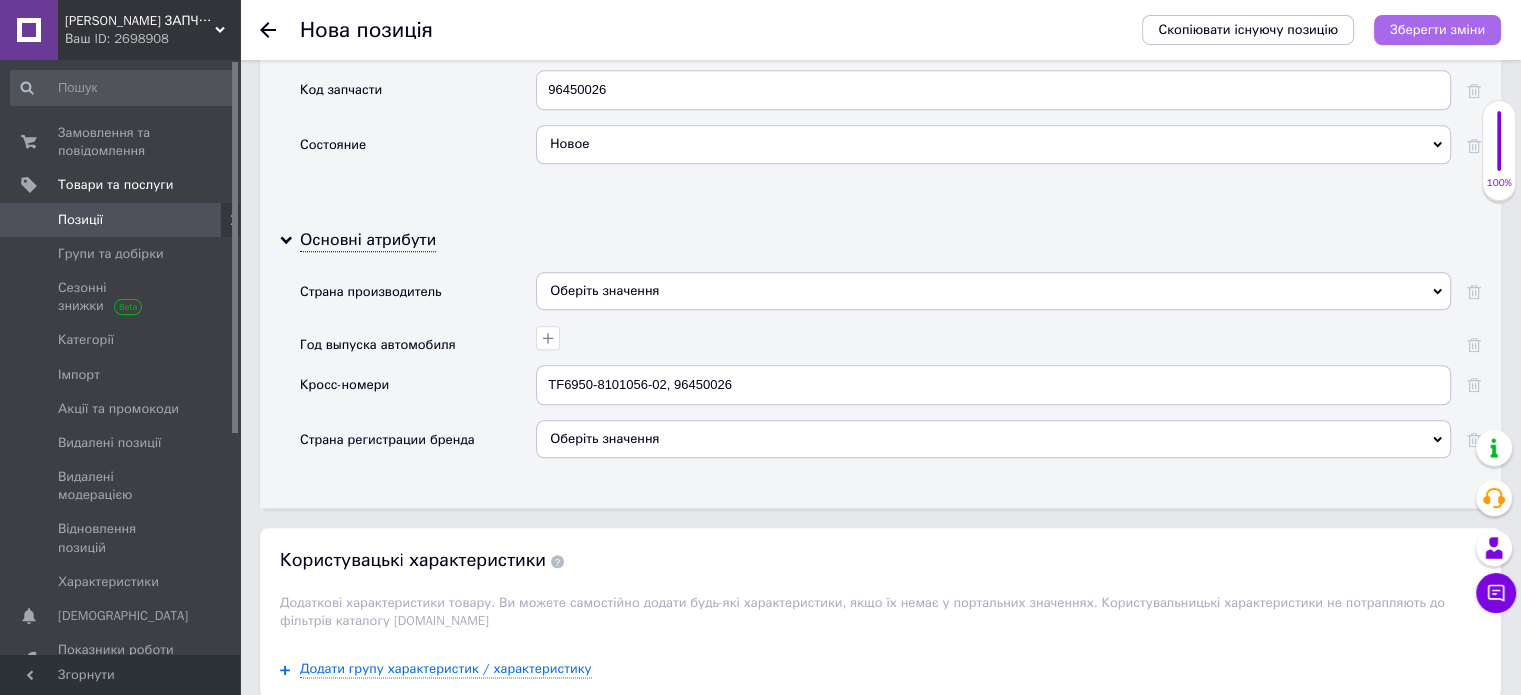 click on "Зберегти зміни" at bounding box center (1437, 29) 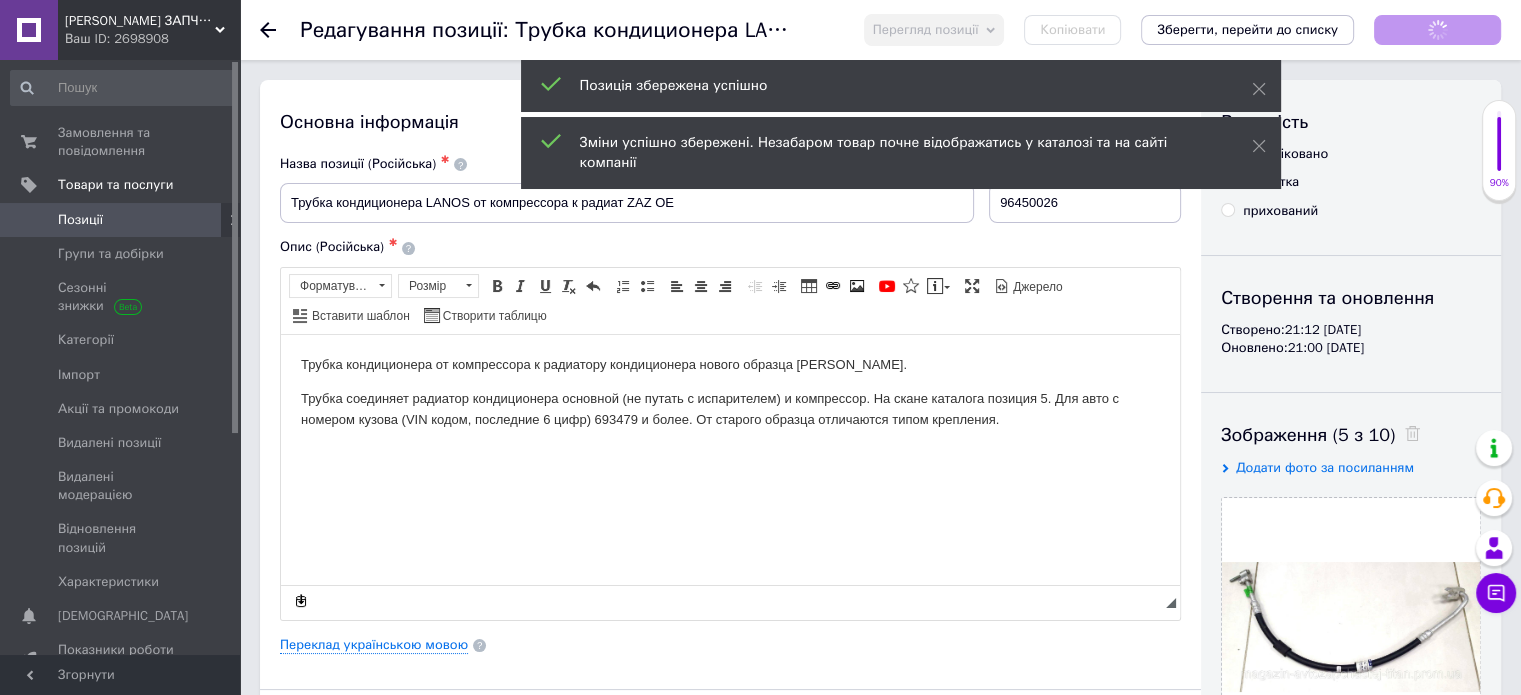 scroll, scrollTop: 0, scrollLeft: 0, axis: both 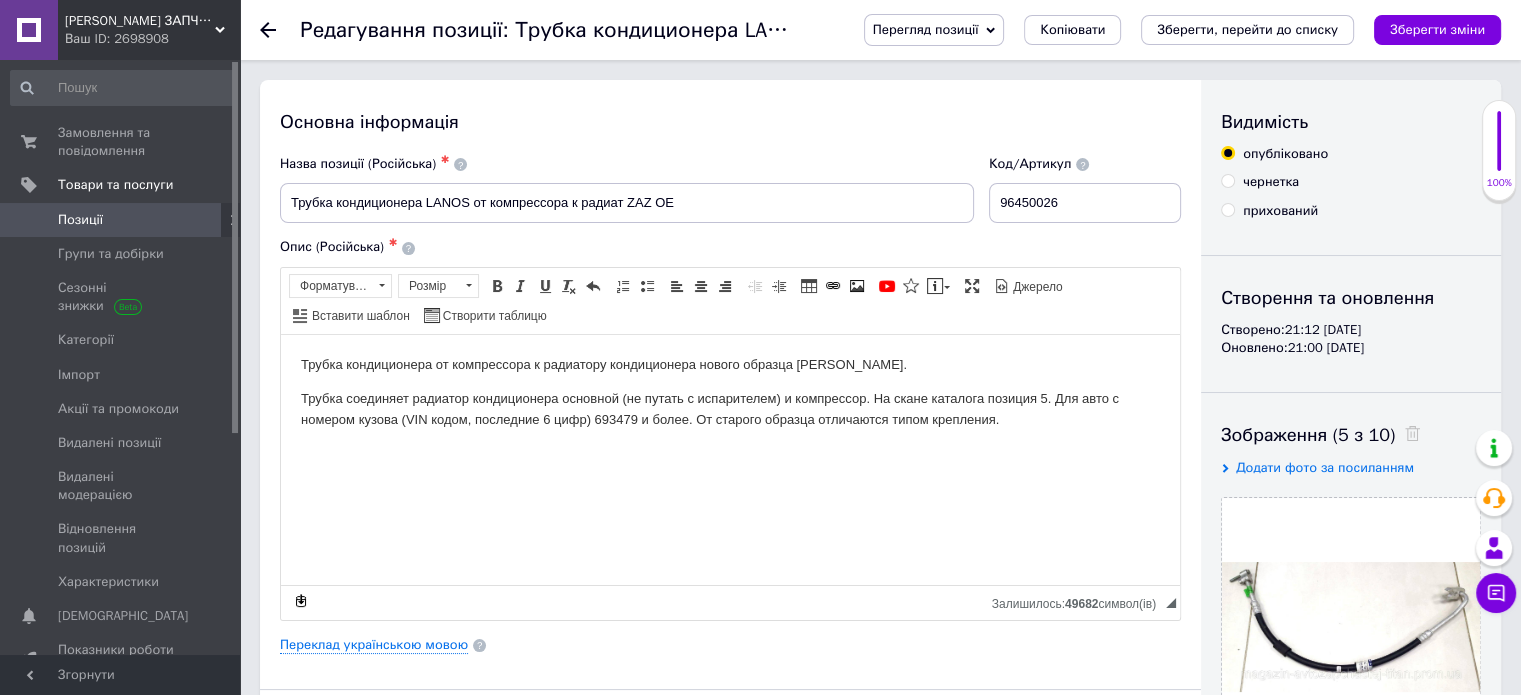 click on "Позиції" at bounding box center [121, 220] 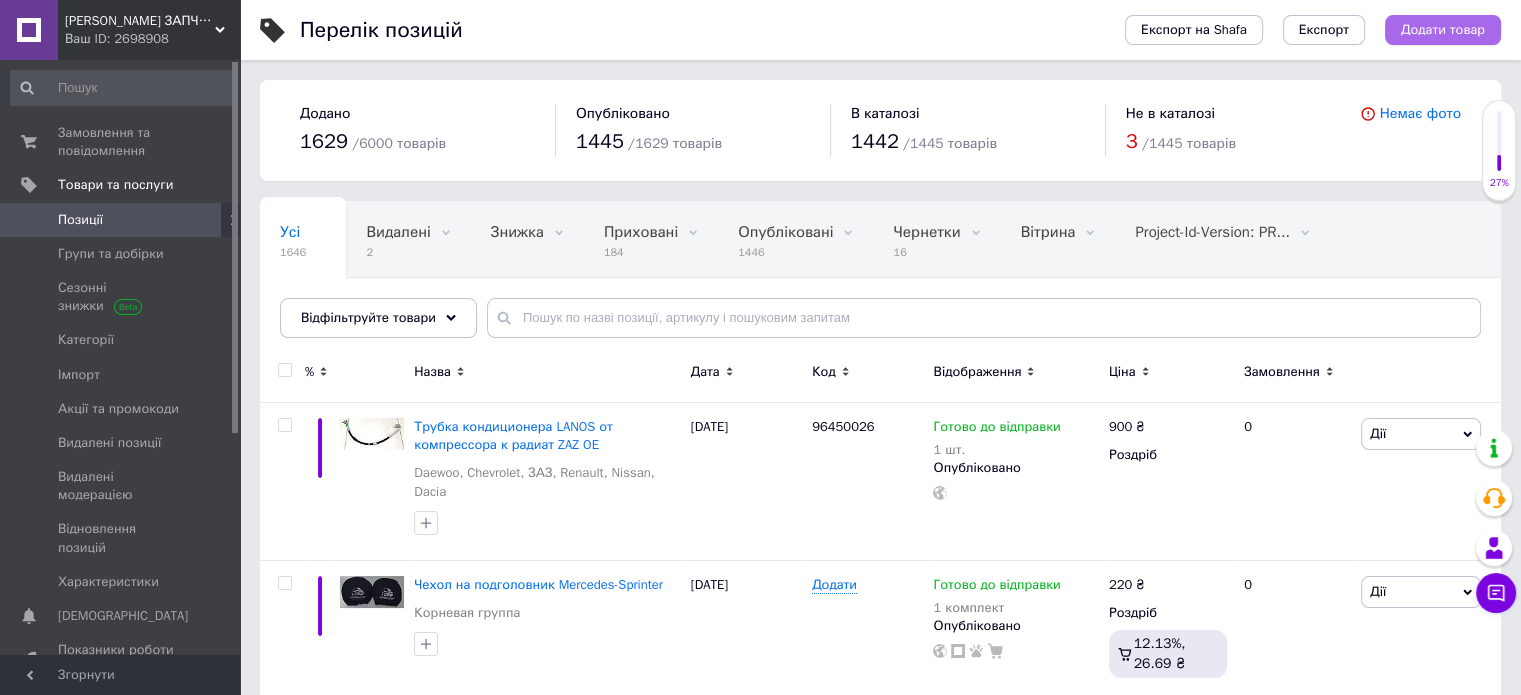 click on "Додати товар" at bounding box center [1443, 30] 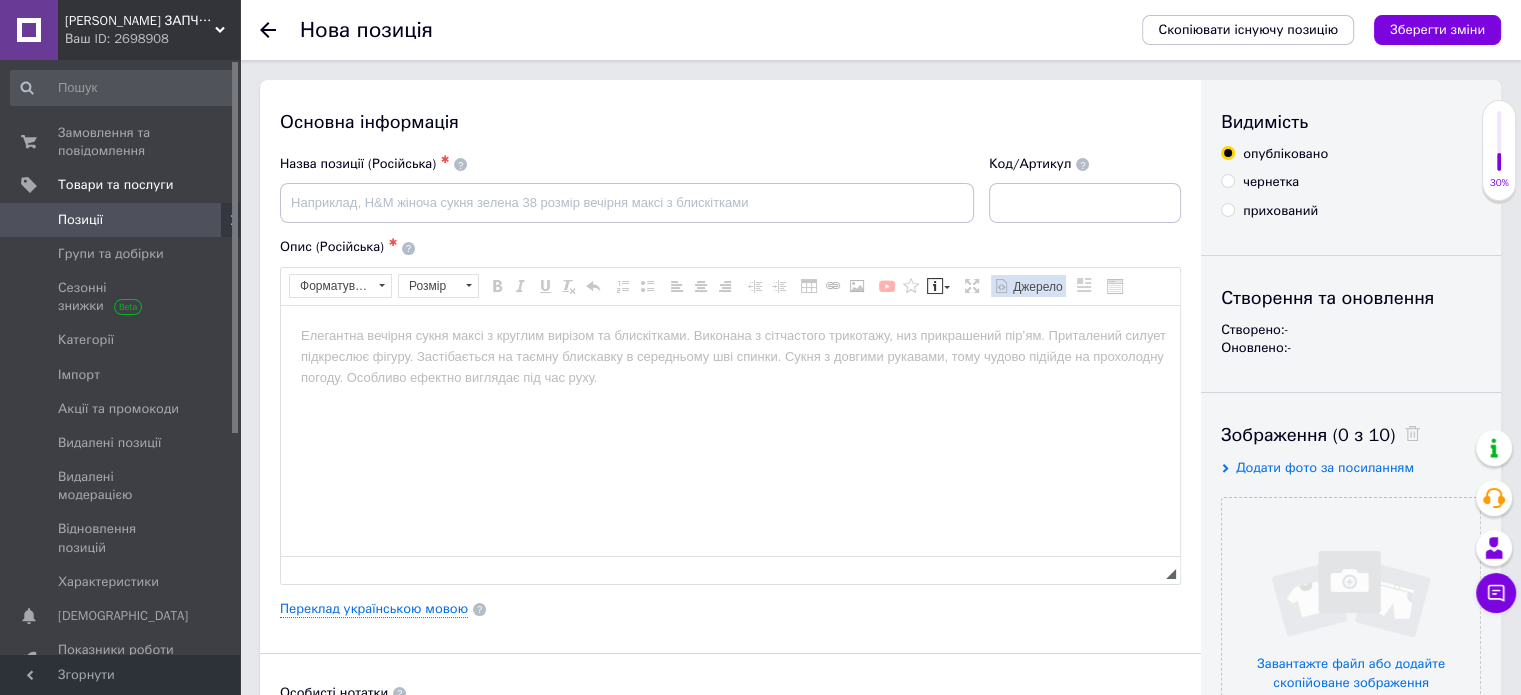 scroll, scrollTop: 0, scrollLeft: 0, axis: both 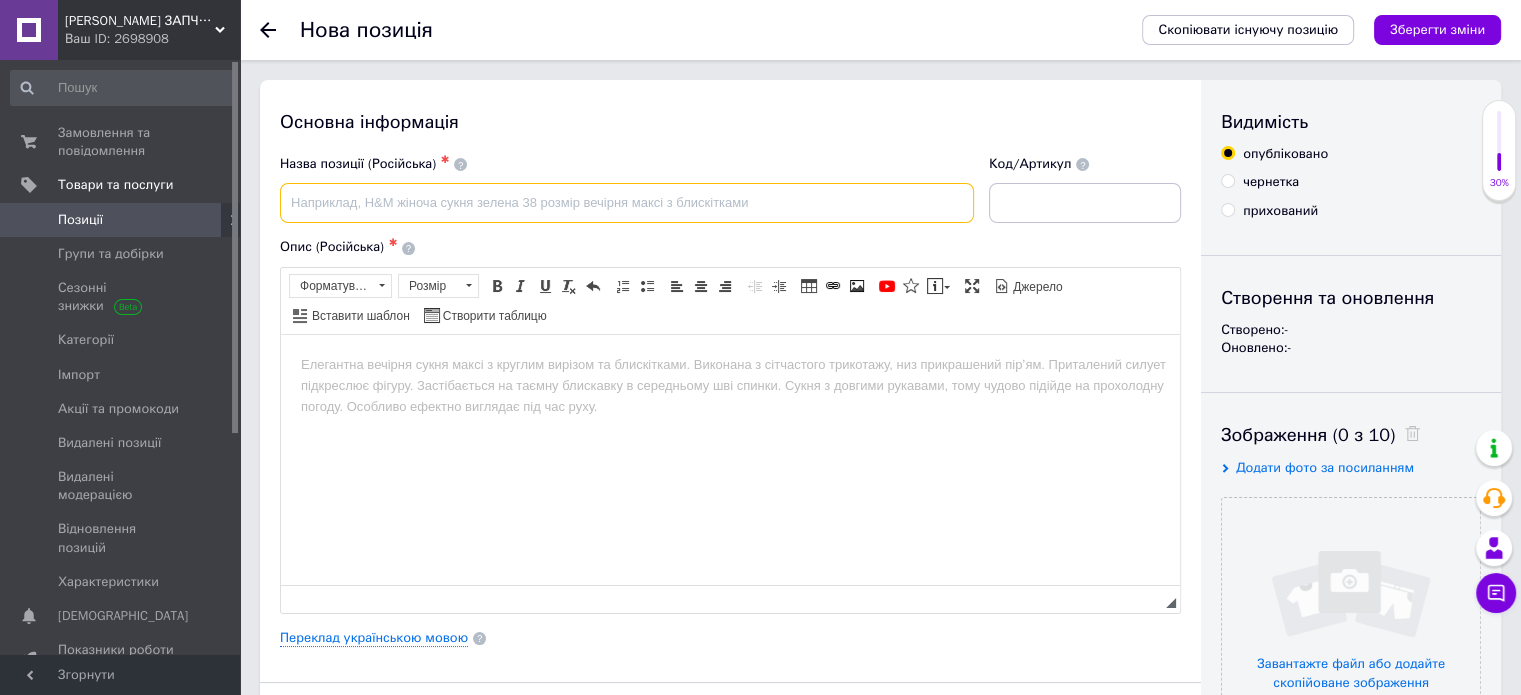 click at bounding box center [627, 203] 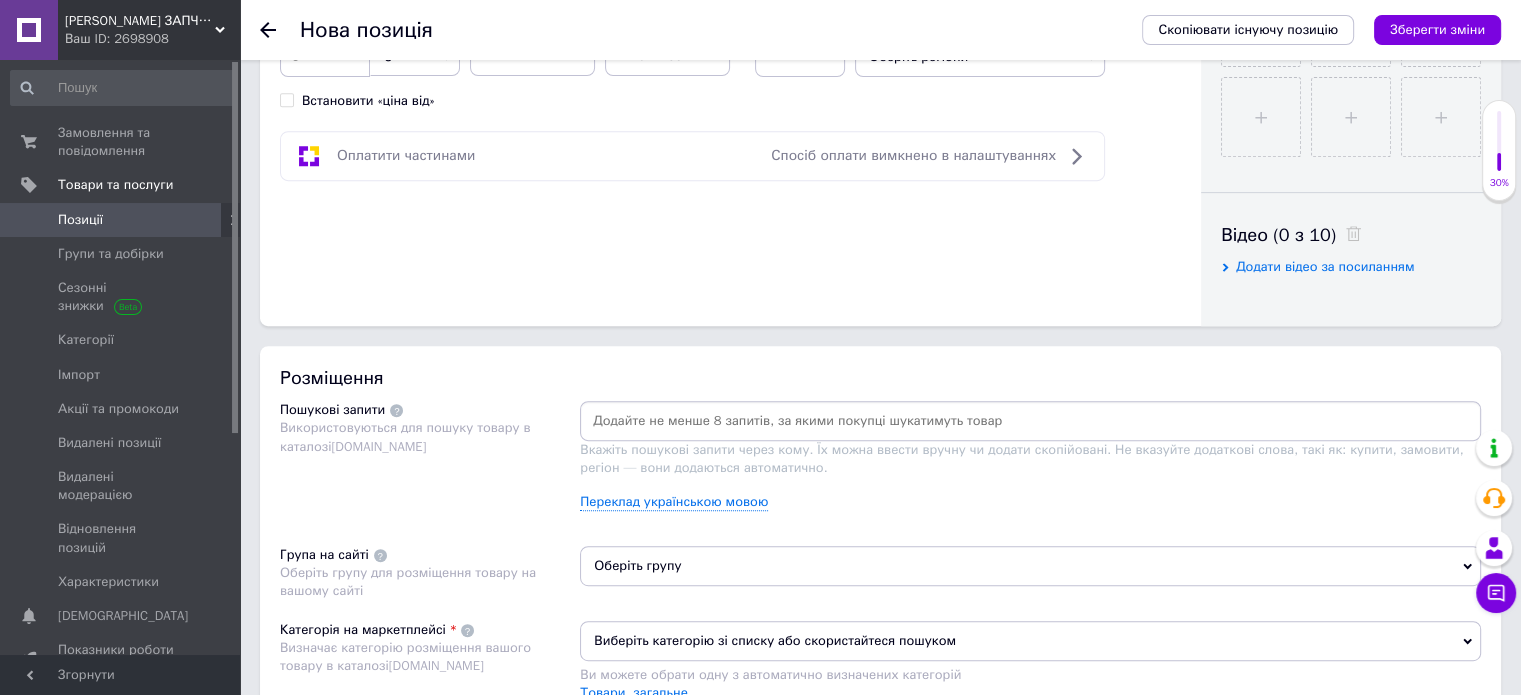 scroll, scrollTop: 888, scrollLeft: 0, axis: vertical 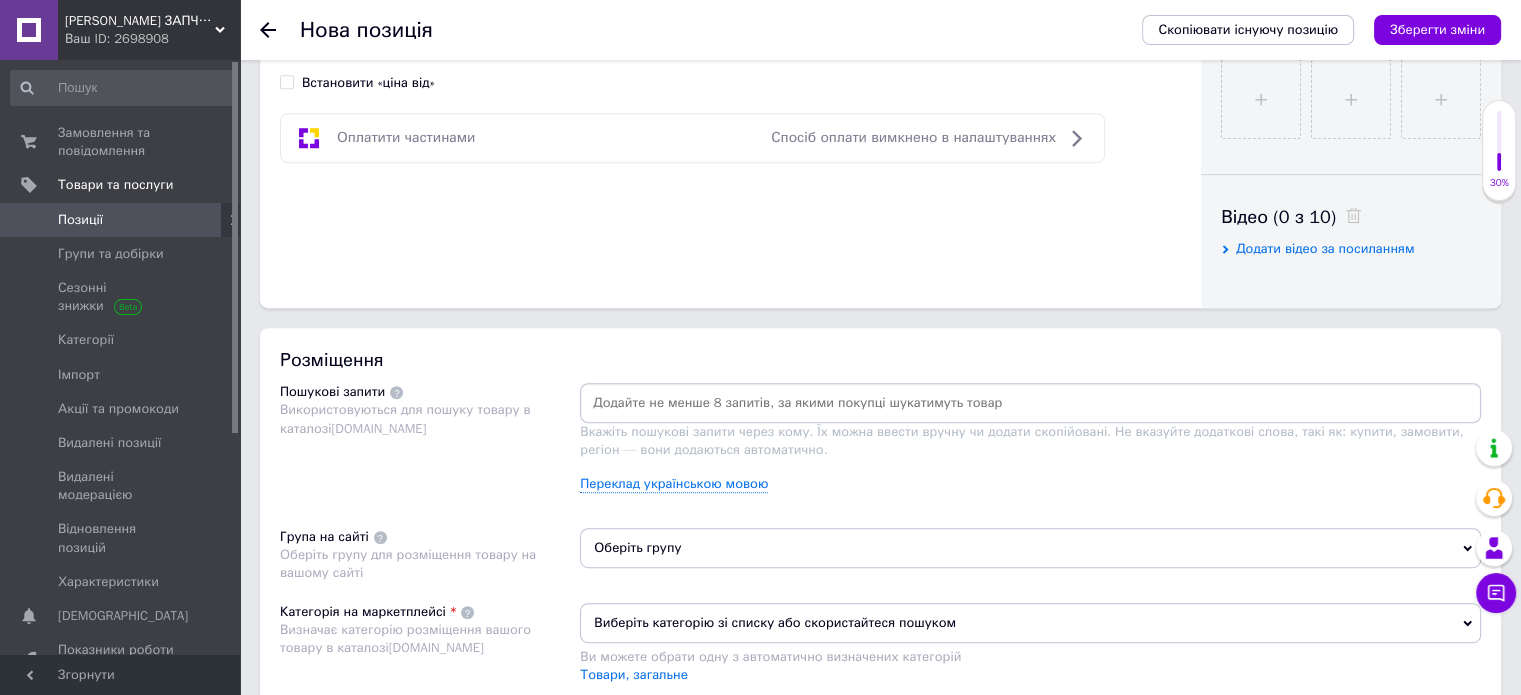 type on "Трубка ГУР LACETTI 1,8 LDA, LACETTI 1,6 к насосу GM от бачка" 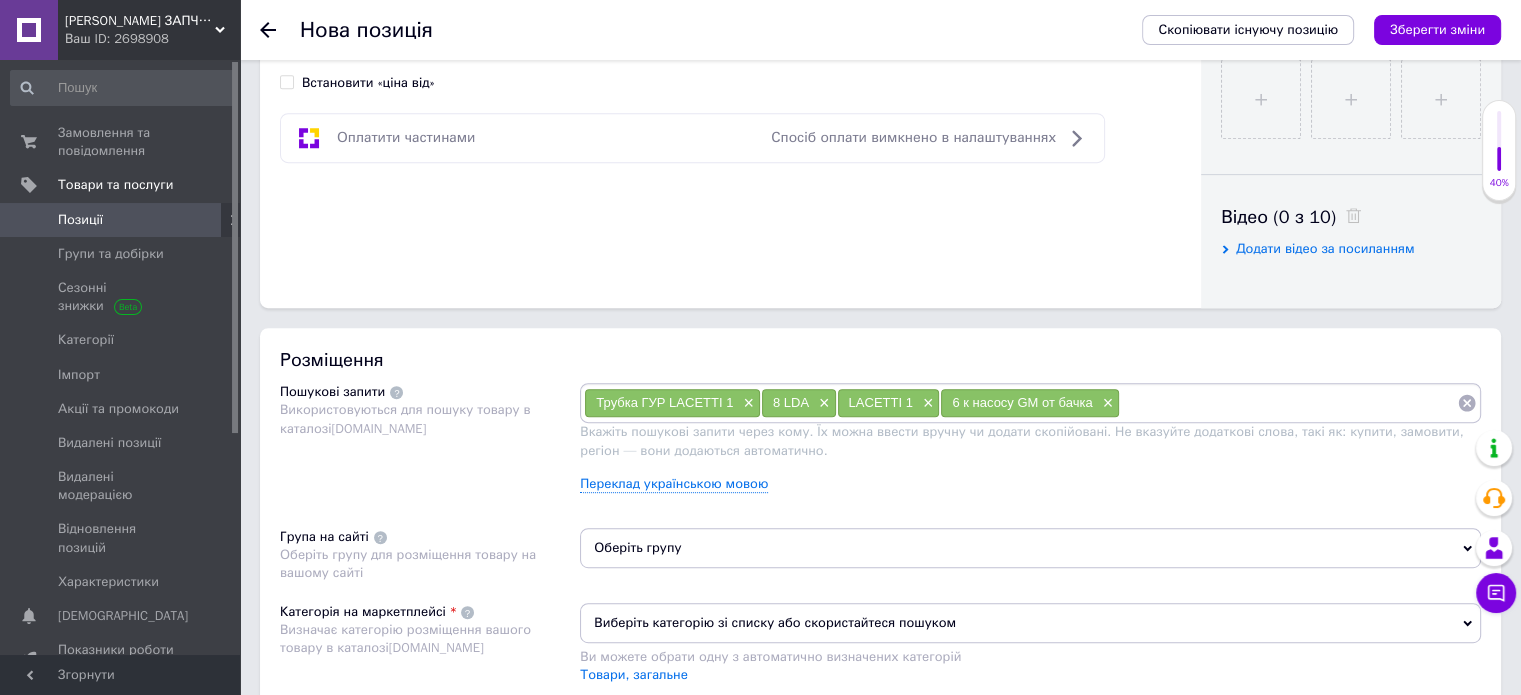 click on "Трубка ГУР LACETTI 1 × 8 LDA × LACETTI 1 × 6 к насосу GM от бачка ×" at bounding box center (1030, 403) 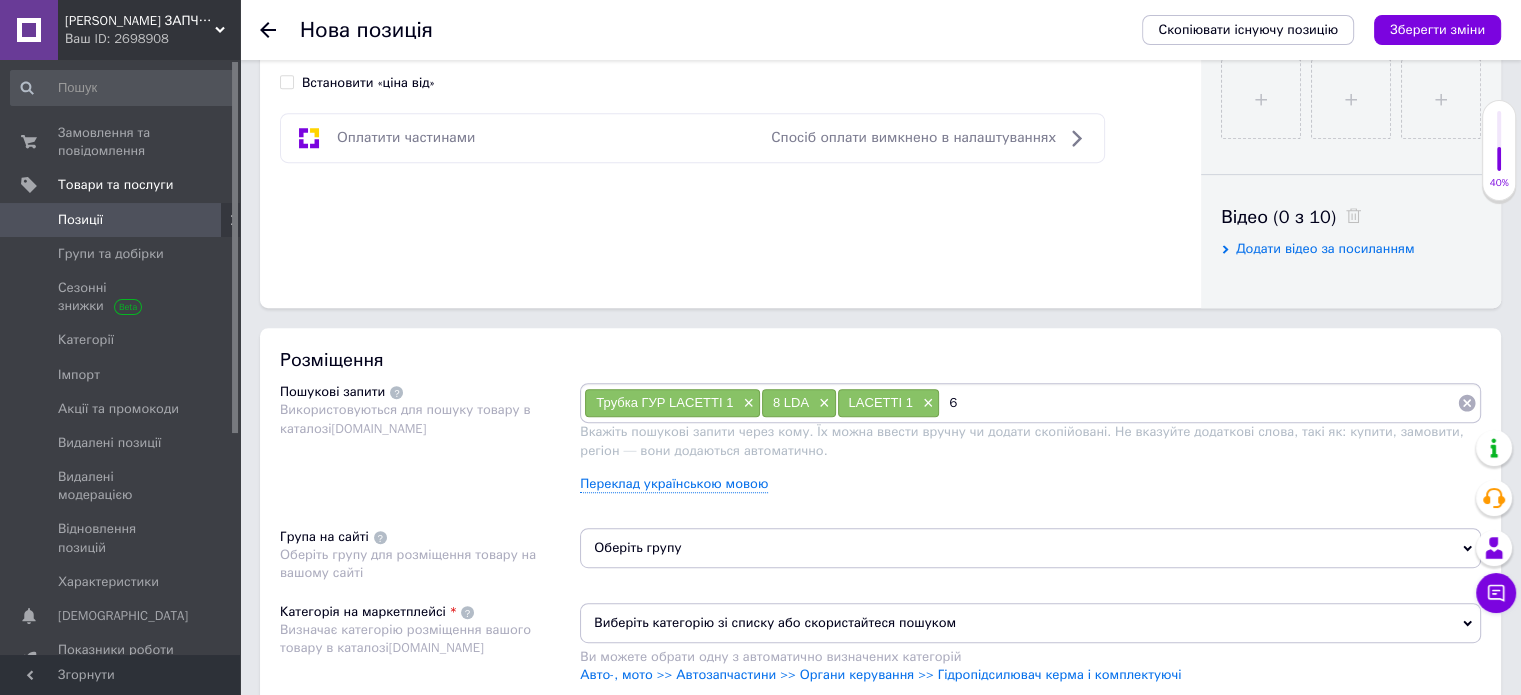 type on "6" 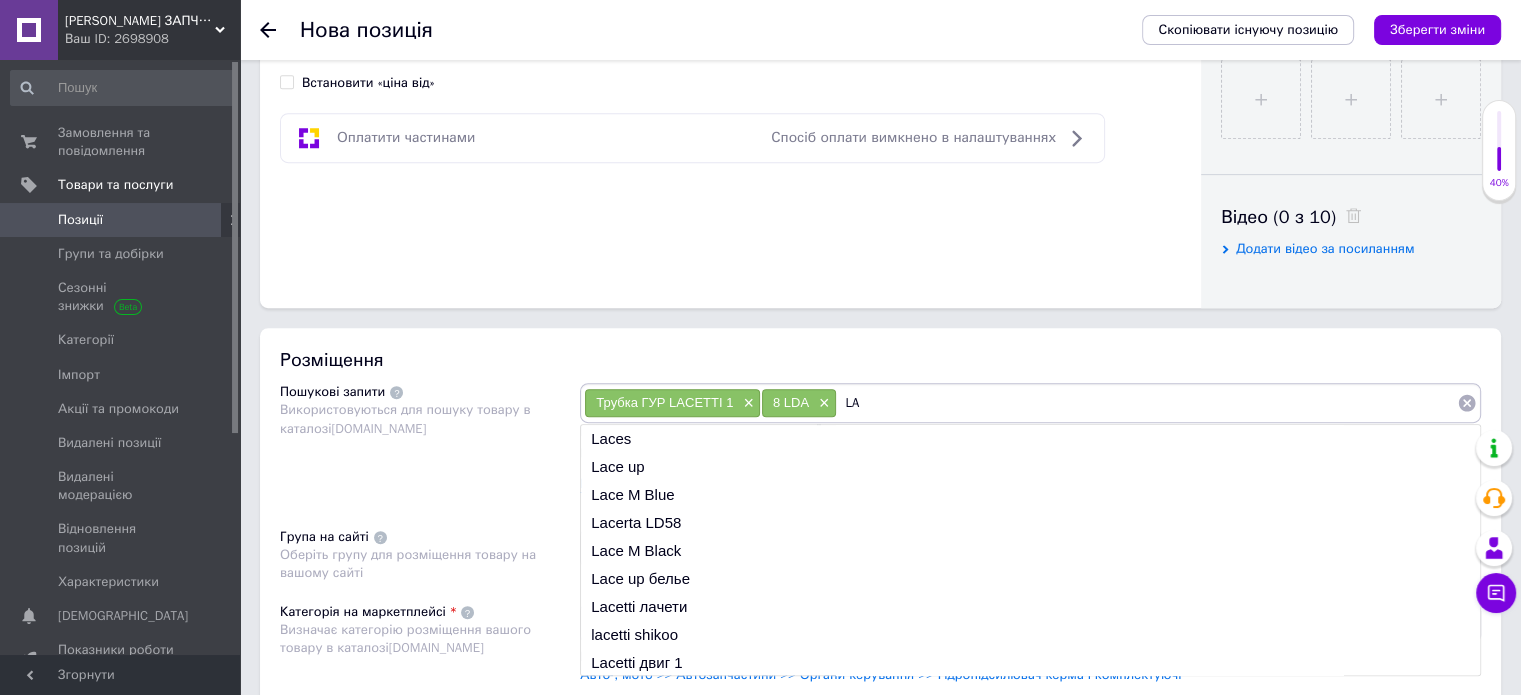 type on "L" 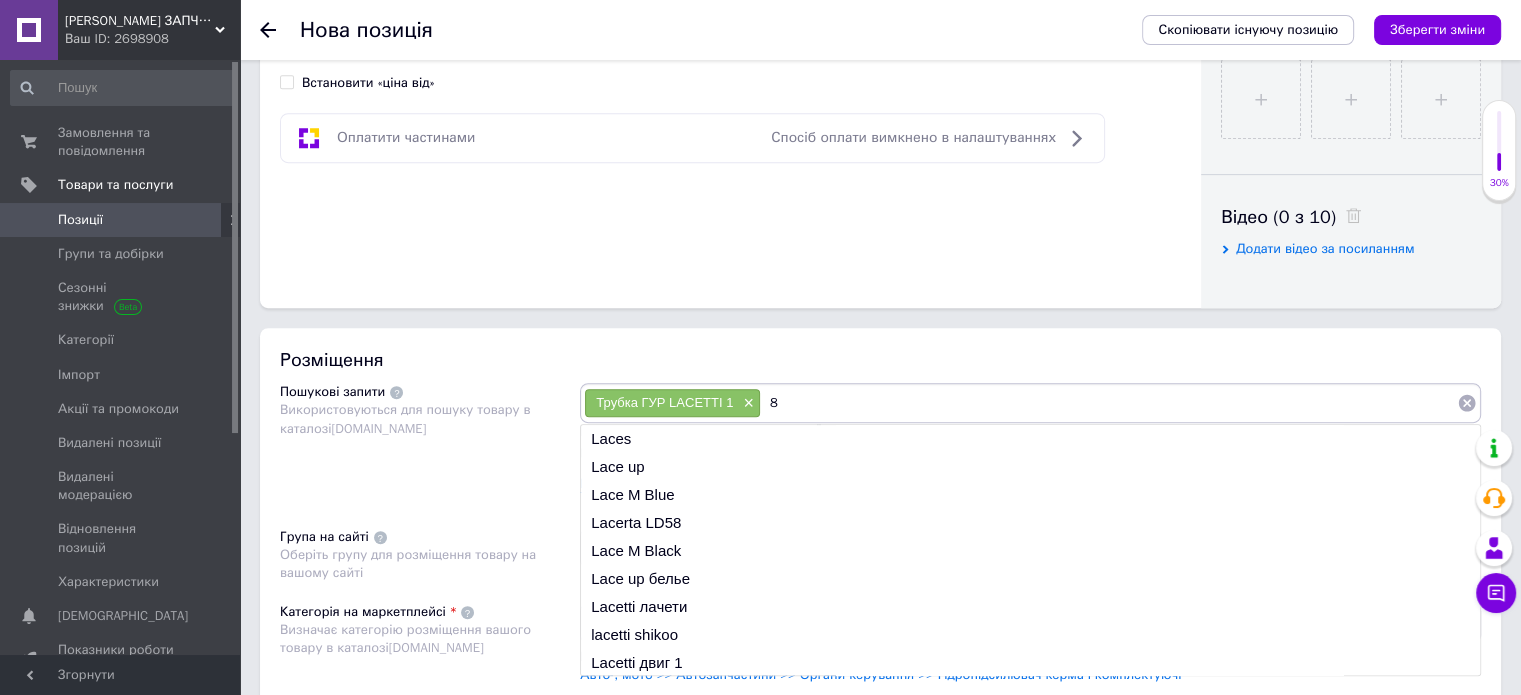 type on "8" 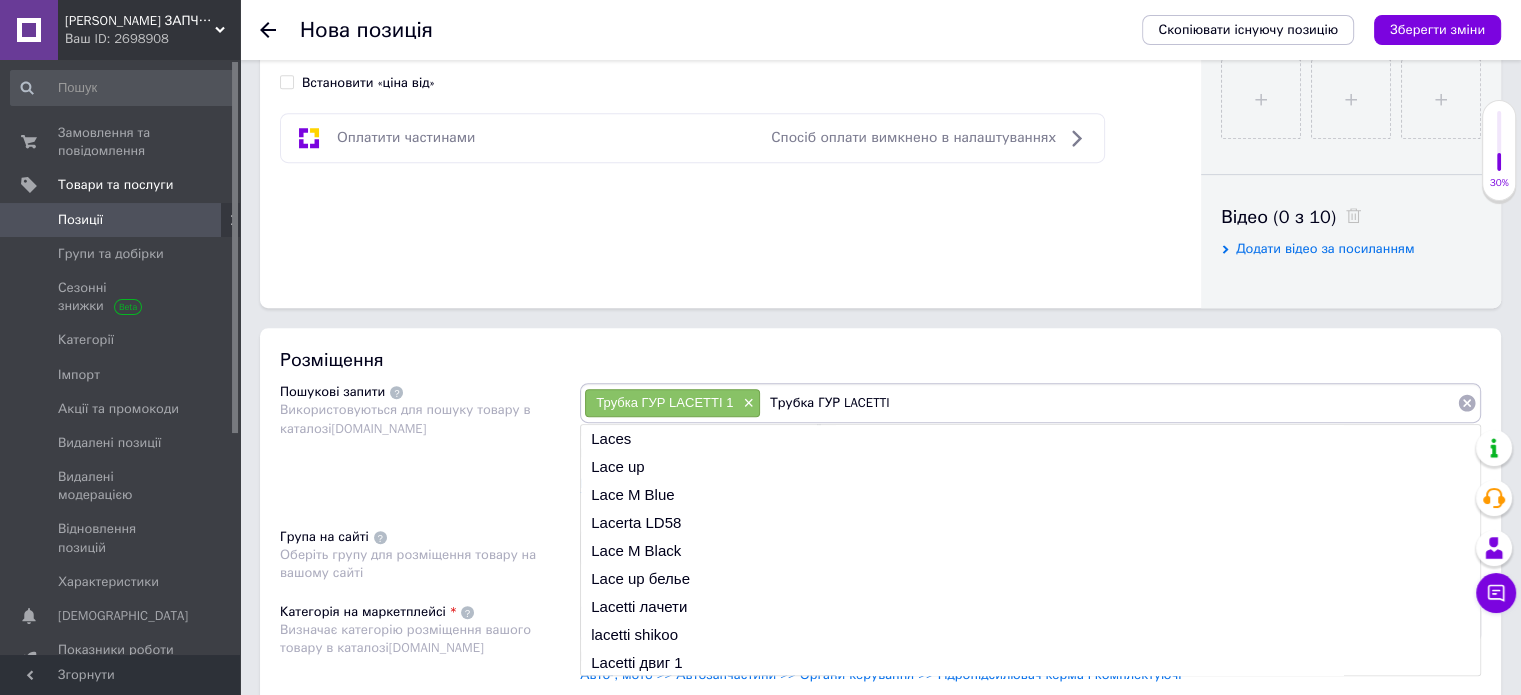 type on "Трубка ГУР LACETTI" 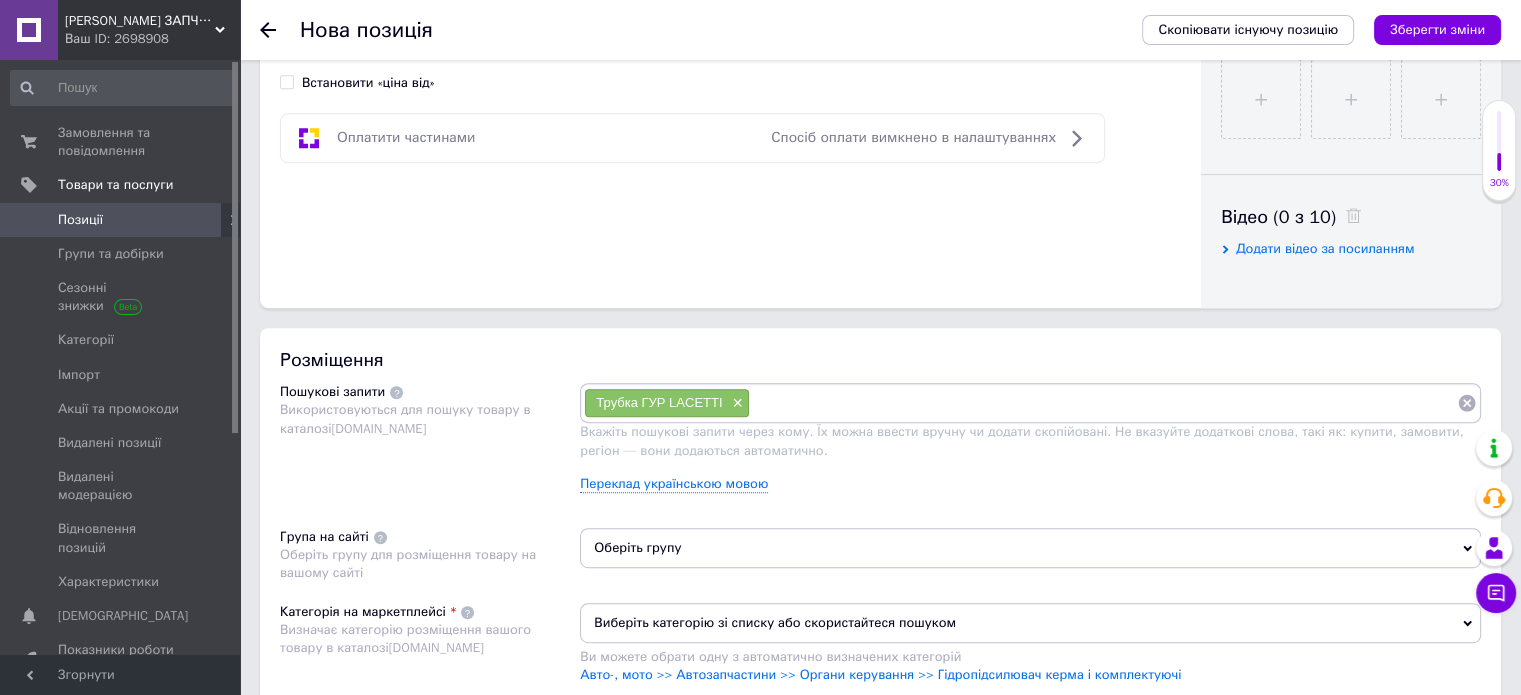 paste on "96858726/96451955" 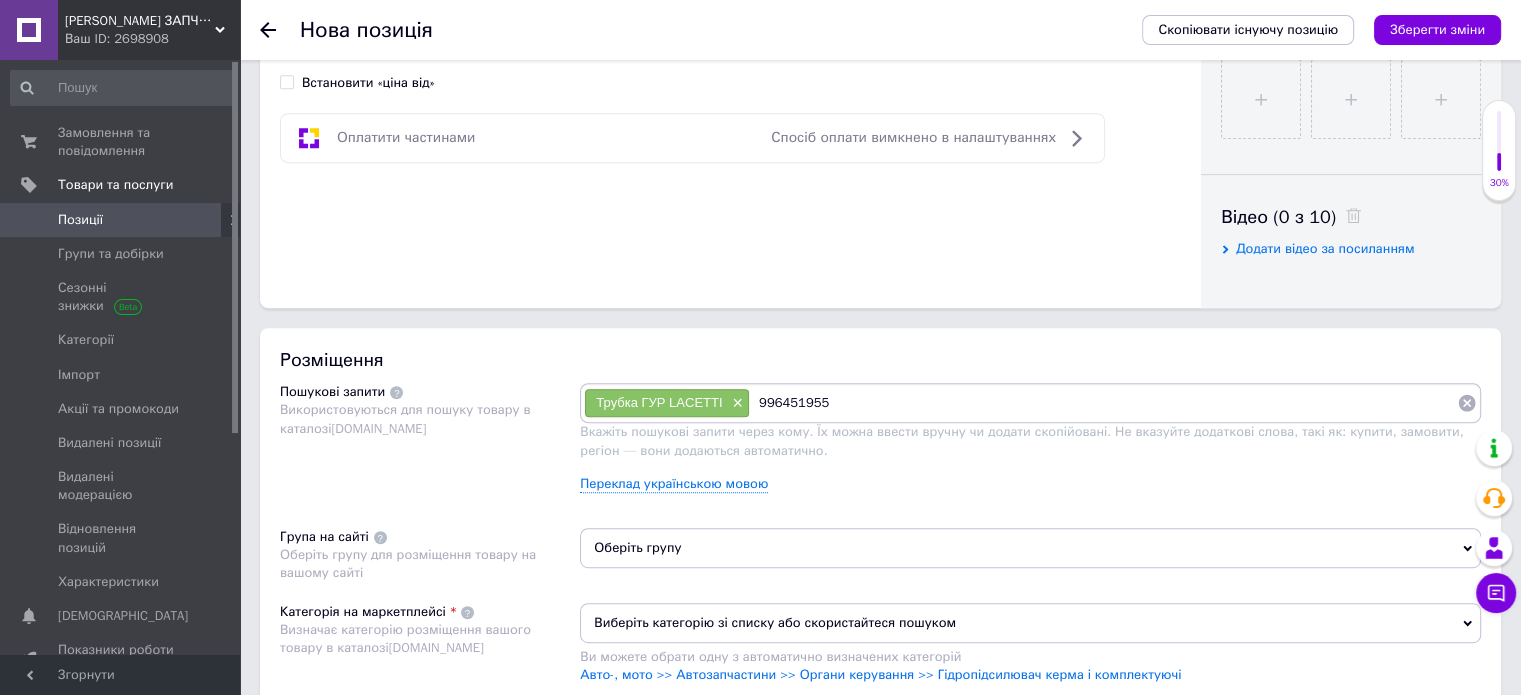 type on "96451955" 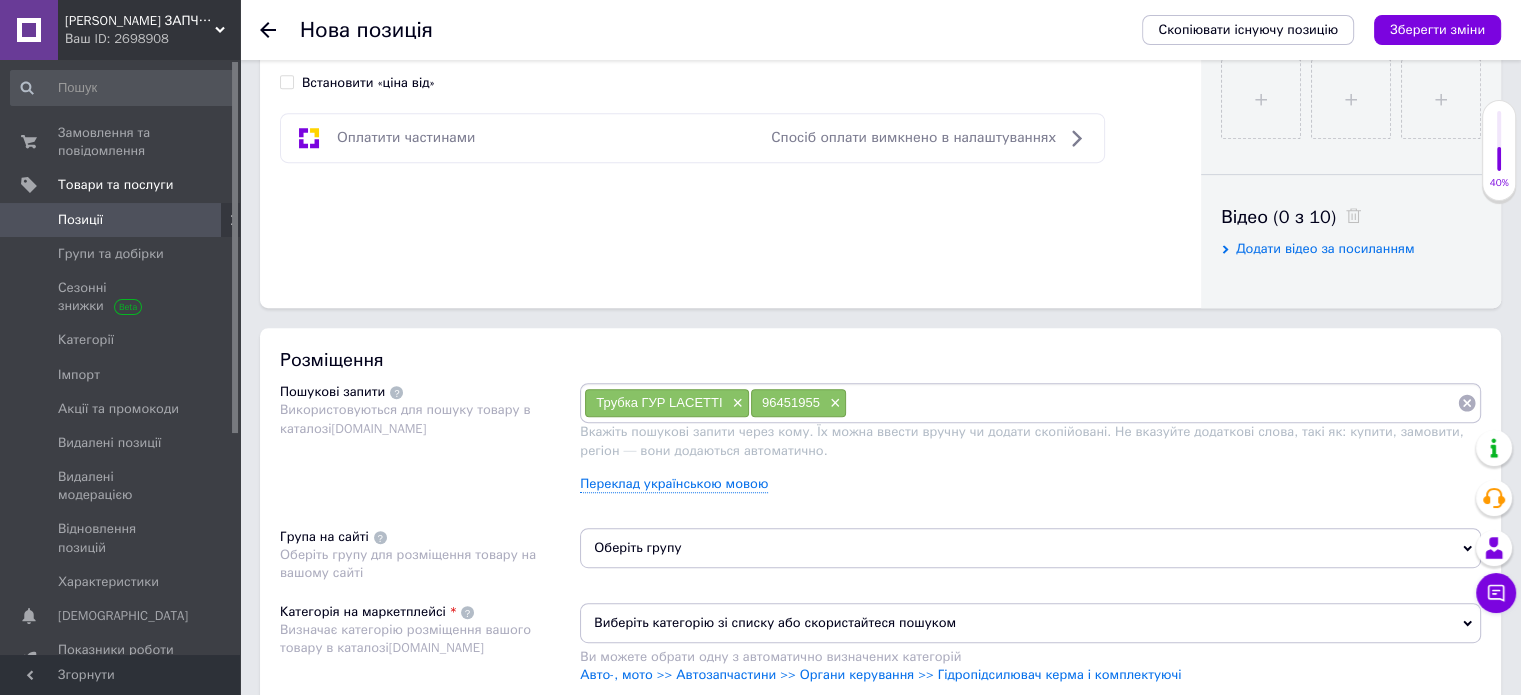 paste on "96858726/96451955" 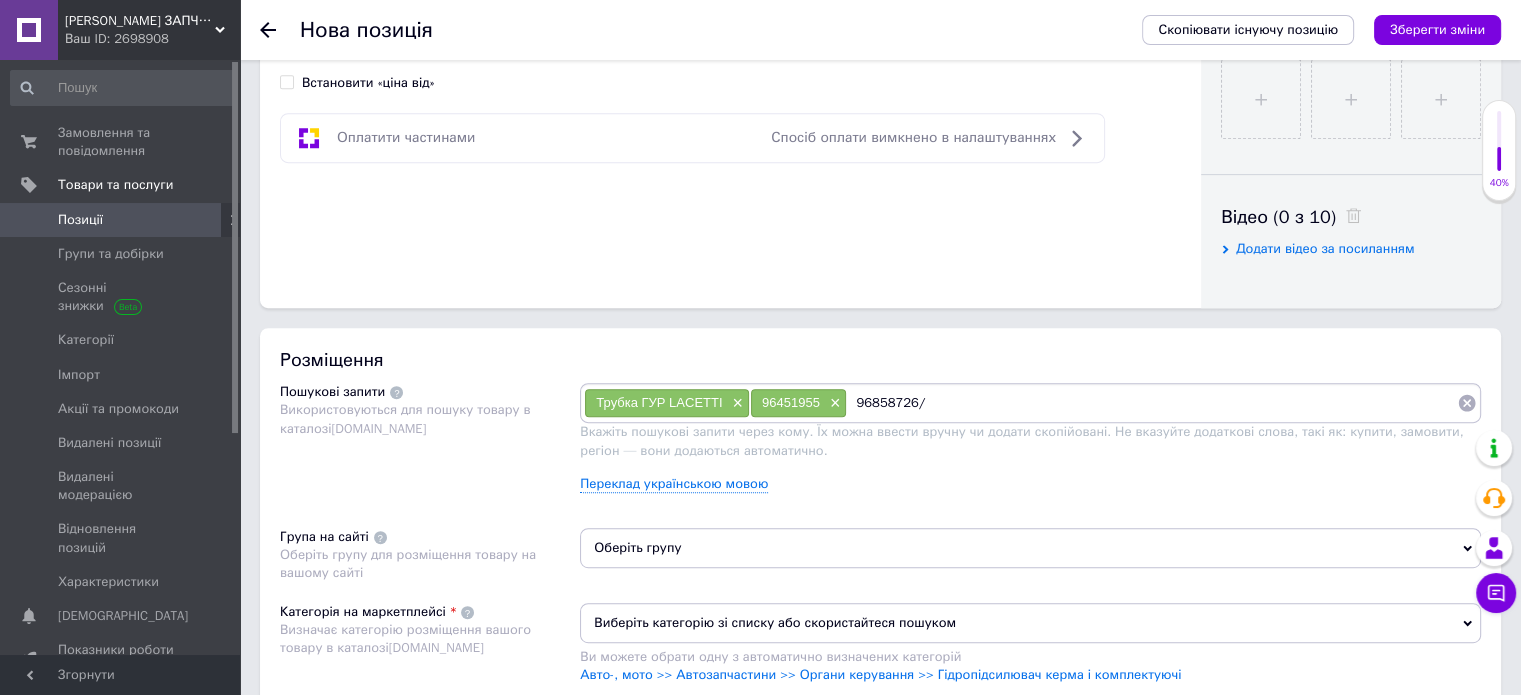 type on "96858726" 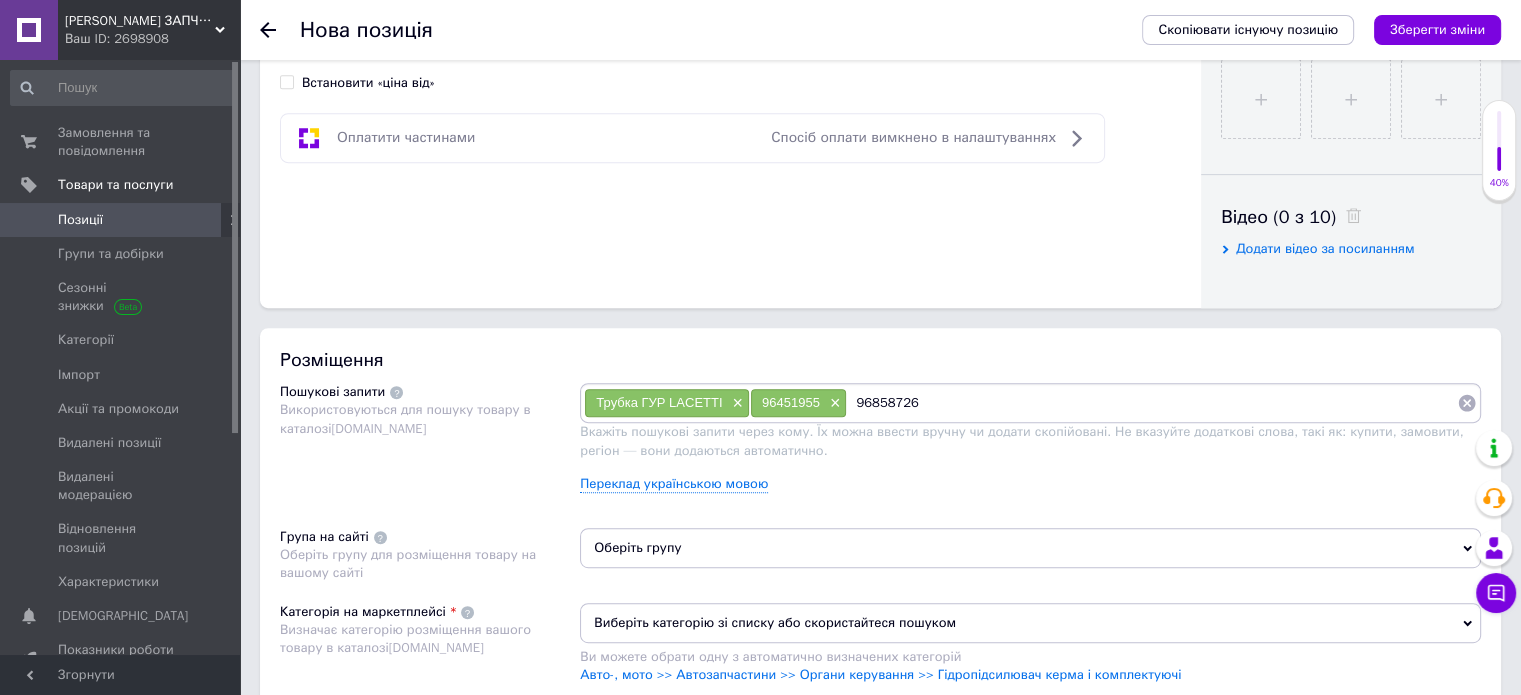 type 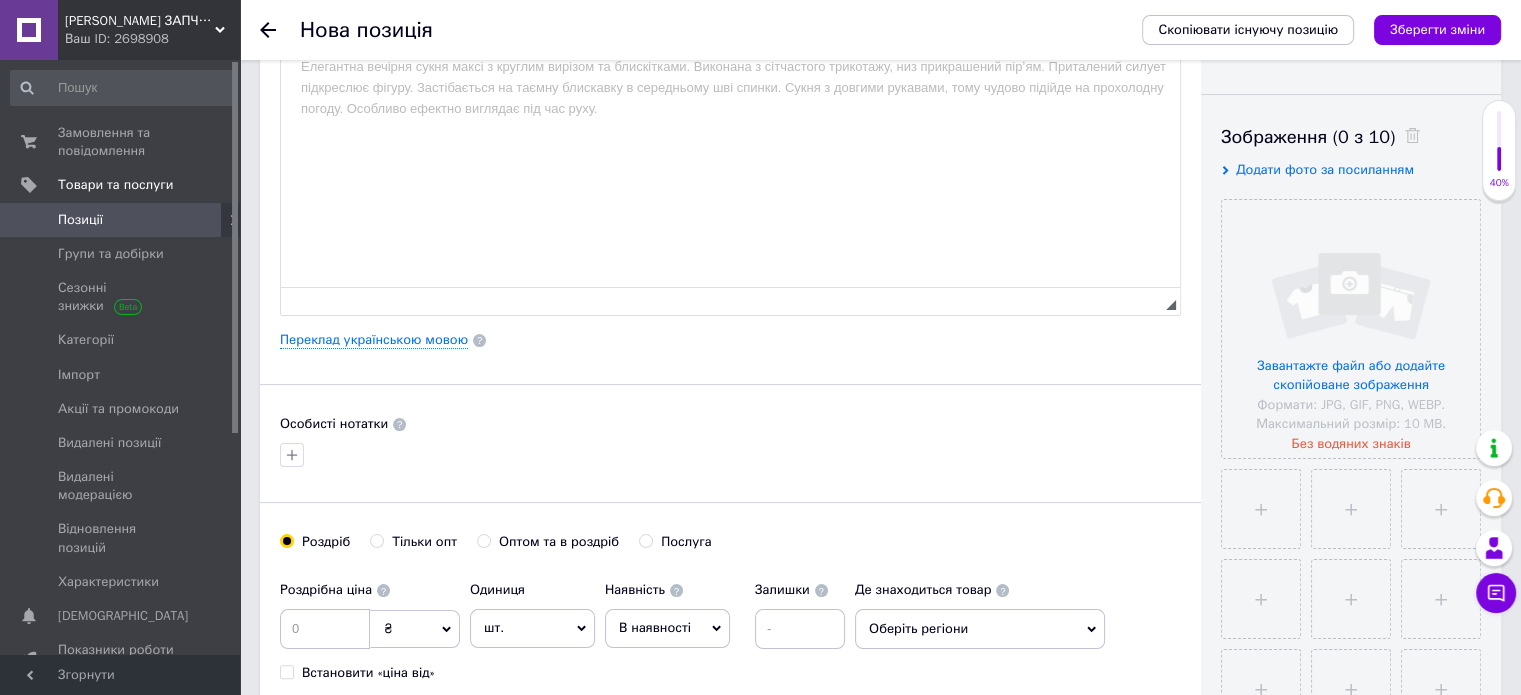 scroll, scrollTop: 8, scrollLeft: 0, axis: vertical 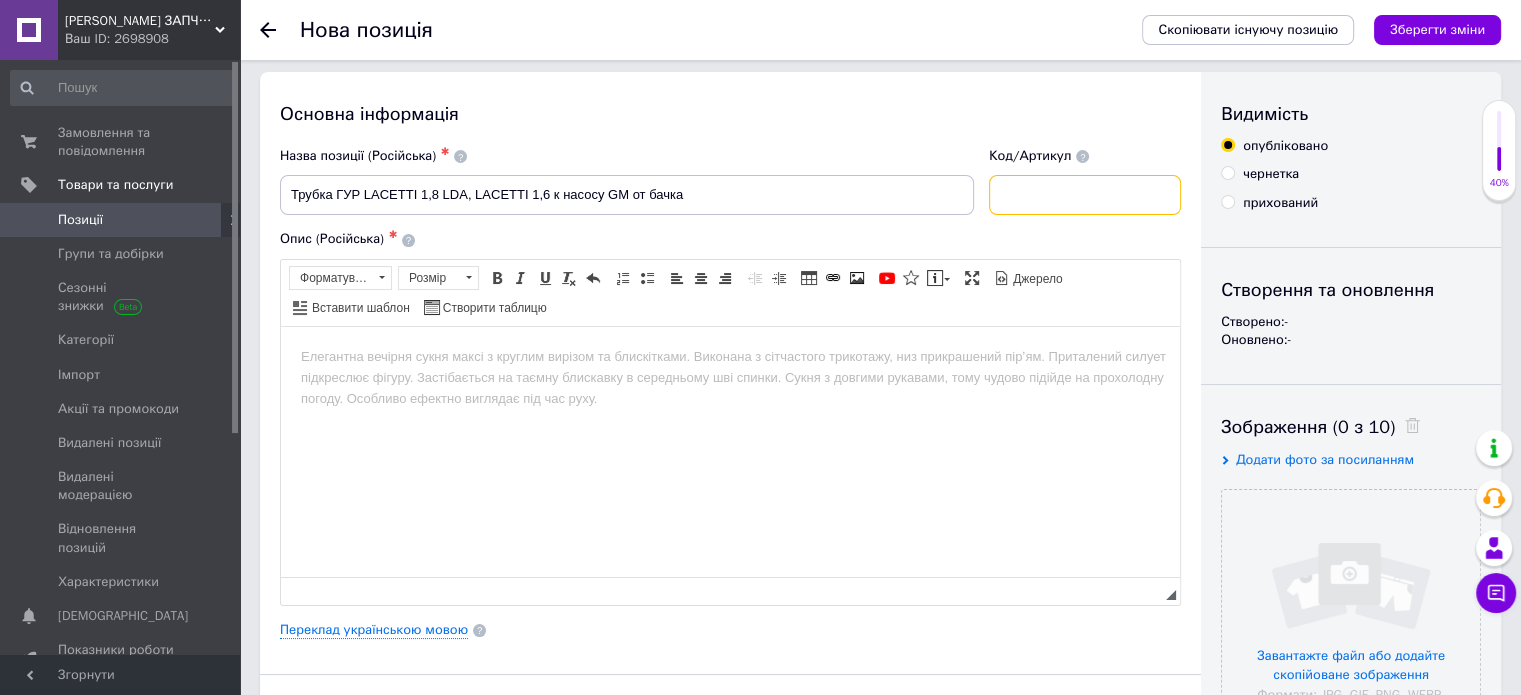 paste on "96858726/96451955" 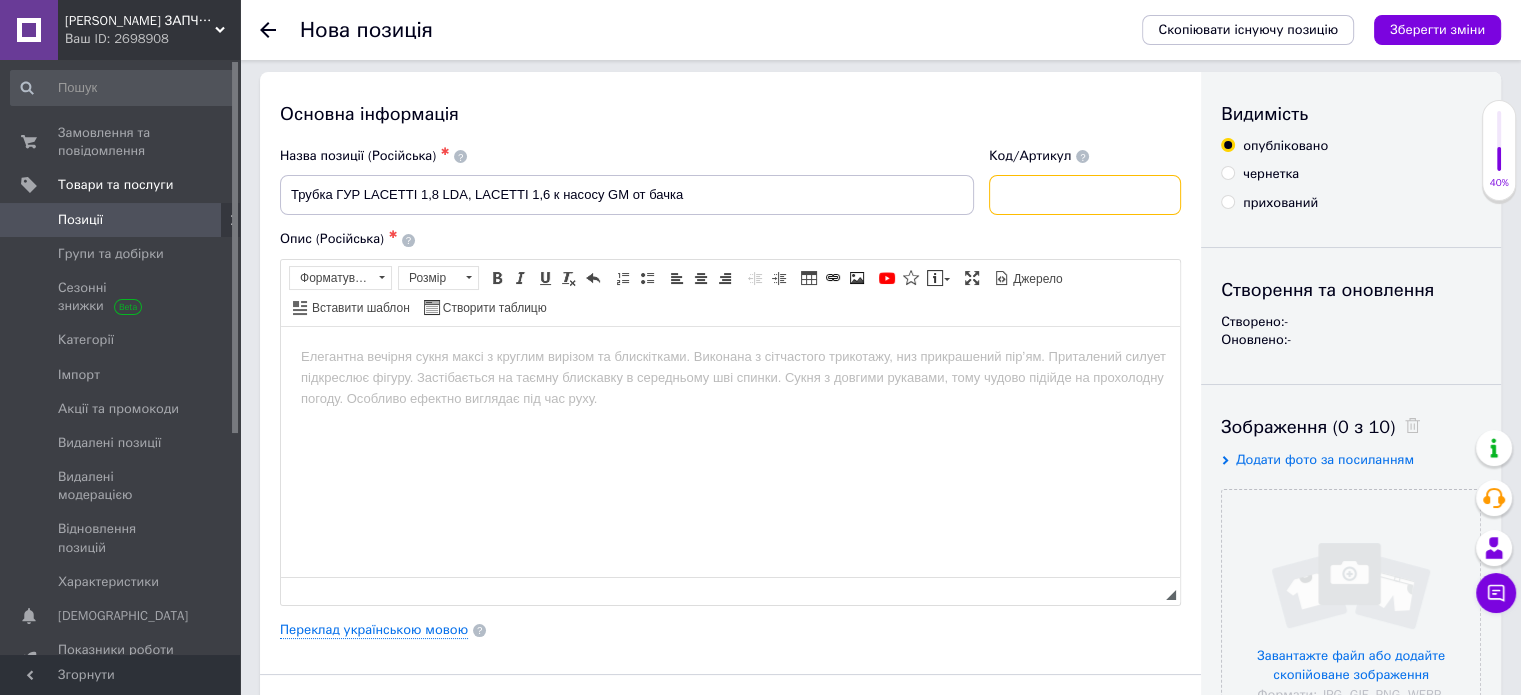 click at bounding box center (1085, 195) 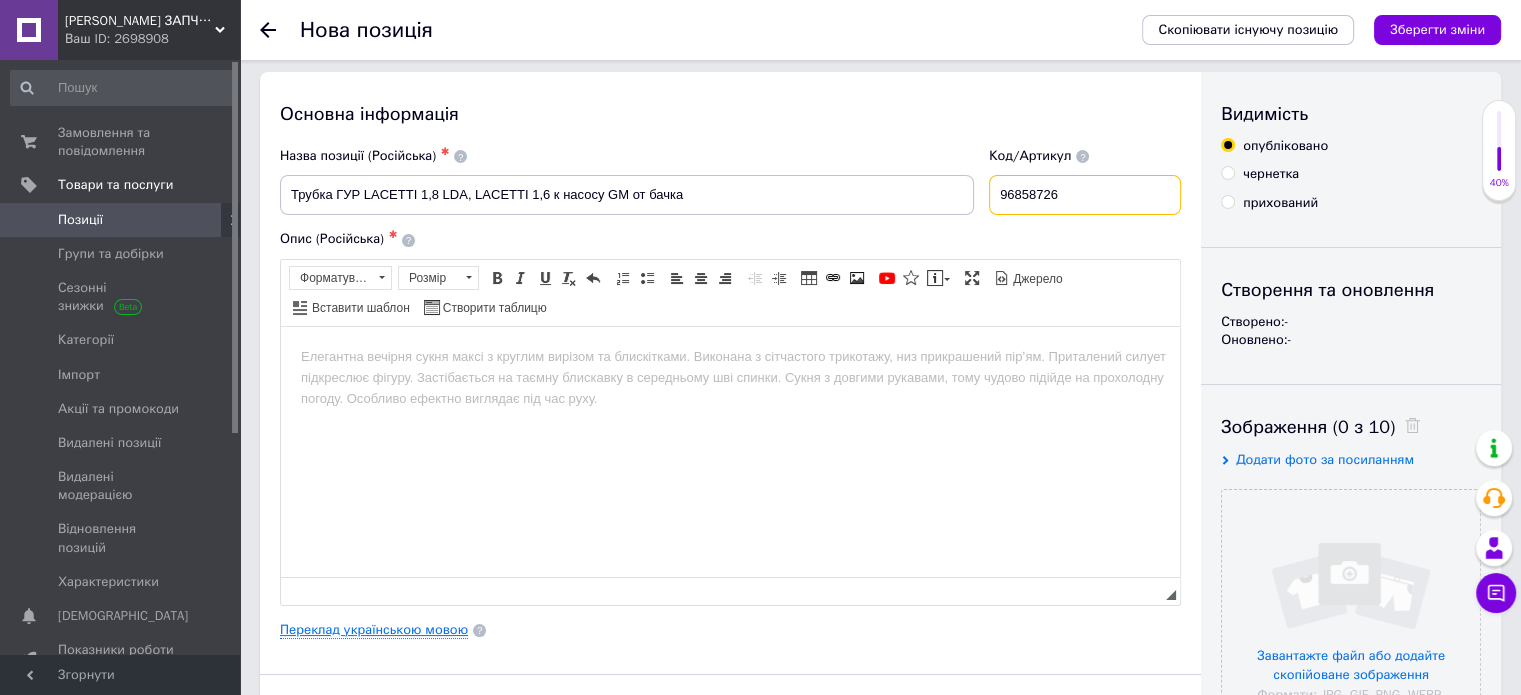 type on "96858726" 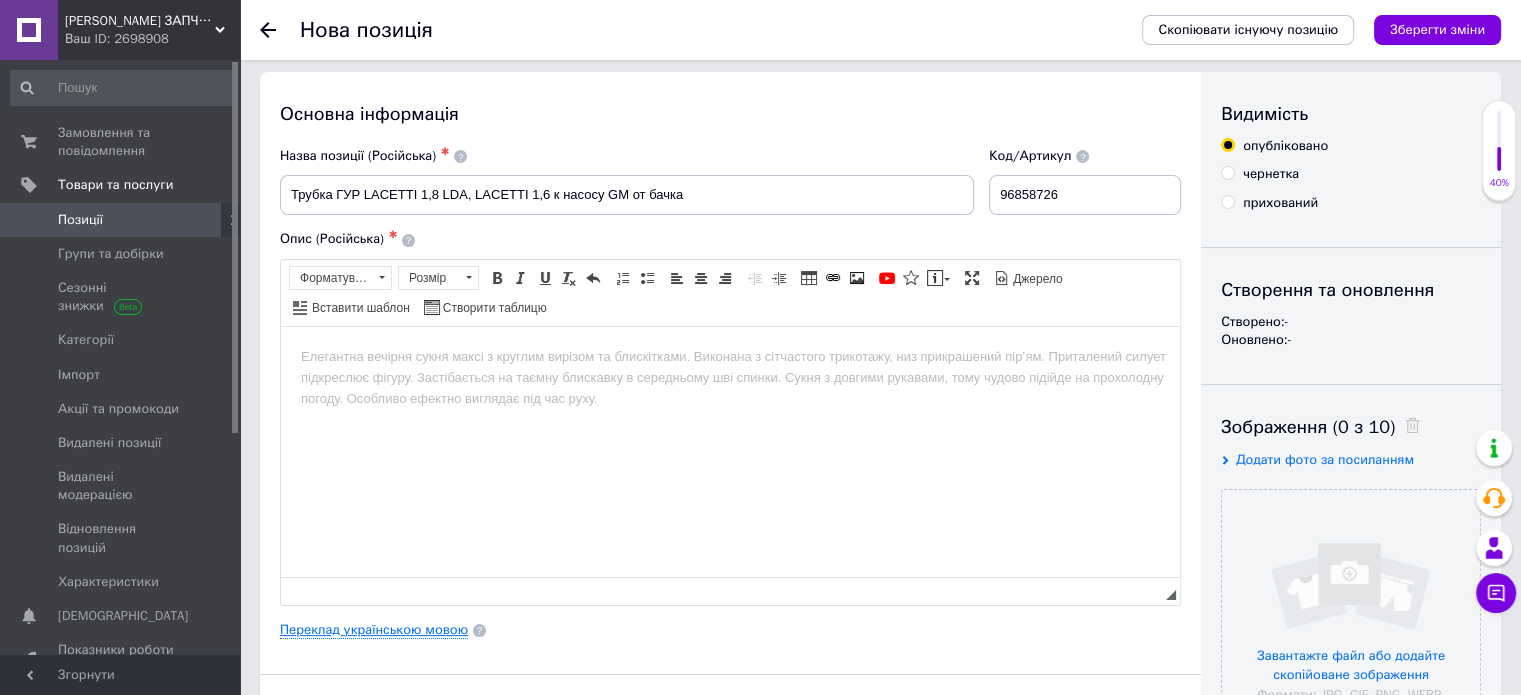 click on "Переклад українською мовою" at bounding box center [374, 630] 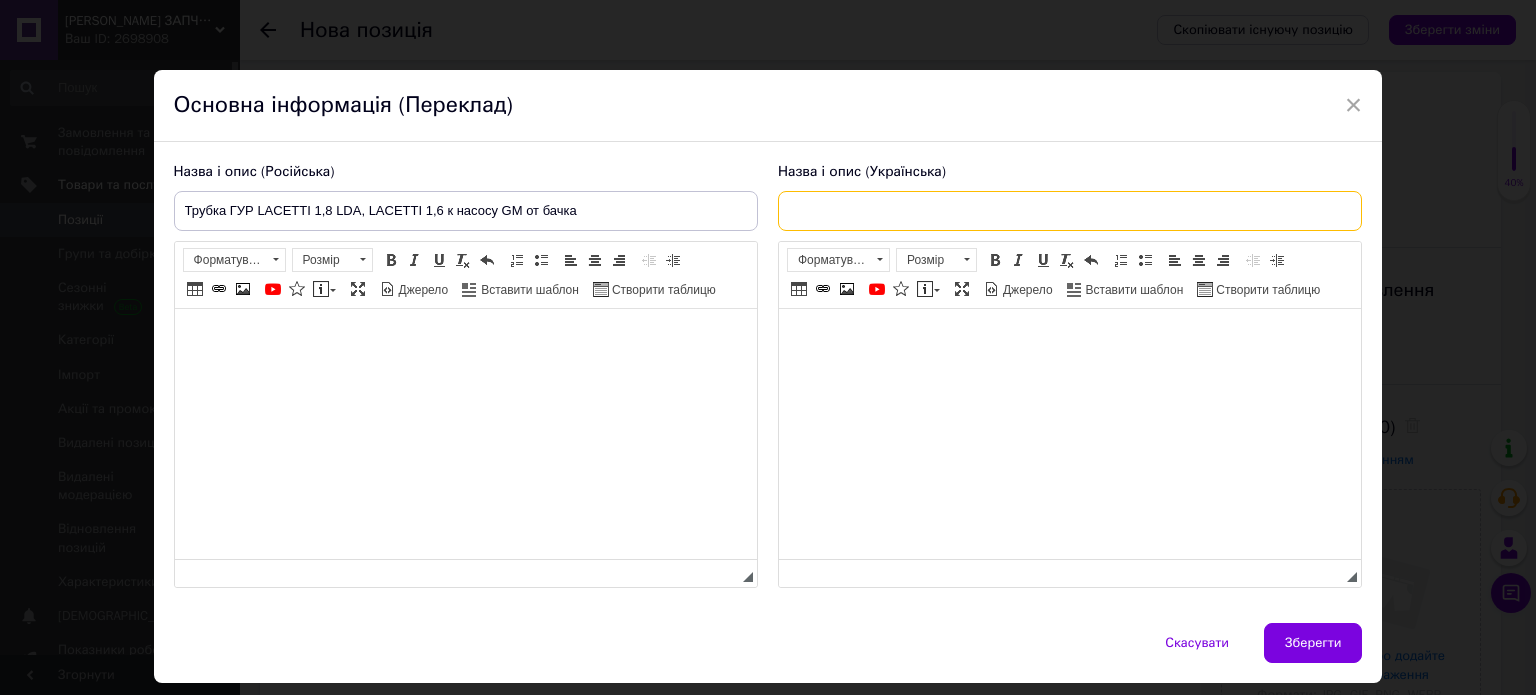 click at bounding box center (1070, 211) 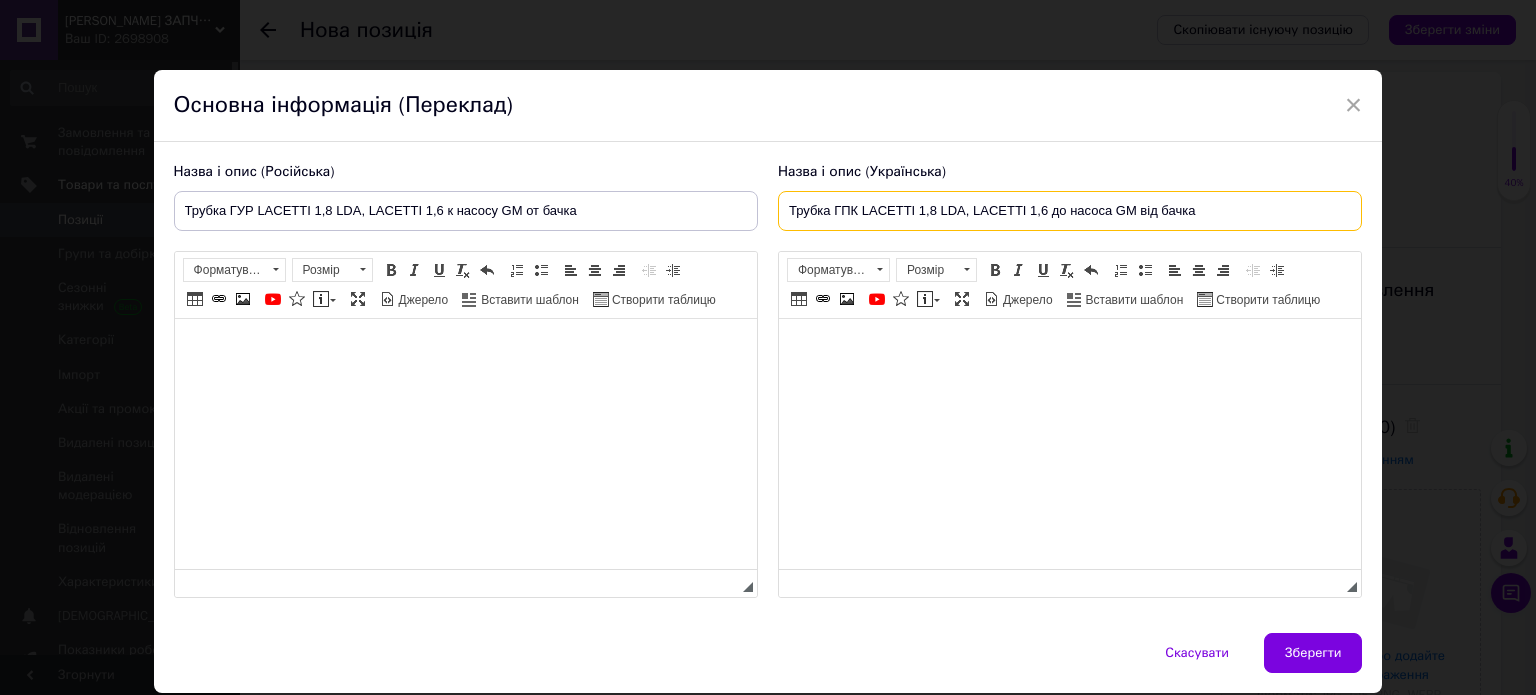 type on "Трубка ГПК LACETTI 1,8 LDA, LACETTI 1,6 до насоса GM від бачка" 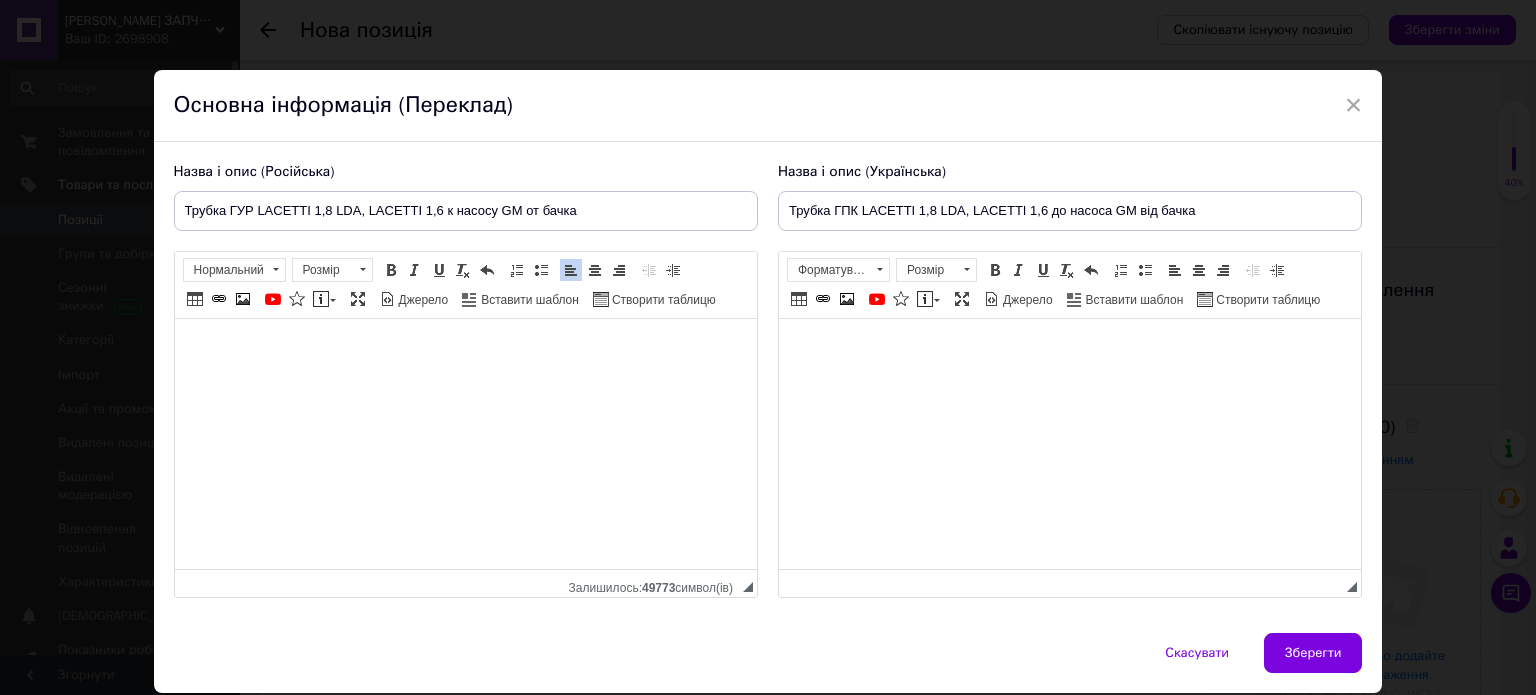 click on "Таблиця   Вставити/Редагувати посилання  Сполучення клавіш Ctrl+L   Зображення" at bounding box center [823, 299] 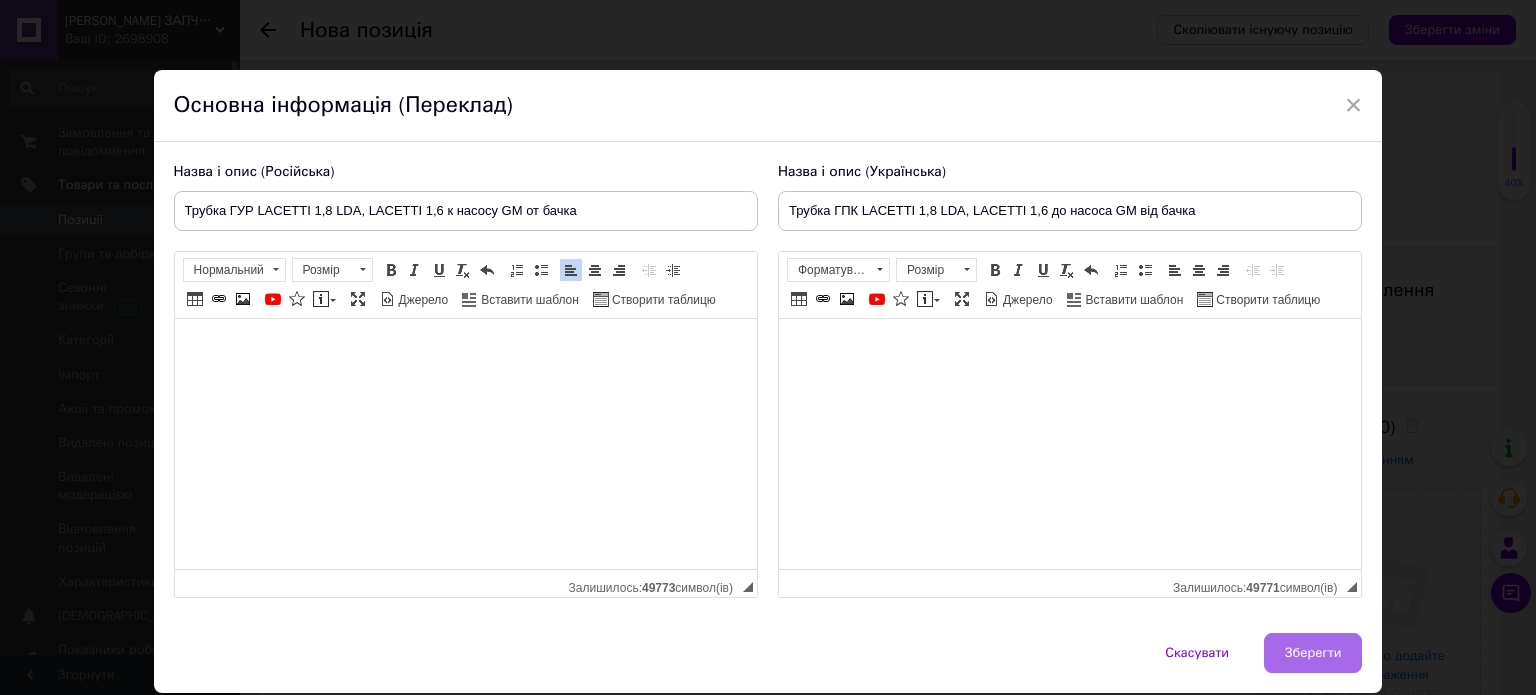 click on "Зберегти" at bounding box center (1313, 653) 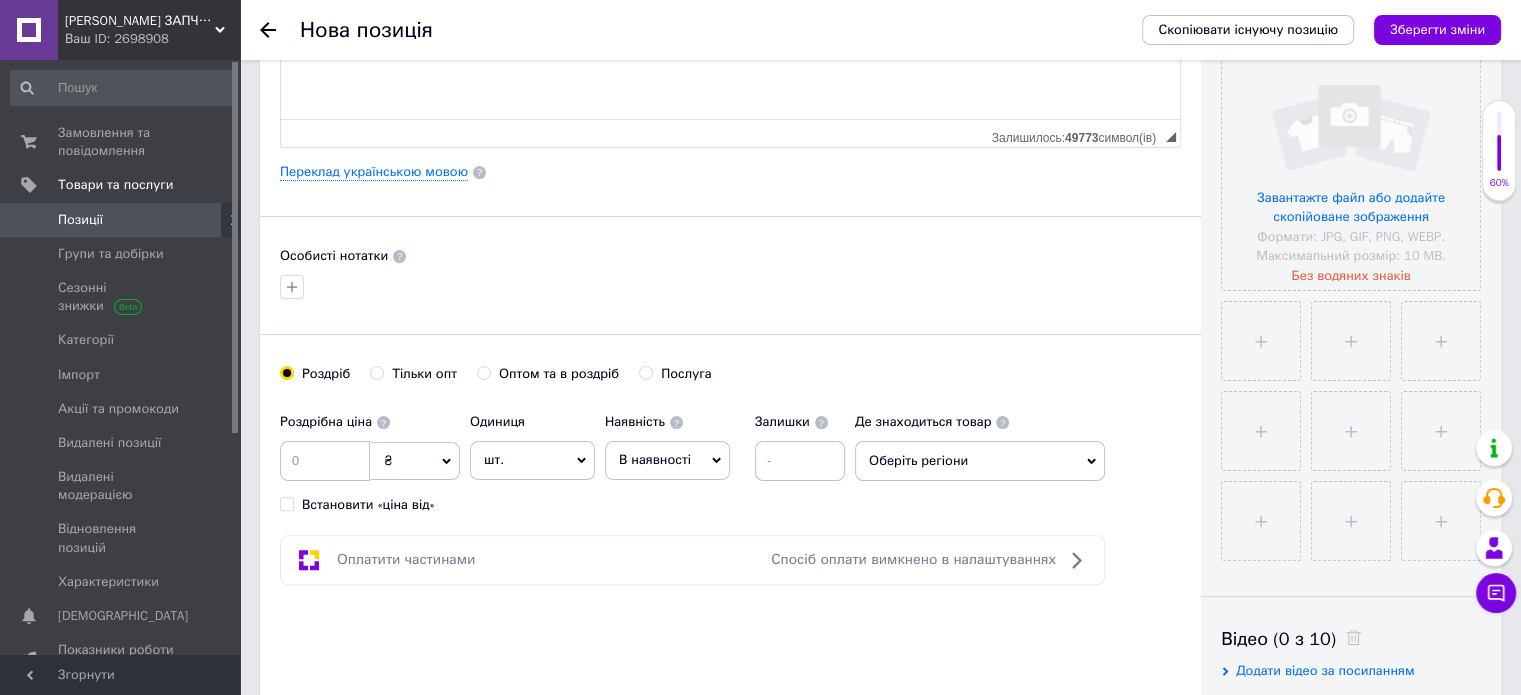 scroll, scrollTop: 486, scrollLeft: 0, axis: vertical 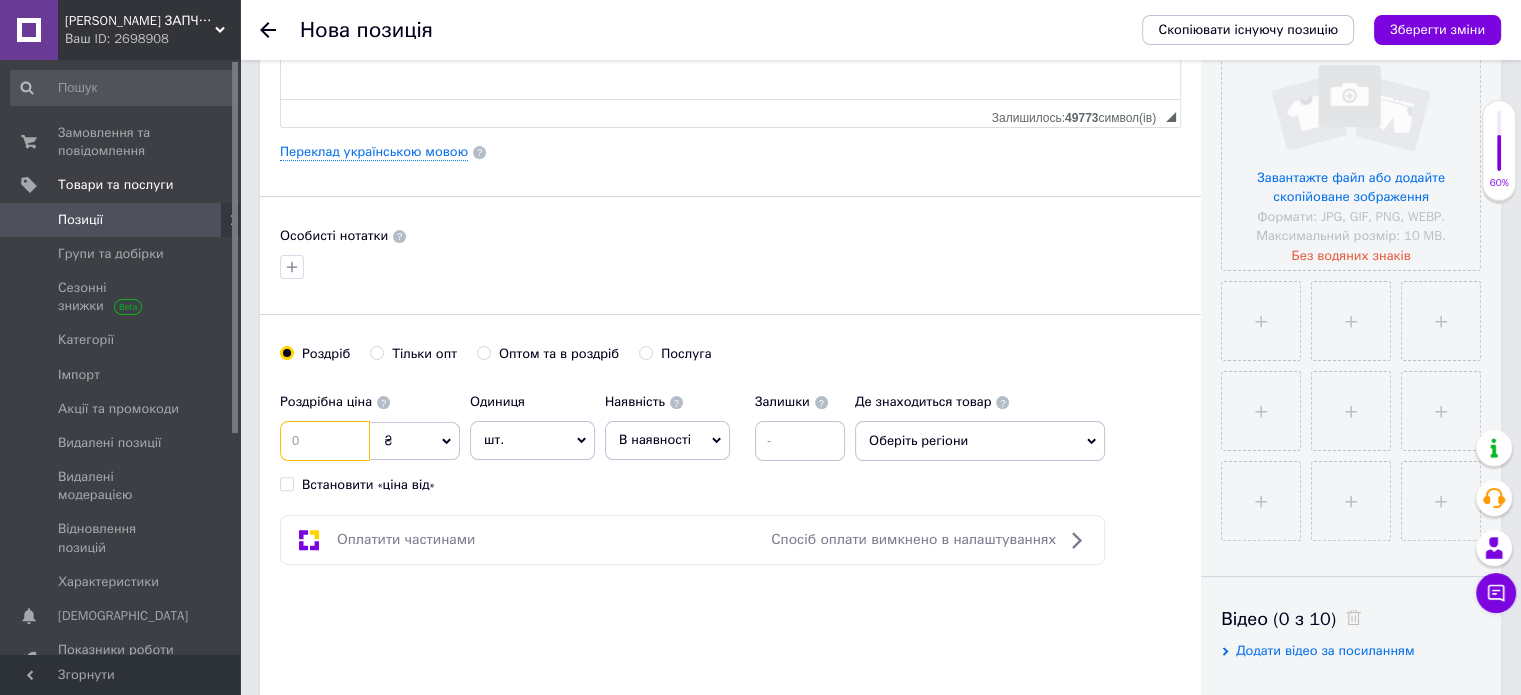 click at bounding box center (325, 441) 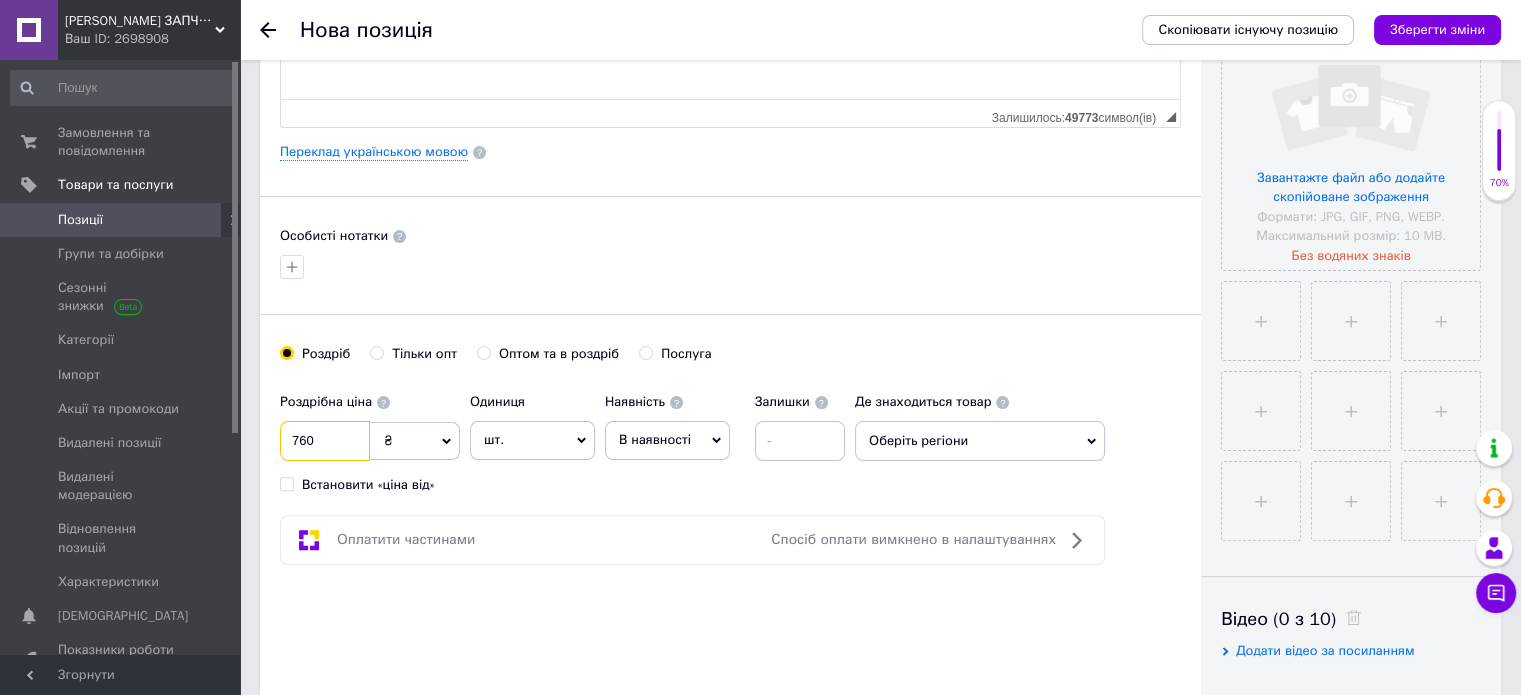 type on "760" 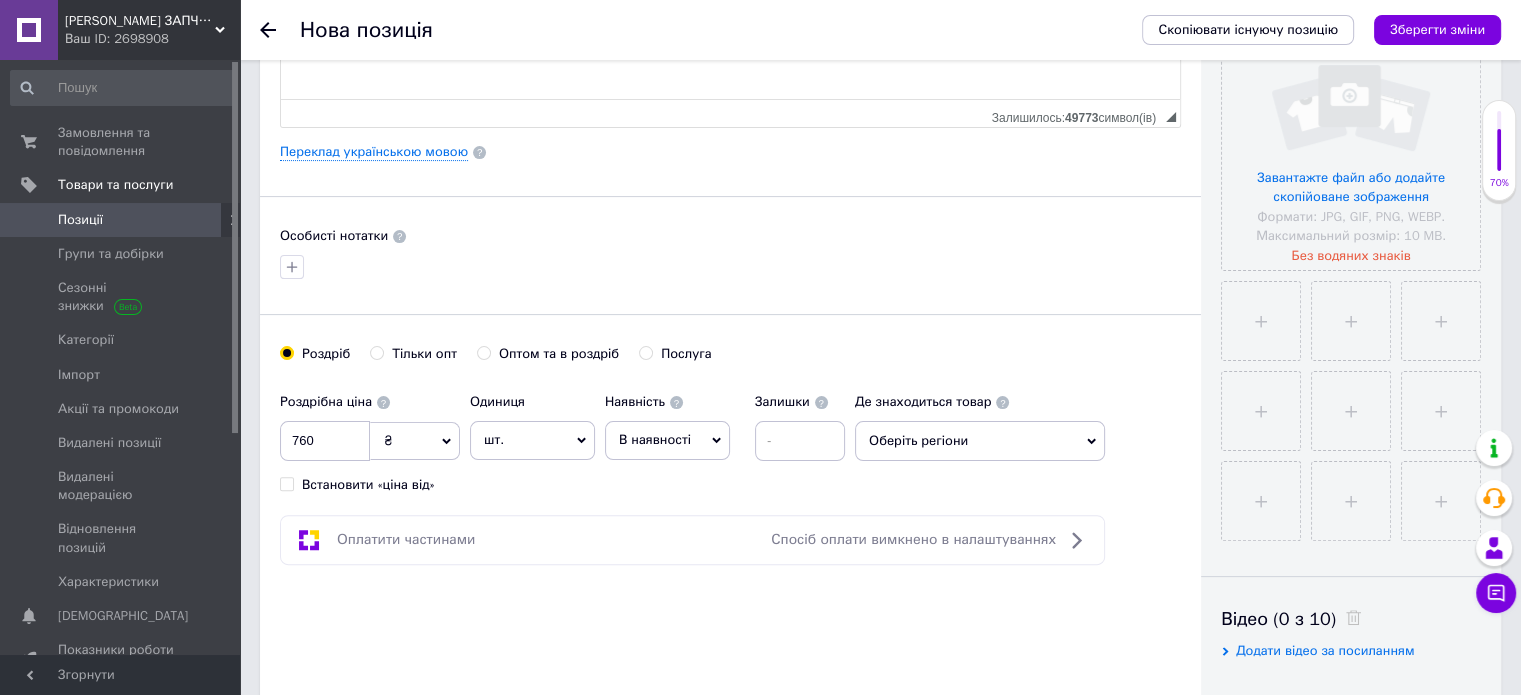 click on "В наявності" at bounding box center [655, 439] 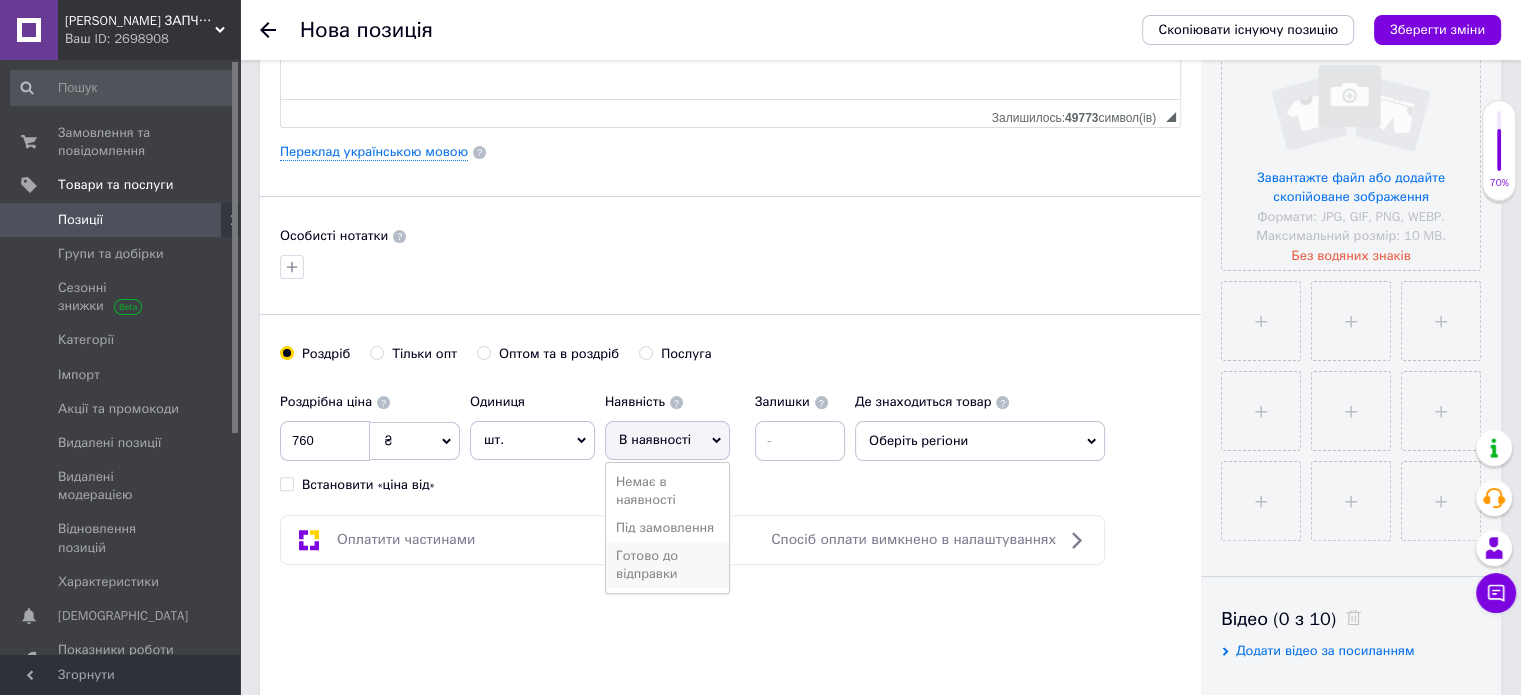 click on "Готово до відправки" at bounding box center (667, 565) 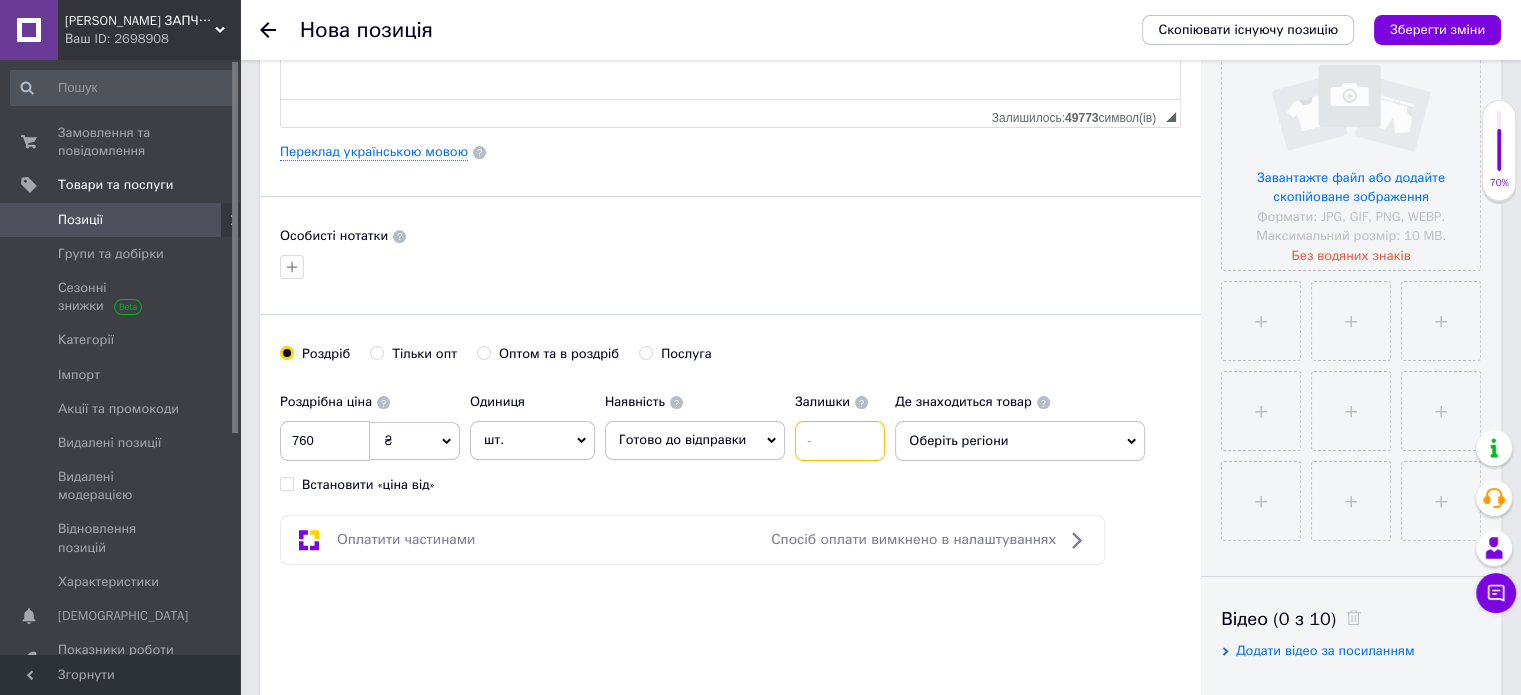 click at bounding box center (840, 441) 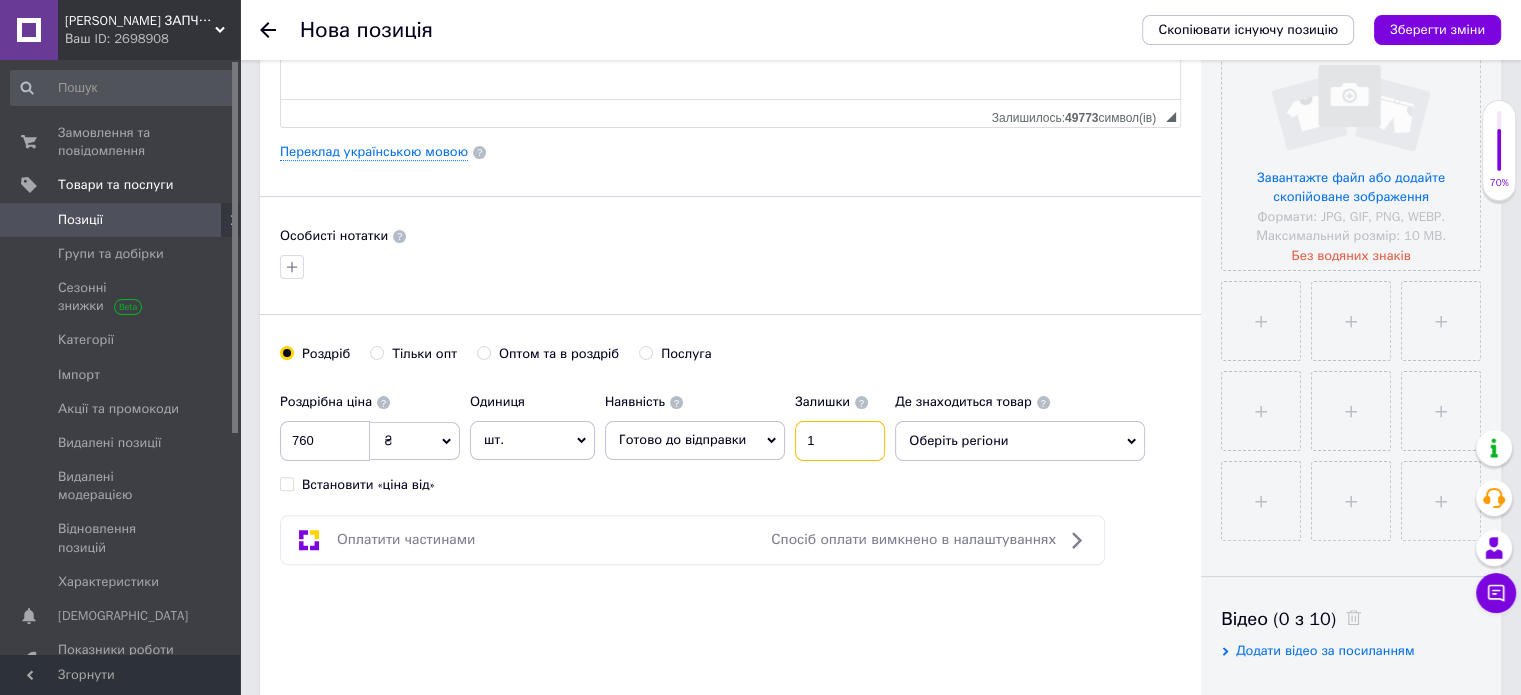type on "1" 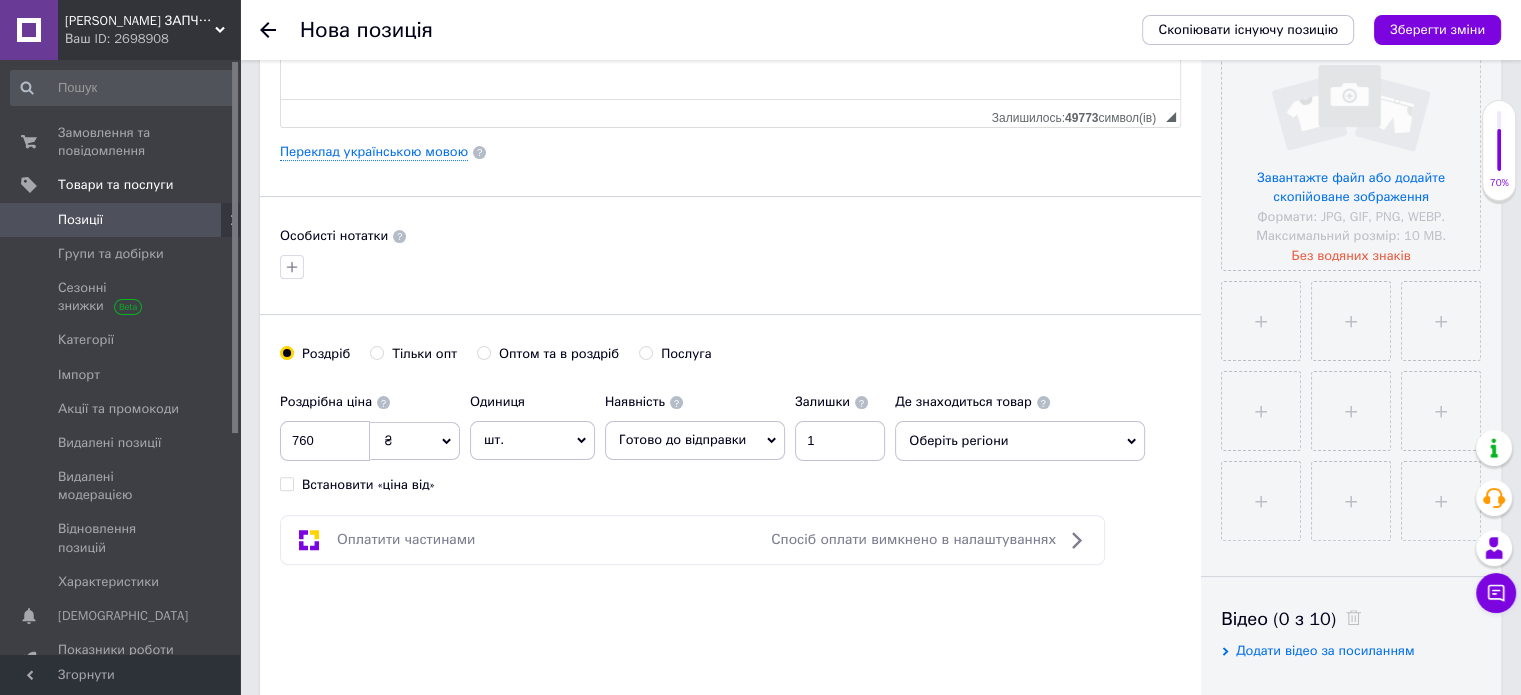 click on "Оберіть регіони" at bounding box center (1020, 441) 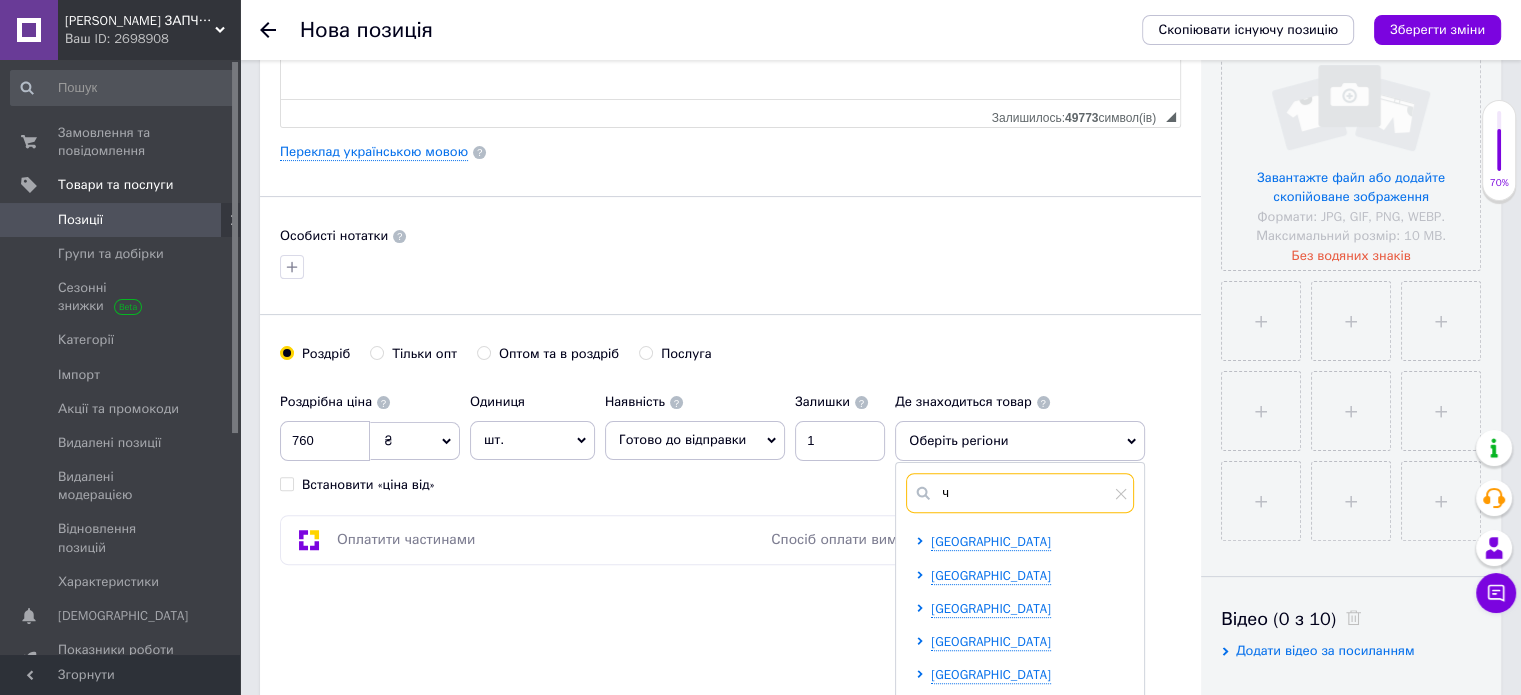 click on "ч" at bounding box center (1020, 493) 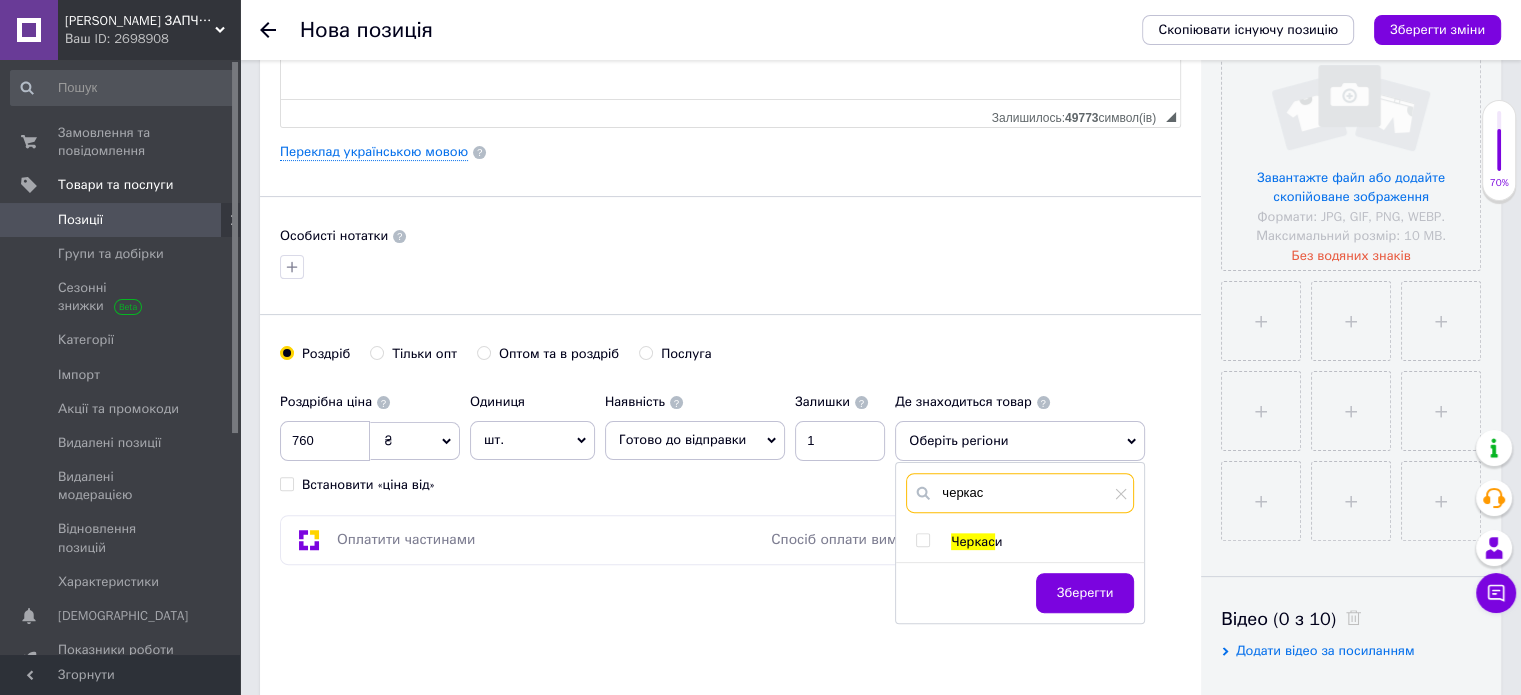 type on "черкас" 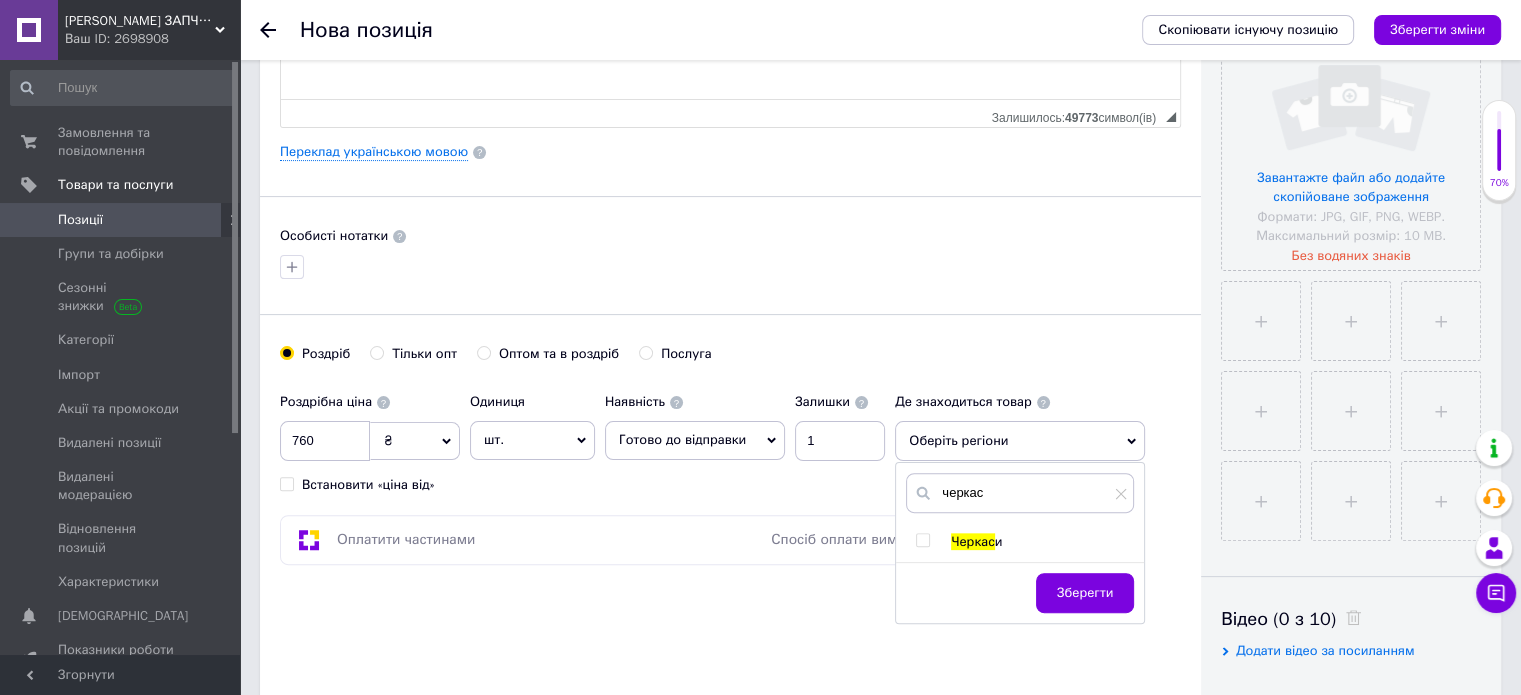 click at bounding box center [922, 540] 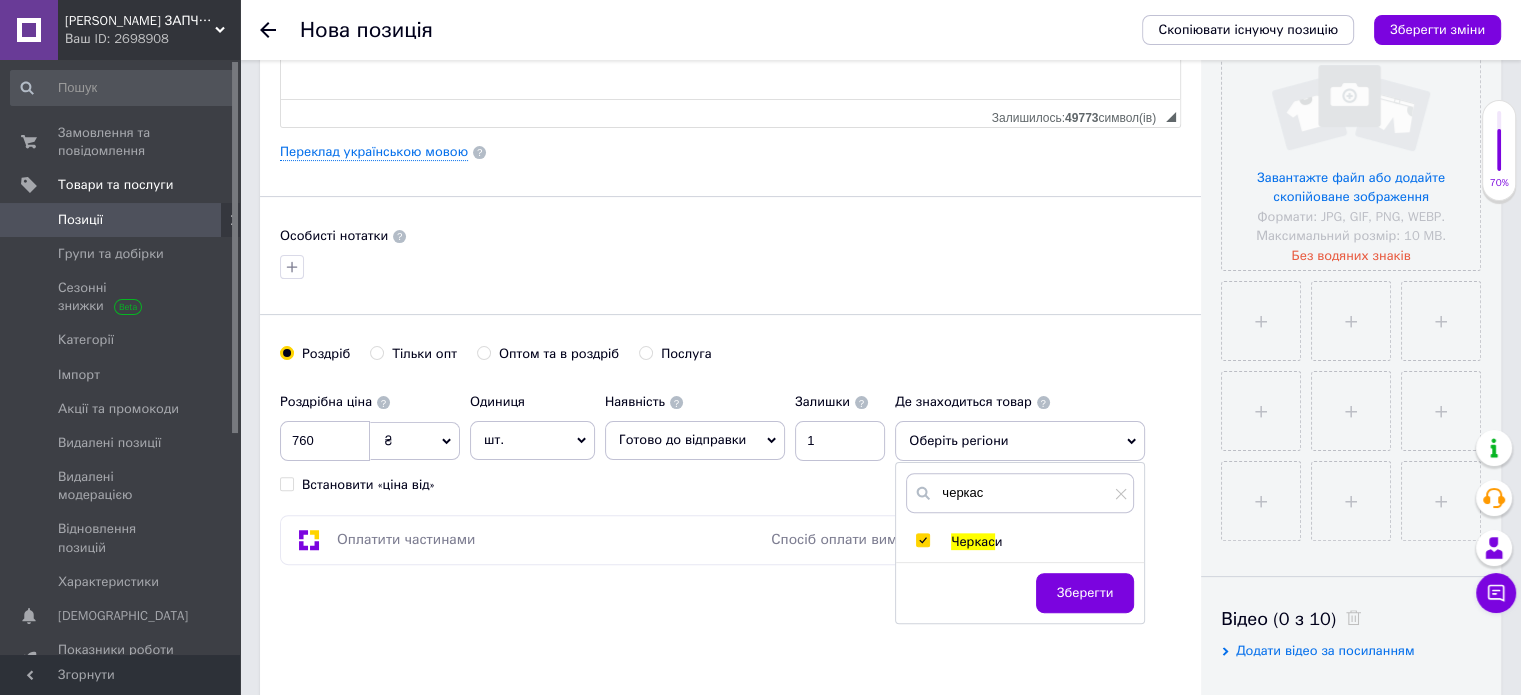 checkbox on "true" 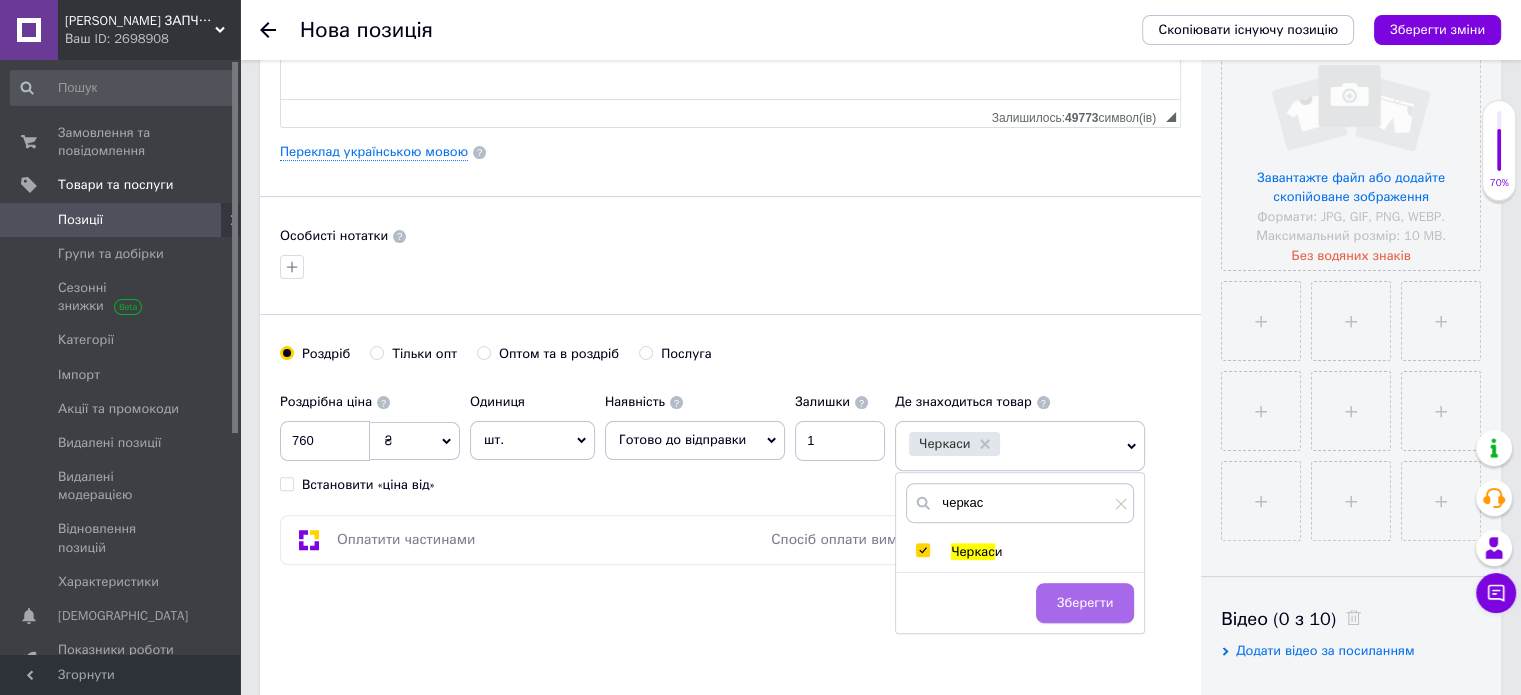 click on "Зберегти" at bounding box center (1085, 603) 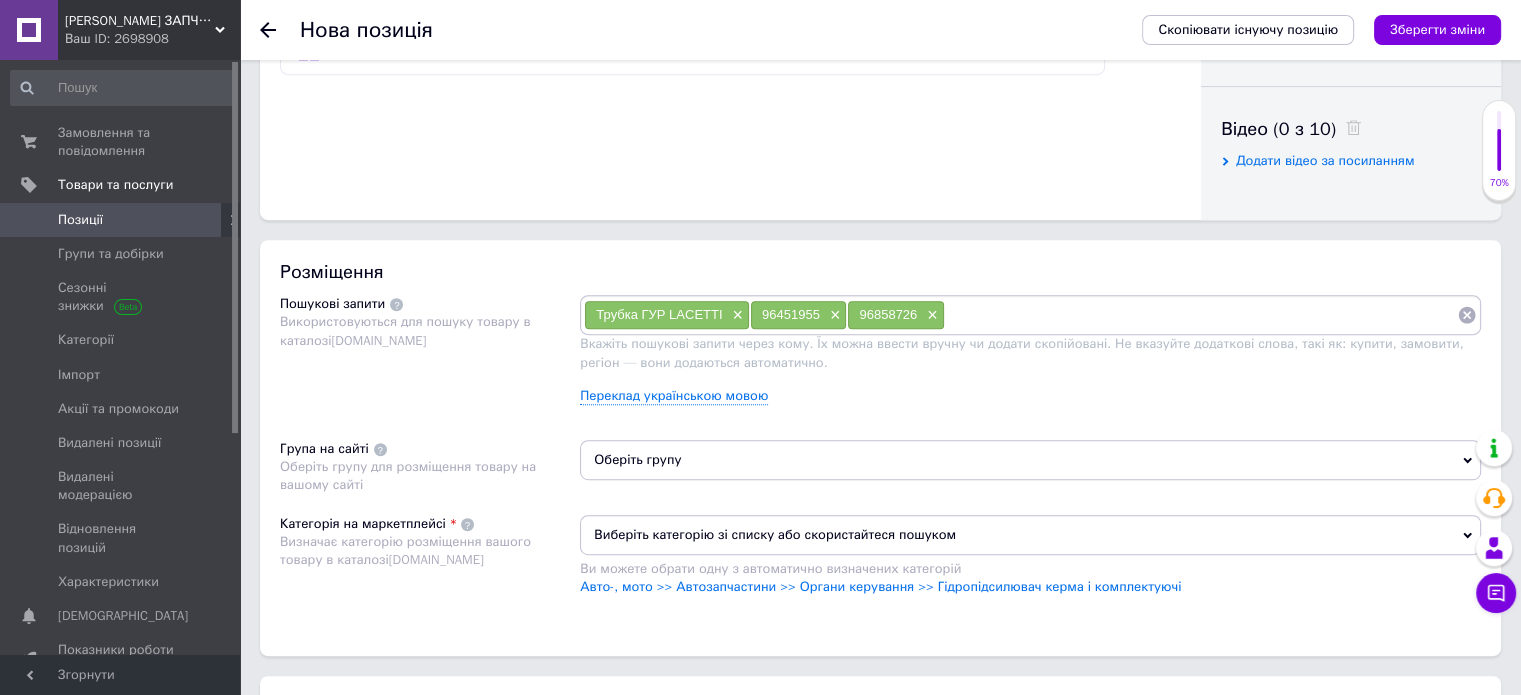 scroll, scrollTop: 978, scrollLeft: 0, axis: vertical 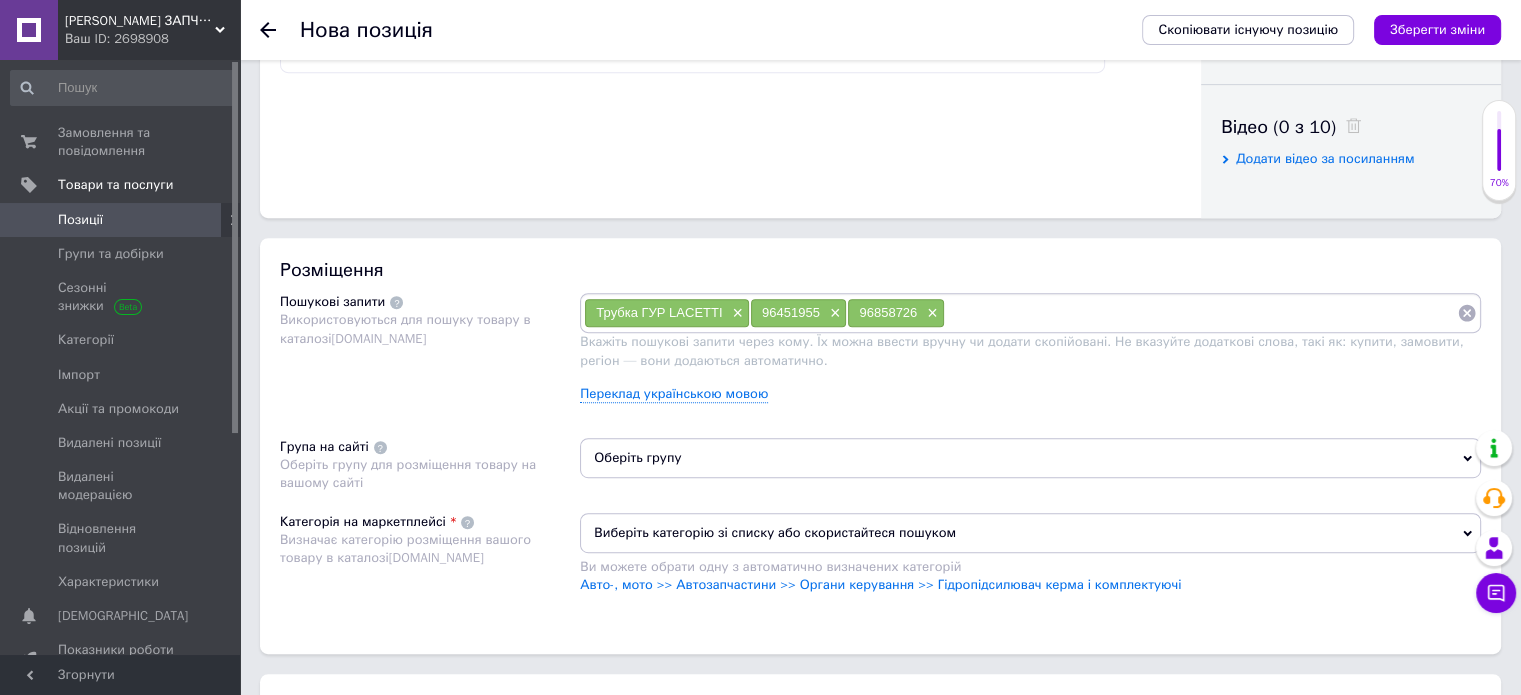 click at bounding box center [1201, 313] 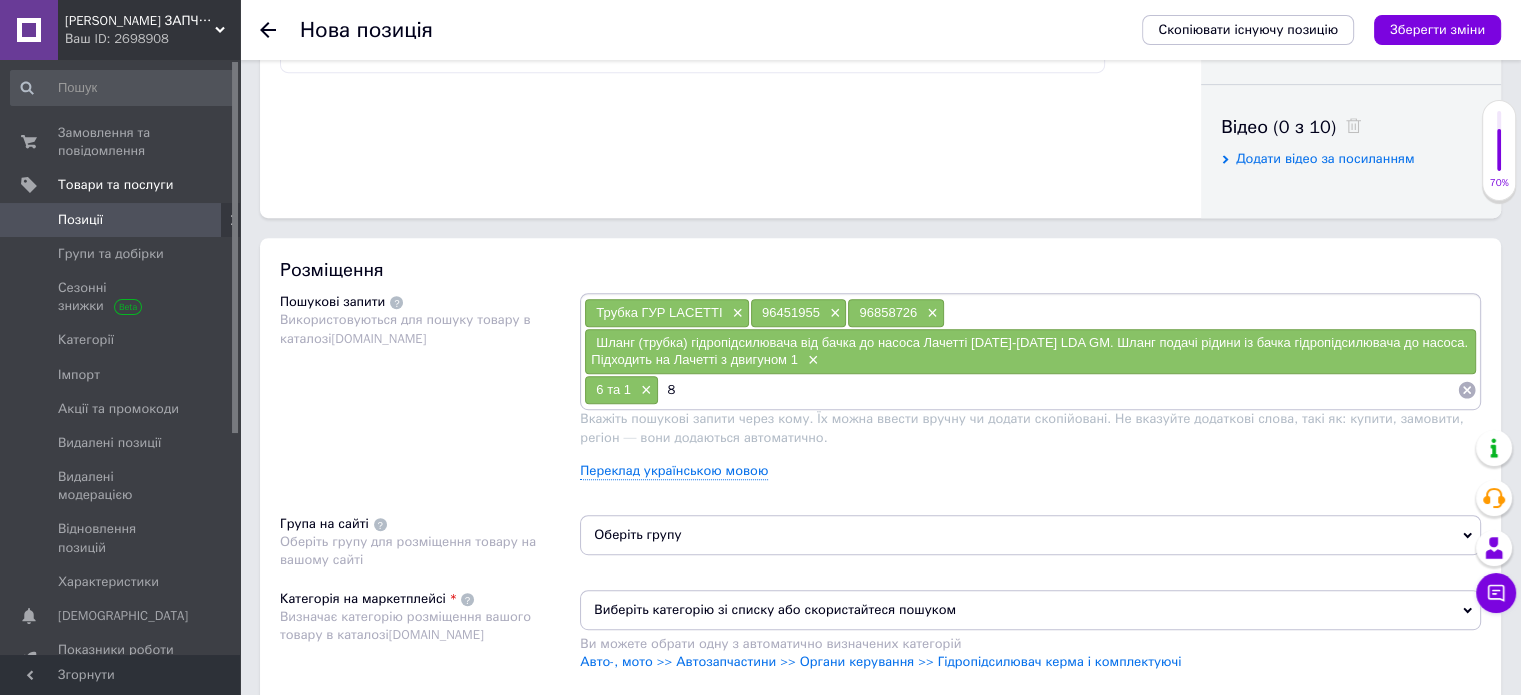 type on "8" 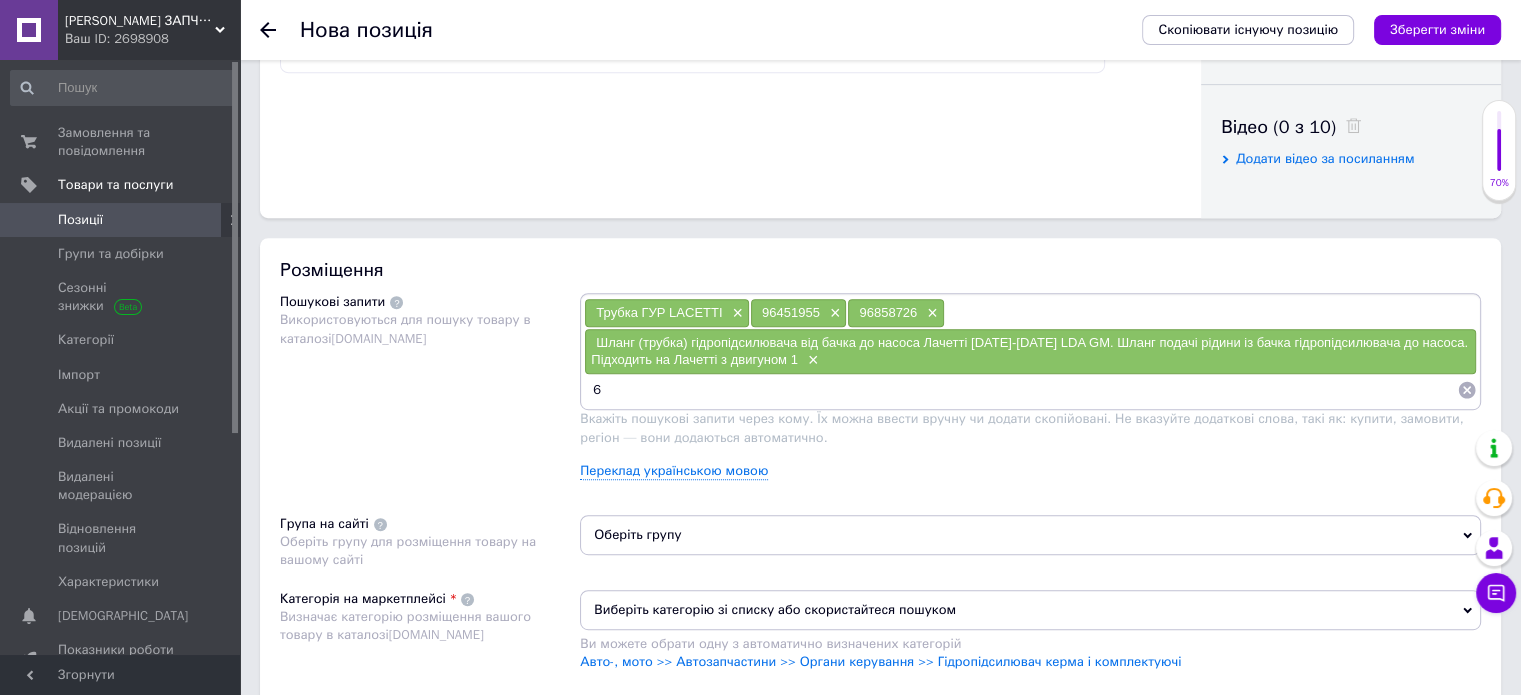 type on "6" 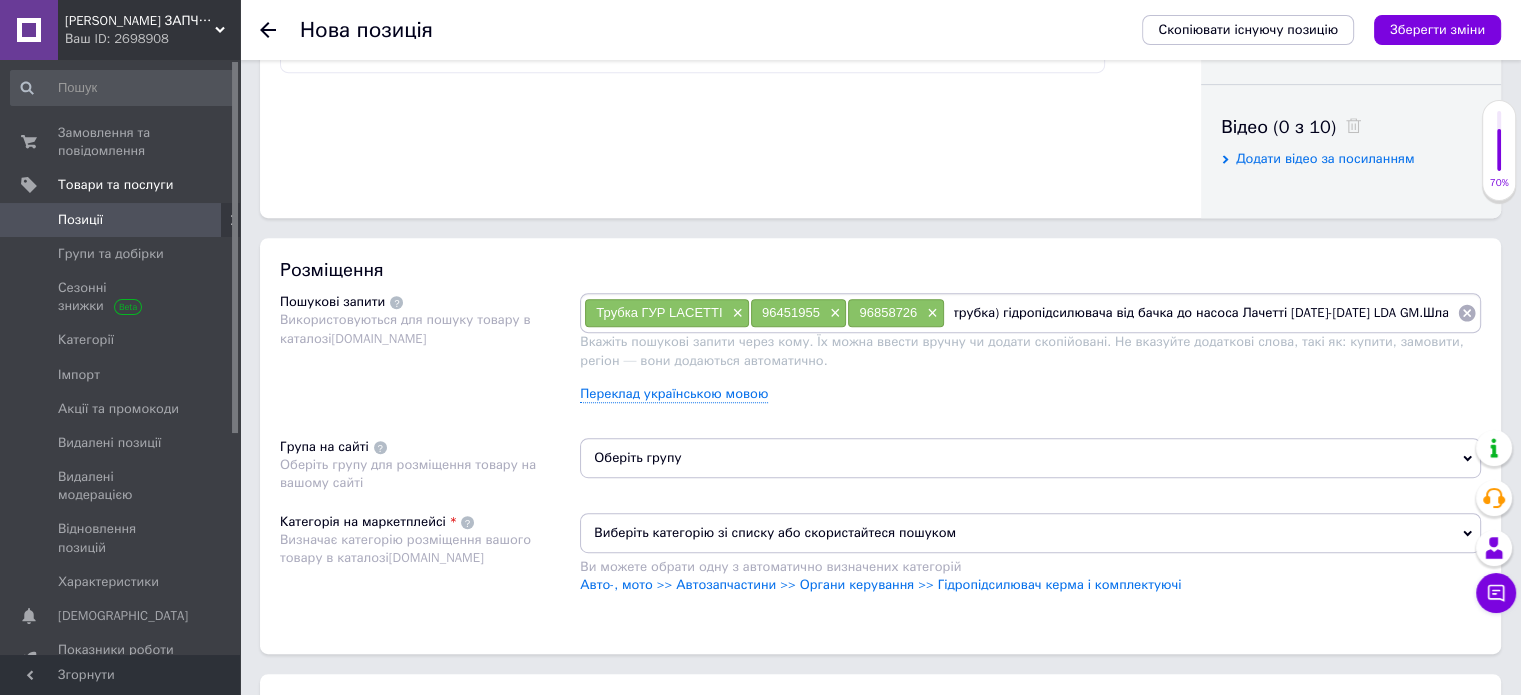 scroll, scrollTop: 0, scrollLeft: 0, axis: both 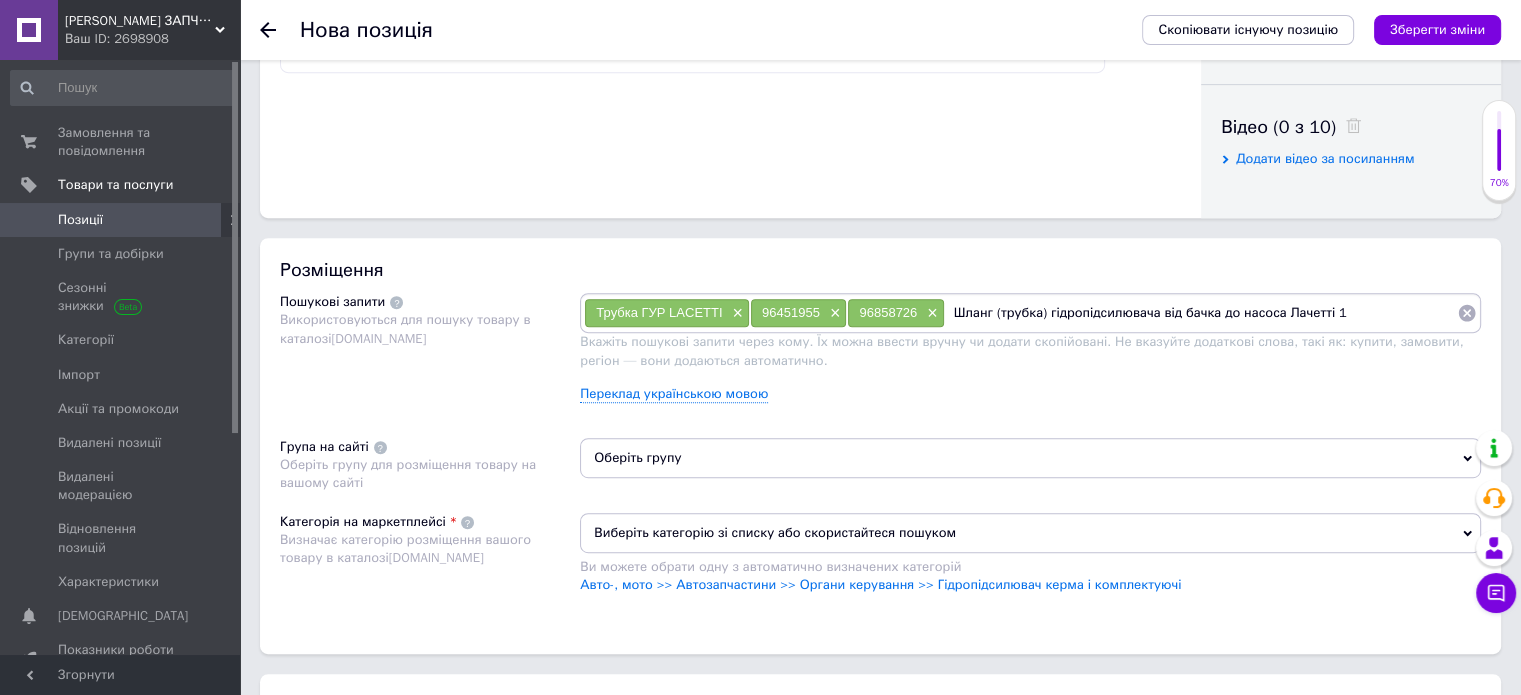 type on "Шланг (трубка) гідропідсилювача від бачка до насоса Лачетті" 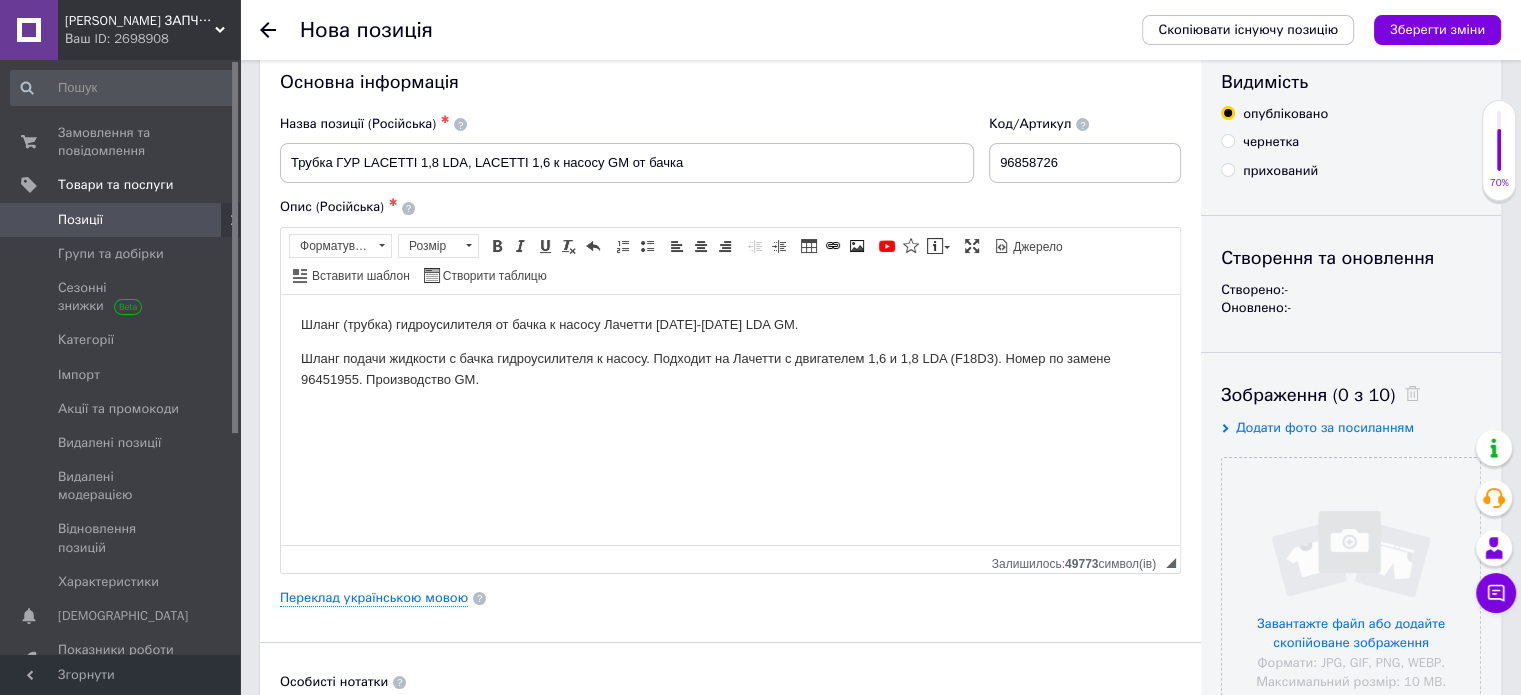 scroll, scrollTop: 20, scrollLeft: 0, axis: vertical 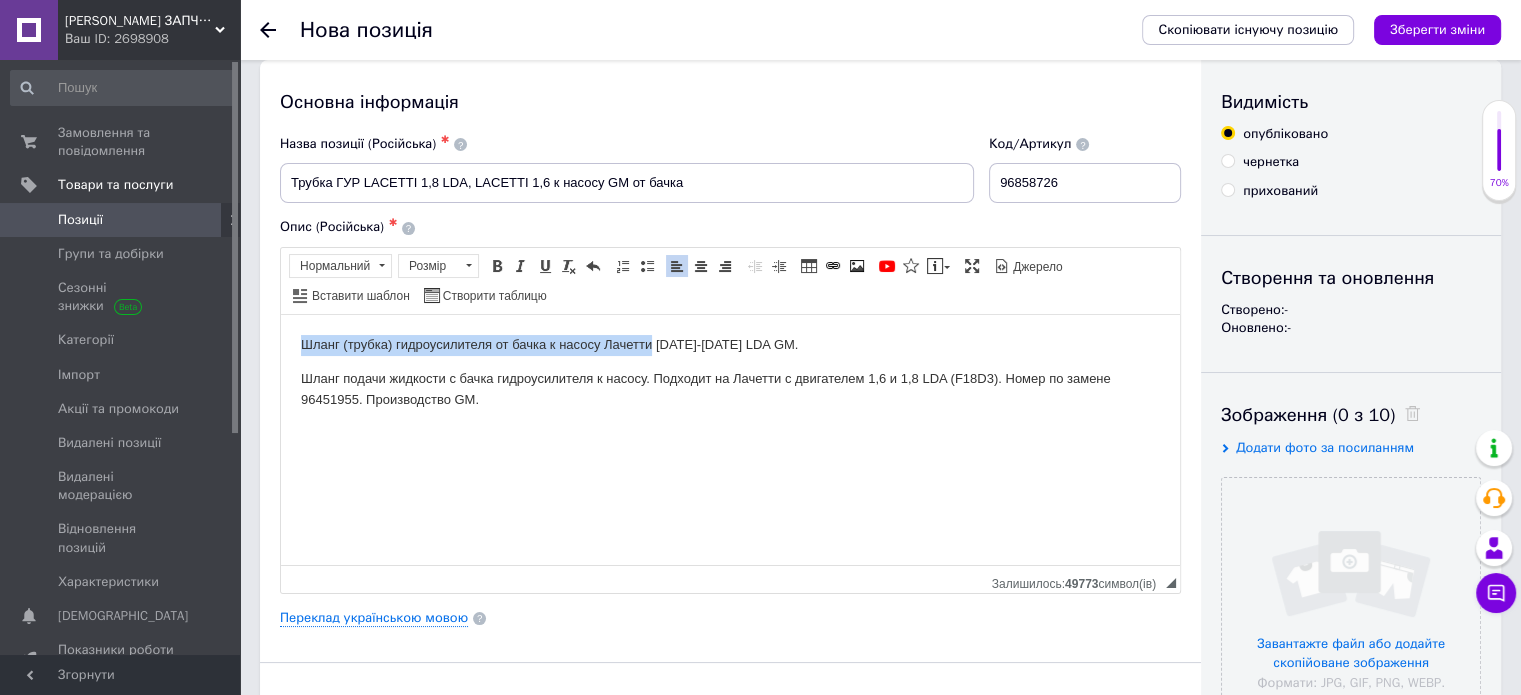 drag, startPoint x: 652, startPoint y: 343, endPoint x: 287, endPoint y: 349, distance: 365.04932 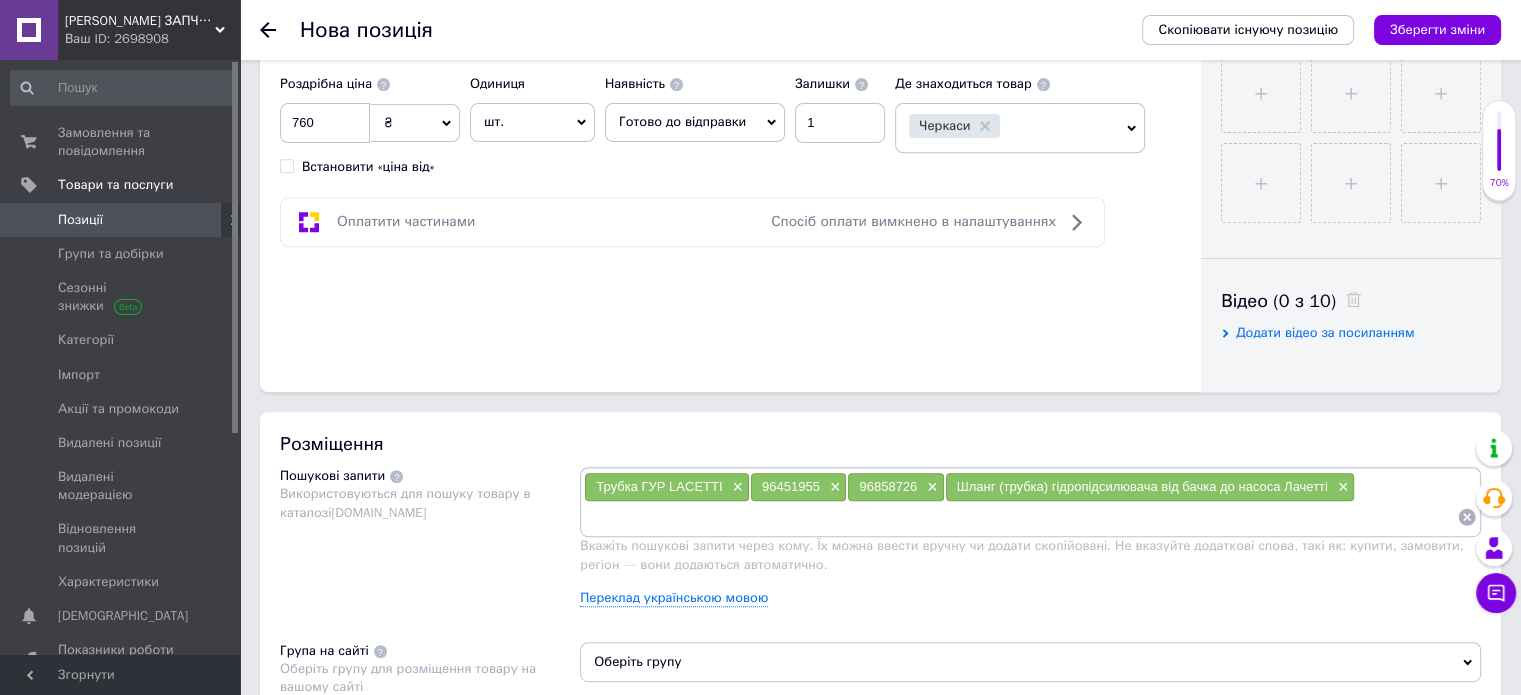 scroll, scrollTop: 809, scrollLeft: 0, axis: vertical 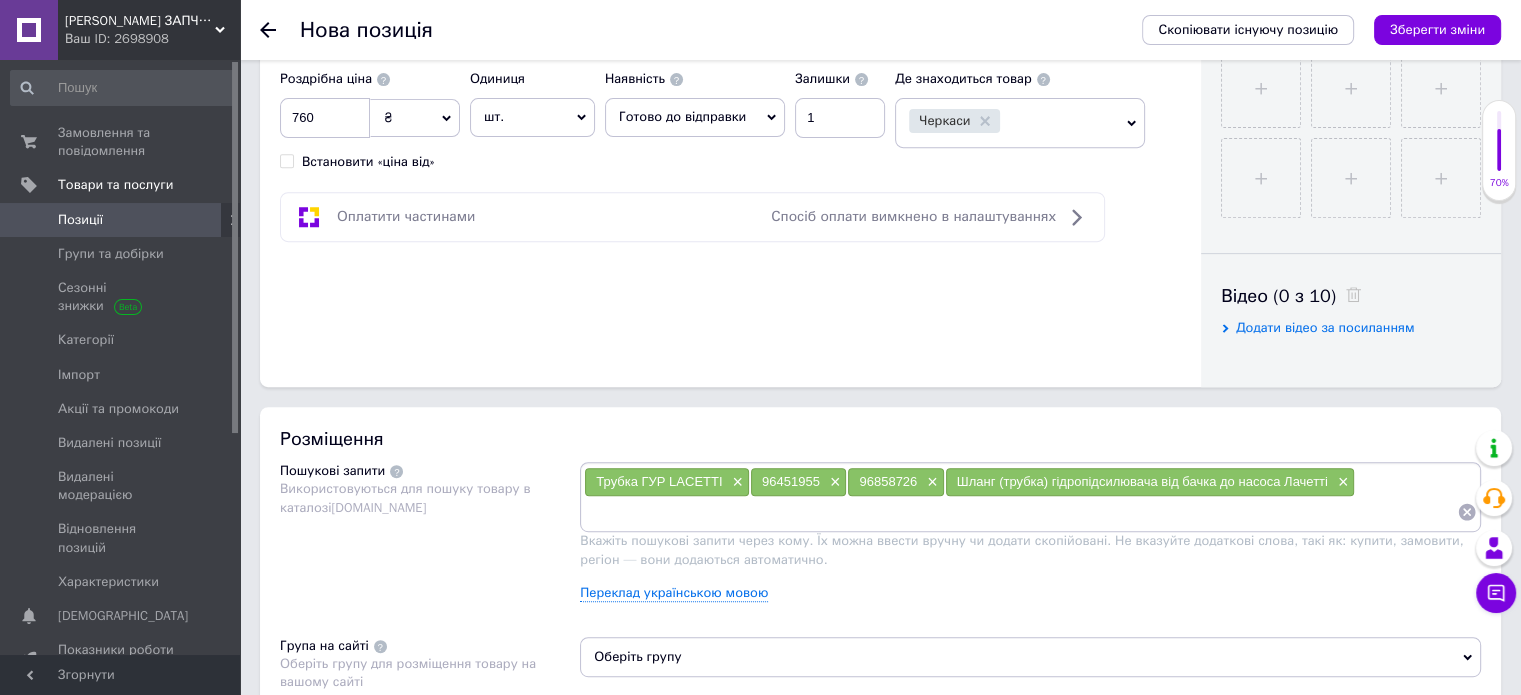 click at bounding box center [1020, 512] 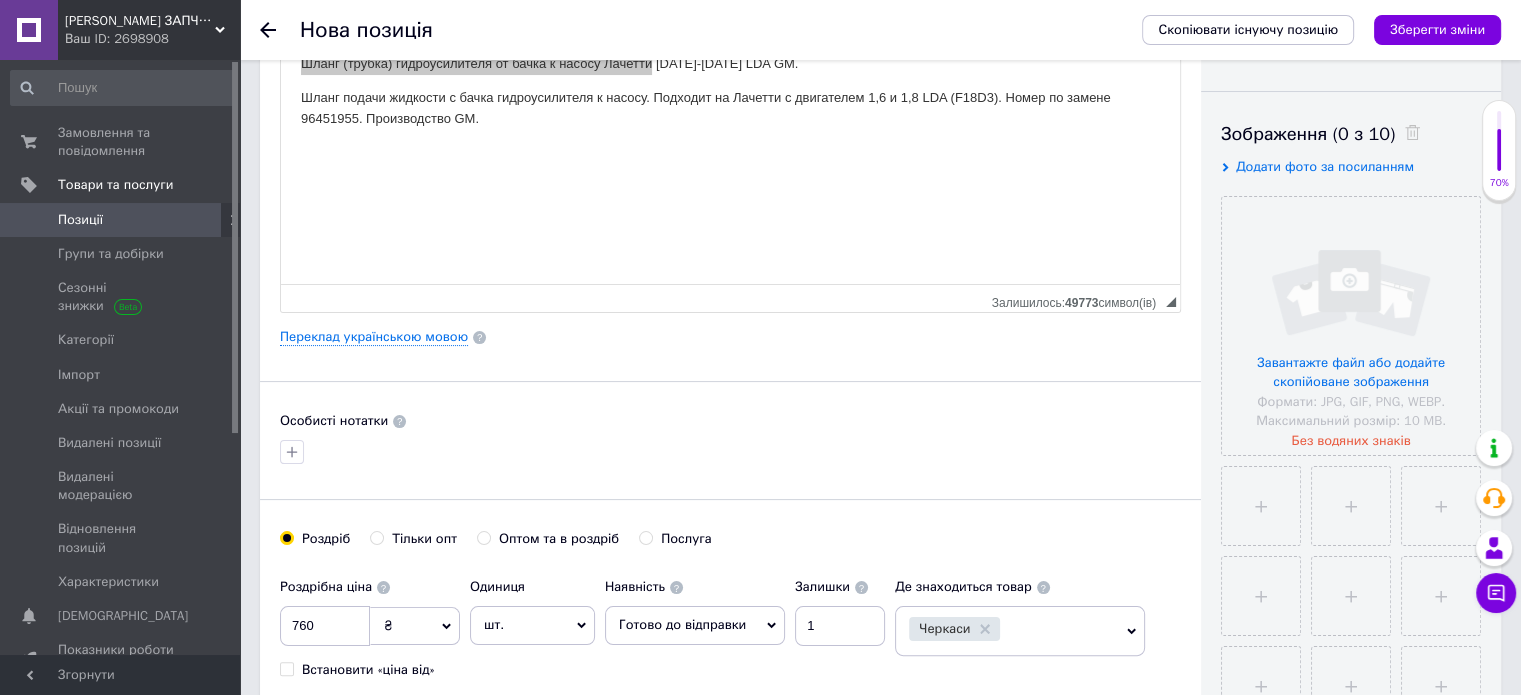 scroll, scrollTop: 176, scrollLeft: 0, axis: vertical 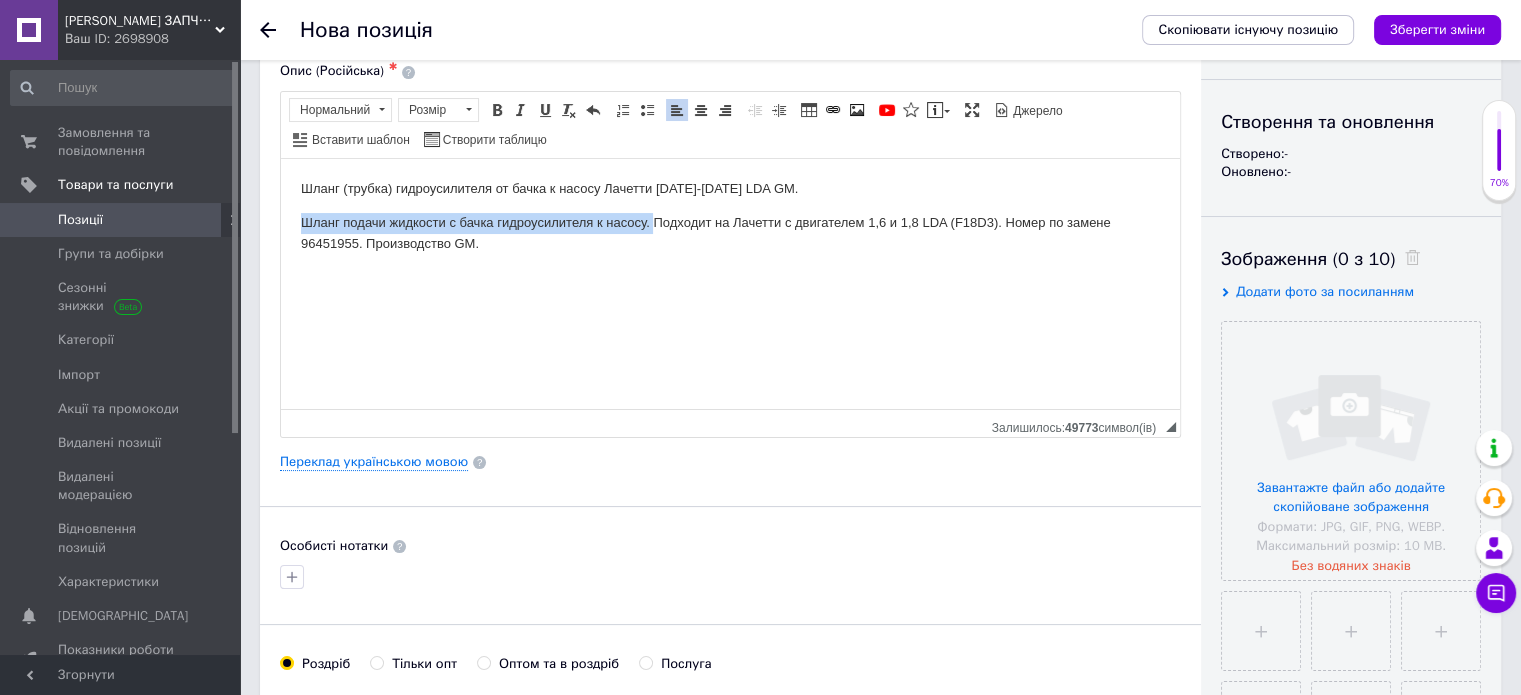 drag, startPoint x: 656, startPoint y: 222, endPoint x: 214, endPoint y: 221, distance: 442.00113 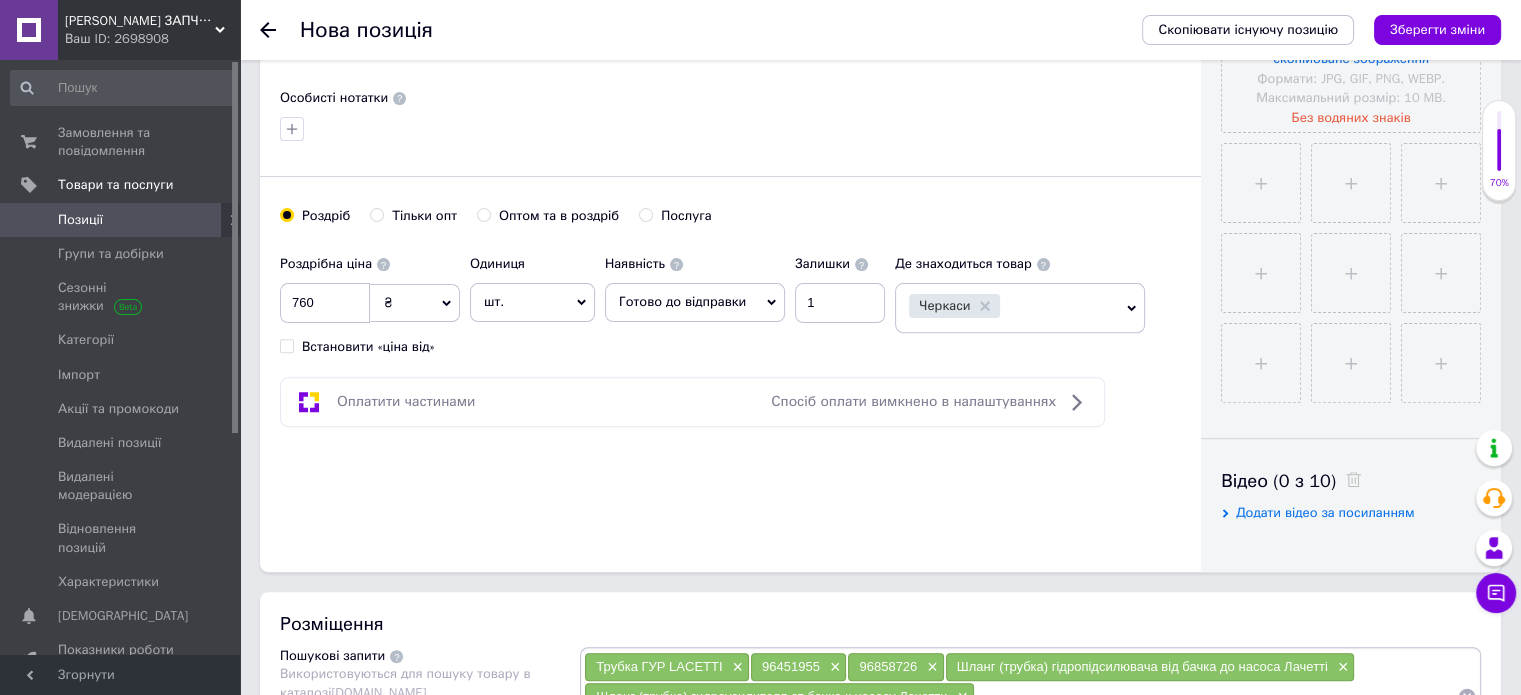 scroll, scrollTop: 686, scrollLeft: 0, axis: vertical 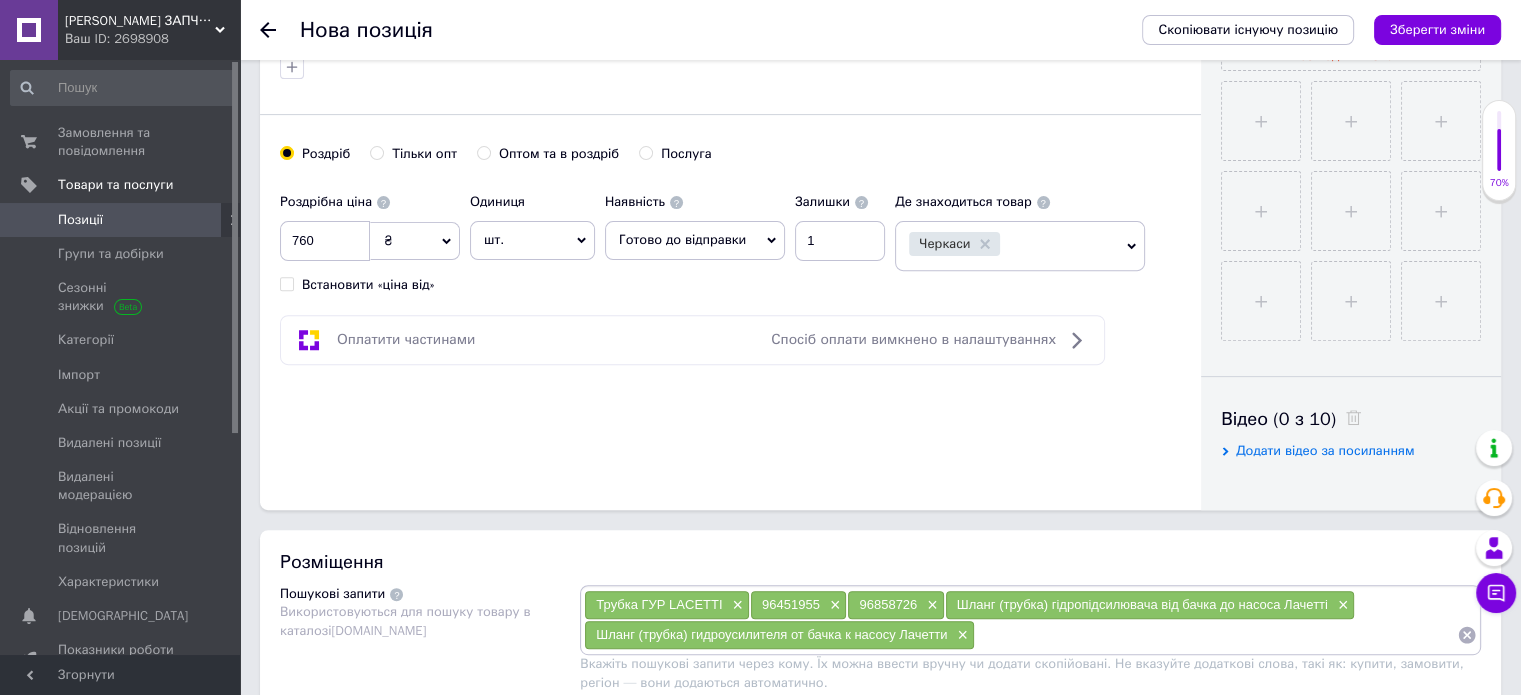 click at bounding box center [1216, 635] 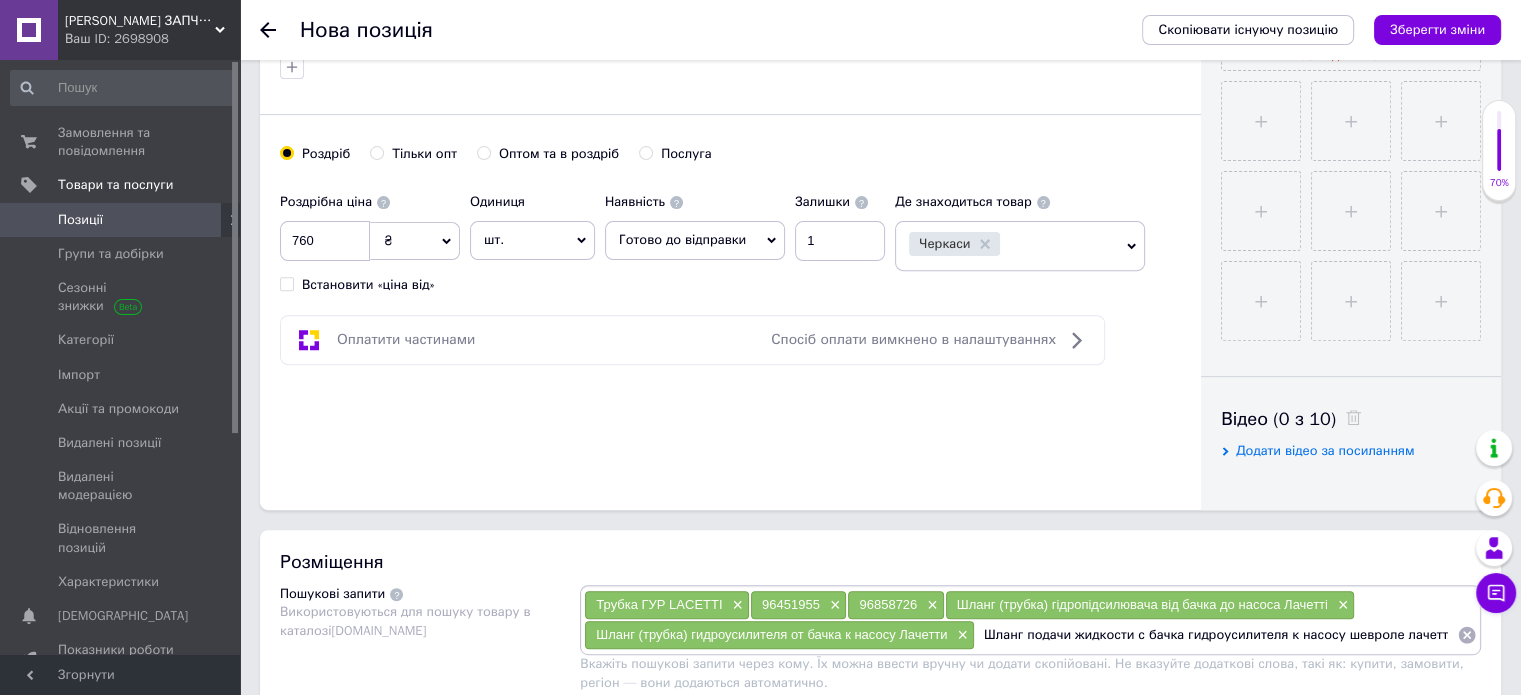 type on "Шланг подачи жидкости с бачка гидроусилителя к насосу шевроле лачетти" 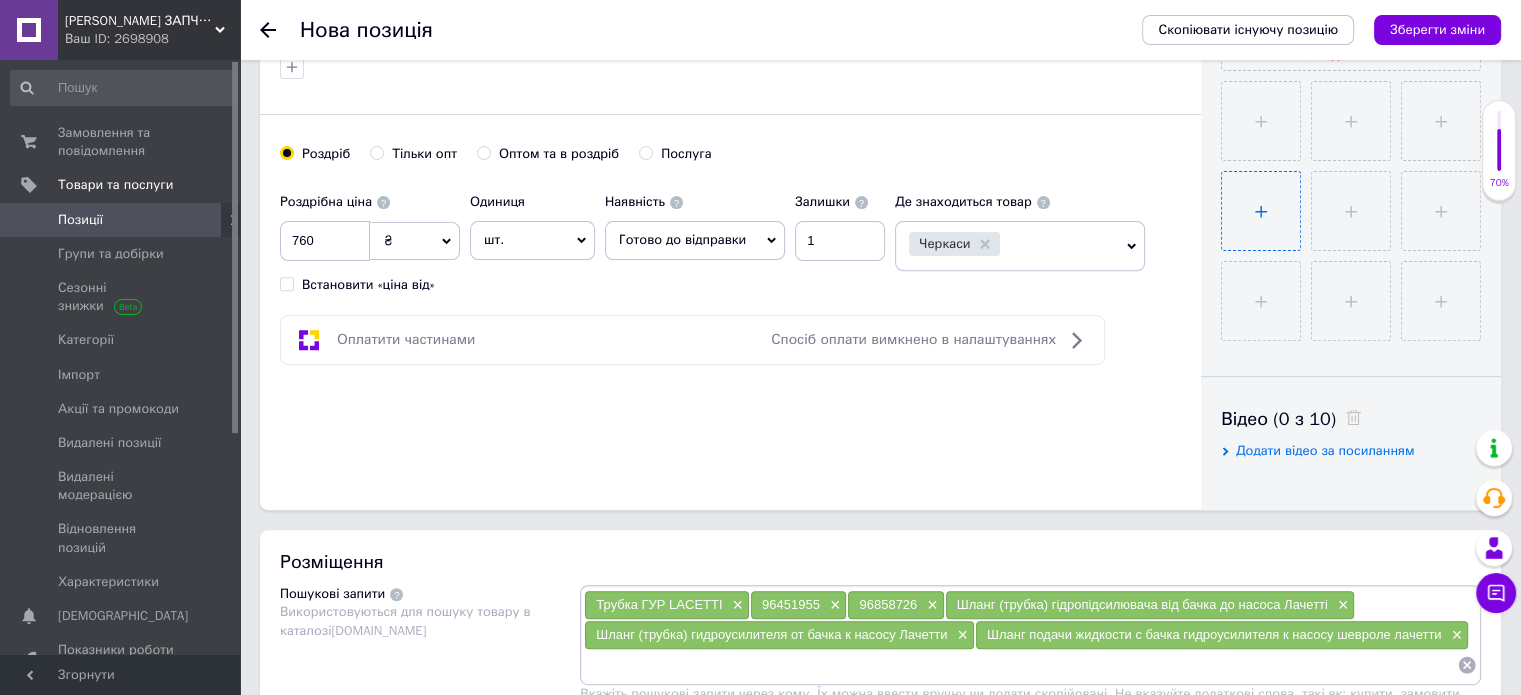 click at bounding box center (1261, 211) 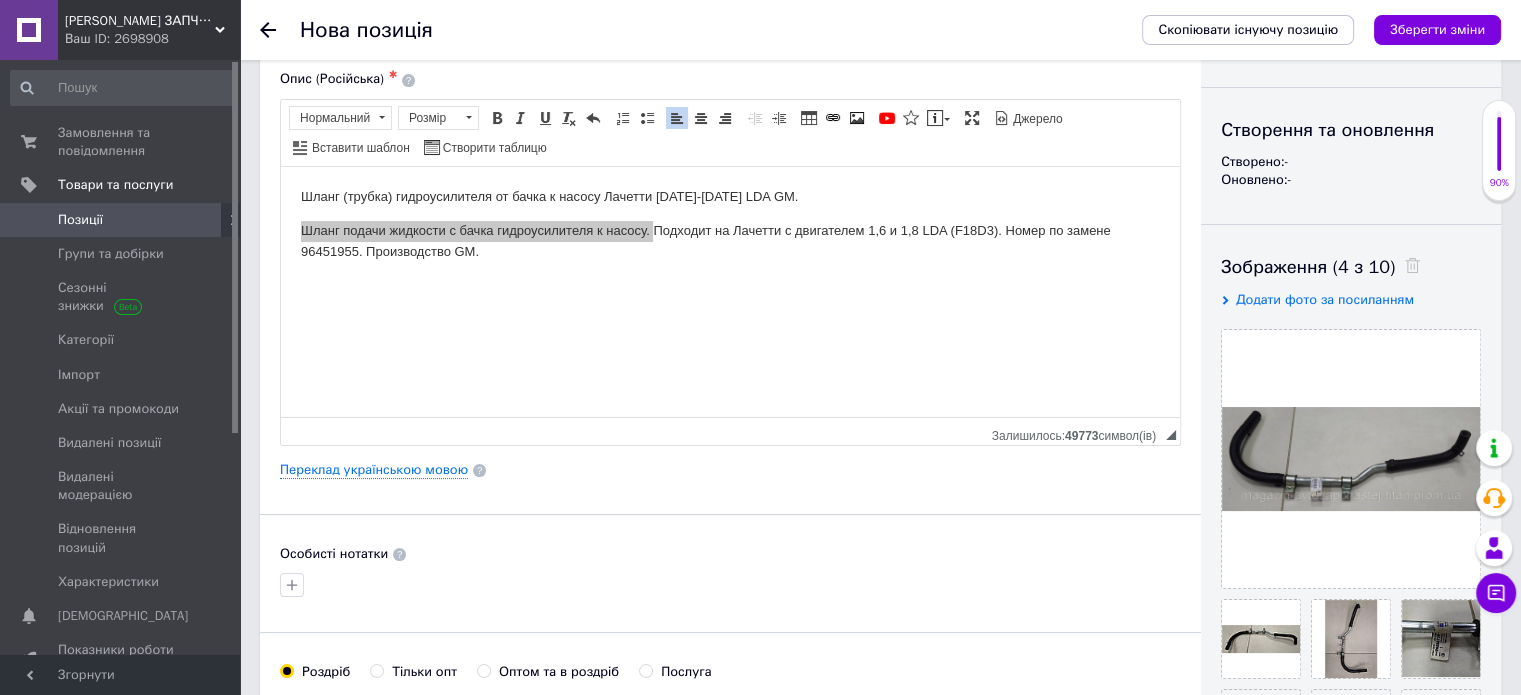 scroll, scrollTop: 0, scrollLeft: 0, axis: both 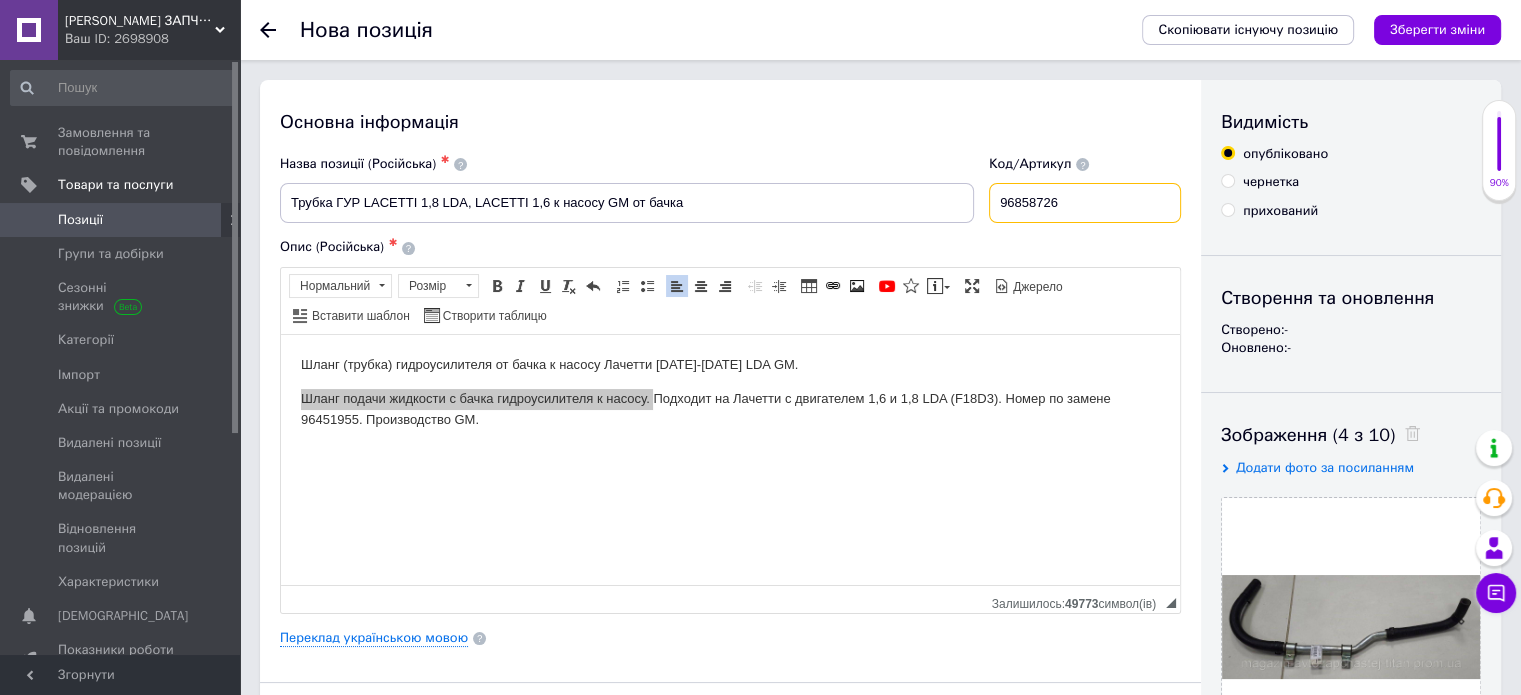 click on "96858726" at bounding box center [1085, 203] 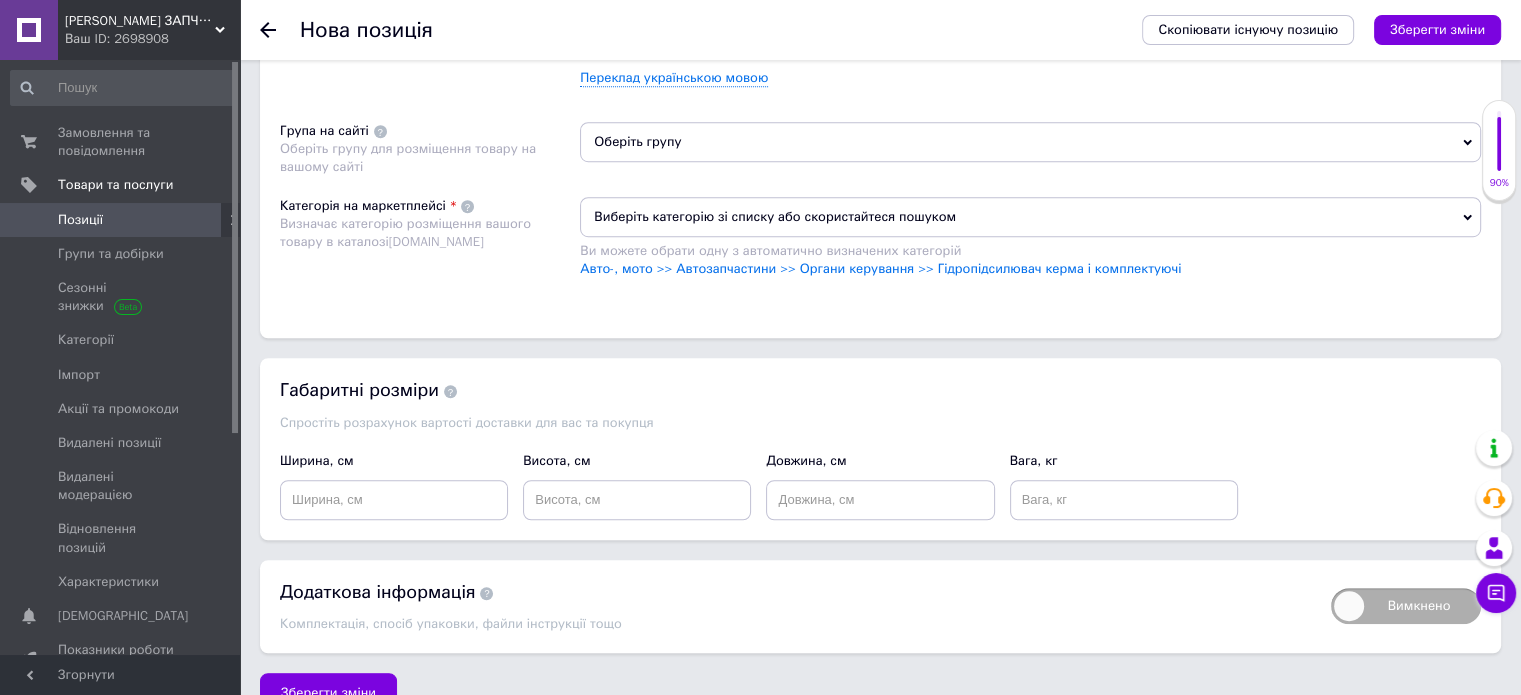 scroll, scrollTop: 1359, scrollLeft: 0, axis: vertical 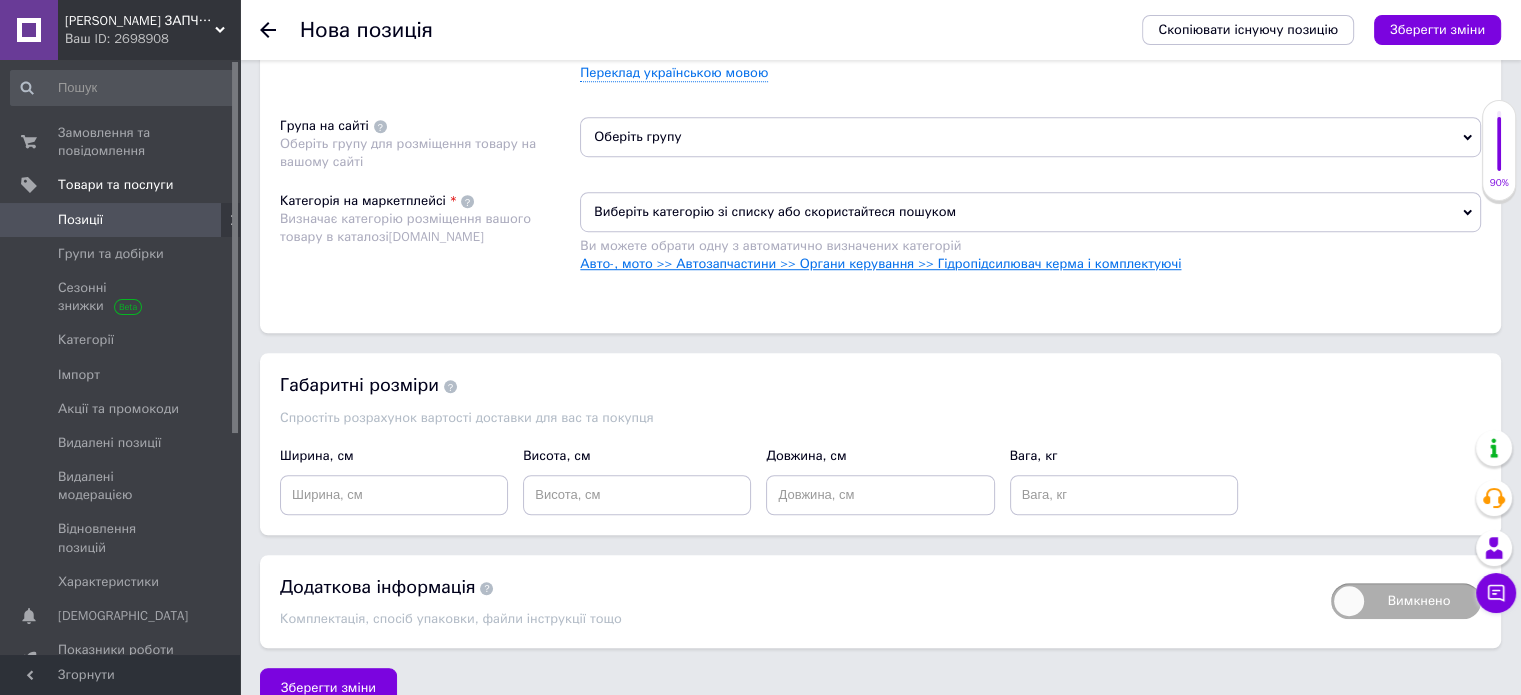 click on "Авто-, мото >> Автозапчастини >> Органи керування >> Гідропідсилювач керма і комплектуючі" at bounding box center (880, 263) 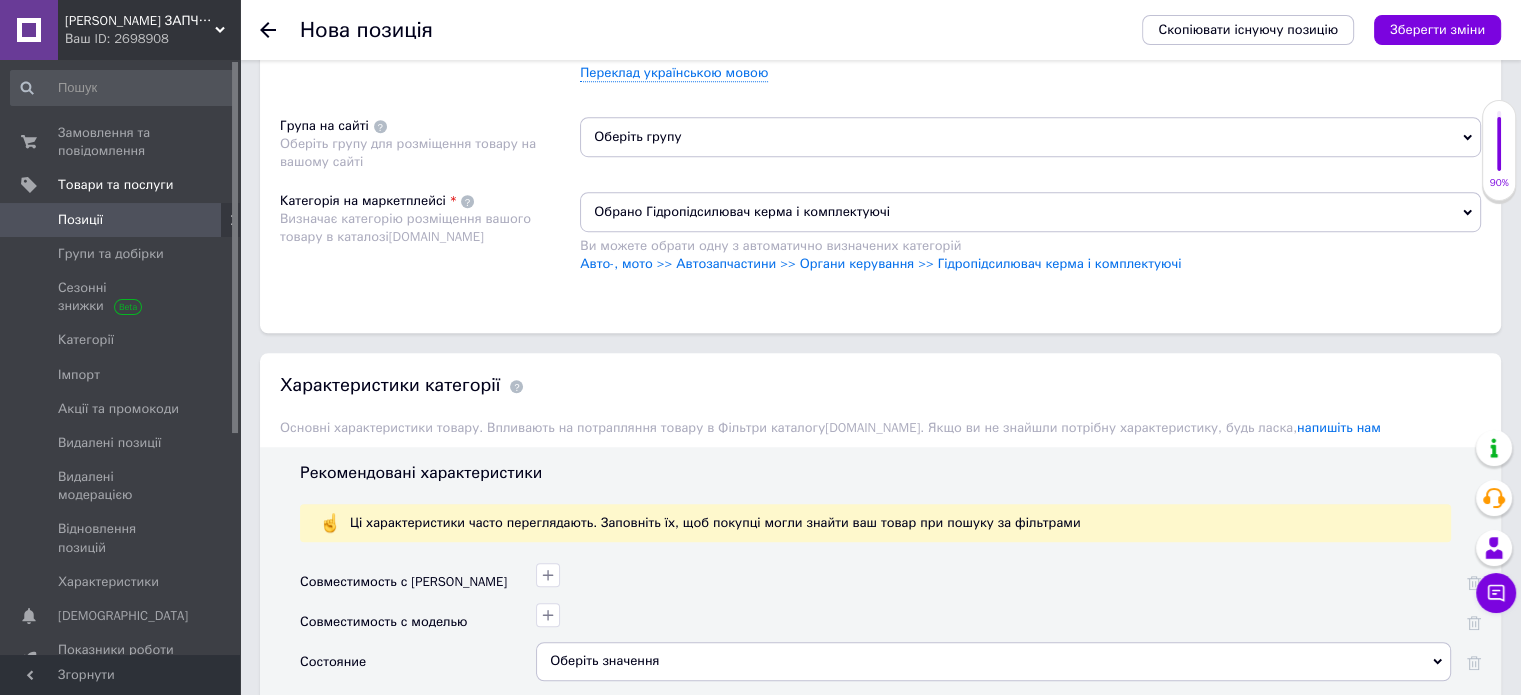 click on "Оберіть групу" at bounding box center [1030, 137] 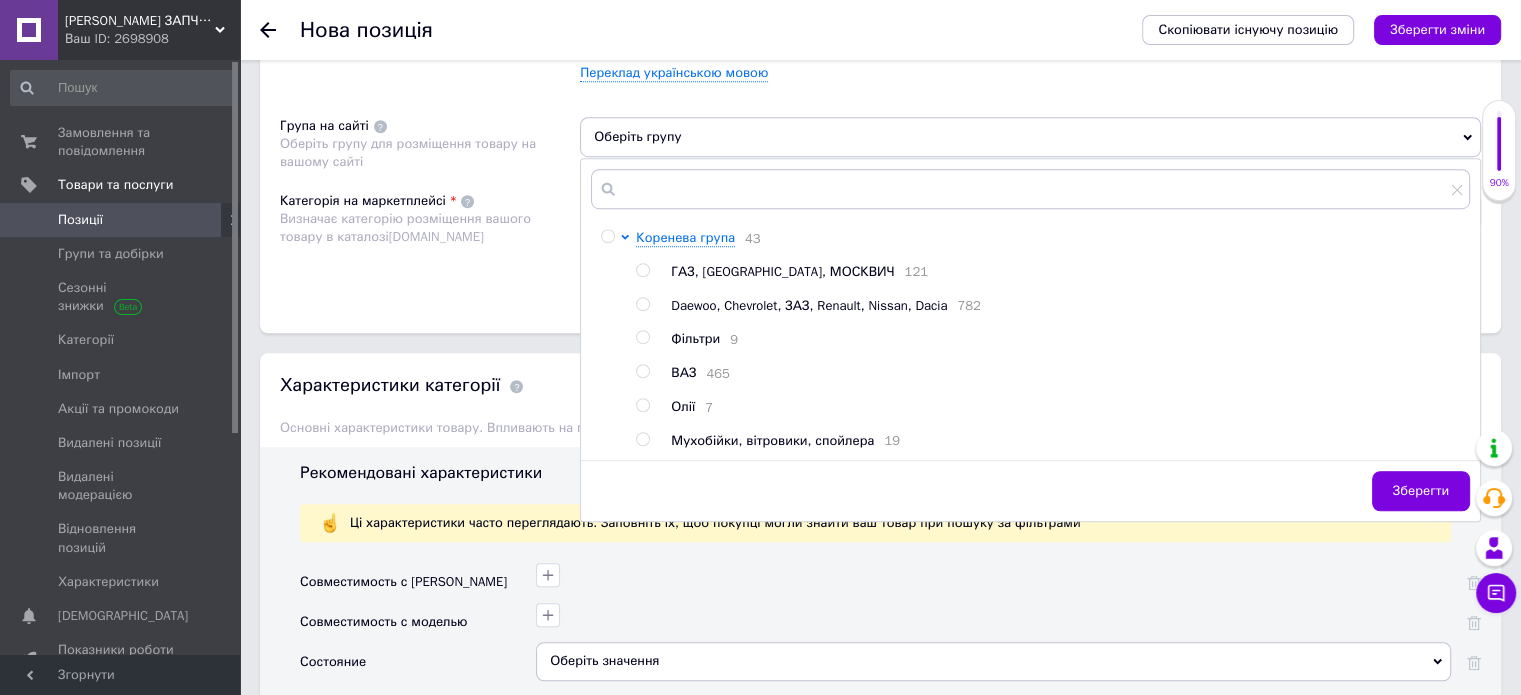 click at bounding box center (642, 304) 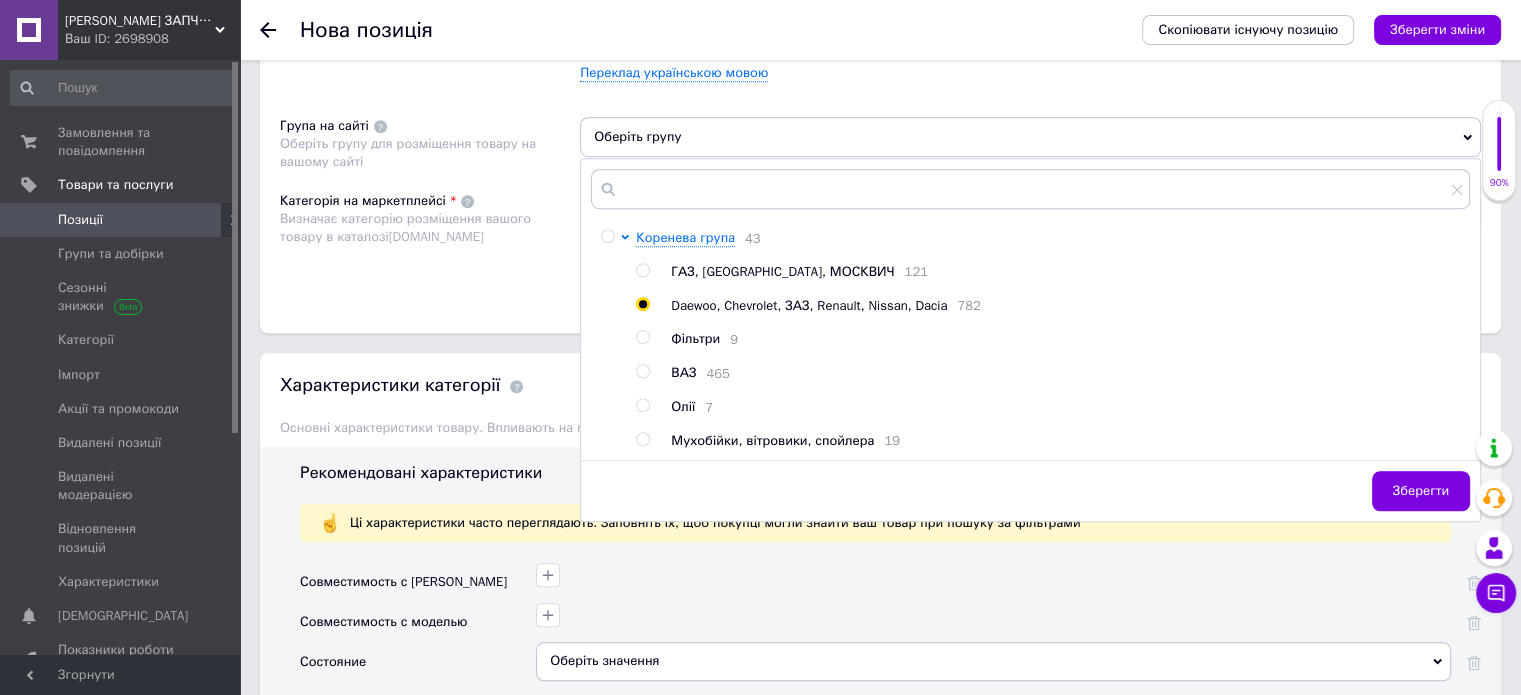 radio on "true" 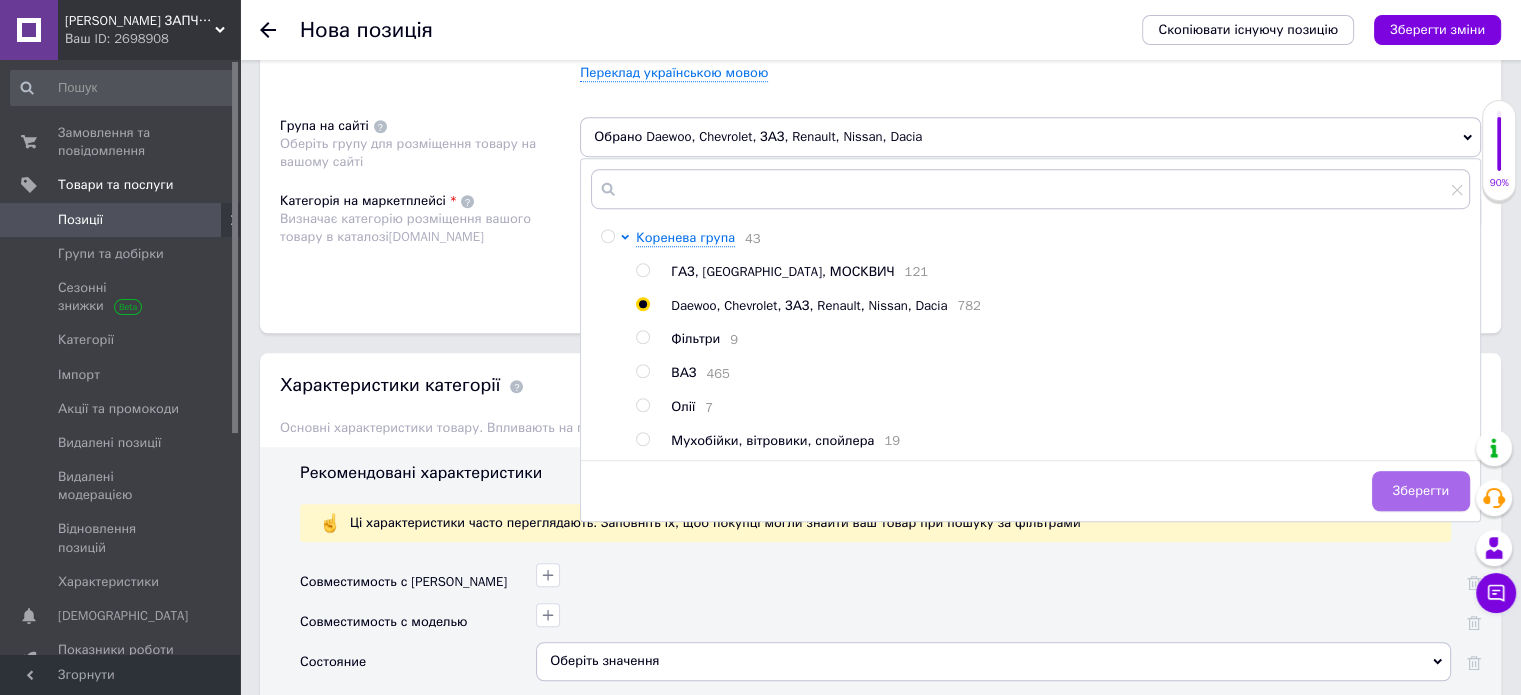 click on "Зберегти" at bounding box center (1421, 491) 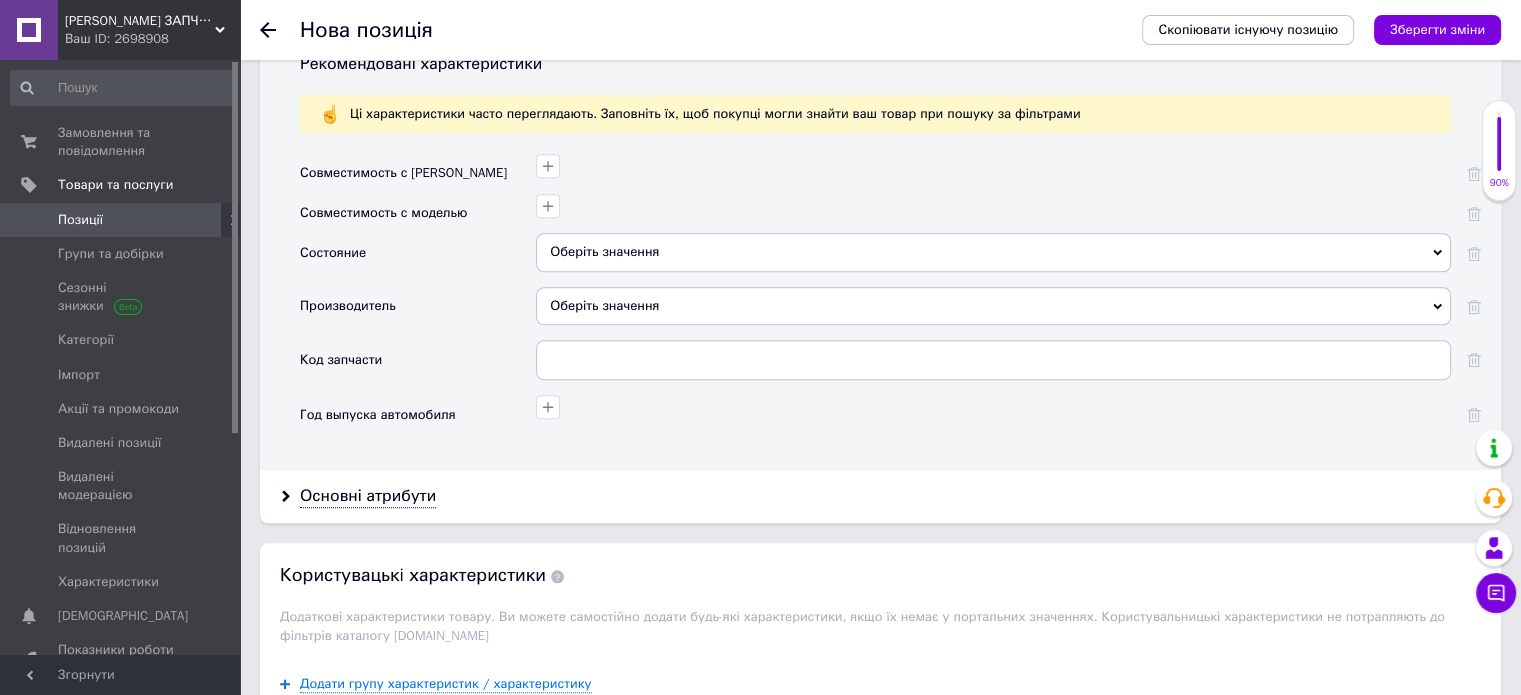 scroll, scrollTop: 1774, scrollLeft: 0, axis: vertical 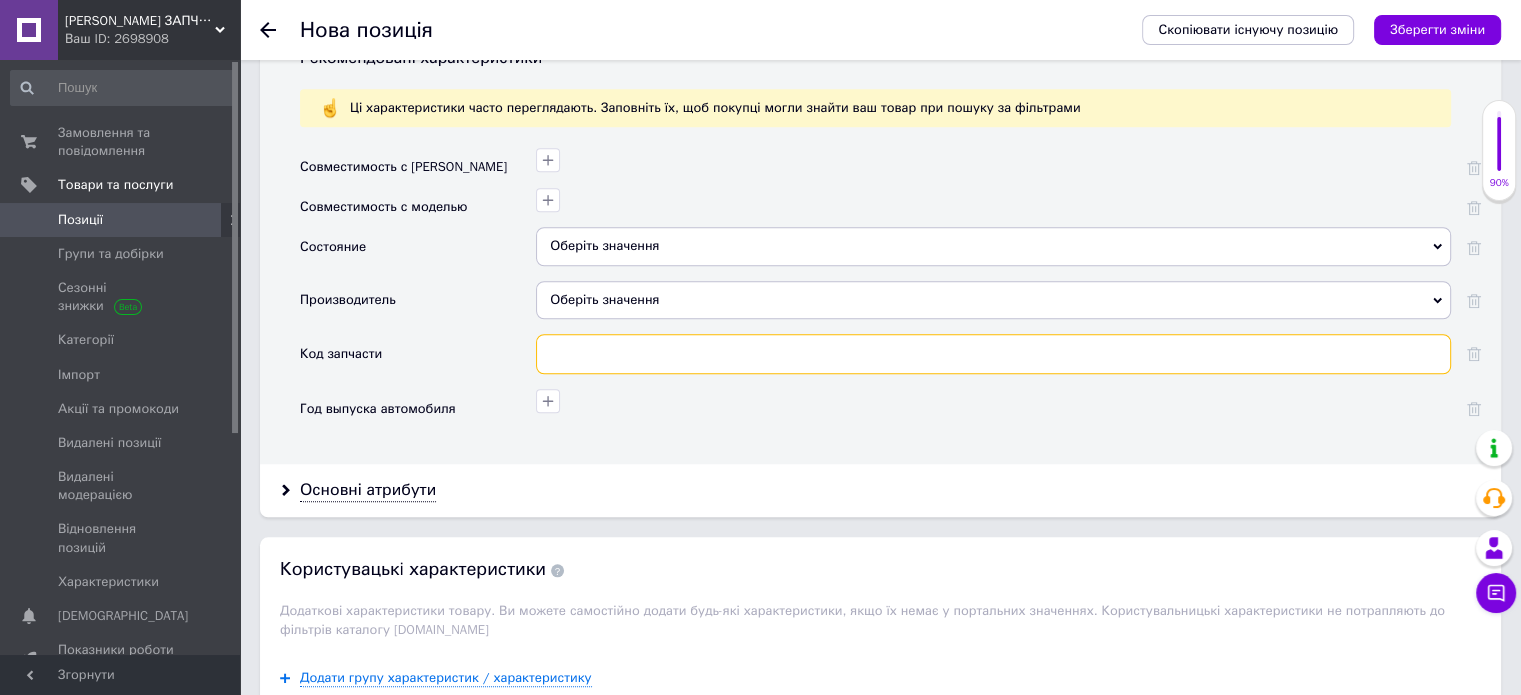 click at bounding box center [993, 354] 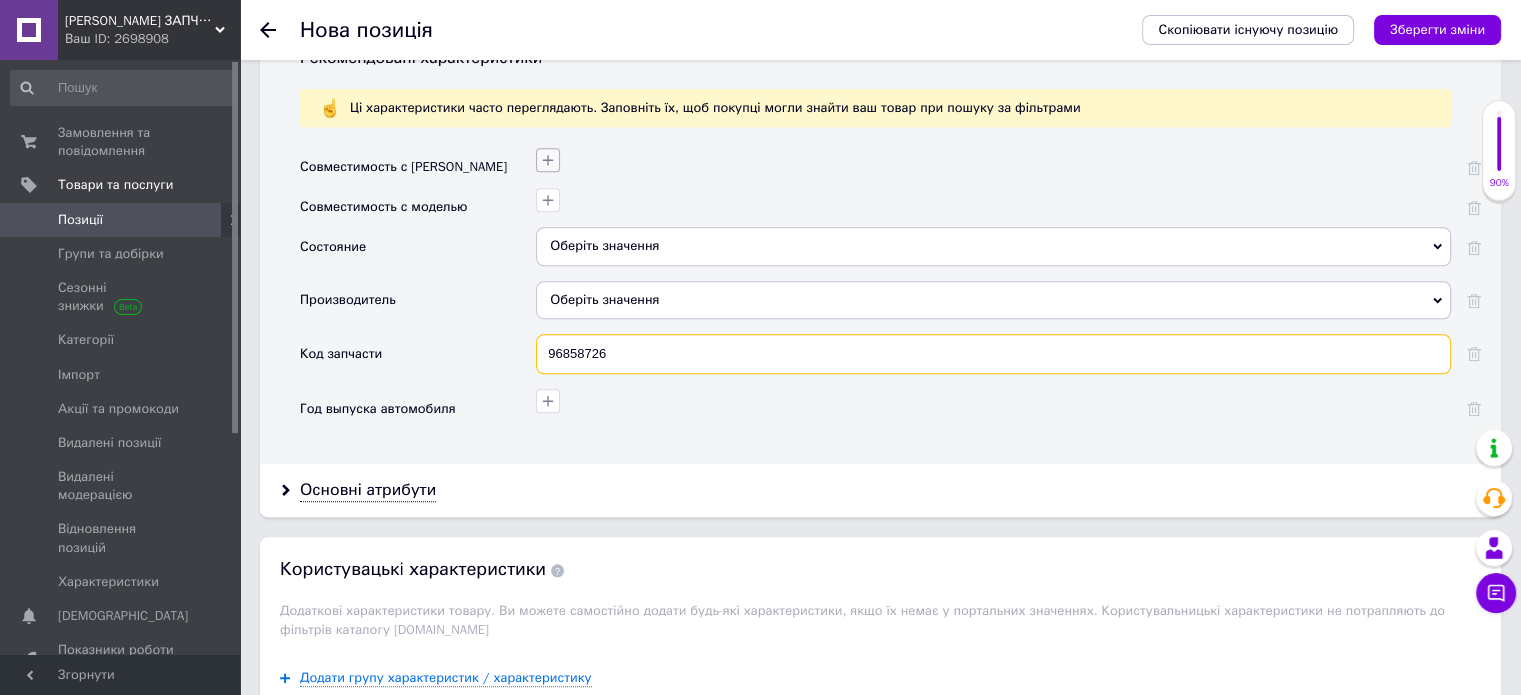 type on "96858726" 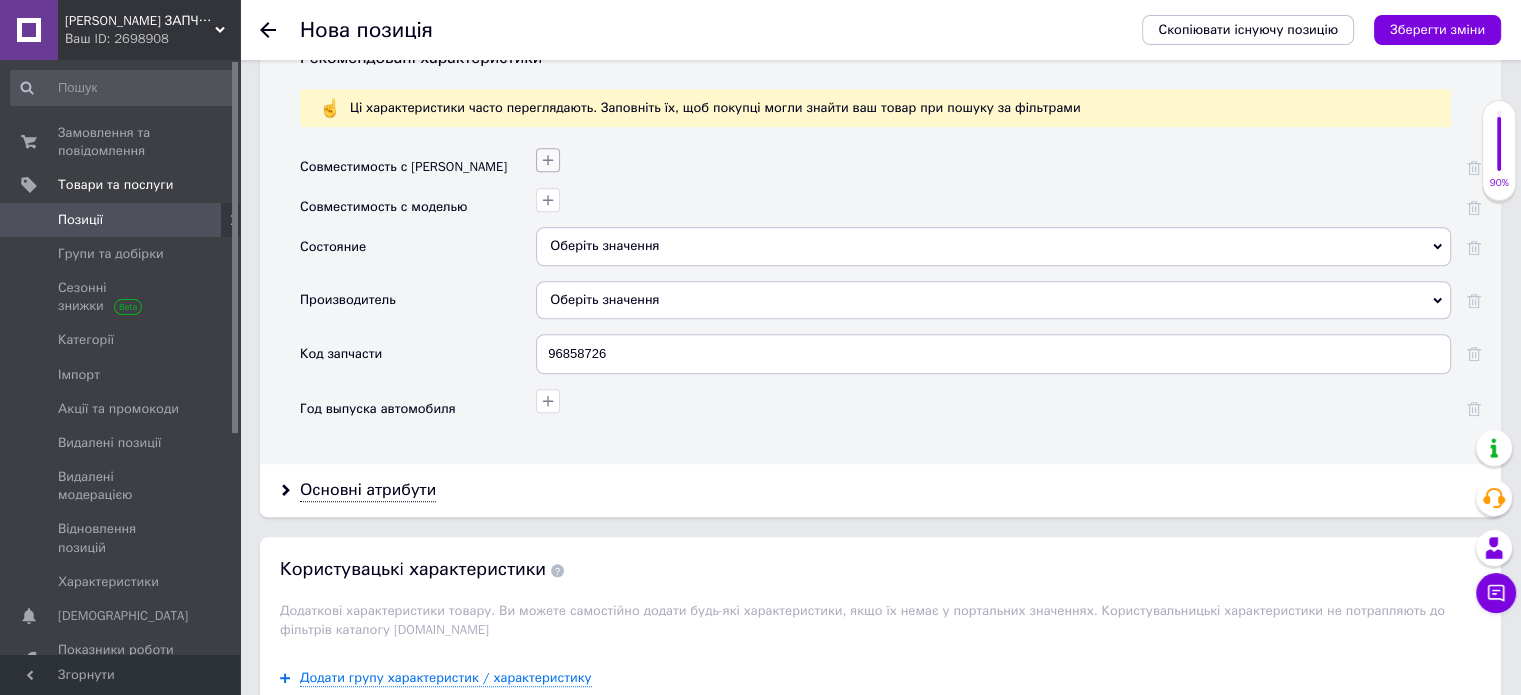 click at bounding box center (548, 160) 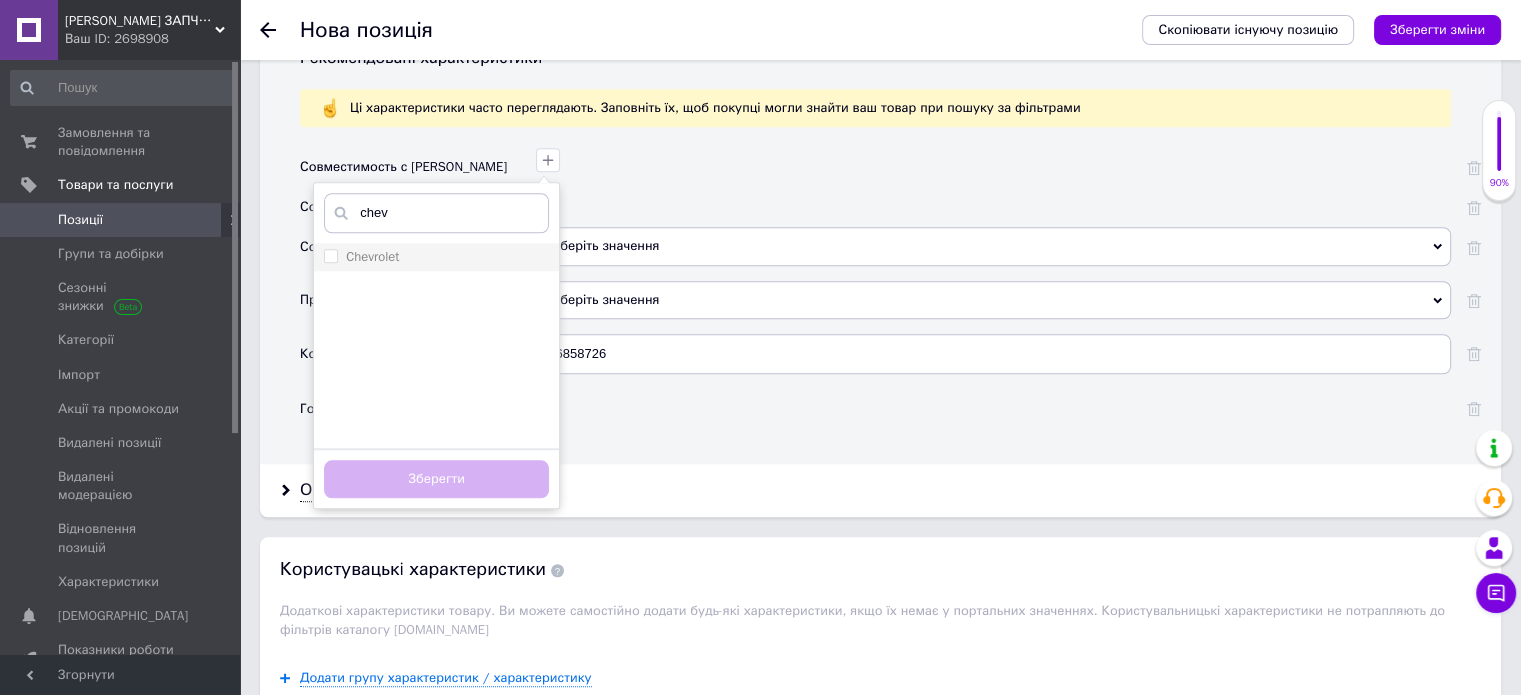 type on "chev" 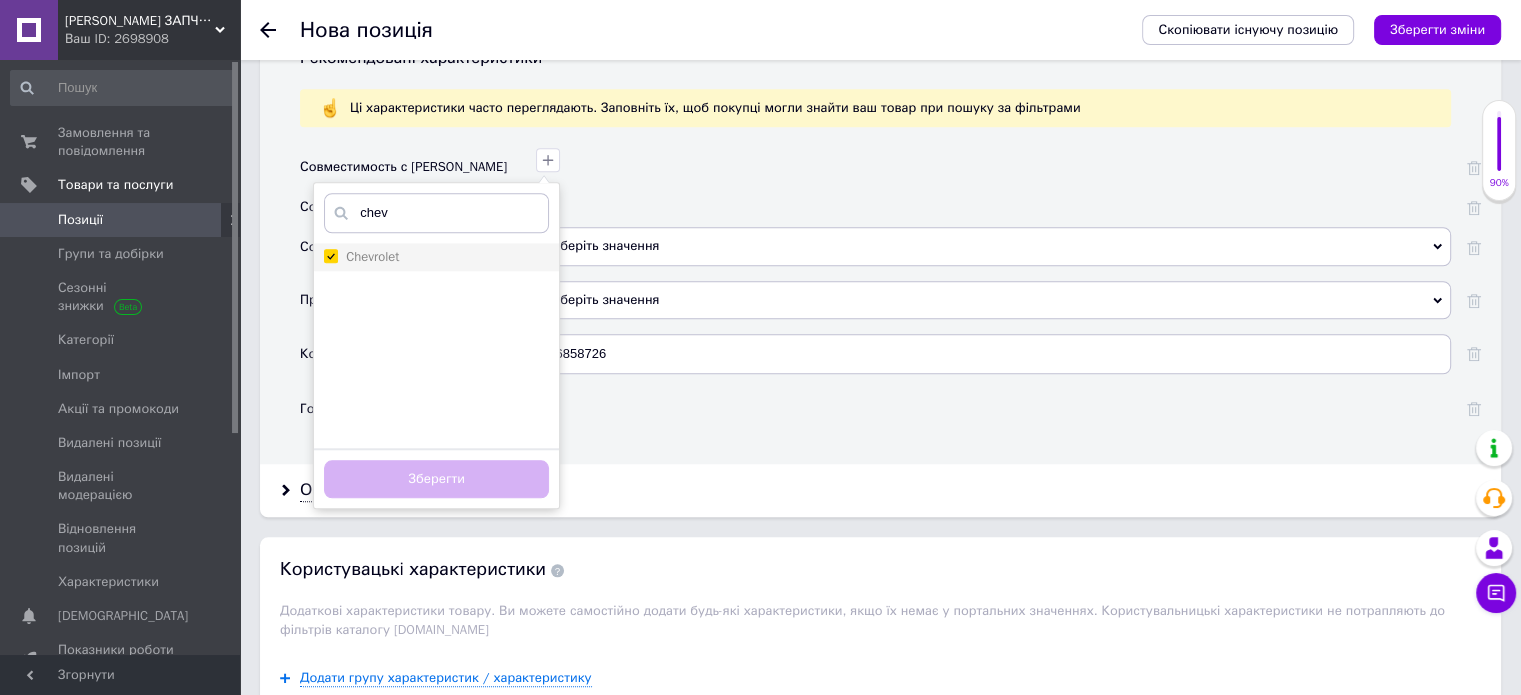 checkbox on "true" 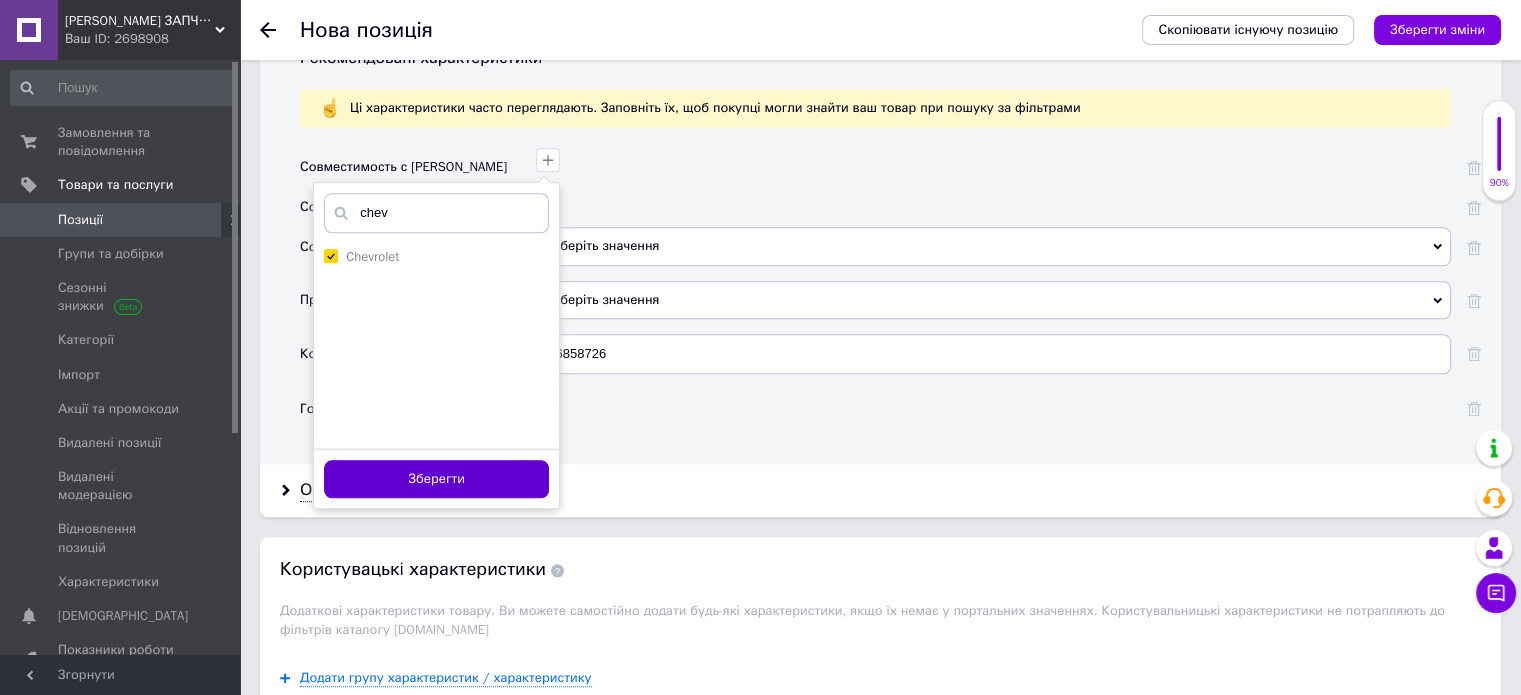 click on "Зберегти" at bounding box center (436, 479) 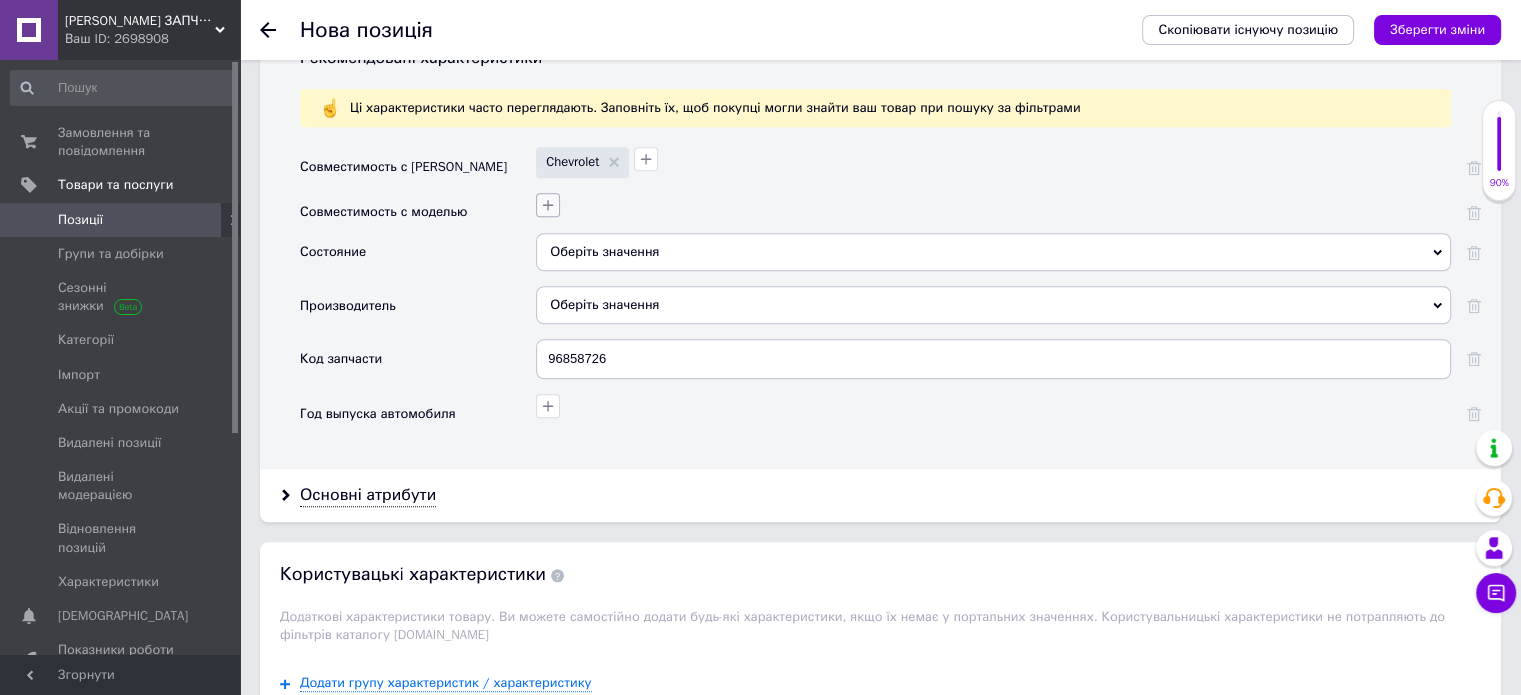 click 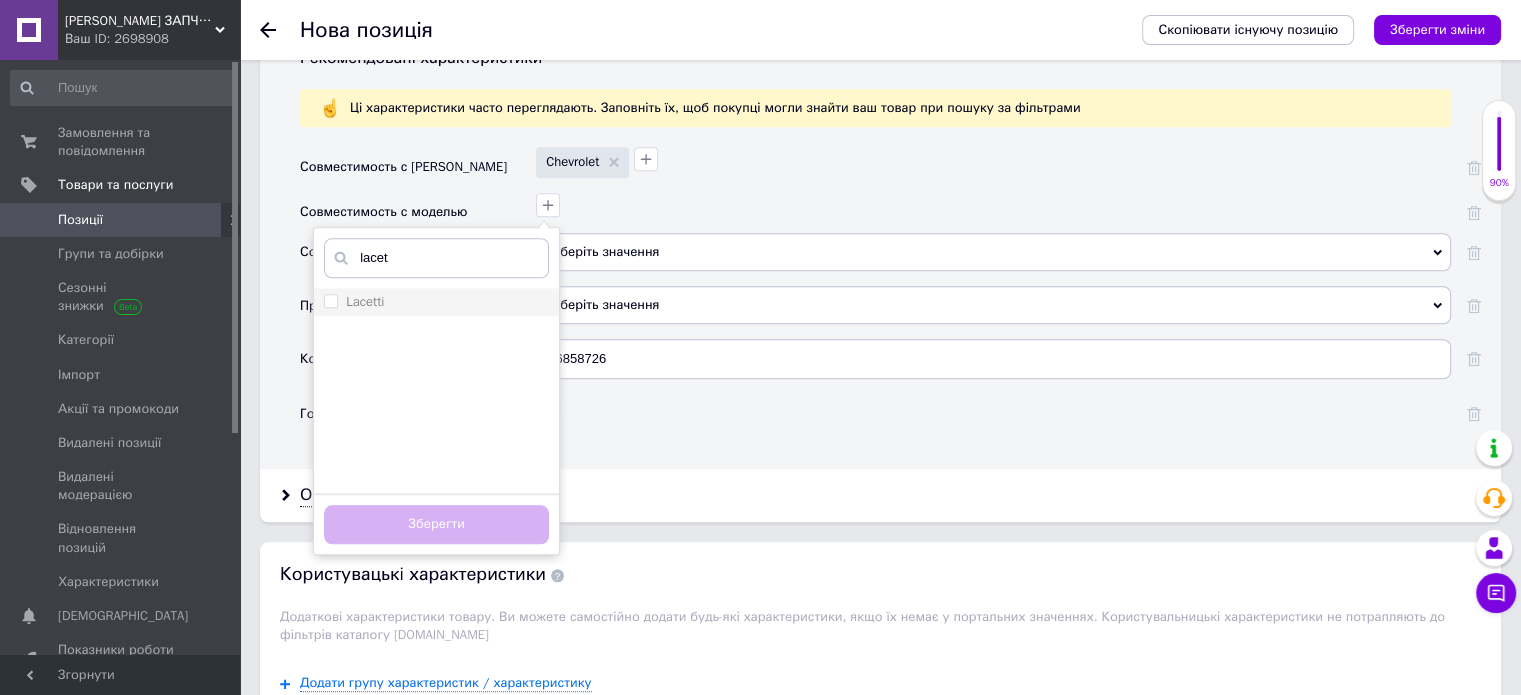 type on "lacet" 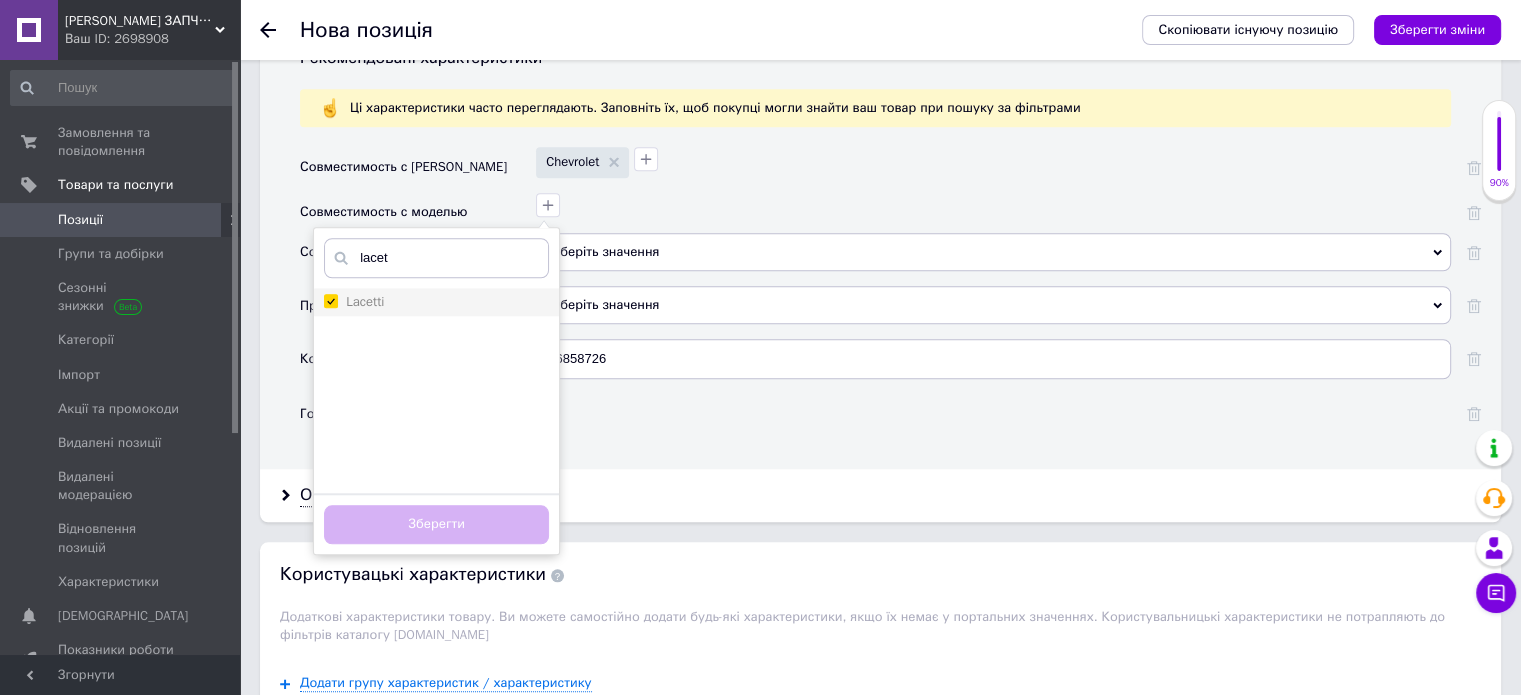 checkbox on "true" 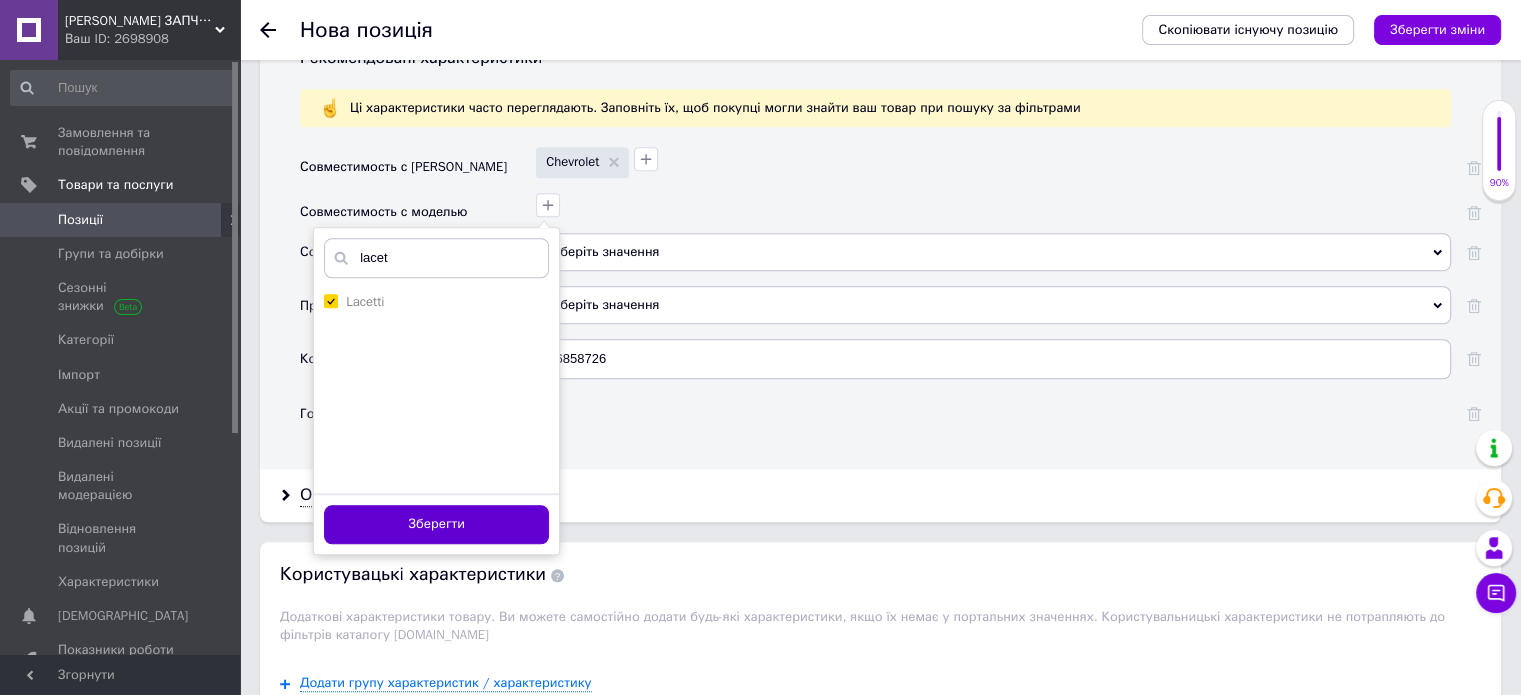 click on "Зберегти" at bounding box center (436, 524) 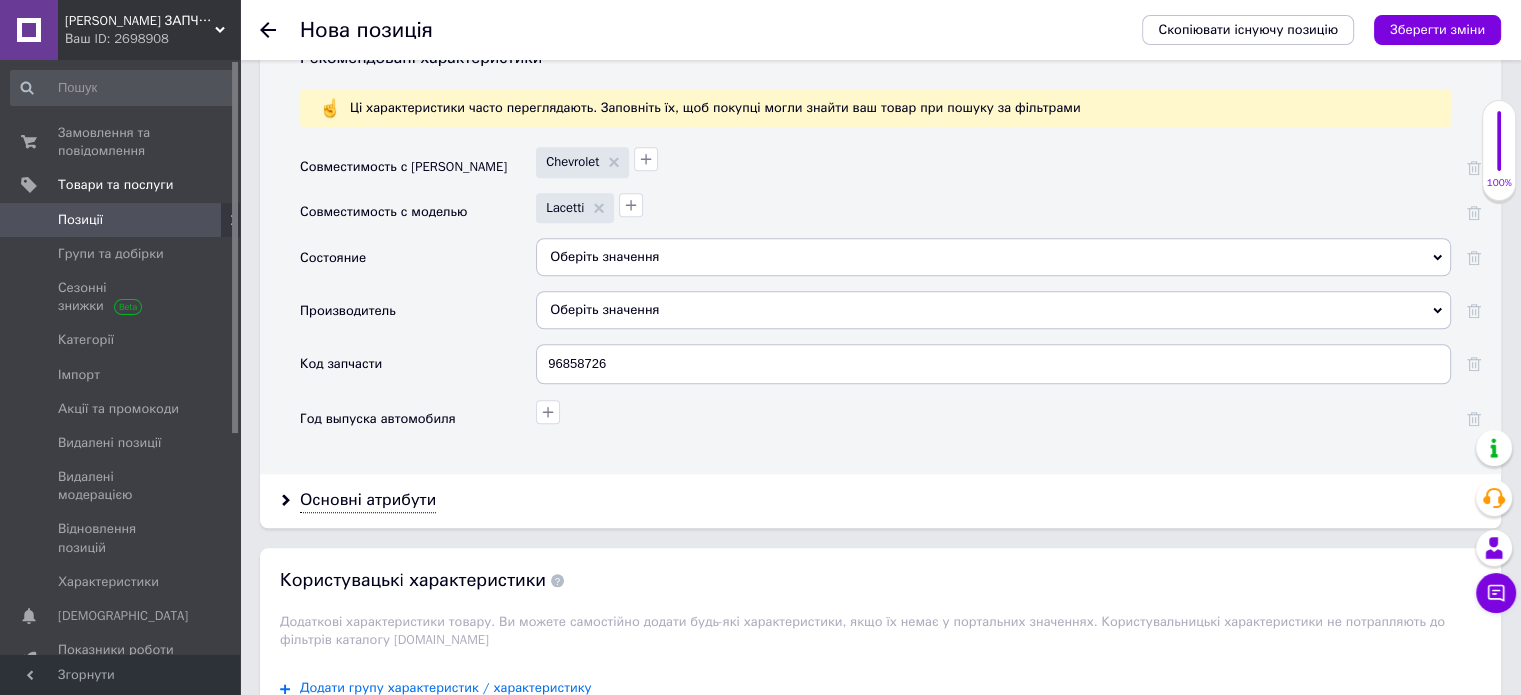 click on "Оберіть значення" at bounding box center [993, 257] 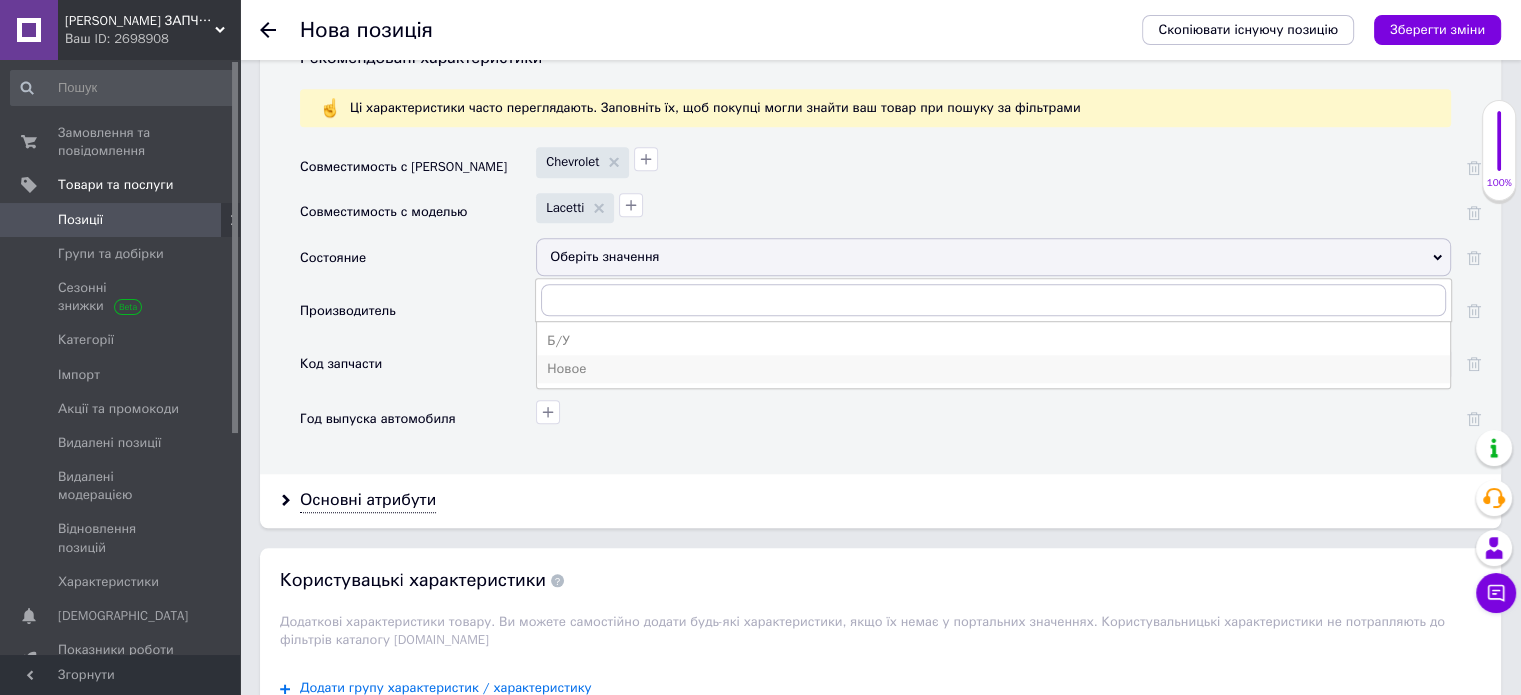 click on "Новое" at bounding box center [993, 369] 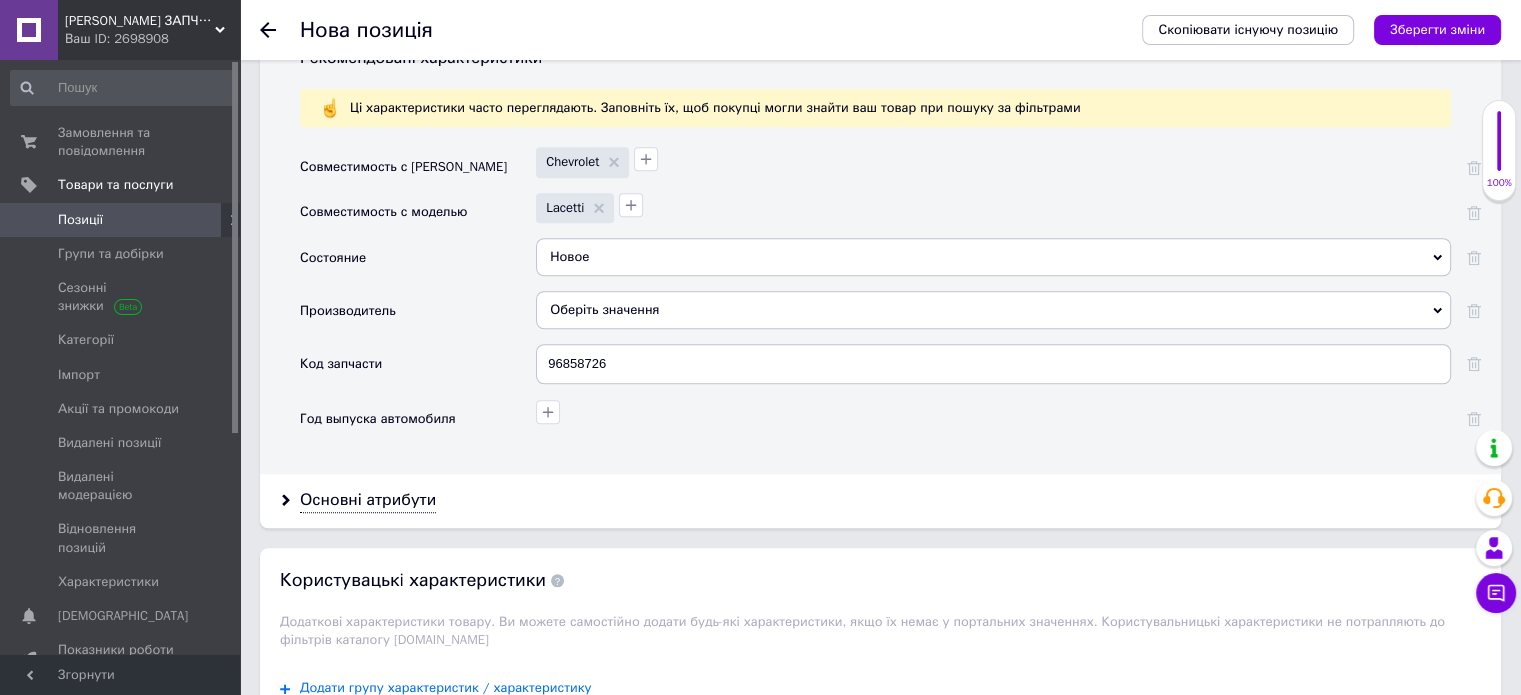 click on "Оберіть значення" at bounding box center (993, 310) 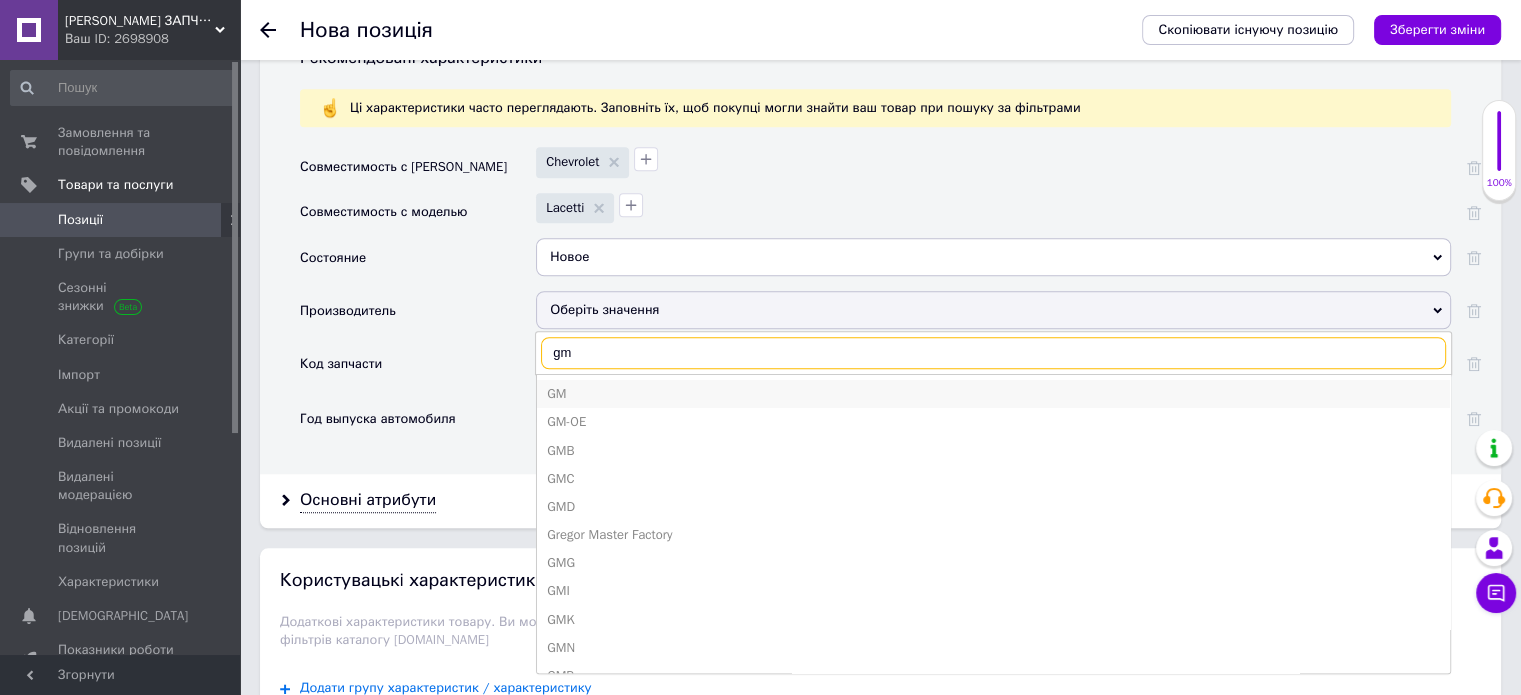 type on "gm" 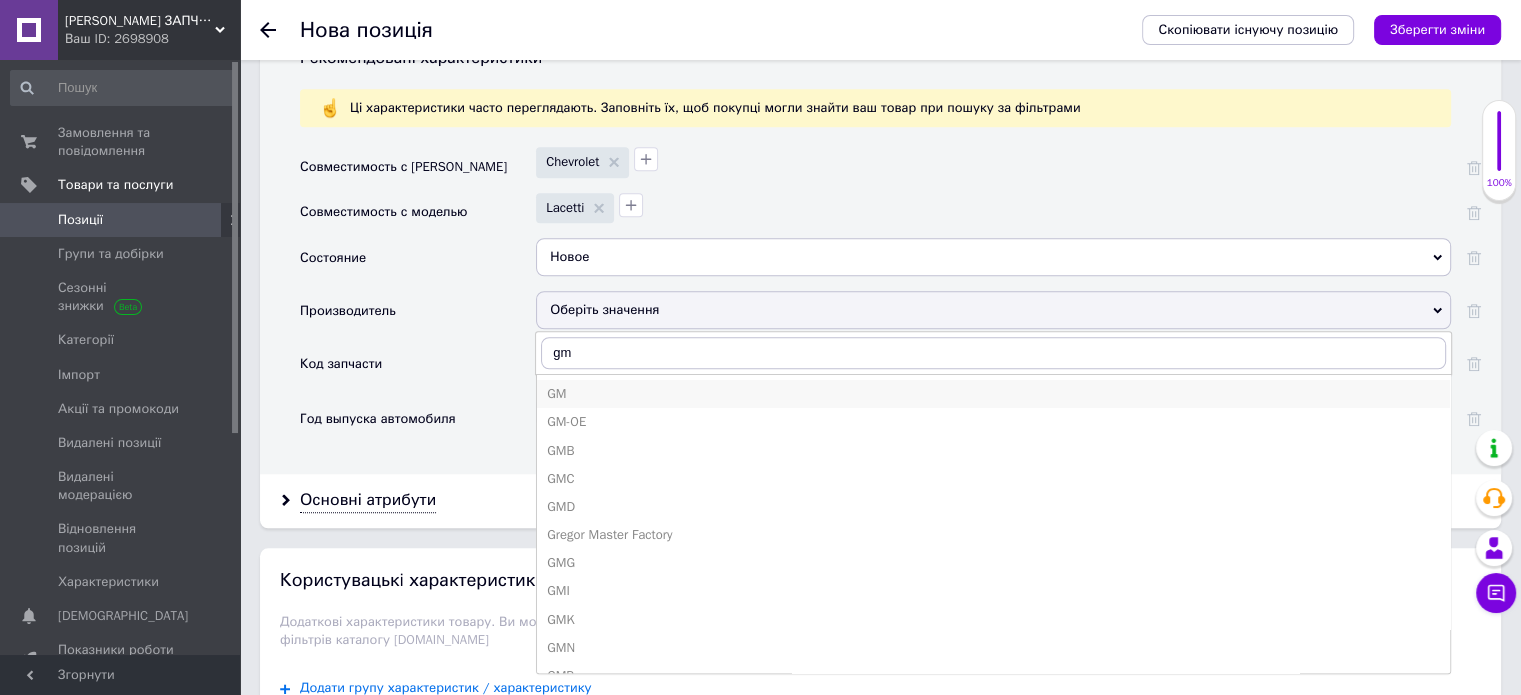 click on "GM" at bounding box center (993, 394) 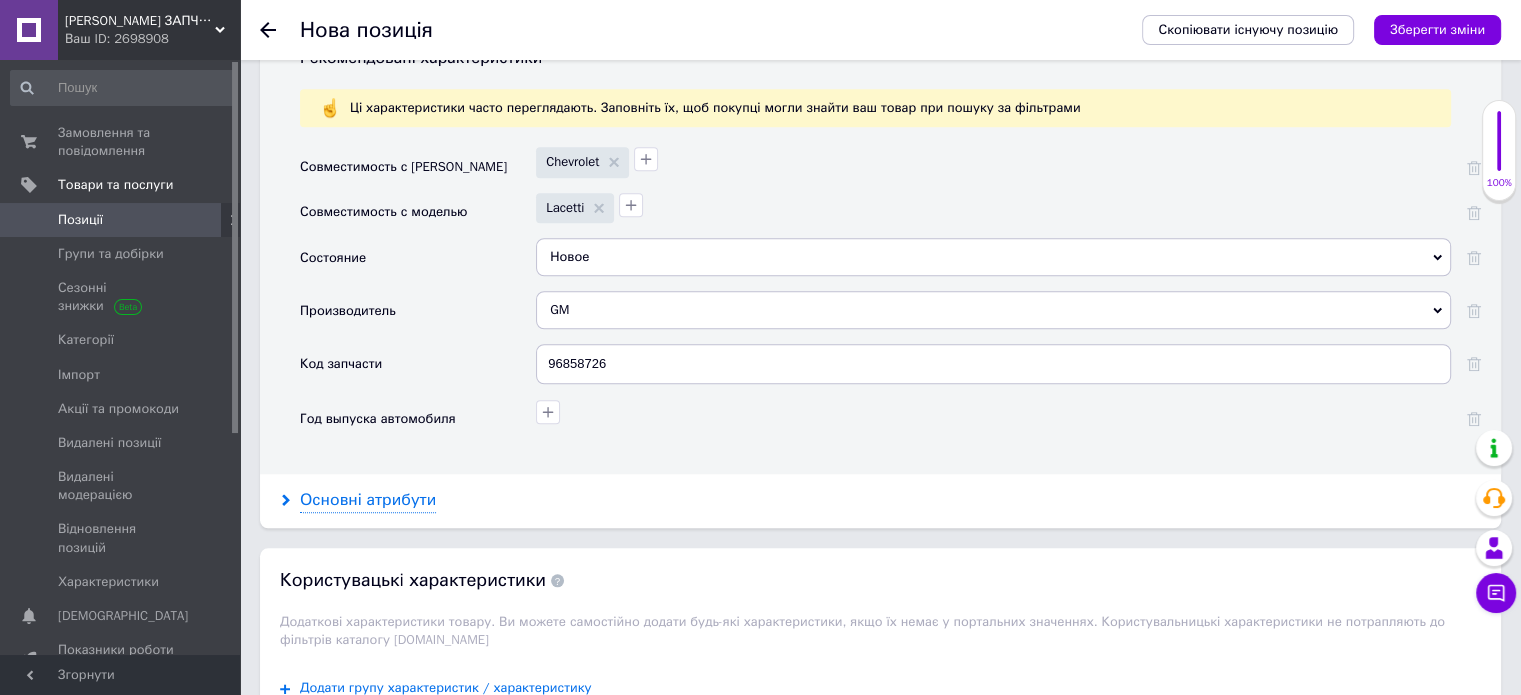 click on "Основні атрибути" at bounding box center [368, 500] 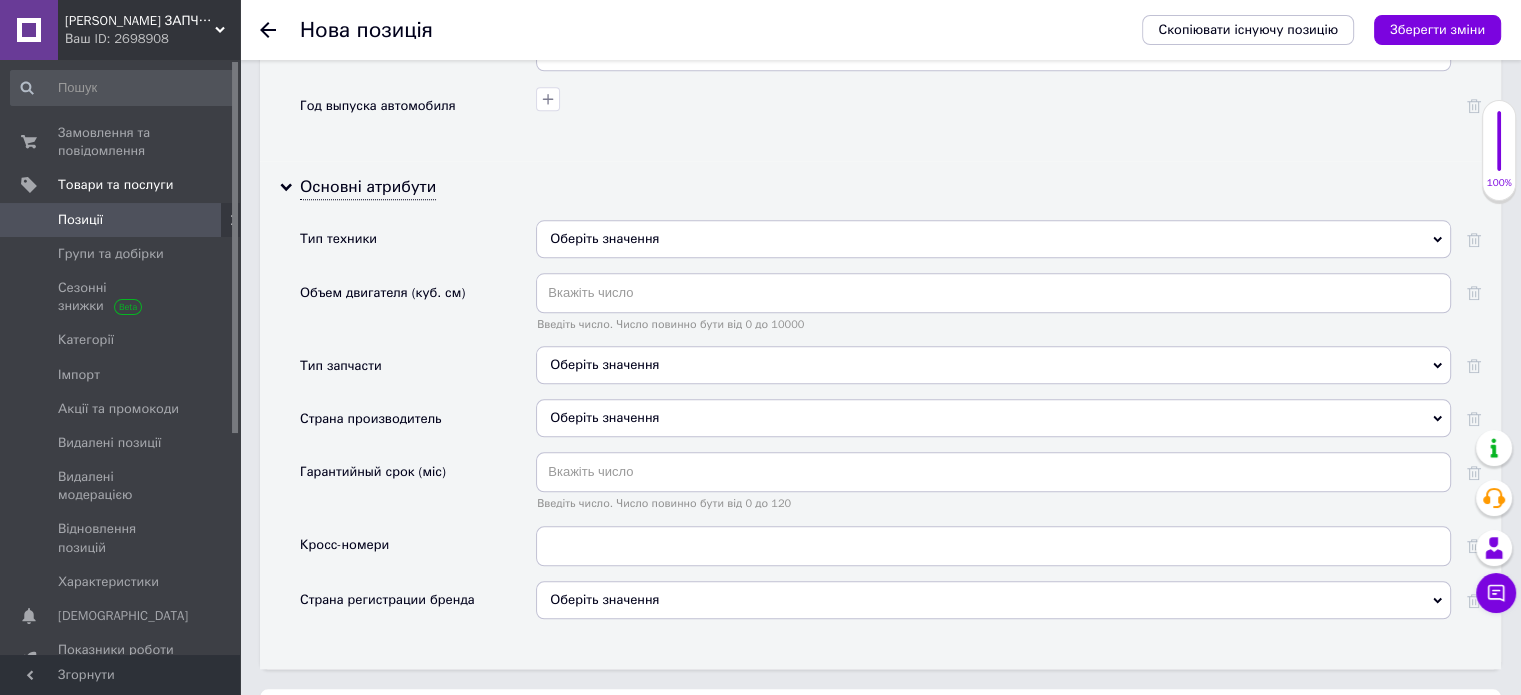 scroll, scrollTop: 2132, scrollLeft: 0, axis: vertical 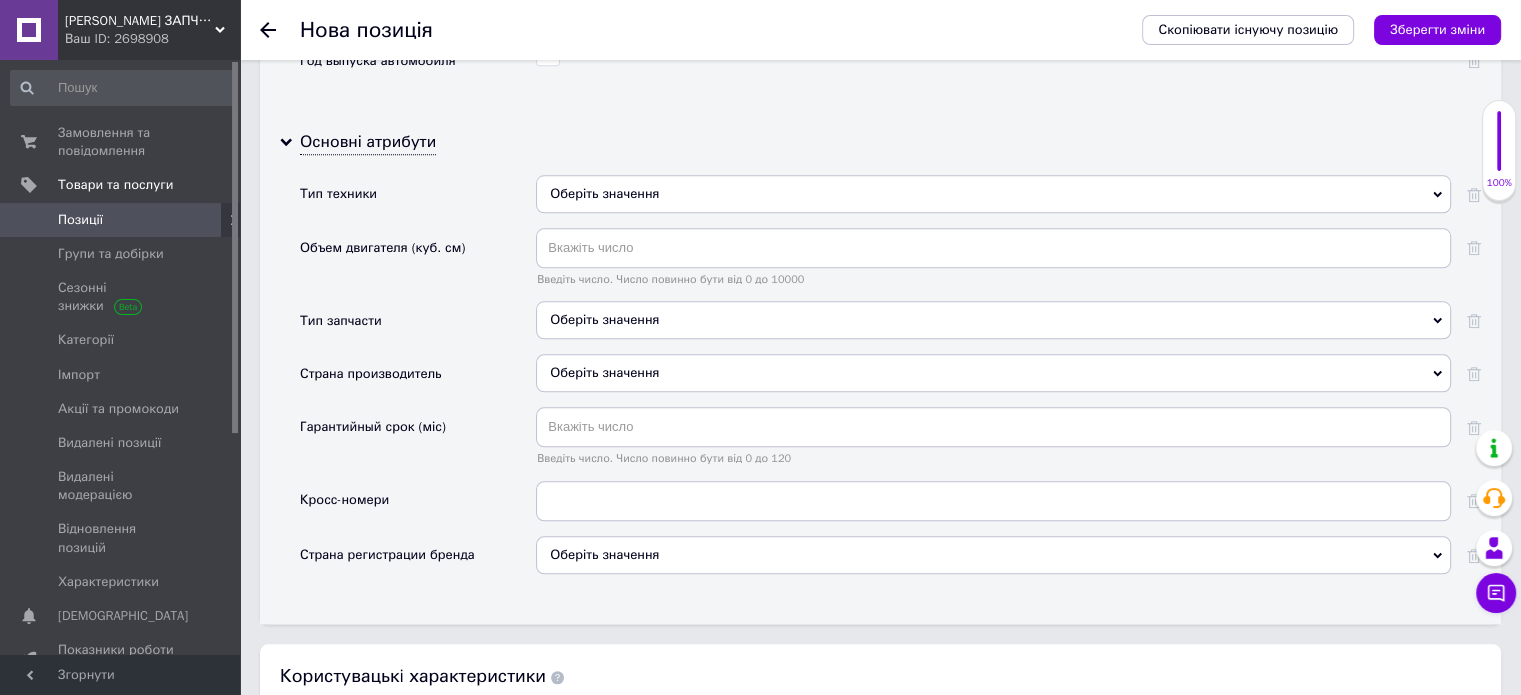 click on "Оберіть значення" at bounding box center [993, 194] 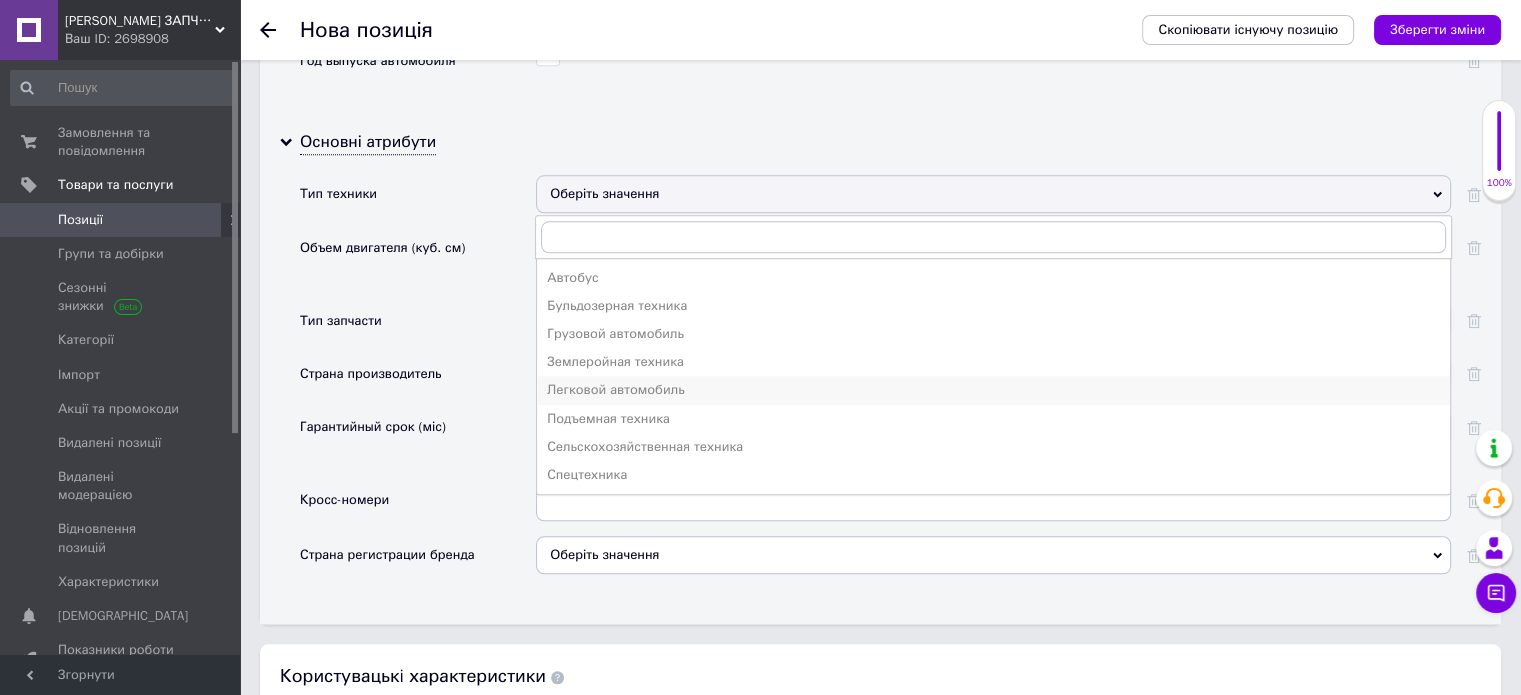 click on "Легковой автомобиль" at bounding box center [993, 390] 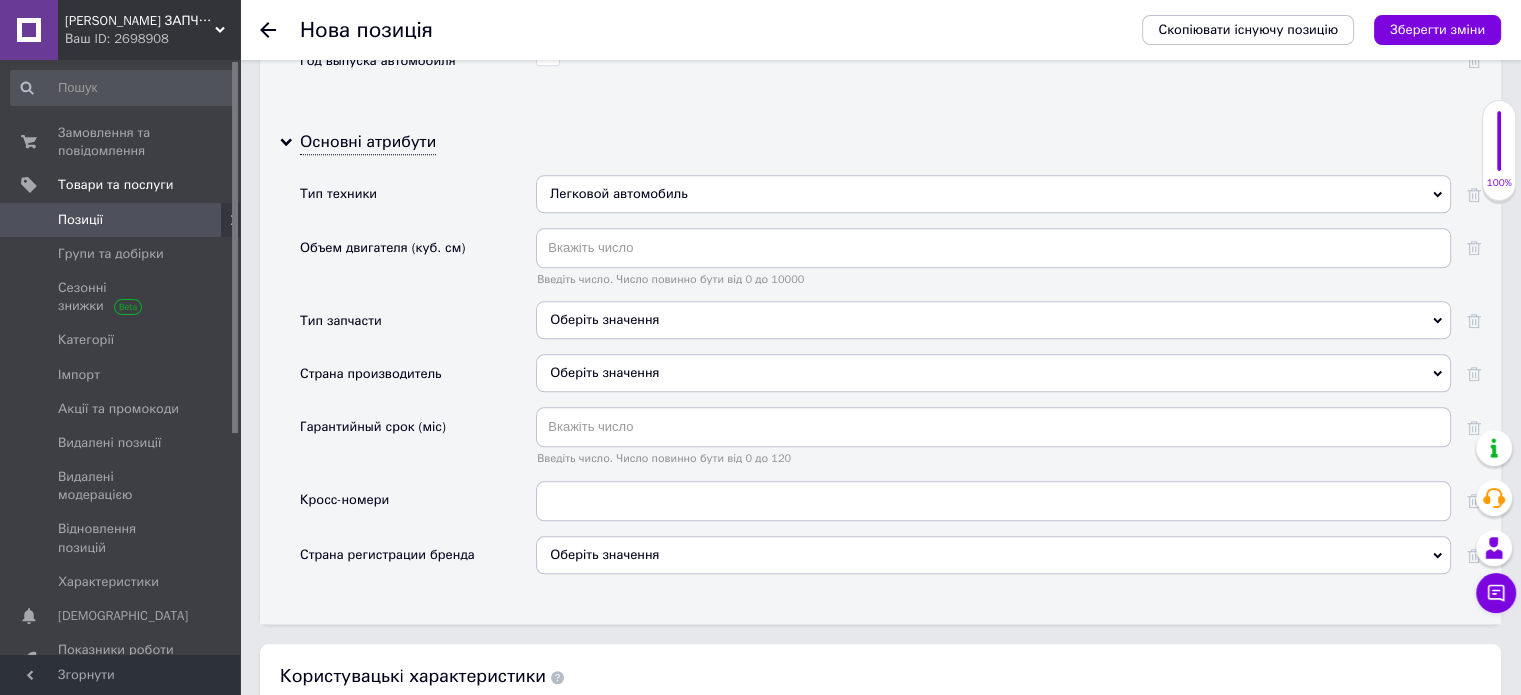 click on "Оберіть значення" at bounding box center (993, 320) 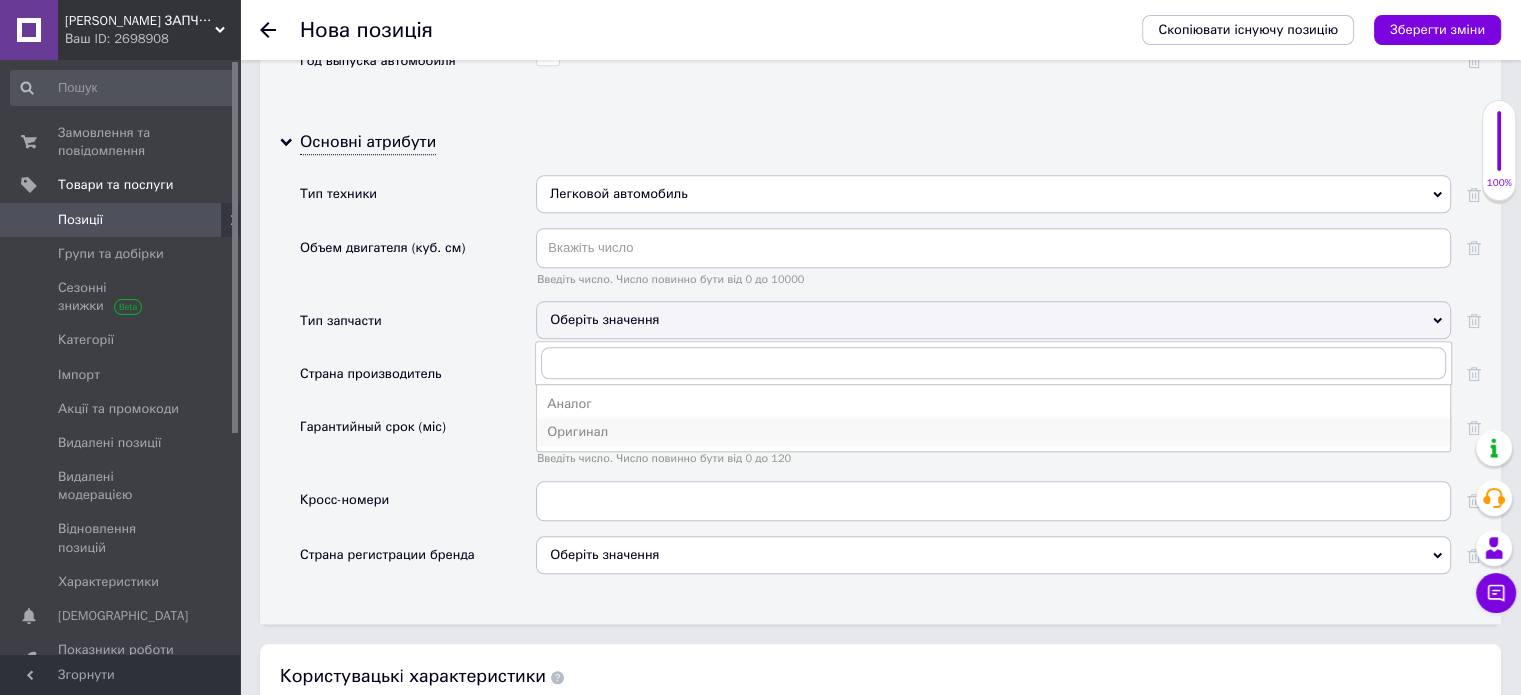 click on "Оригинал" at bounding box center [993, 432] 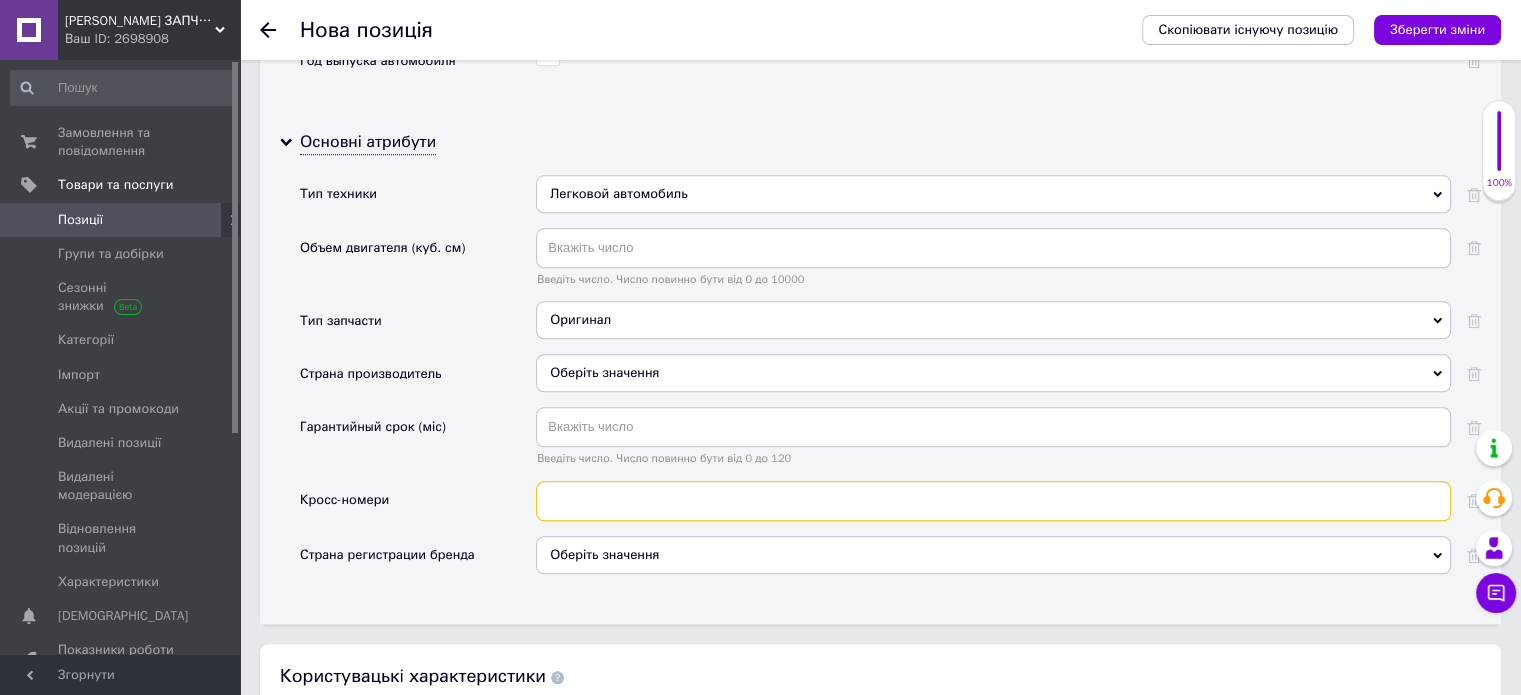 click at bounding box center [993, 501] 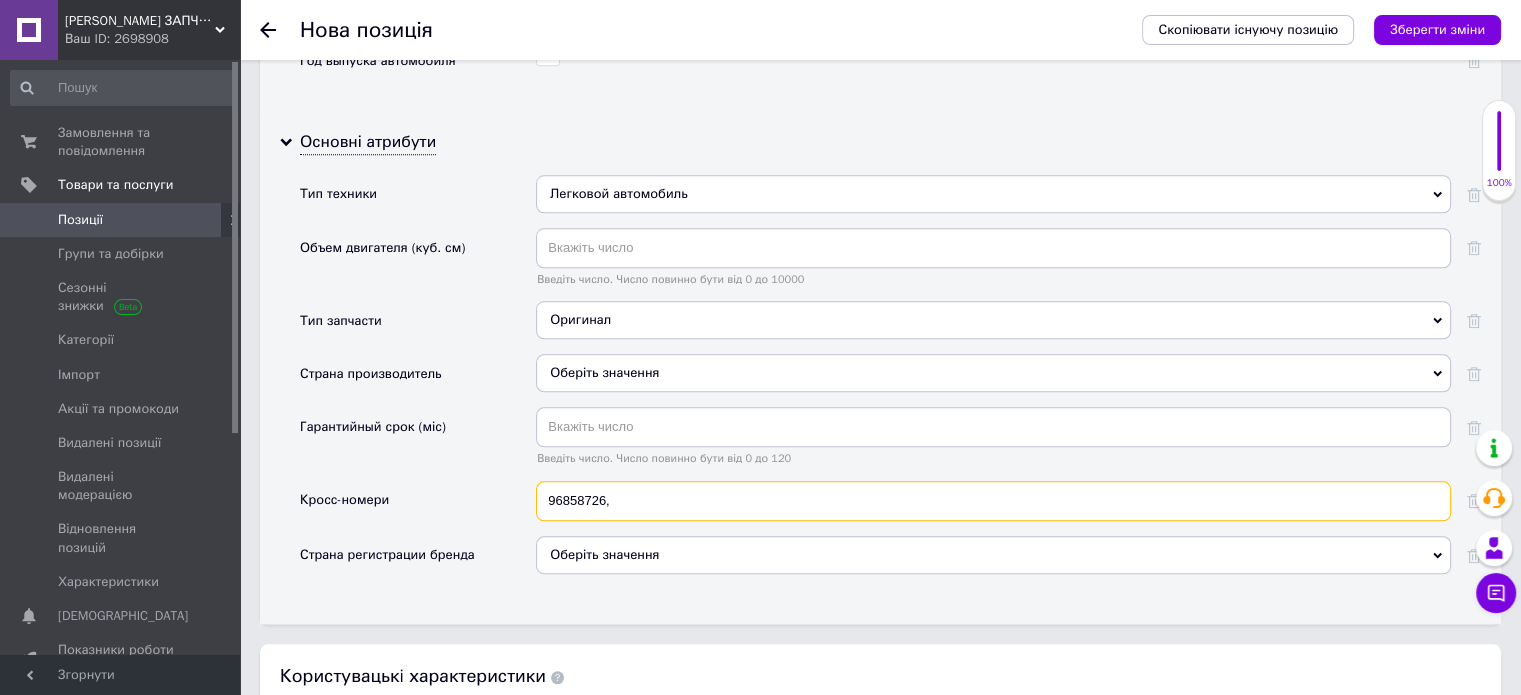 paste on "96451955" 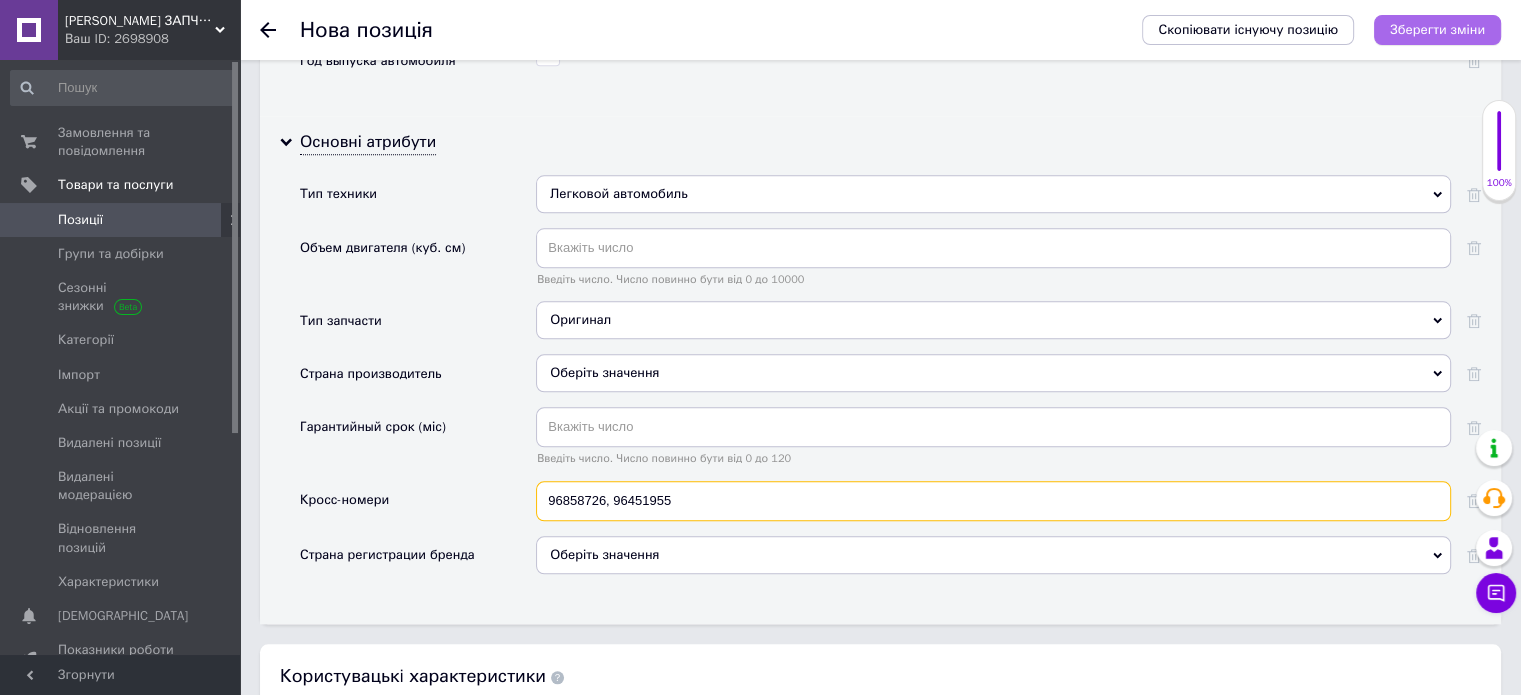 type on "96858726, 96451955" 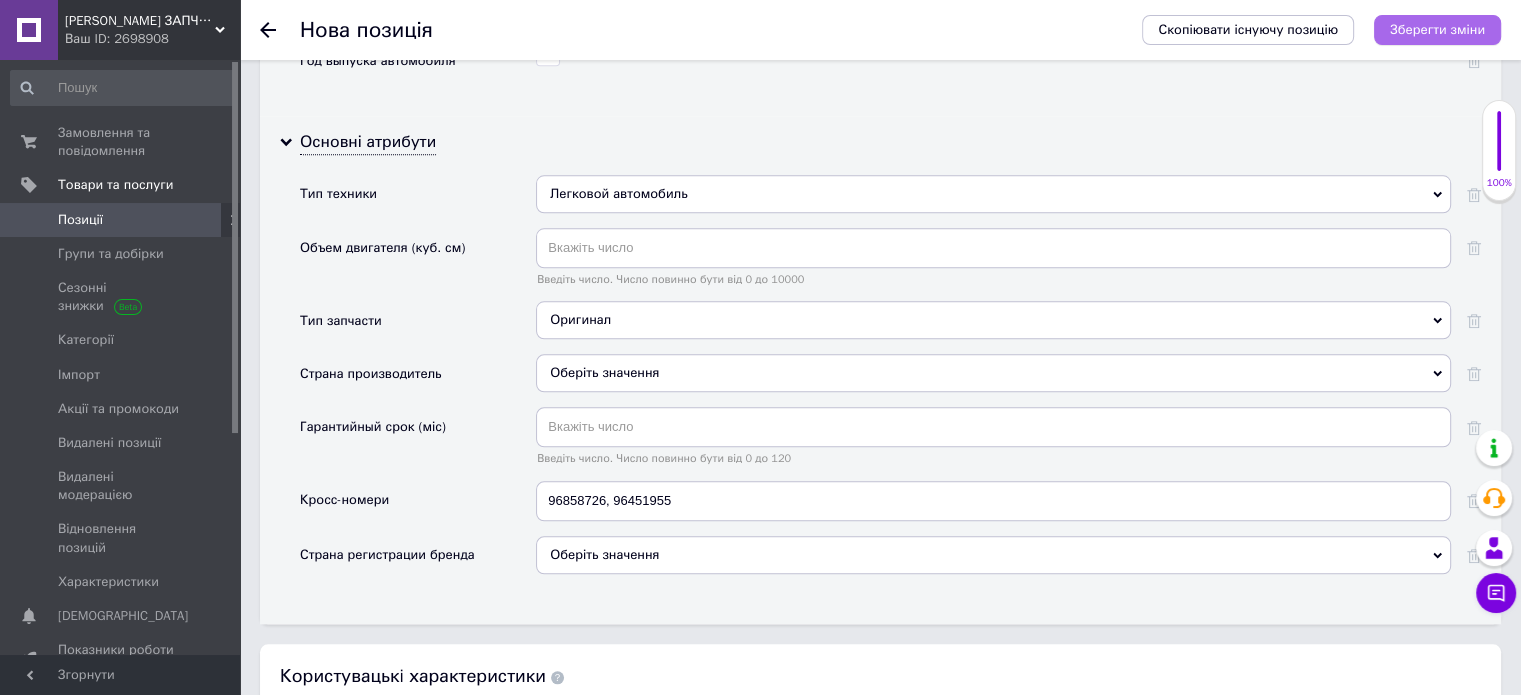 click on "Зберегти зміни" at bounding box center [1437, 29] 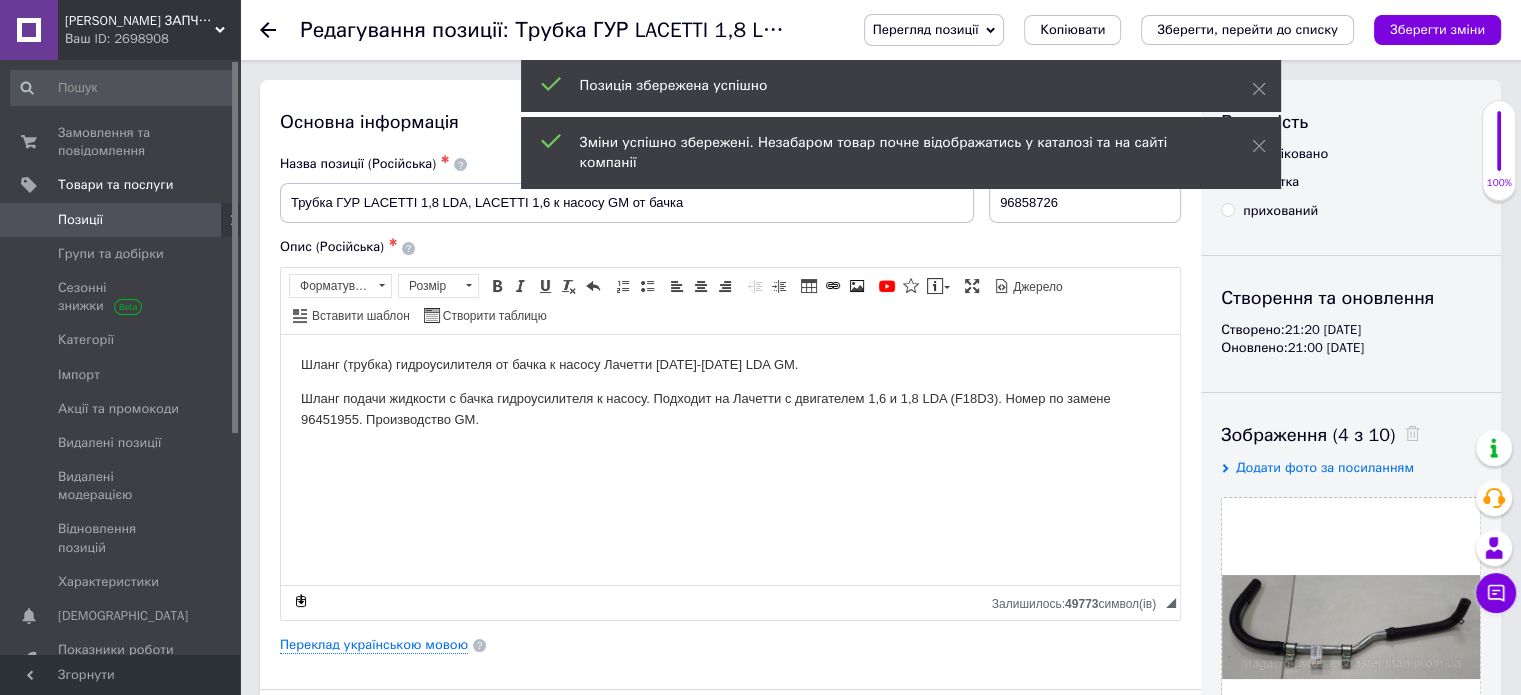 scroll, scrollTop: 0, scrollLeft: 0, axis: both 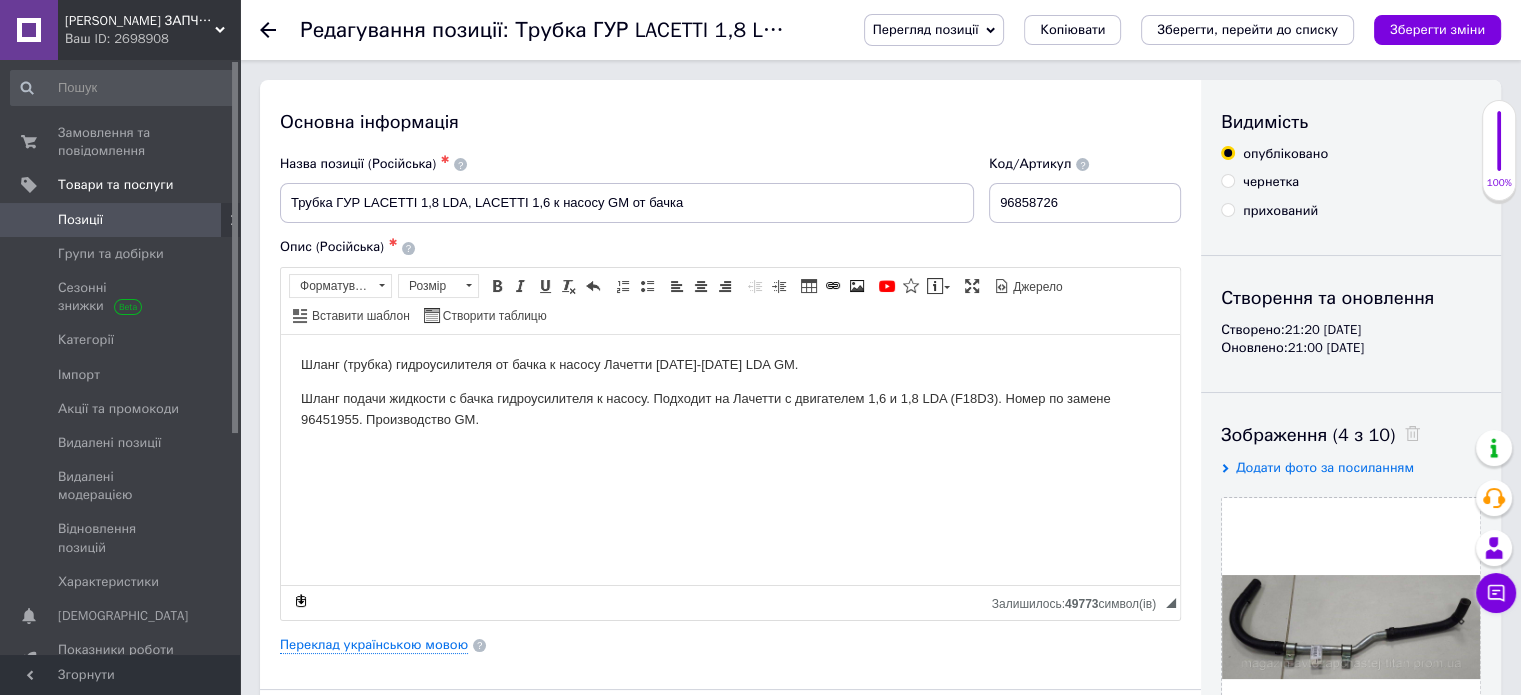 click on "Позиції" at bounding box center (80, 220) 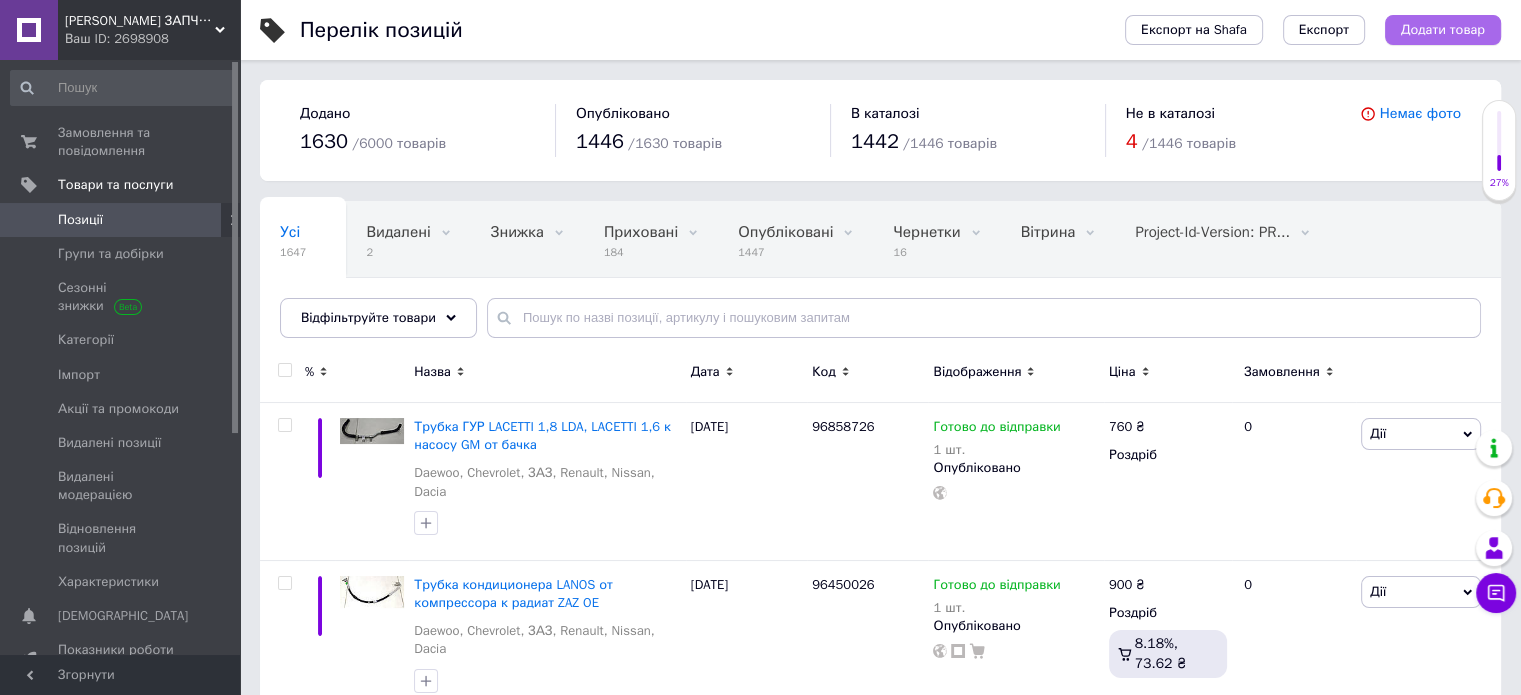 click on "Додати товар" at bounding box center (1443, 30) 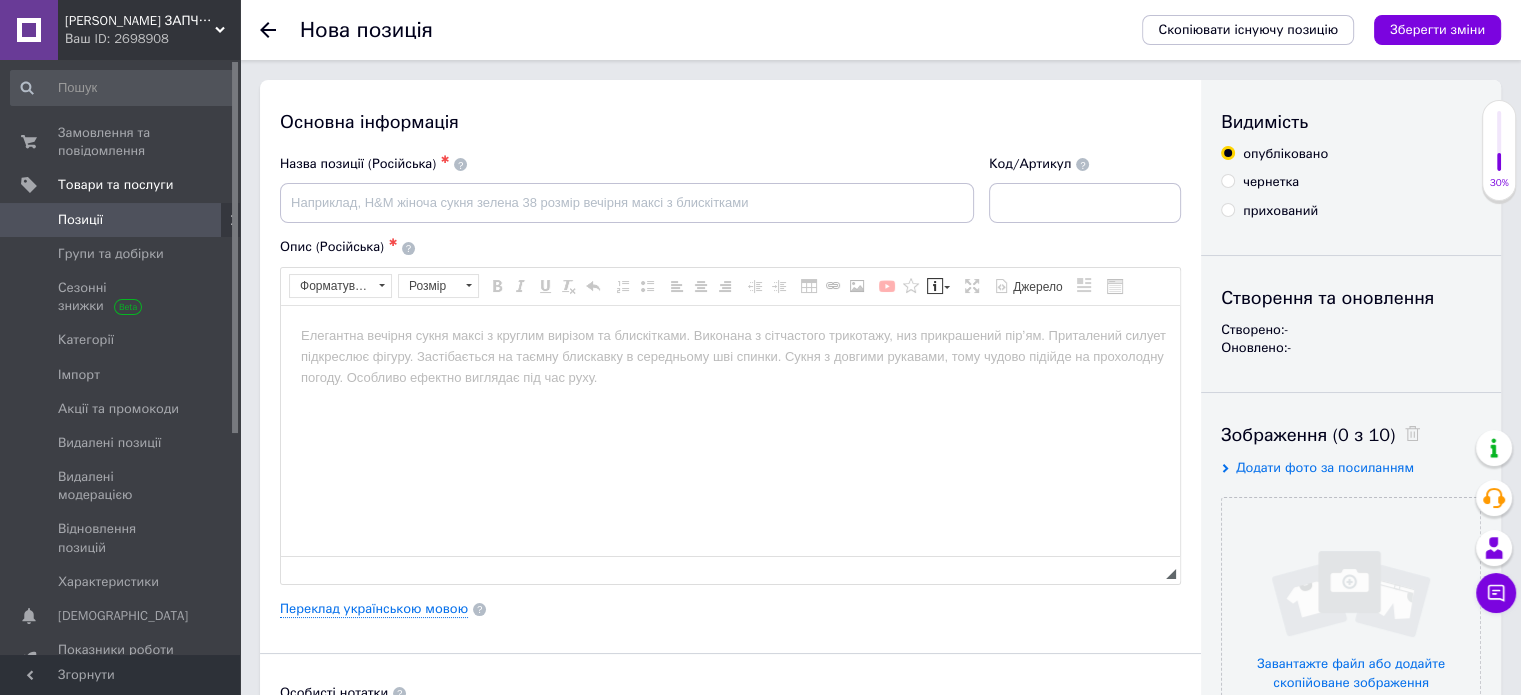 scroll, scrollTop: 0, scrollLeft: 0, axis: both 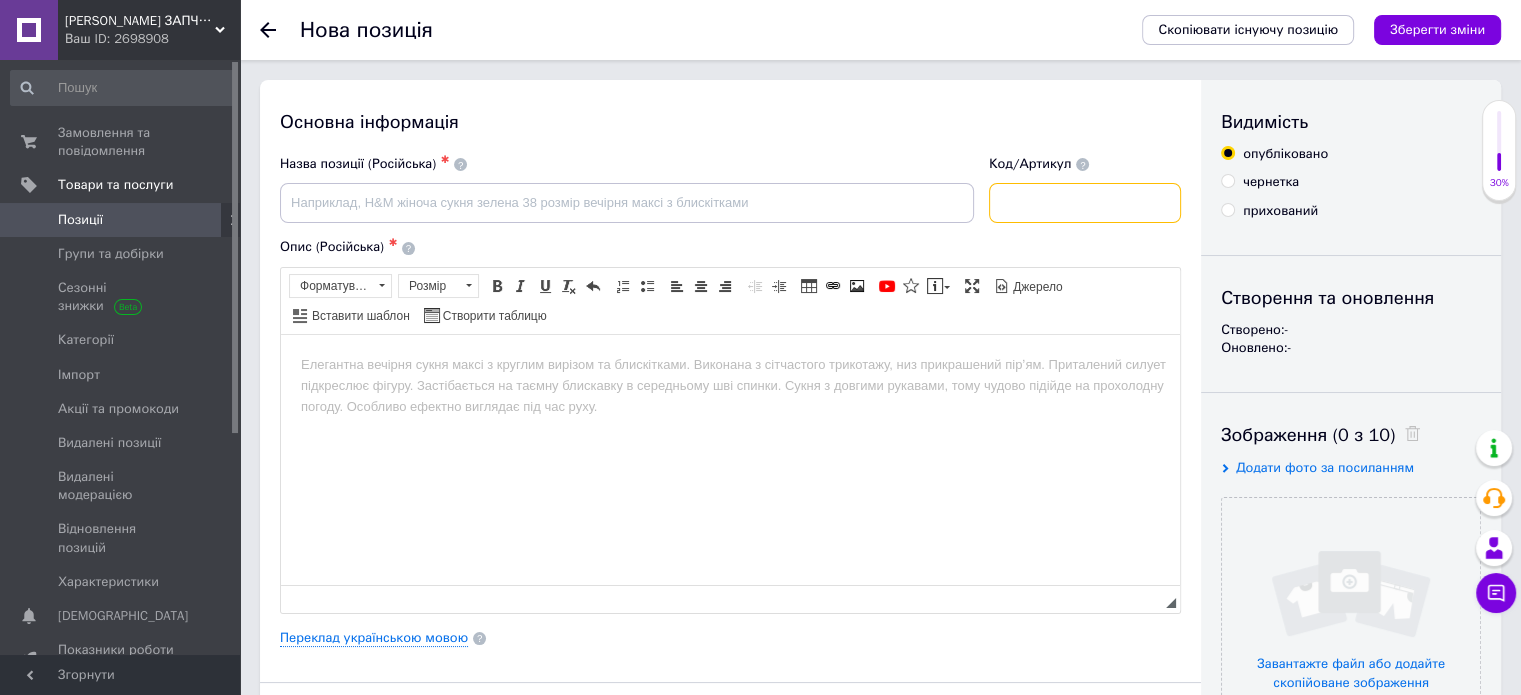 paste on "96348817" 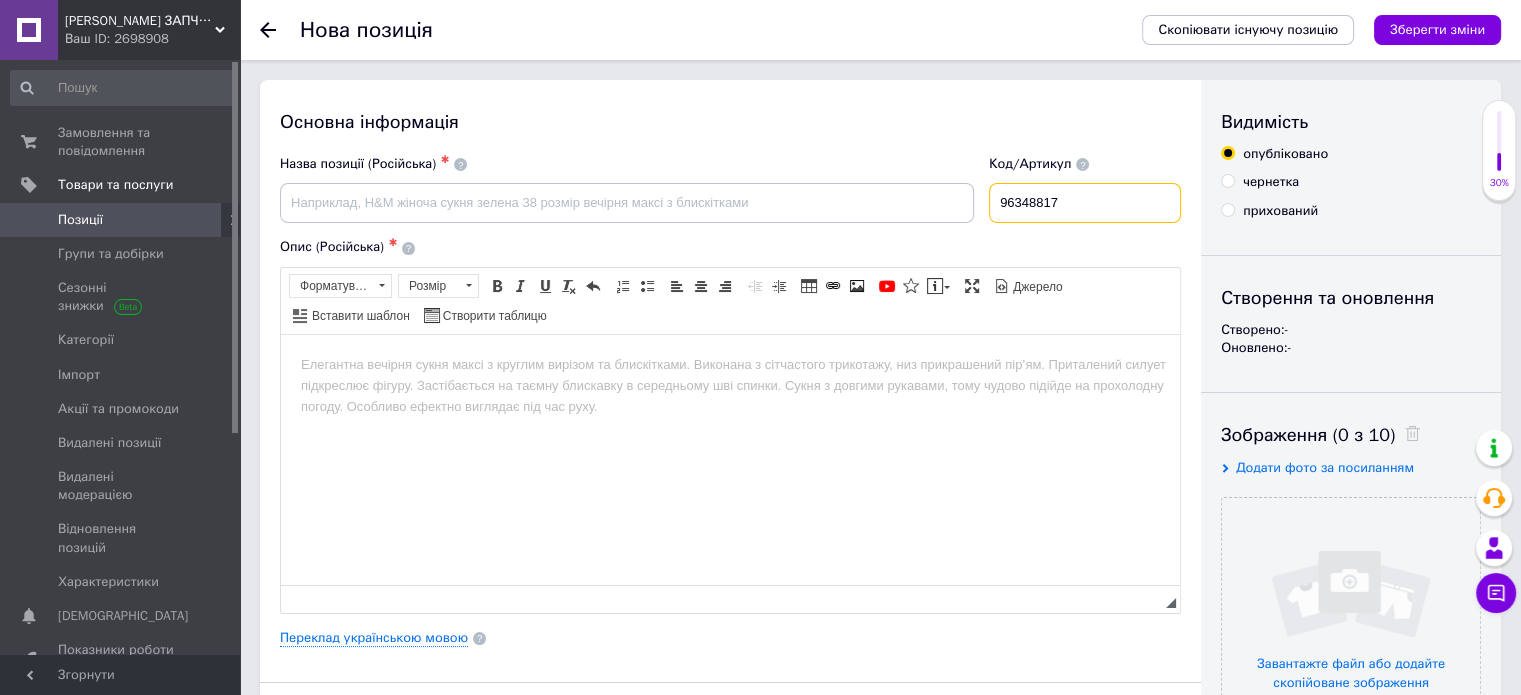 type on "96348817" 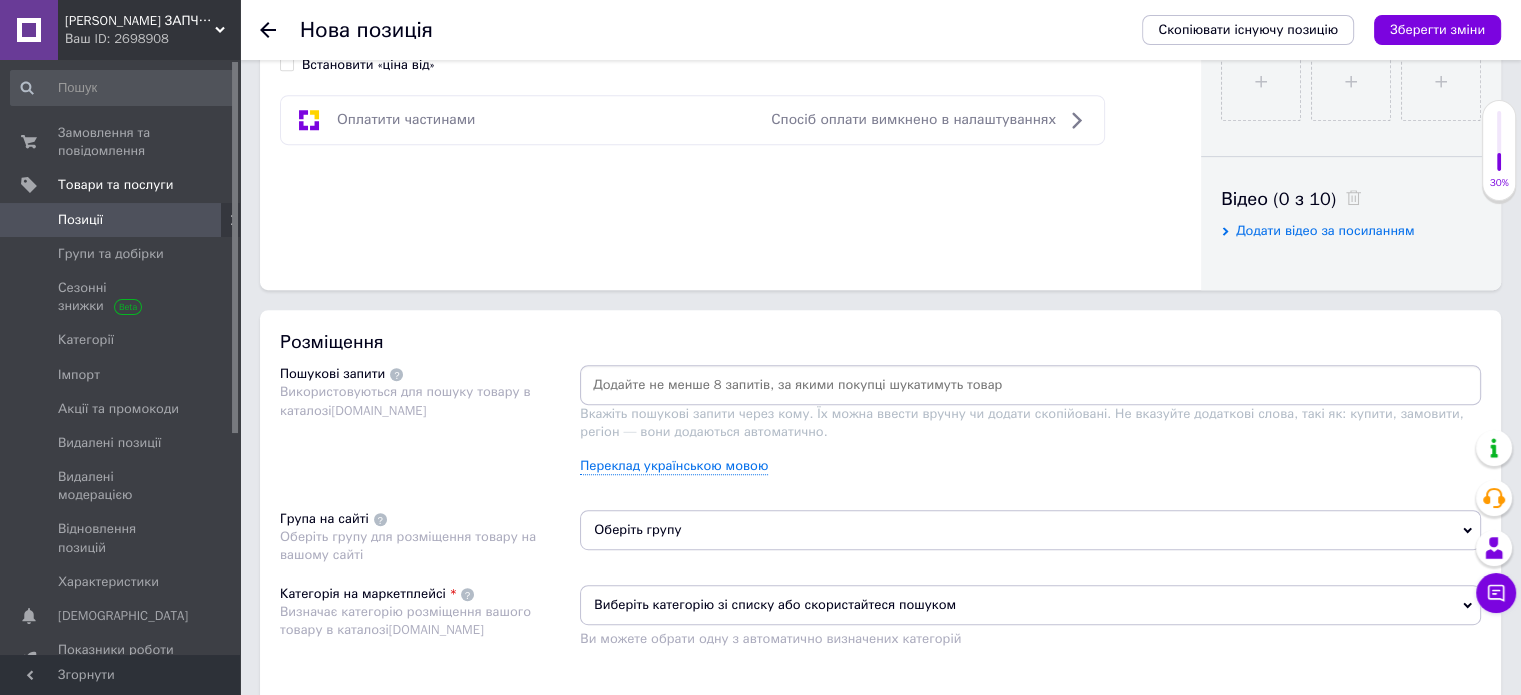 scroll, scrollTop: 969, scrollLeft: 0, axis: vertical 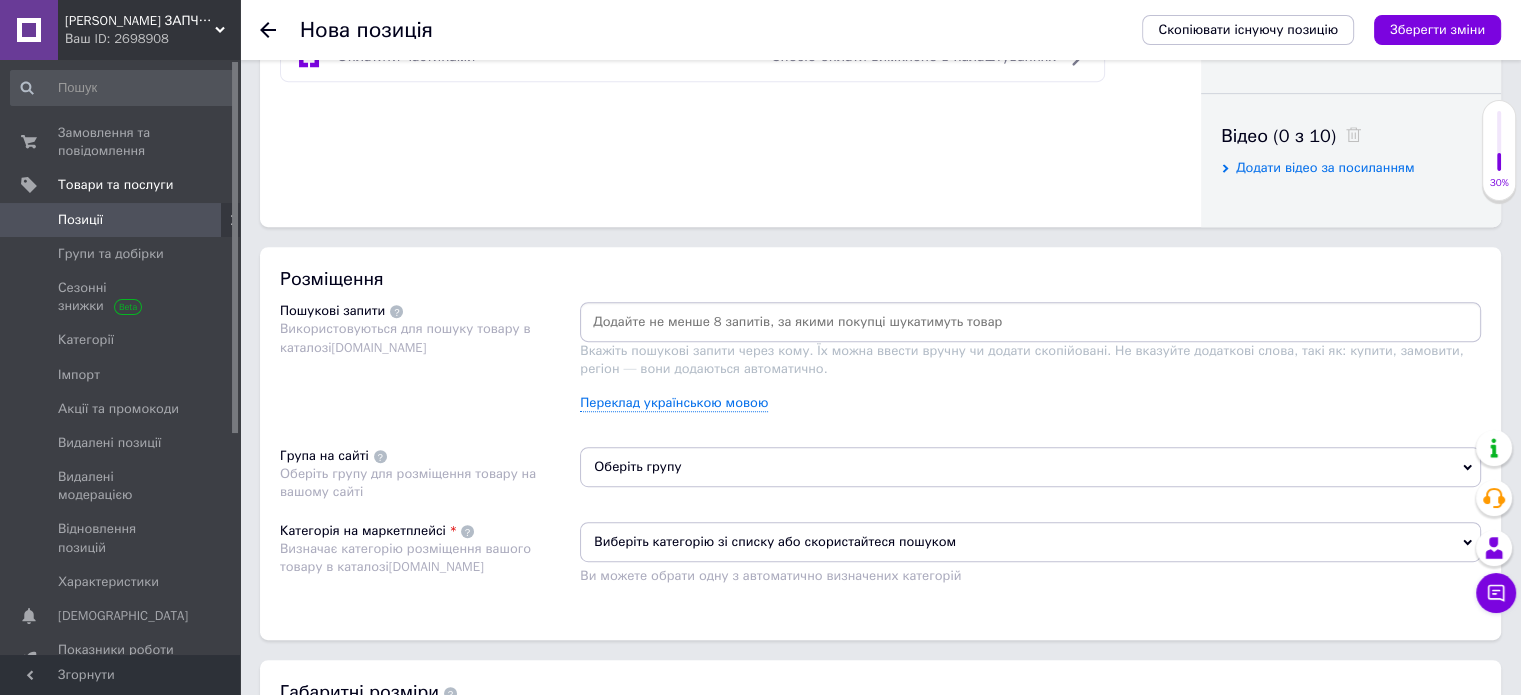 paste on "96348817" 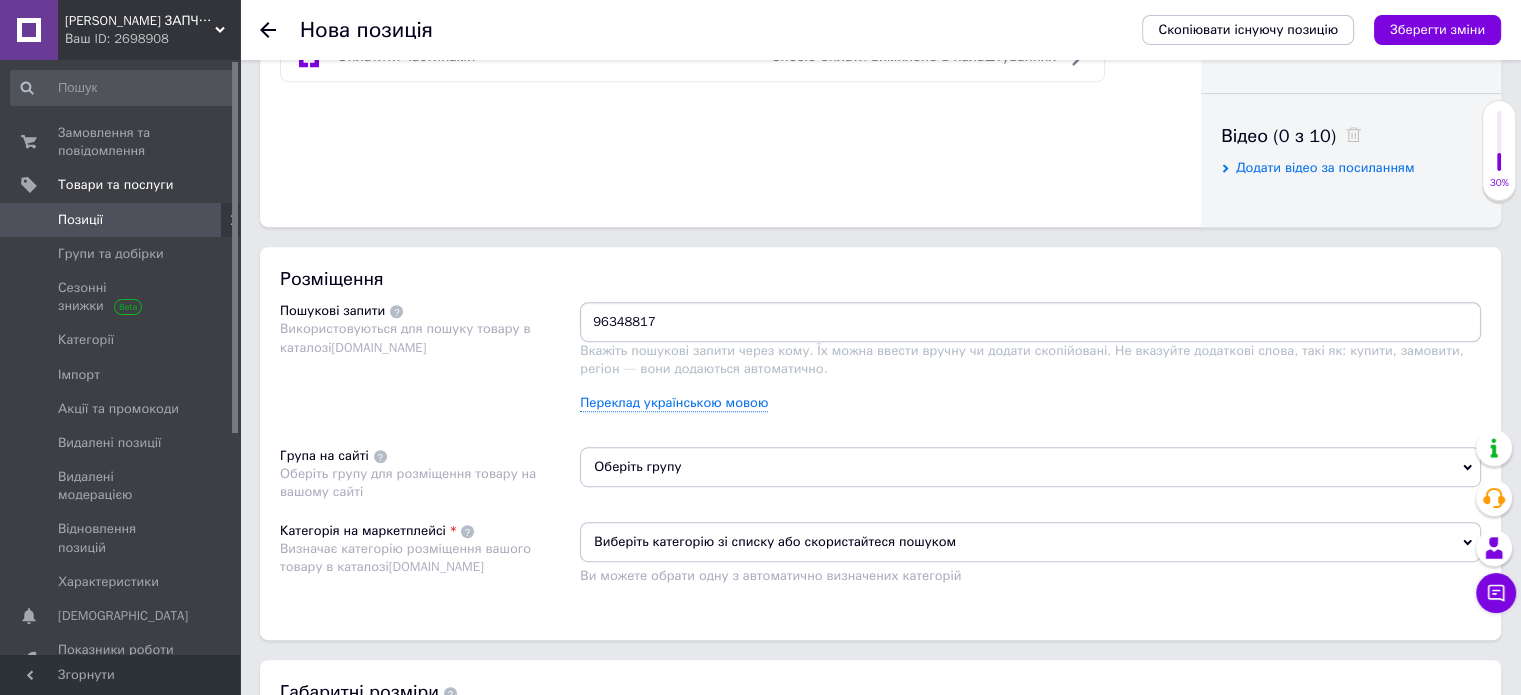 click on "96348817" at bounding box center [1030, 322] 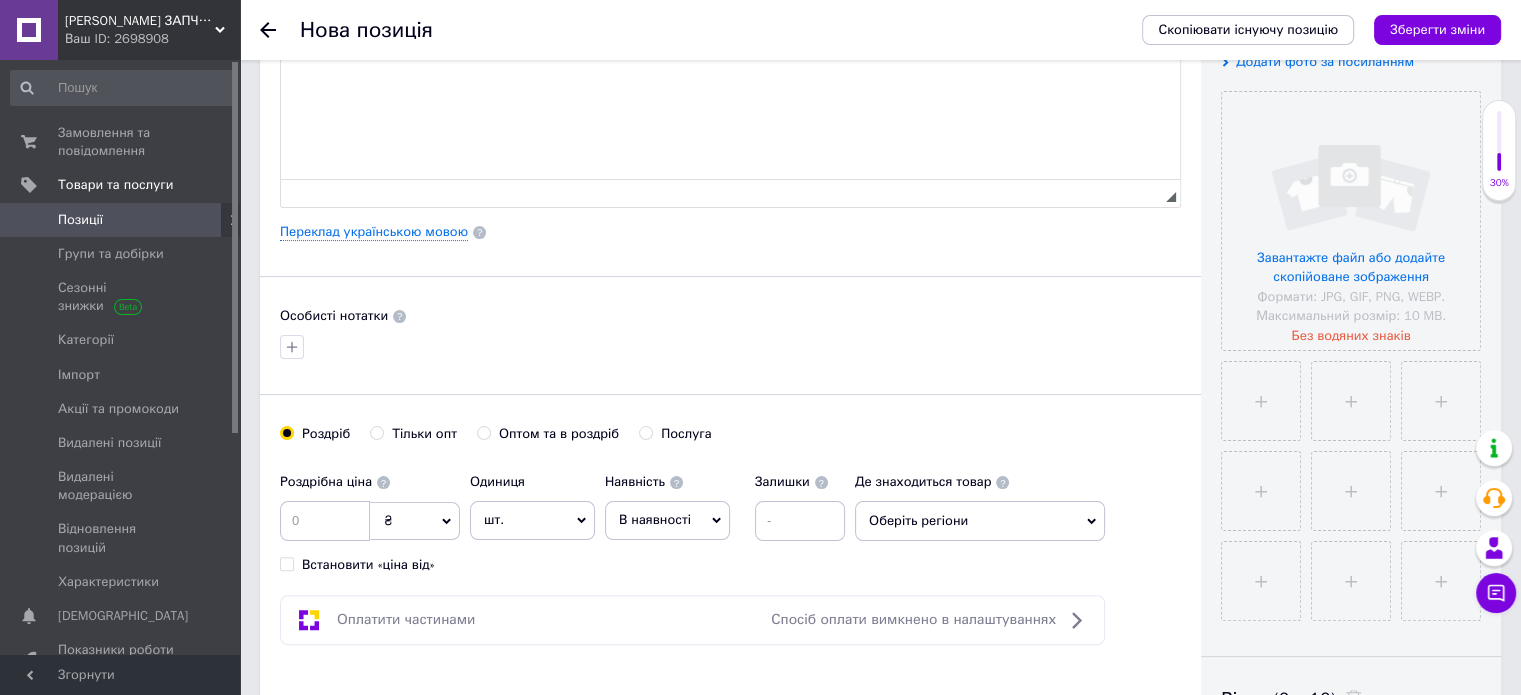 scroll, scrollTop: 411, scrollLeft: 0, axis: vertical 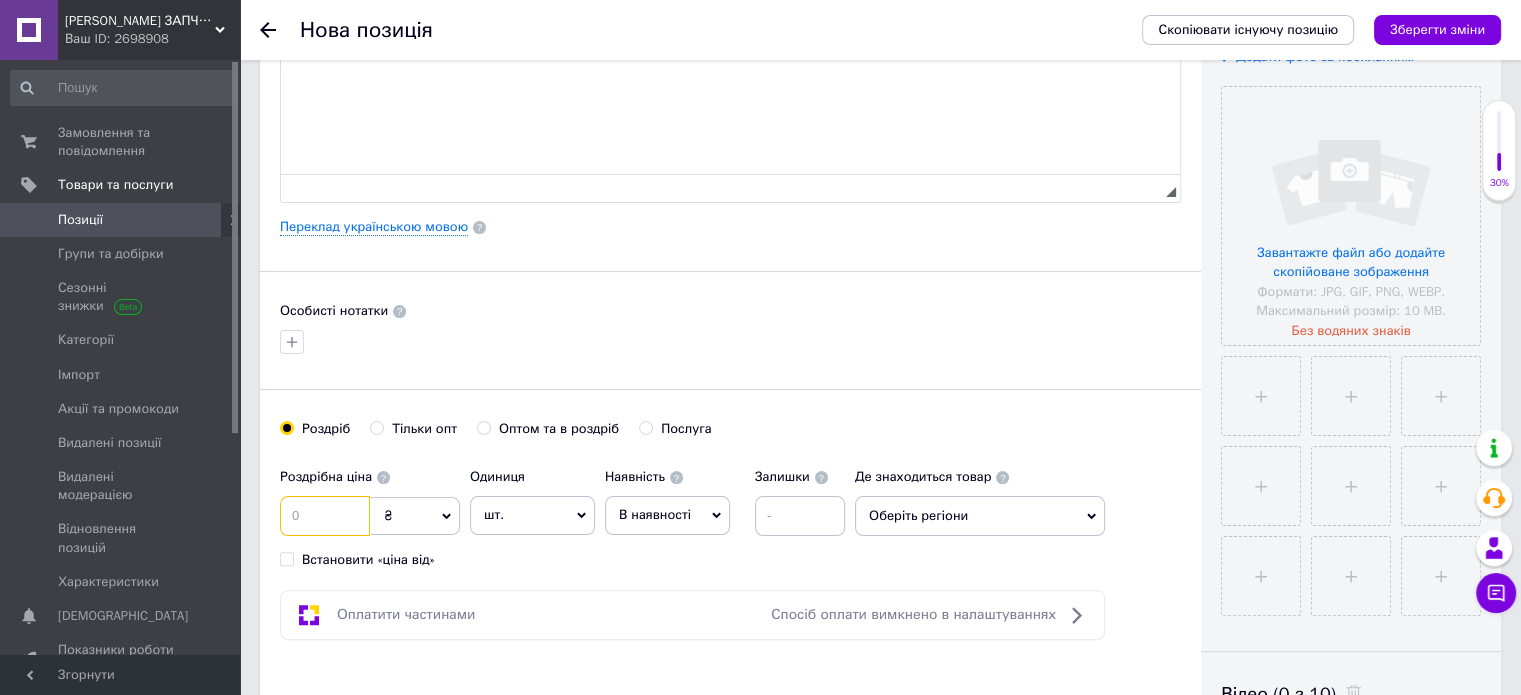 click at bounding box center (325, 516) 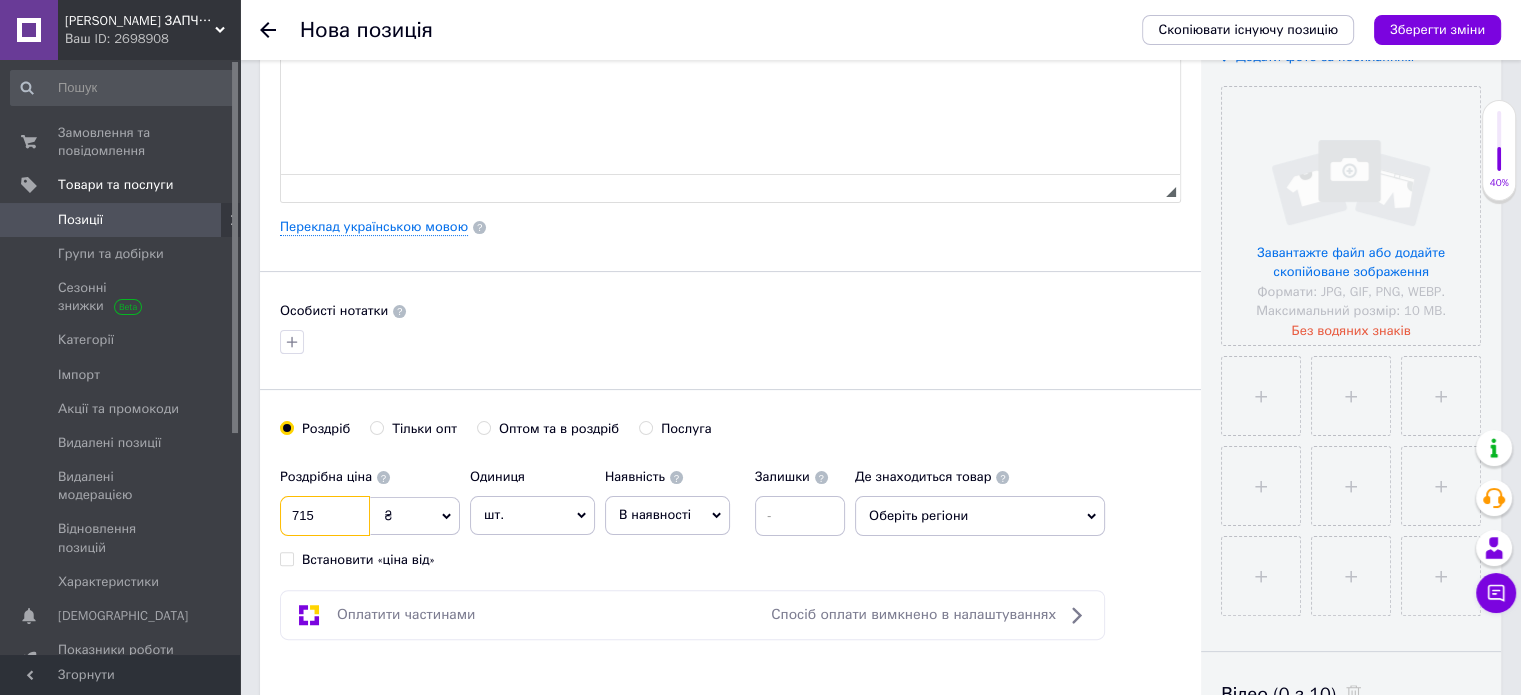 type on "715" 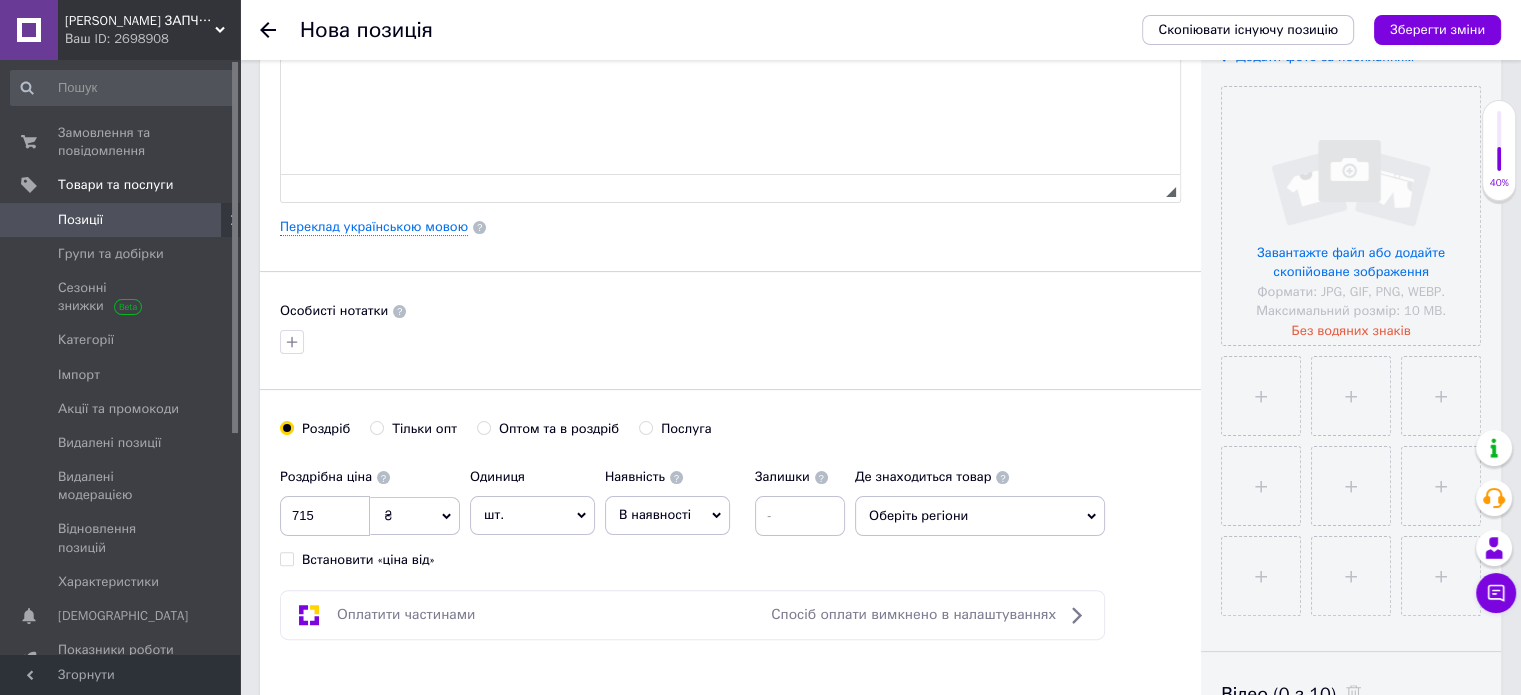 click on "В наявності" at bounding box center [667, 515] 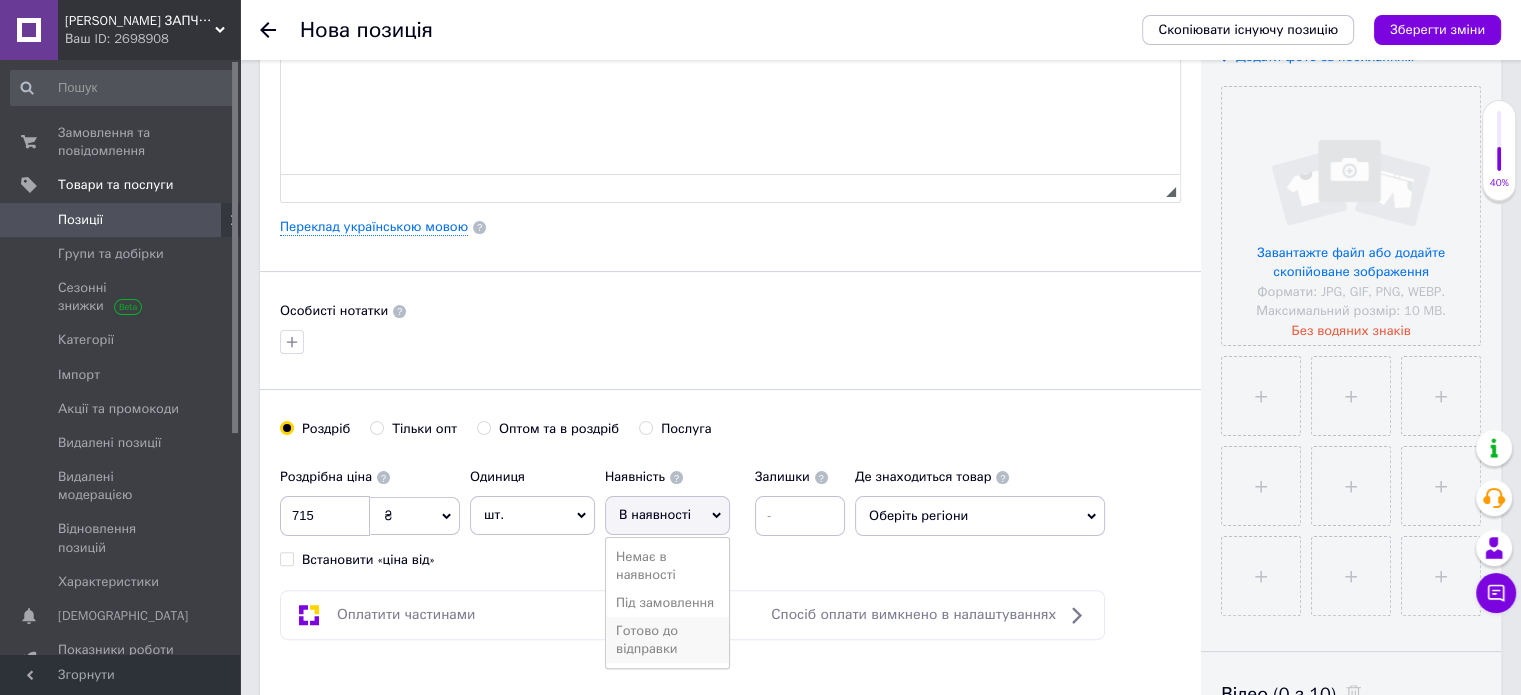 click on "Готово до відправки" at bounding box center (667, 640) 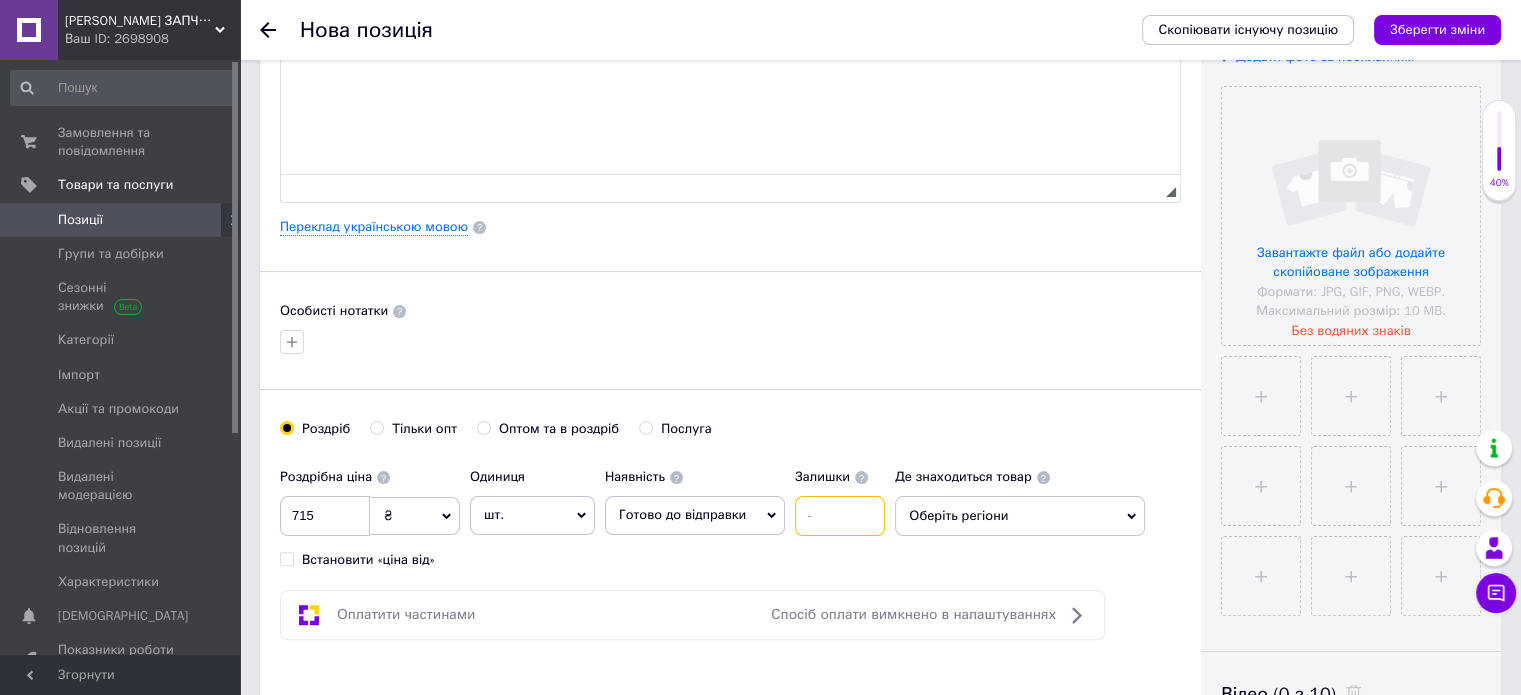 click at bounding box center (840, 516) 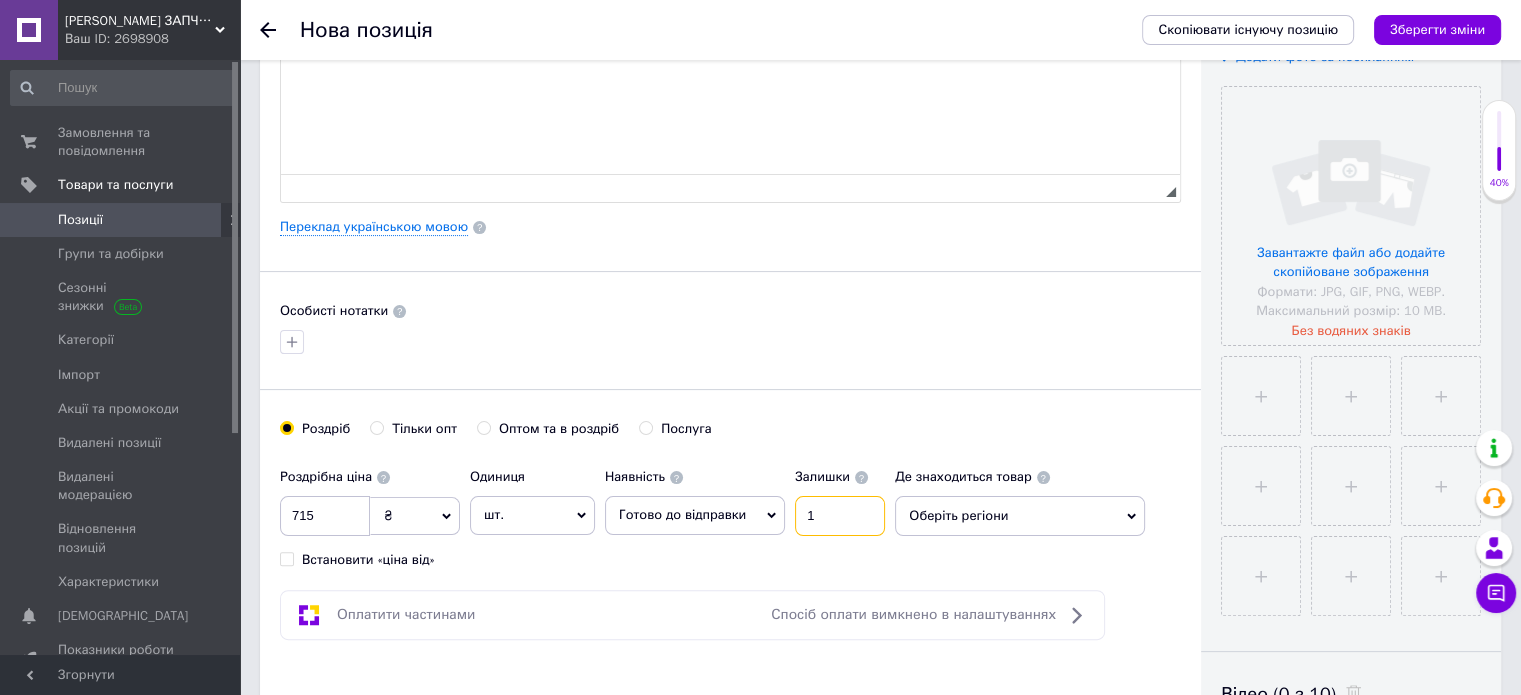 type on "1" 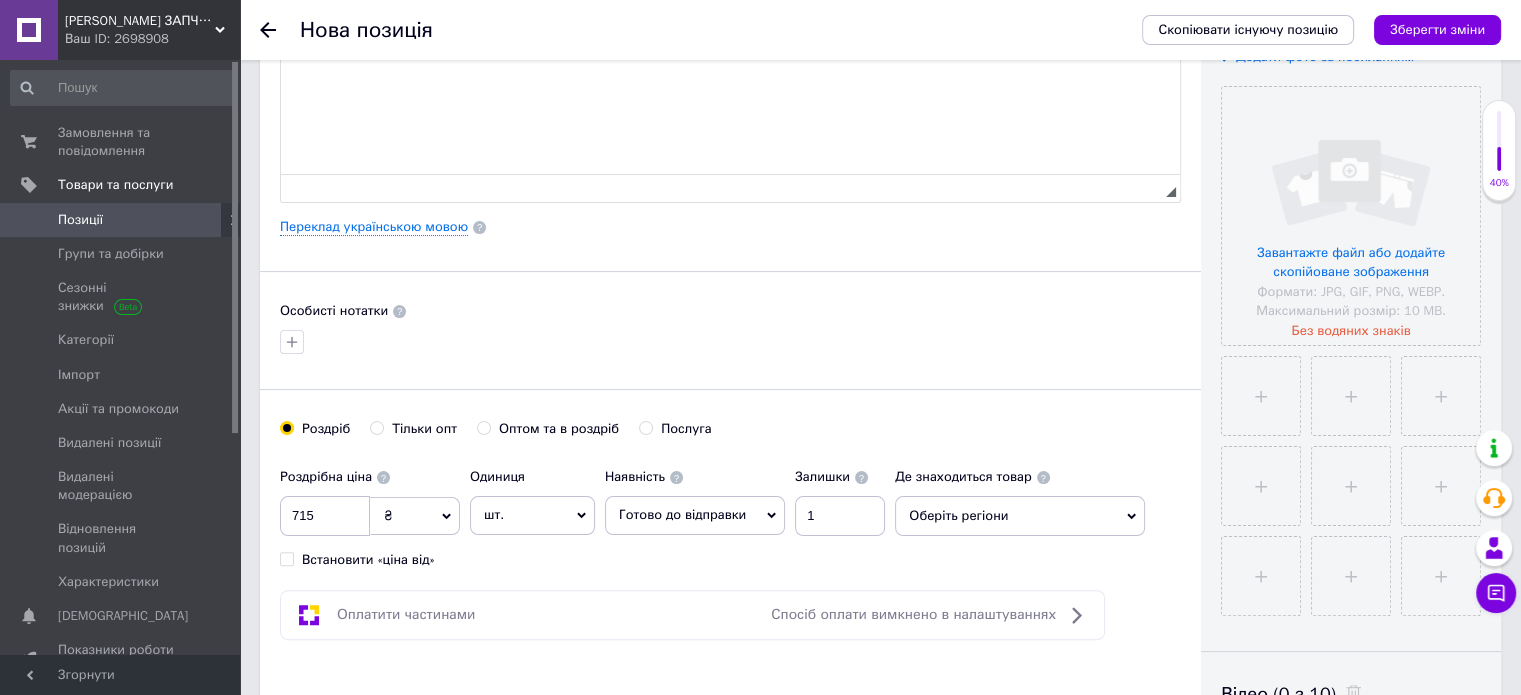click on "Оберіть регіони" at bounding box center (1020, 516) 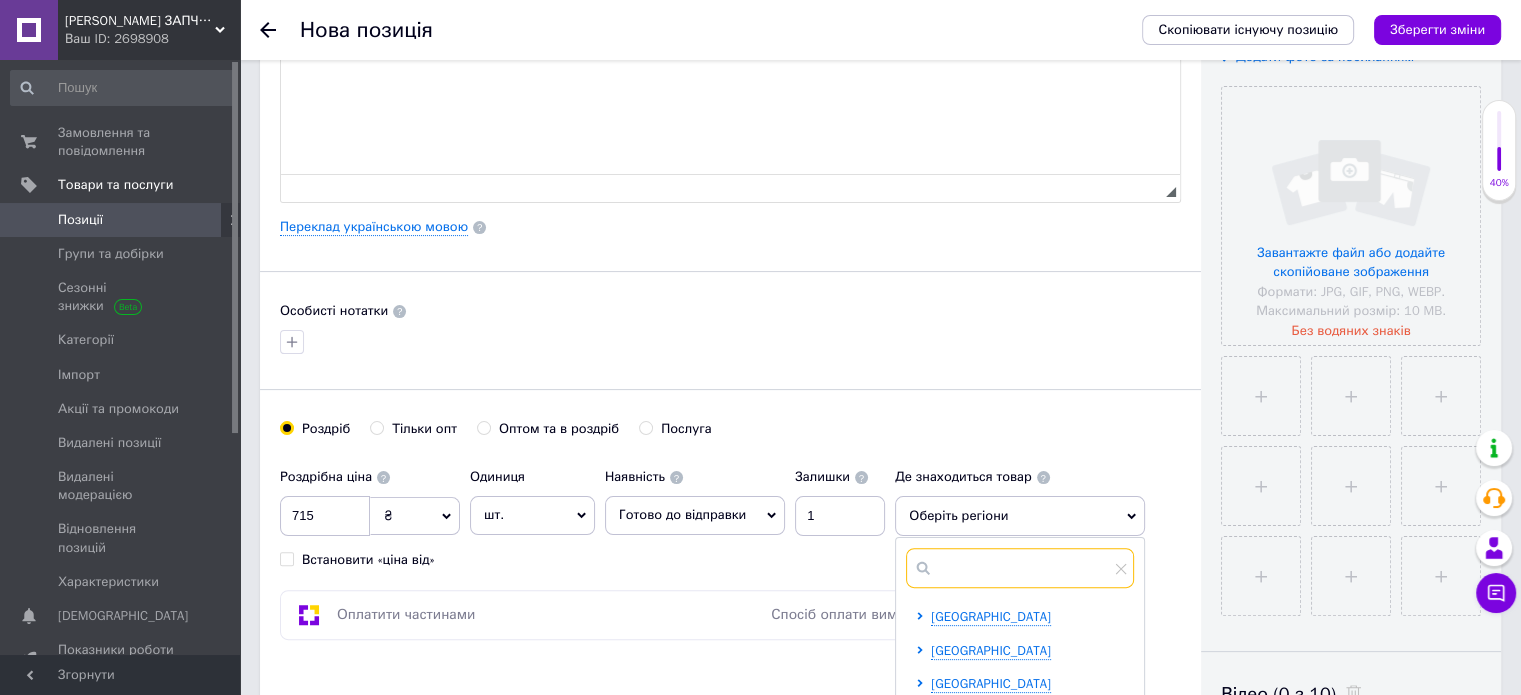 click at bounding box center [1020, 568] 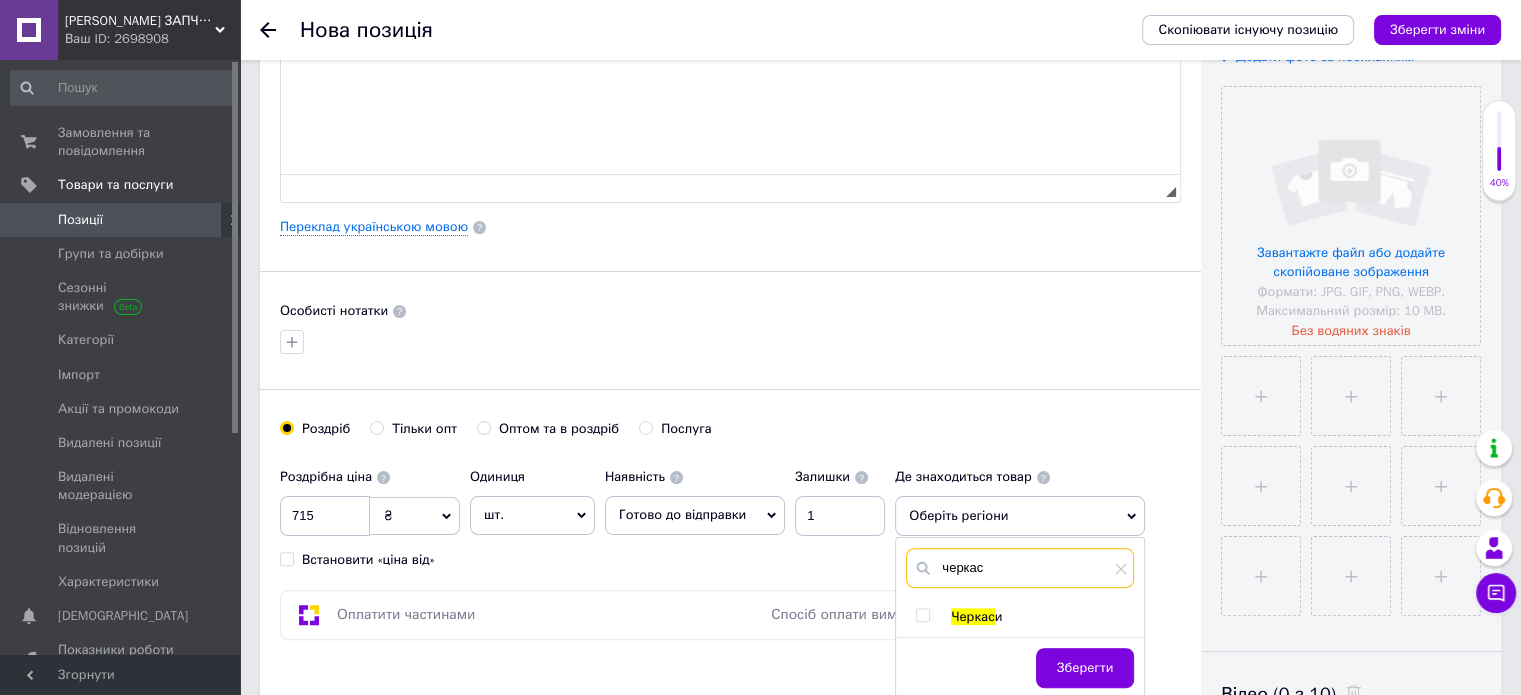type on "черкас" 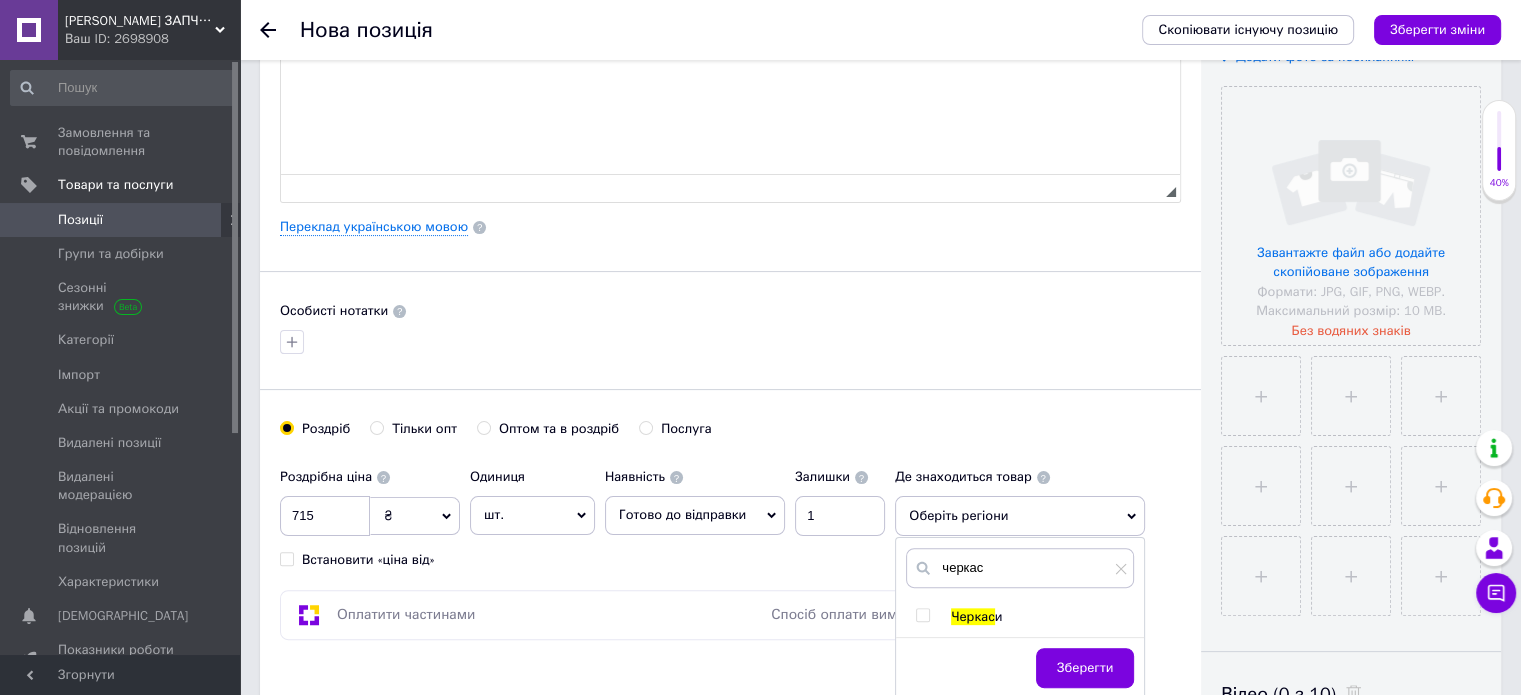 click at bounding box center (922, 615) 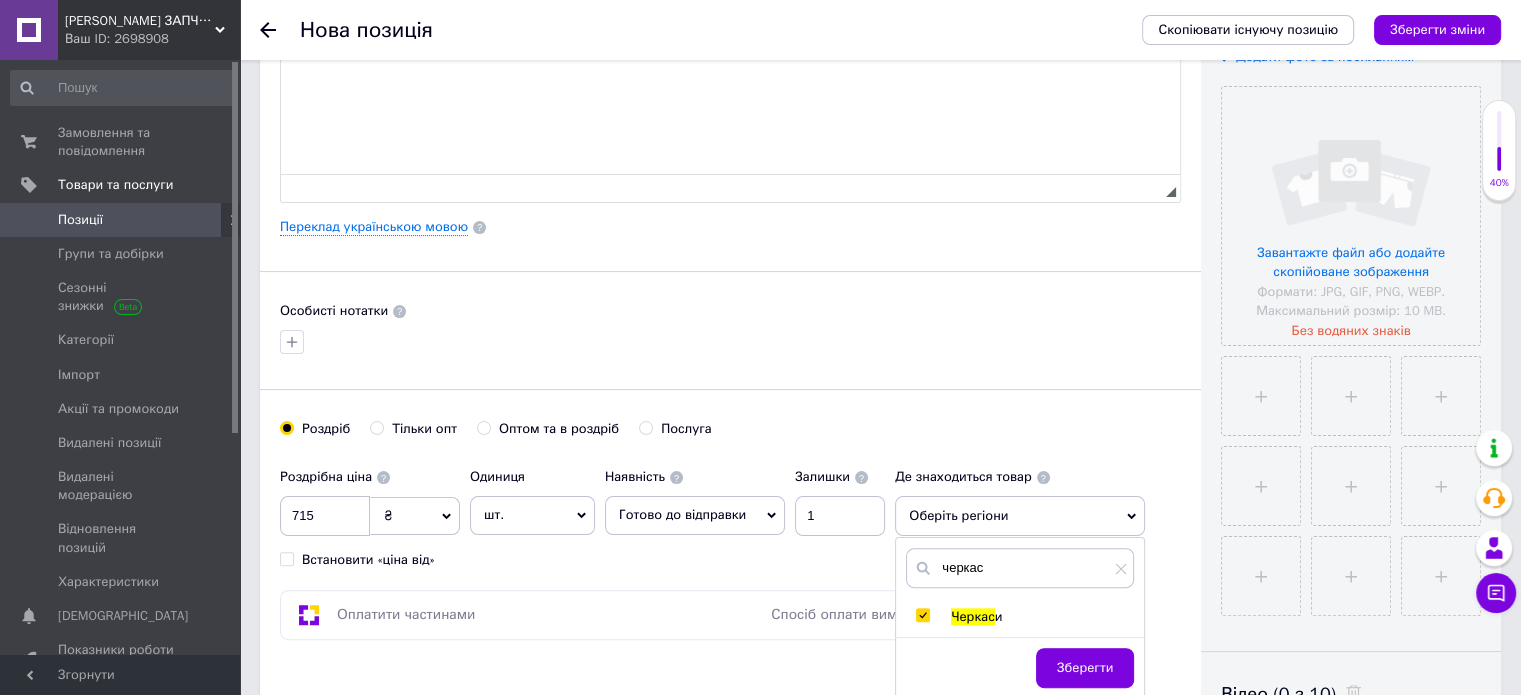 checkbox on "true" 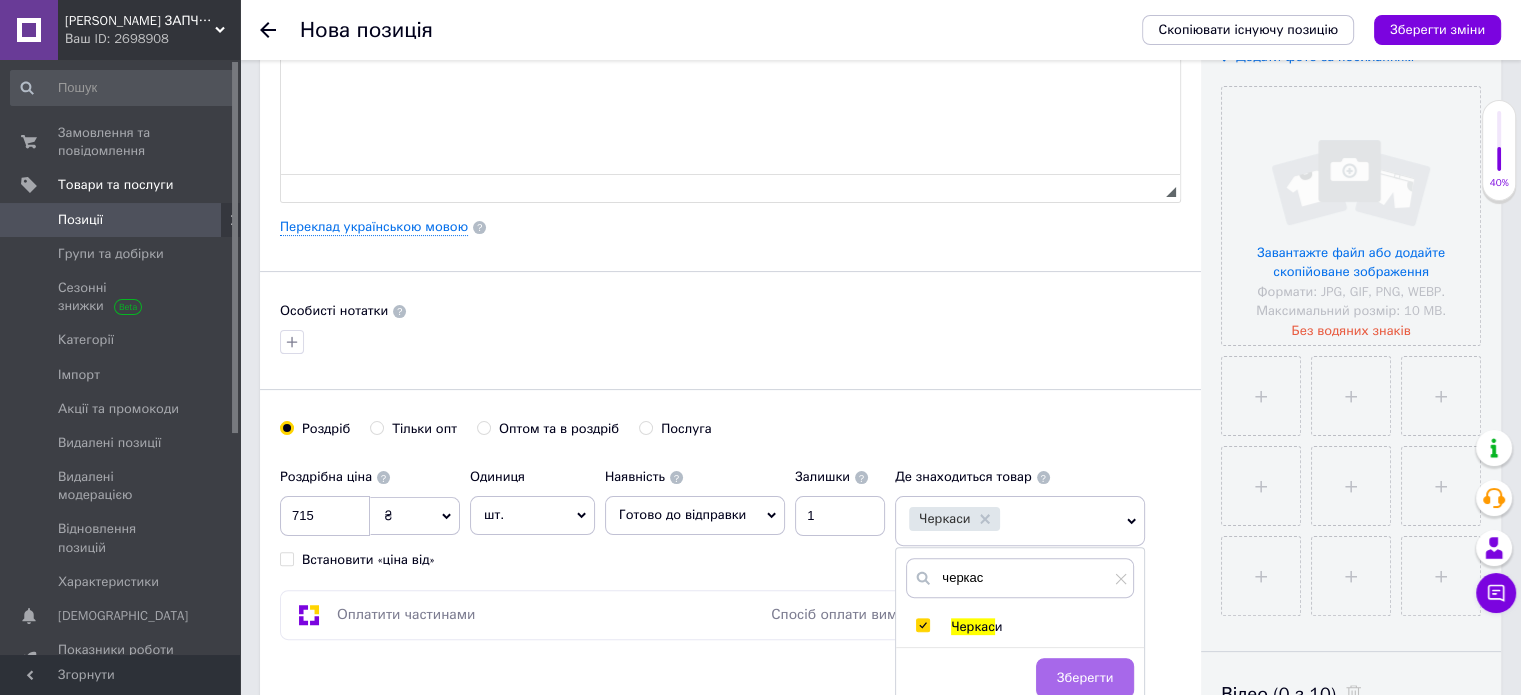click on "Зберегти" at bounding box center (1085, 678) 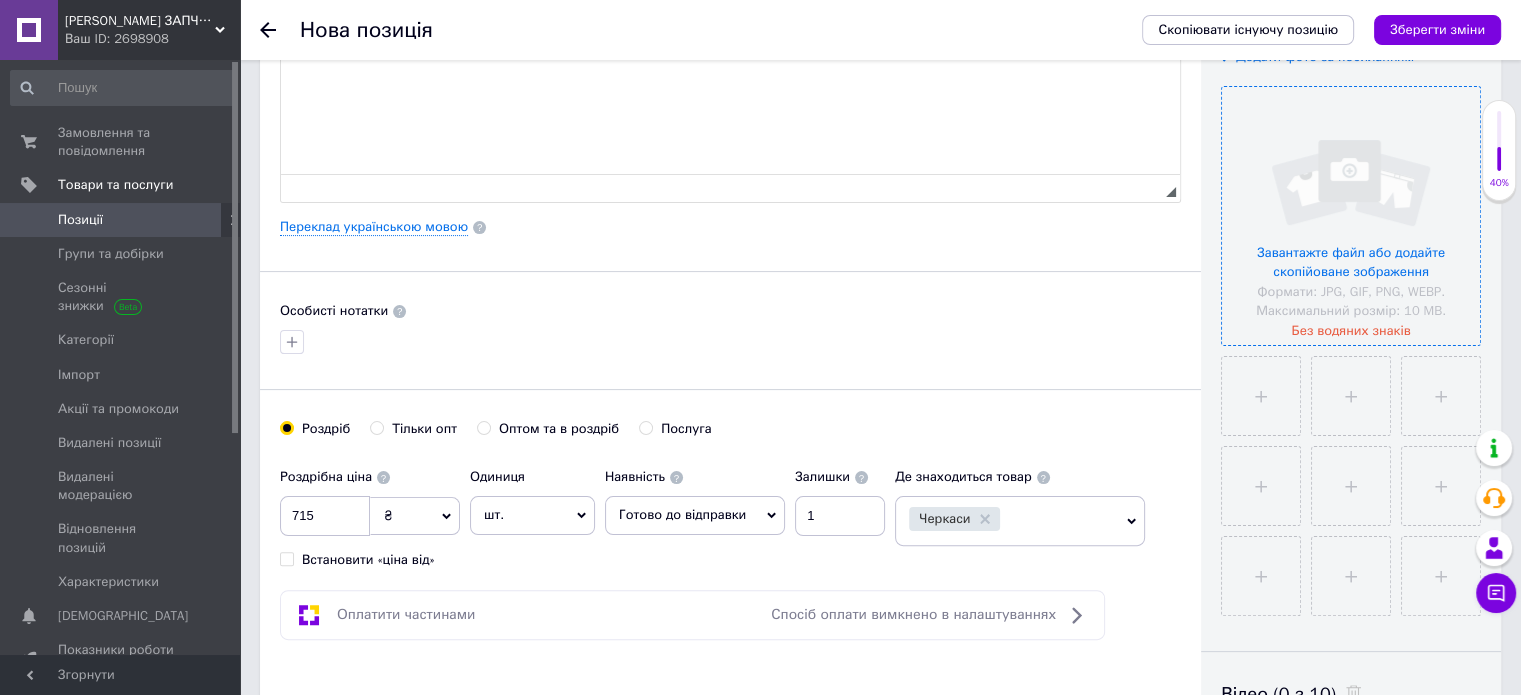 click at bounding box center [1351, 216] 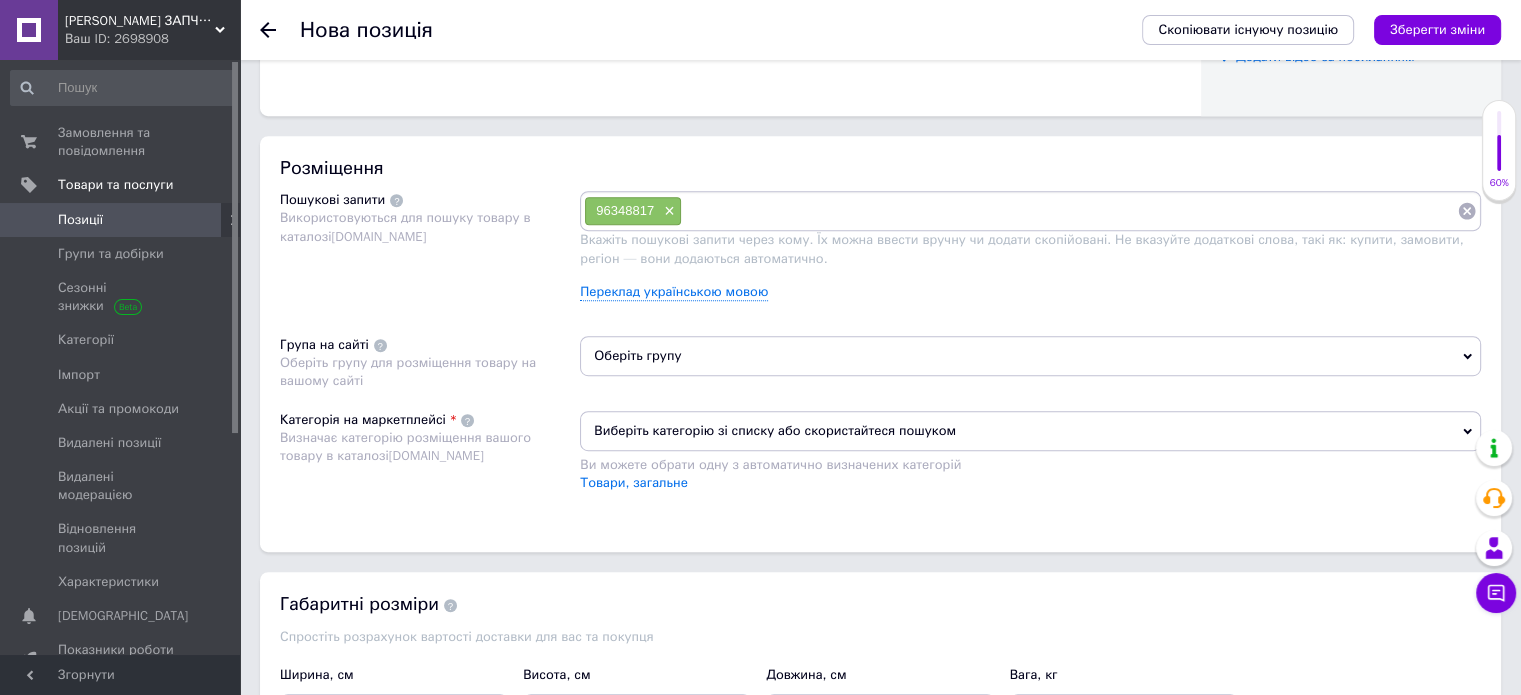 scroll, scrollTop: 1063, scrollLeft: 0, axis: vertical 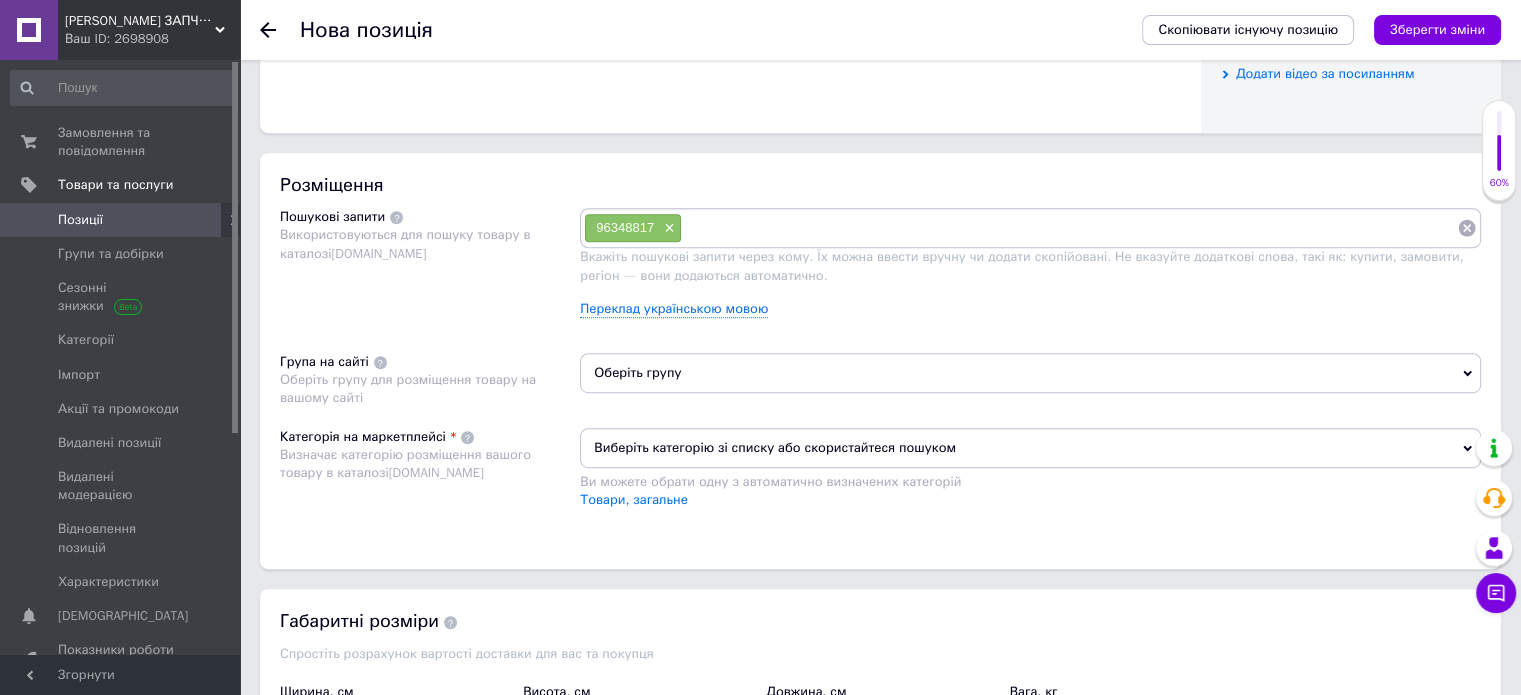 click on "Оберіть групу" at bounding box center [1030, 373] 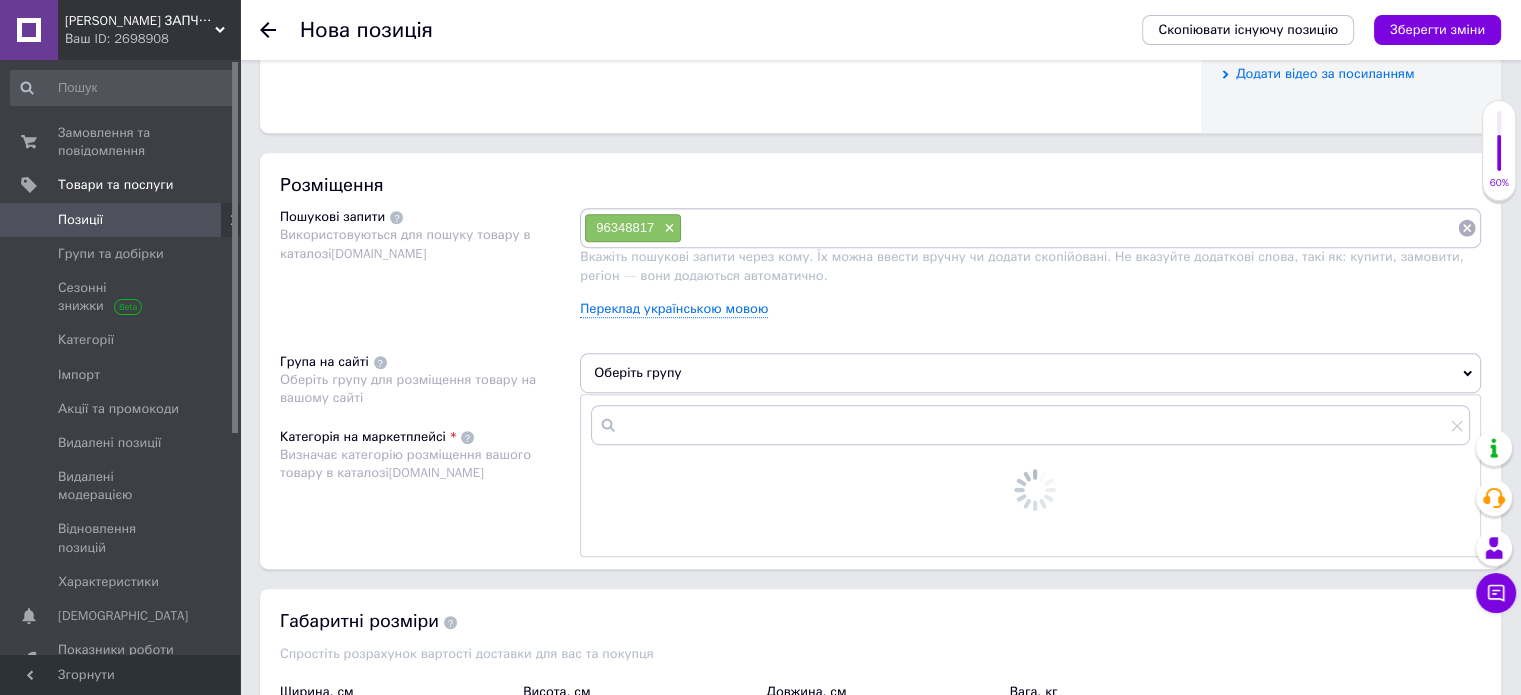 click on "Оберіть групу" at bounding box center (1030, 373) 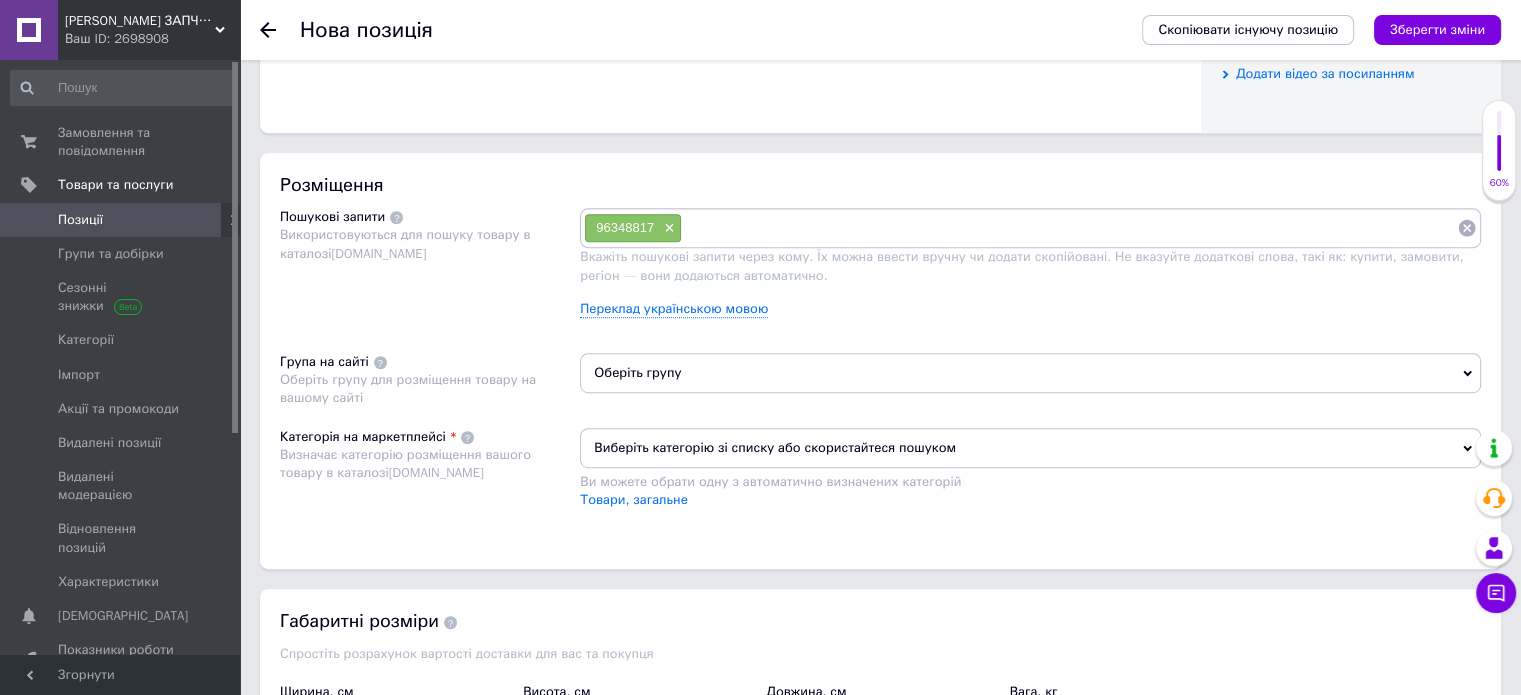 click on "Оберіть групу" at bounding box center [1030, 373] 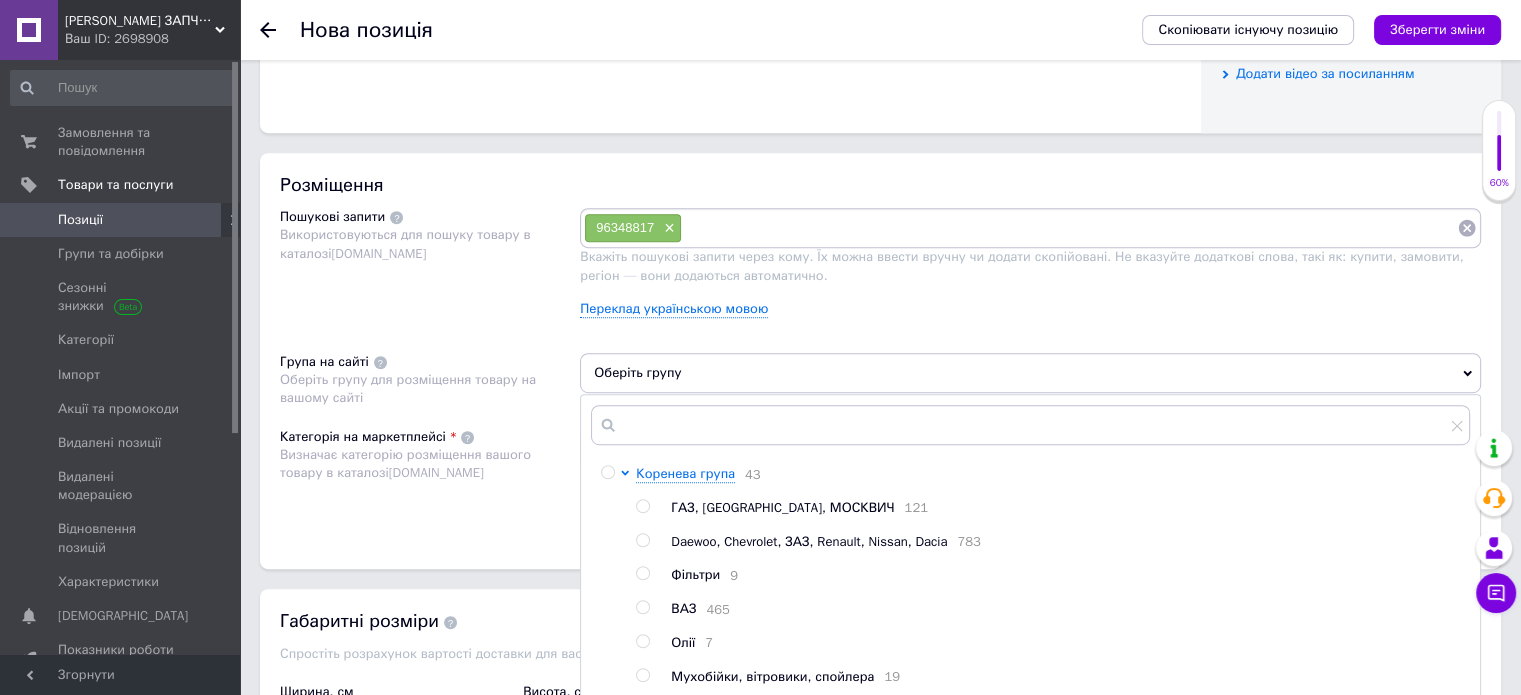 click at bounding box center [642, 540] 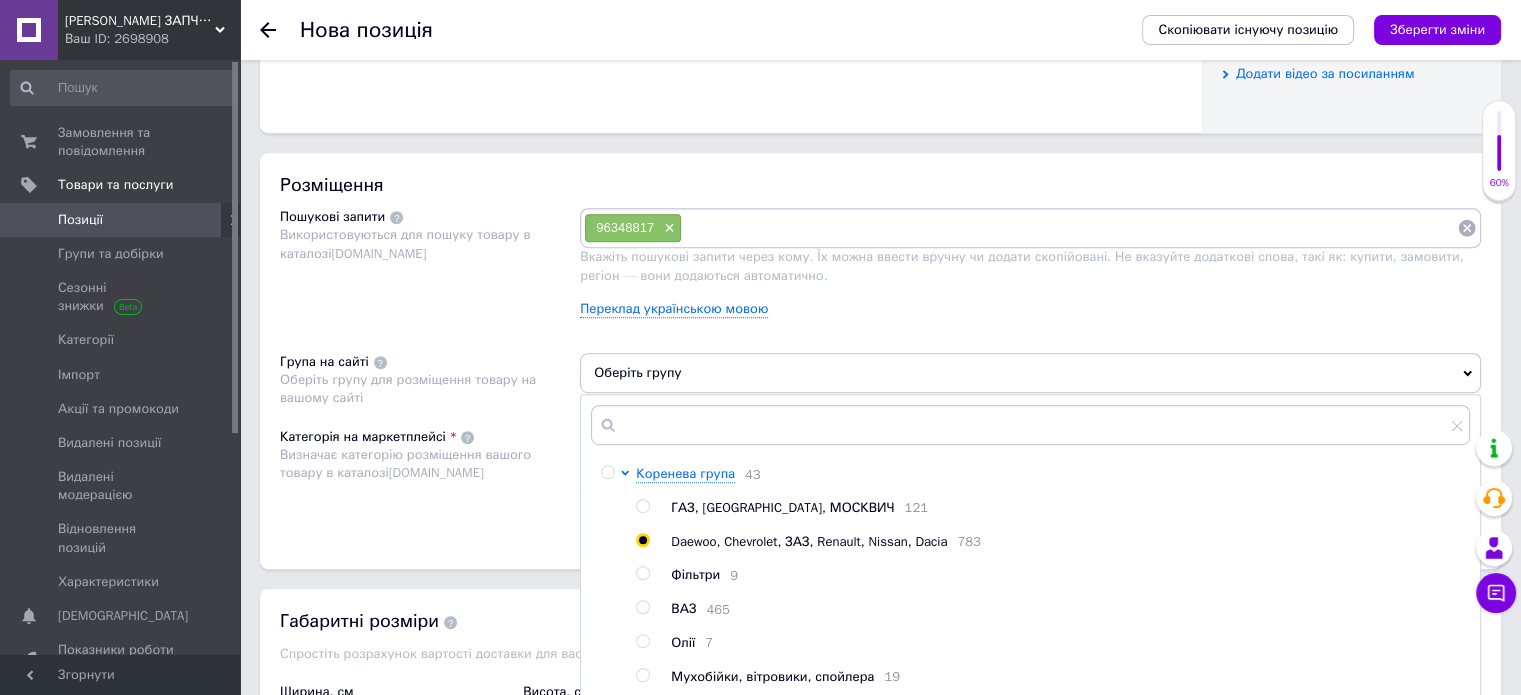 radio on "true" 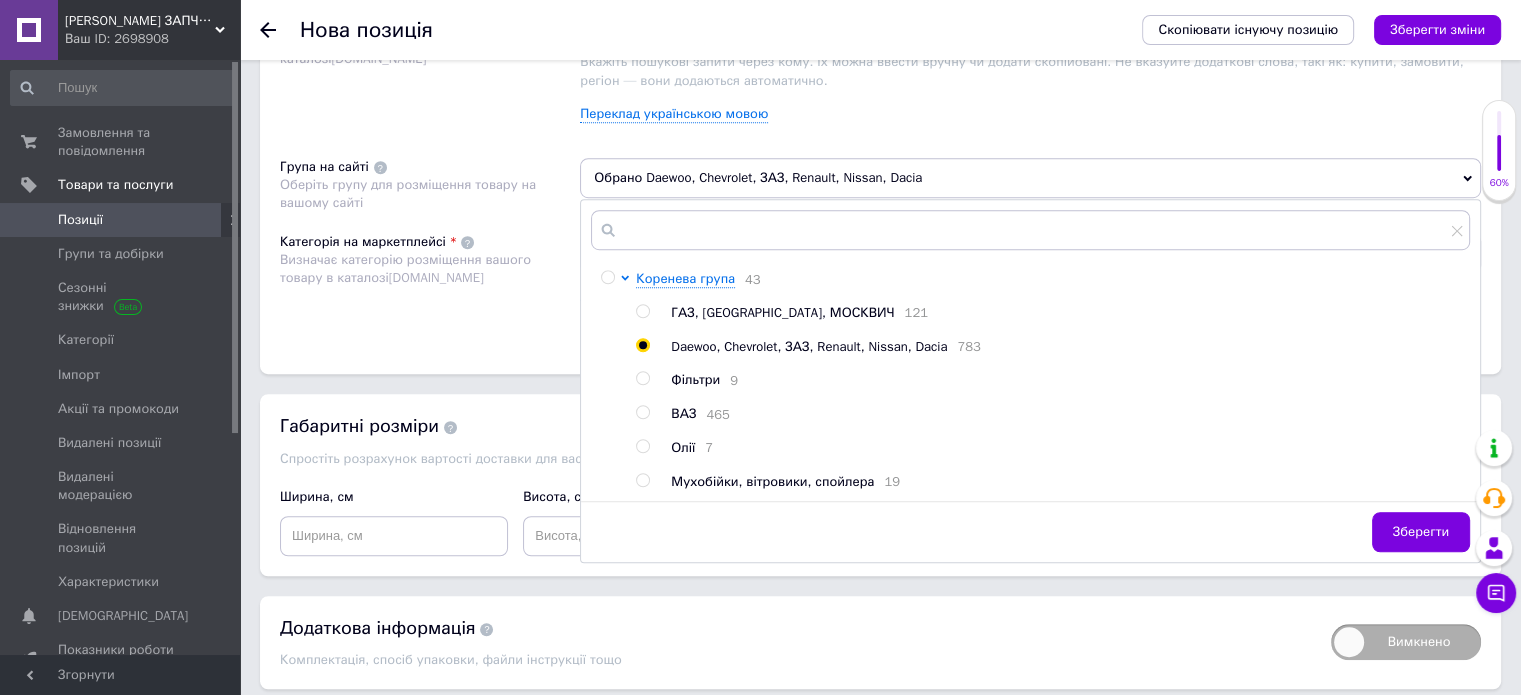 scroll, scrollTop: 1327, scrollLeft: 0, axis: vertical 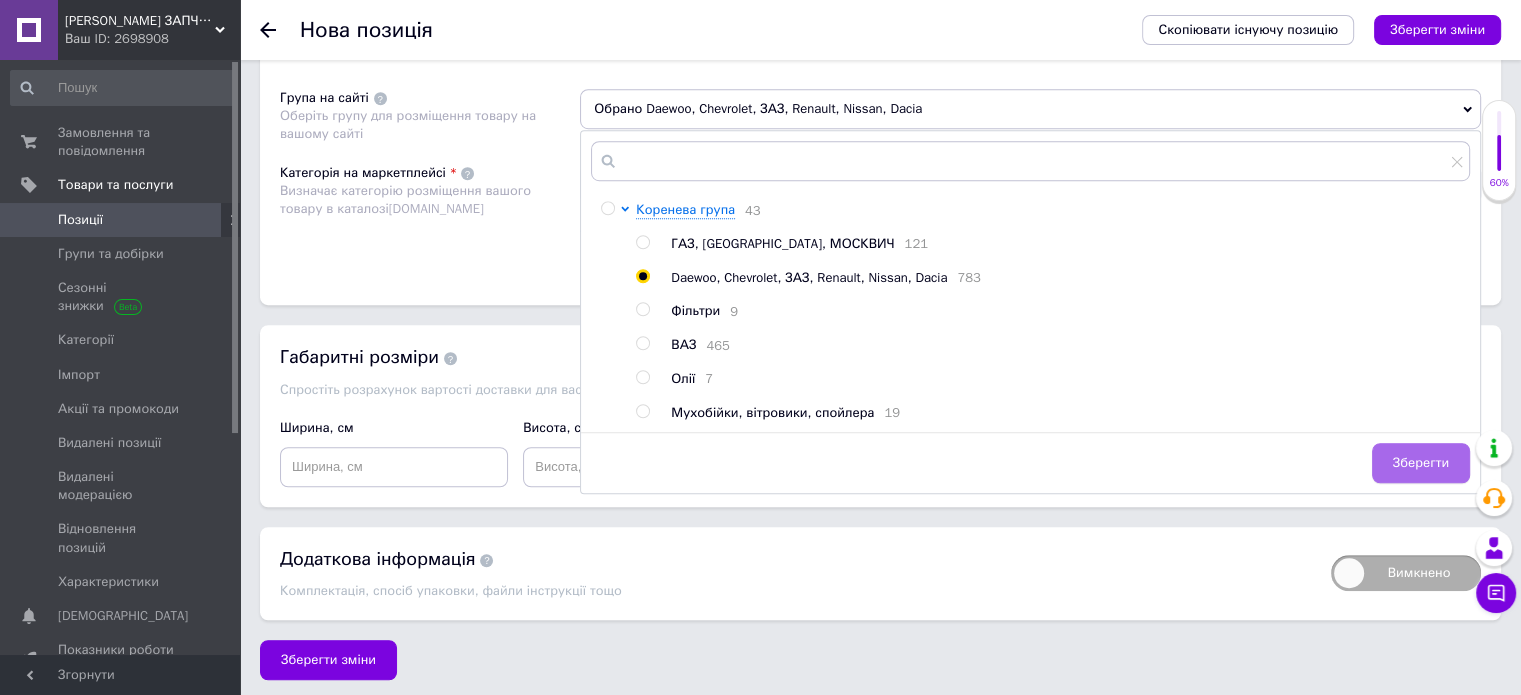 click on "Зберегти" at bounding box center (1421, 463) 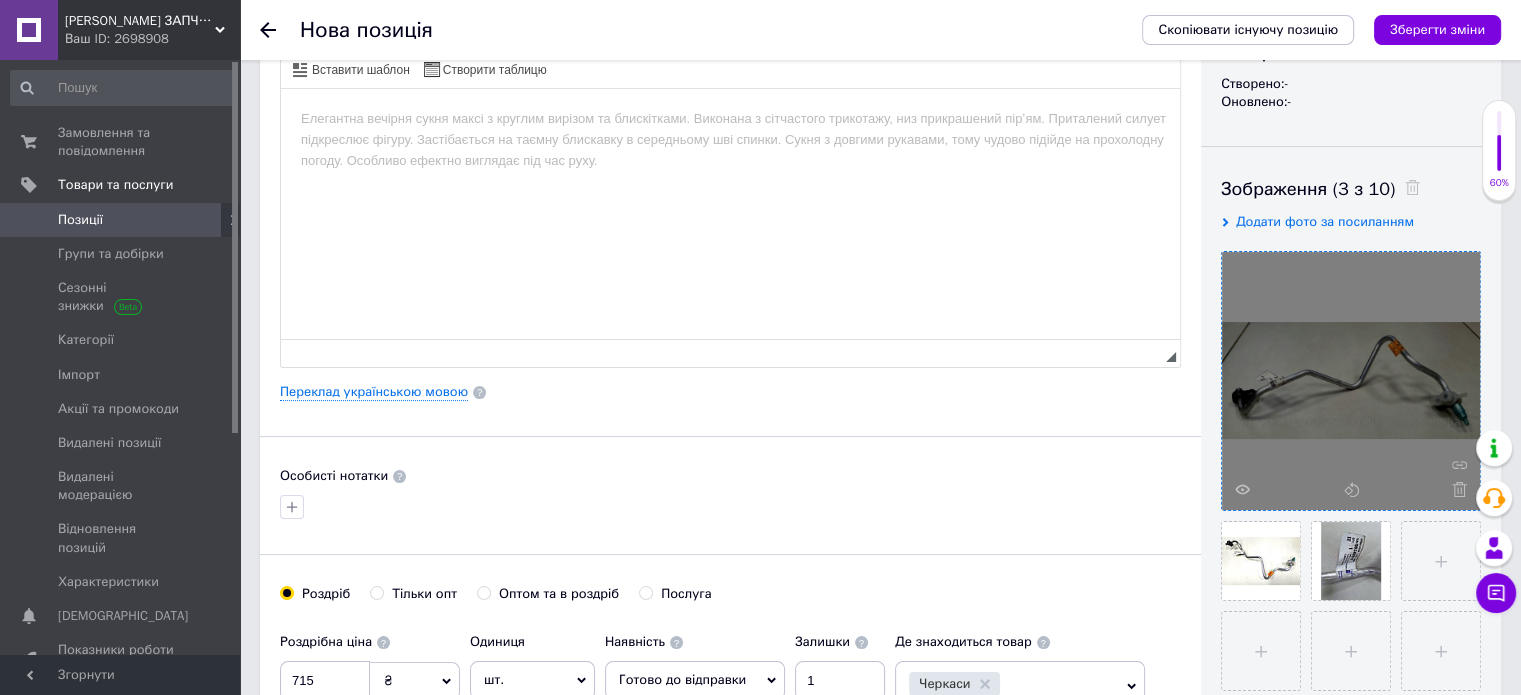 scroll, scrollTop: 0, scrollLeft: 0, axis: both 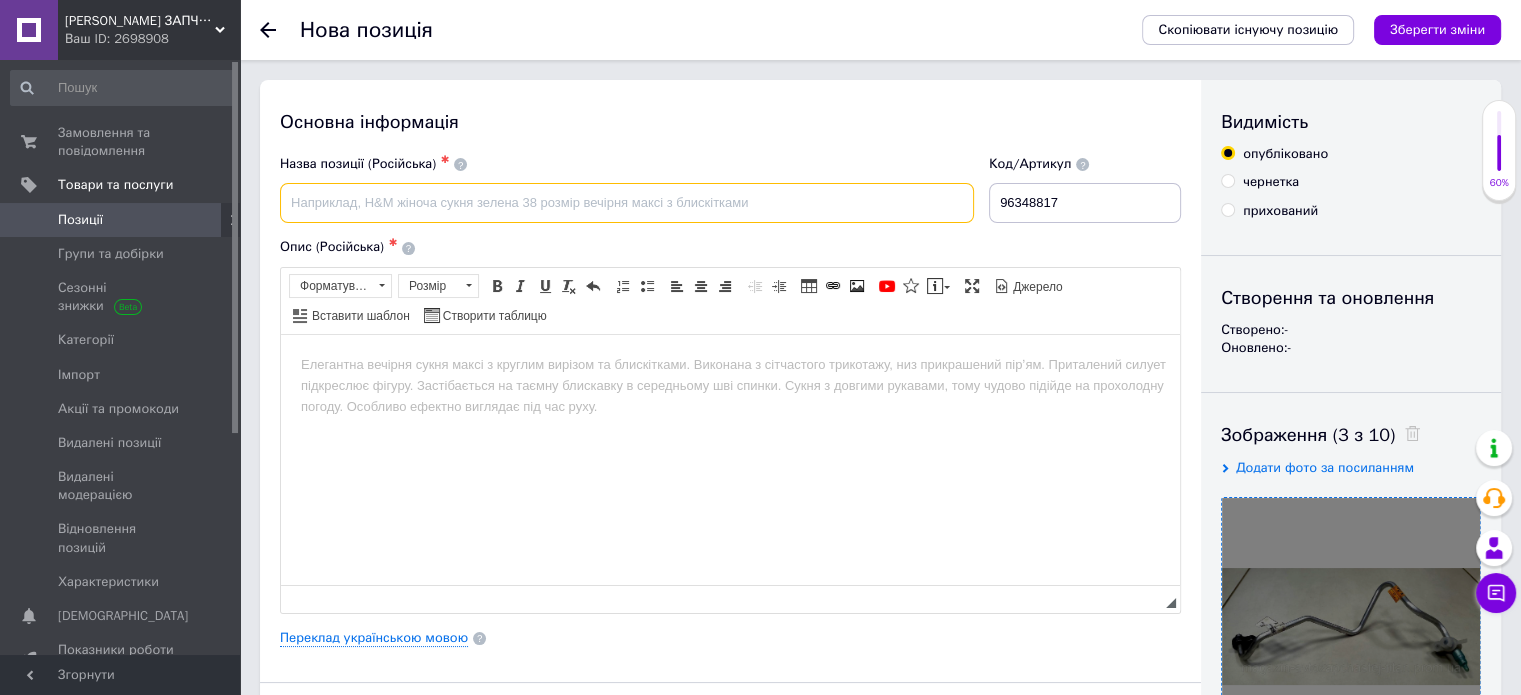 click at bounding box center [627, 203] 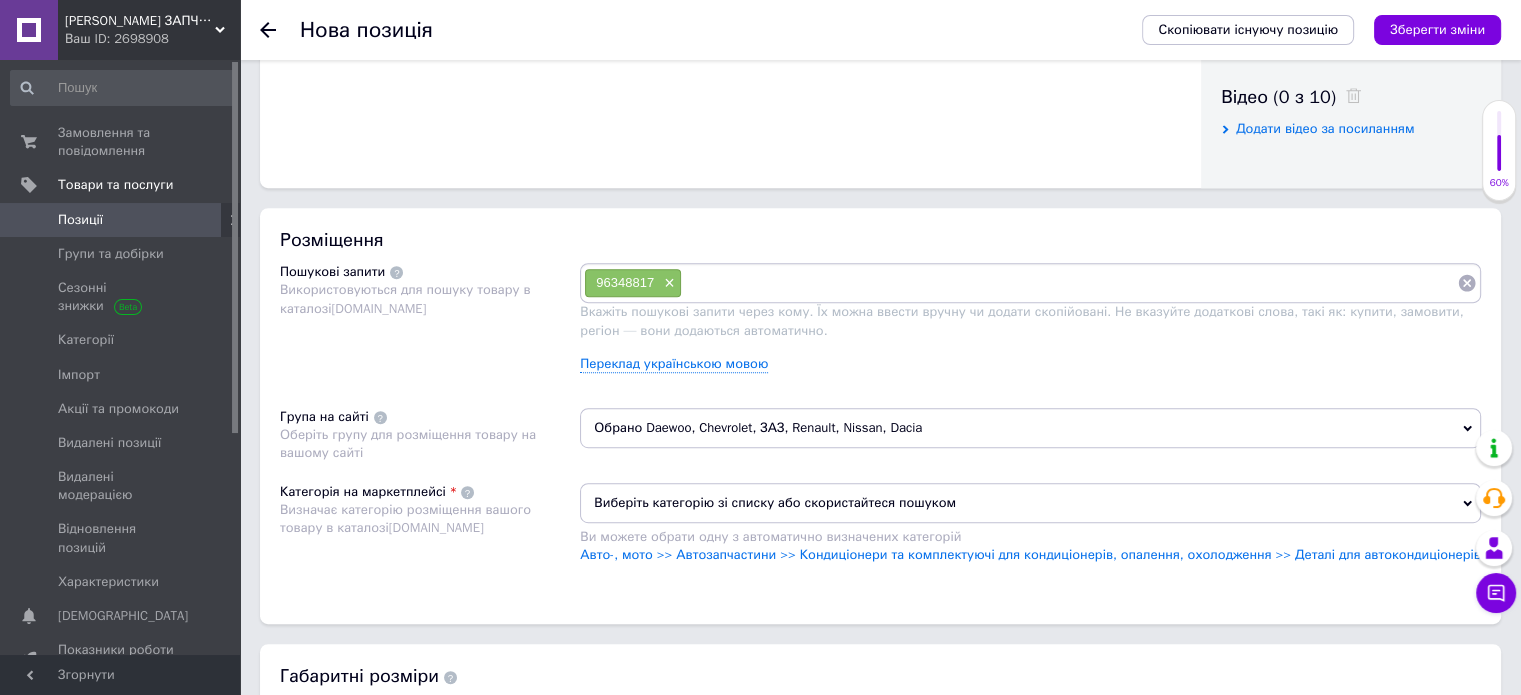 scroll, scrollTop: 1021, scrollLeft: 0, axis: vertical 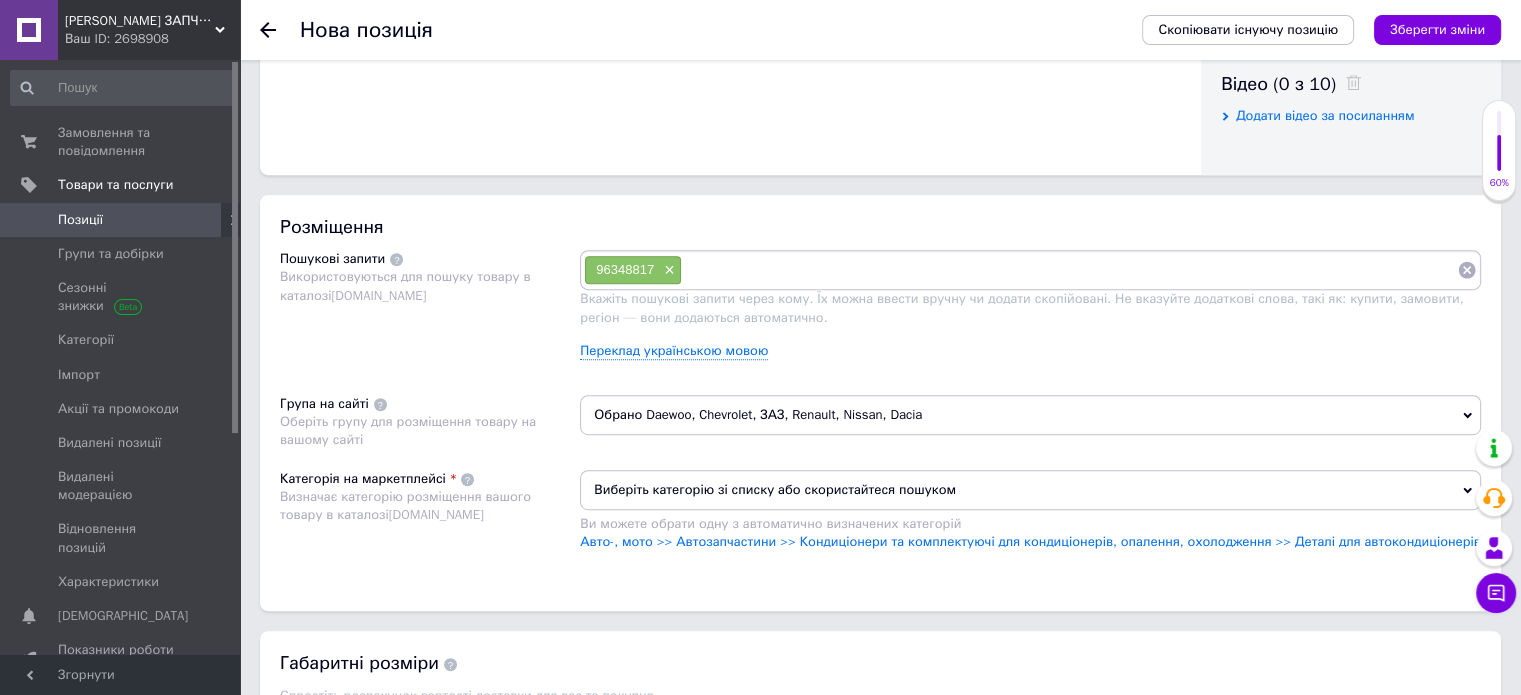 type on "Трубка кондиционера LANOS от испарителя GM" 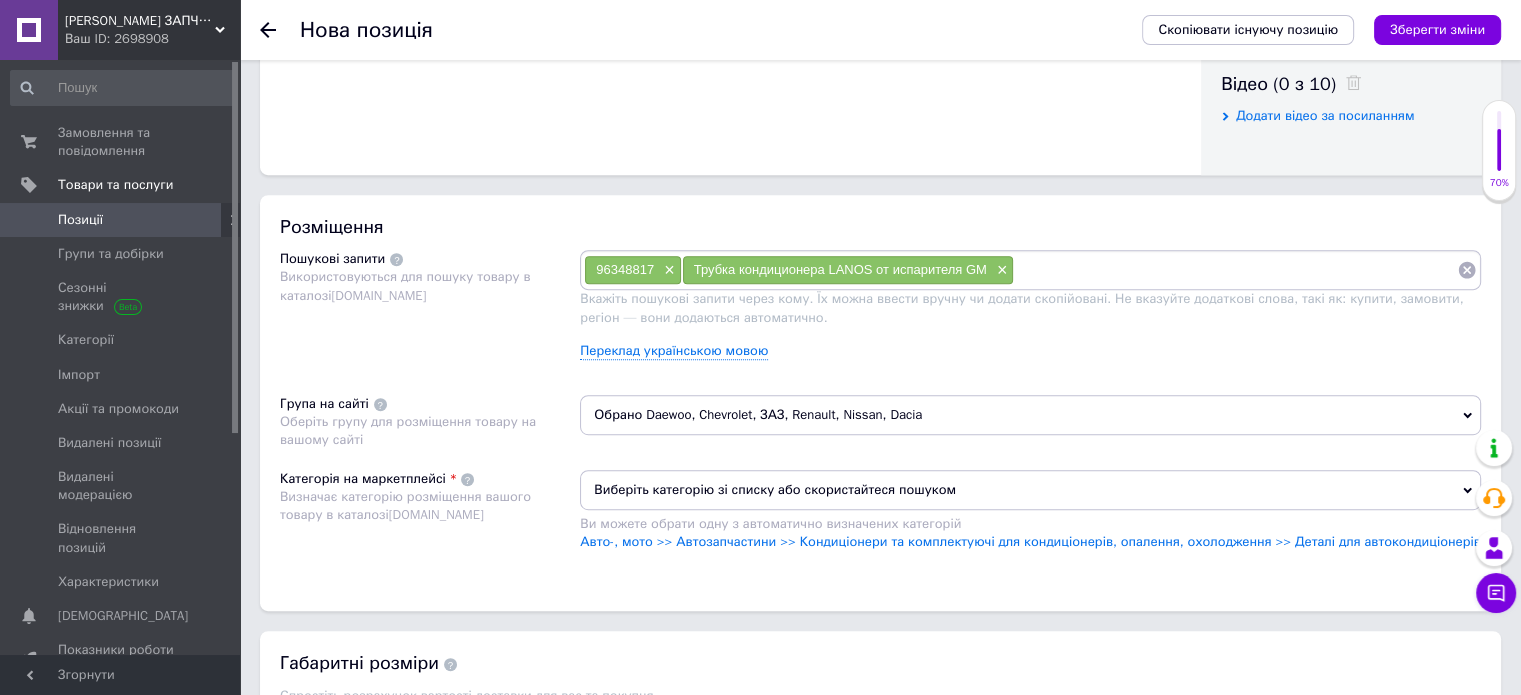paste on "Трубка кондиционера LANOS от испарителя GM" 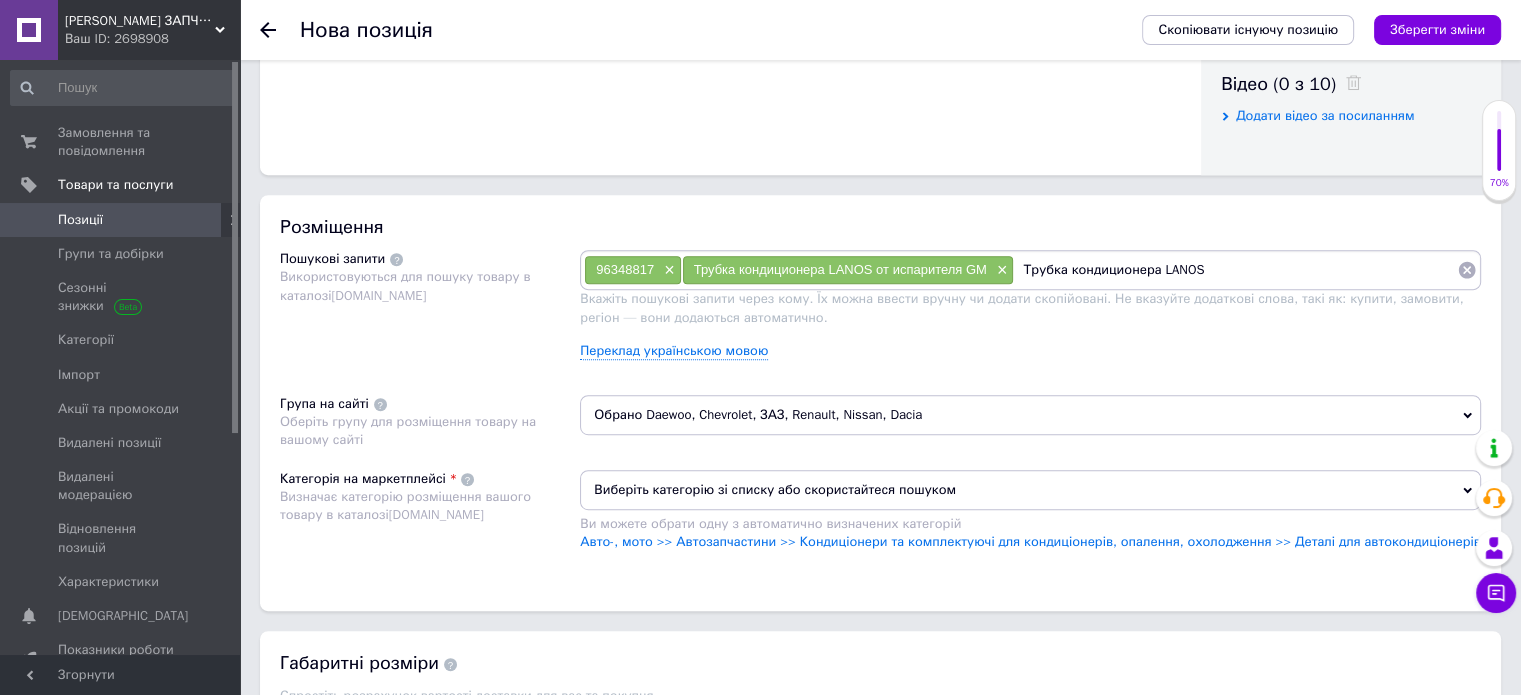 type on "Трубка кондиционера LANOS" 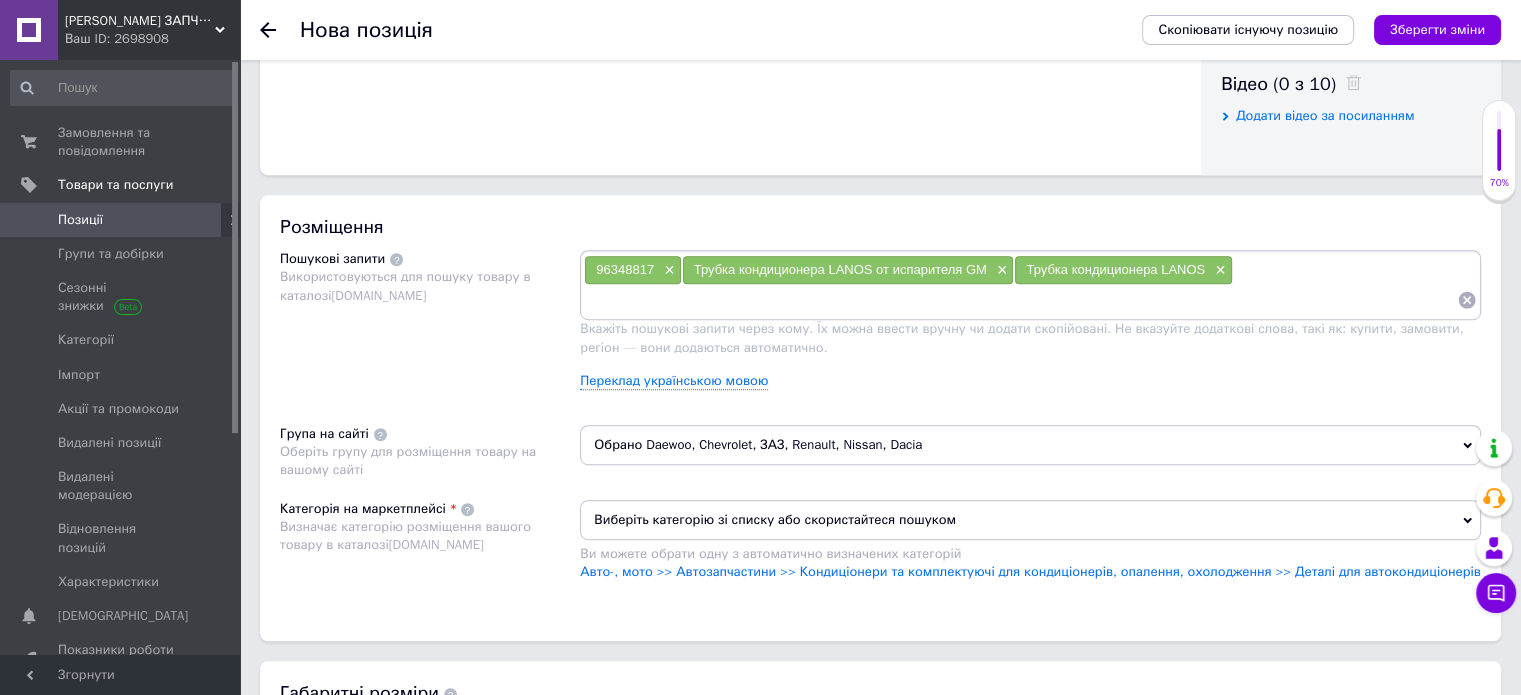 paste on "Трубка кондиционера LANOS от испарителя GM" 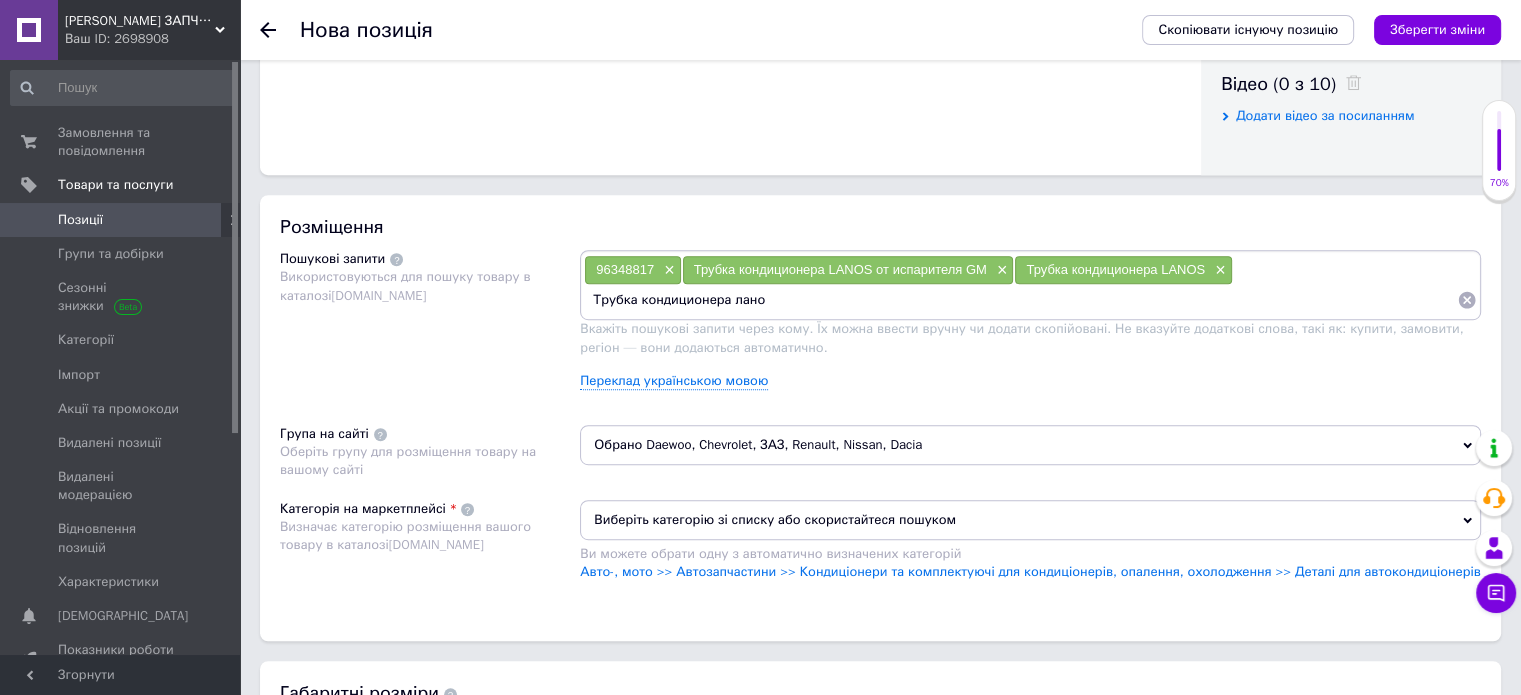 type on "Трубка кондиционера ланос" 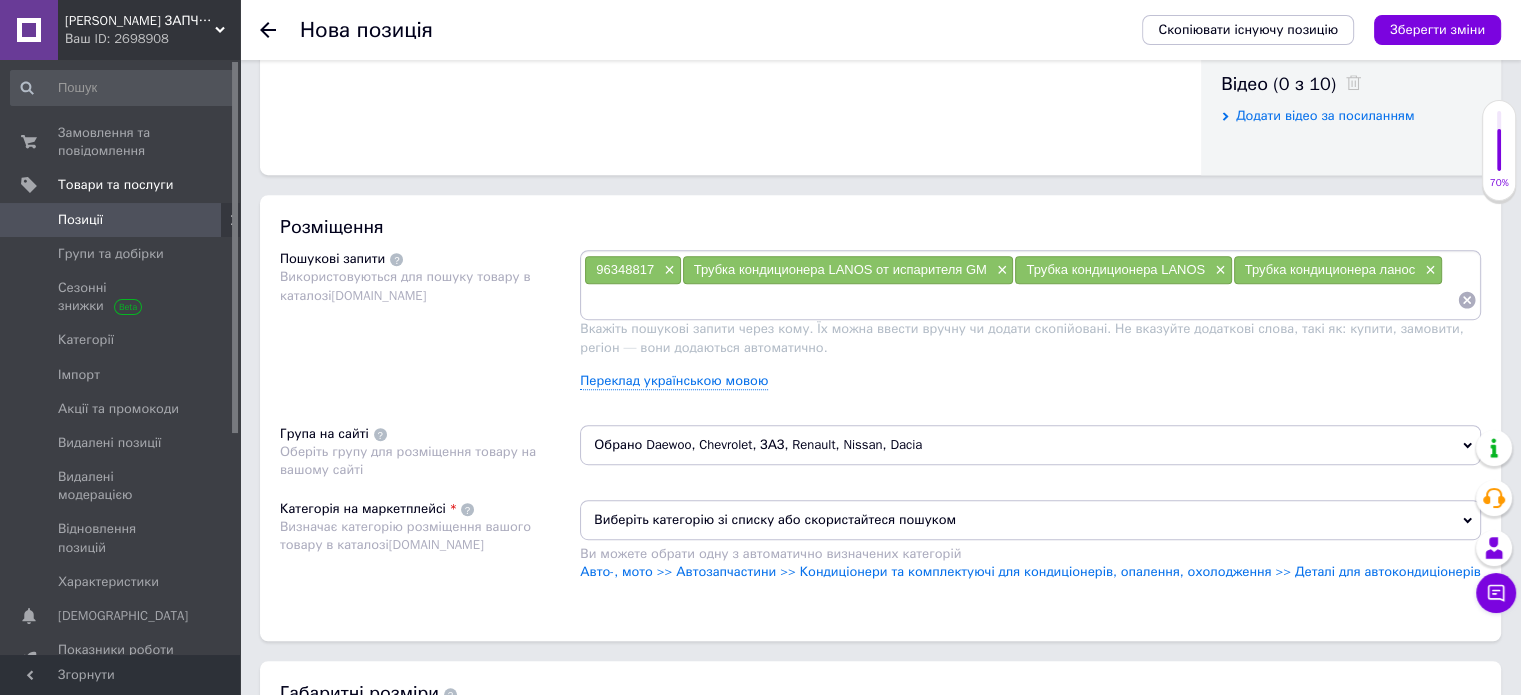 paste on "Трубка кондиціонера LANOS від випарника GM" 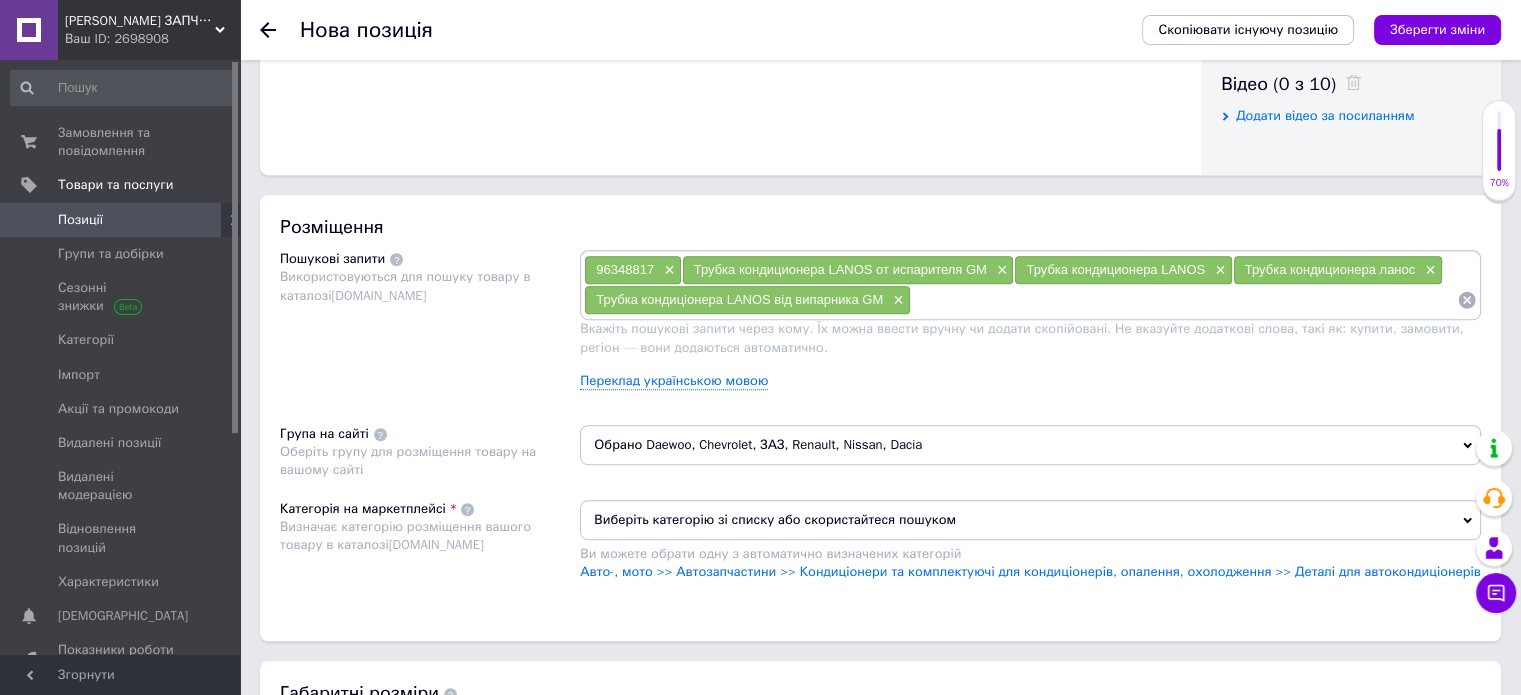 paste on "Трубка кондиціонера LANOS від випарника GM" 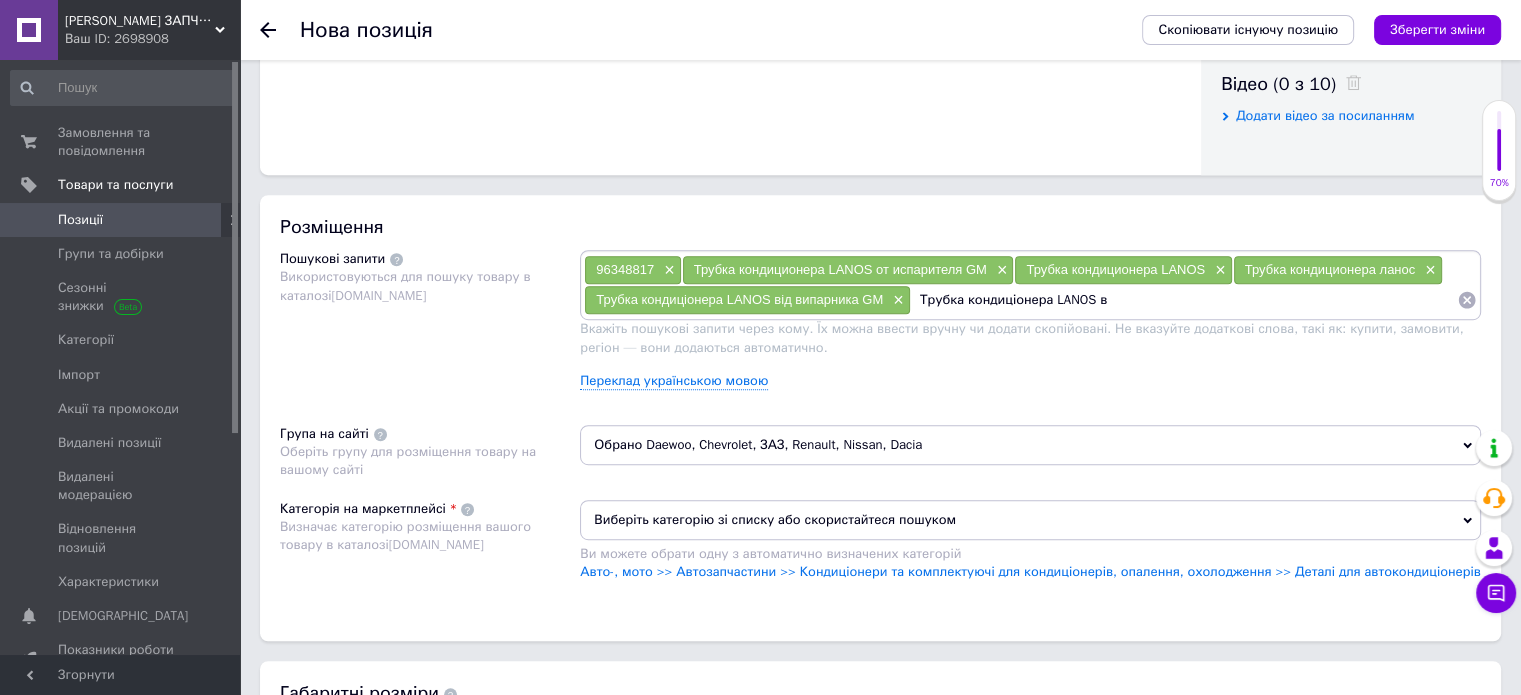 type on "Трубка кондиціонера LANOS" 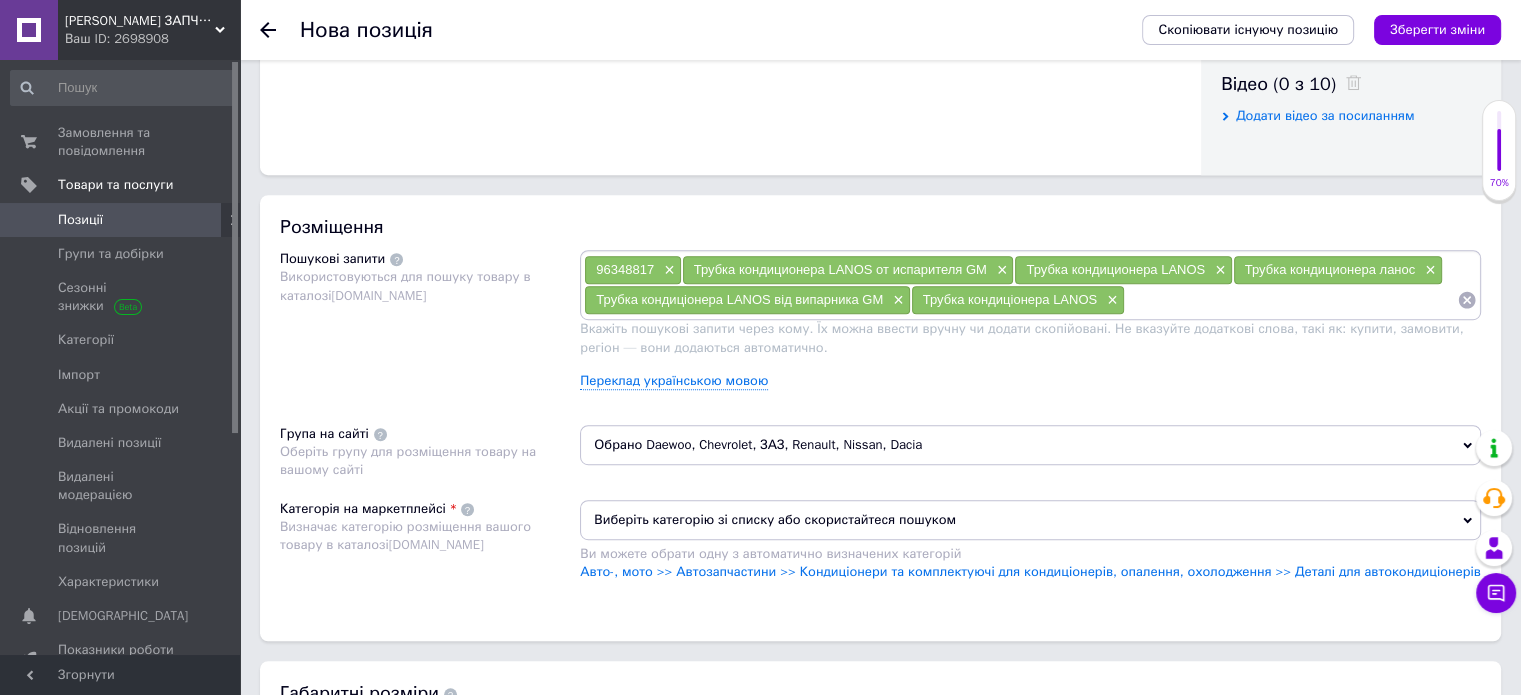 paste on "Трубка кондиціонера LANOS від випарника GM" 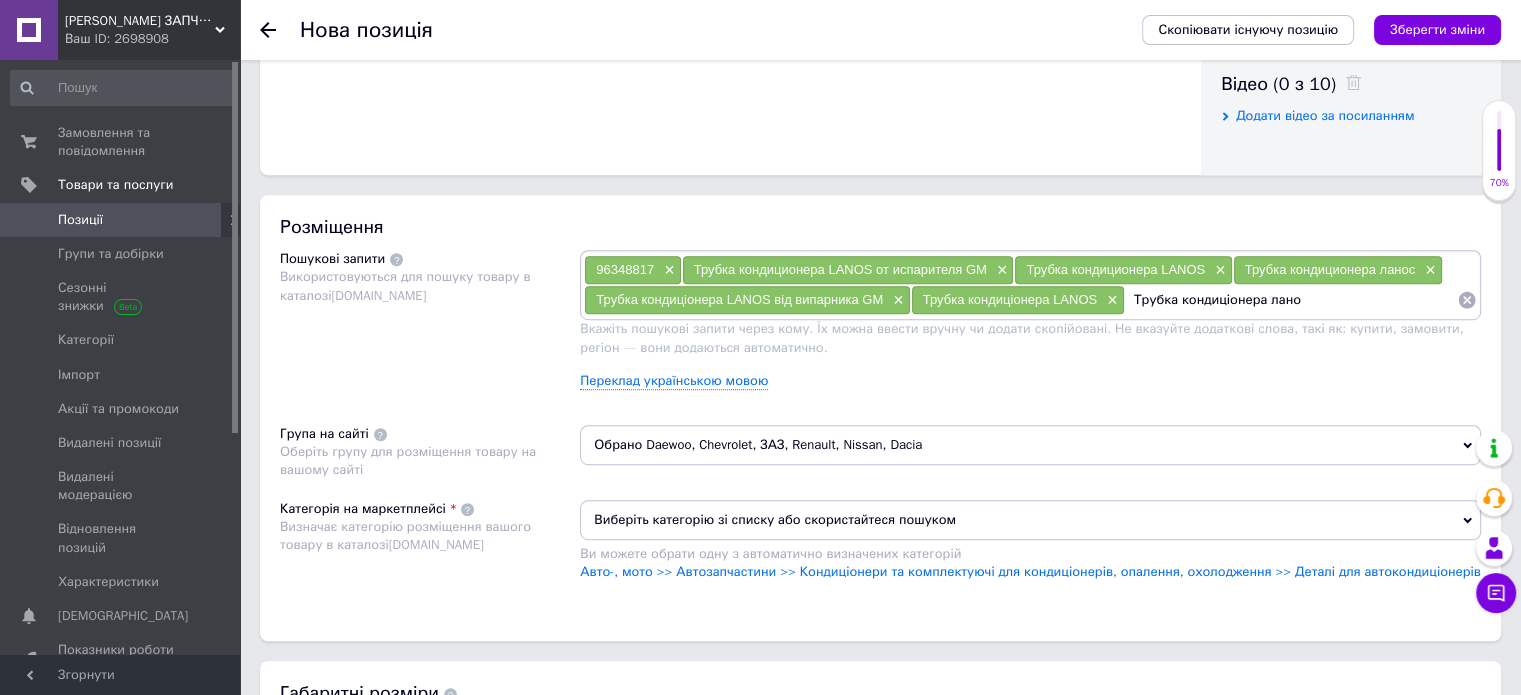 type on "Трубка кондиціонера ланос" 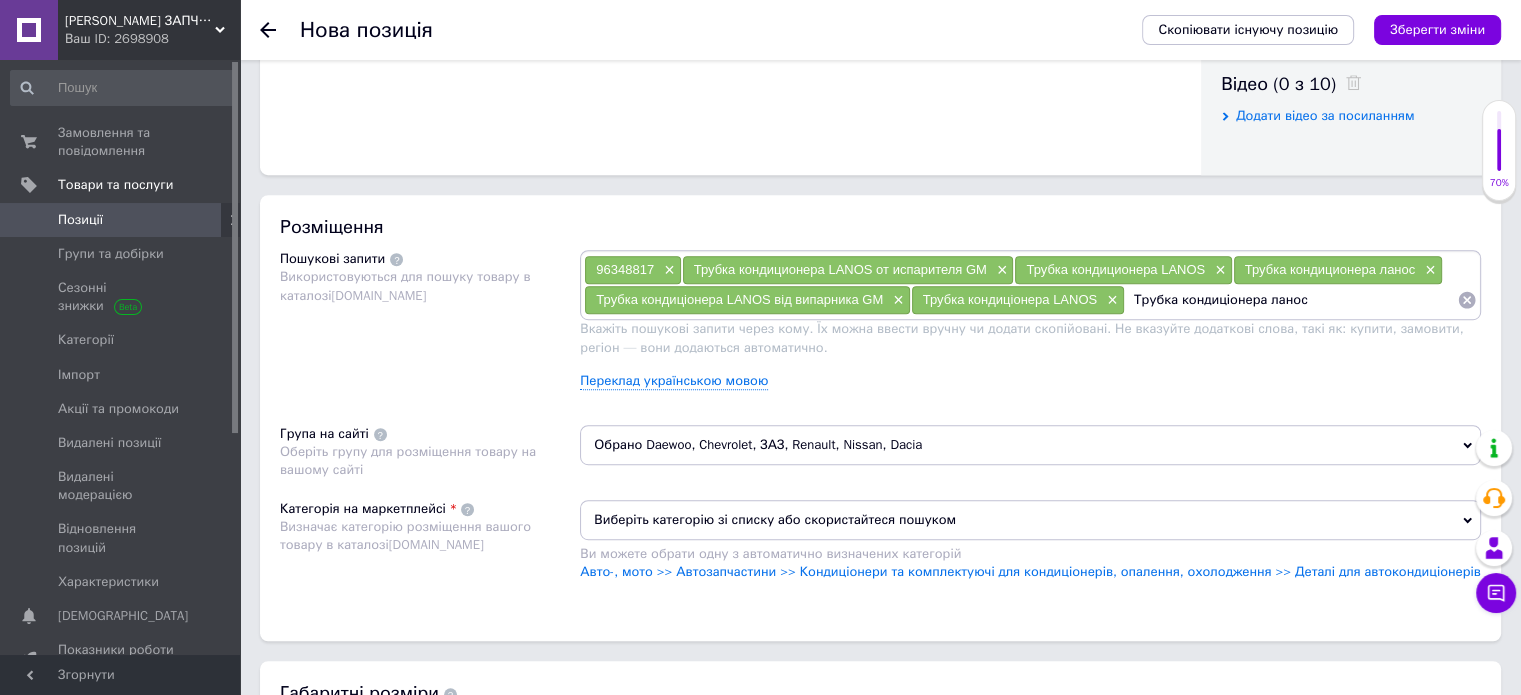 type 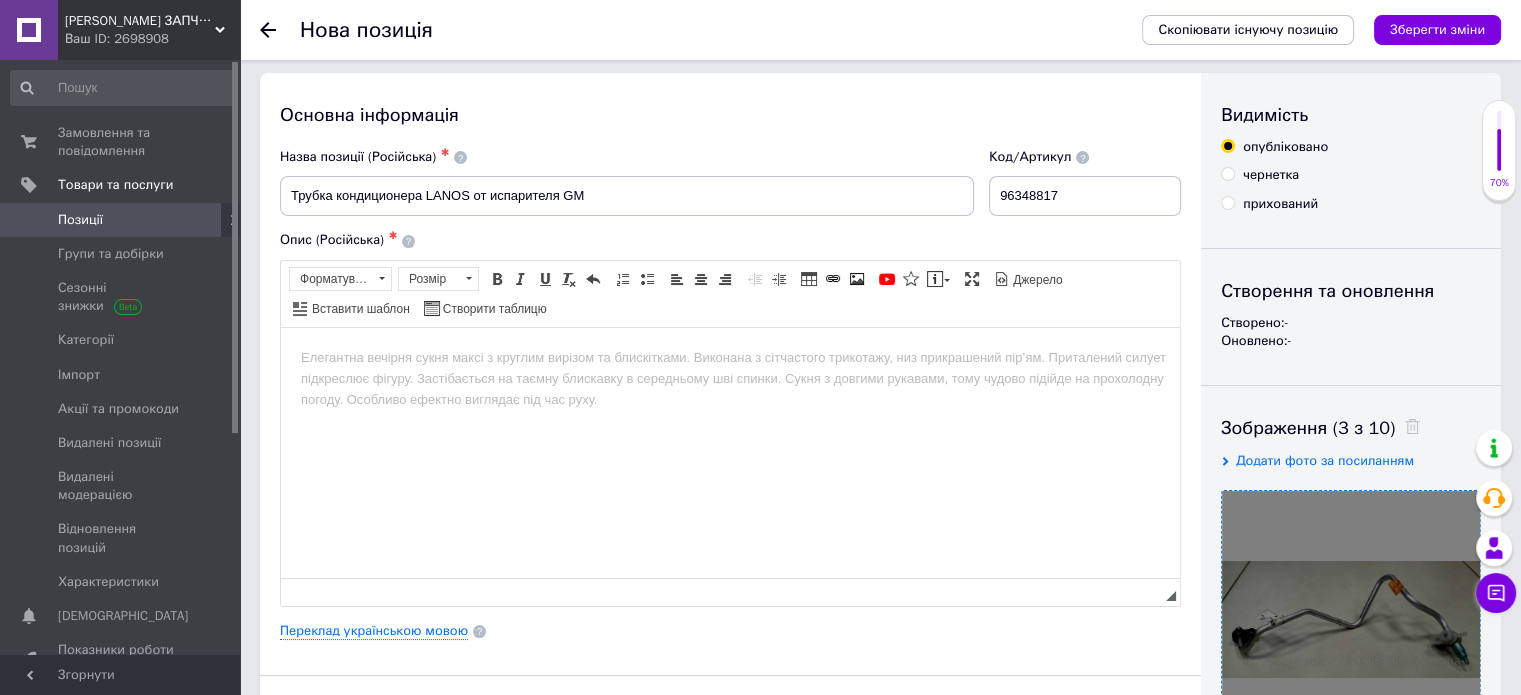 scroll, scrollTop: 0, scrollLeft: 0, axis: both 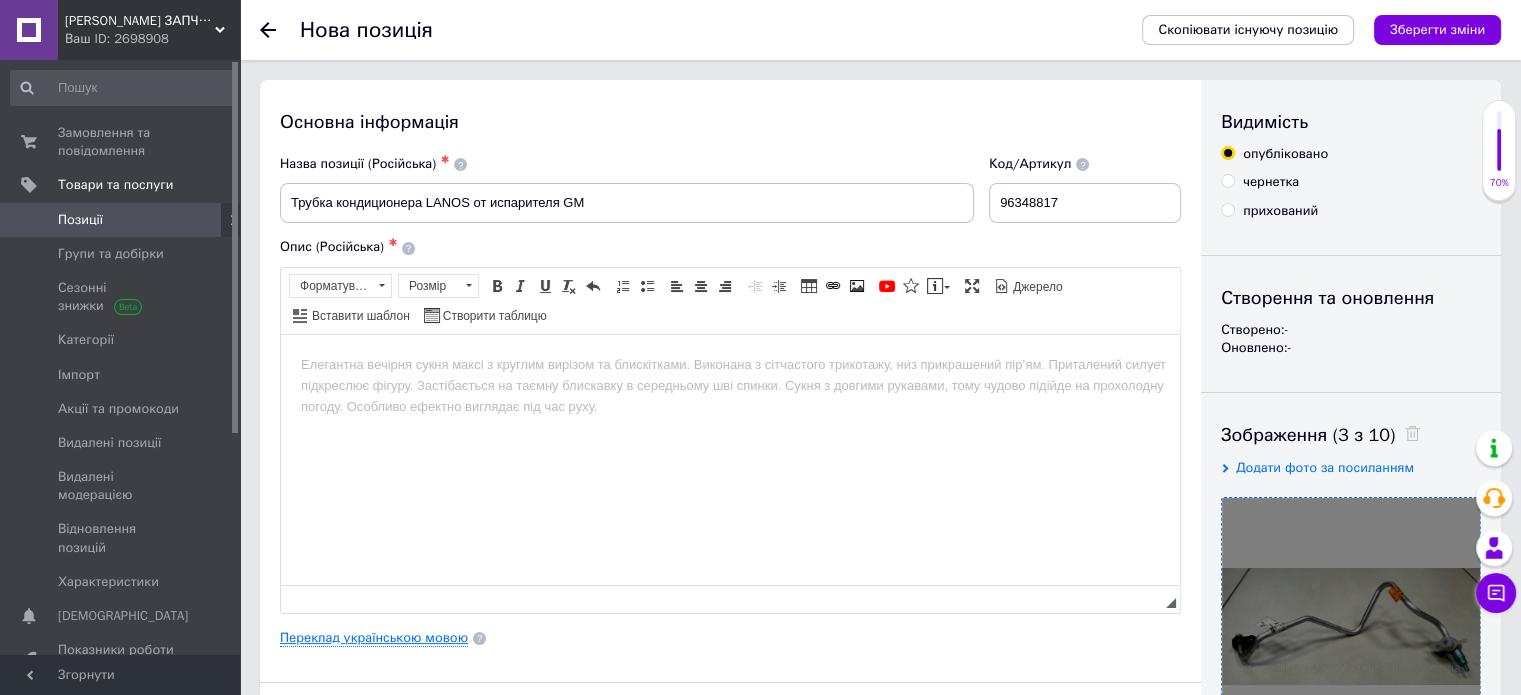 click on "Переклад українською мовою" at bounding box center (374, 638) 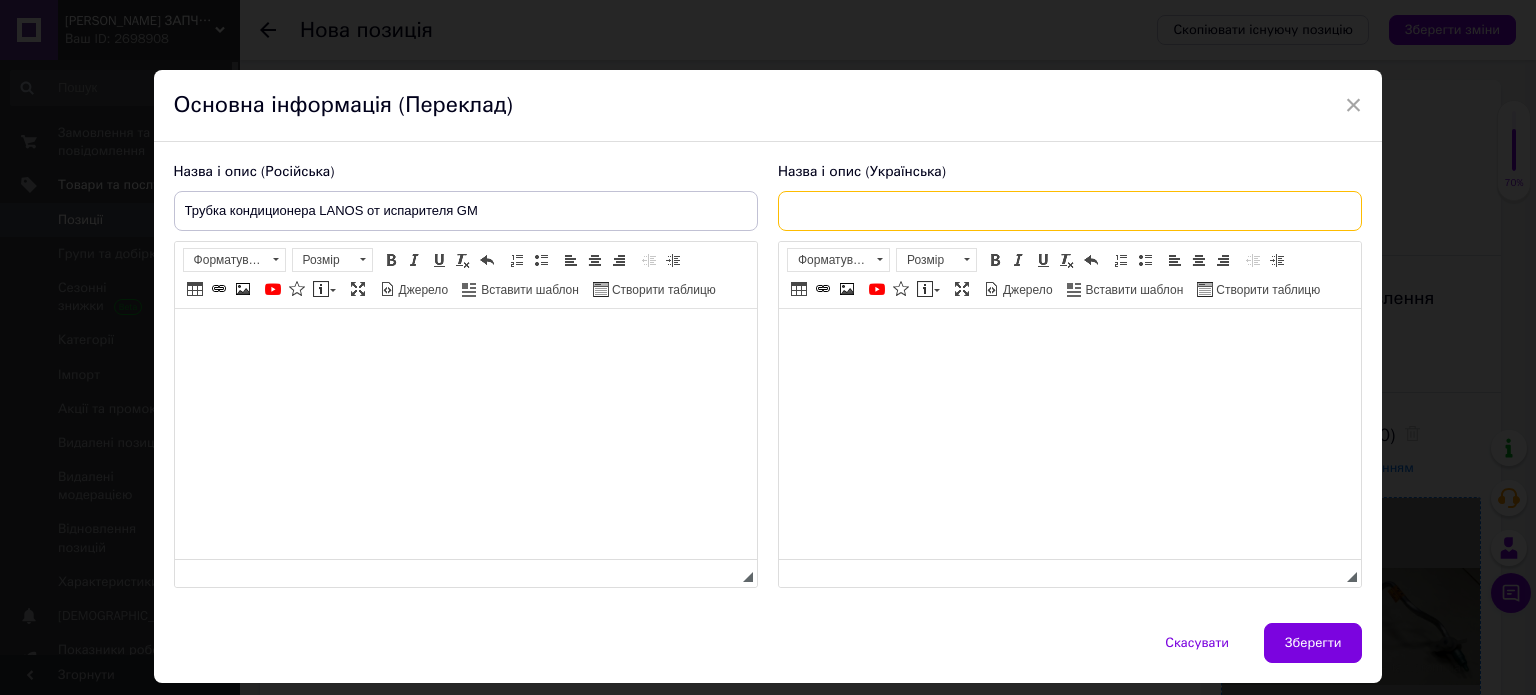 paste on "Трубка кондиціонера LANOS від випарника GM" 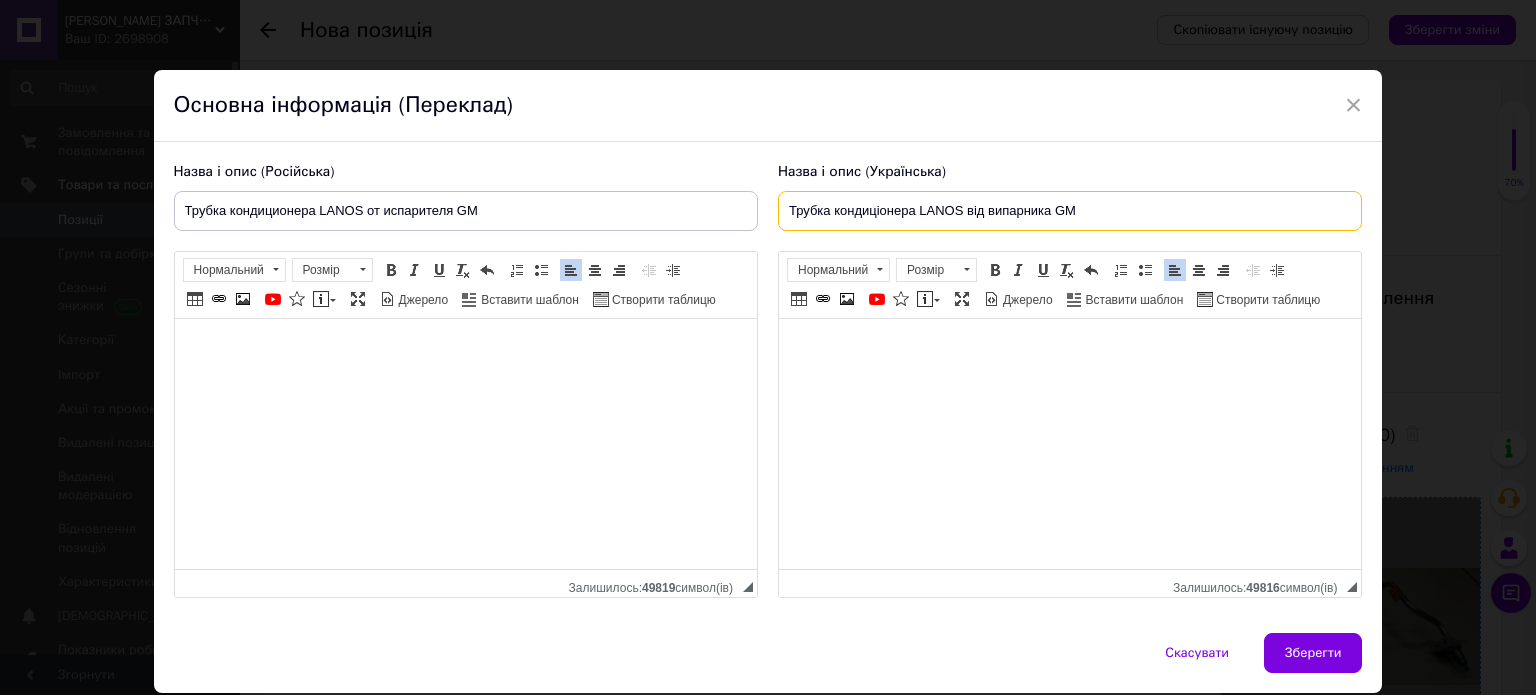 click on "Трубка кондиціонера LANOS від випарника GM" at bounding box center (1070, 211) 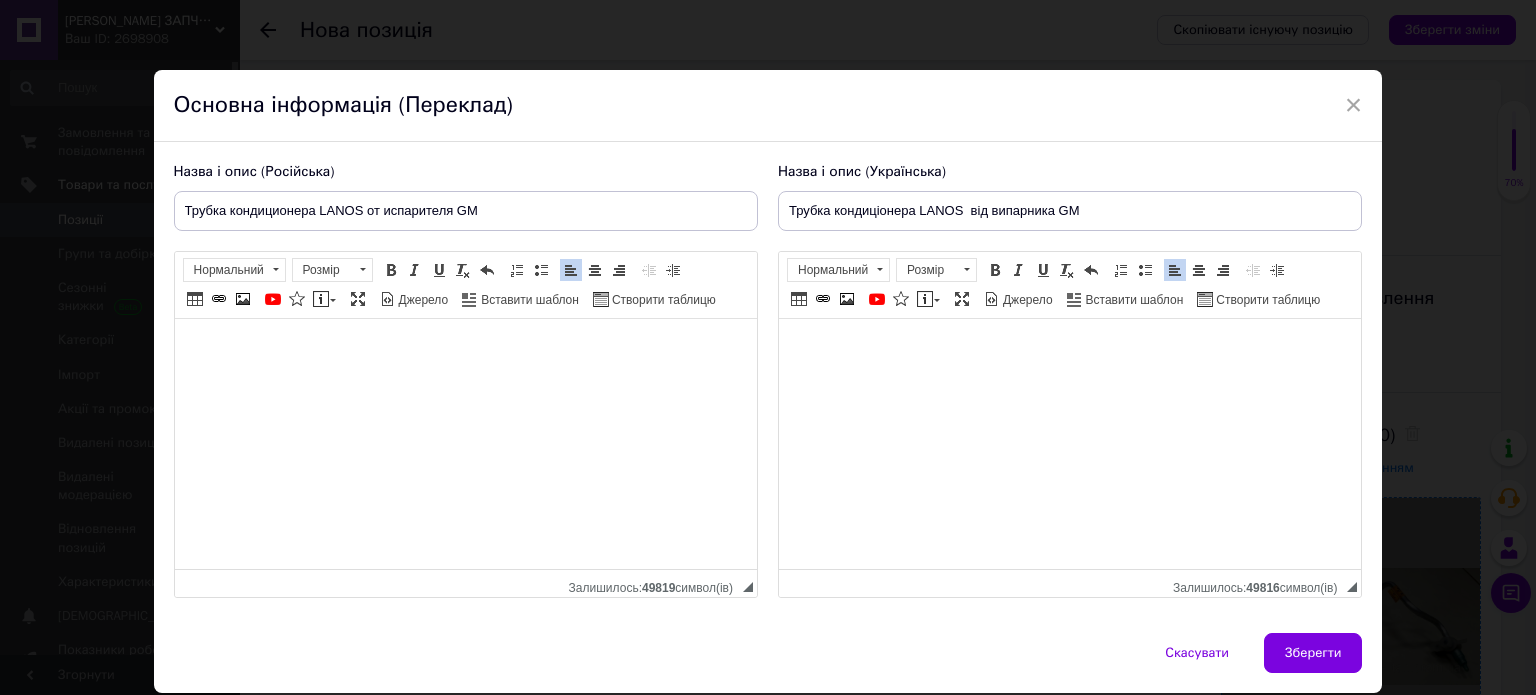 click on "Назва і опис (Українська) Трубка кондиціонера LANOS  від випарника GM Трубка кондиціонера від випарника радіатора (обратка) Ланос.
Номер заміна за каталогом GM 96303211. Номер на скрині каталогу 3. Застосовність всі моделі Ланос та Сенс з кондиціонером.
Розширений текстовий редактор, CF34AABF-6BD6-4419-8BFF-89104F949280 Панель інструментів редактора Форматування Нормальний Розмір Розмір   Жирний  Сполучення клавіш Ctrl+B   Курсив  Сполучення клавіш Ctrl+I   Підкреслений  Сполучення клавіш Ctrl+U   Видалити форматування   Повернути  Сполучення клавіш Ctrl+Z       По лівому краю" at bounding box center (1070, 380) 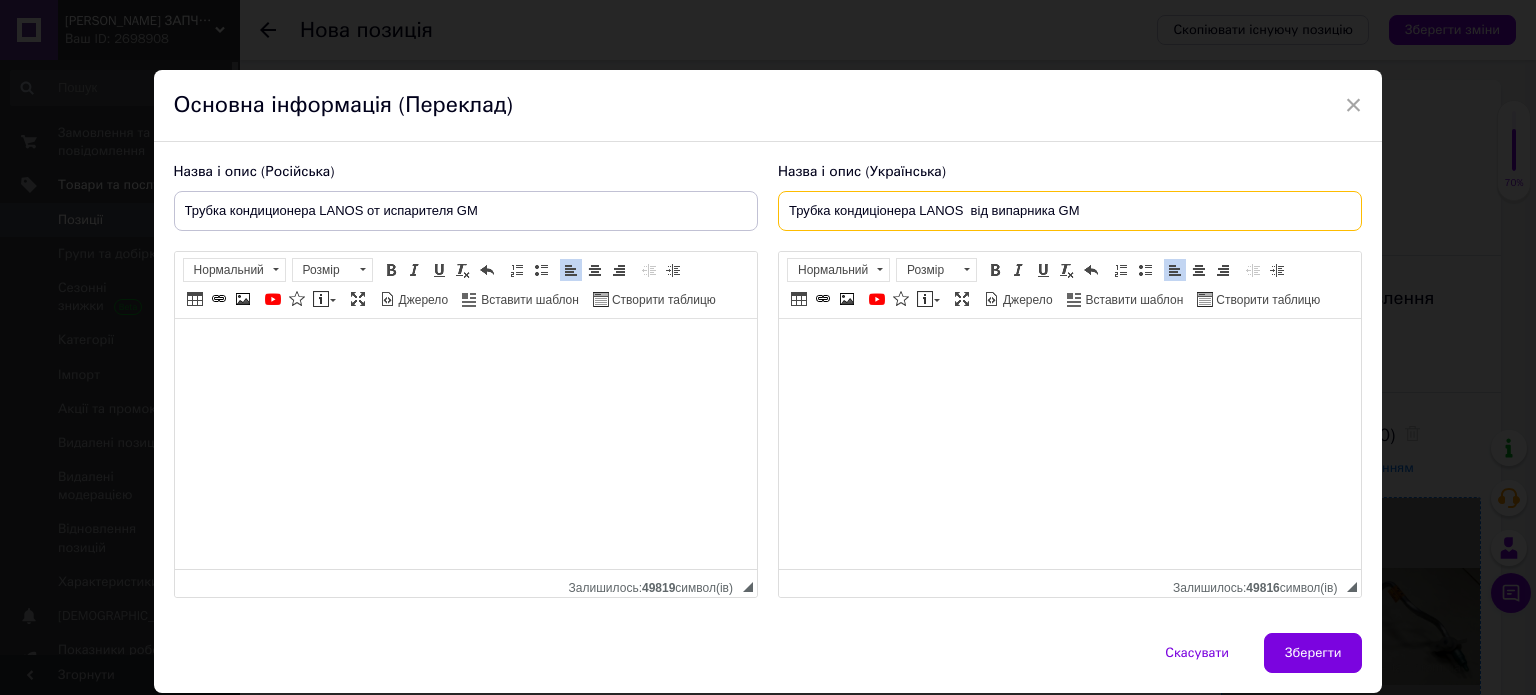 click on "Трубка кондиціонера LANOS  від випарника GM" at bounding box center [1070, 211] 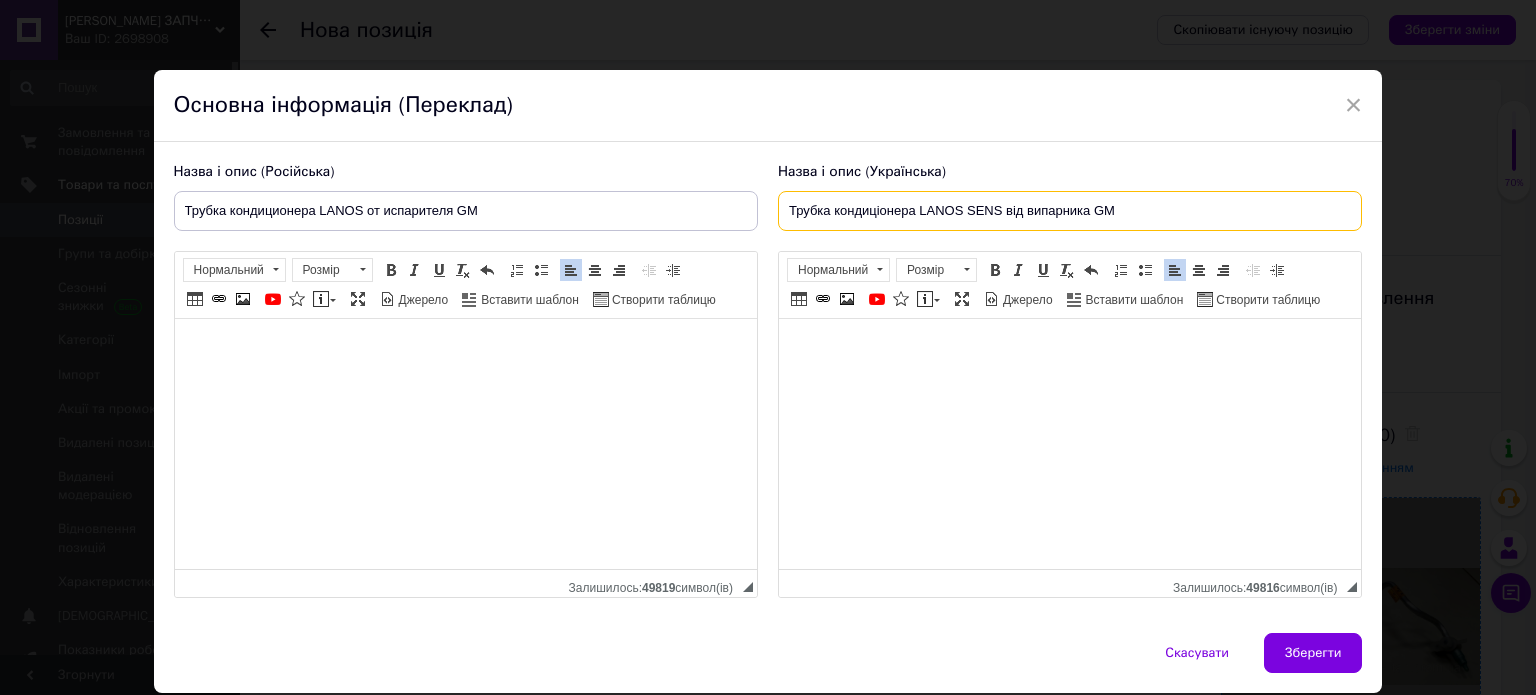 type on "Трубка кондиціонера LANOS SENS від випарника GM" 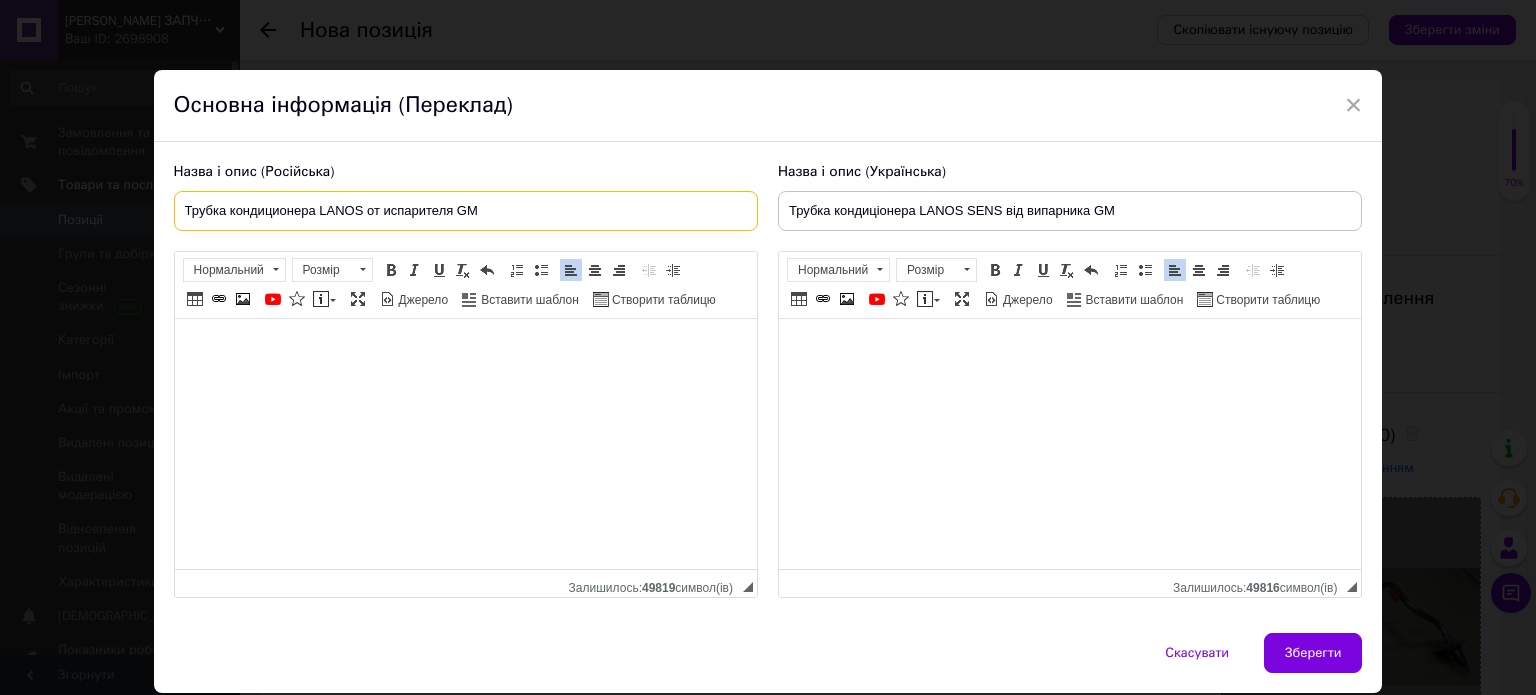 click on "Трубка кондиционера LANOS от испарителя GM" at bounding box center (466, 211) 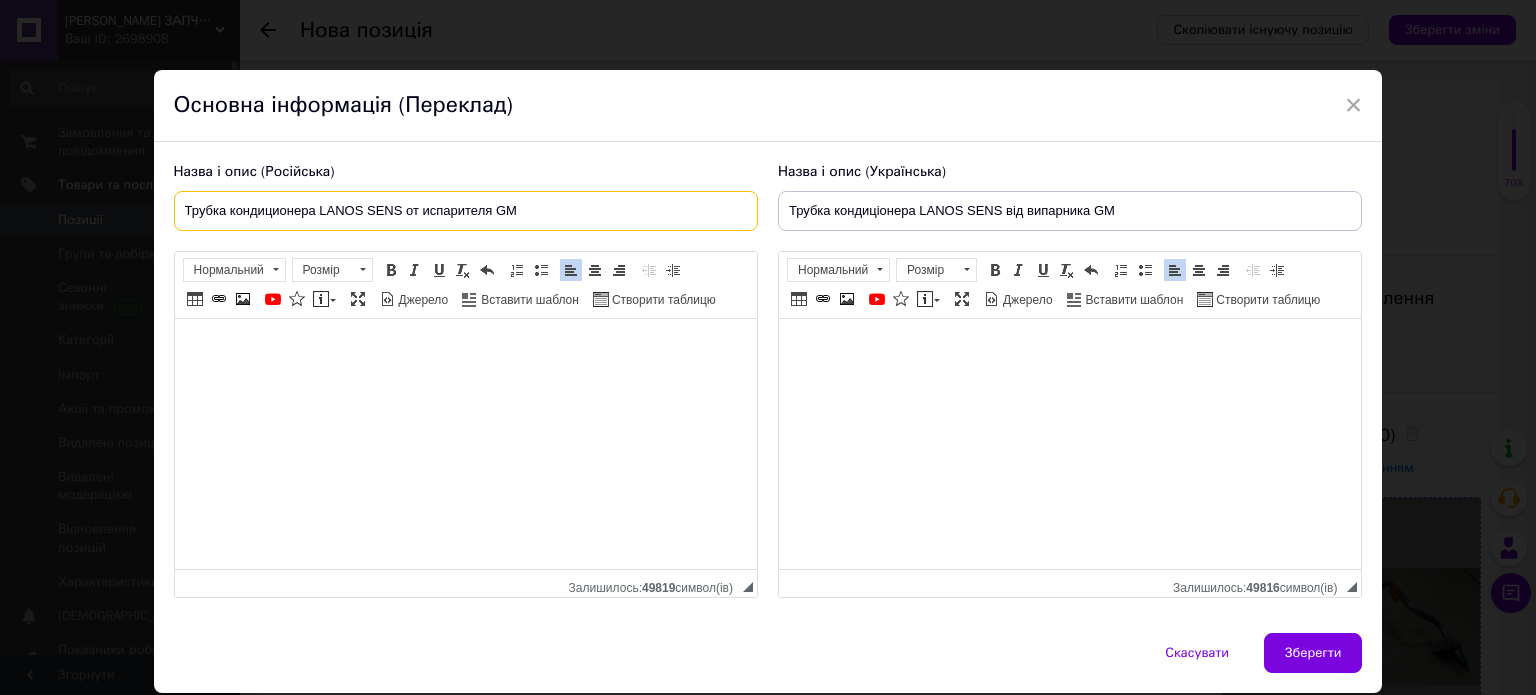 type on "Трубка кондиционера LANOS SENS от испарителя GM" 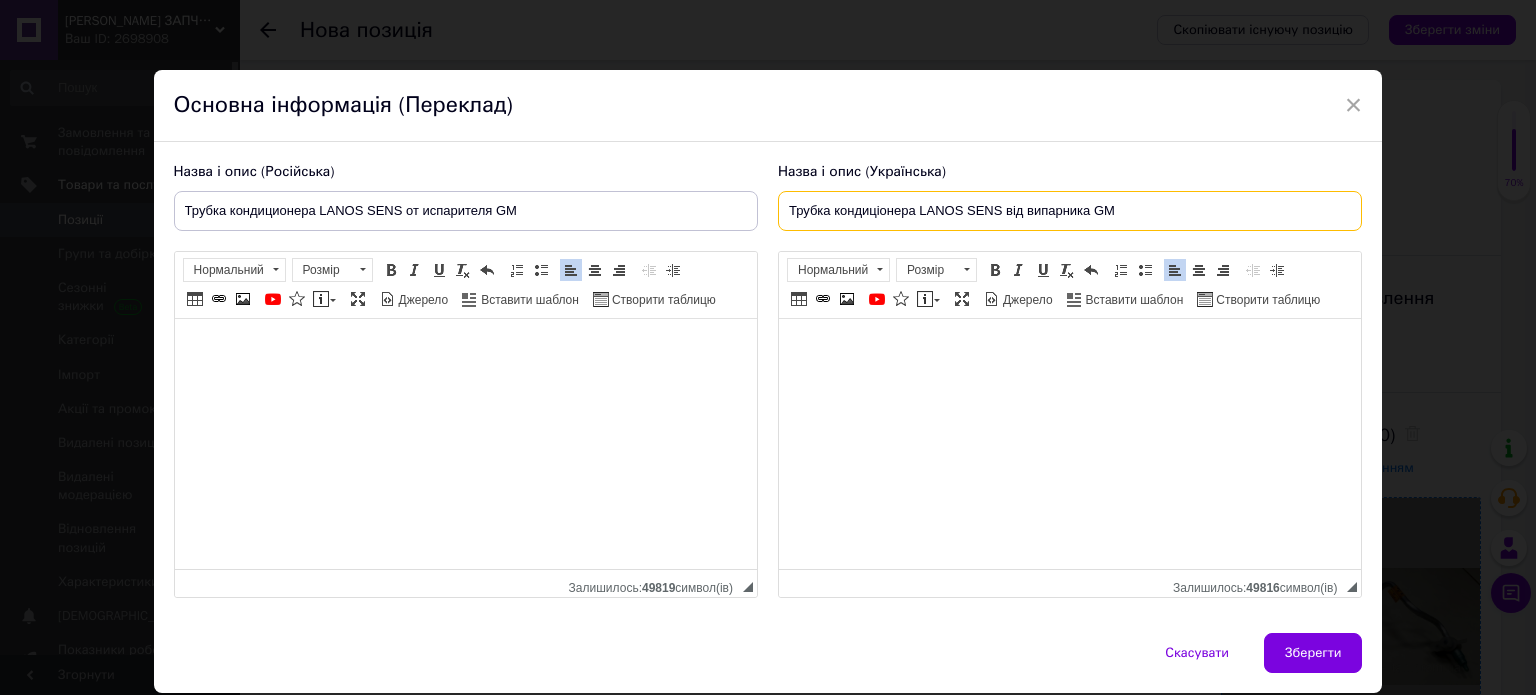 click on "Трубка кондиціонера LANOS SENS від випарника GM" at bounding box center [1070, 211] 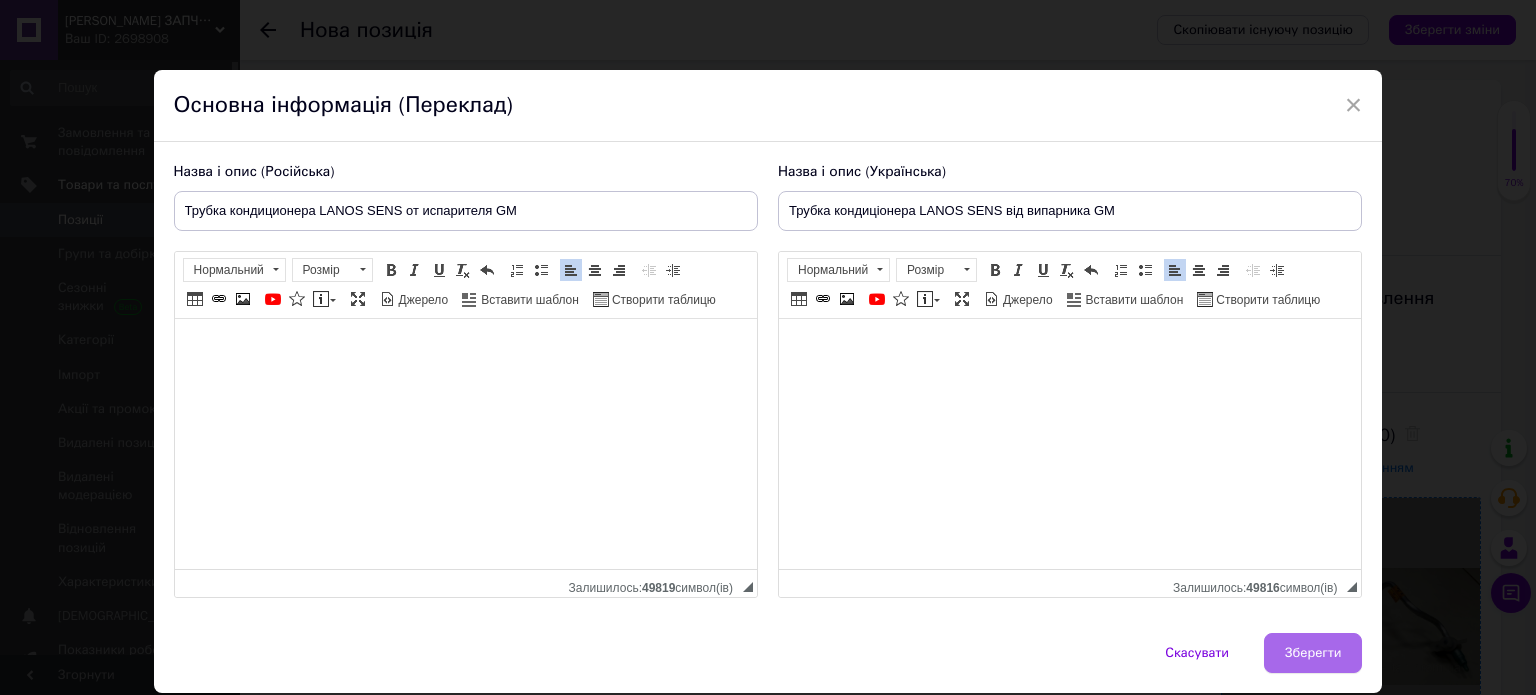 click on "Зберегти" at bounding box center [1313, 653] 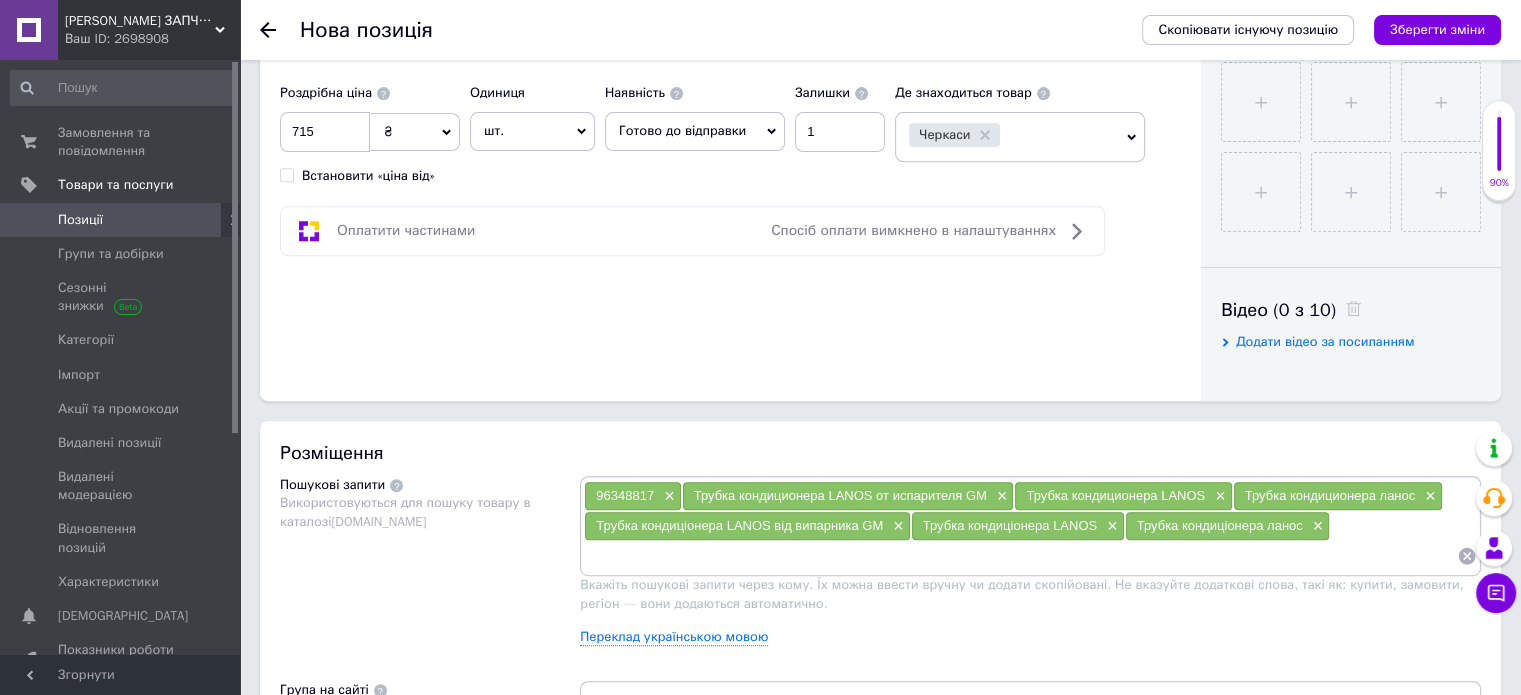 scroll, scrollTop: 802, scrollLeft: 0, axis: vertical 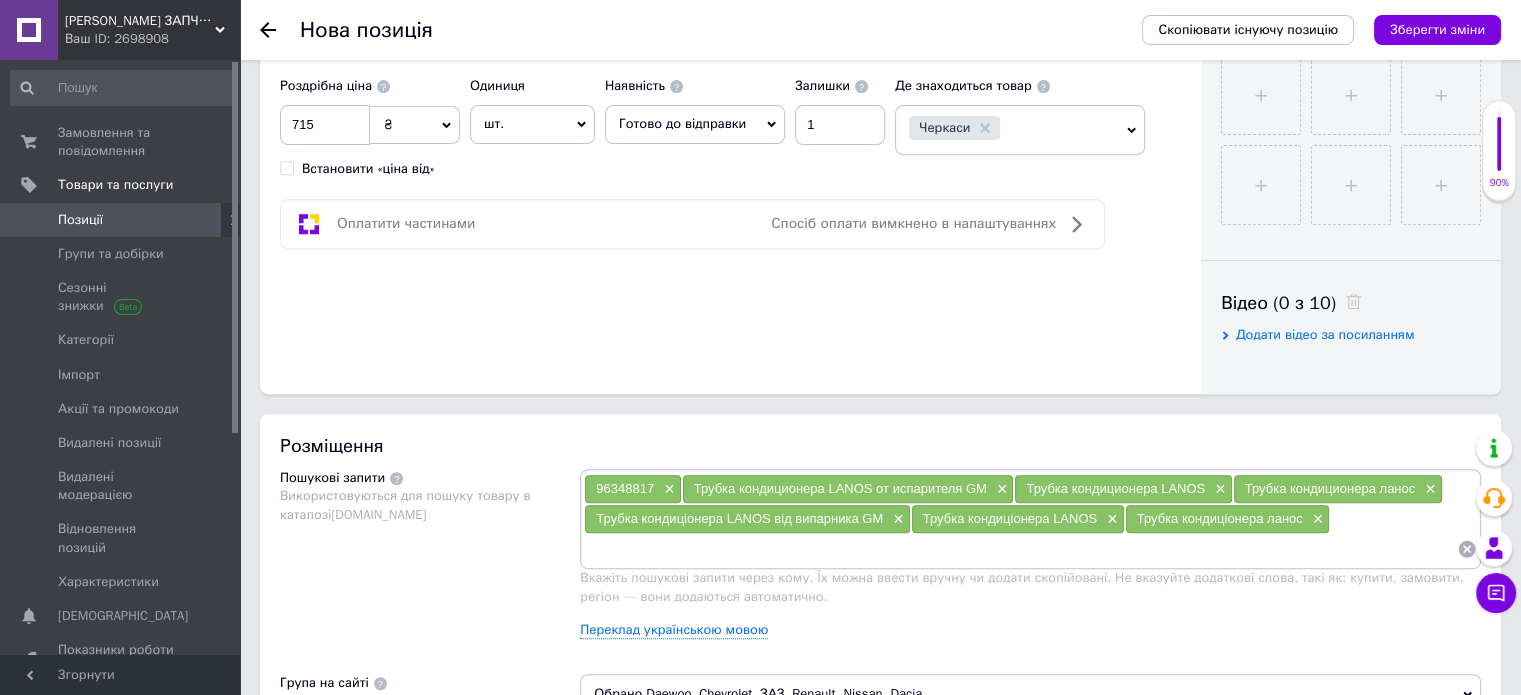 click at bounding box center (1020, 549) 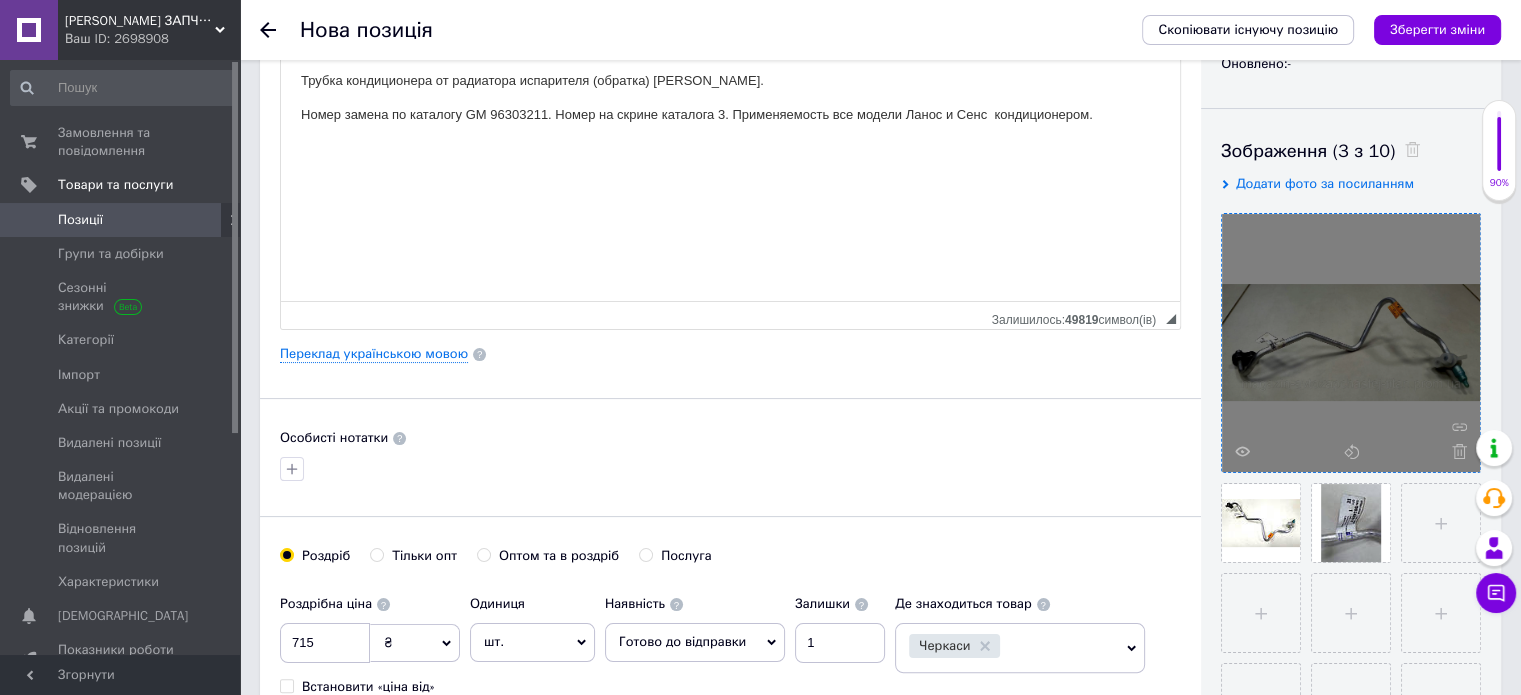scroll, scrollTop: 0, scrollLeft: 0, axis: both 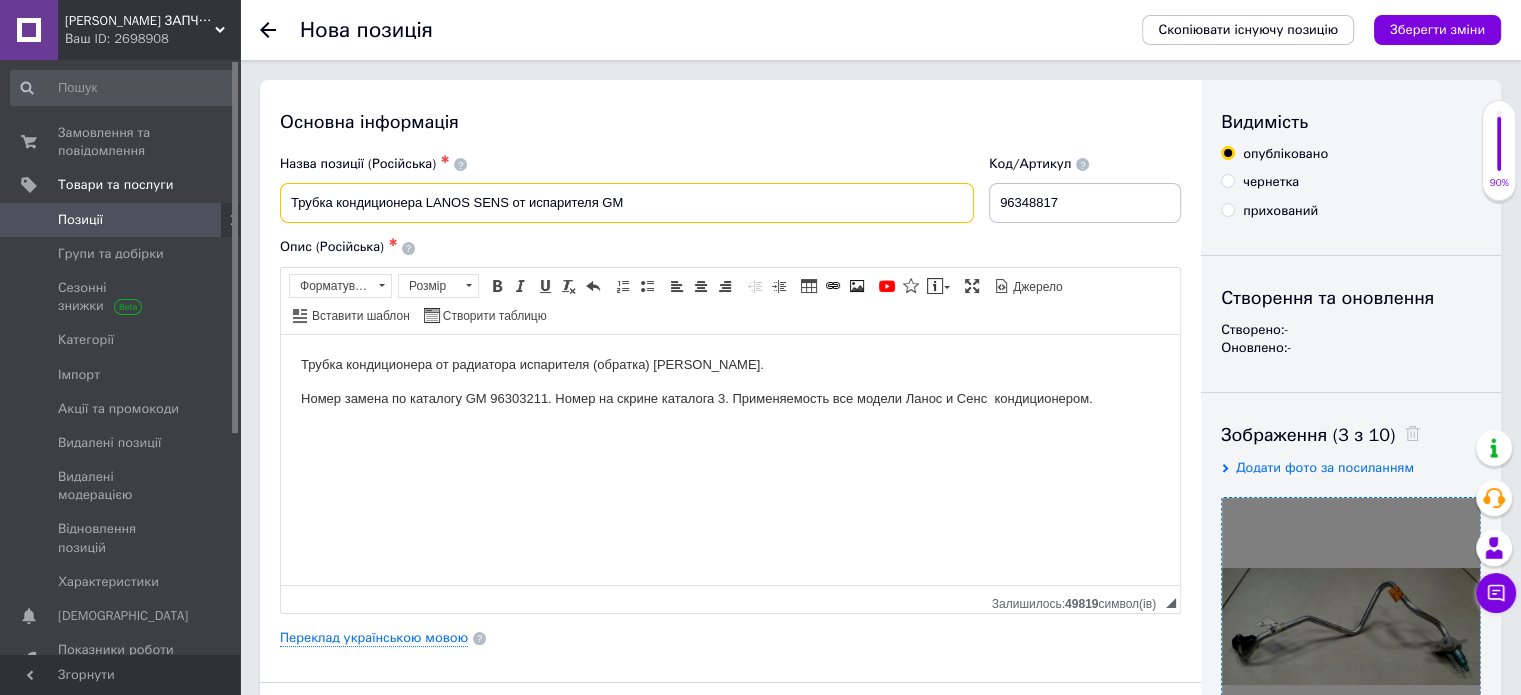 click on "Трубка кондиционера LANOS SENS от испарителя GM" at bounding box center (627, 203) 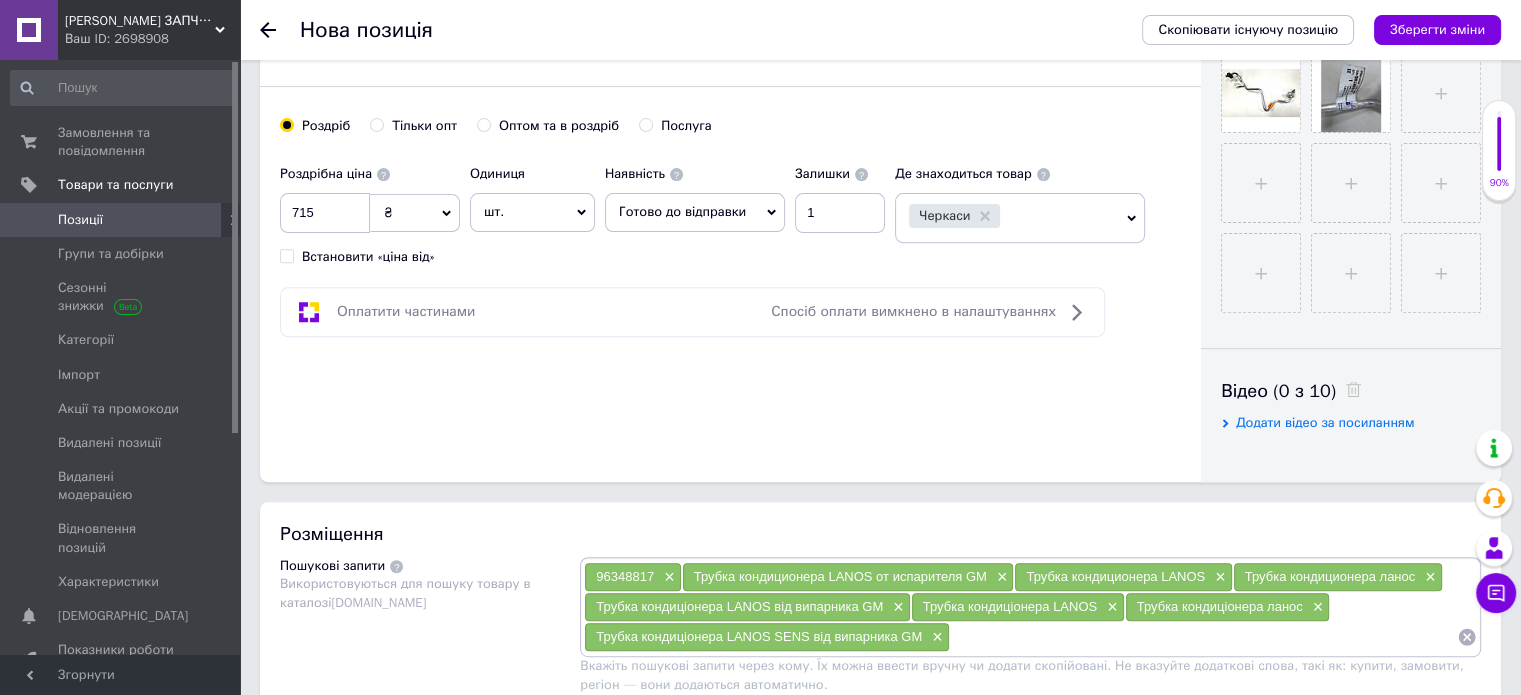 scroll, scrollTop: 716, scrollLeft: 0, axis: vertical 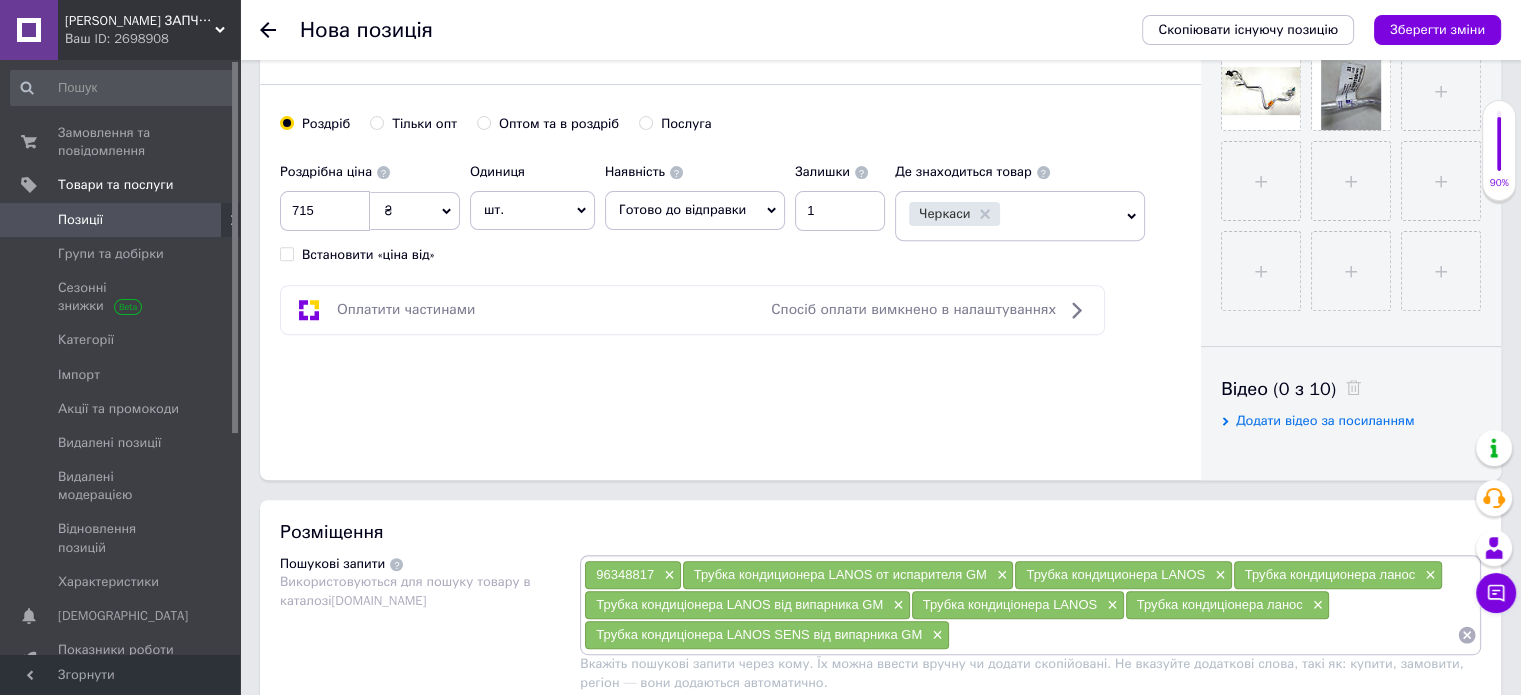 click at bounding box center (1203, 635) 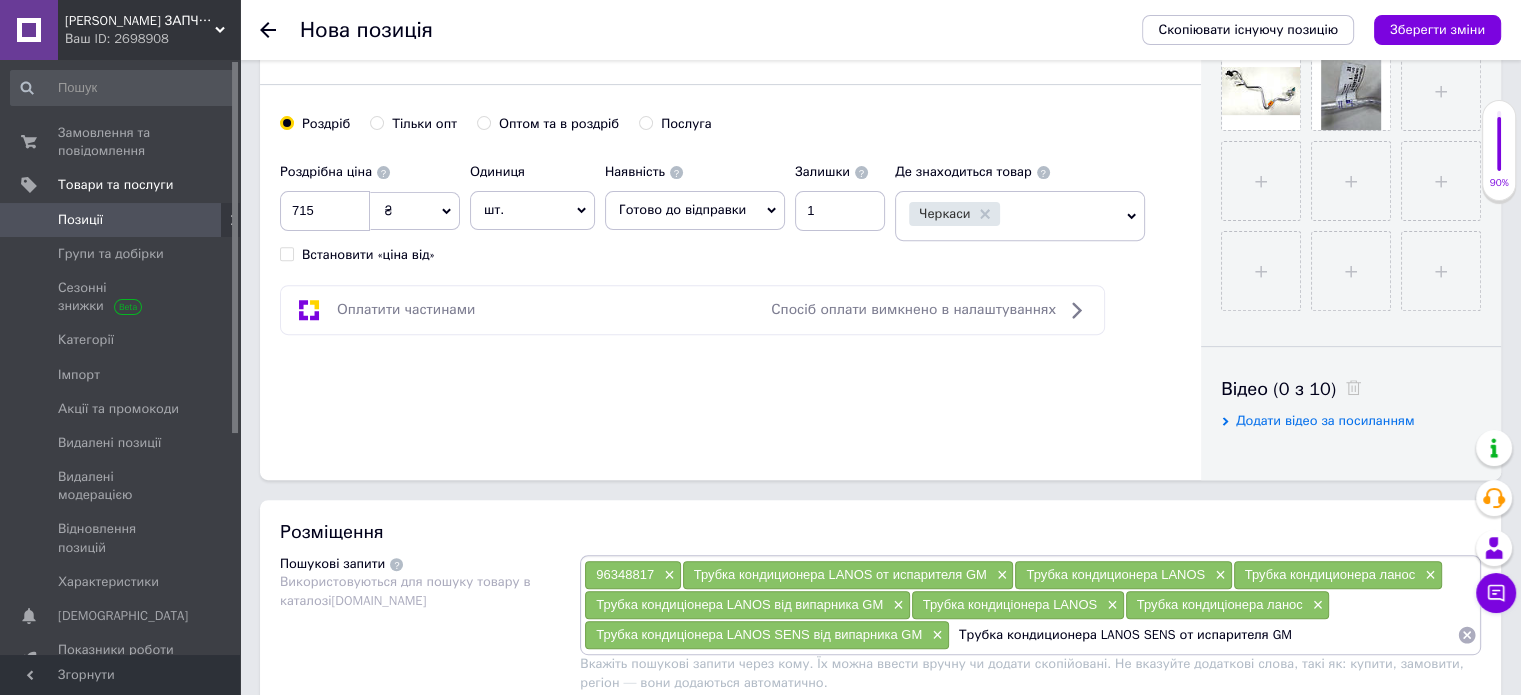 type 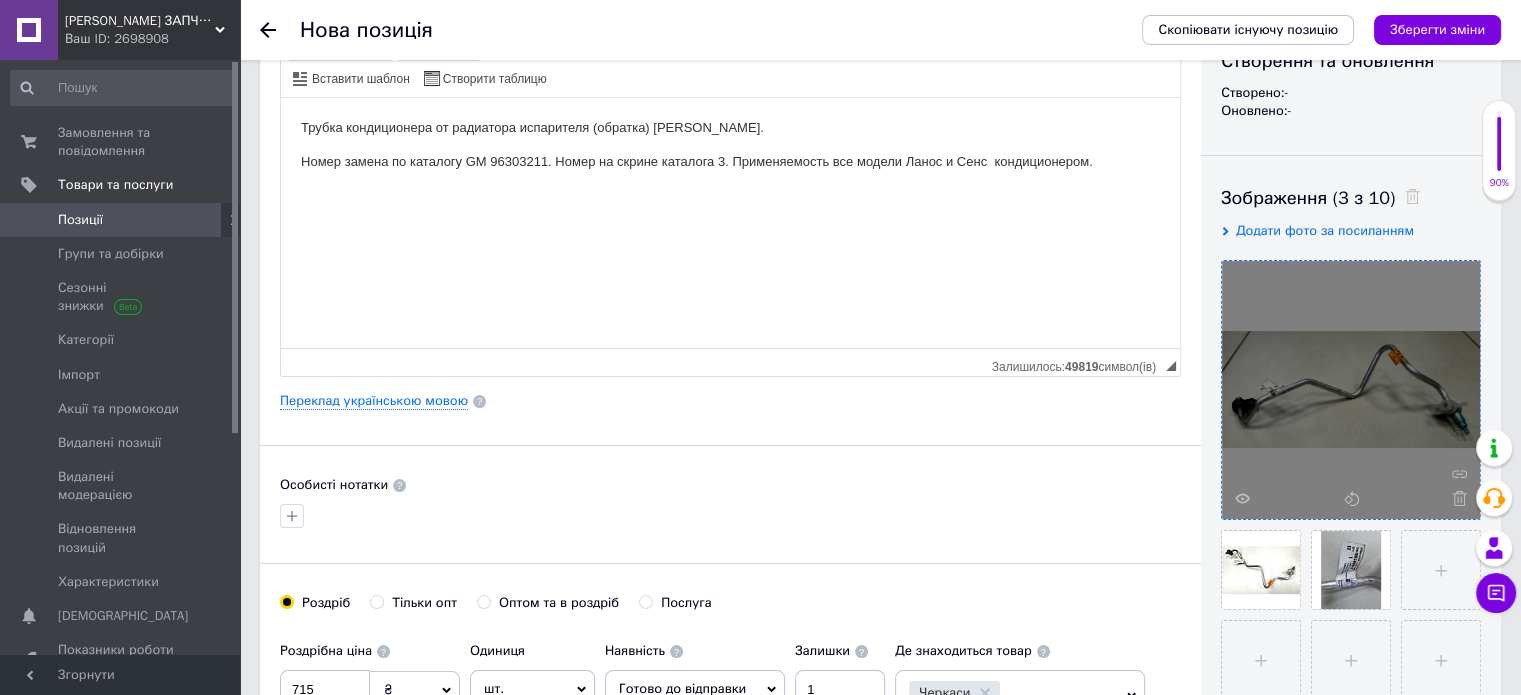 scroll, scrollTop: 0, scrollLeft: 0, axis: both 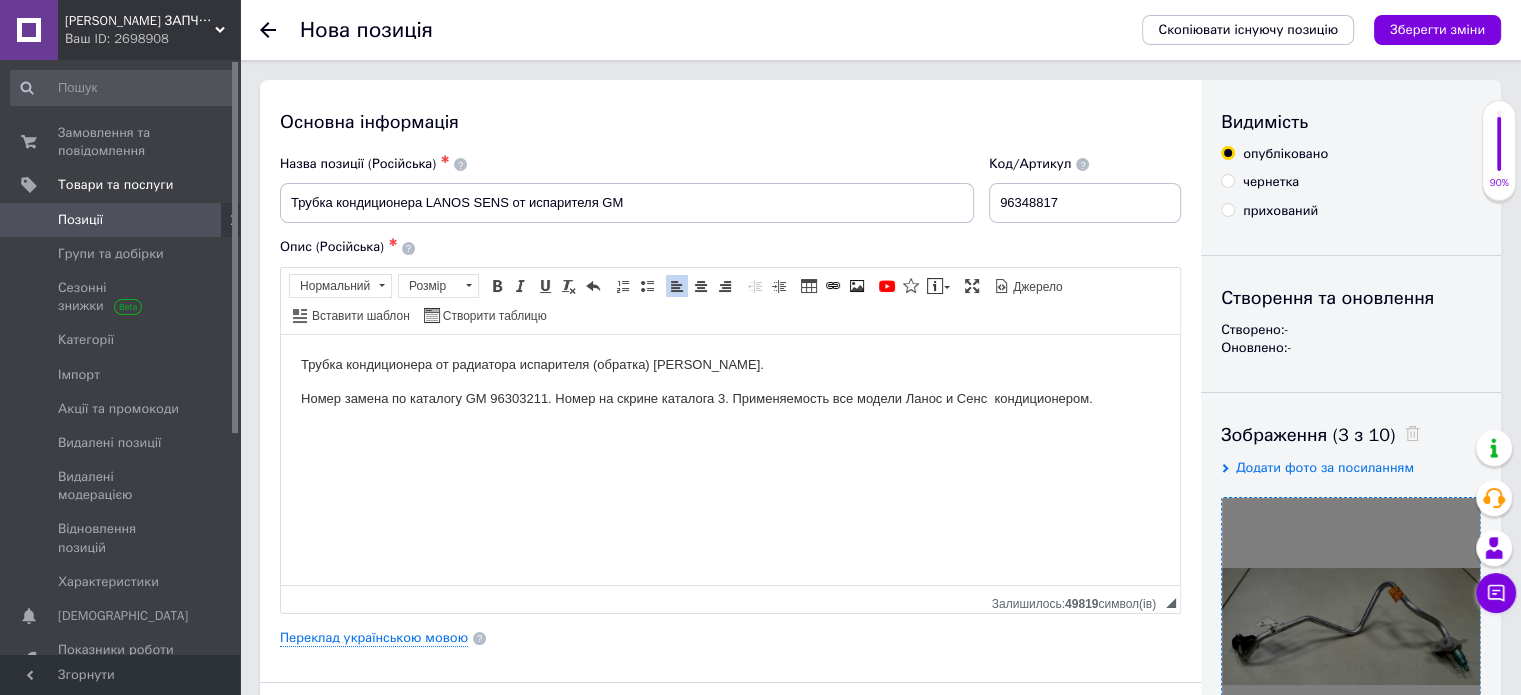 click on "Номер замена по каталогу GM 96303211. Номер на скрине каталога 3. Применяемость все модели Ланос и Сенс  кондиционером." at bounding box center (730, 398) 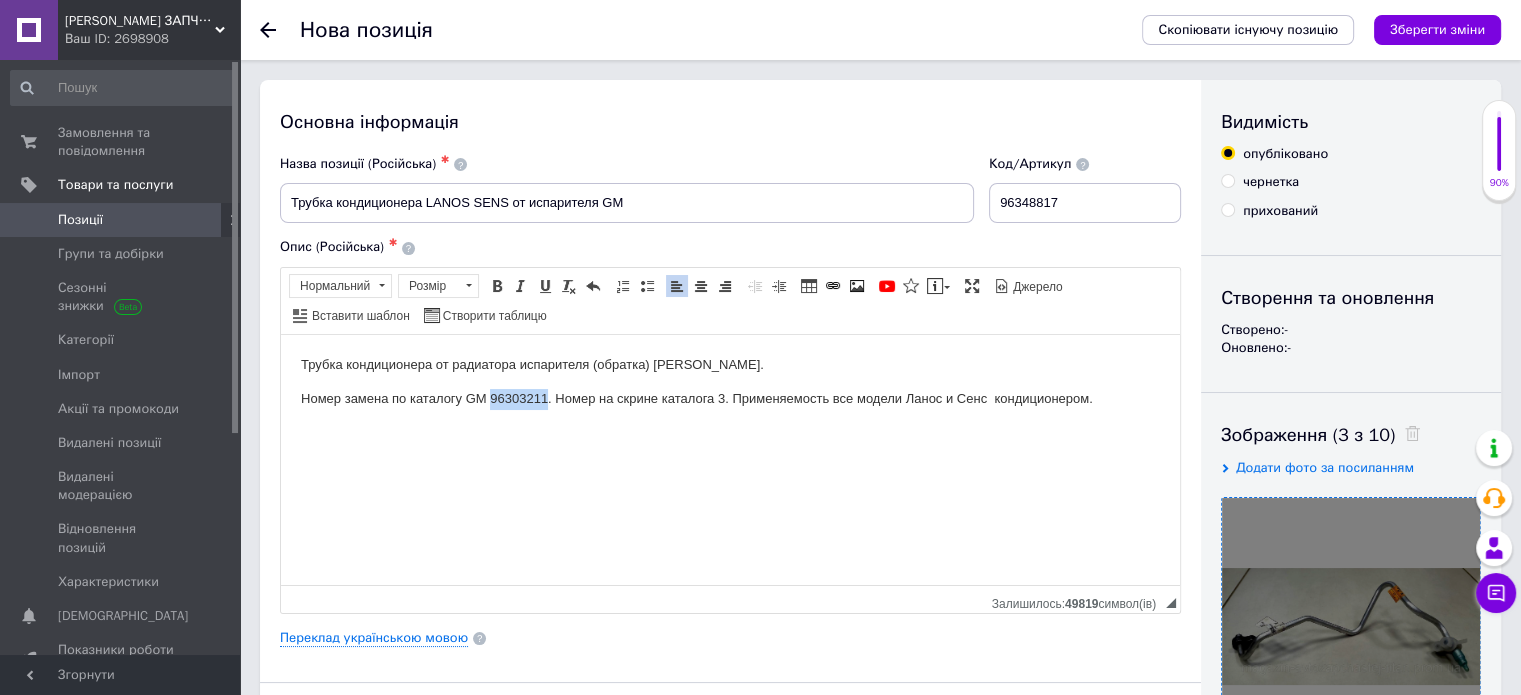 click on "Номер замена по каталогу GM 96303211. Номер на скрине каталога 3. Применяемость все модели Ланос и Сенс  кондиционером." at bounding box center [730, 398] 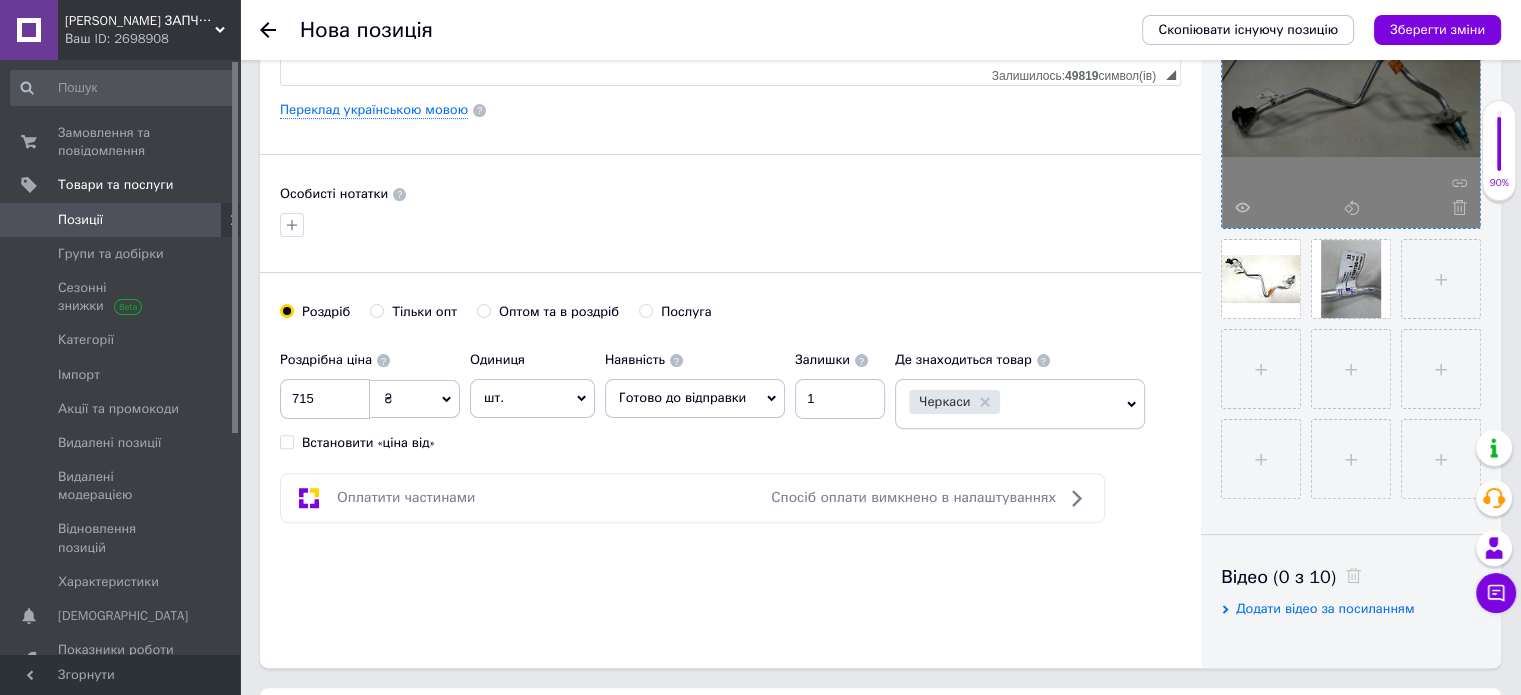 scroll, scrollTop: 539, scrollLeft: 0, axis: vertical 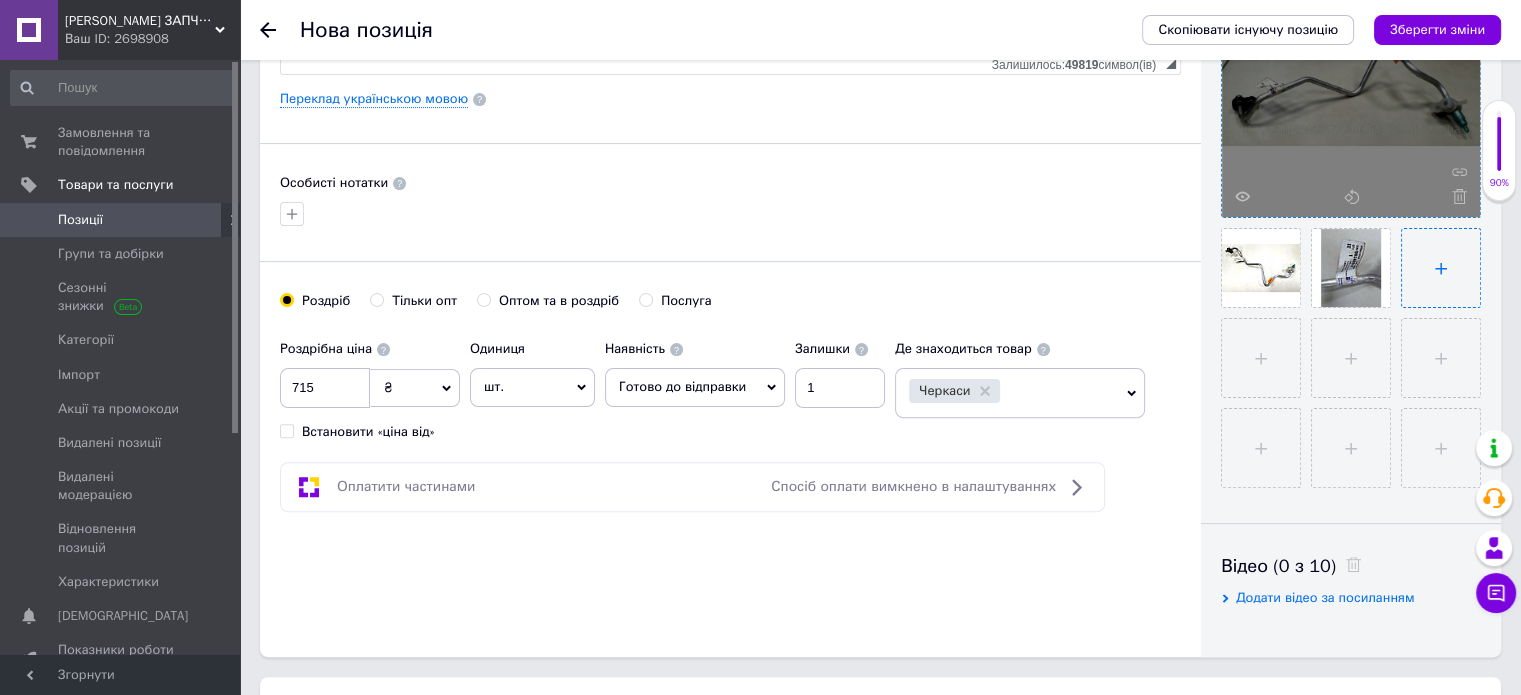 click at bounding box center (1441, 268) 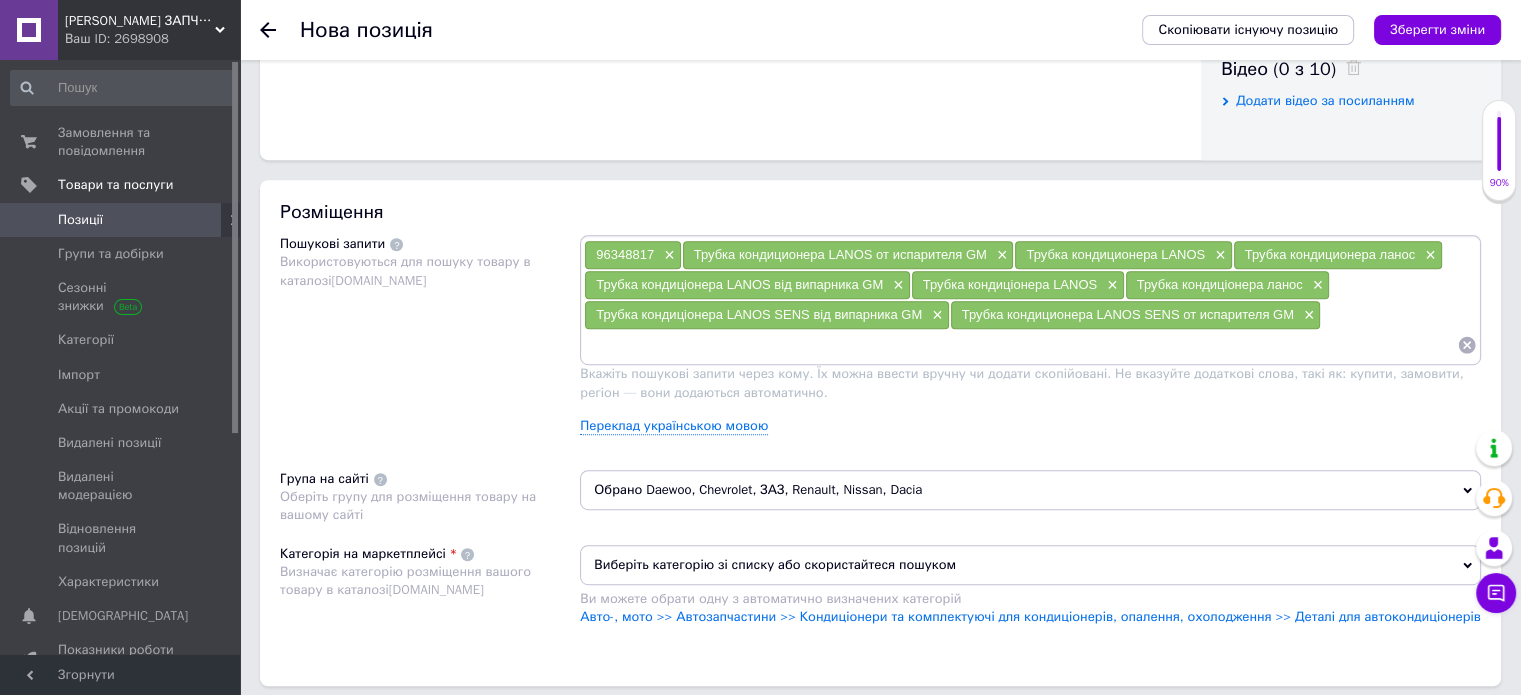 scroll, scrollTop: 1045, scrollLeft: 0, axis: vertical 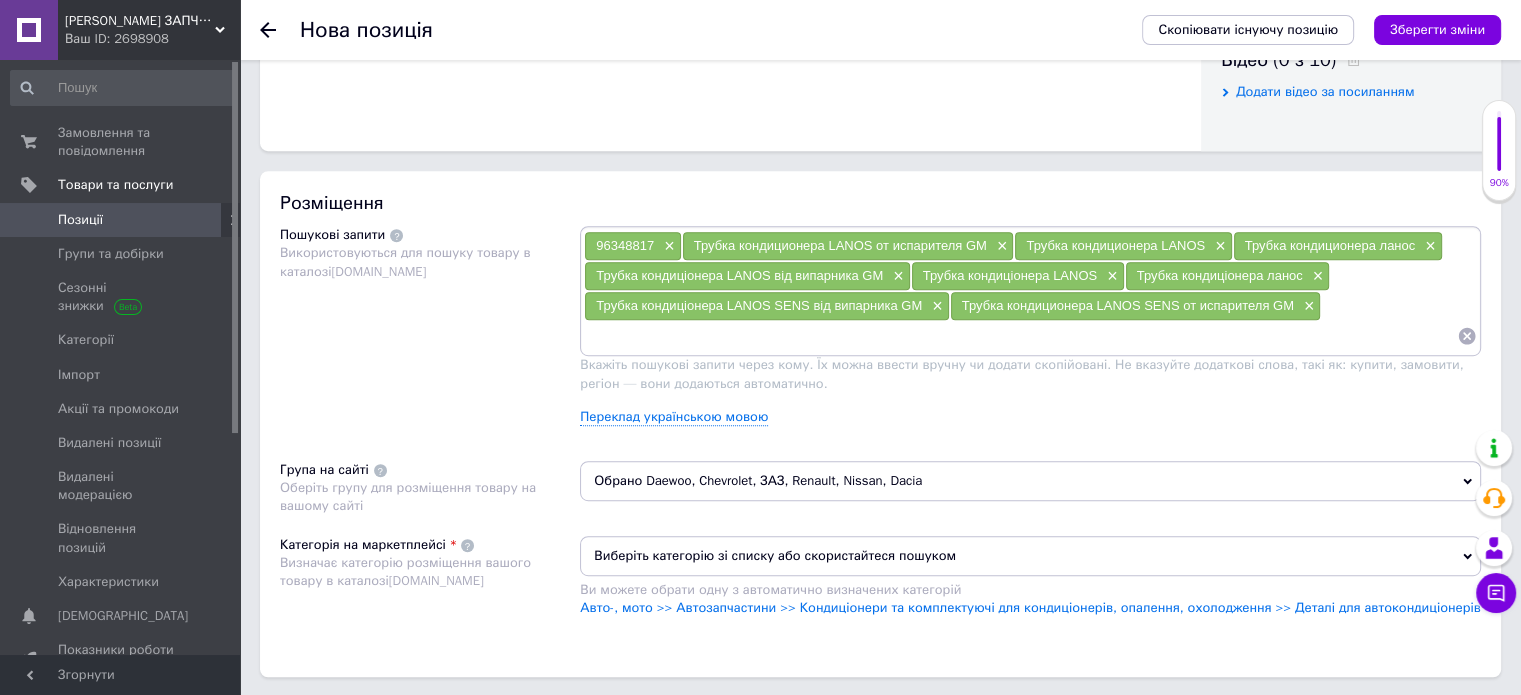 paste on "96303211" 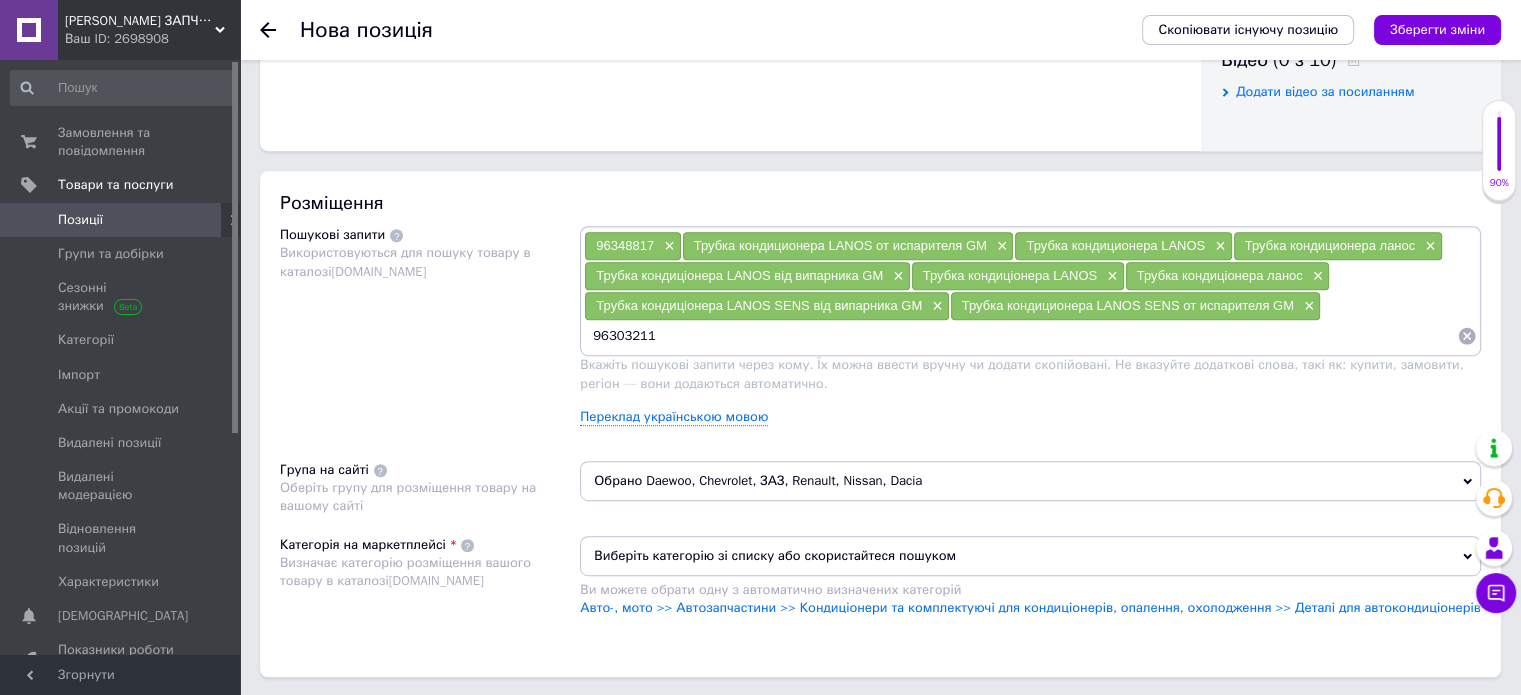 click on "96303211" at bounding box center [1020, 336] 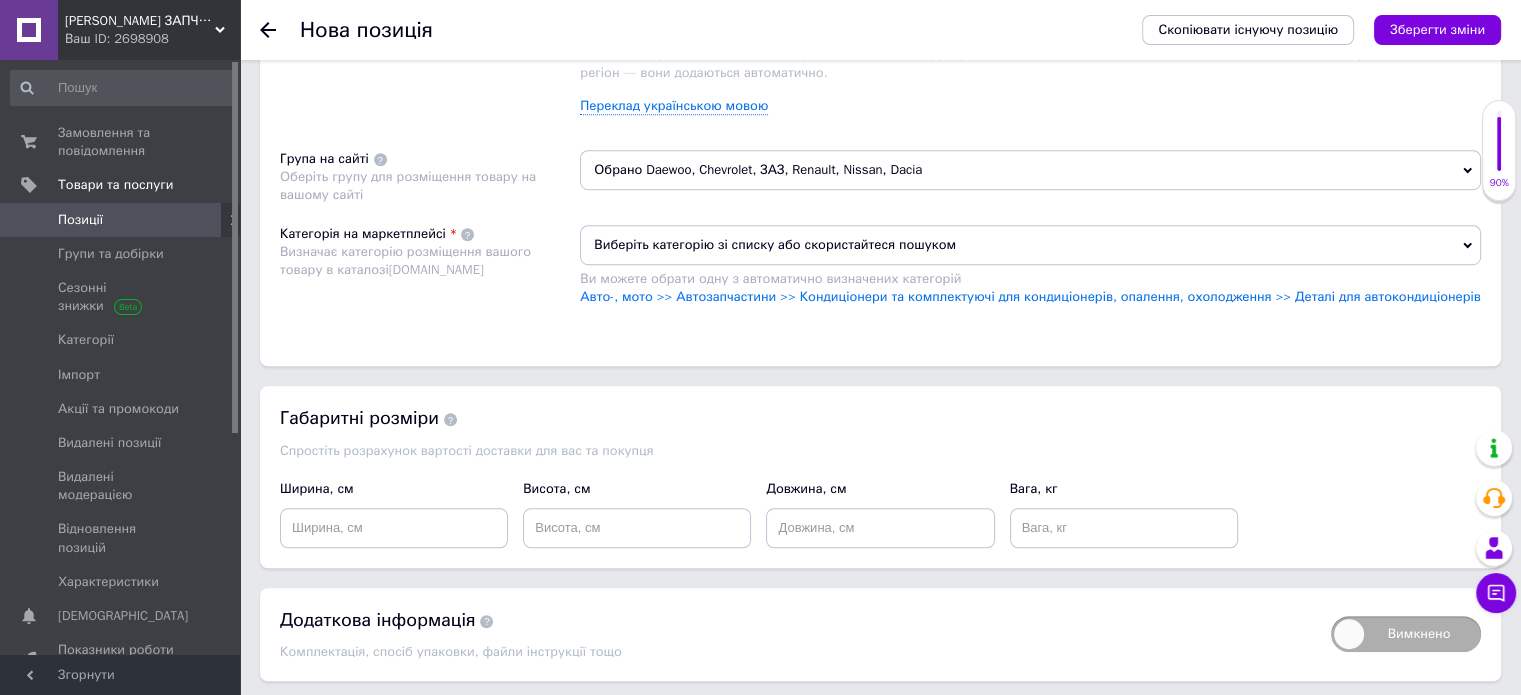 scroll, scrollTop: 1385, scrollLeft: 0, axis: vertical 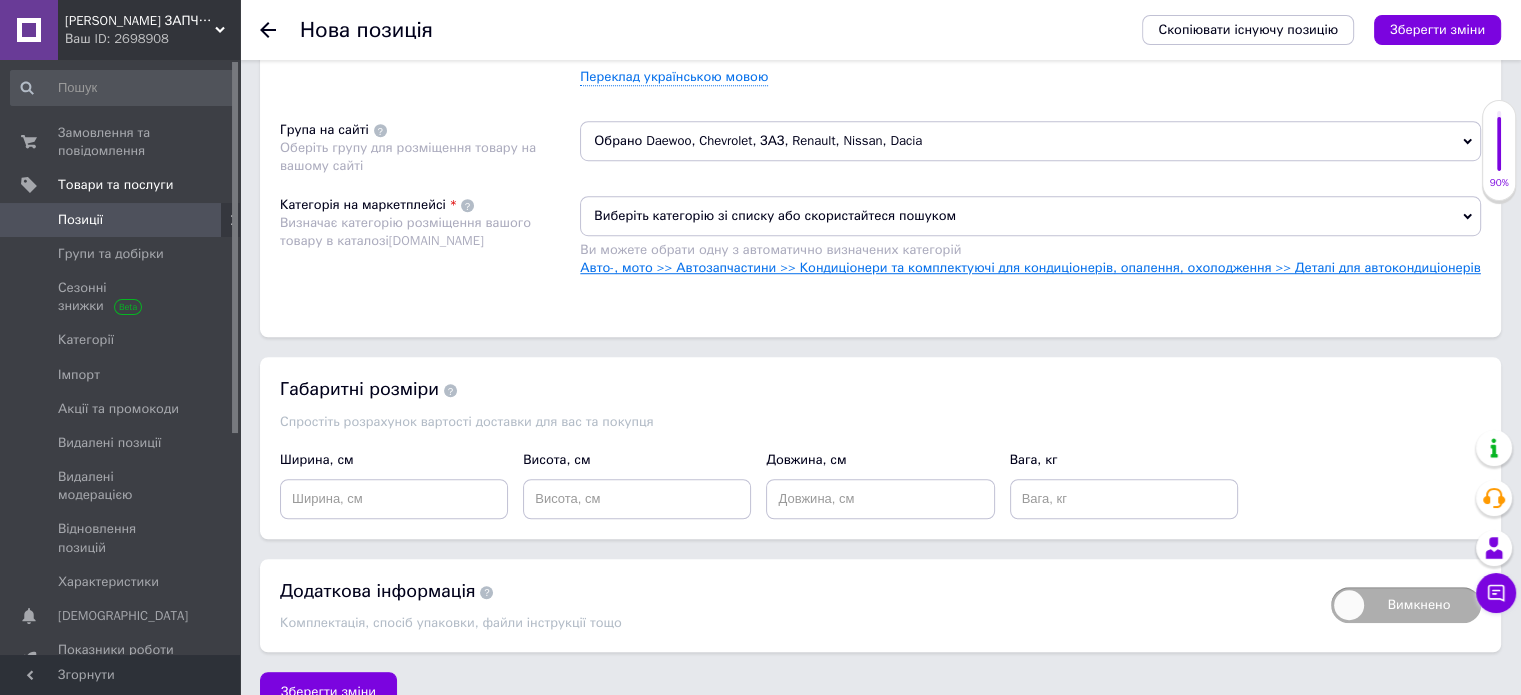 click on "Авто-, мото >> Автозапчастини >> Кондиціонери та комплектуючі для кондиціонерів, опалення, охолодження >> Деталі для автокондиціонерів" at bounding box center [1030, 267] 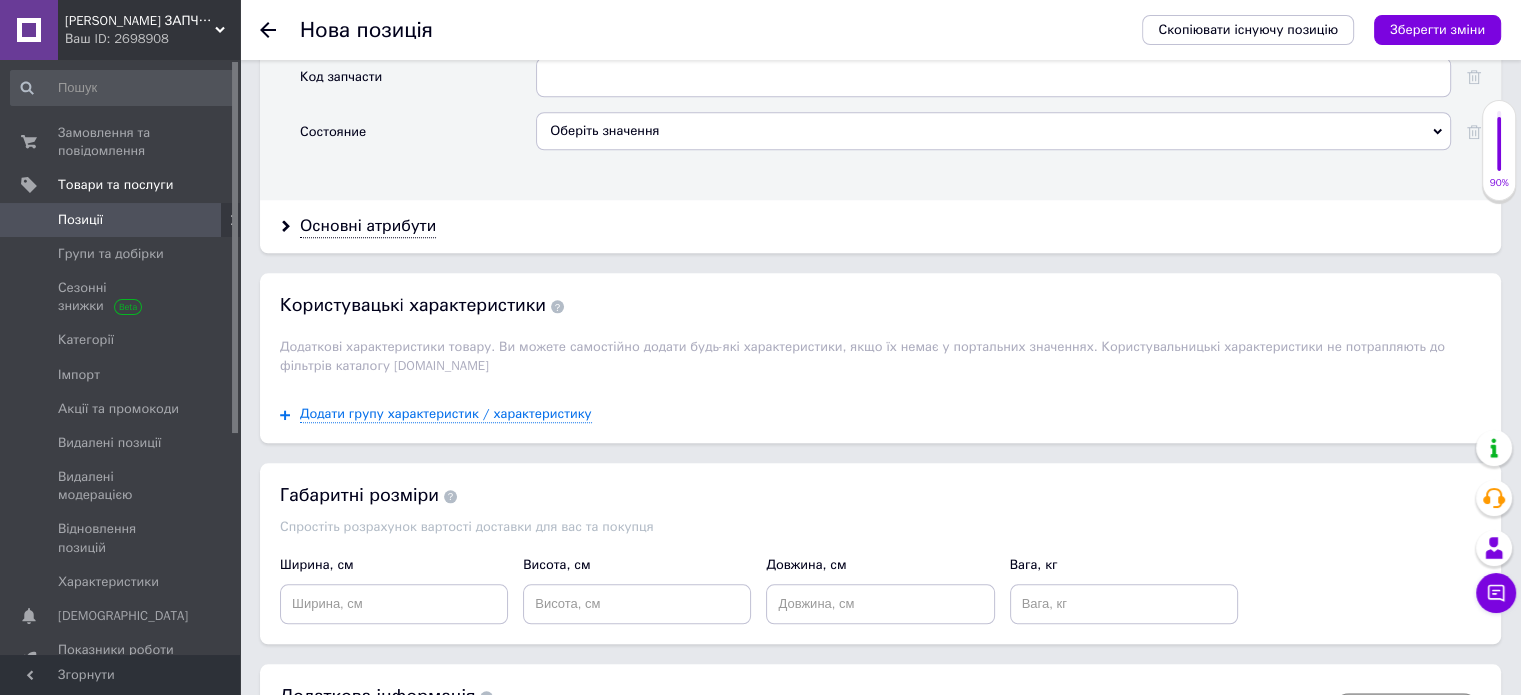 scroll, scrollTop: 2032, scrollLeft: 0, axis: vertical 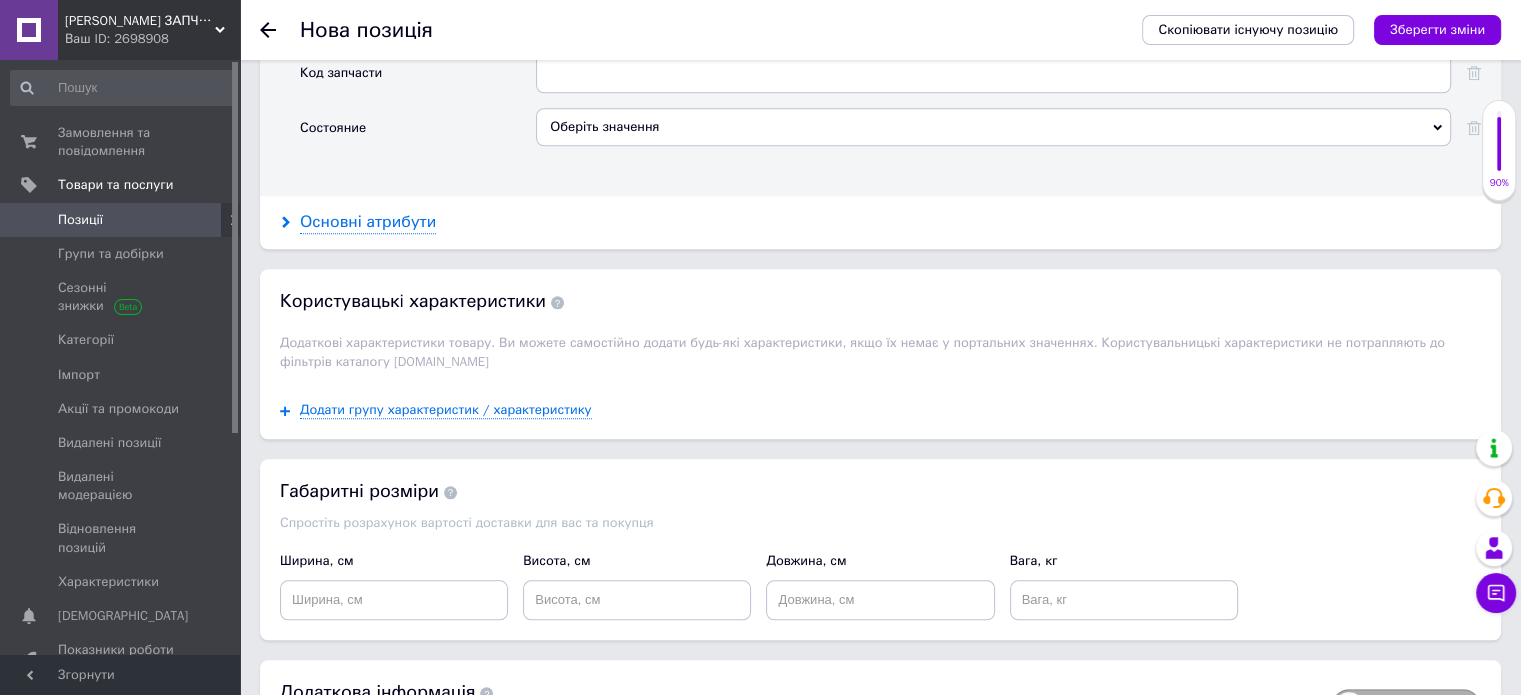 click on "Основні атрибути" at bounding box center [368, 222] 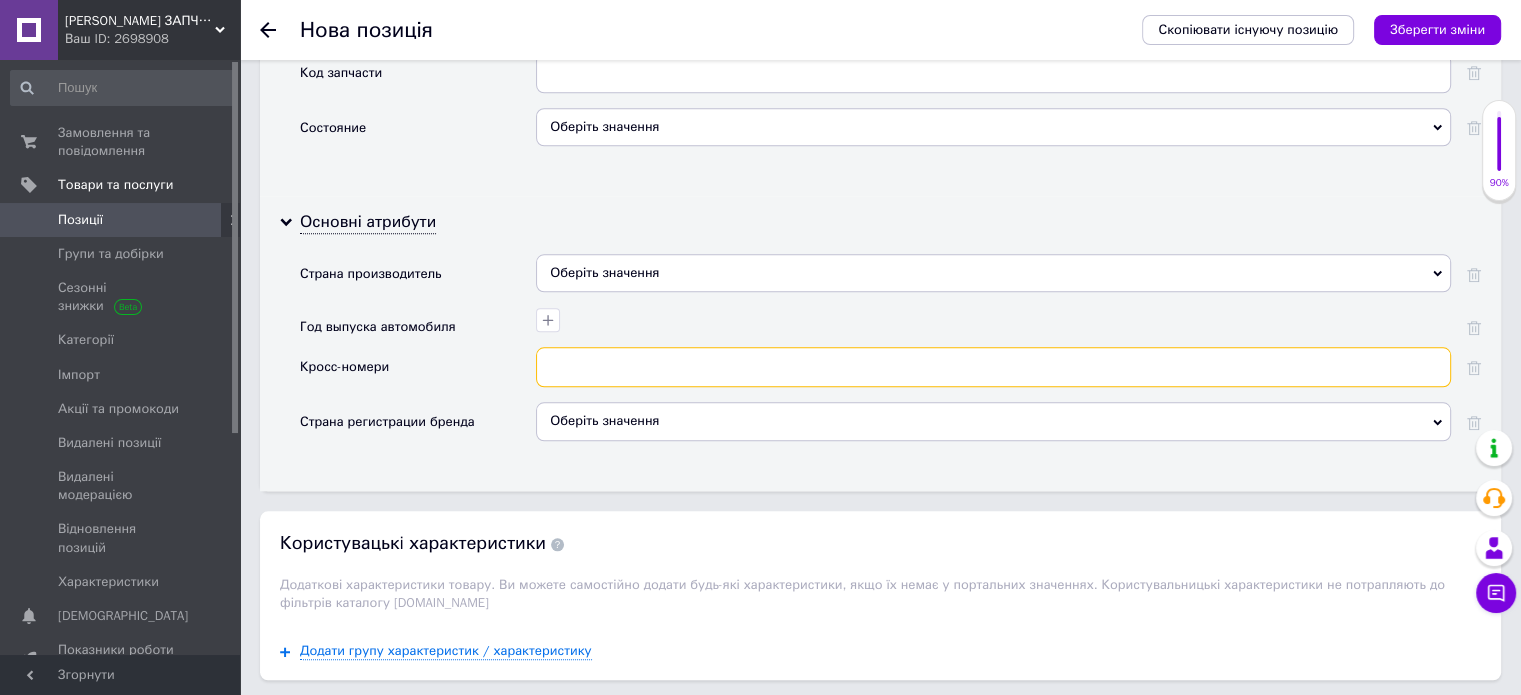 click at bounding box center [993, 367] 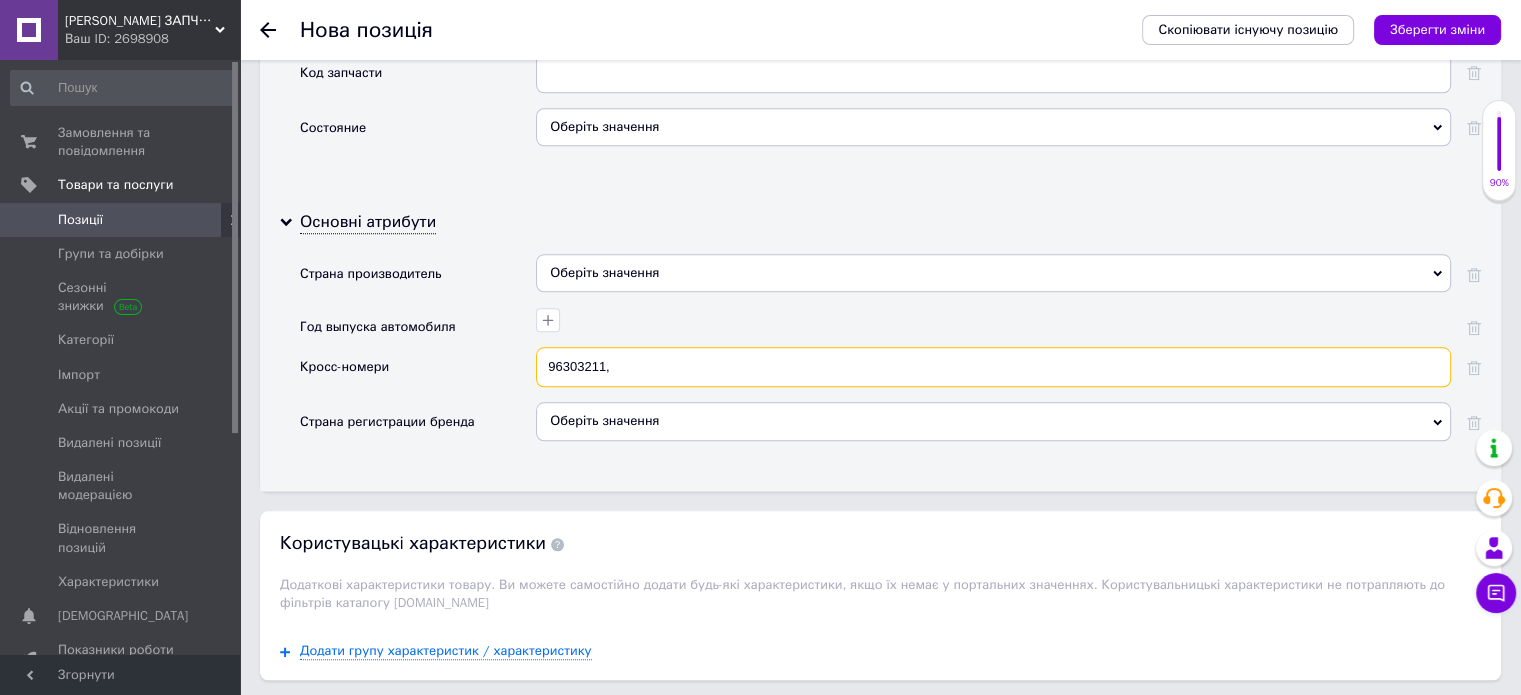 paste on "96348817" 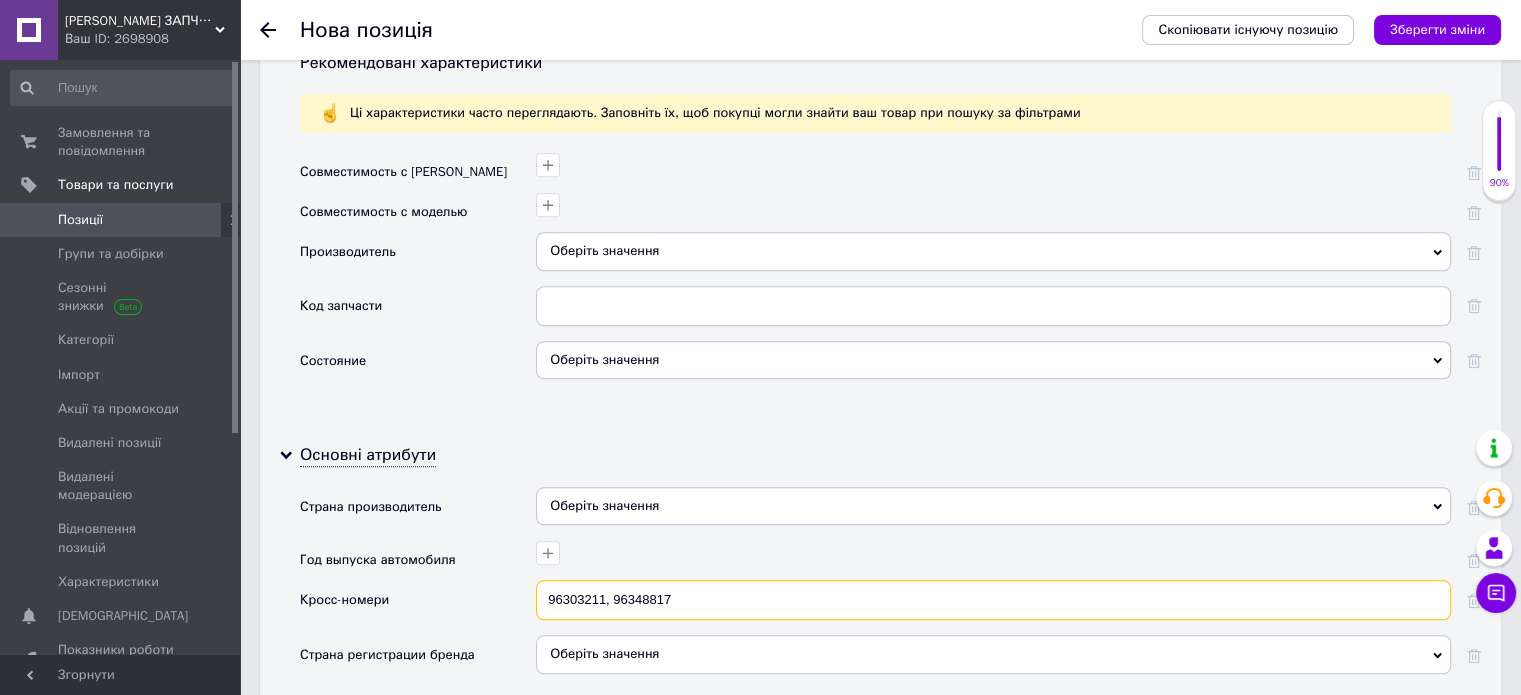 scroll, scrollTop: 1807, scrollLeft: 0, axis: vertical 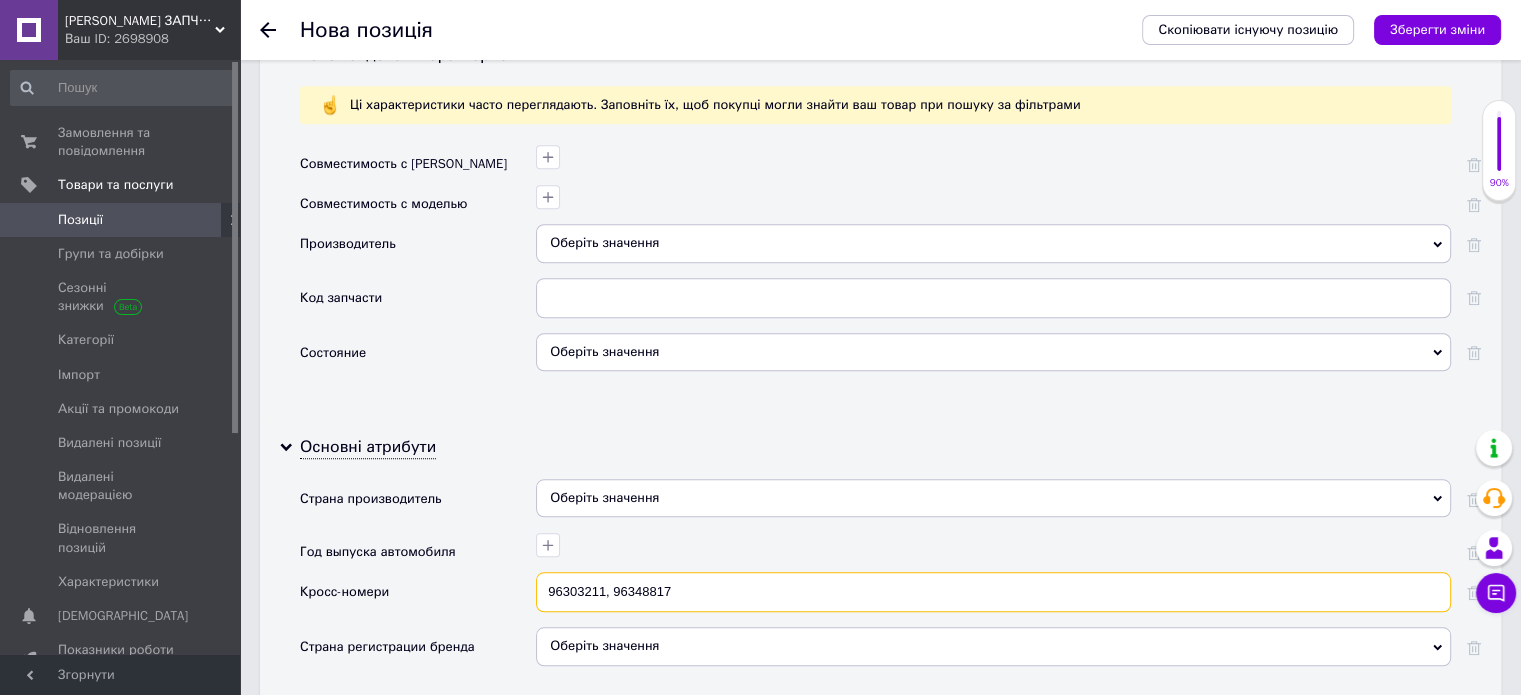type on "96303211, 96348817" 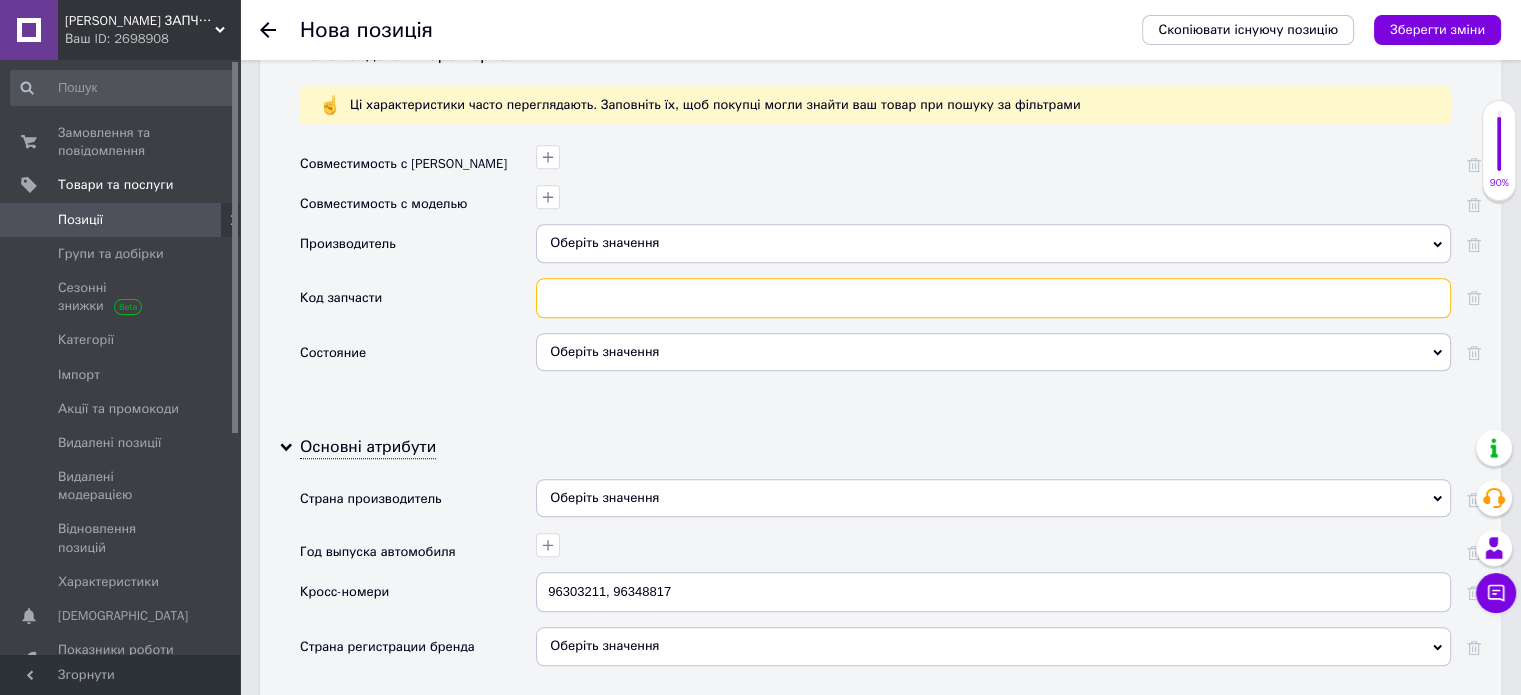 paste on "96348817" 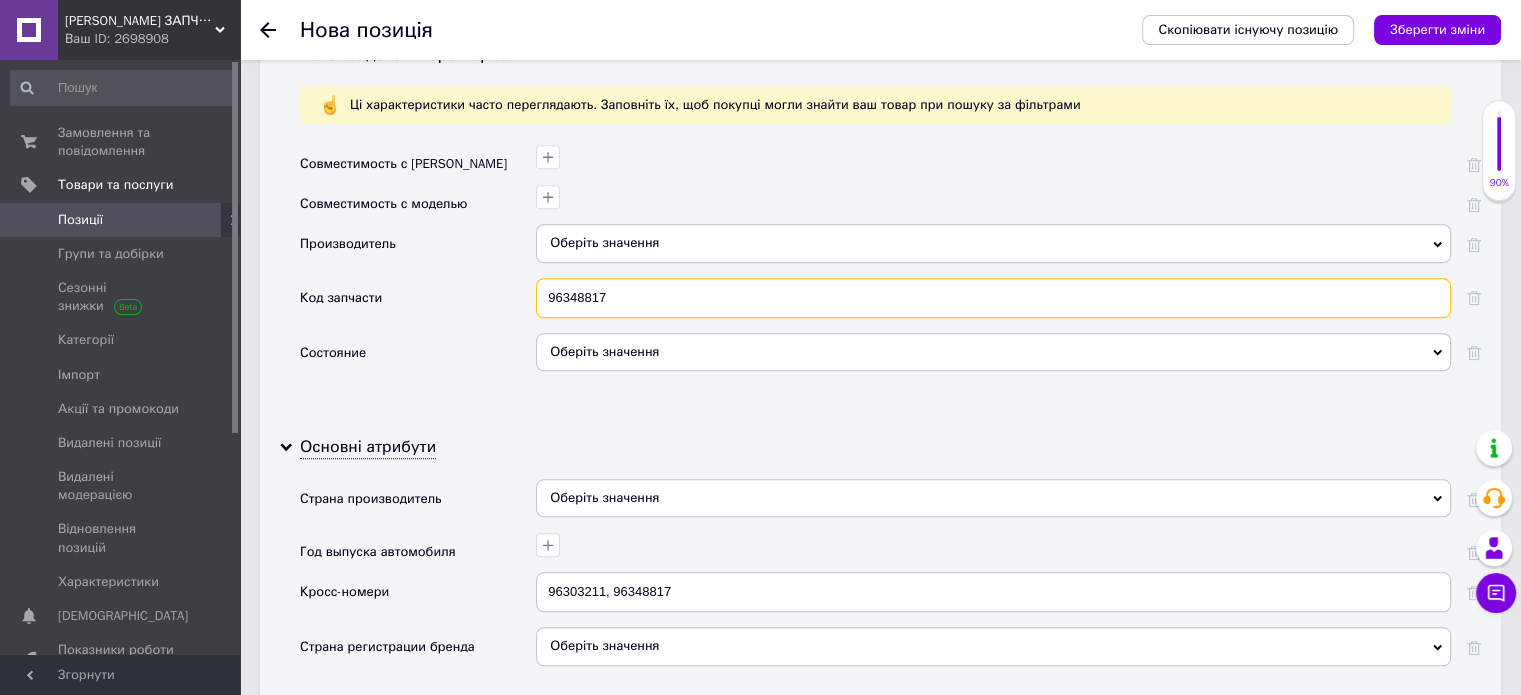 type on "96348817" 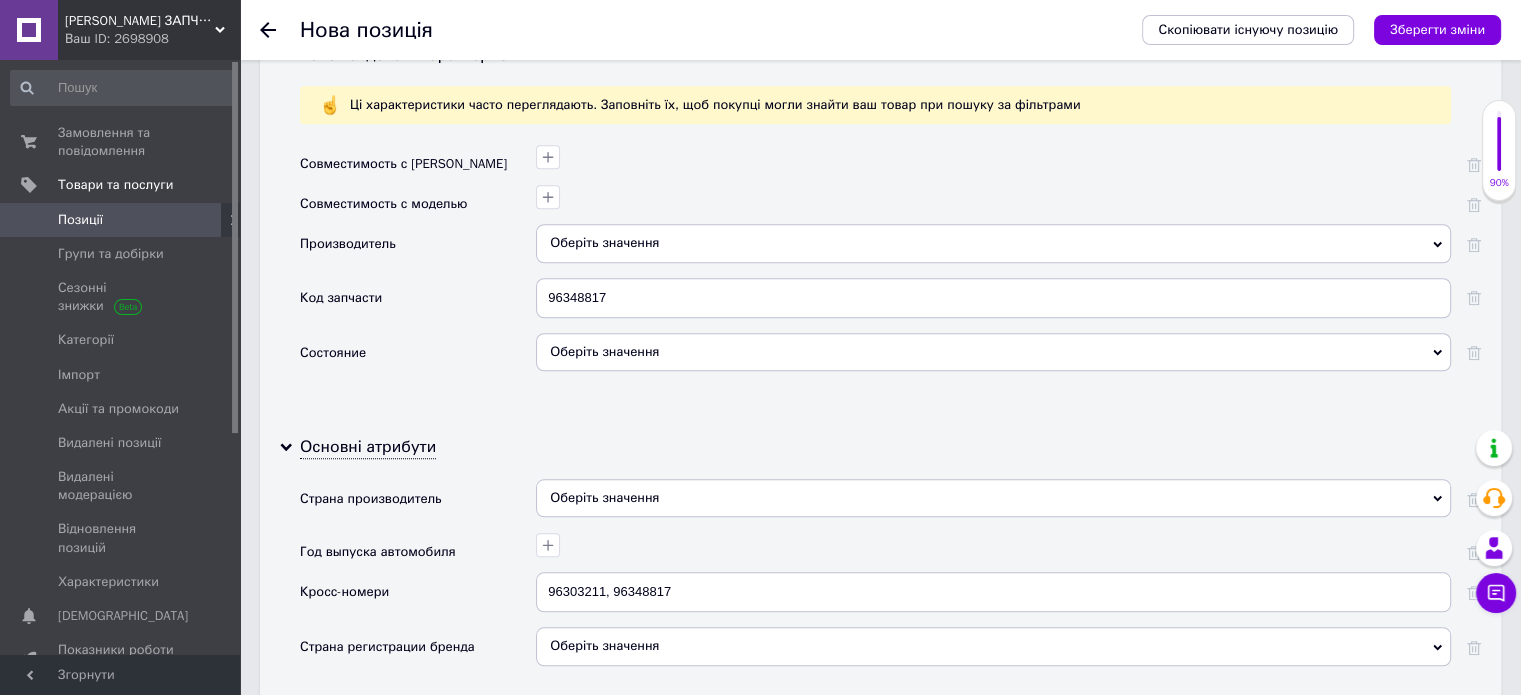 click on "Оберіть значення" at bounding box center [993, 352] 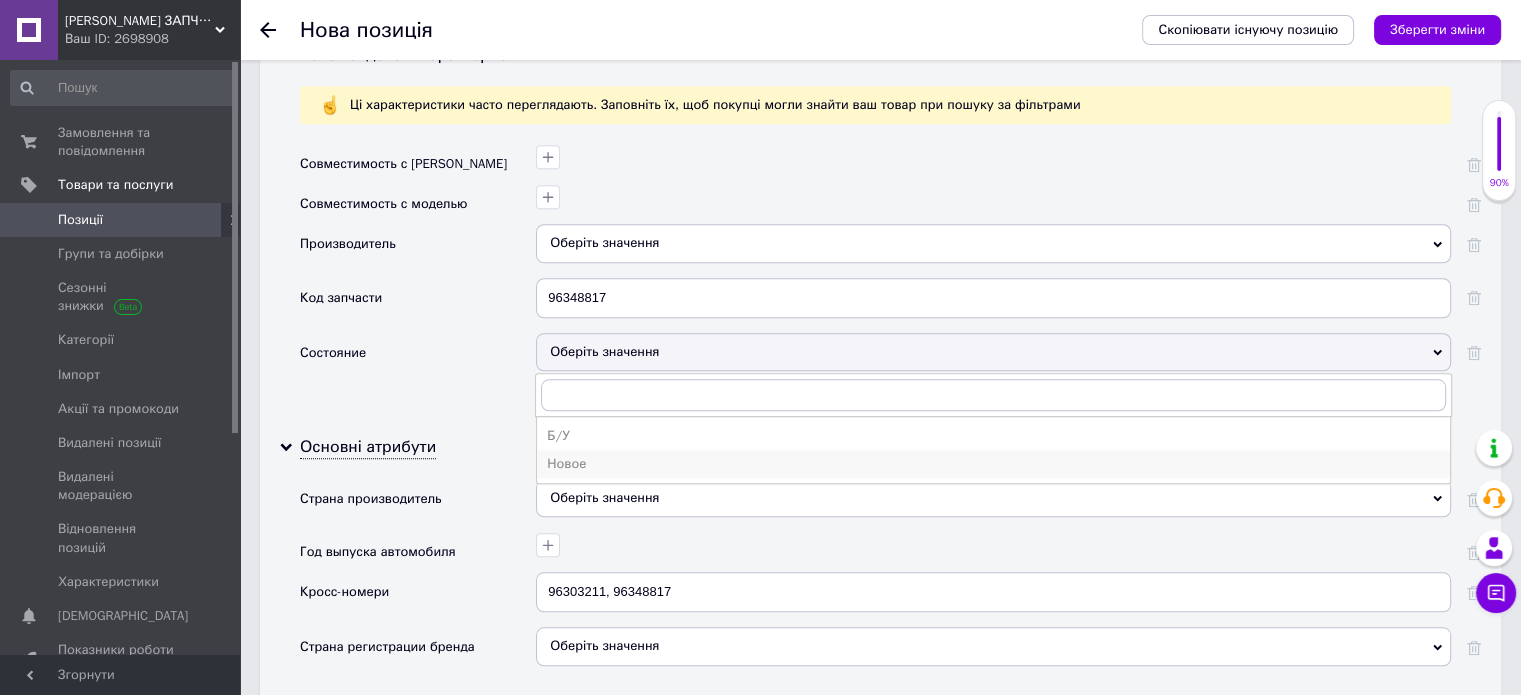 click on "Новое" at bounding box center (993, 464) 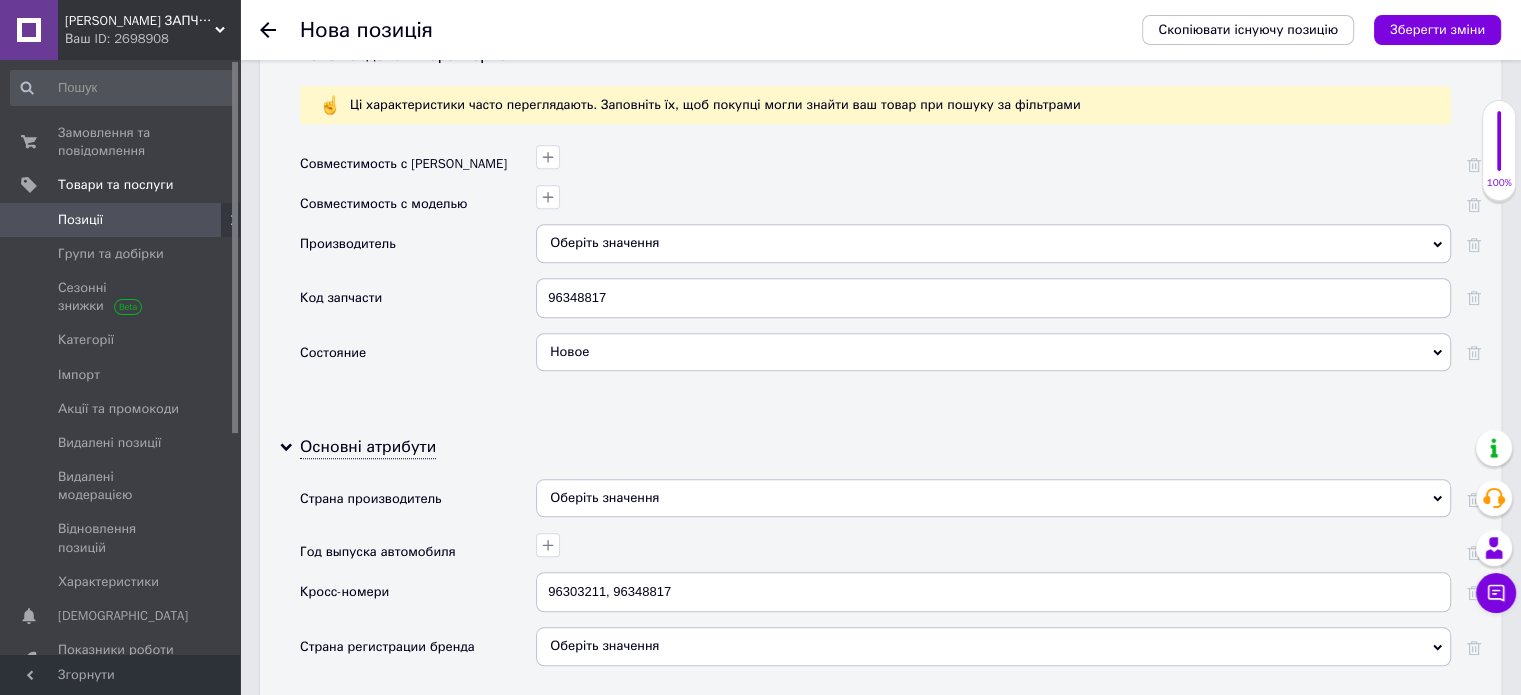 click on "Оберіть значення" at bounding box center (993, 243) 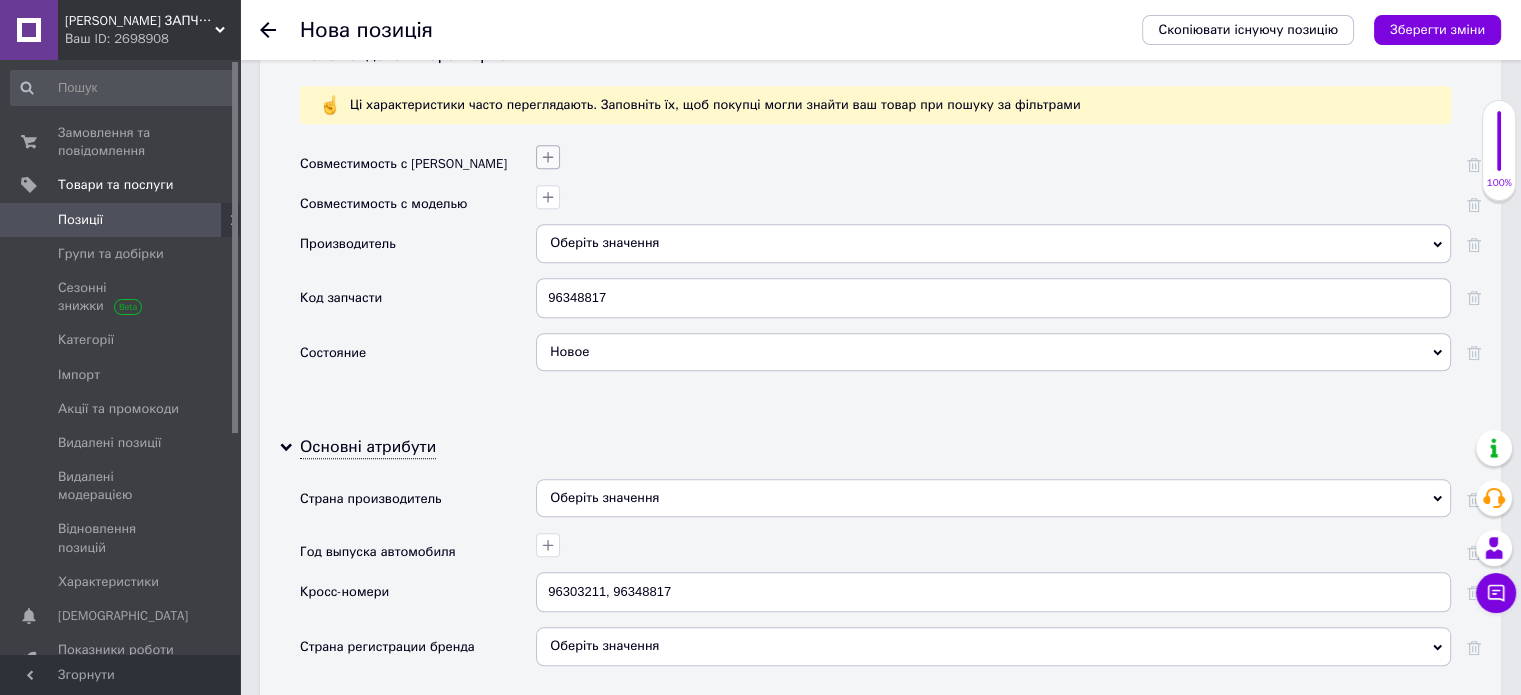 click at bounding box center [548, 157] 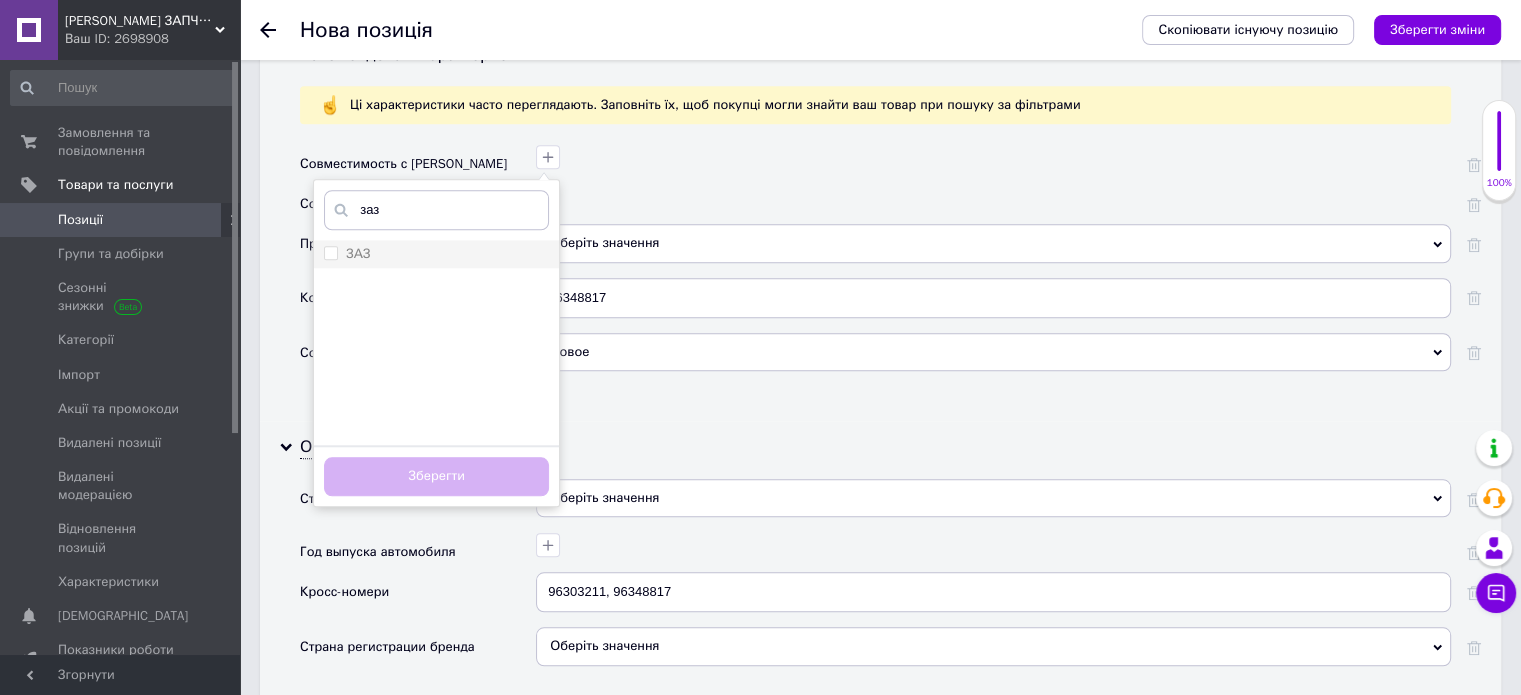 type on "заз" 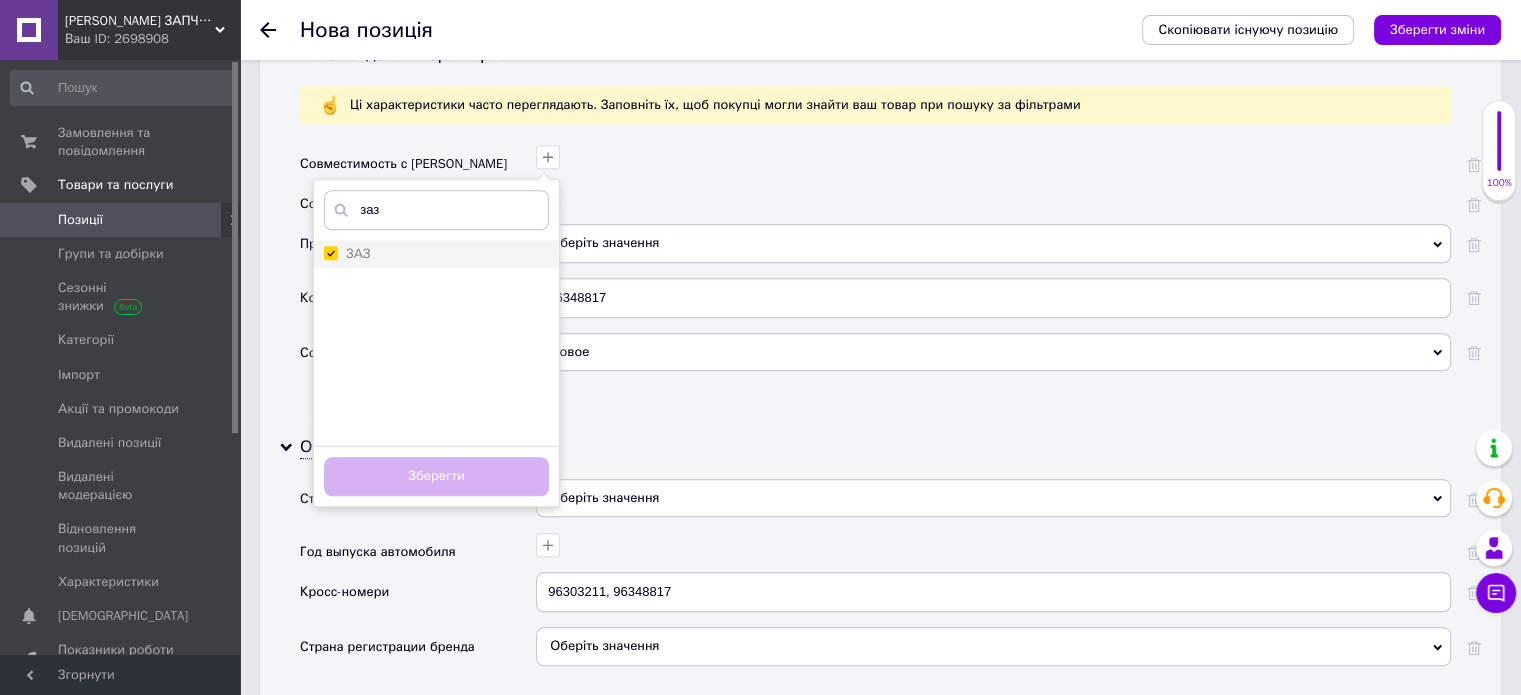 checkbox on "true" 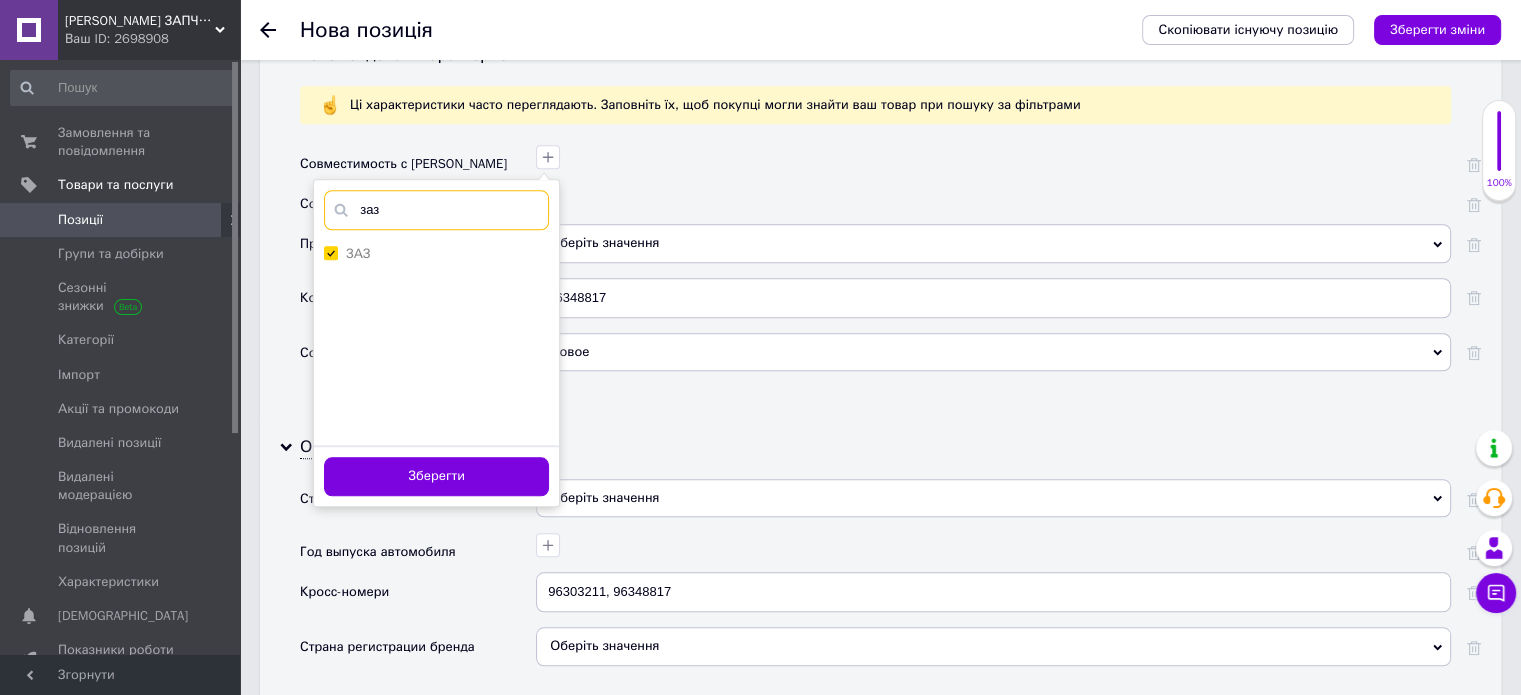 click on "заз" at bounding box center [436, 210] 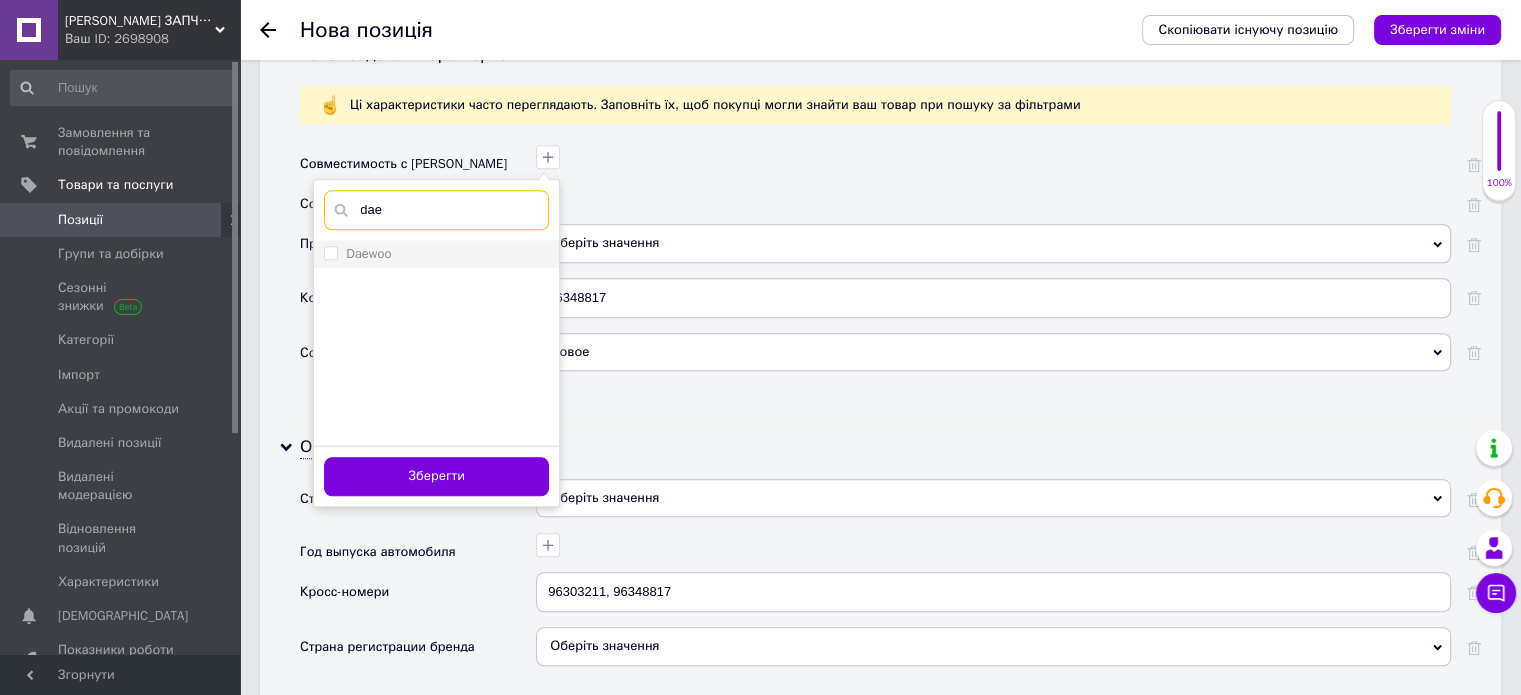 type on "dae" 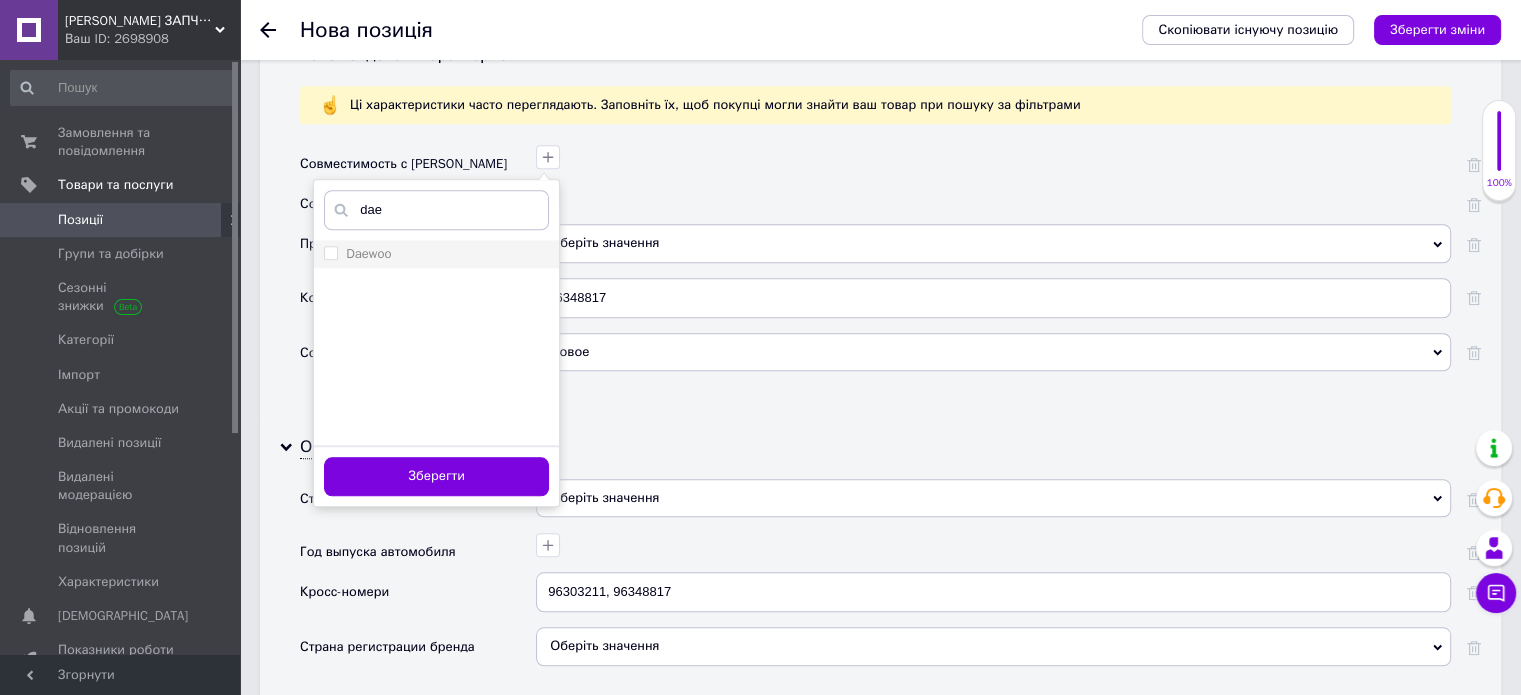 click on "Daewoo" at bounding box center [368, 253] 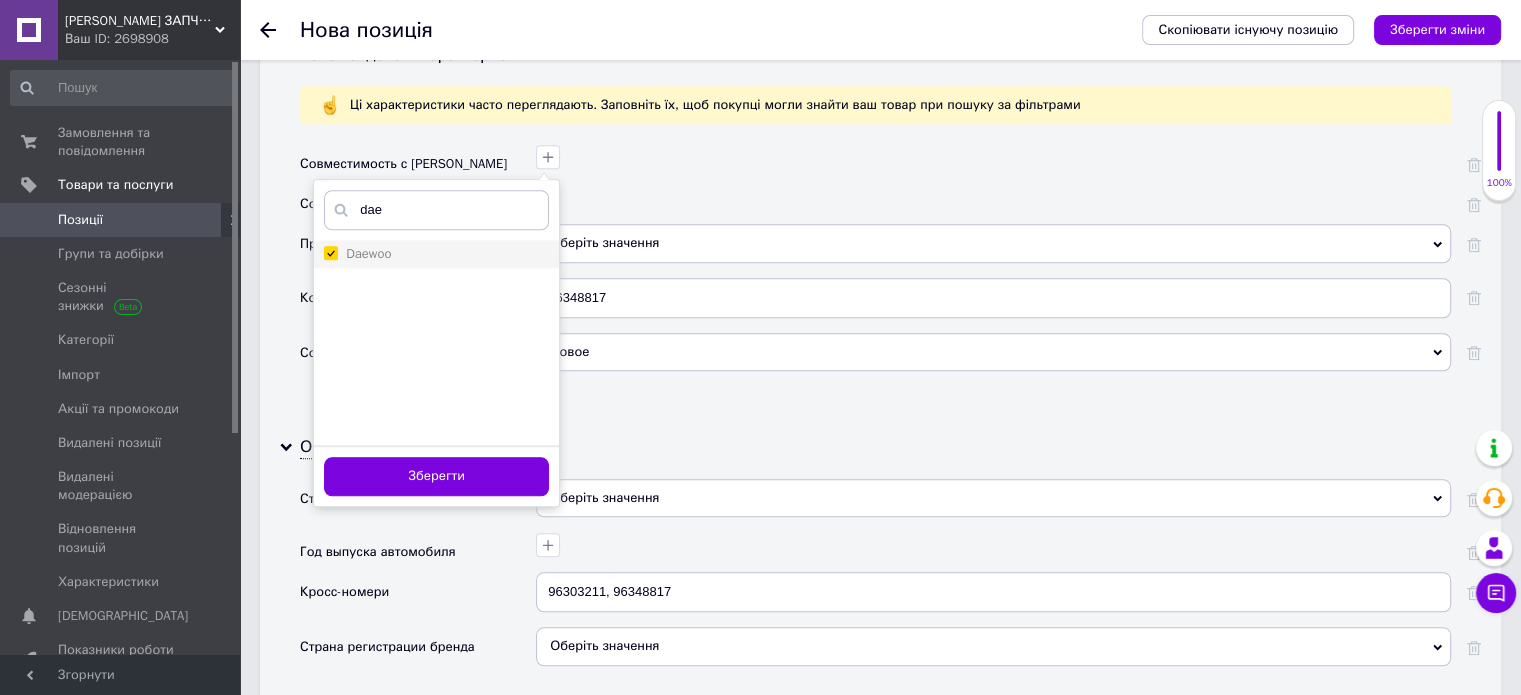 checkbox on "true" 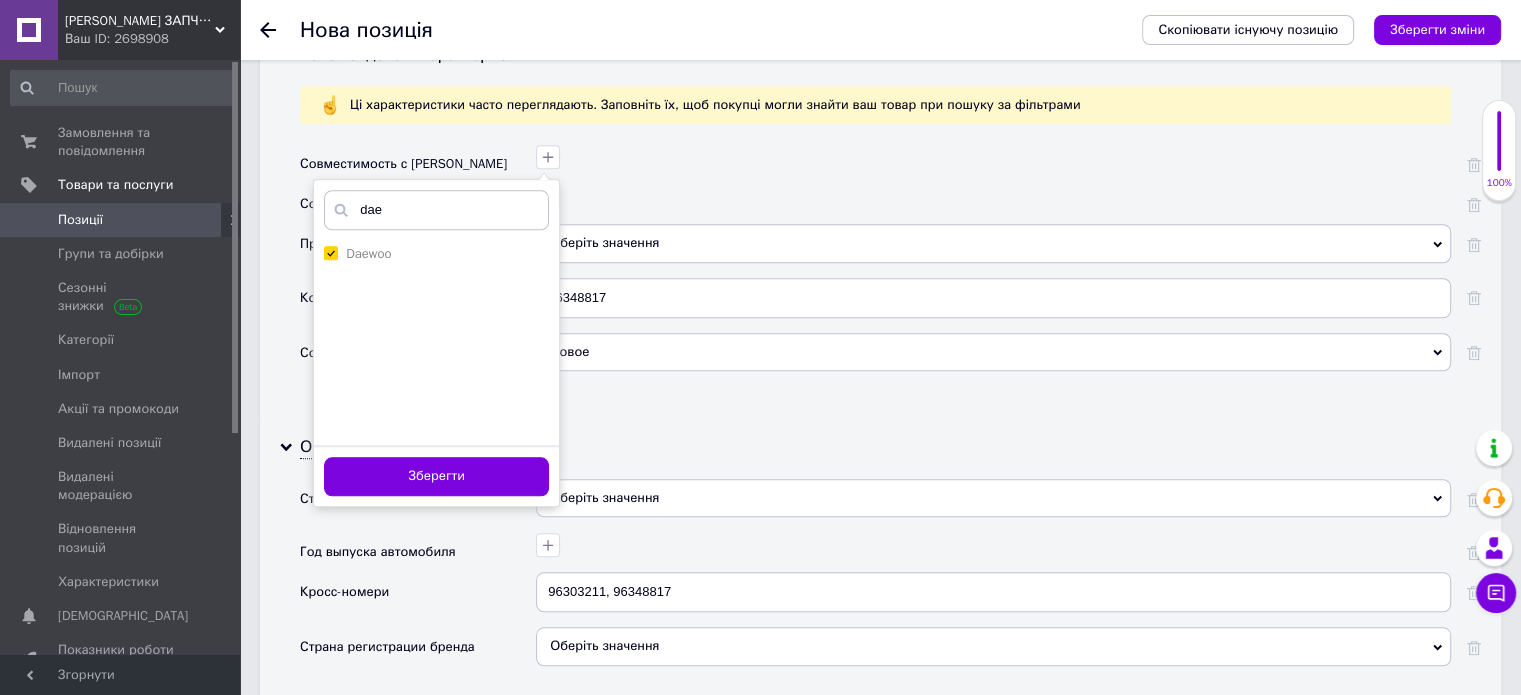 click on "Зберегти" at bounding box center [436, 475] 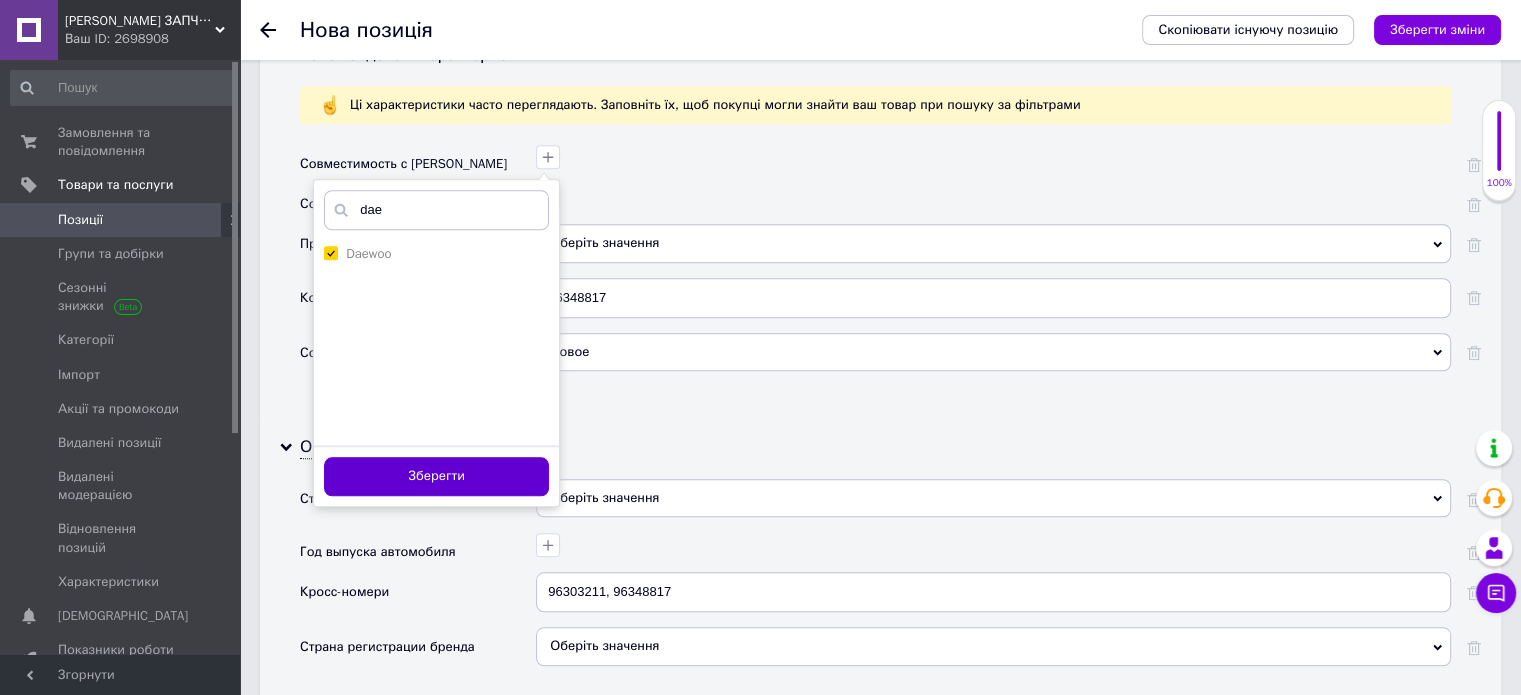 click on "Зберегти" at bounding box center (436, 476) 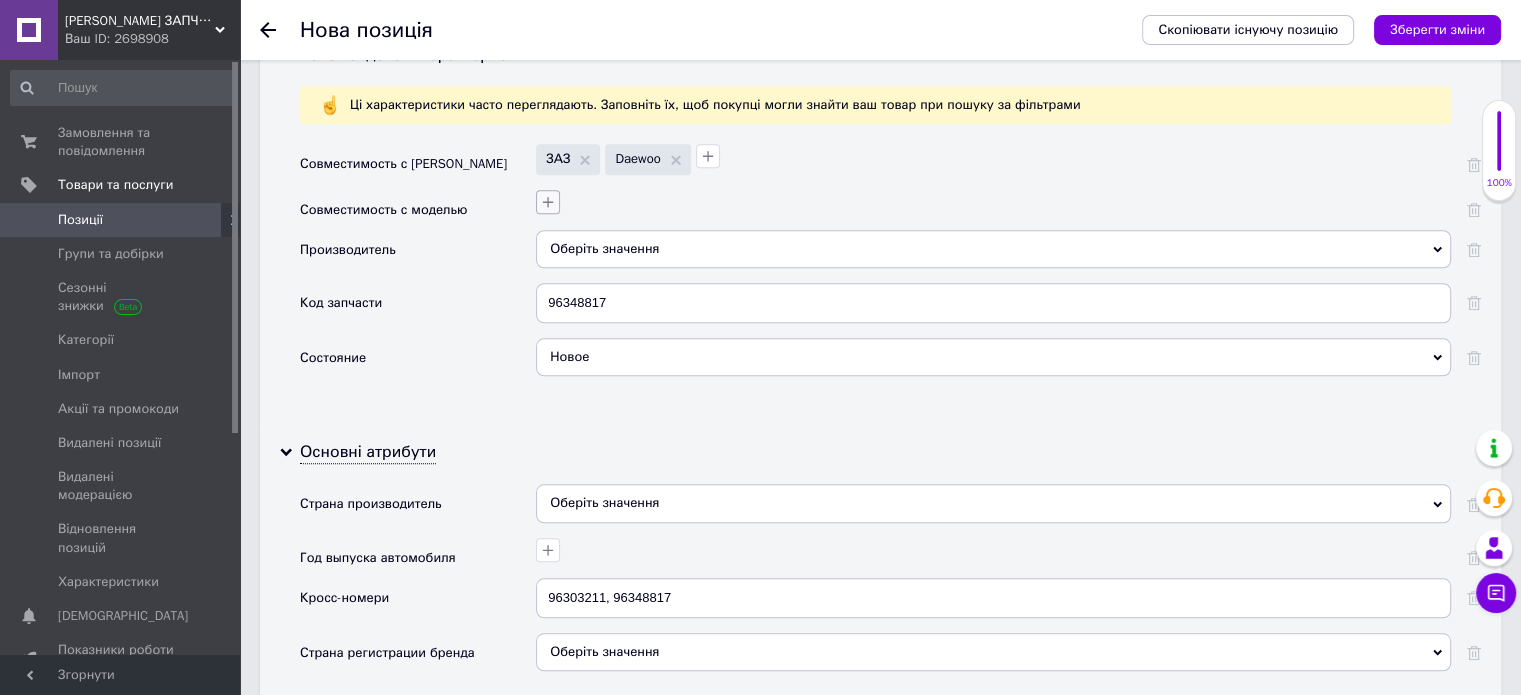 click 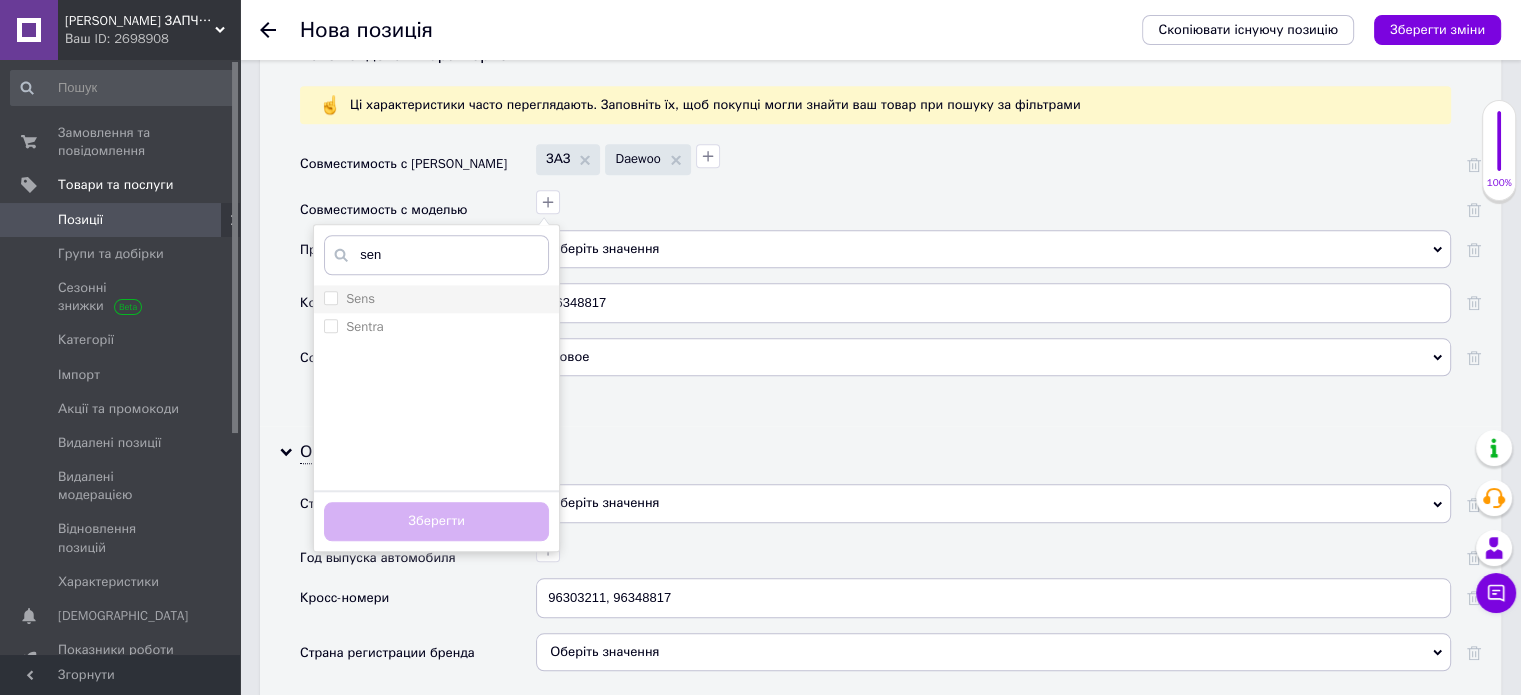 type on "sen" 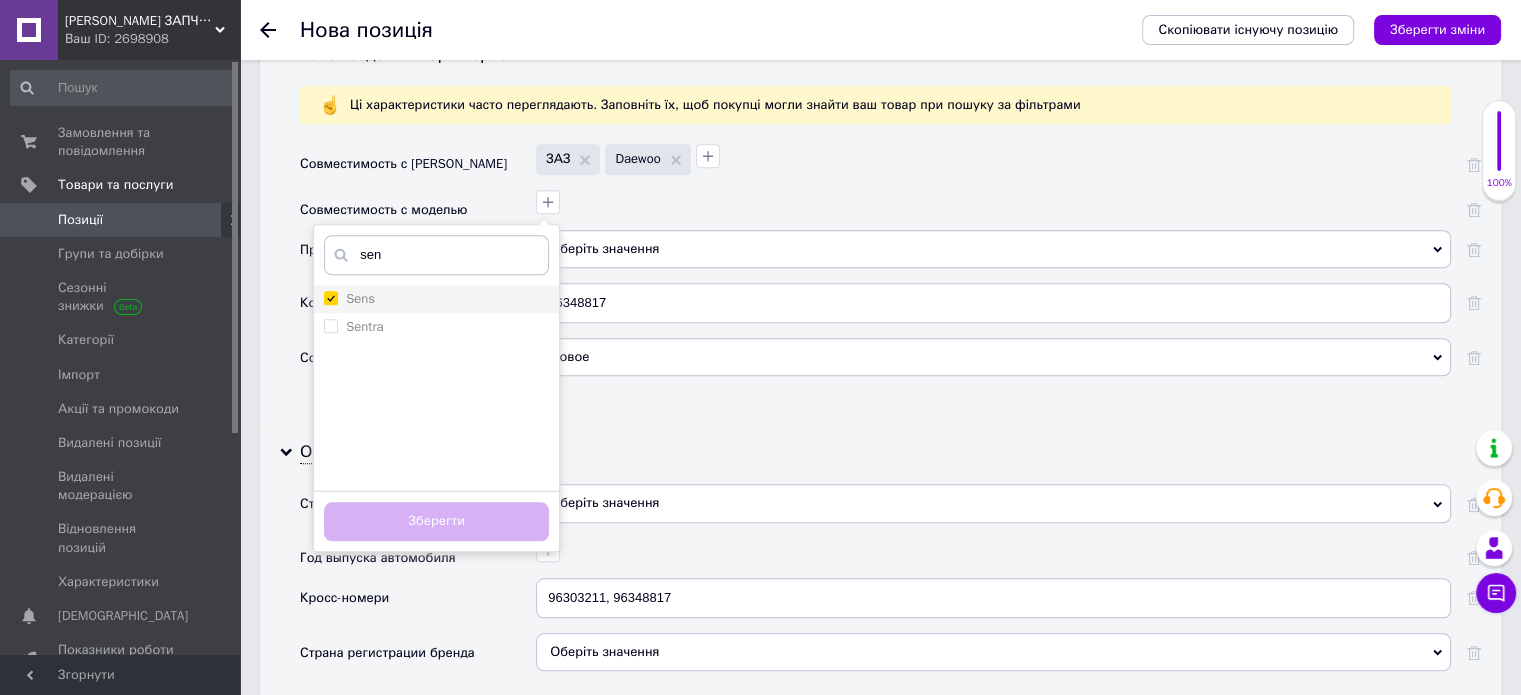 checkbox on "true" 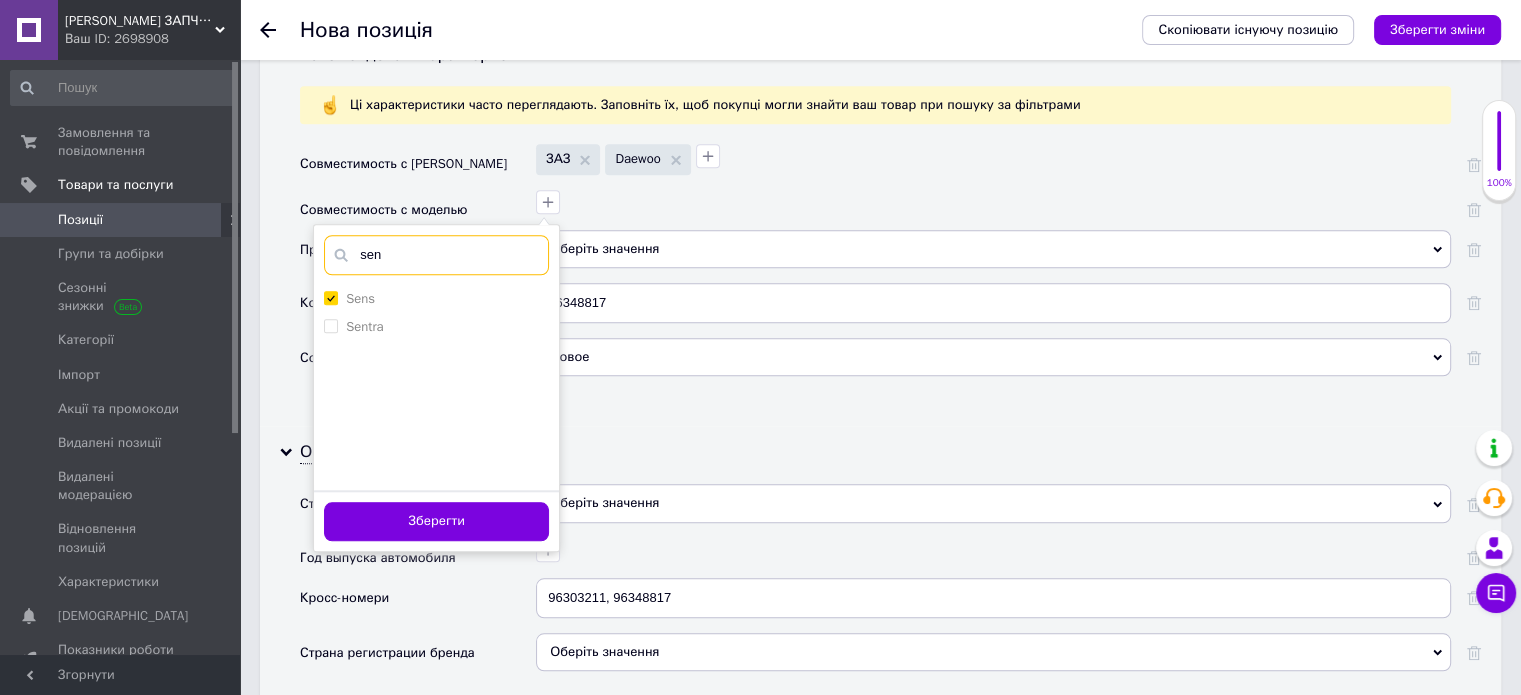 click on "sen" at bounding box center (436, 255) 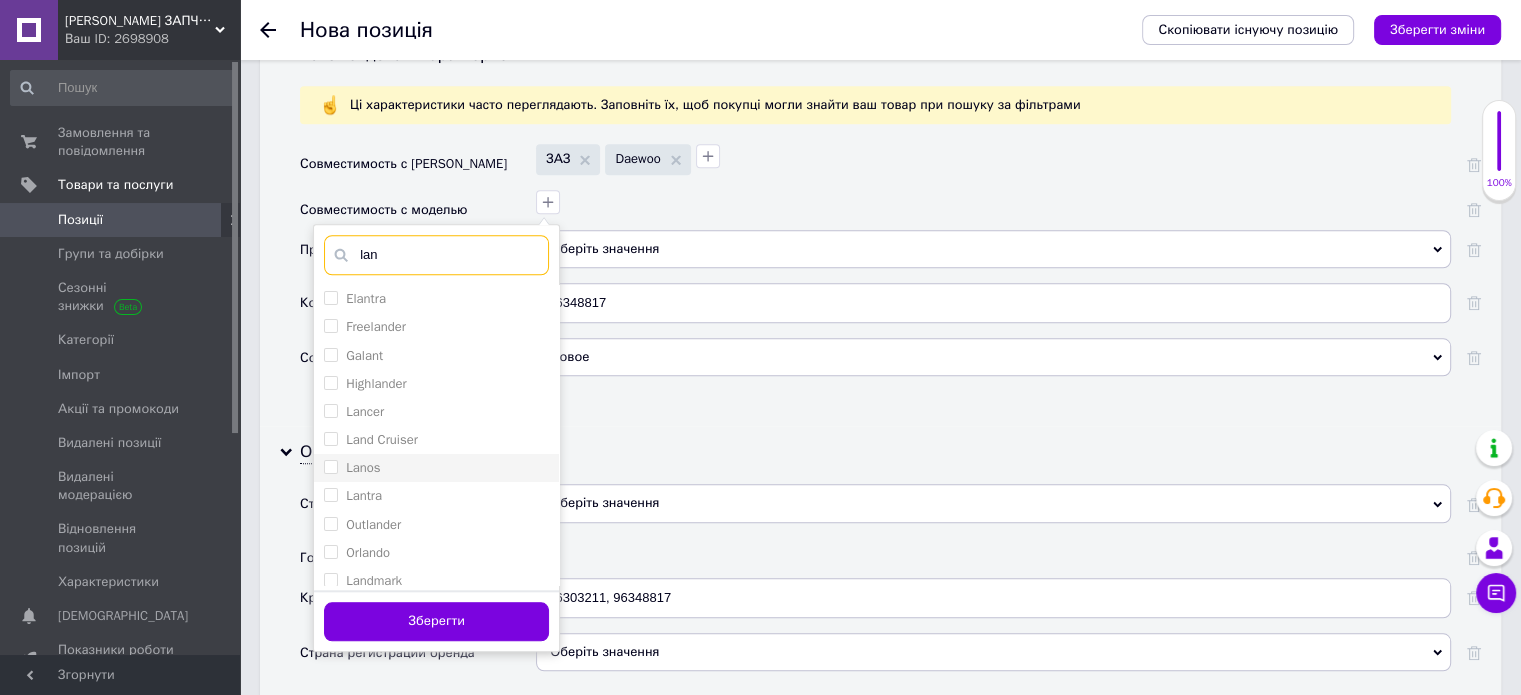 type on "lan" 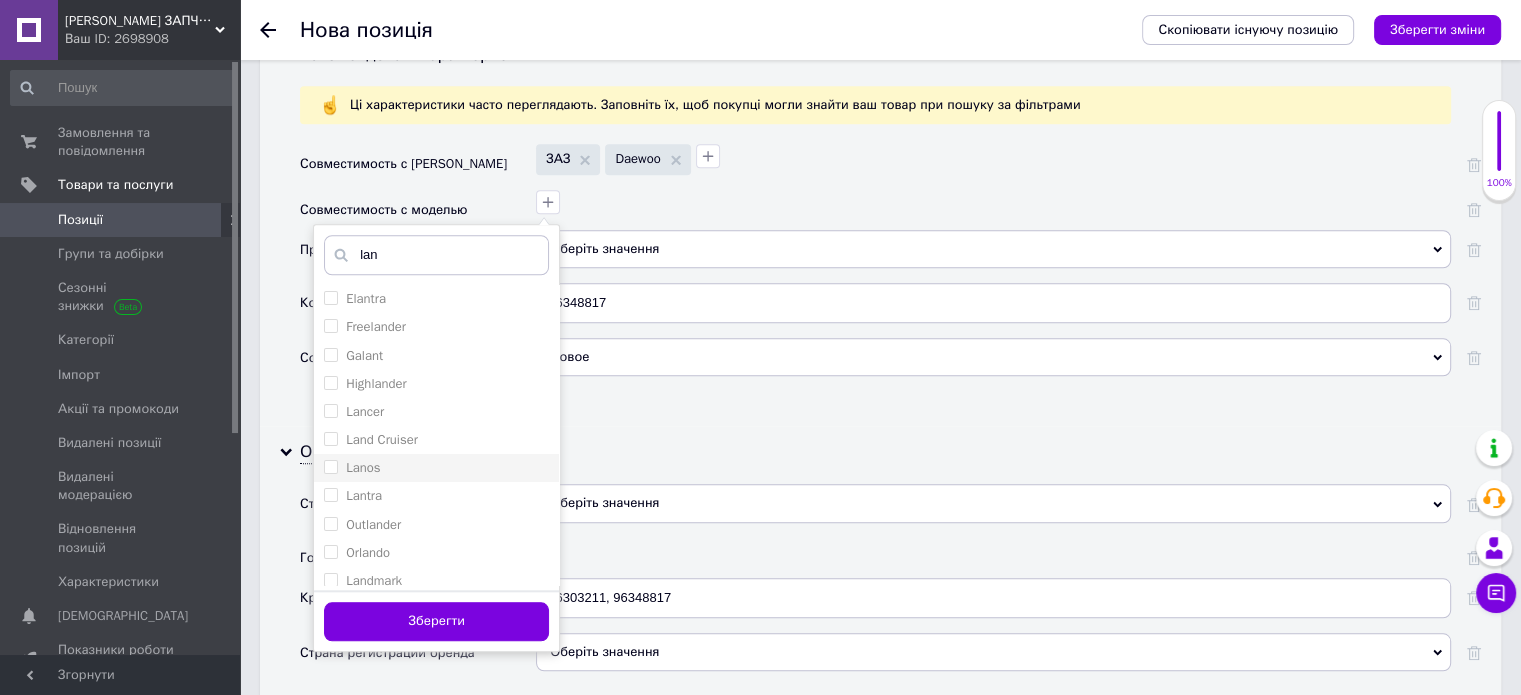click on "Lanos" at bounding box center (363, 467) 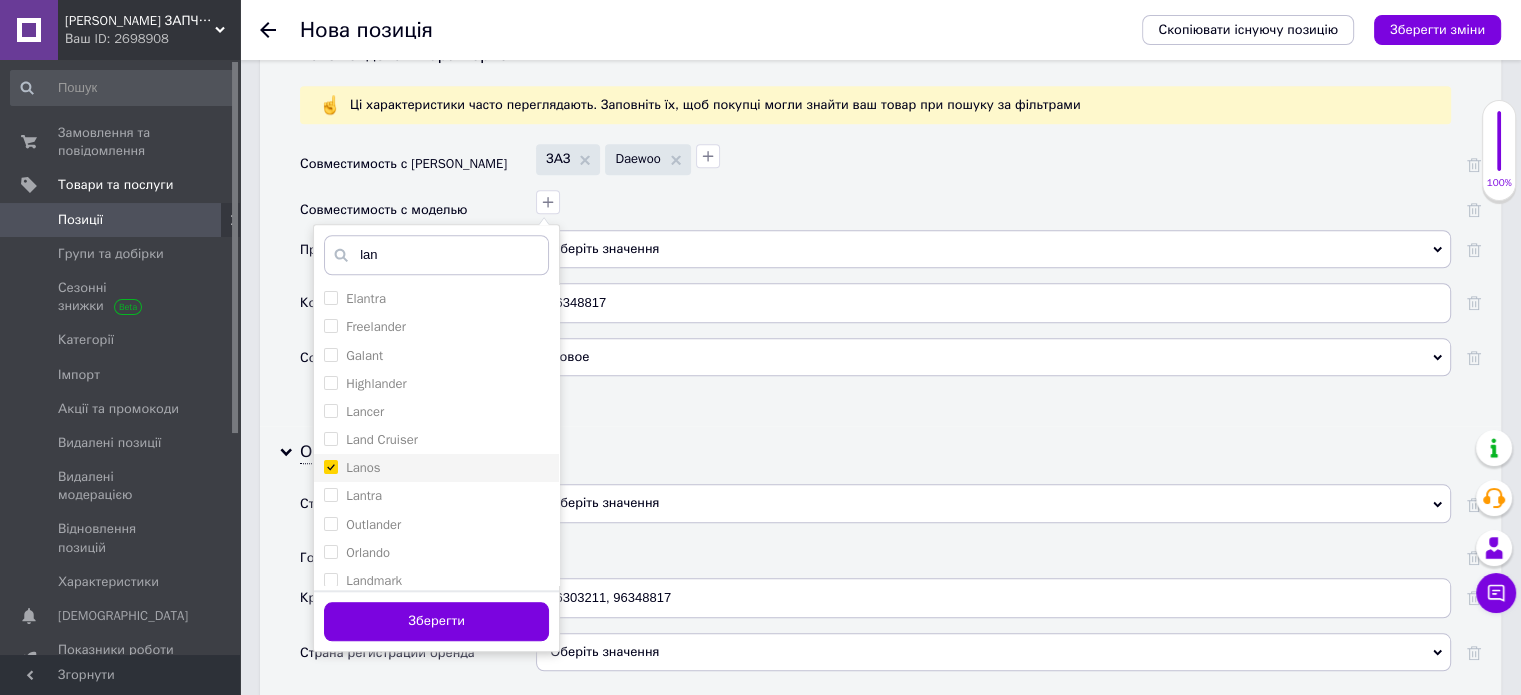 checkbox on "true" 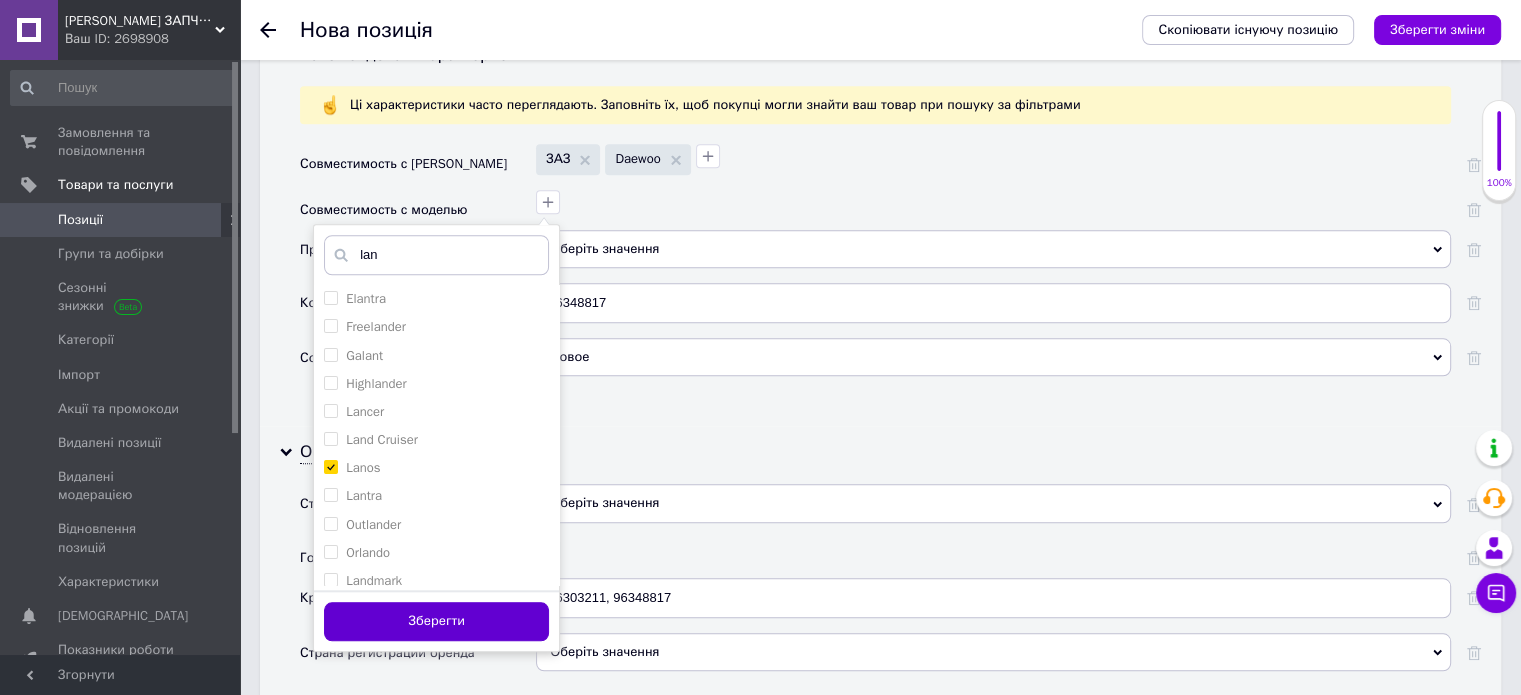 click on "Зберегти" at bounding box center (436, 621) 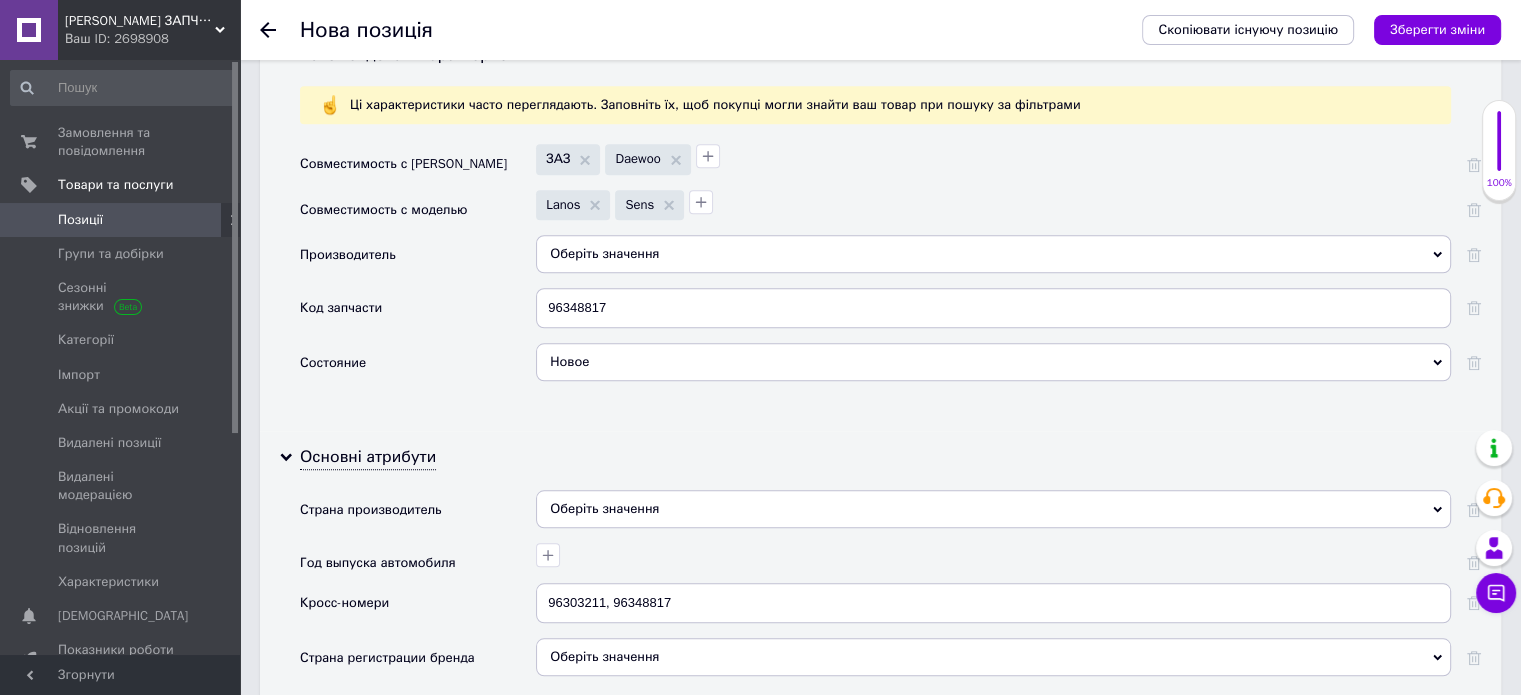 click on "Оберіть значення" at bounding box center (993, 254) 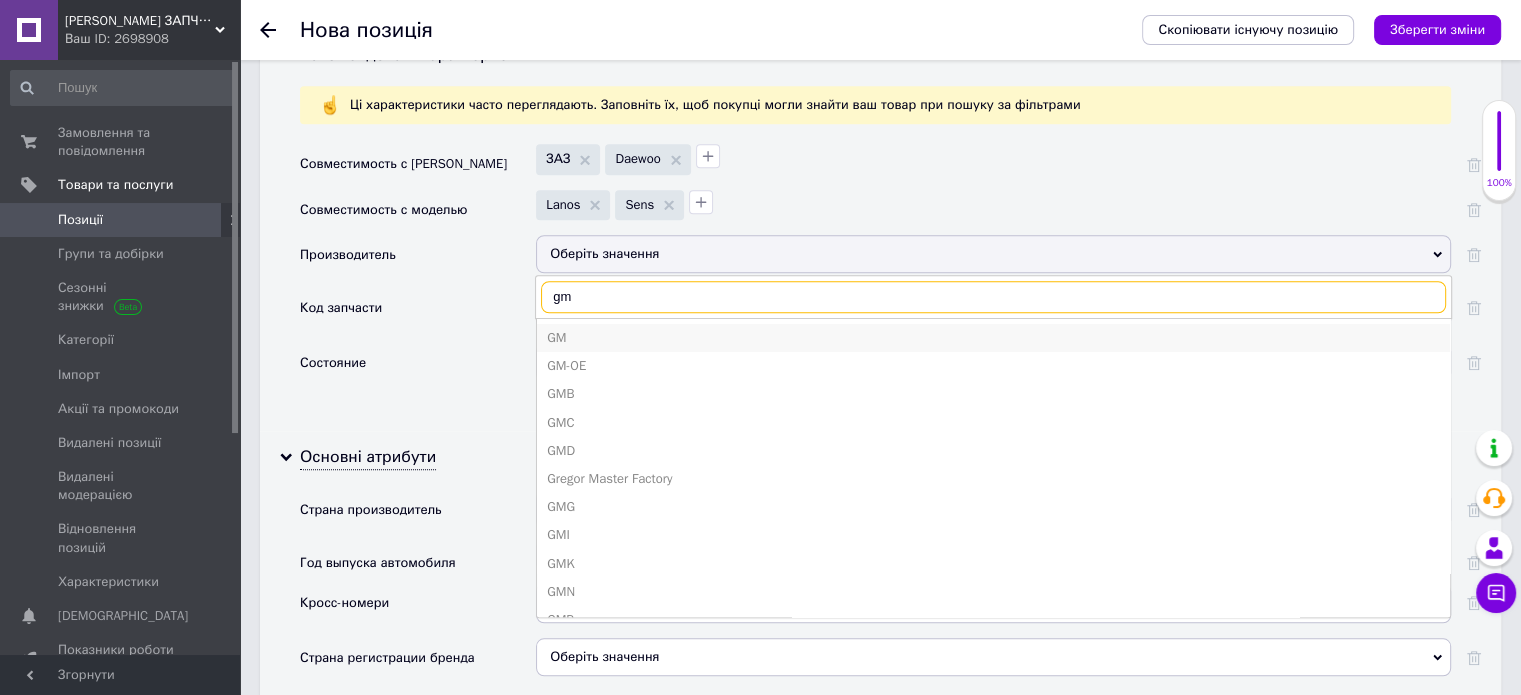 type on "gm" 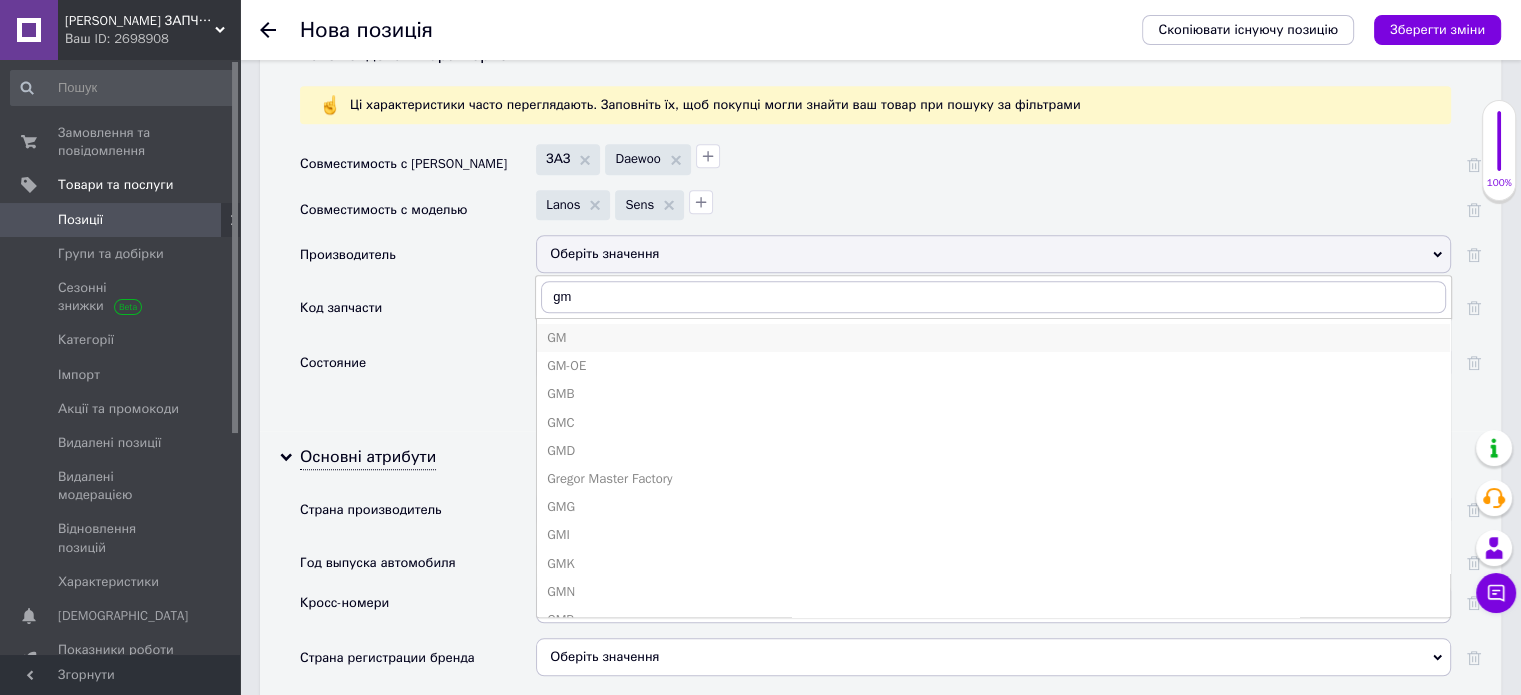 click on "GM" at bounding box center (993, 338) 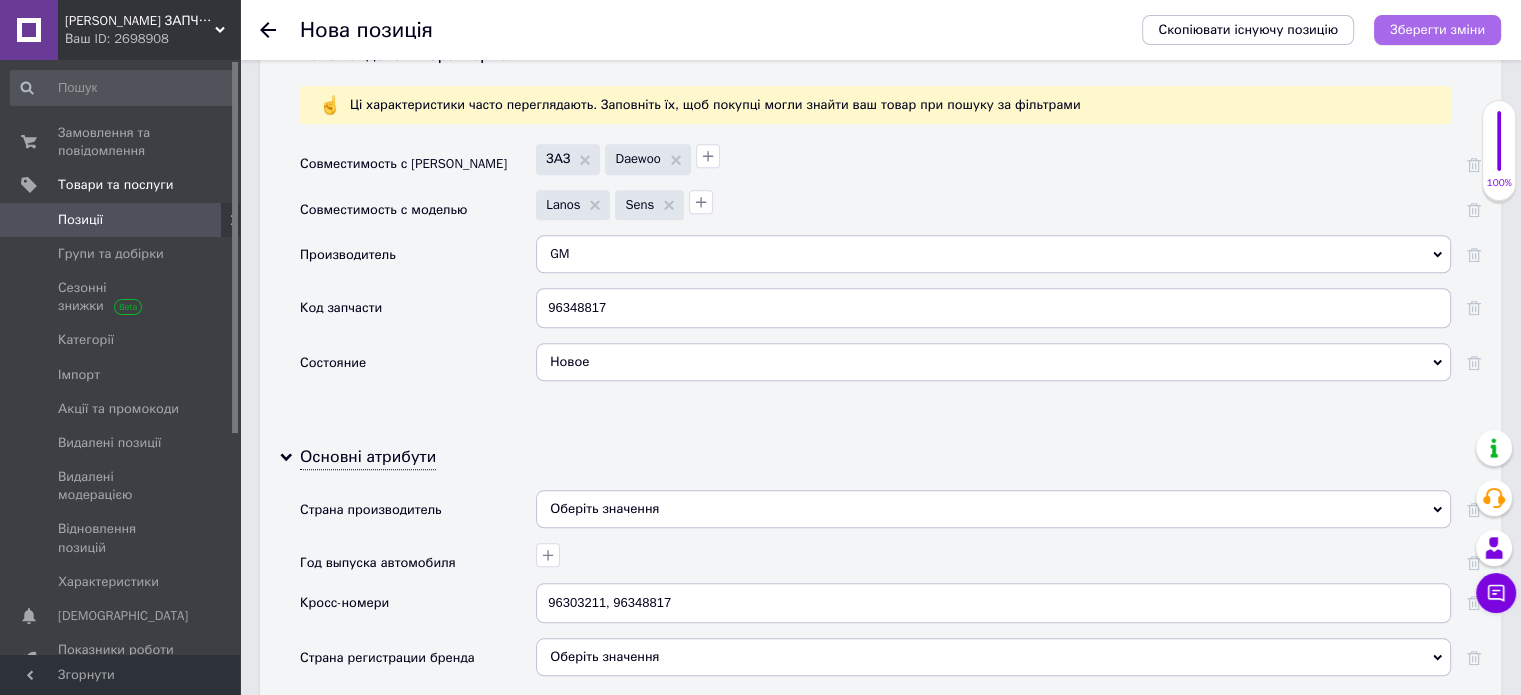 click on "Зберегти зміни" at bounding box center [1437, 29] 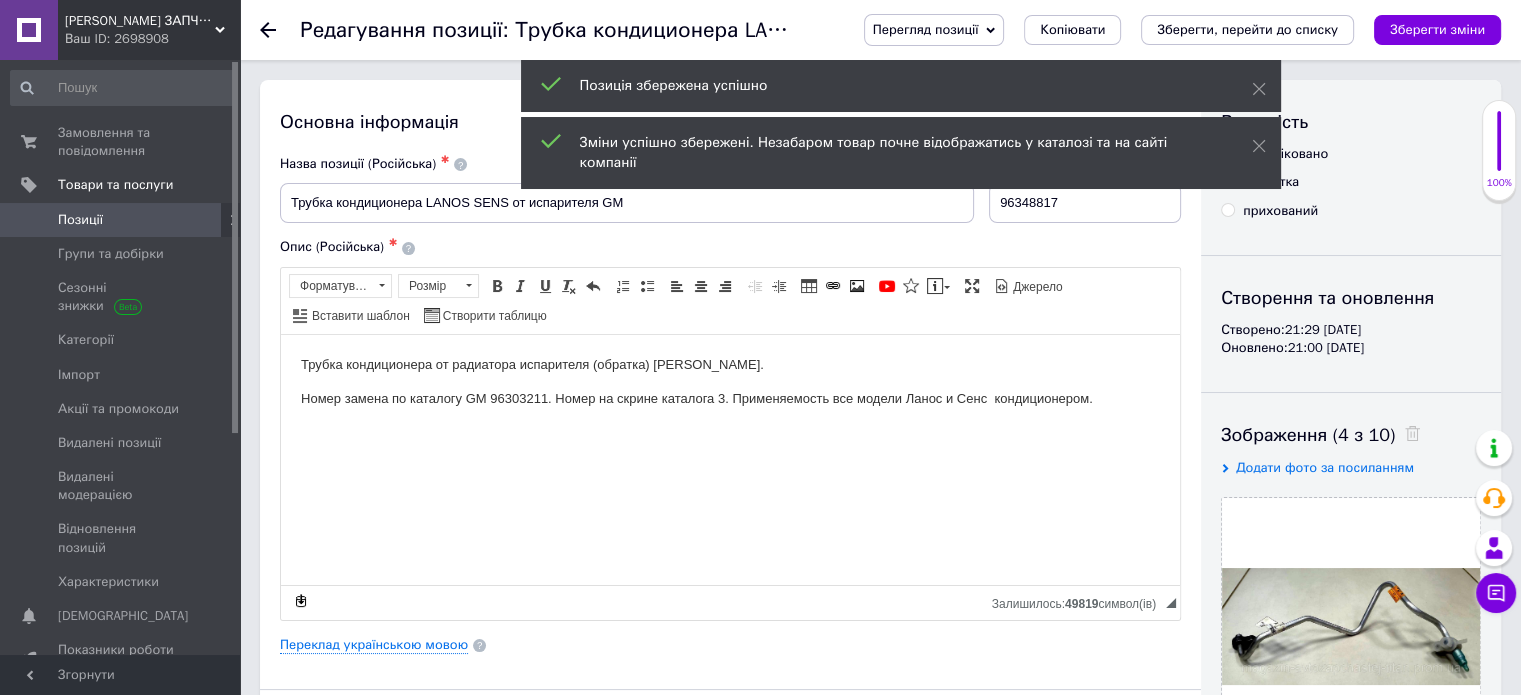 scroll, scrollTop: 0, scrollLeft: 0, axis: both 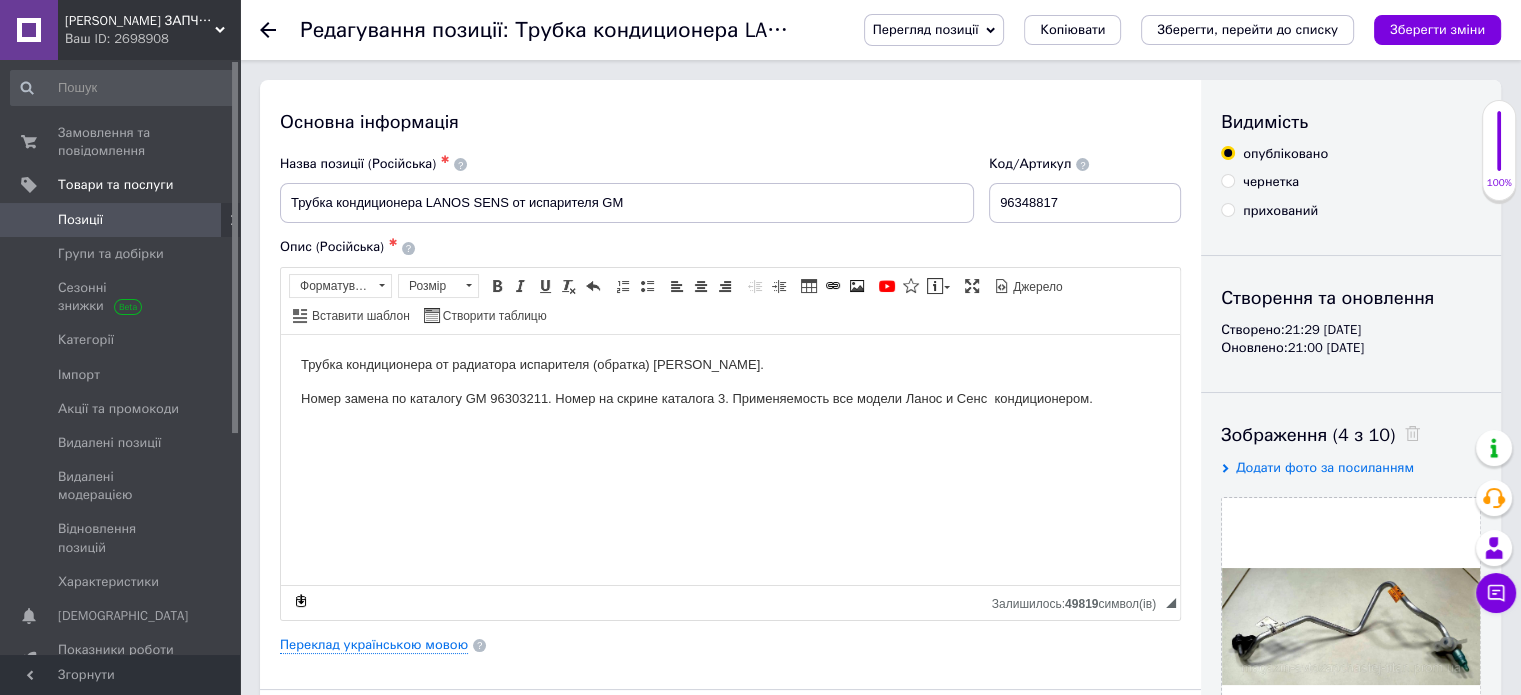 click on "Позиції" at bounding box center [80, 220] 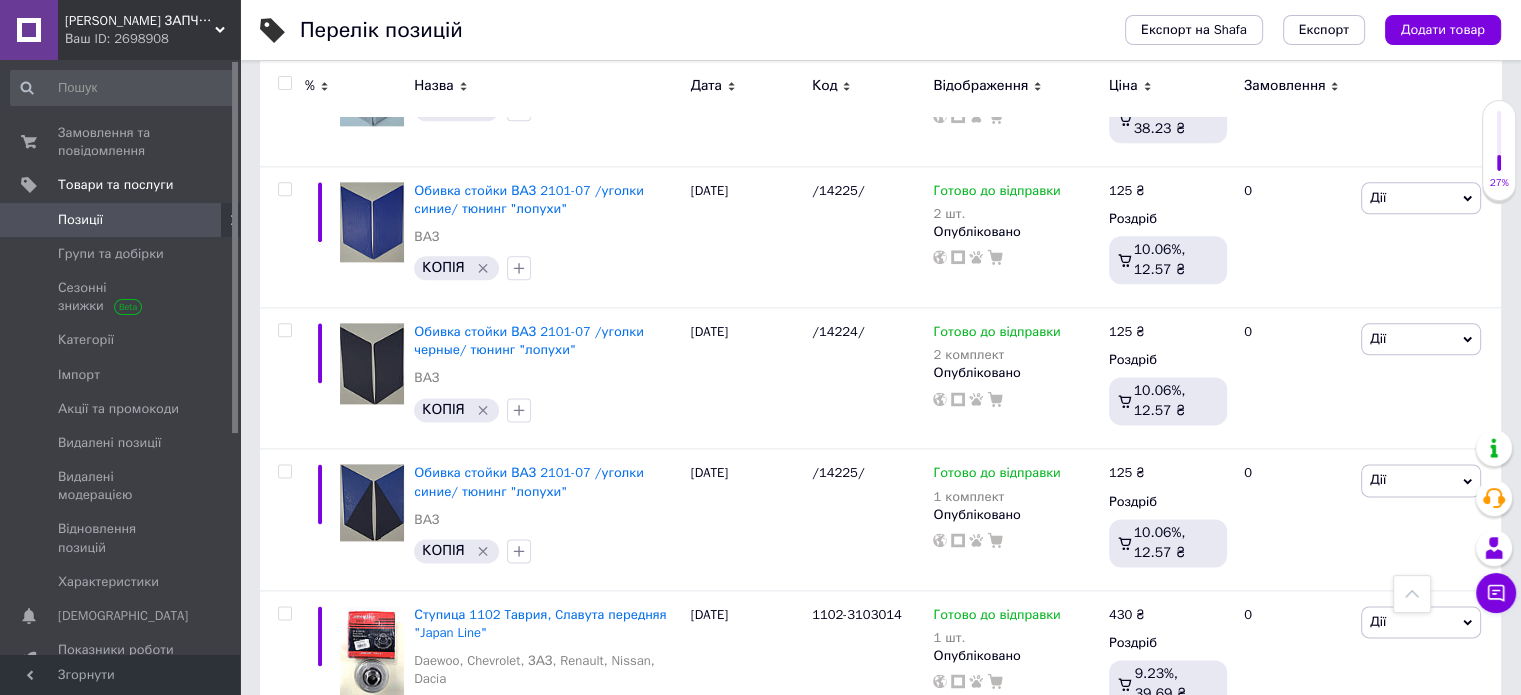 scroll, scrollTop: 2492, scrollLeft: 0, axis: vertical 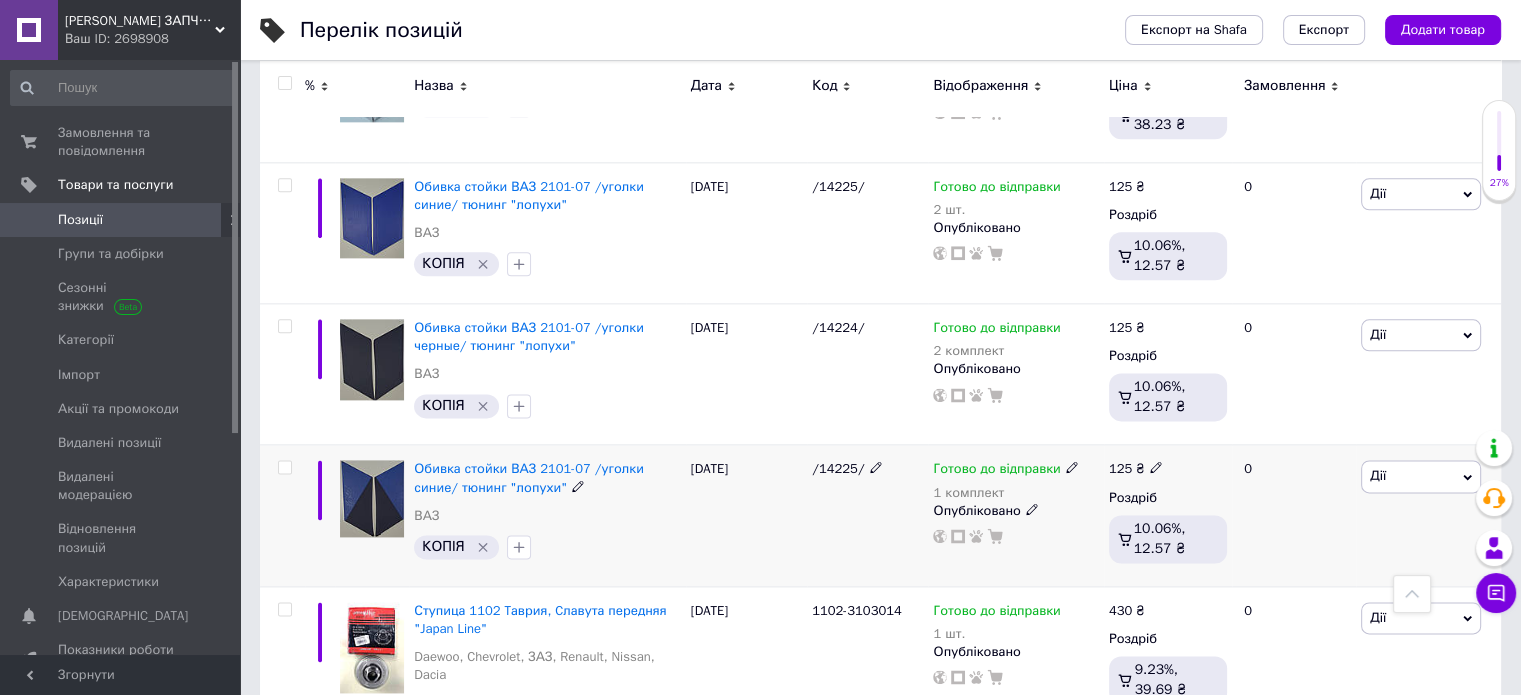 click on "КОПІЯ" at bounding box center (456, 547) 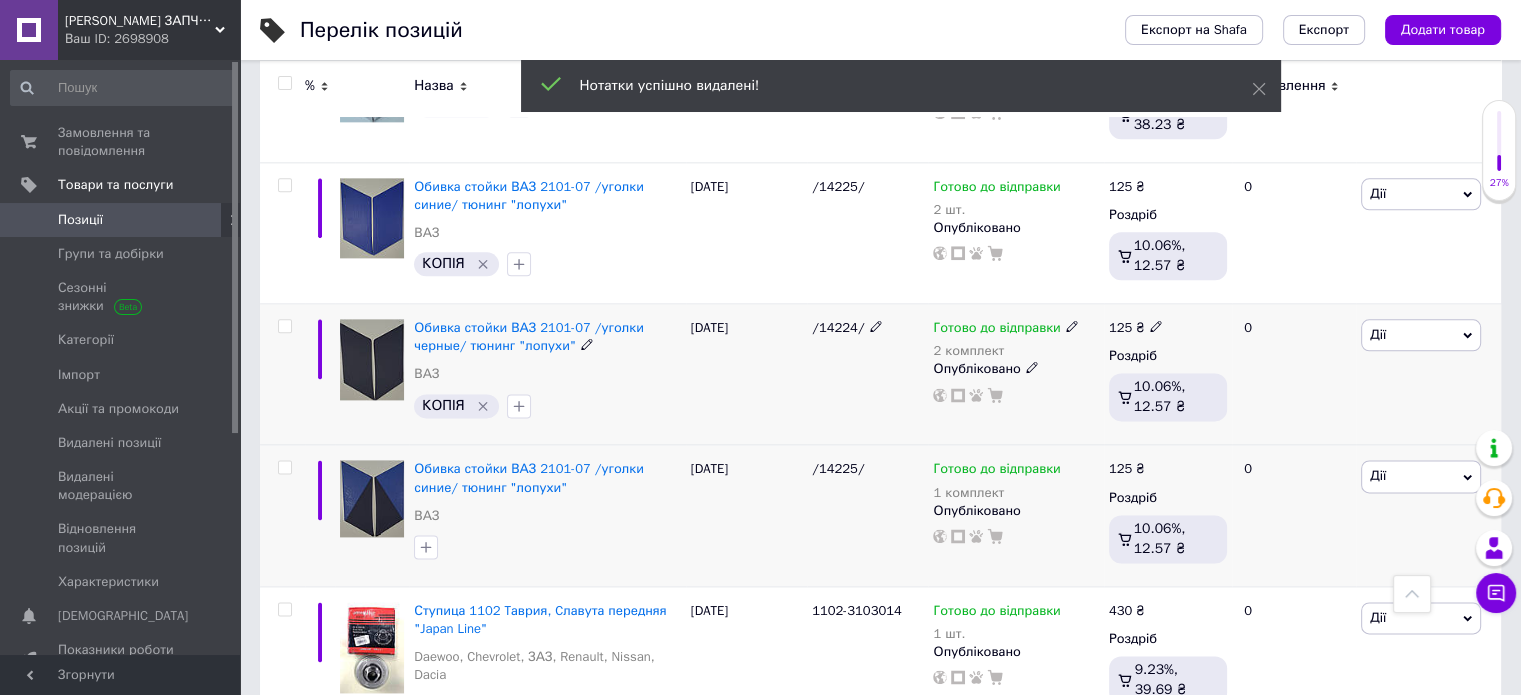 click 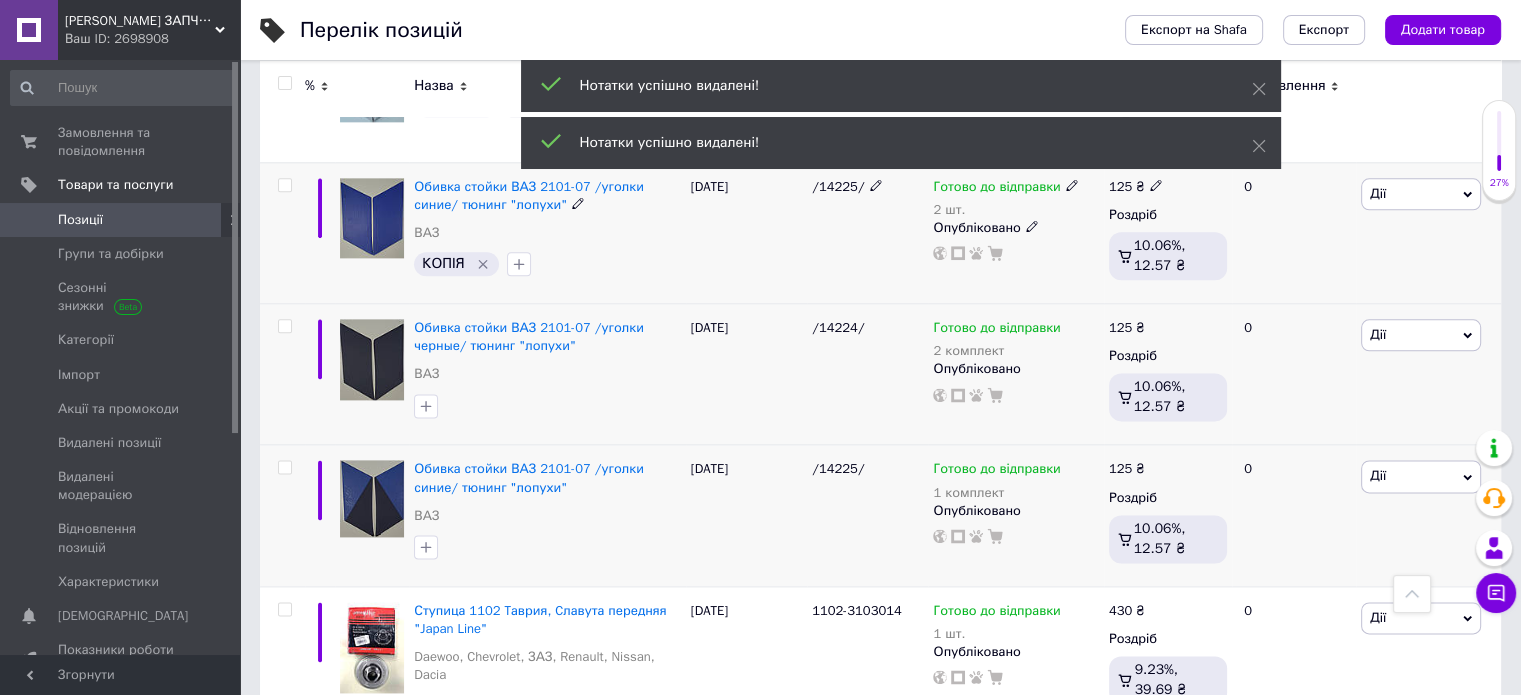 click 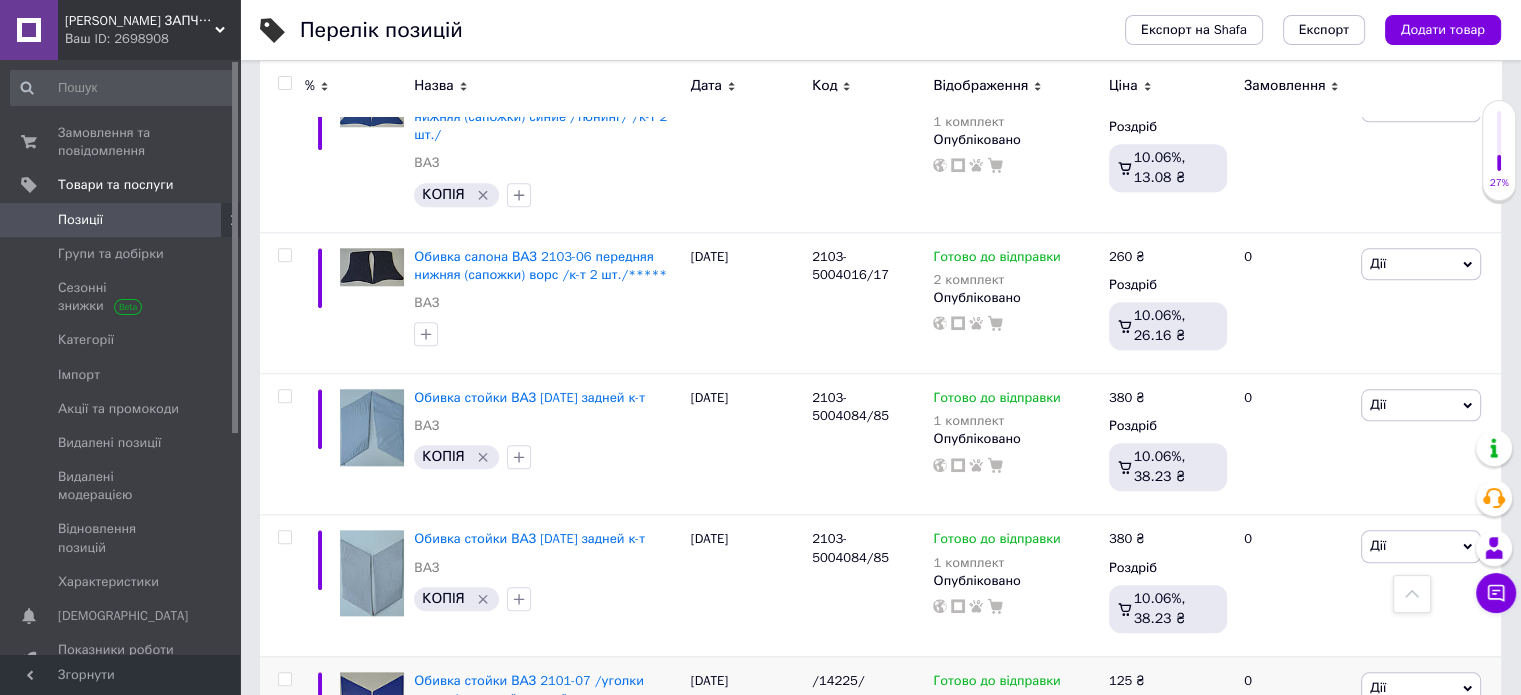 scroll, scrollTop: 2002, scrollLeft: 0, axis: vertical 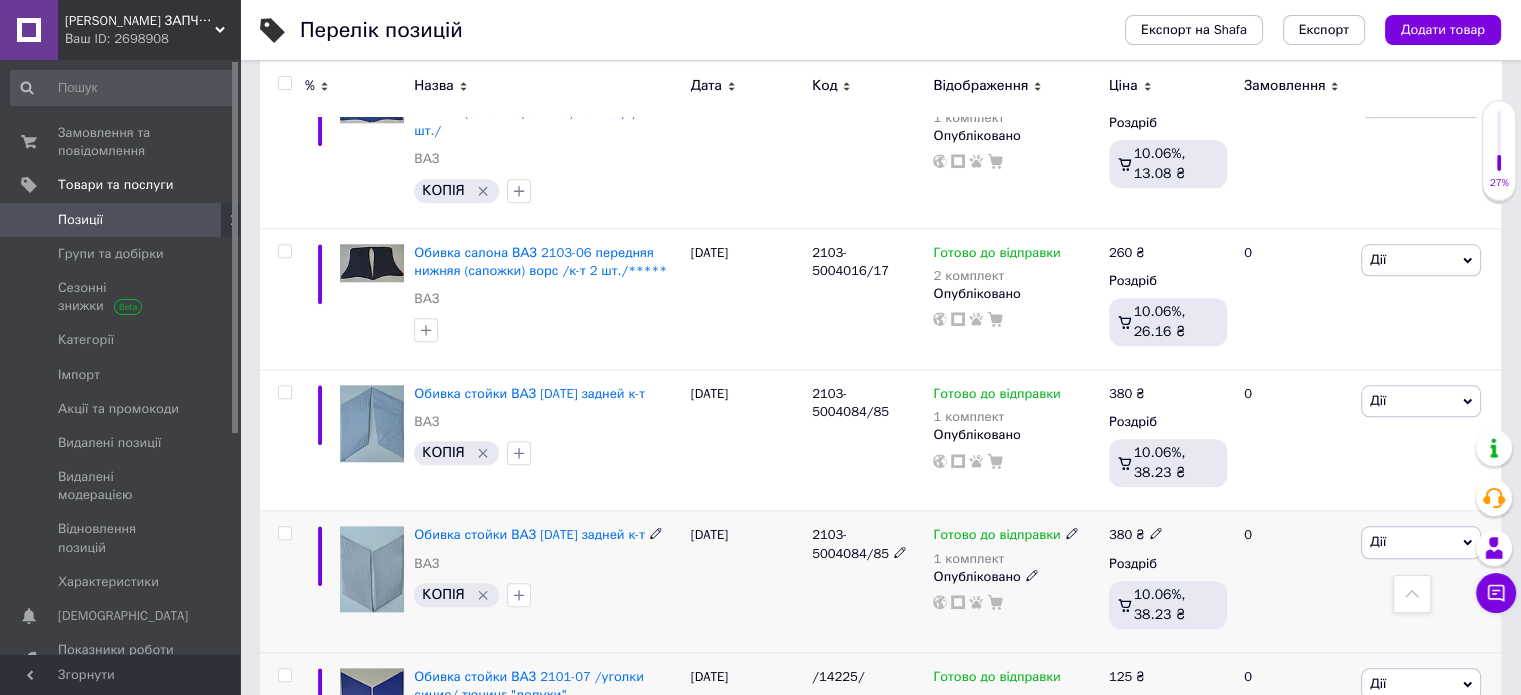 click 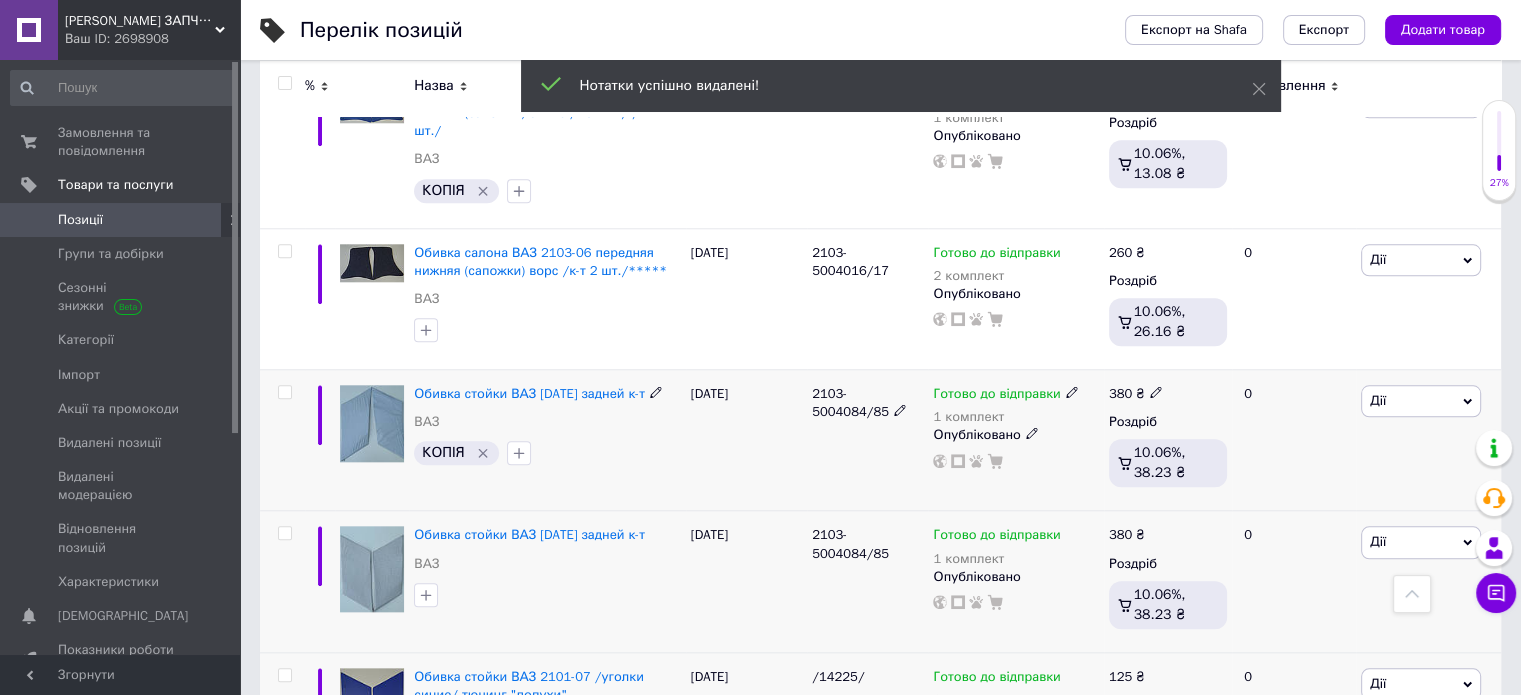 click 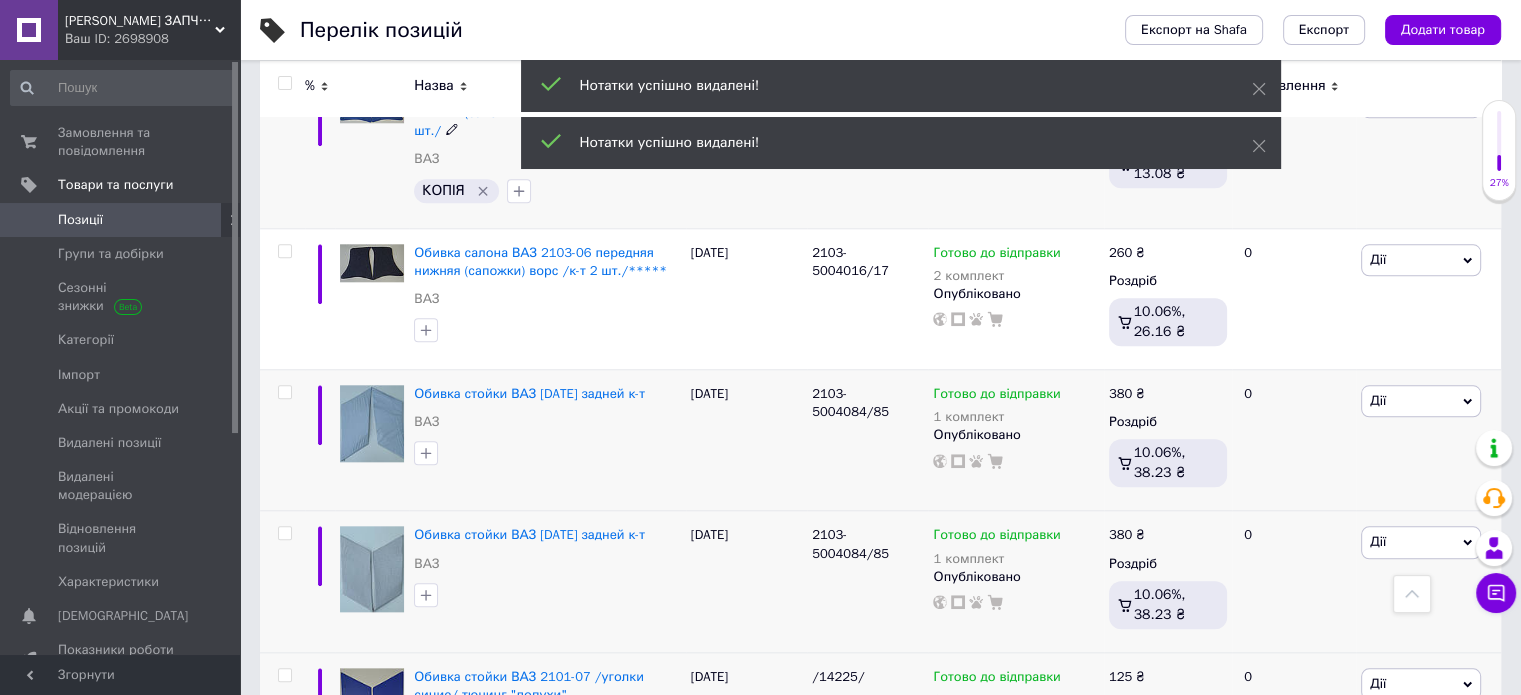 click 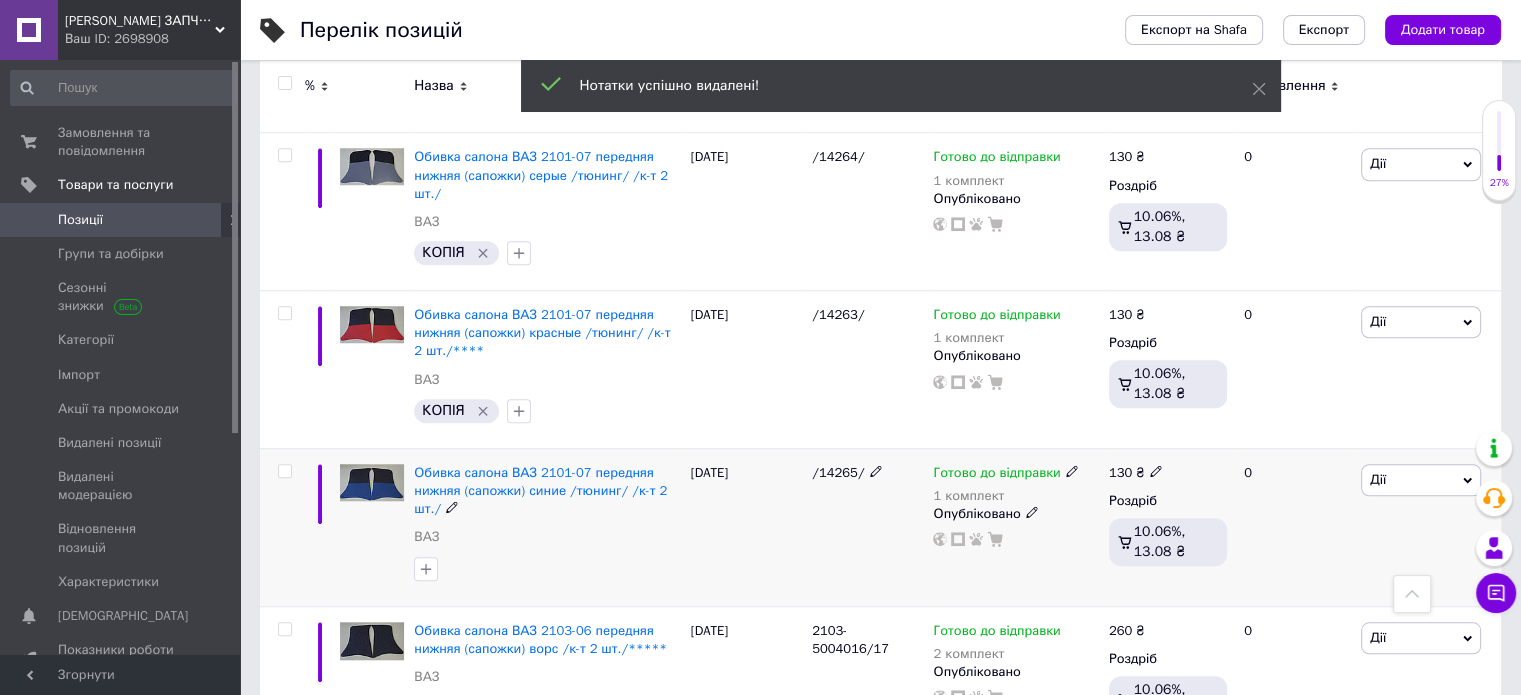 scroll, scrollTop: 1620, scrollLeft: 0, axis: vertical 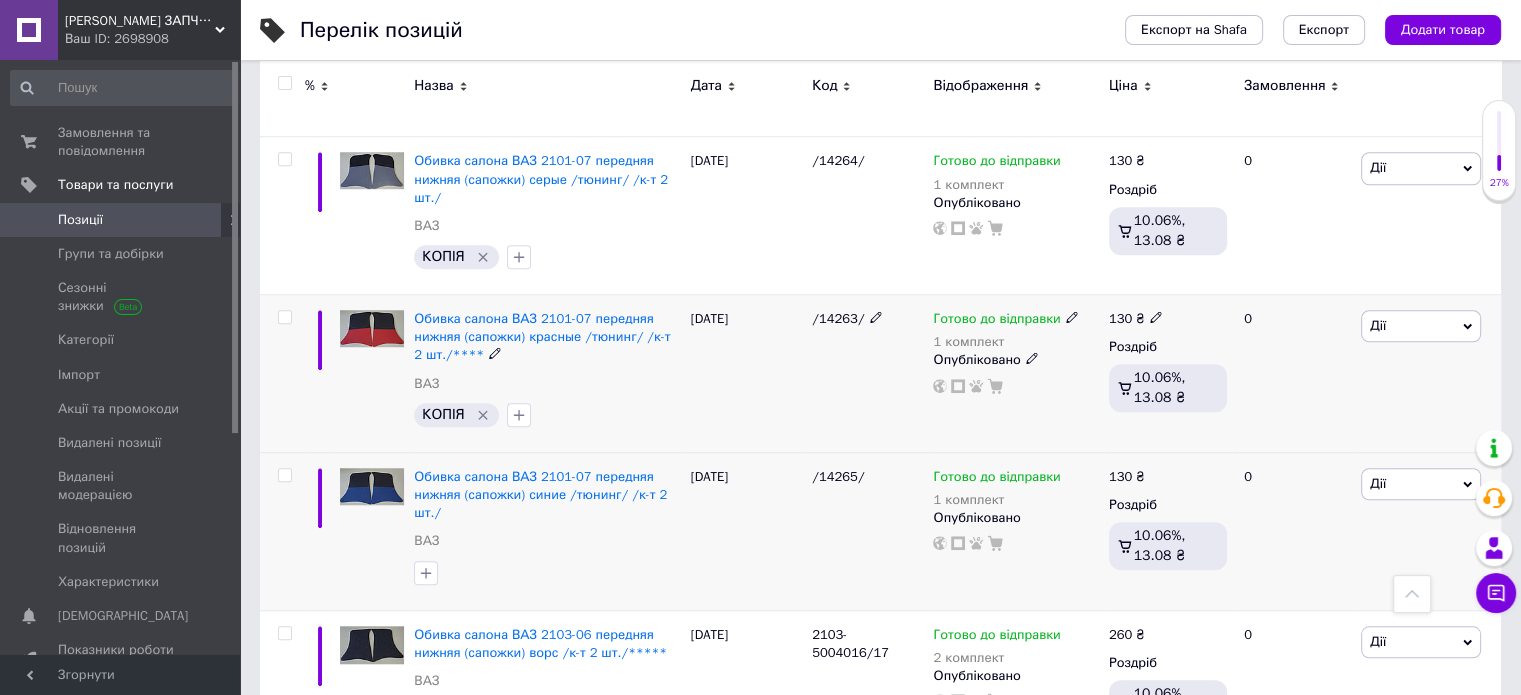 click 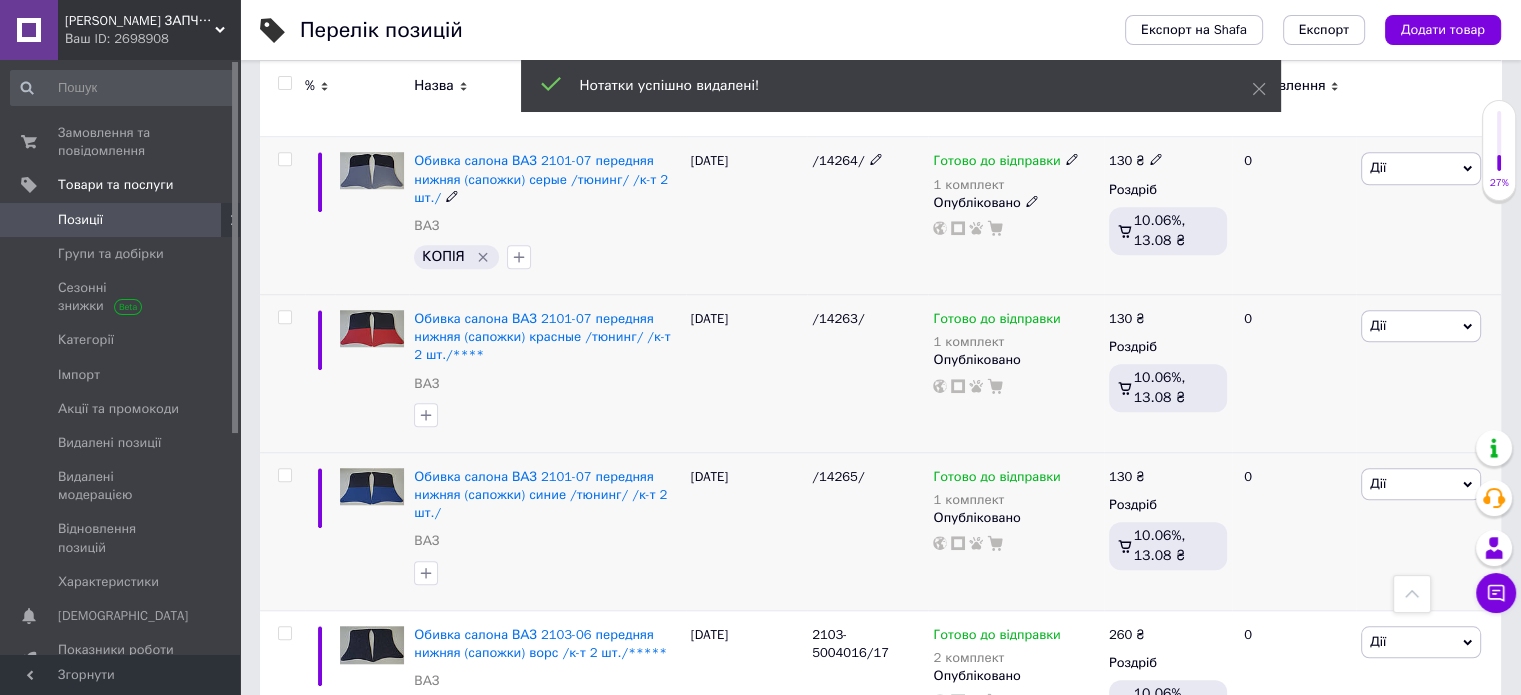 click 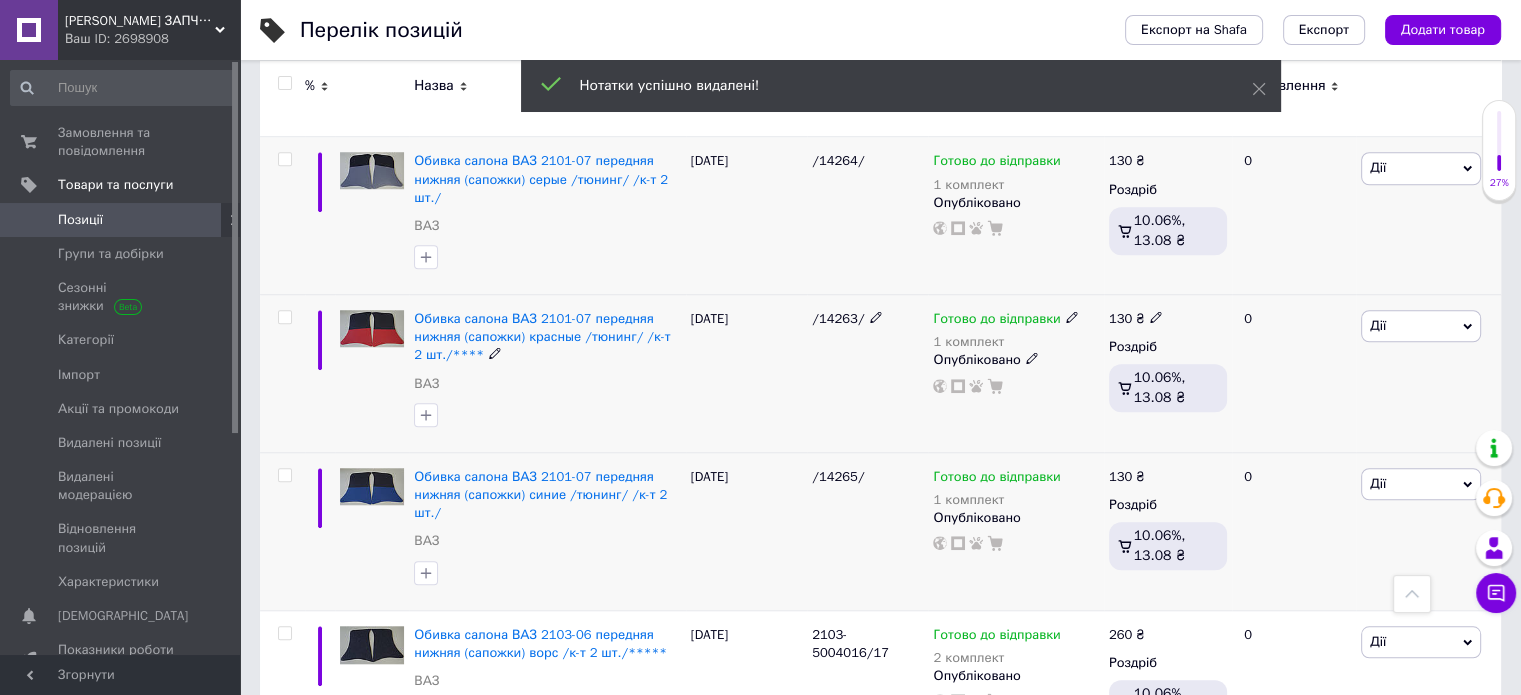 click 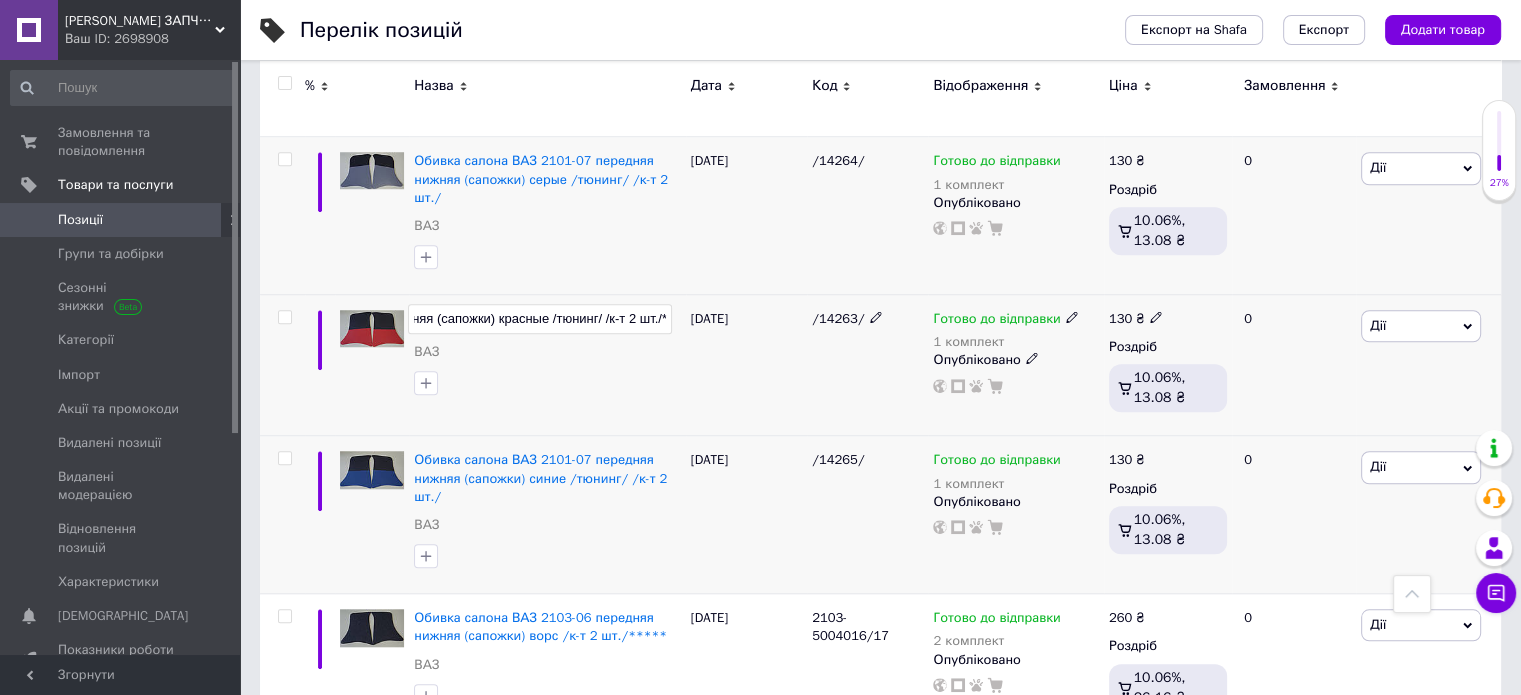 type on "Обивка салона ВАЗ 2101-07 передняя нижняя (сапожки) красные /тюнинг/ /к-т 2 шт./" 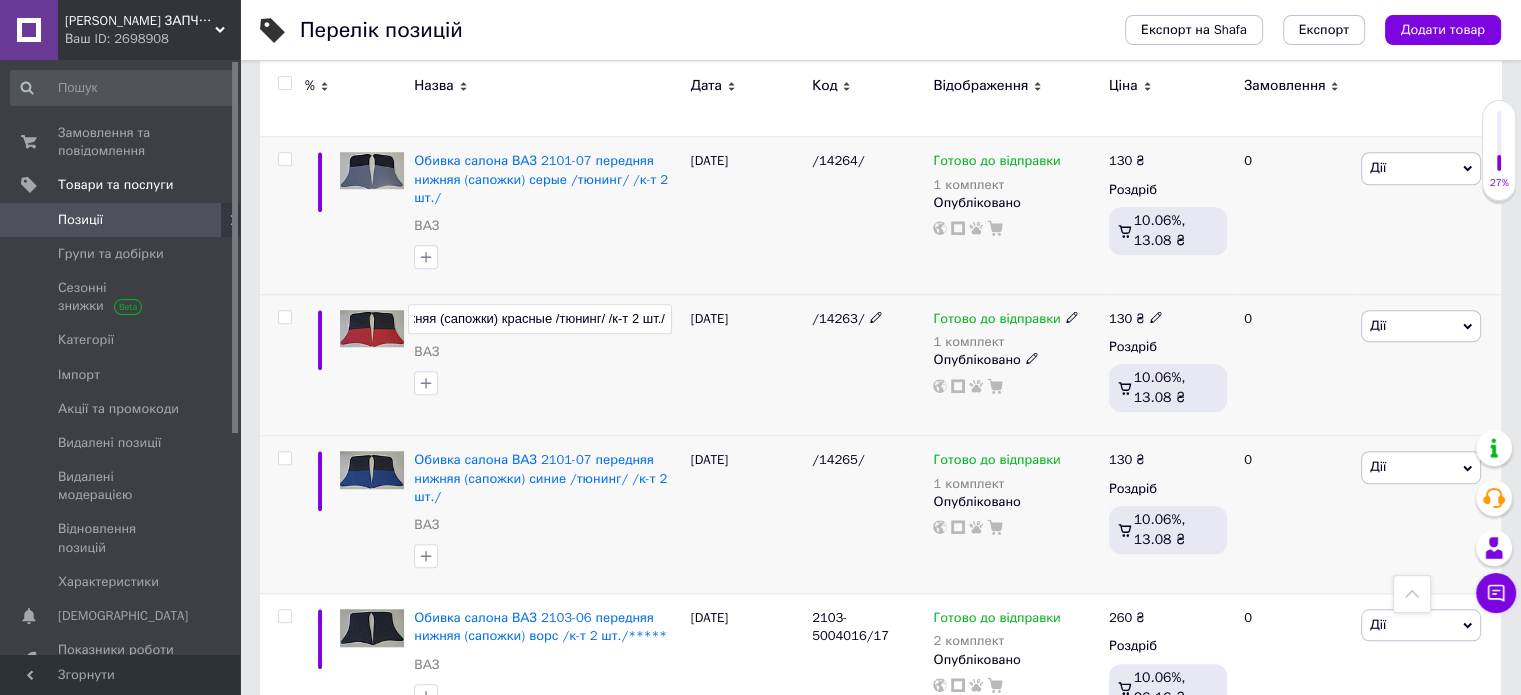scroll, scrollTop: 0, scrollLeft: 256, axis: horizontal 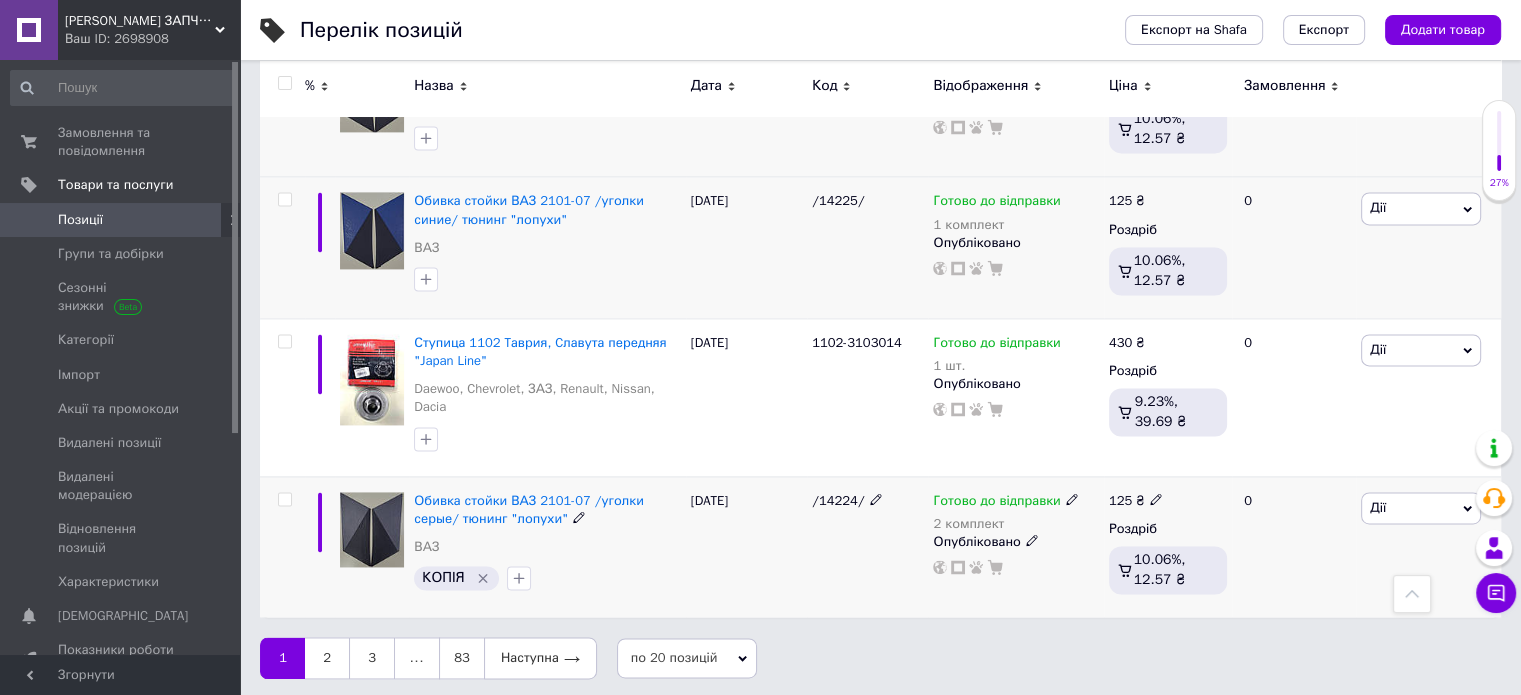 click 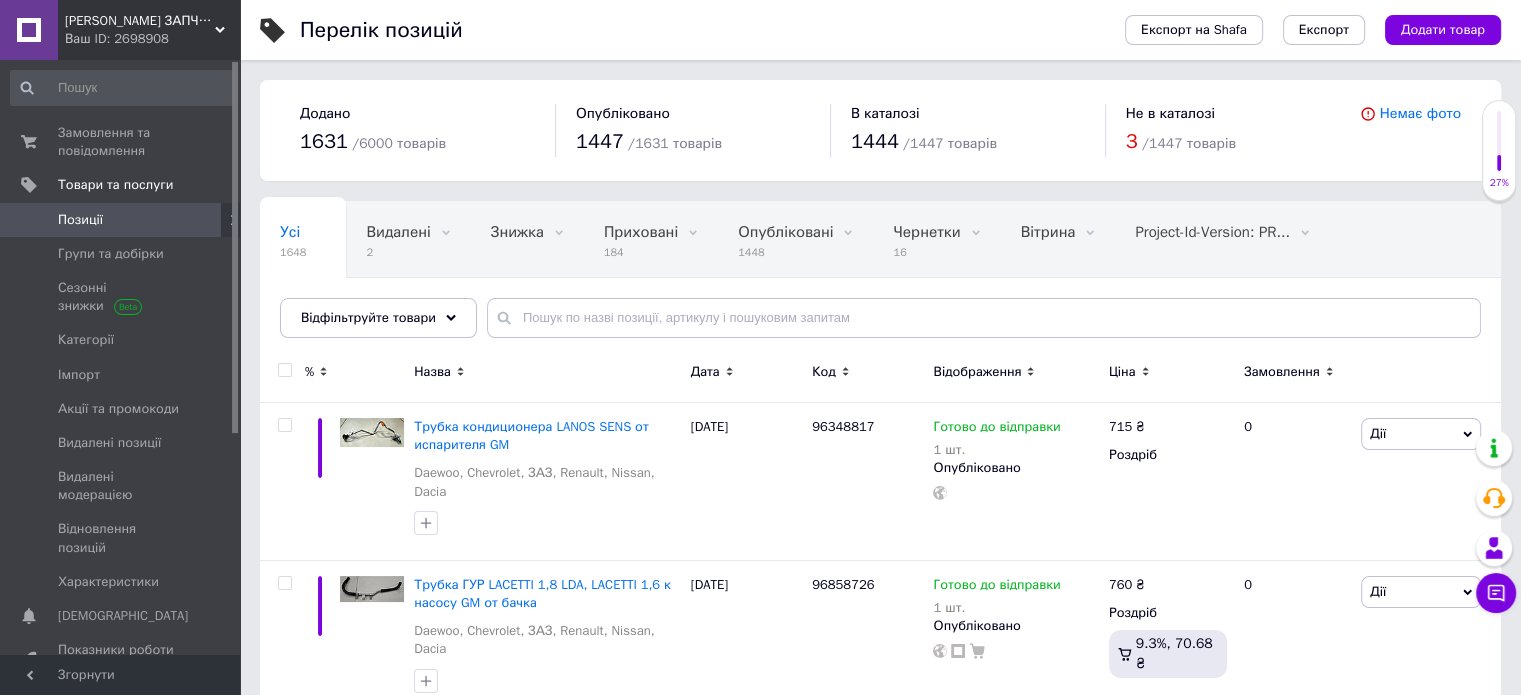 scroll, scrollTop: 608, scrollLeft: 0, axis: vertical 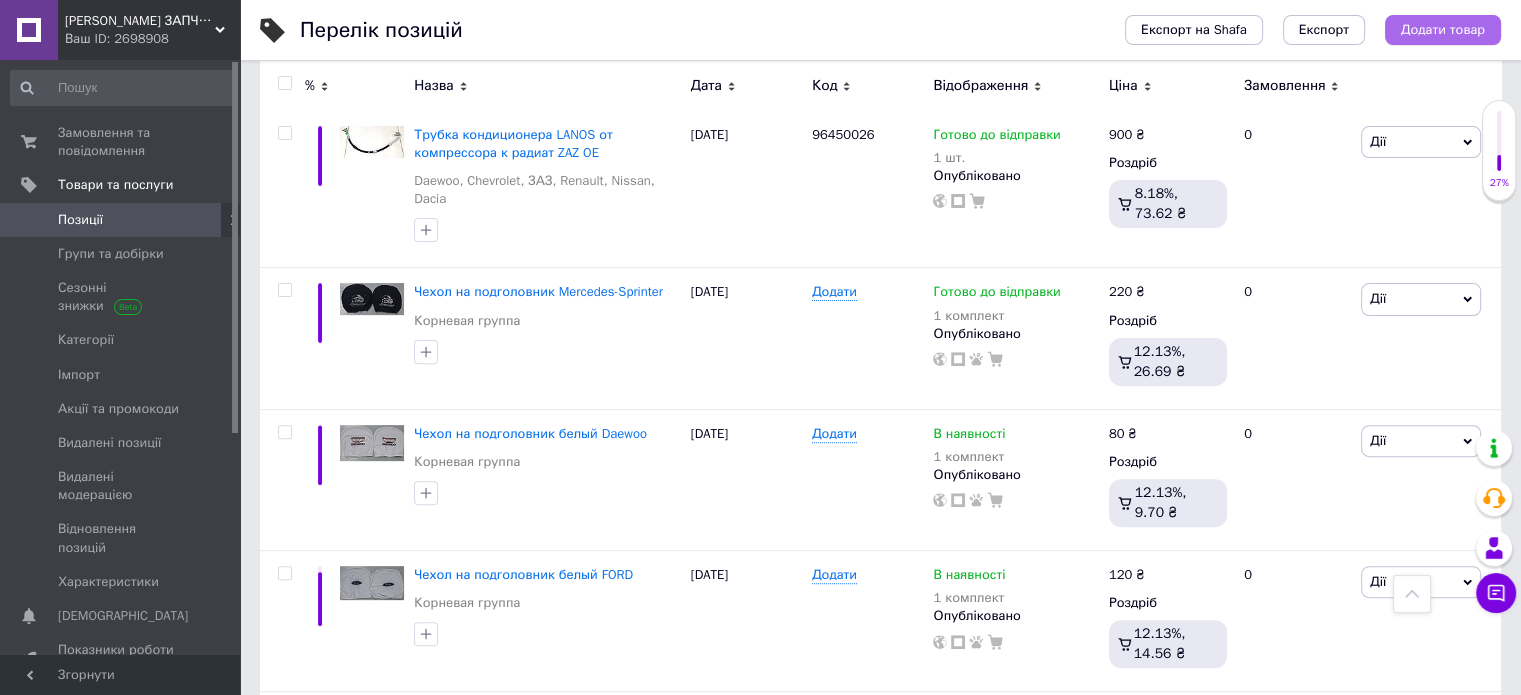 click on "Додати товар" at bounding box center [1443, 30] 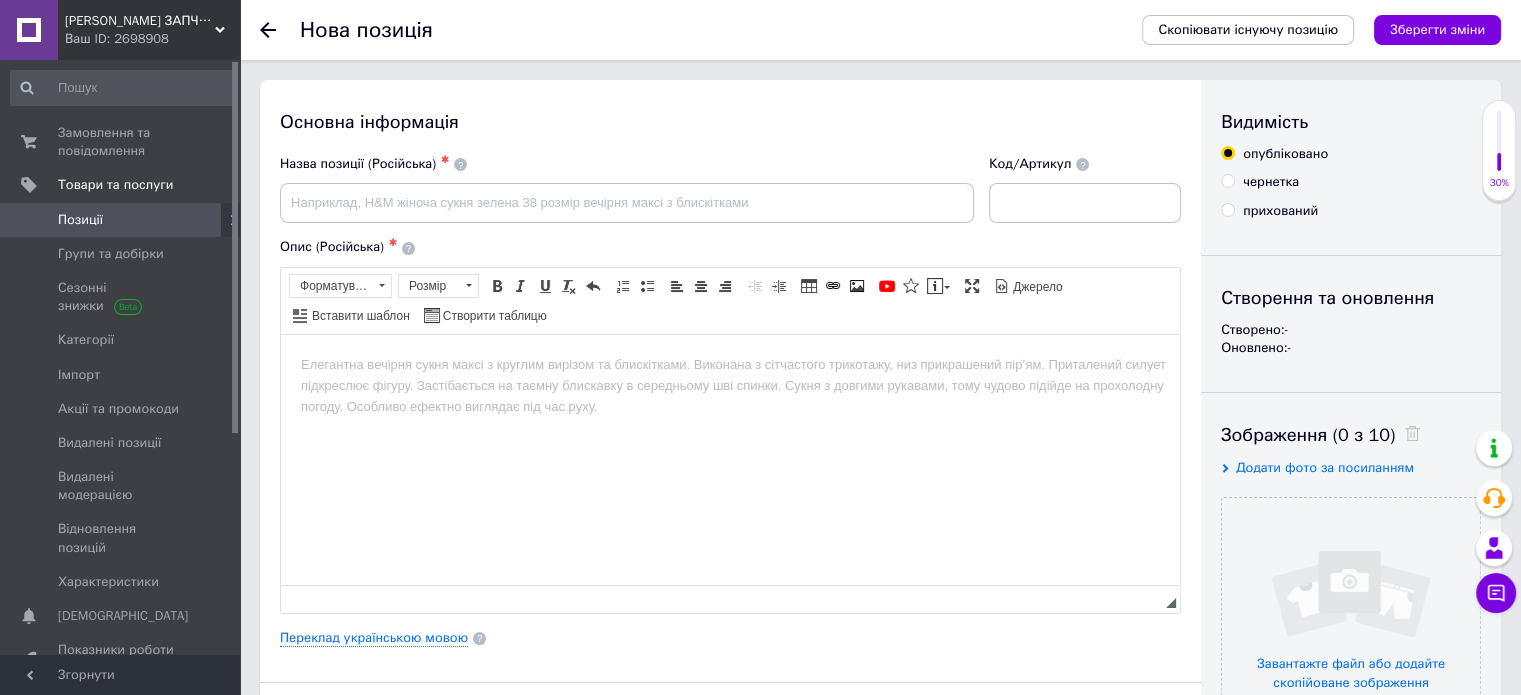 scroll, scrollTop: 0, scrollLeft: 0, axis: both 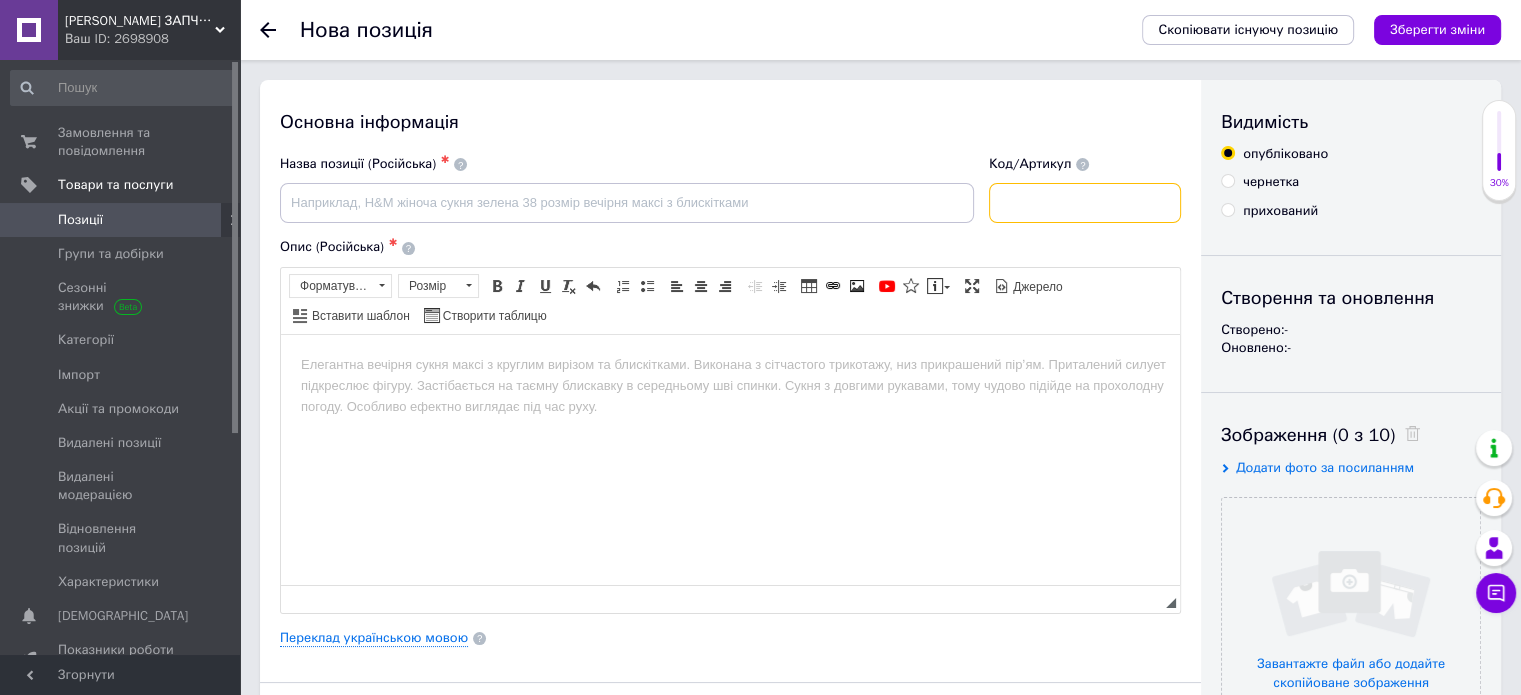 paste on "96553863 /20217/" 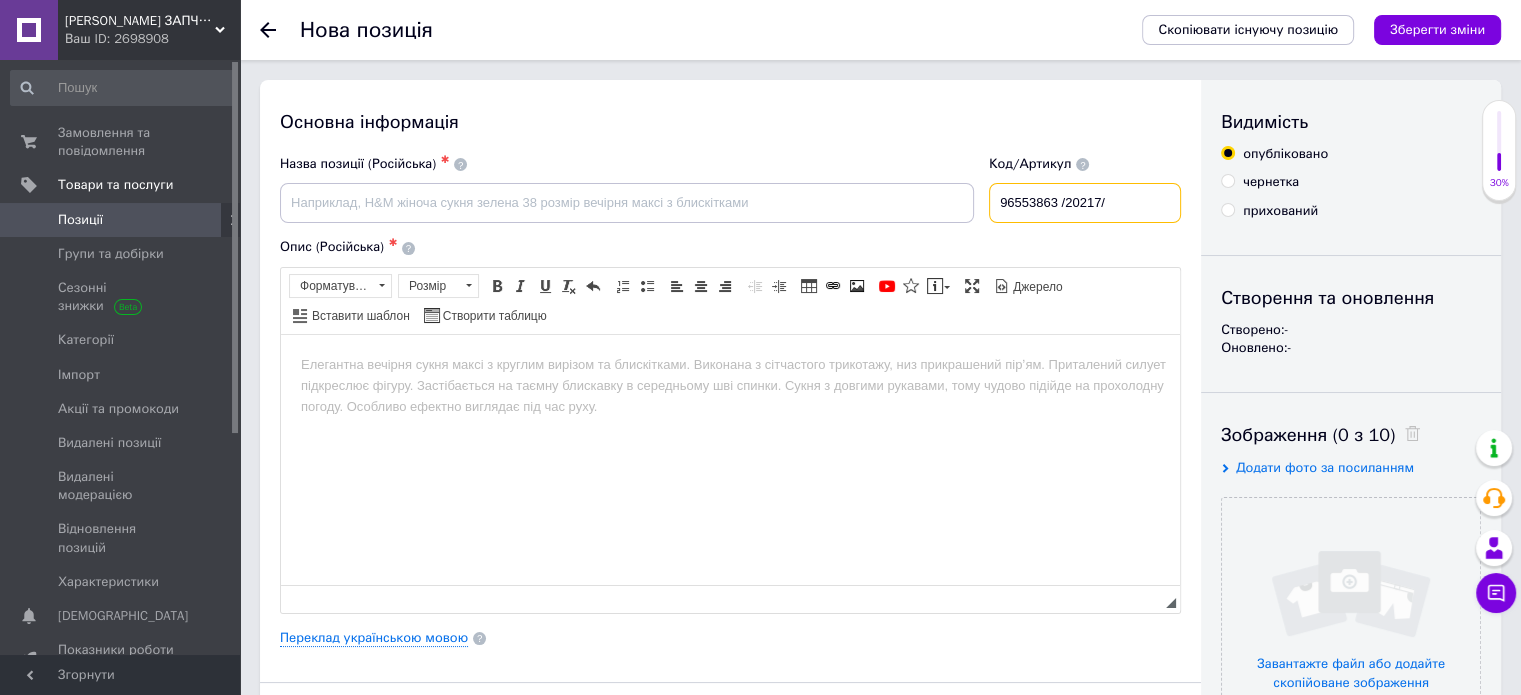 click on "96553863 /20217/" at bounding box center (1085, 203) 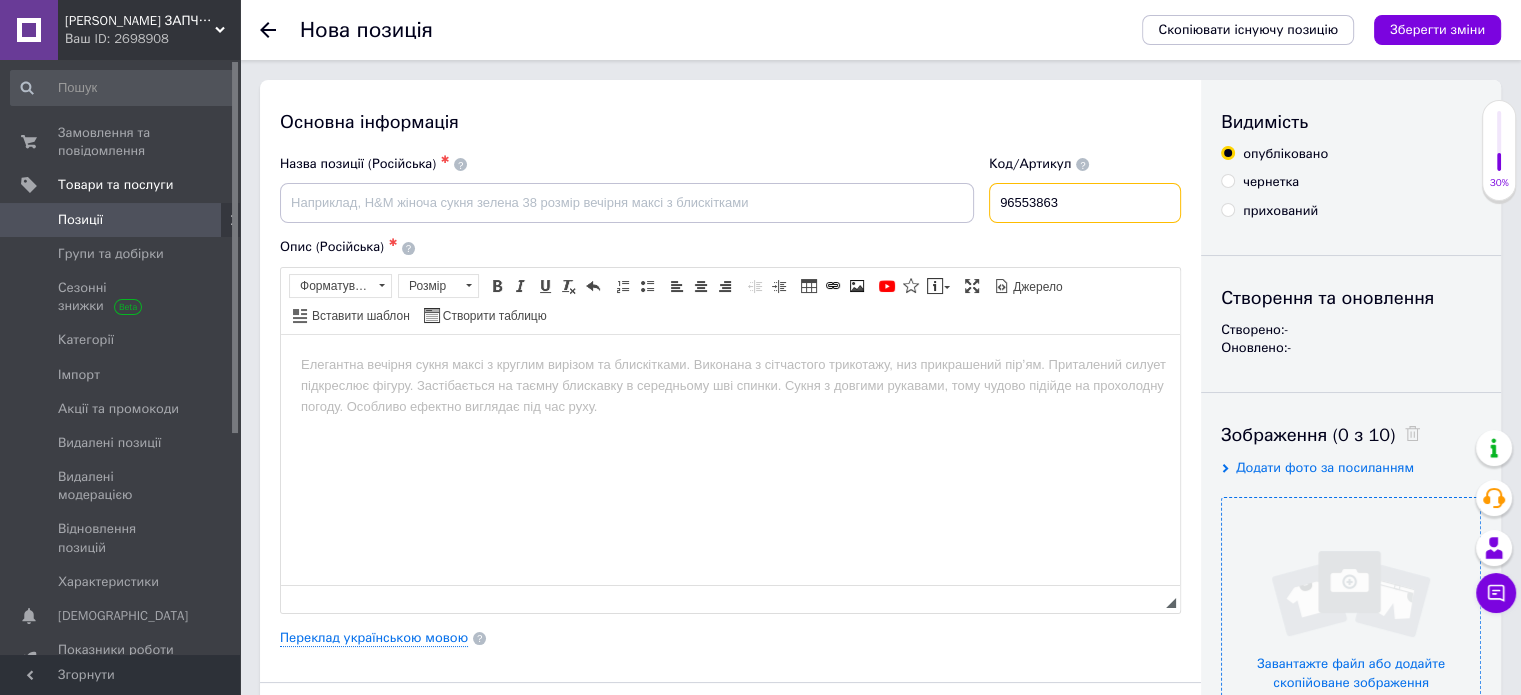 type on "96553863" 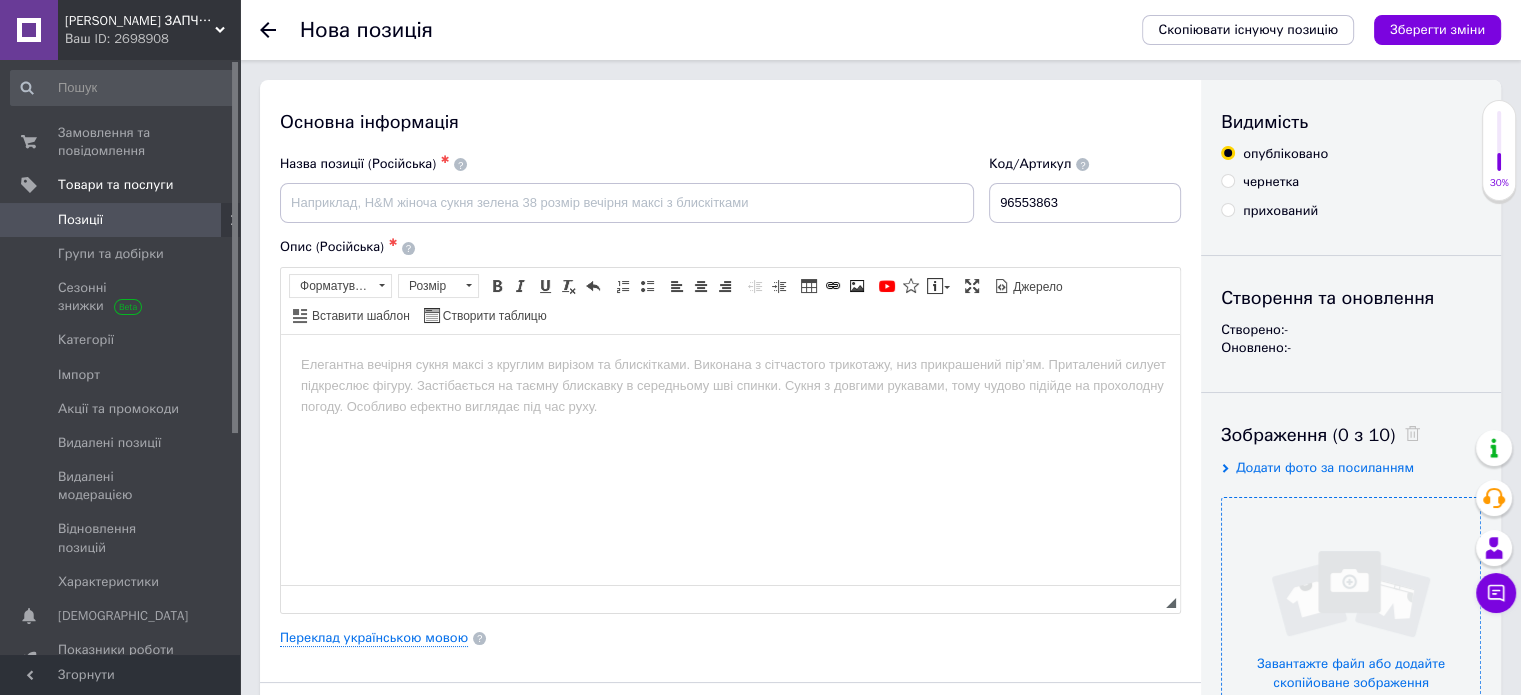 click at bounding box center [1351, 627] 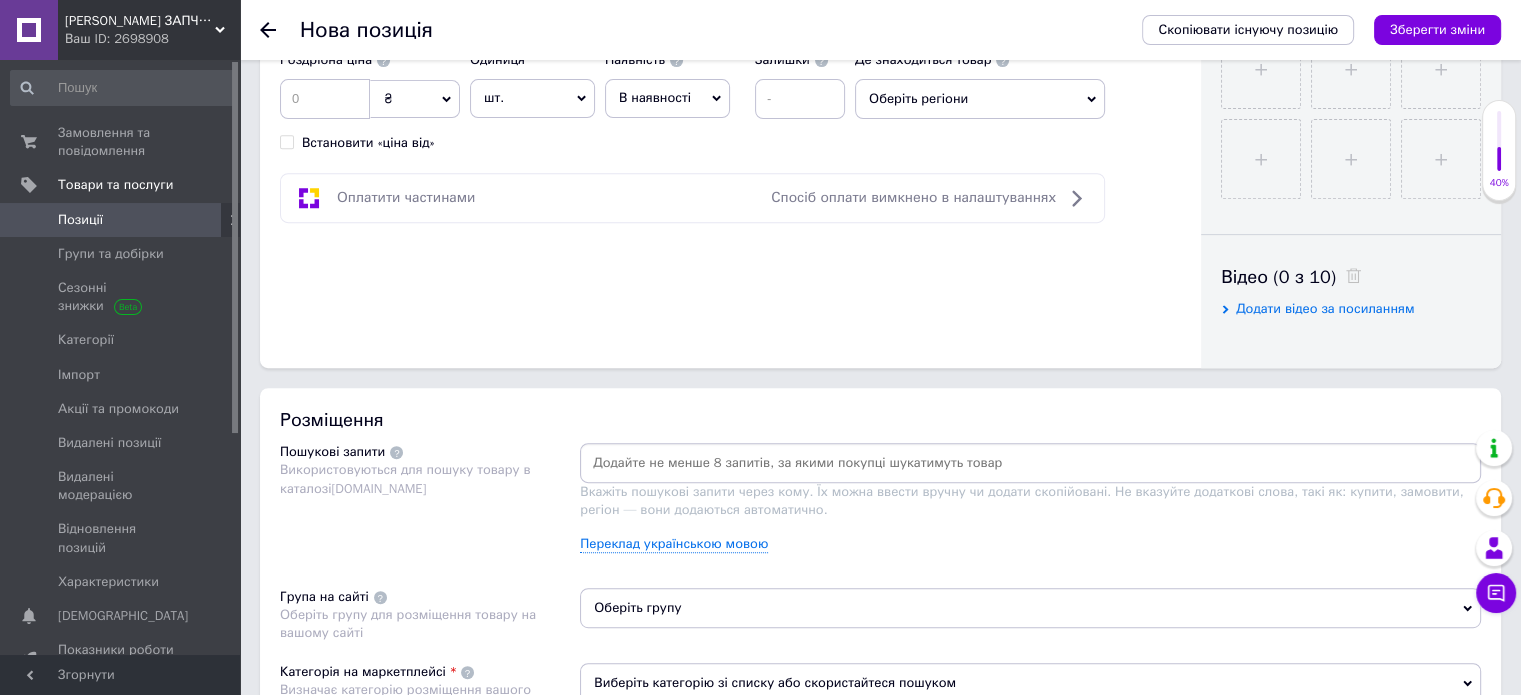 scroll, scrollTop: 831, scrollLeft: 0, axis: vertical 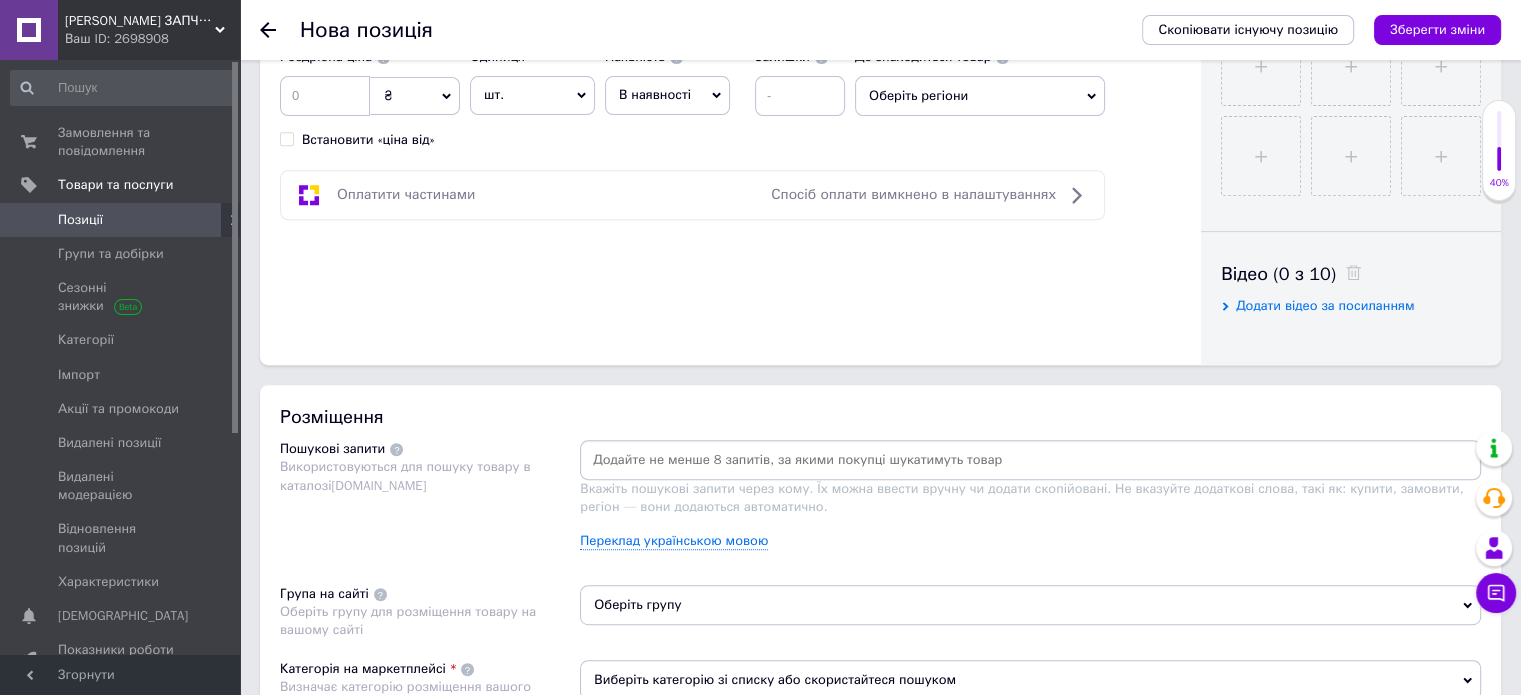 click at bounding box center (1030, 460) 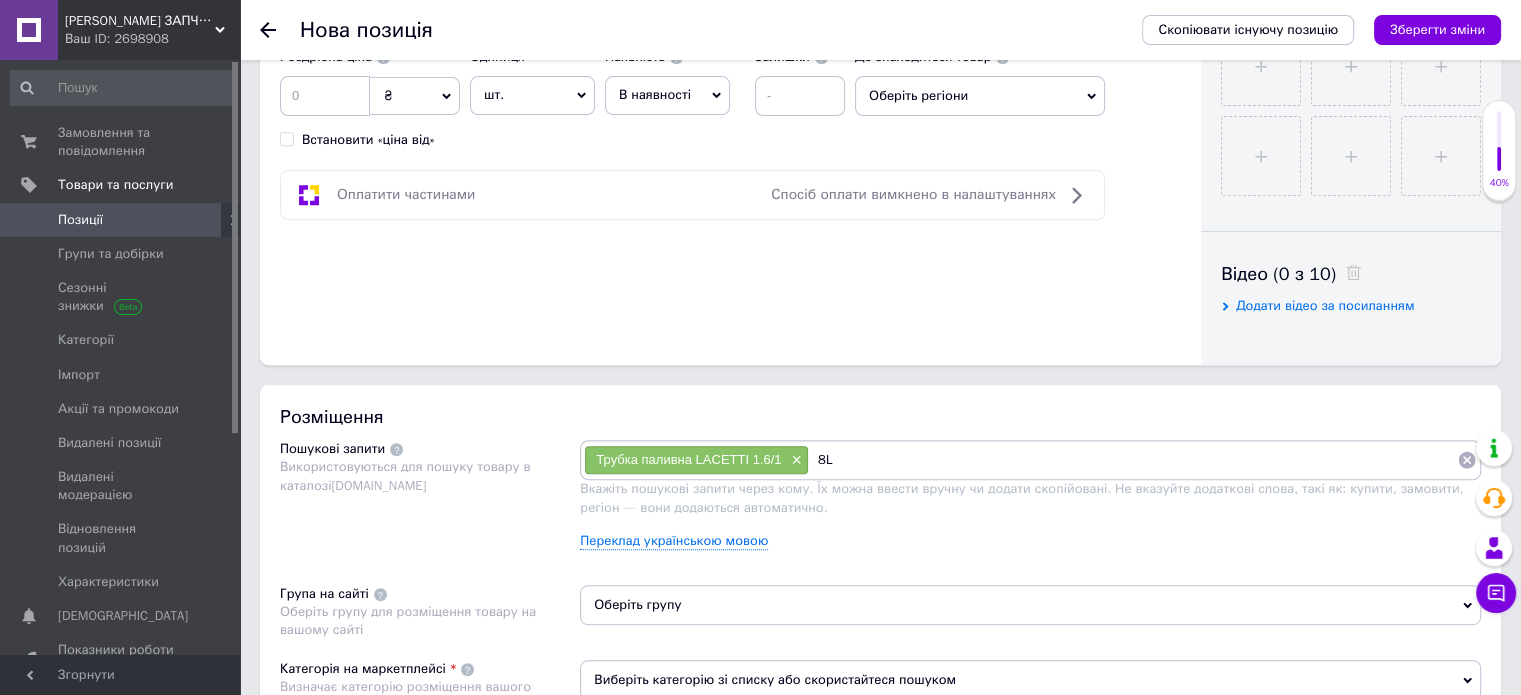 type on "8" 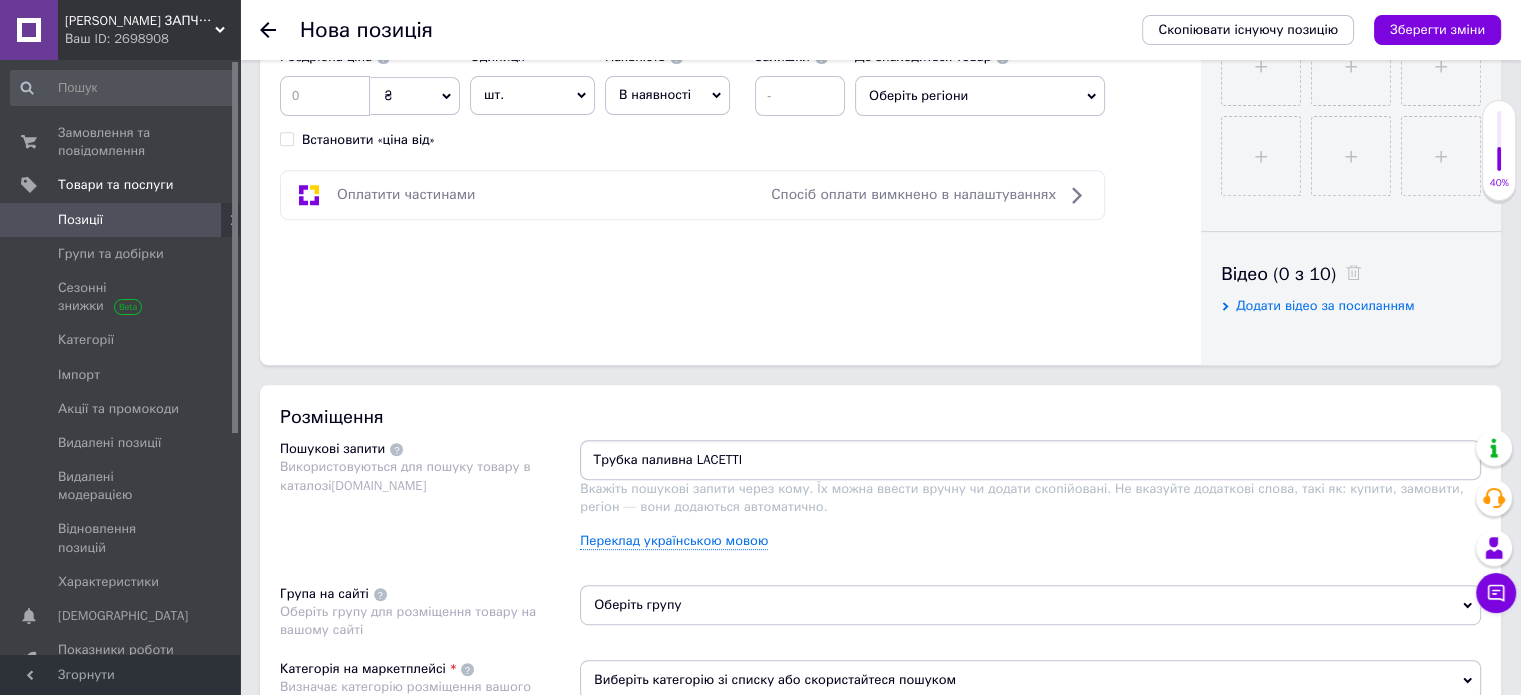 type on "Трубка паливна LACETTI" 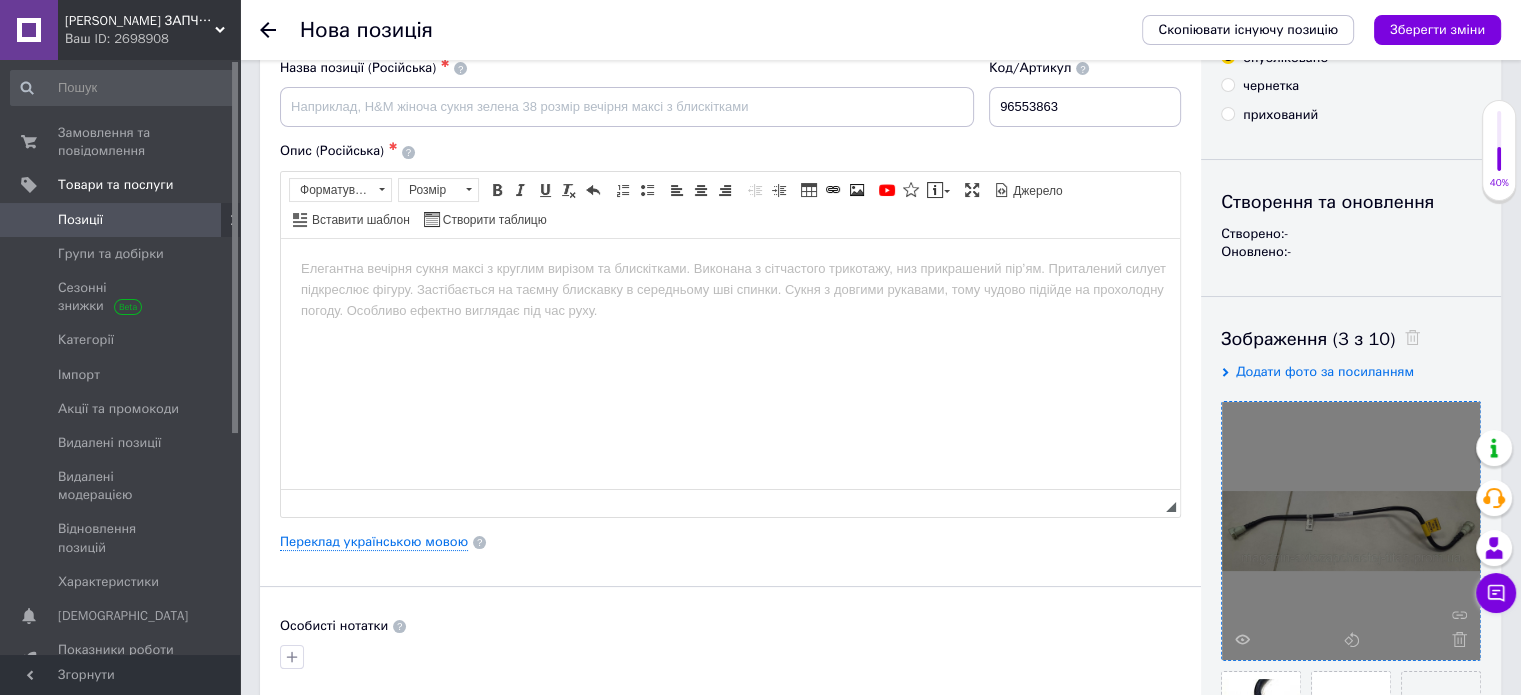 scroll, scrollTop: 82, scrollLeft: 0, axis: vertical 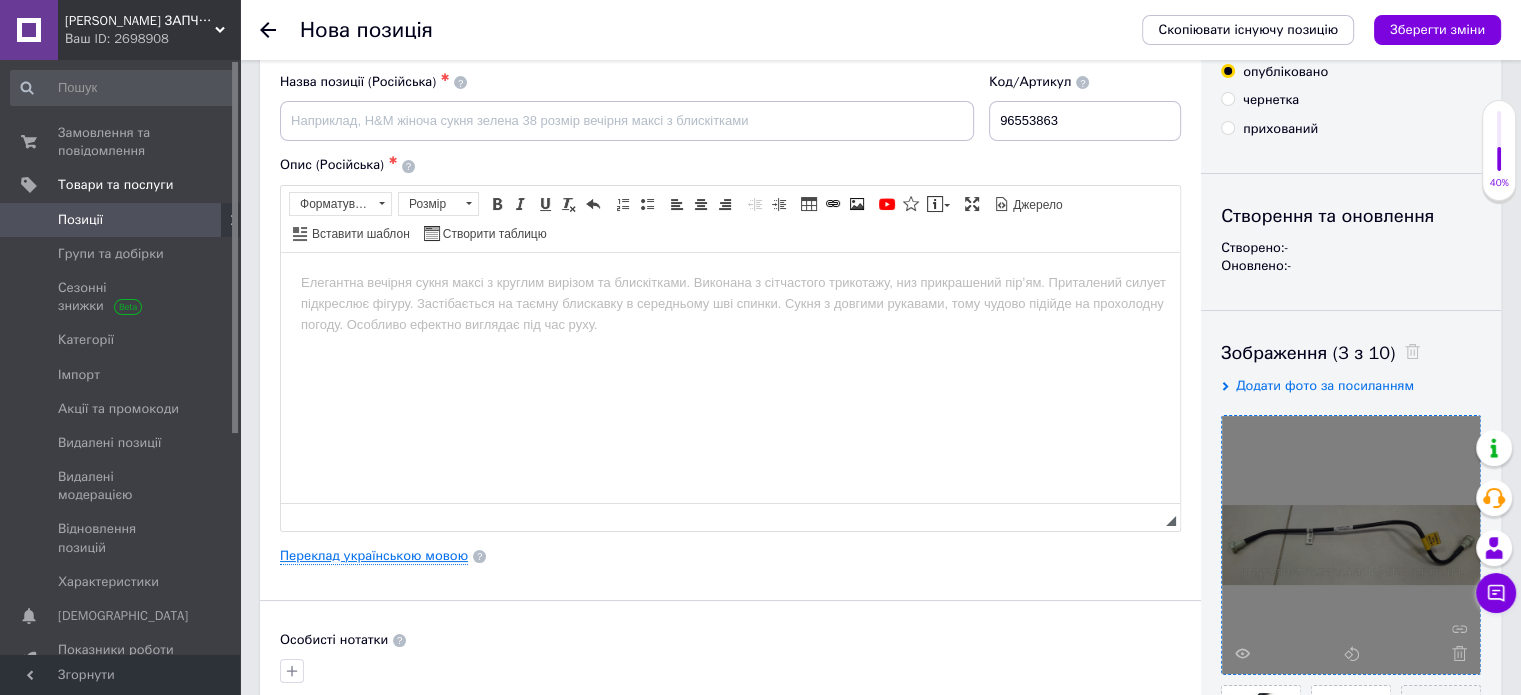 type 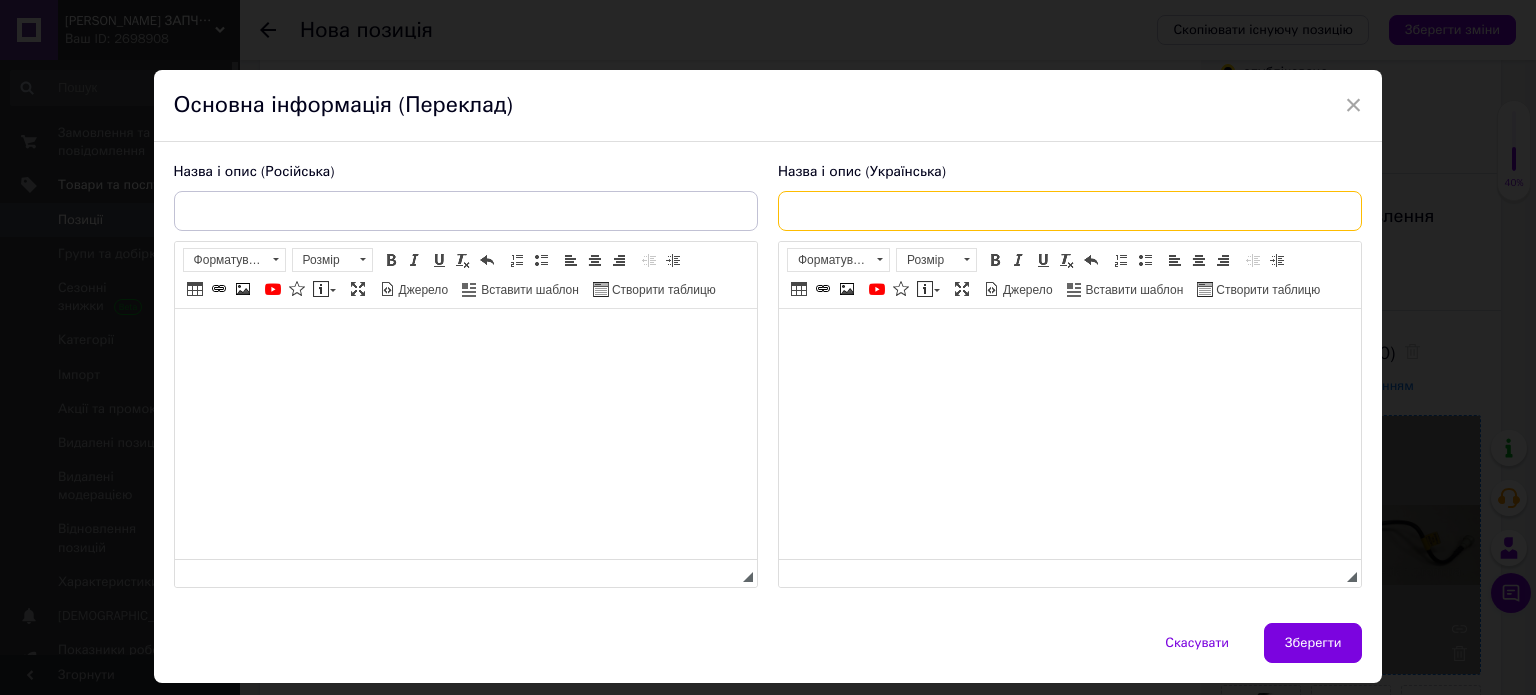 paste on "Трубка паливна LACETTI 1.6/1,8LDA GM (парів адсорбера)" 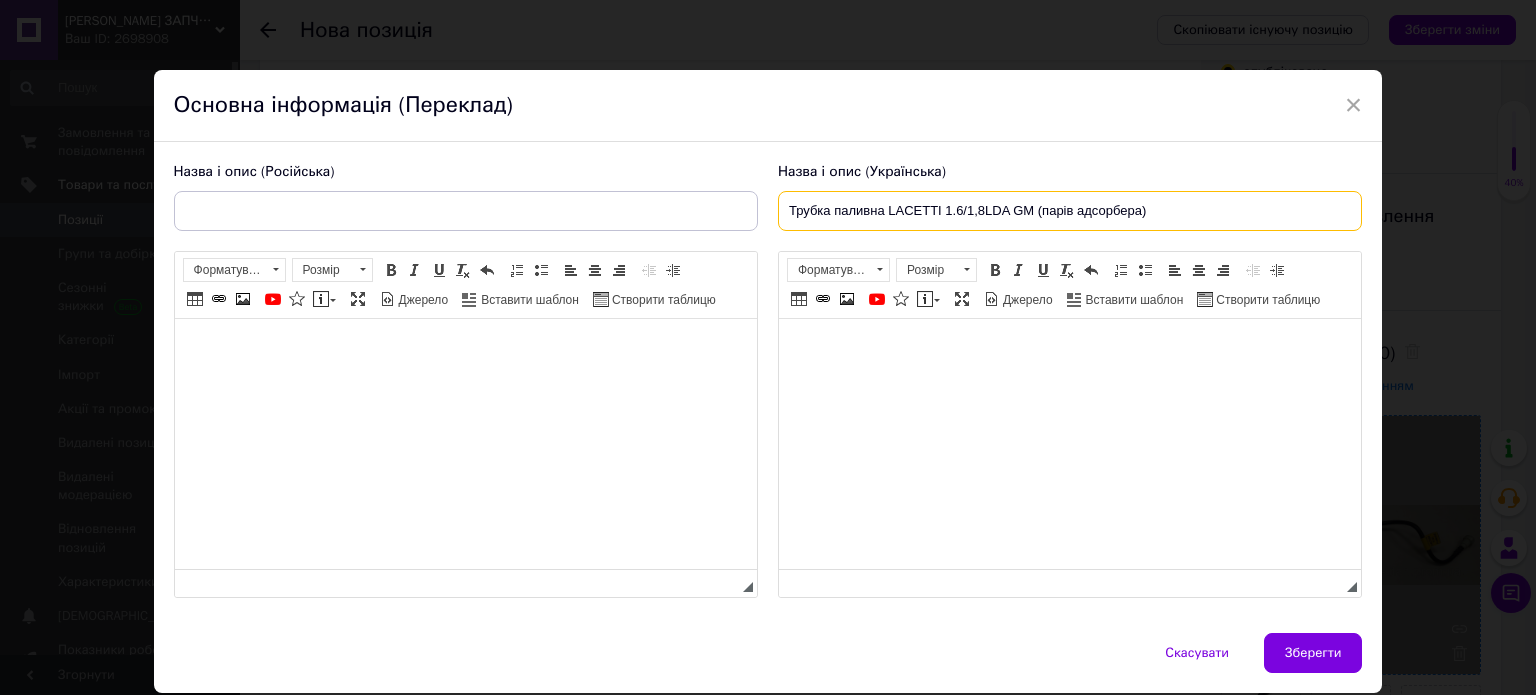 click on "Трубка паливна LACETTI 1.6/1,8LDA GM (парів адсорбера)" at bounding box center (1070, 211) 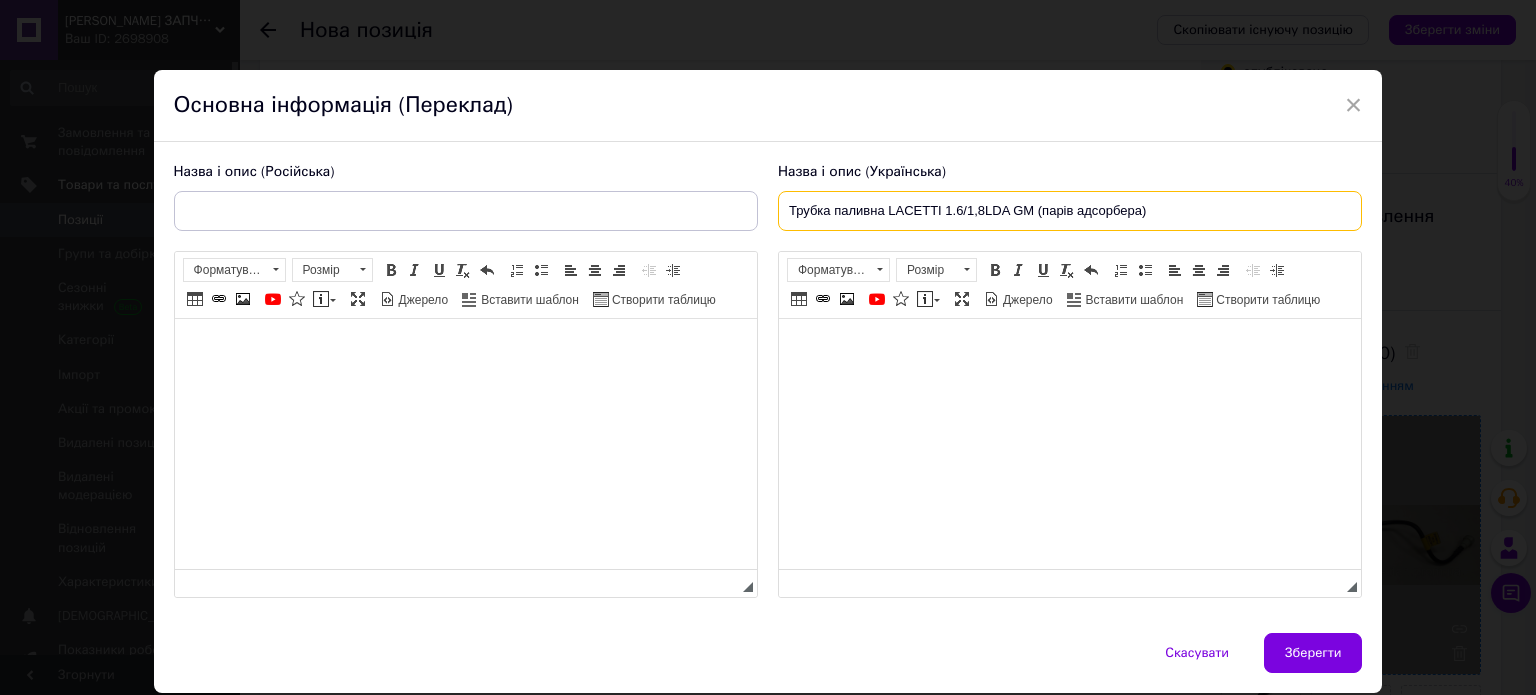 type on "Трубка паливна LACETTI 1.6/1,8LDA GM (парів адсорбера)" 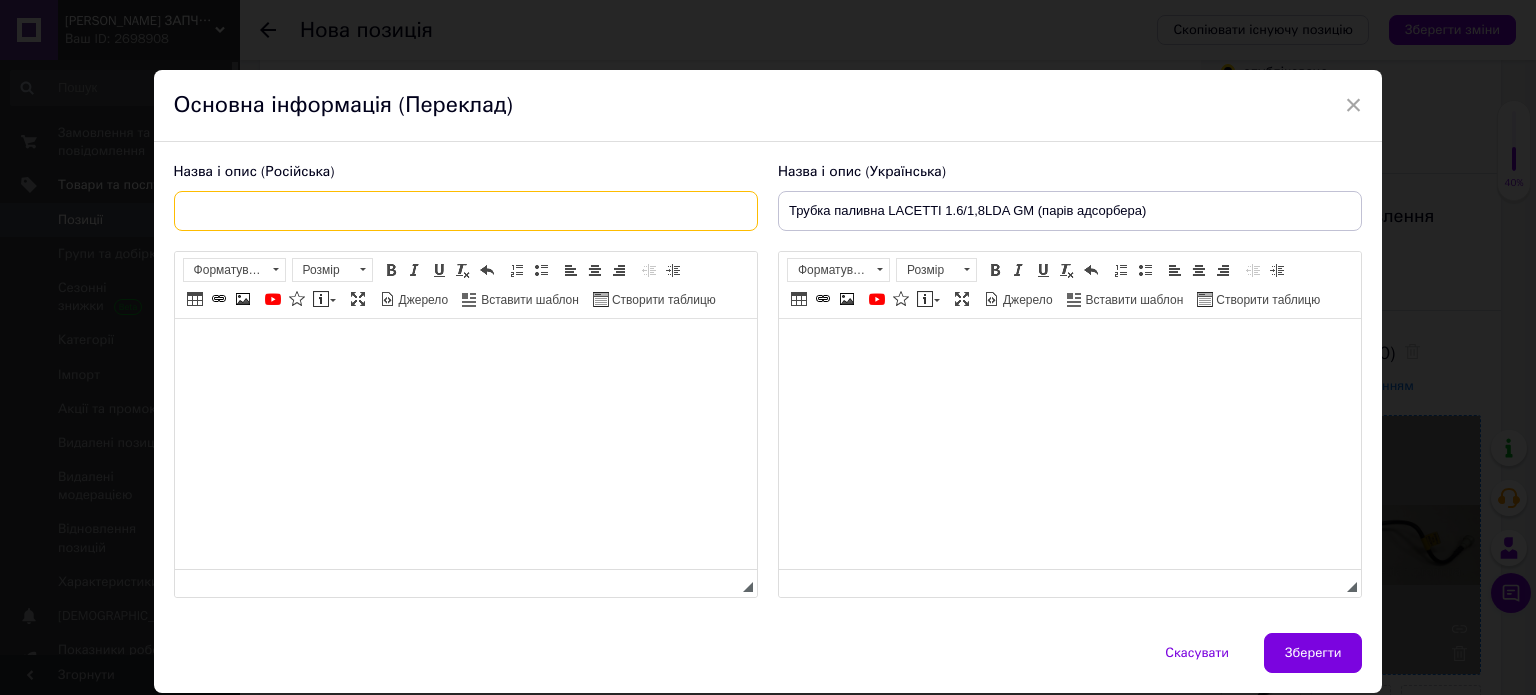 click at bounding box center (466, 211) 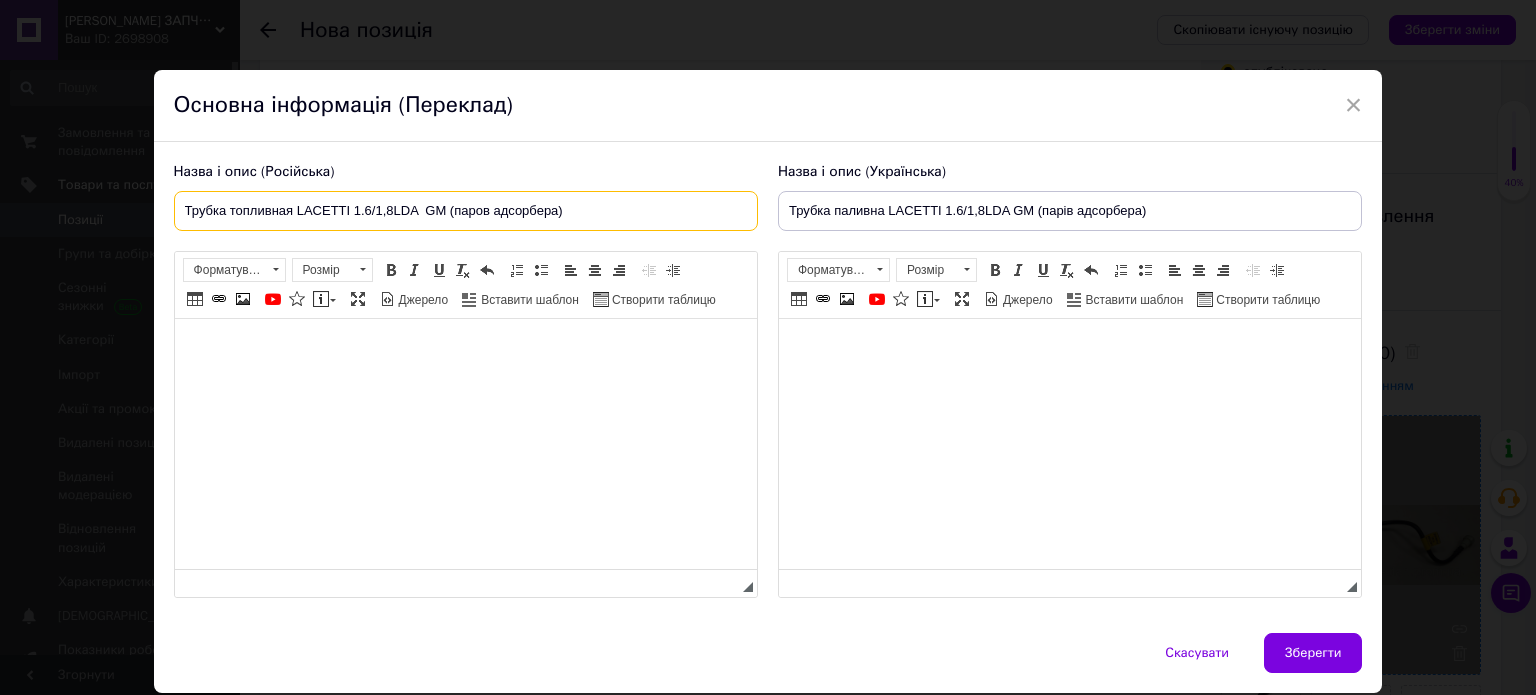 type on "Трубка топливная LACETTI 1.6/1,8LDA  GM (паров адсорбера)" 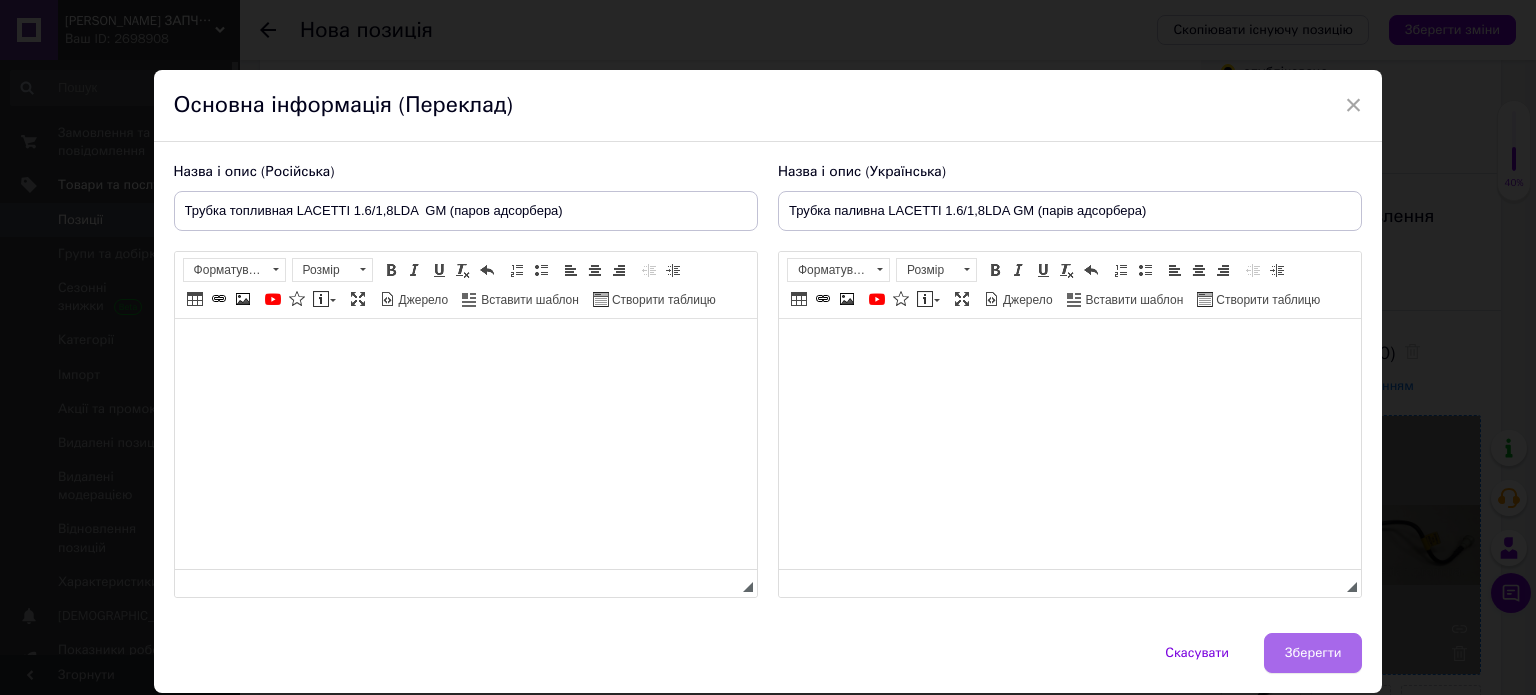 click on "Зберегти" at bounding box center (1313, 653) 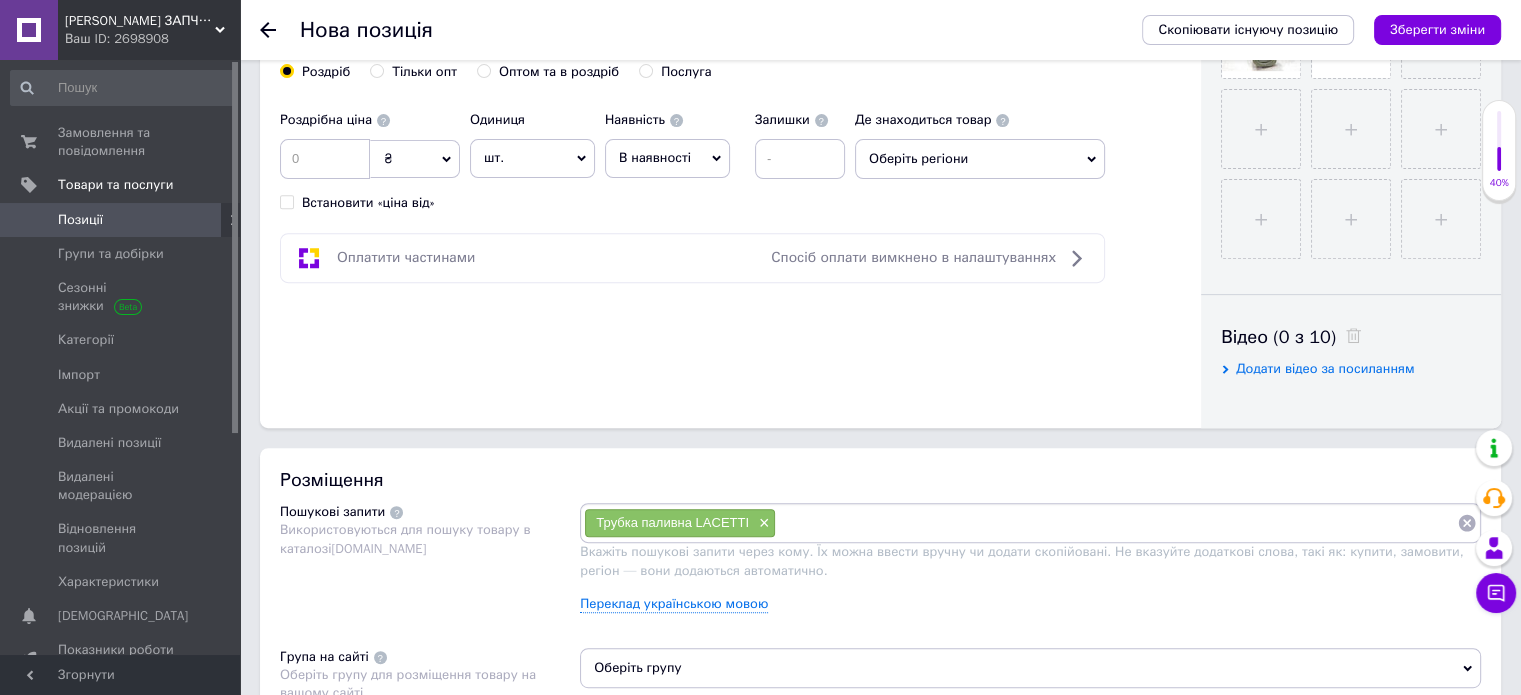 scroll, scrollTop: 771, scrollLeft: 0, axis: vertical 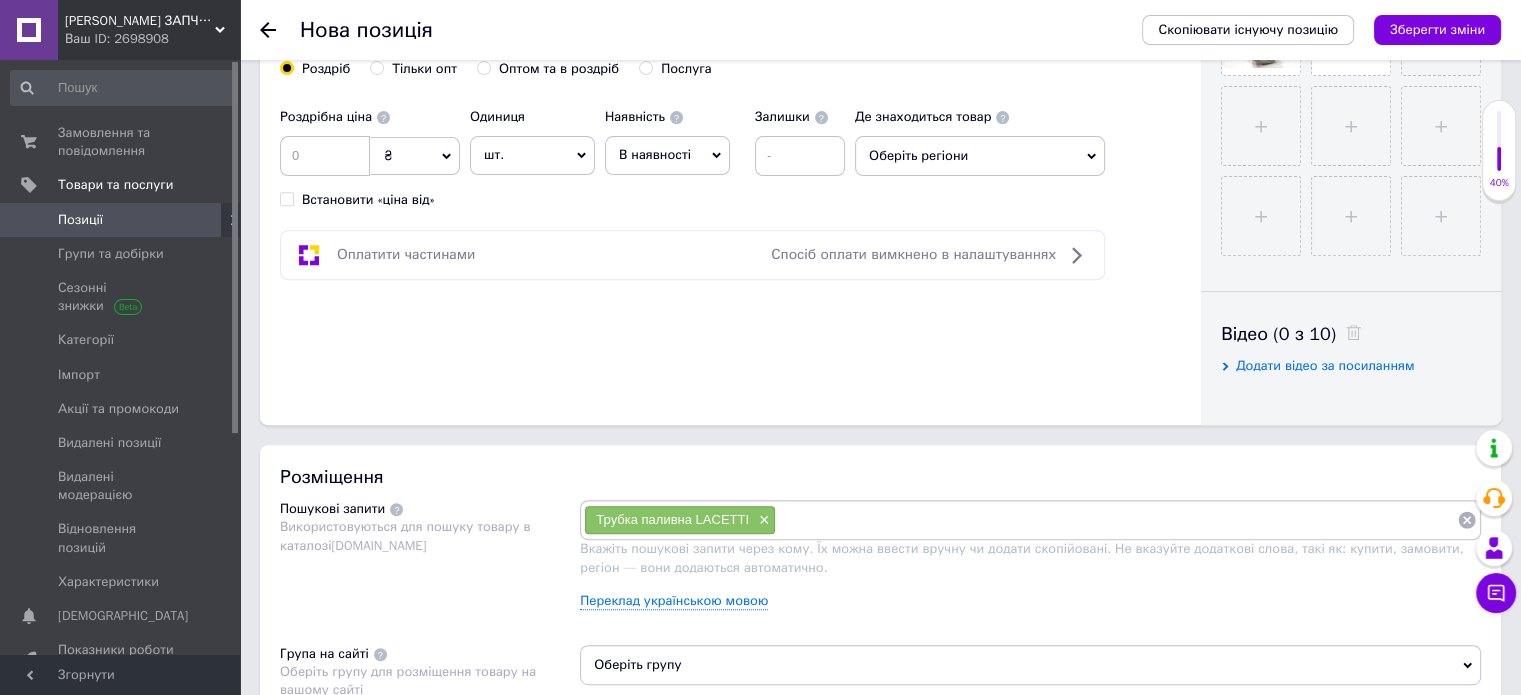 paste on "Патрубок топливопровода" 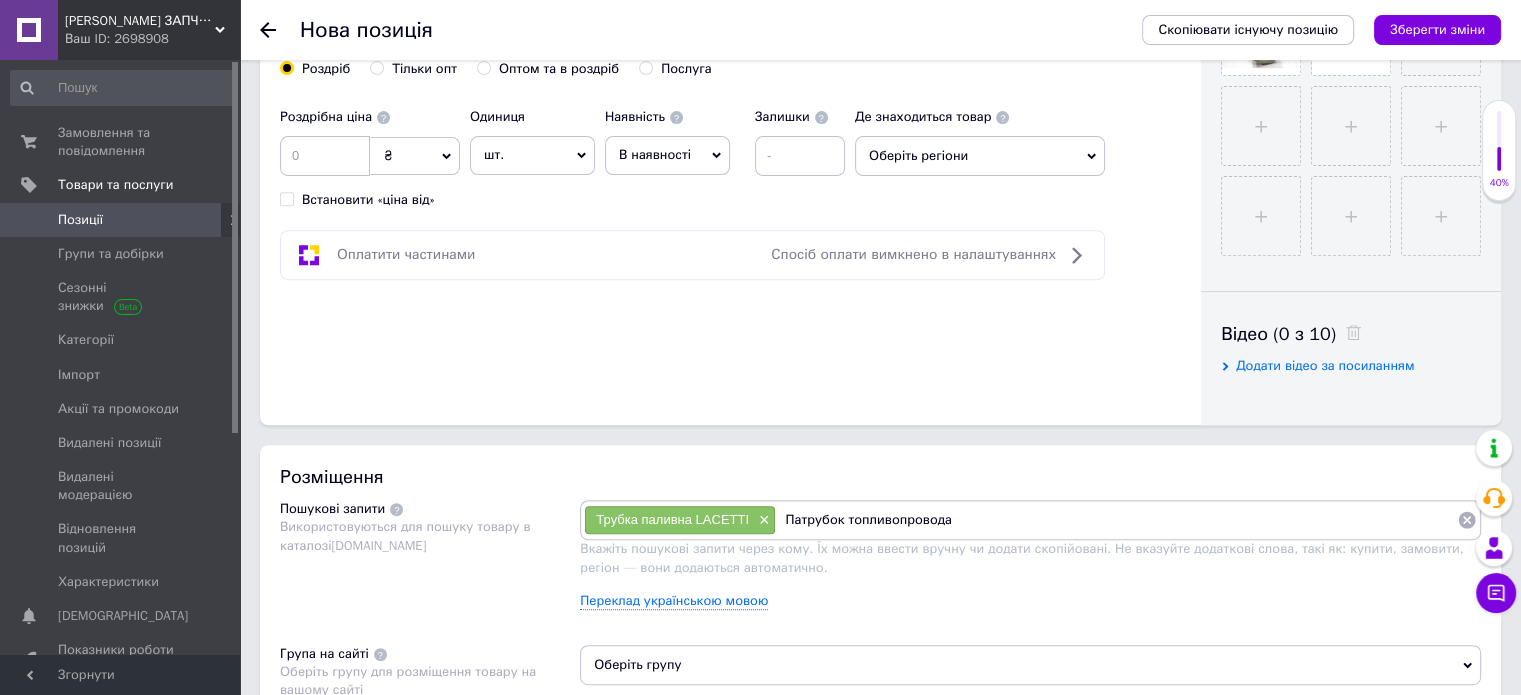 click on "Патрубок топливопровода" at bounding box center [1116, 520] 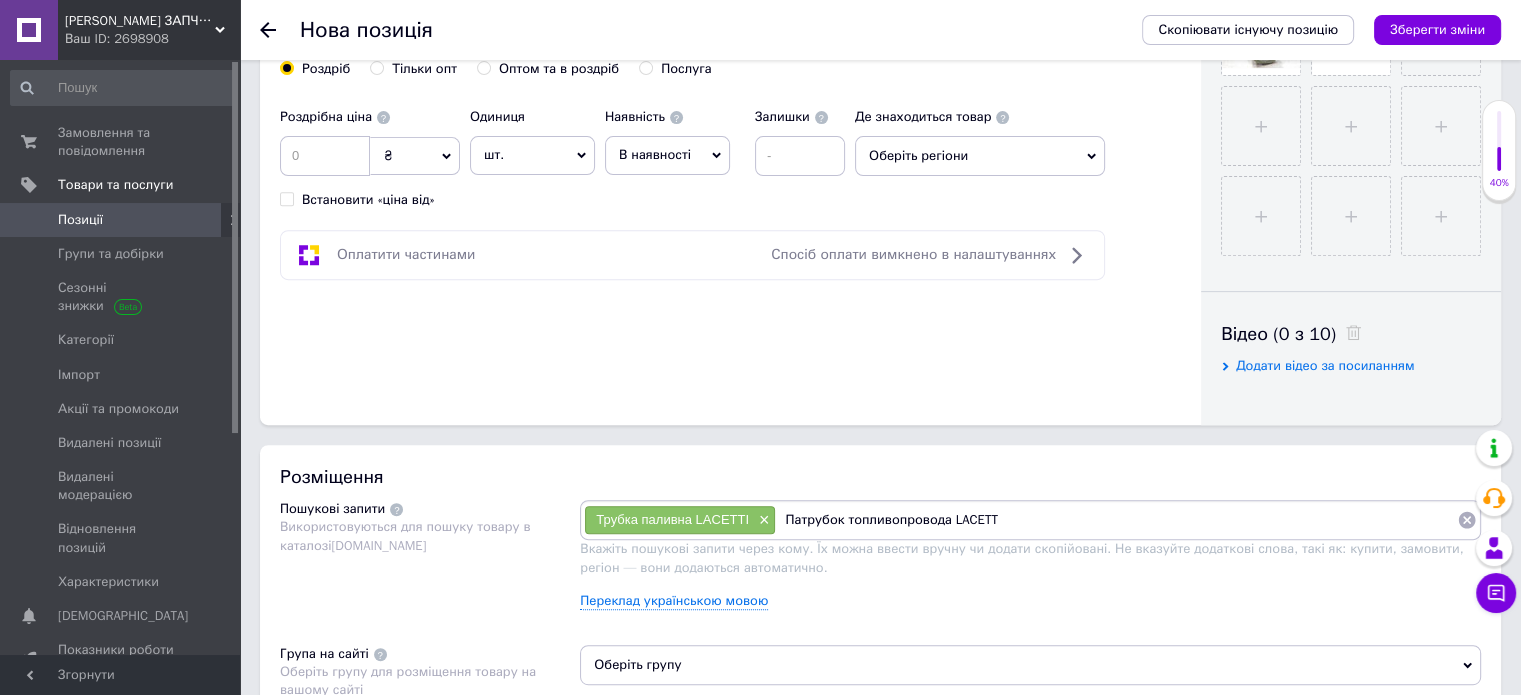 type on "Патрубок топливопровода LACETTI" 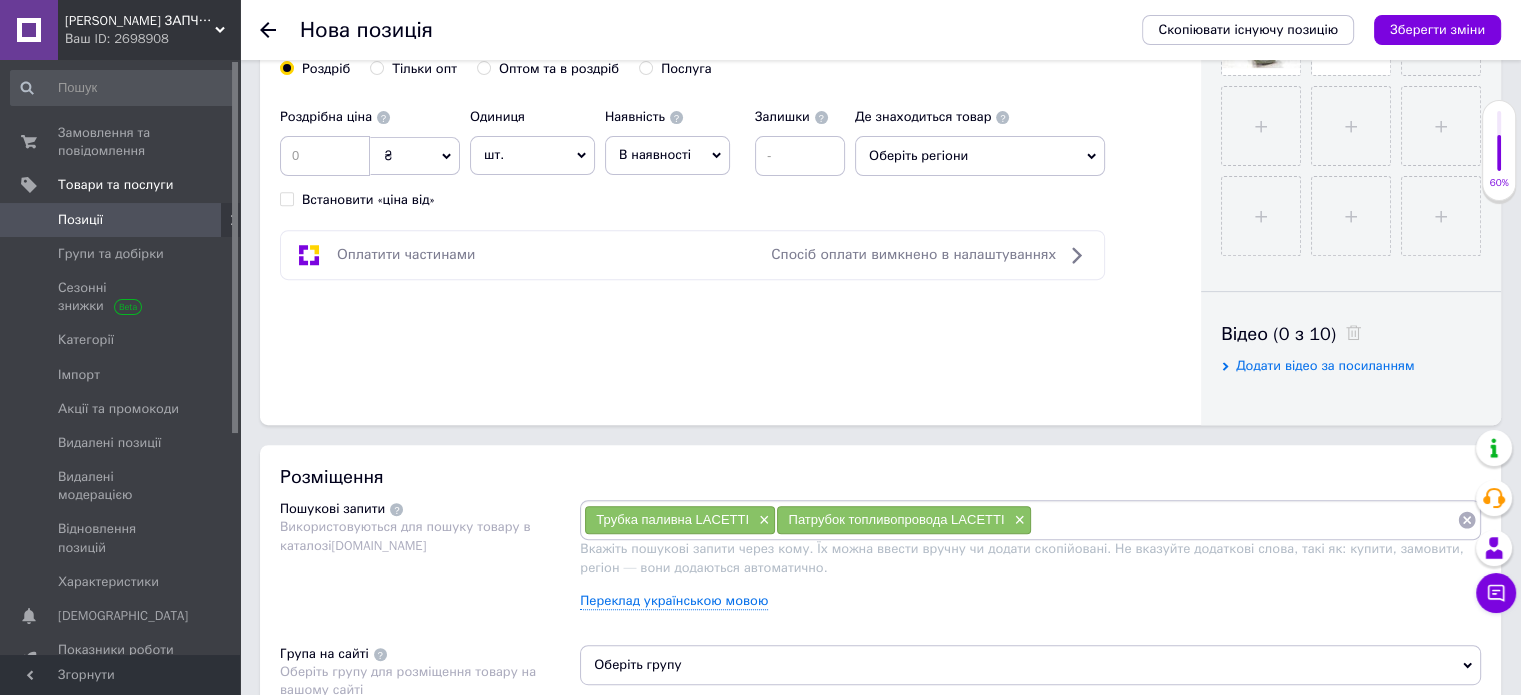 paste on "Патрубок топливопровода" 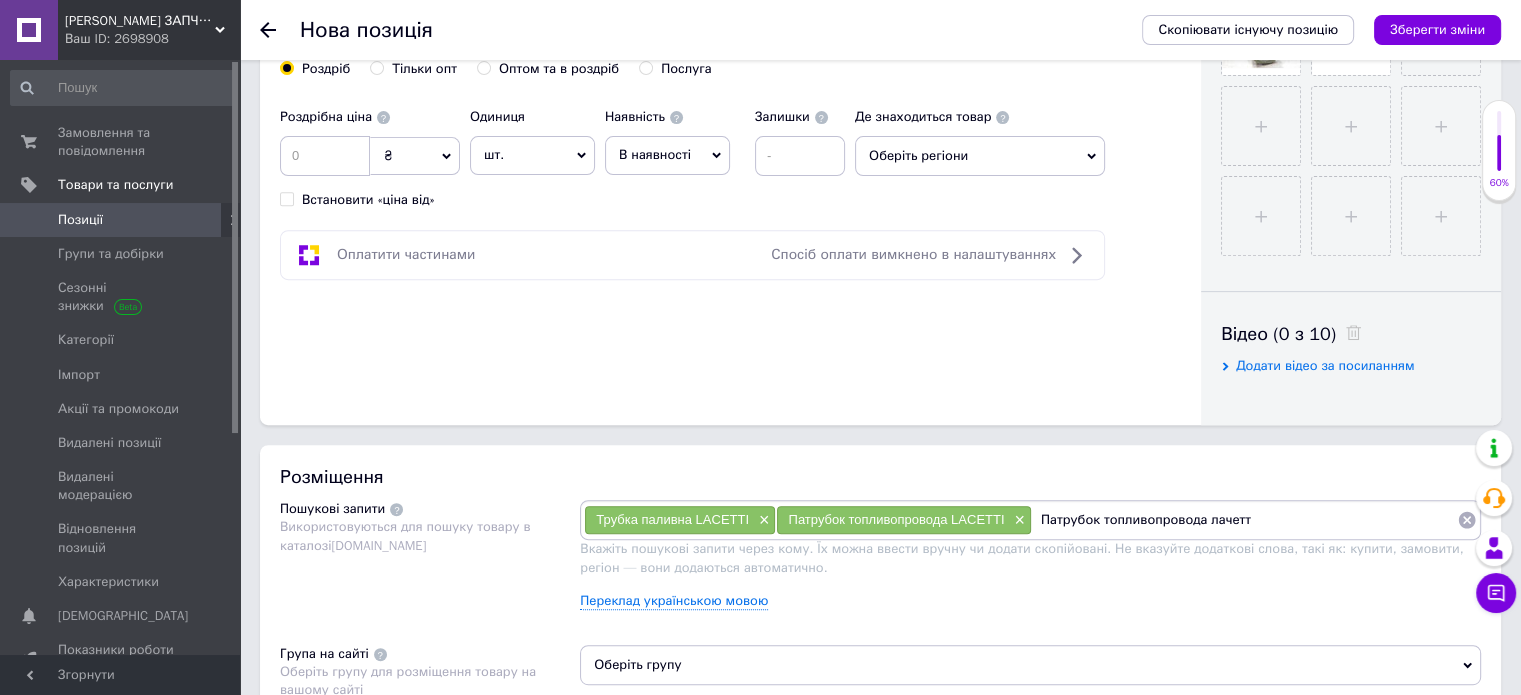 type on "Патрубок топливопровода лачетти" 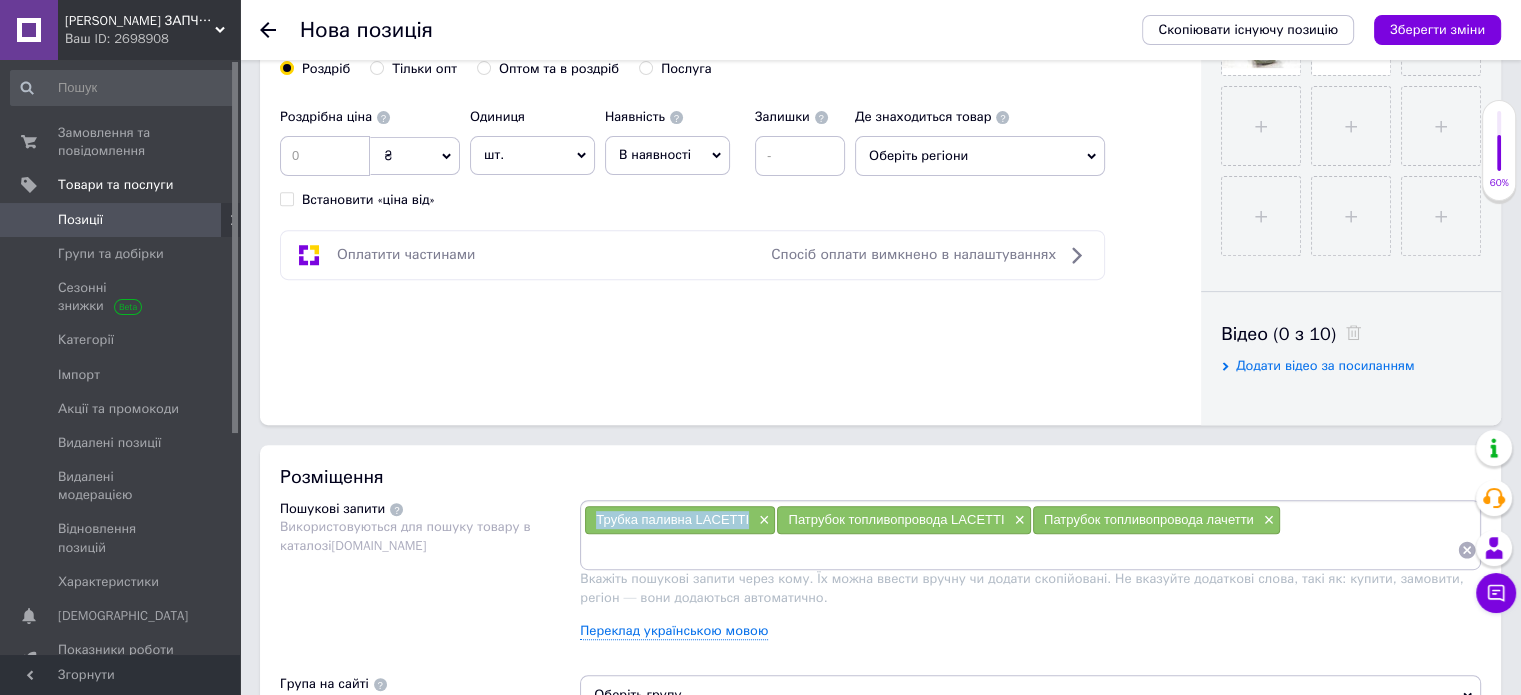 drag, startPoint x: 749, startPoint y: 515, endPoint x: 596, endPoint y: 511, distance: 153.05228 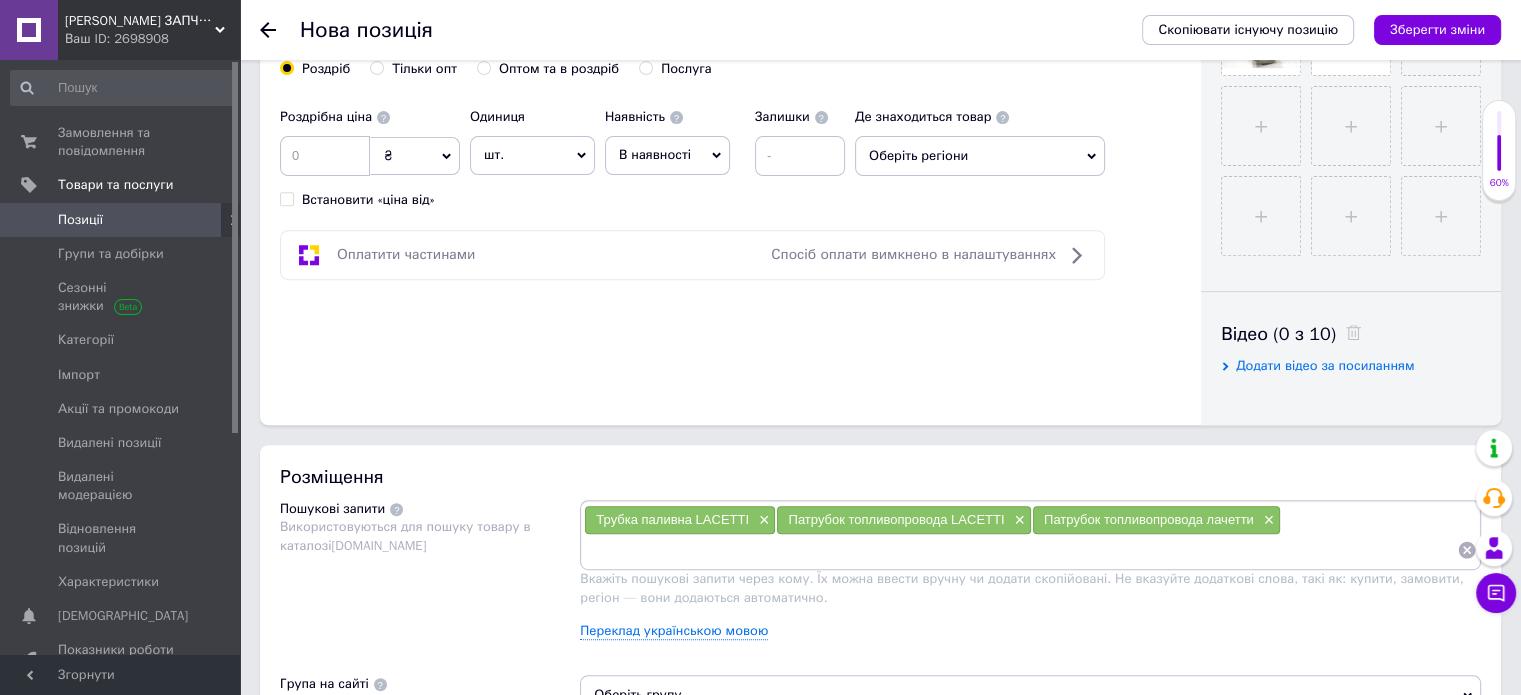 paste on "Трубка паливна LACETTI" 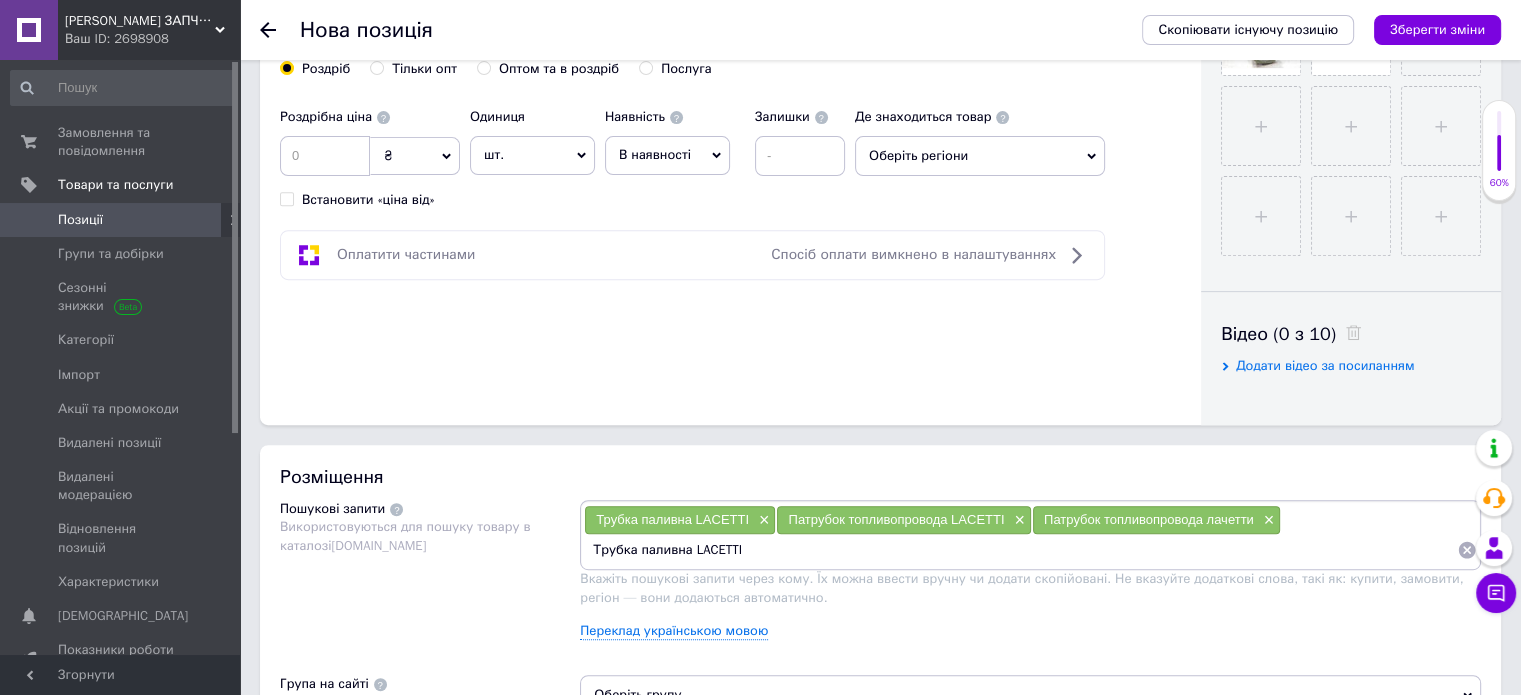 click on "Трубка паливна LACETTI" at bounding box center [1020, 550] 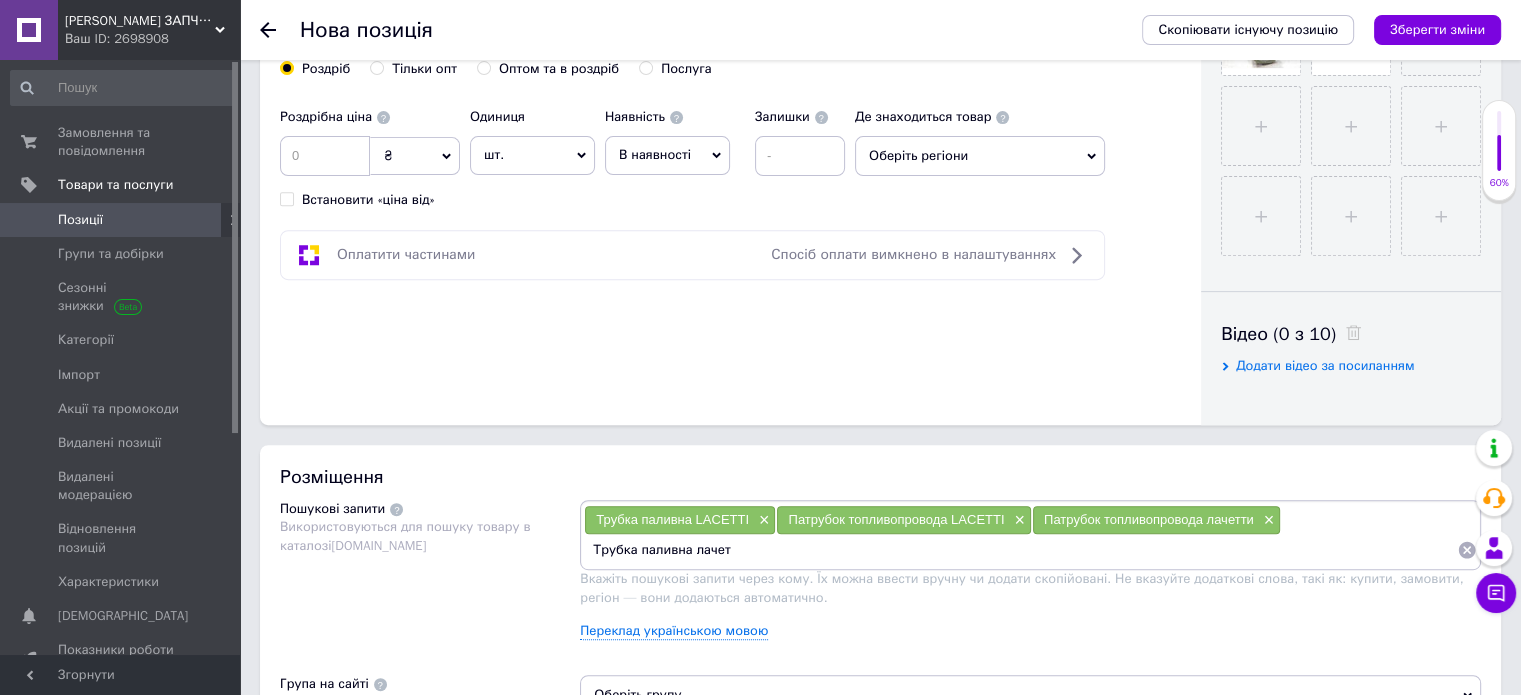 type on "Трубка паливна лачеті" 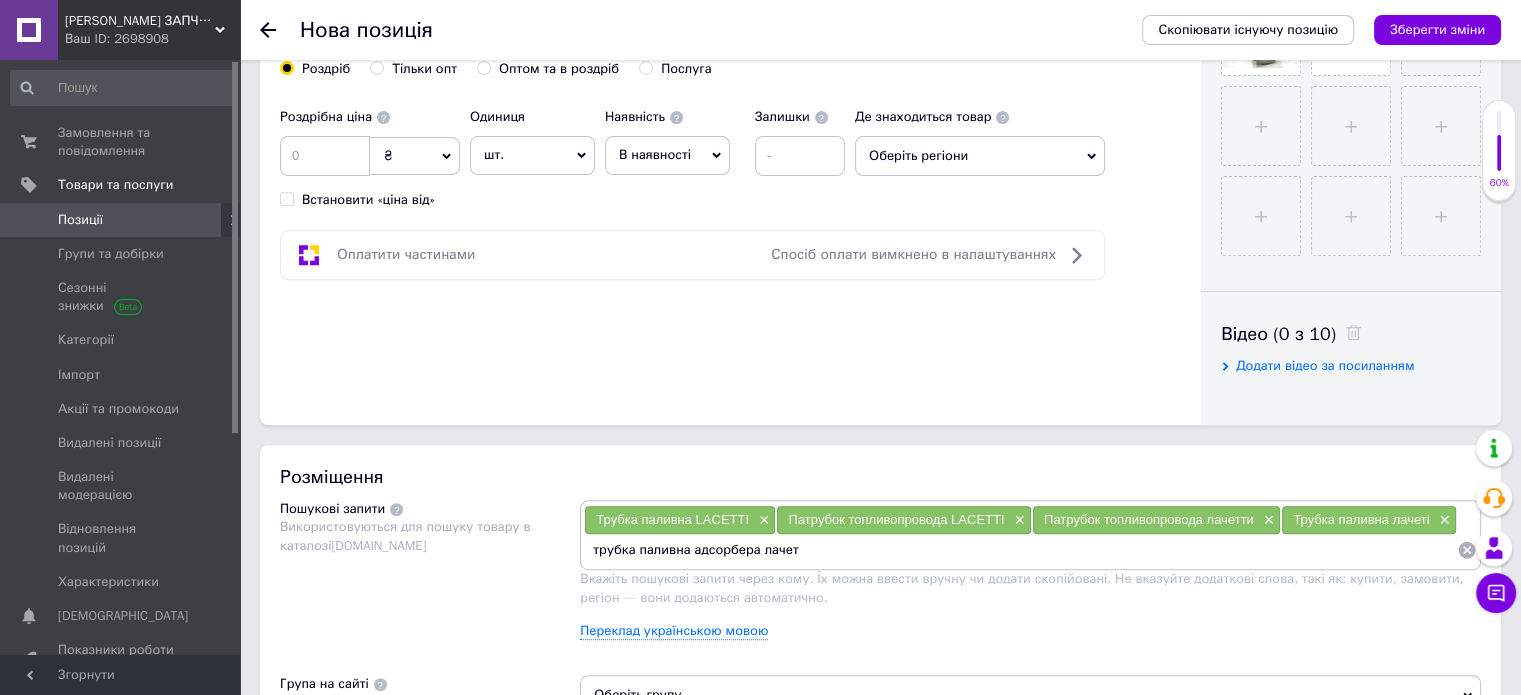 type on "трубка паливна адсорбера лачеті" 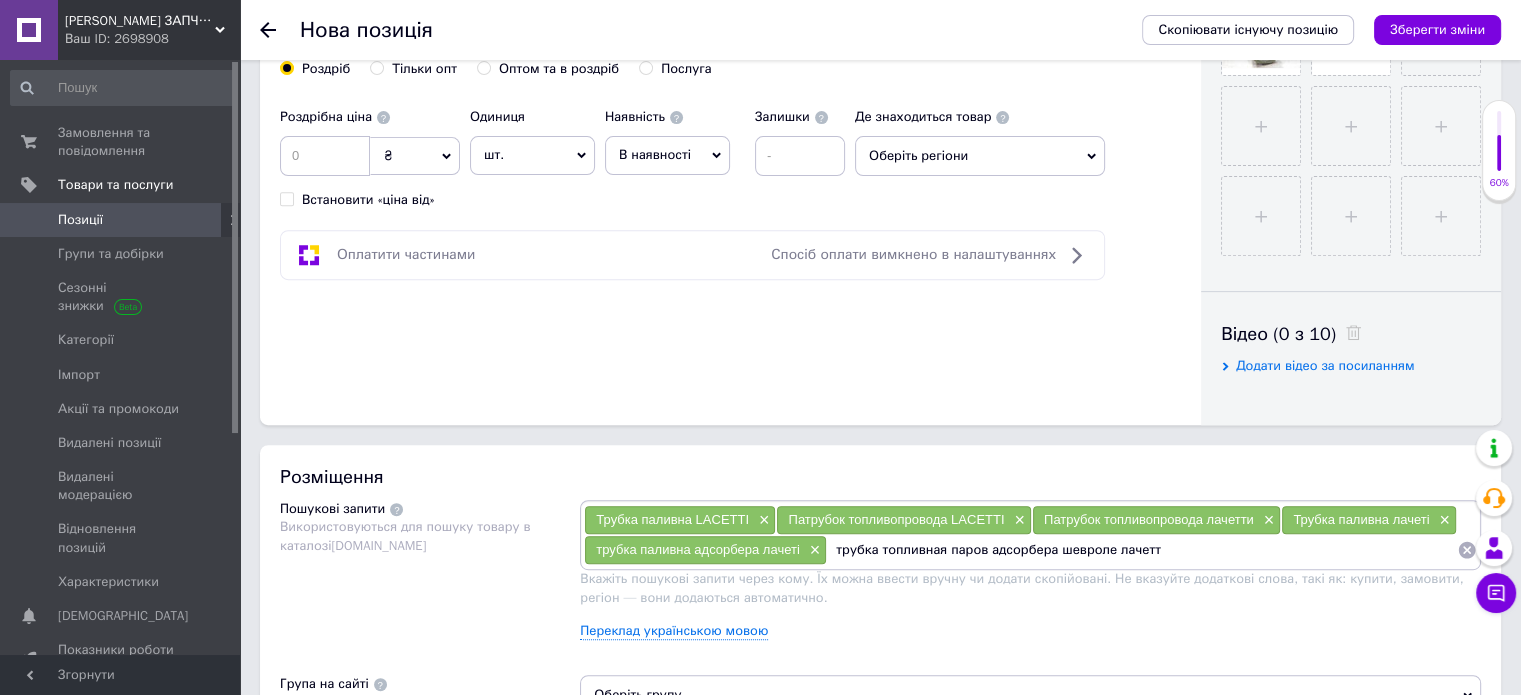 type on "трубка топливная паров адсорбера шевроле лачетти" 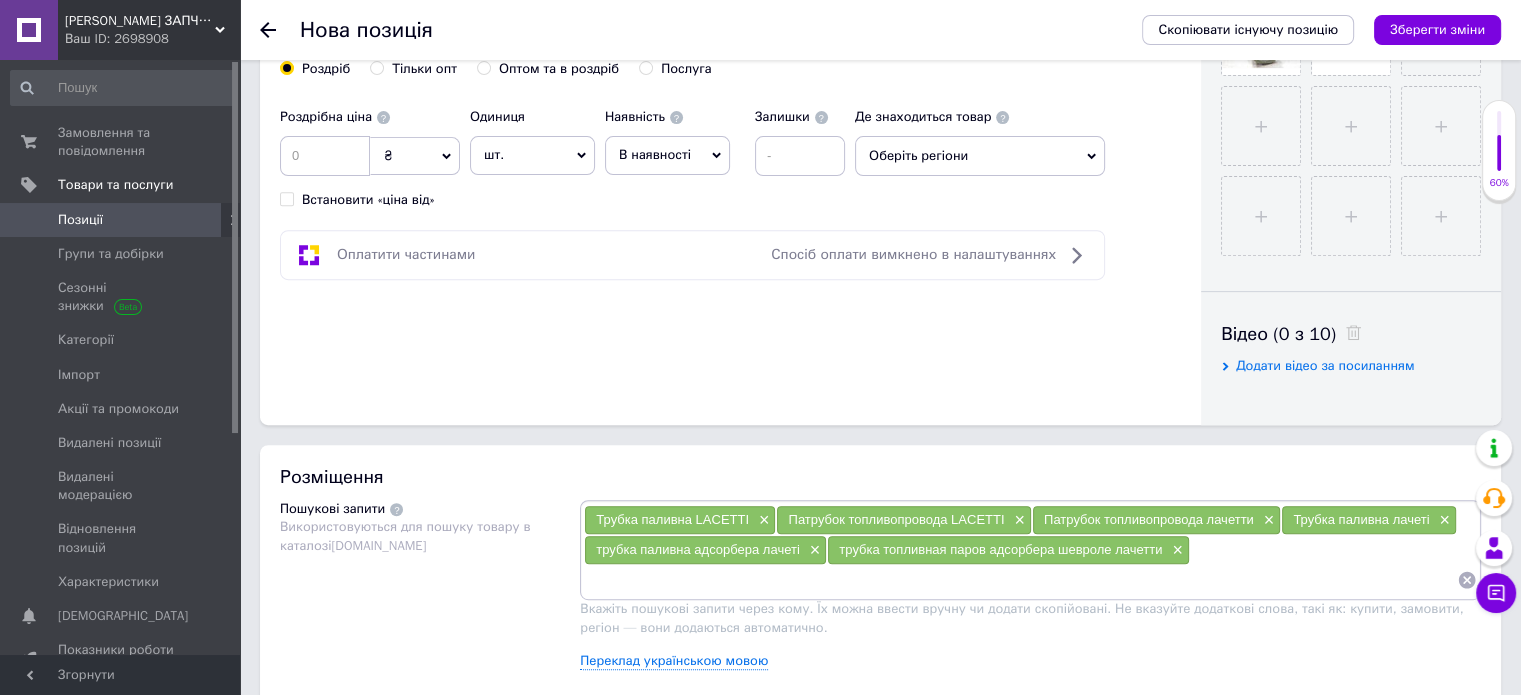 paste on "8LDA  GM (паров [PERSON_NAME])" 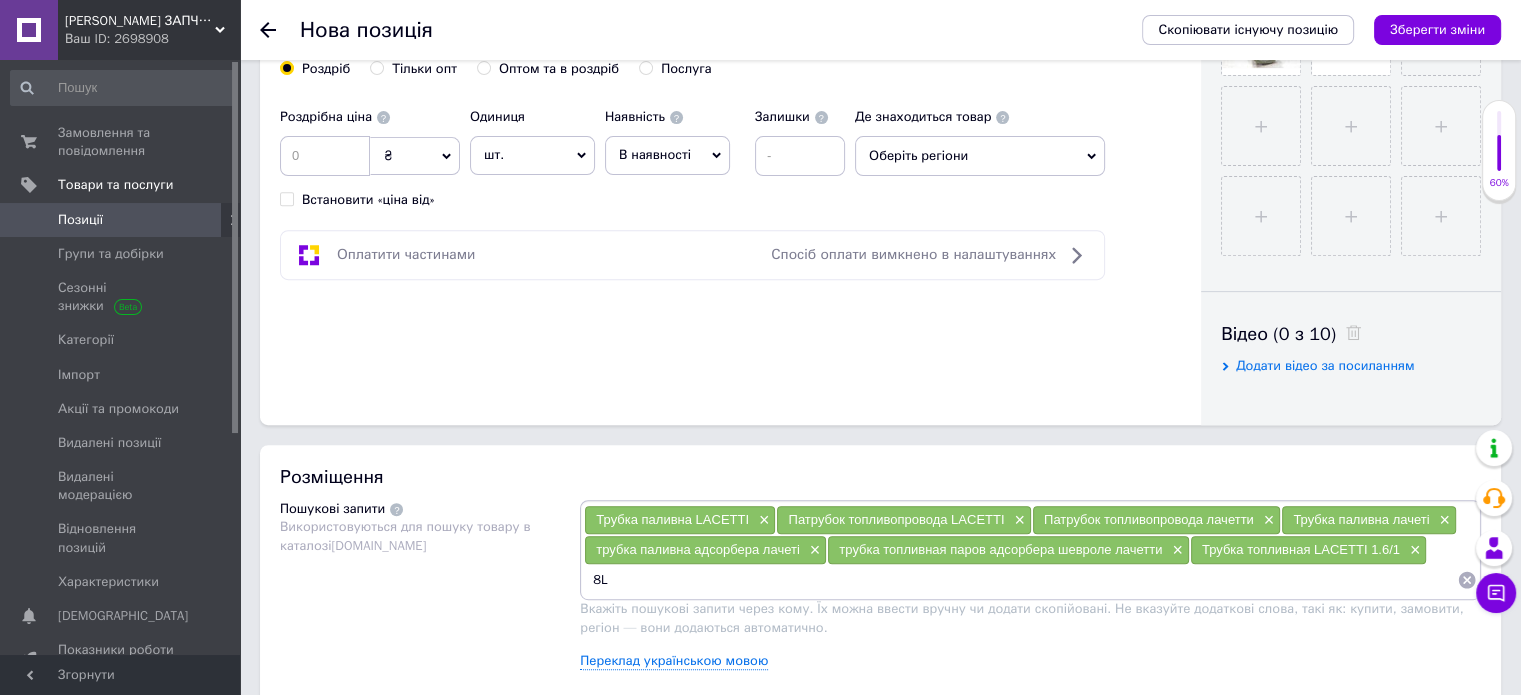 type on "8" 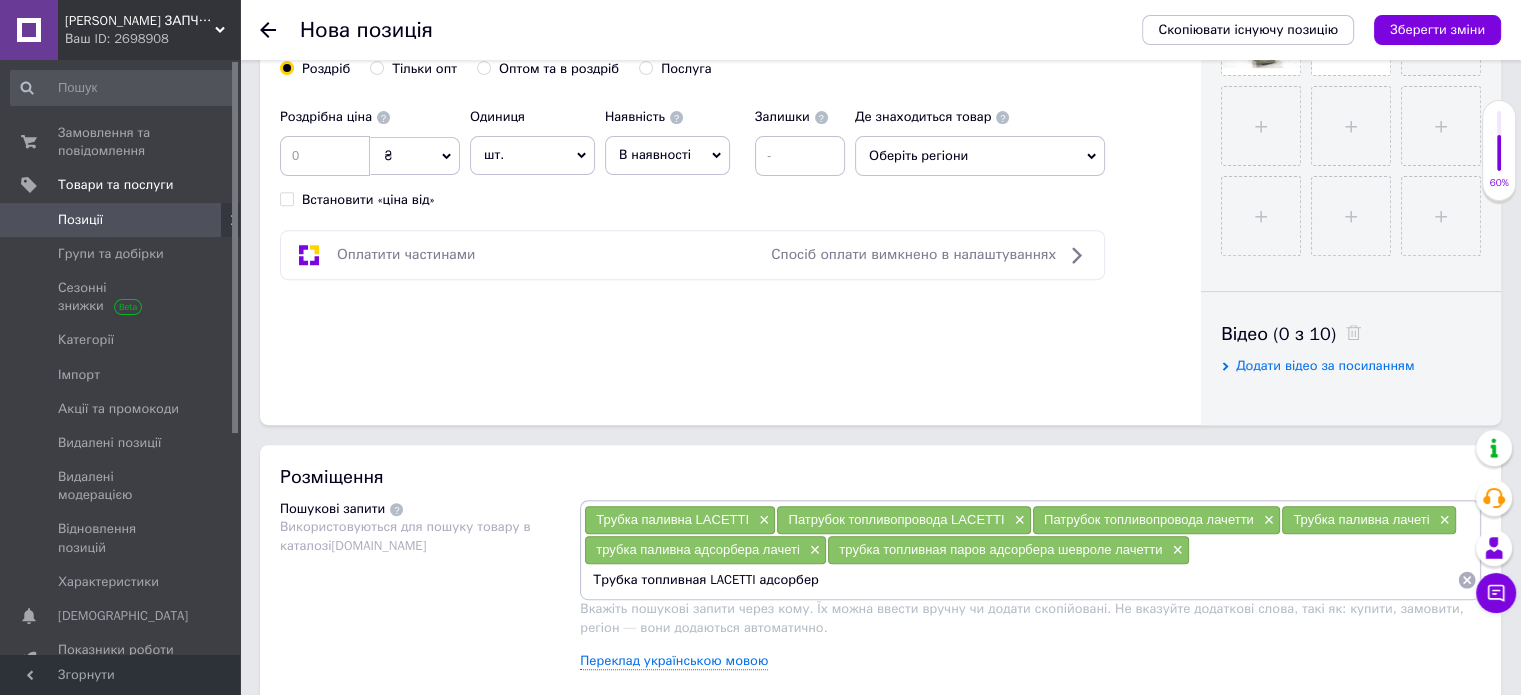 type on "Трубка топливная LACETTI адсорбера" 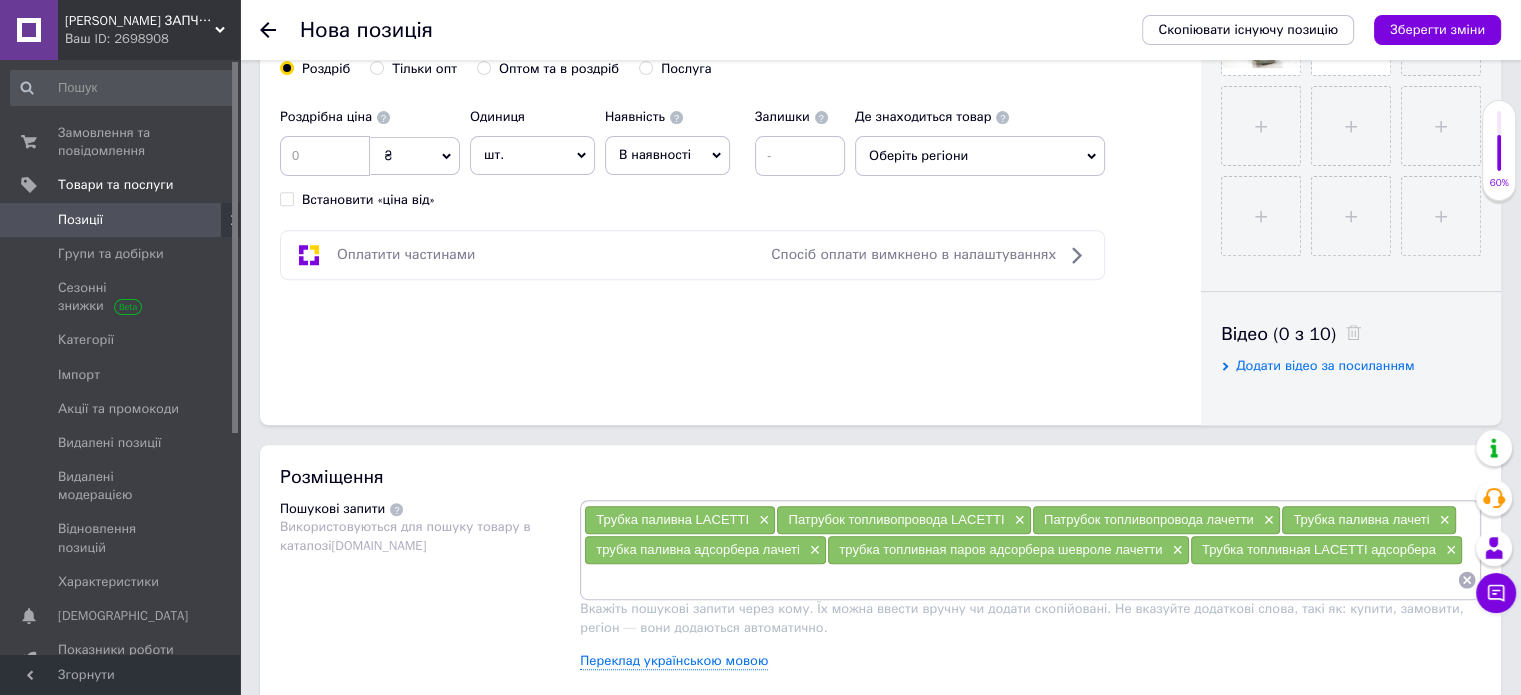 paste on "96553863 /20217/" 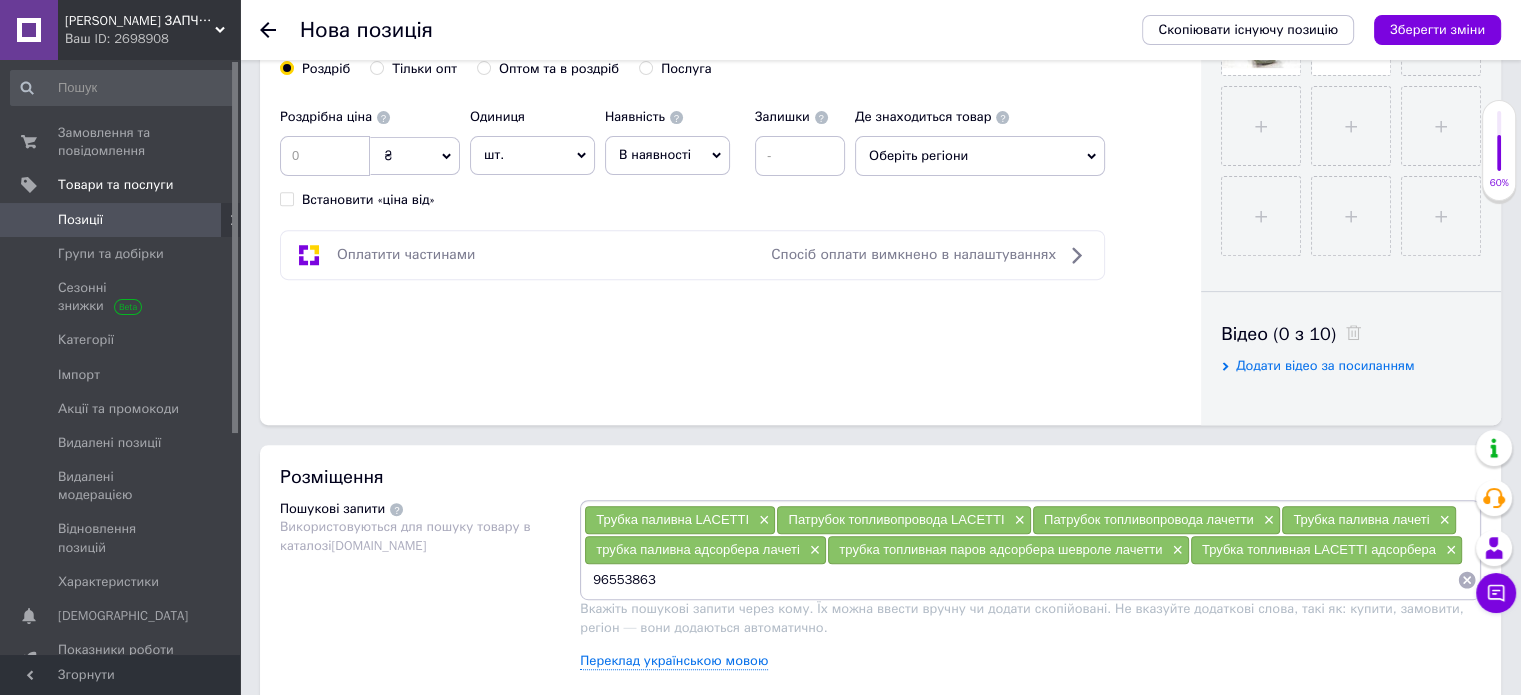 type on "96553863" 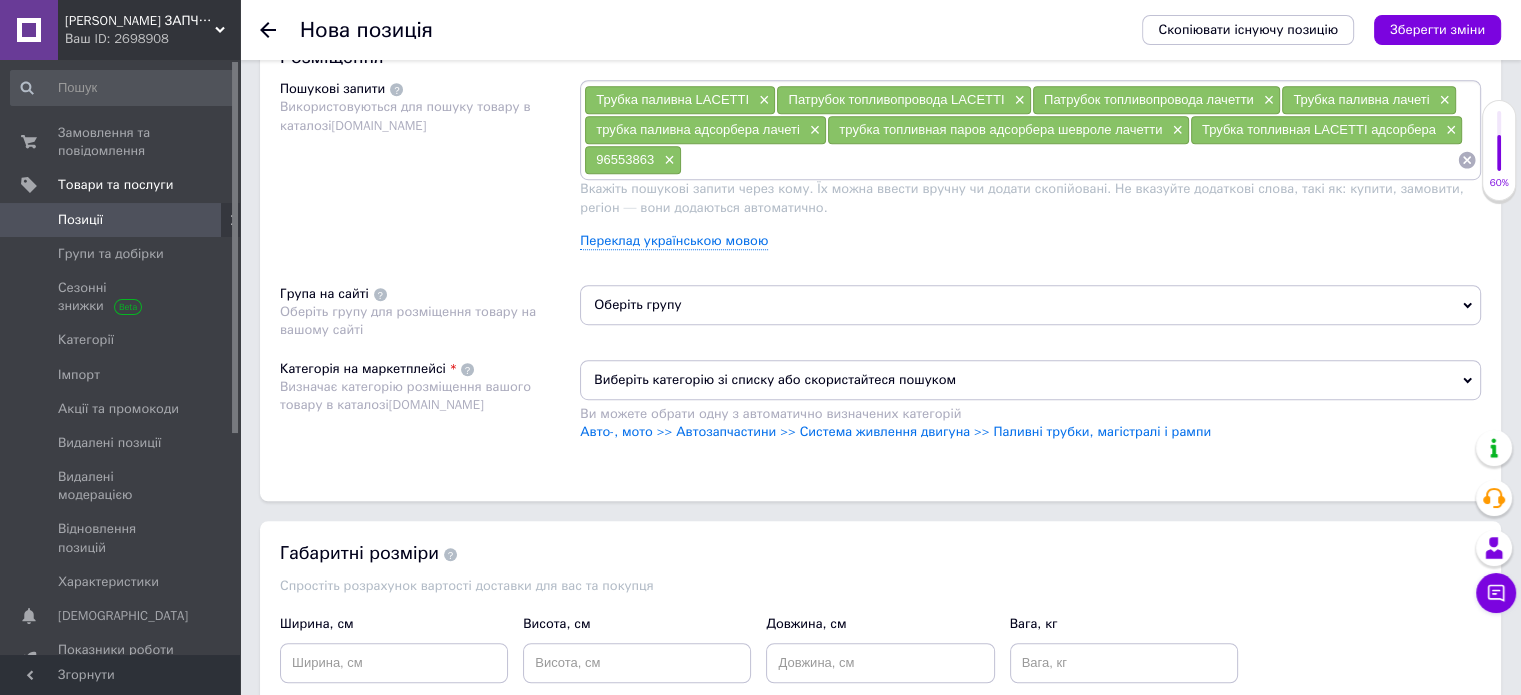scroll, scrollTop: 1212, scrollLeft: 0, axis: vertical 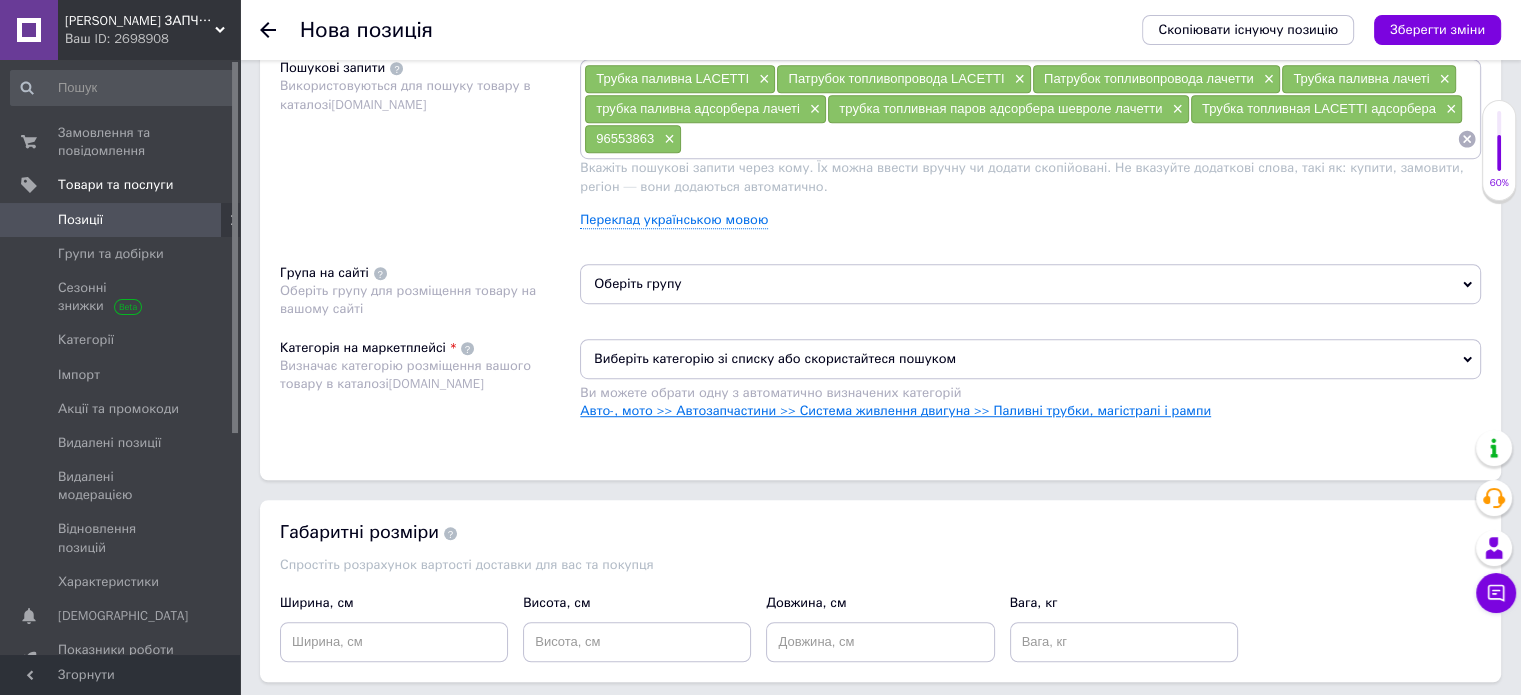 click on "Авто-, мото >> Автозапчастини >> Система живлення двигуна >> Паливні трубки, магістралі і рампи" at bounding box center (895, 410) 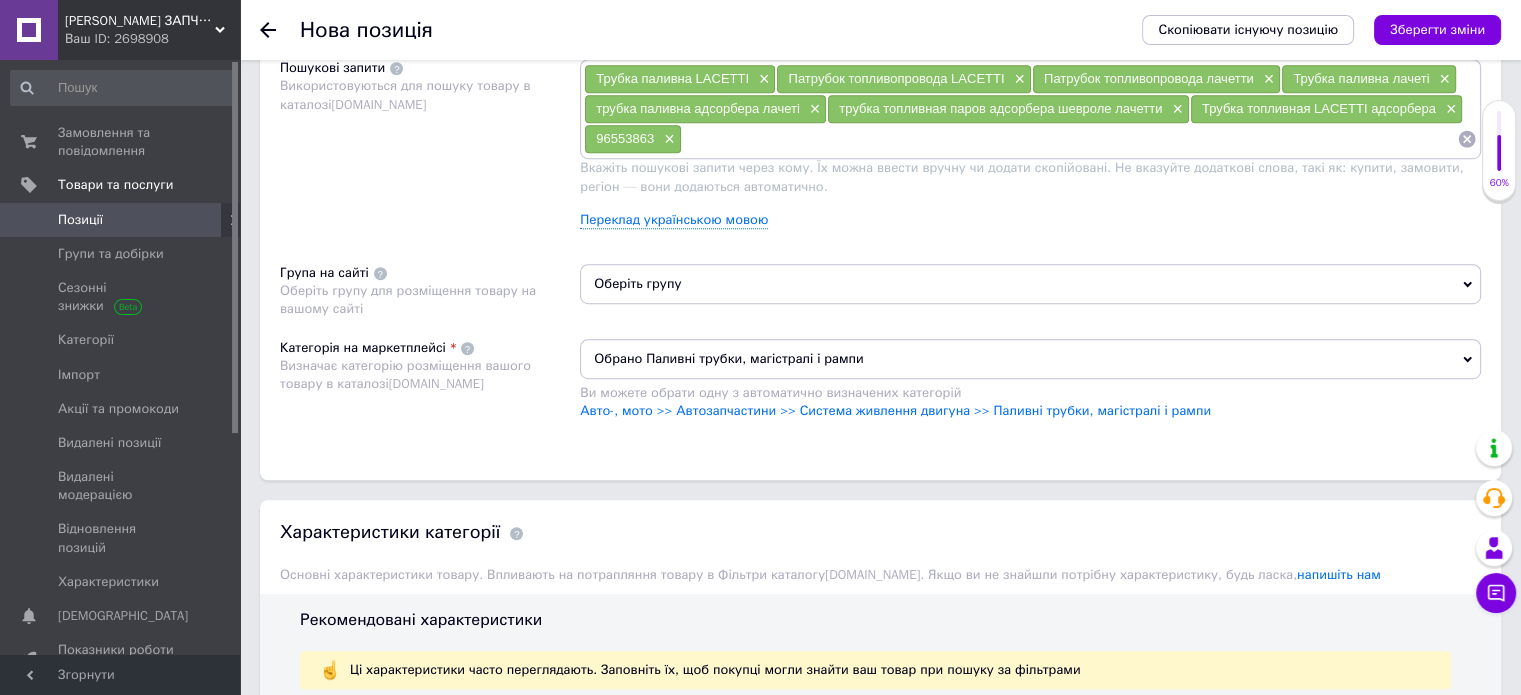click on "Оберіть групу" at bounding box center (1030, 284) 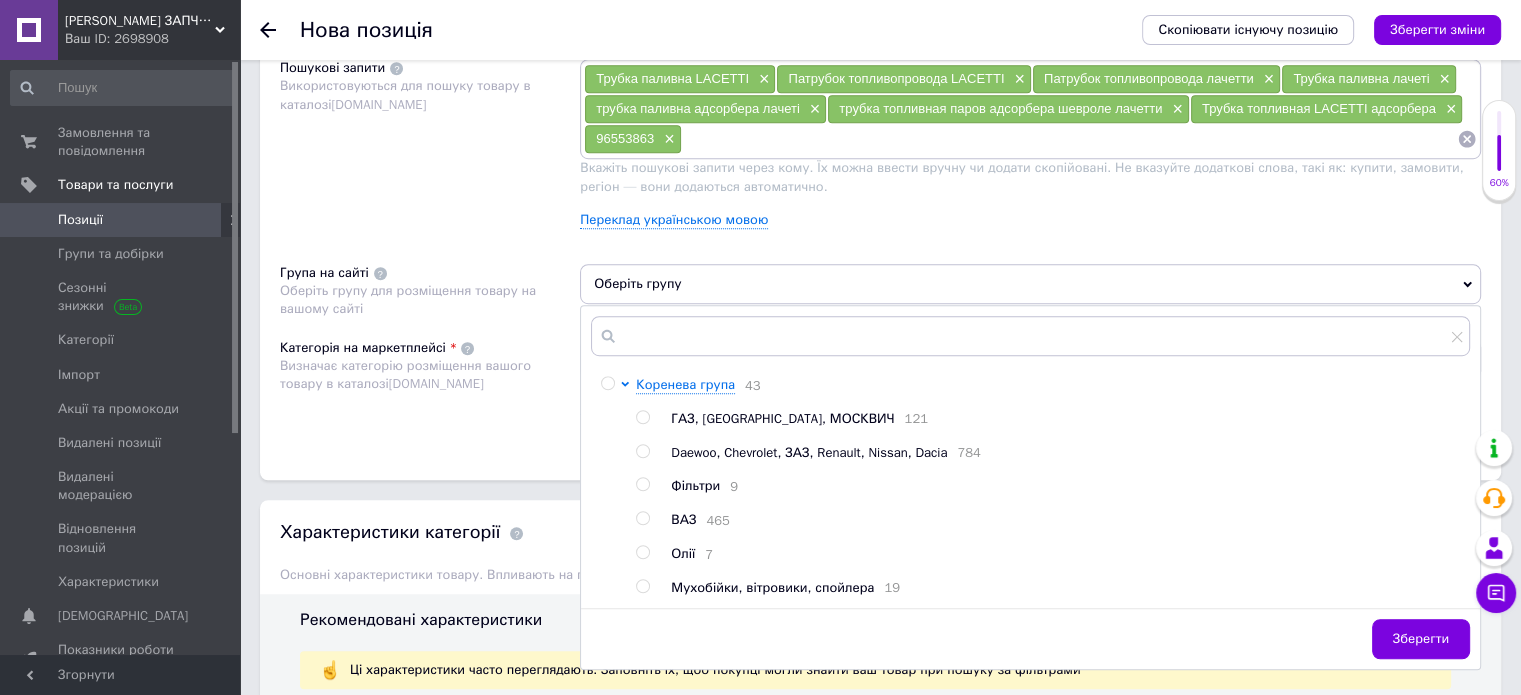 click at bounding box center (642, 451) 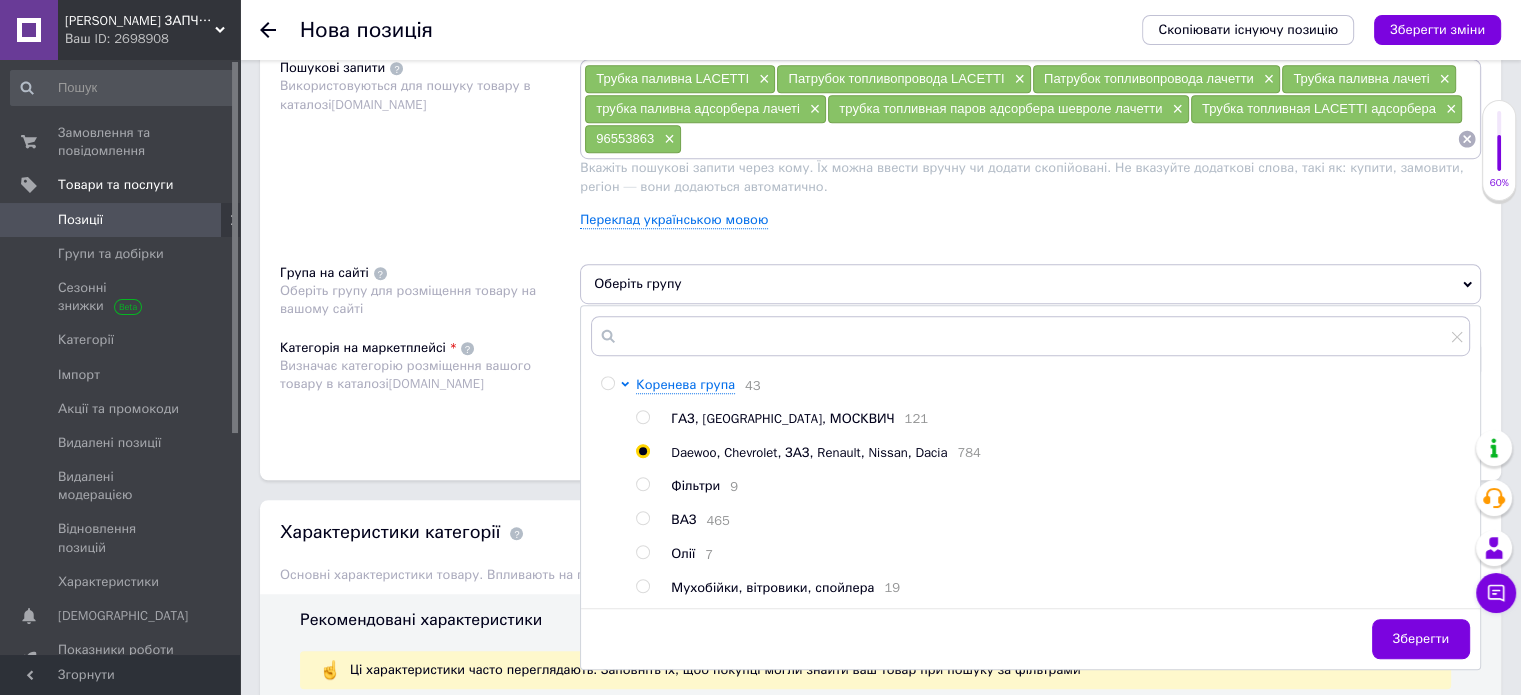 radio on "true" 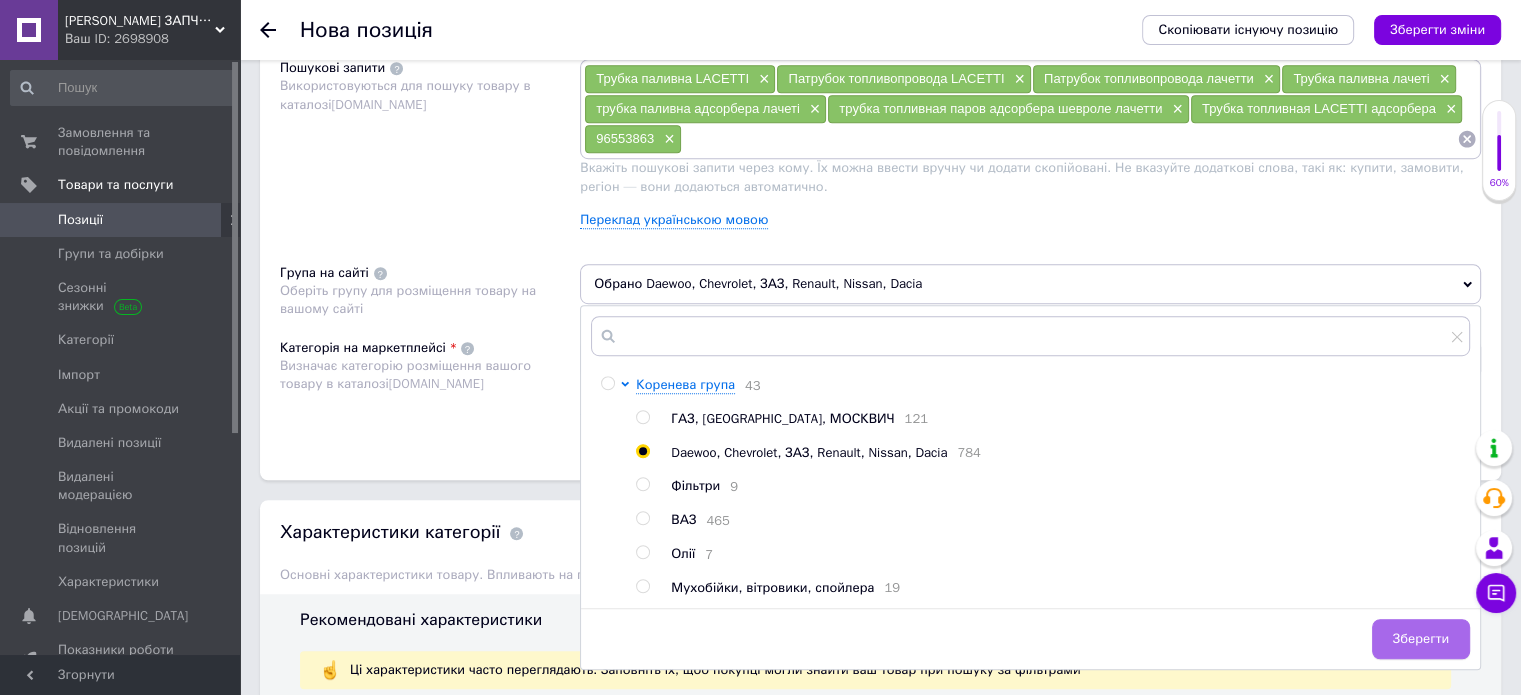 click on "Зберегти" at bounding box center [1421, 639] 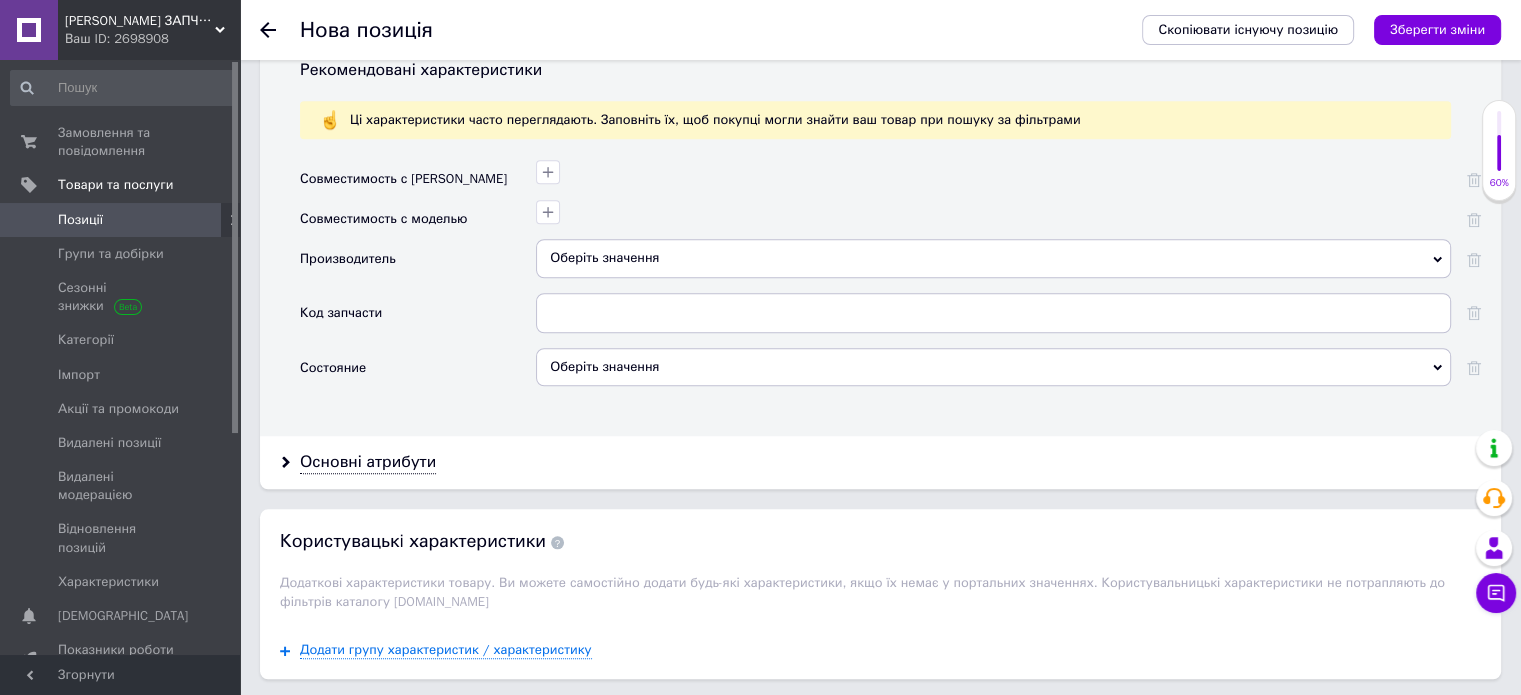 scroll, scrollTop: 1779, scrollLeft: 0, axis: vertical 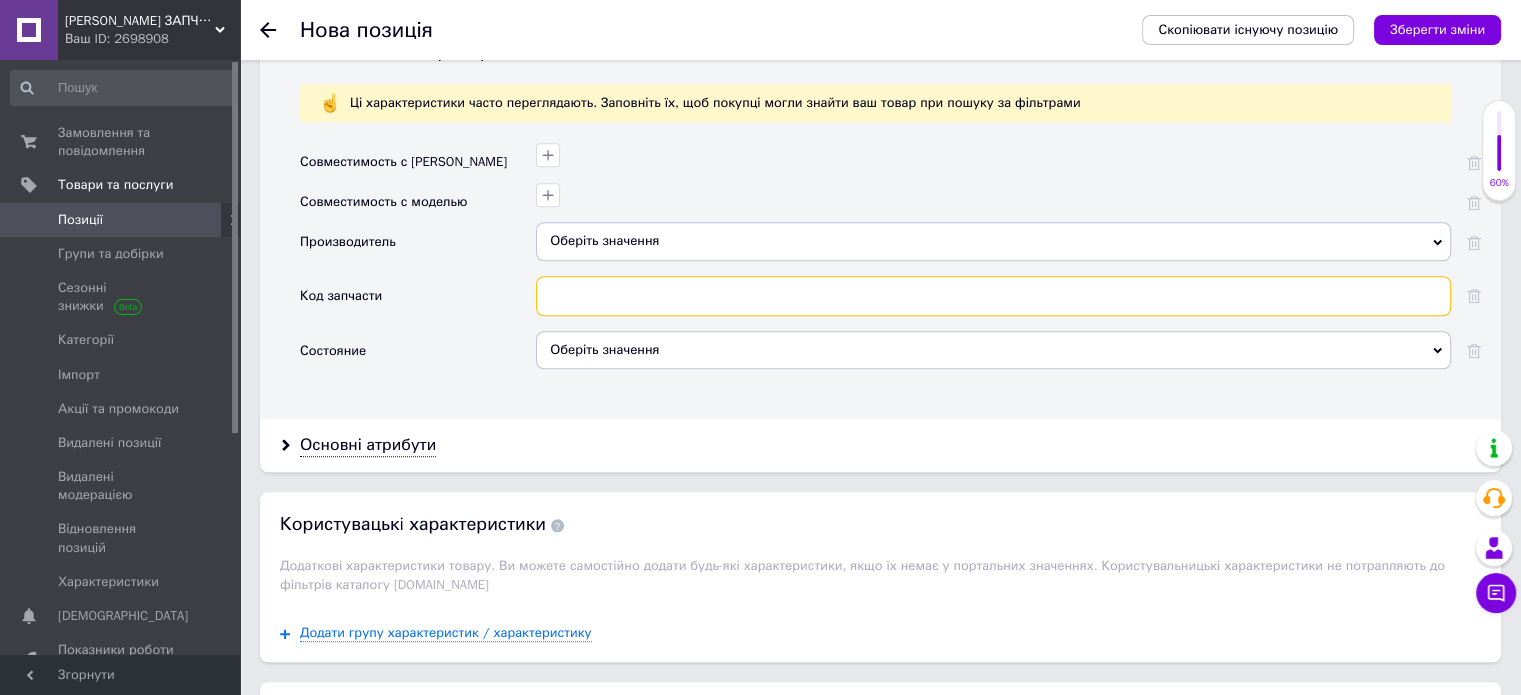 paste on "96553863 /20217/" 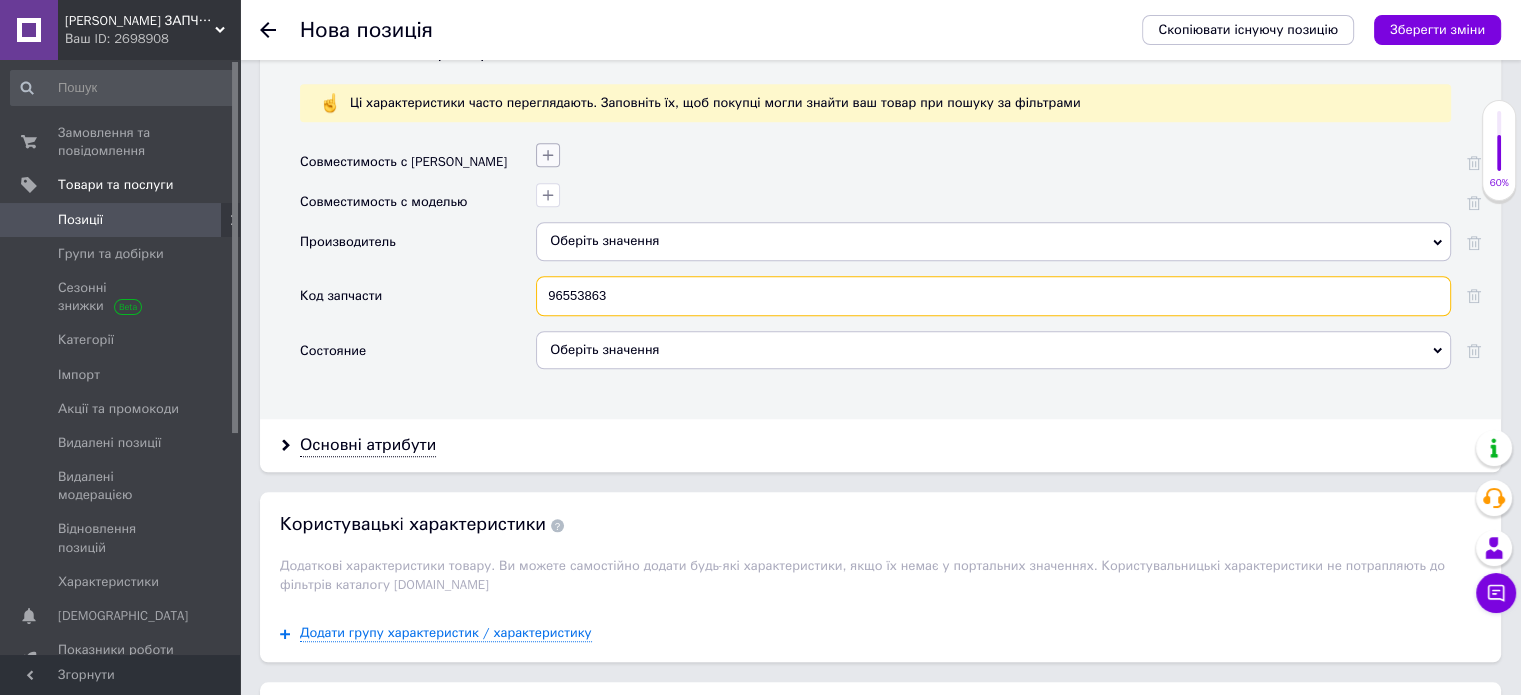 type on "96553863" 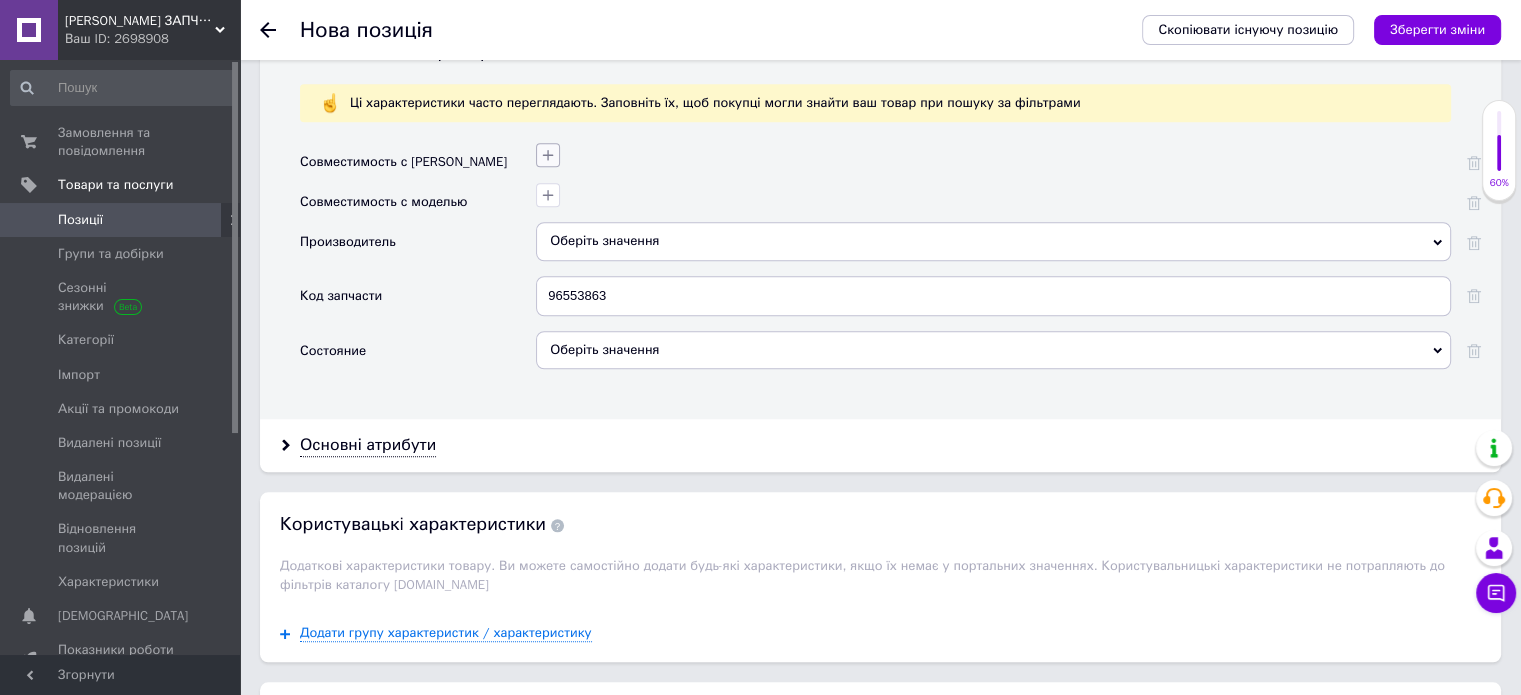click 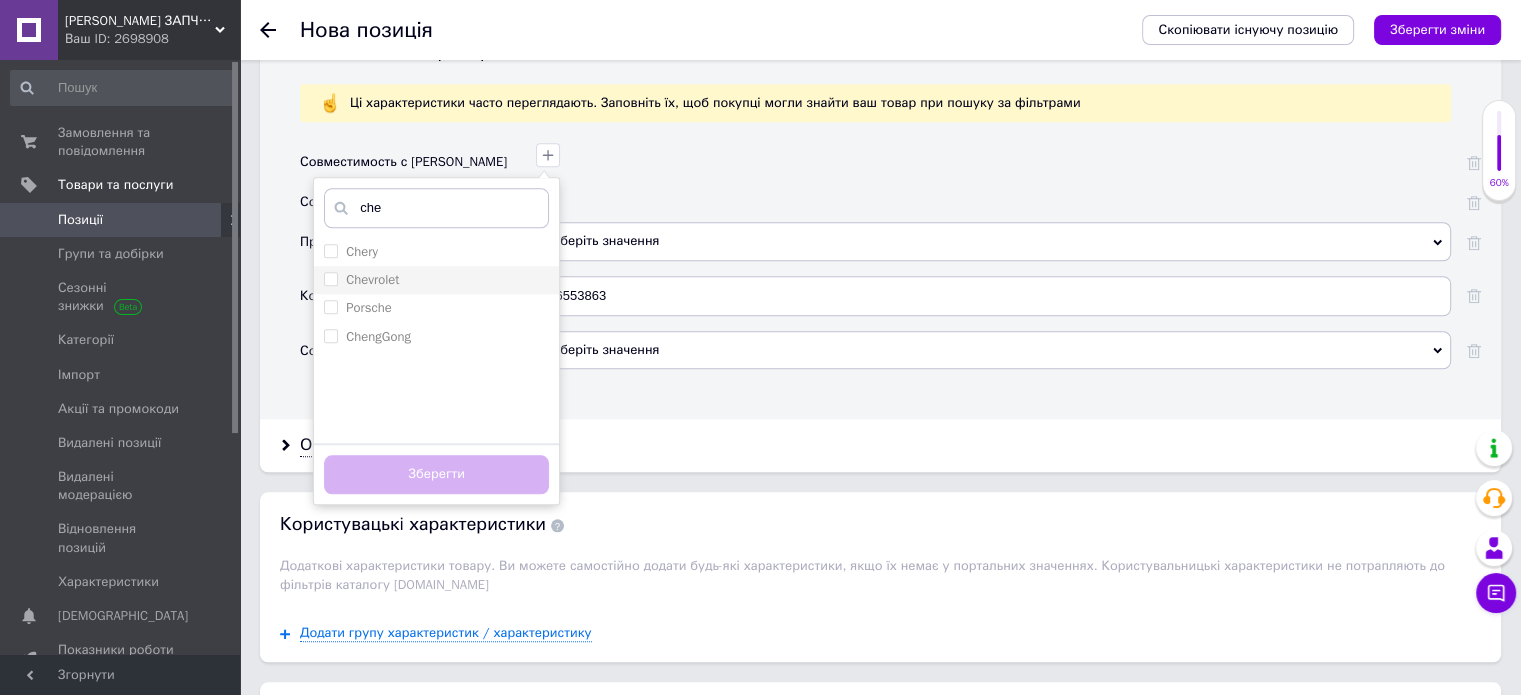 type on "che" 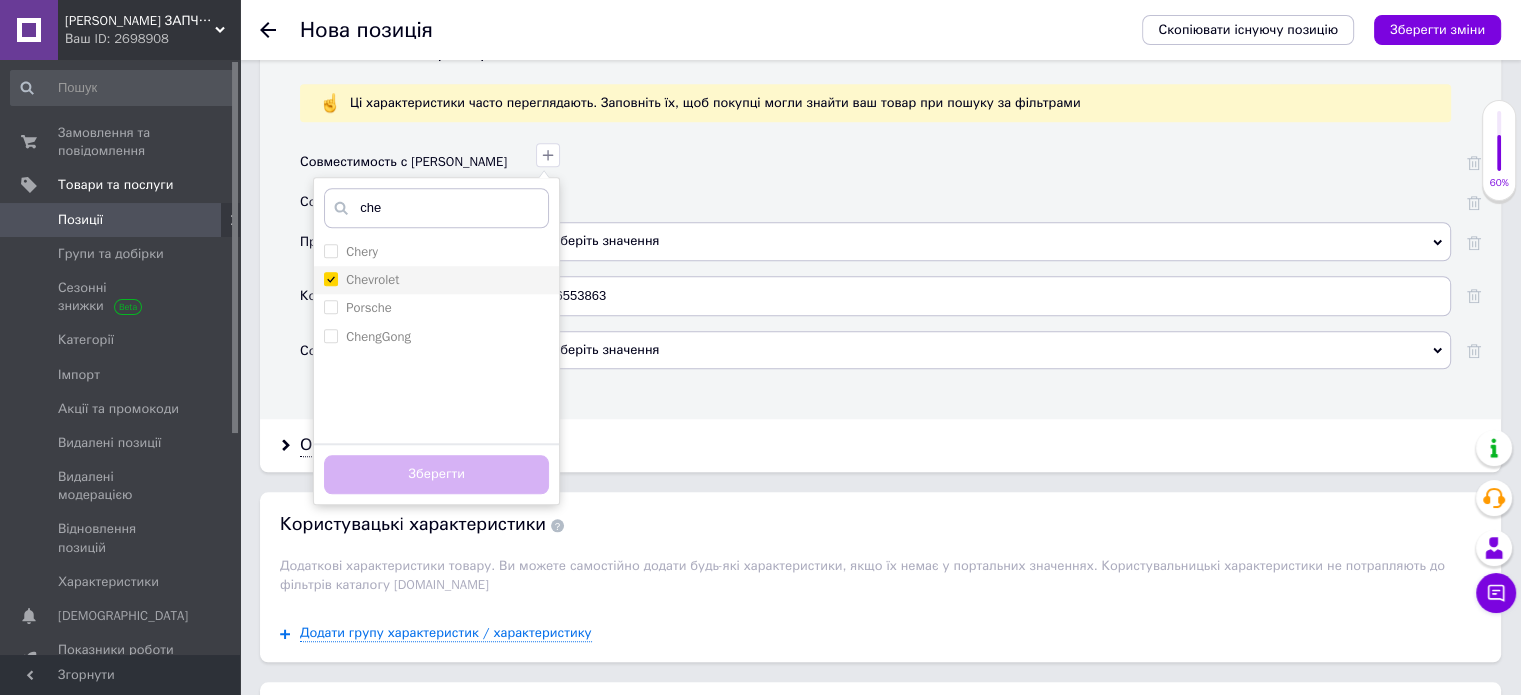 checkbox on "true" 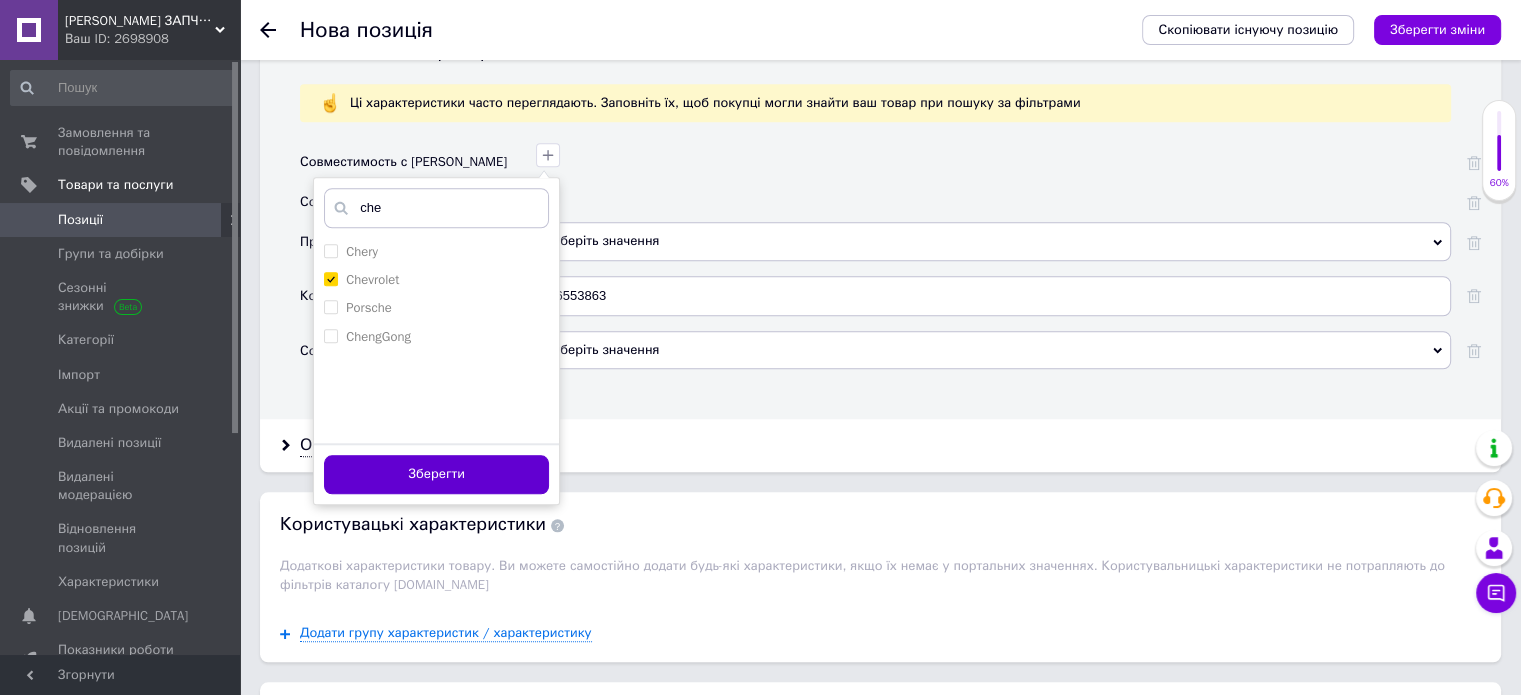 click on "Зберегти" at bounding box center (436, 474) 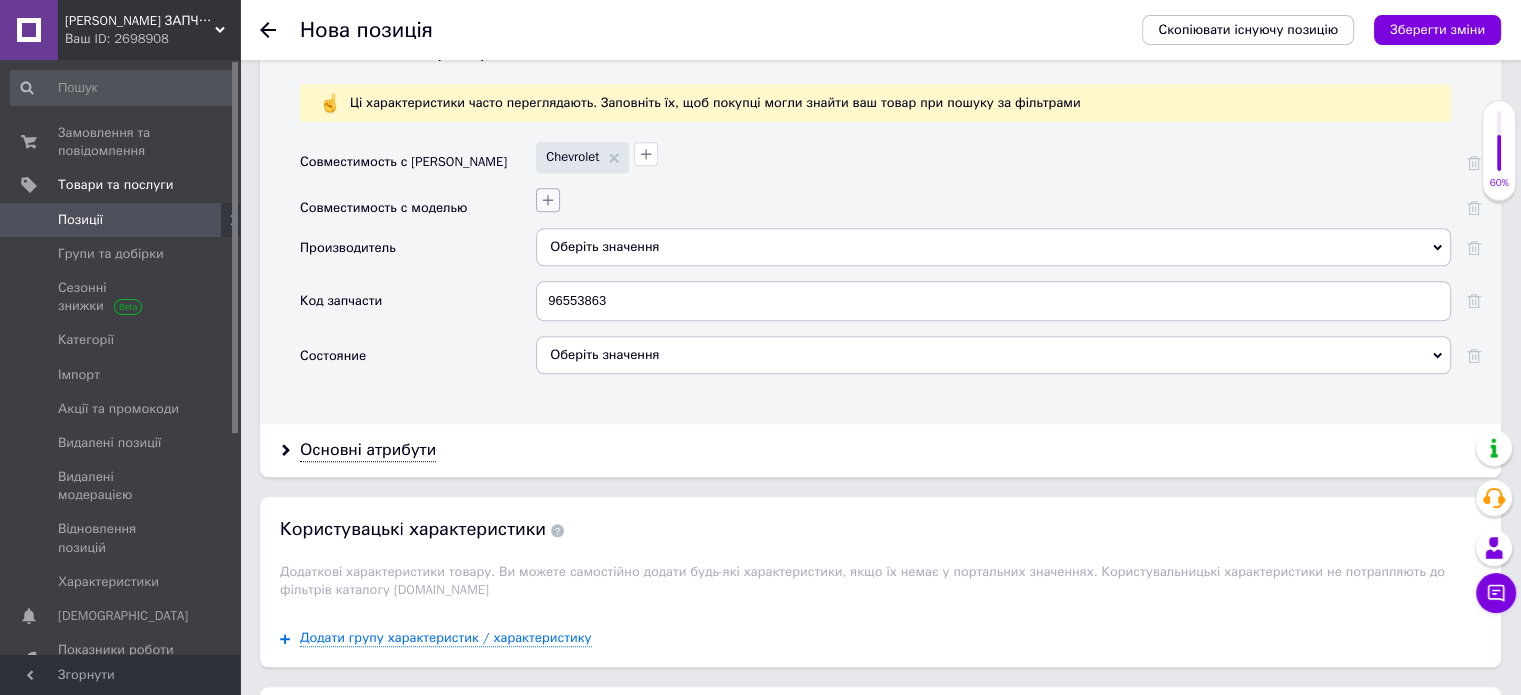 click 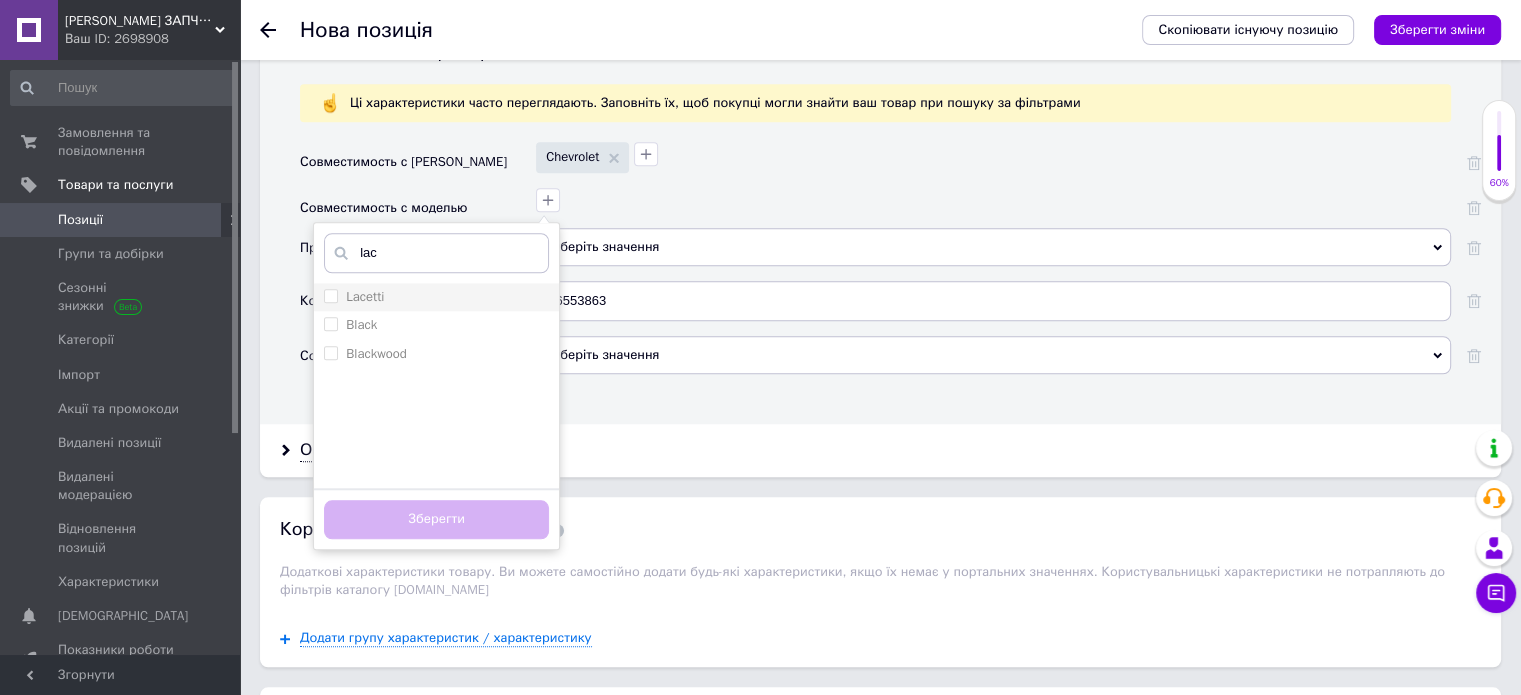 type on "lac" 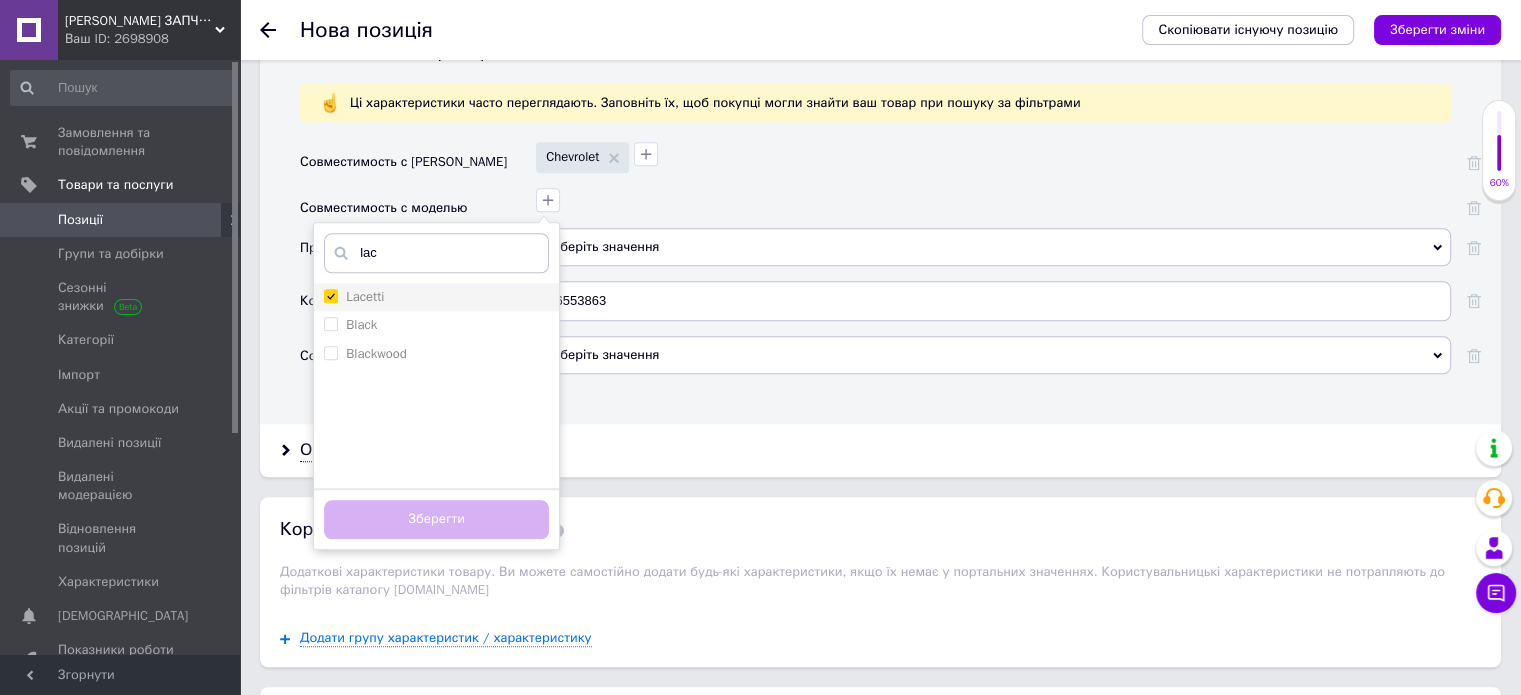 checkbox on "true" 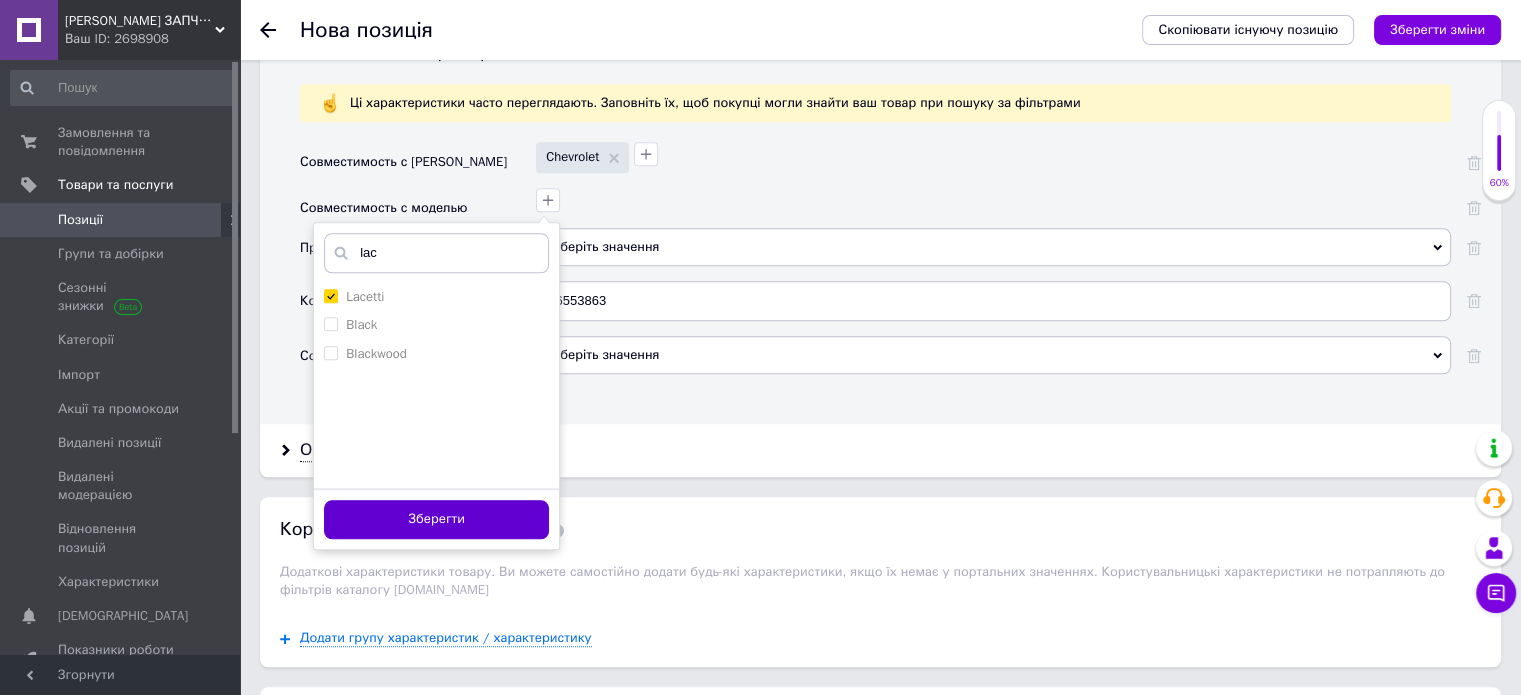 click on "Зберегти" at bounding box center (436, 519) 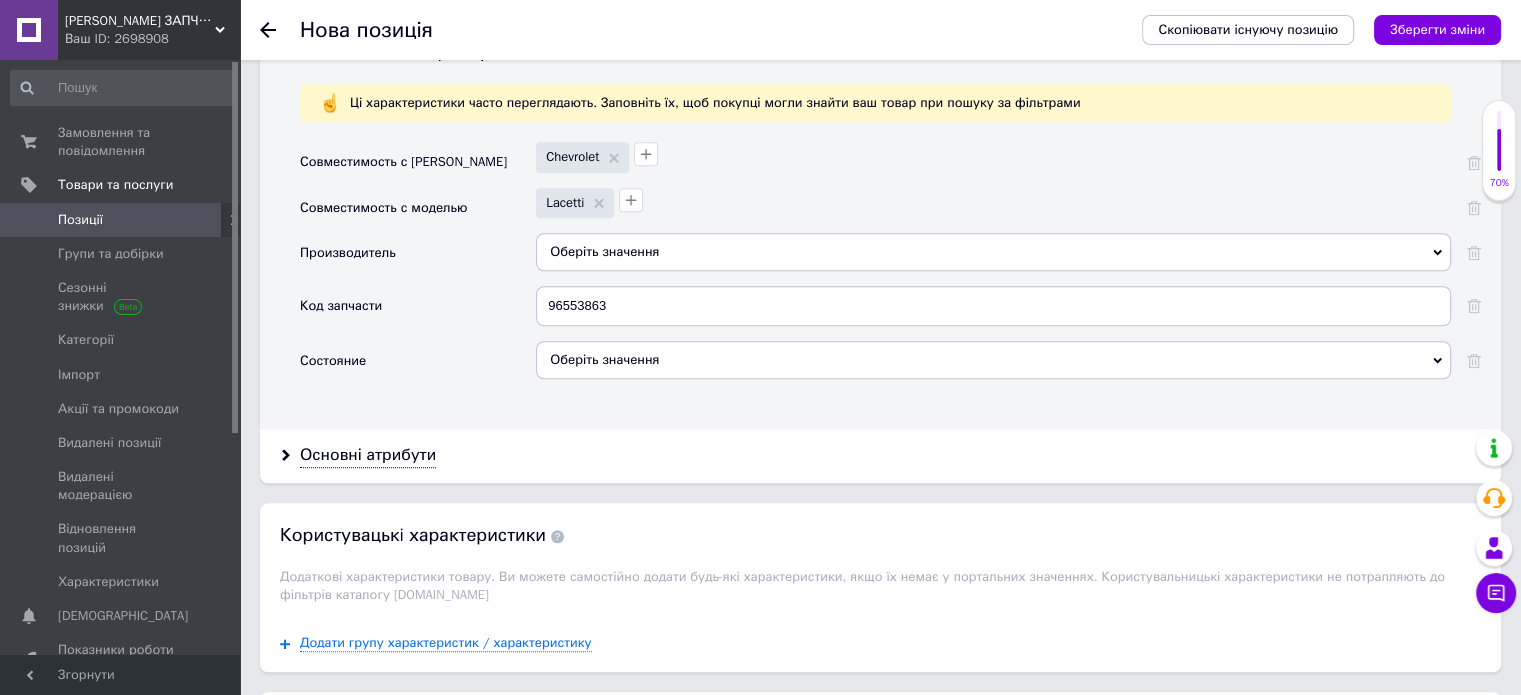 click on "Оберіть значення" at bounding box center (993, 252) 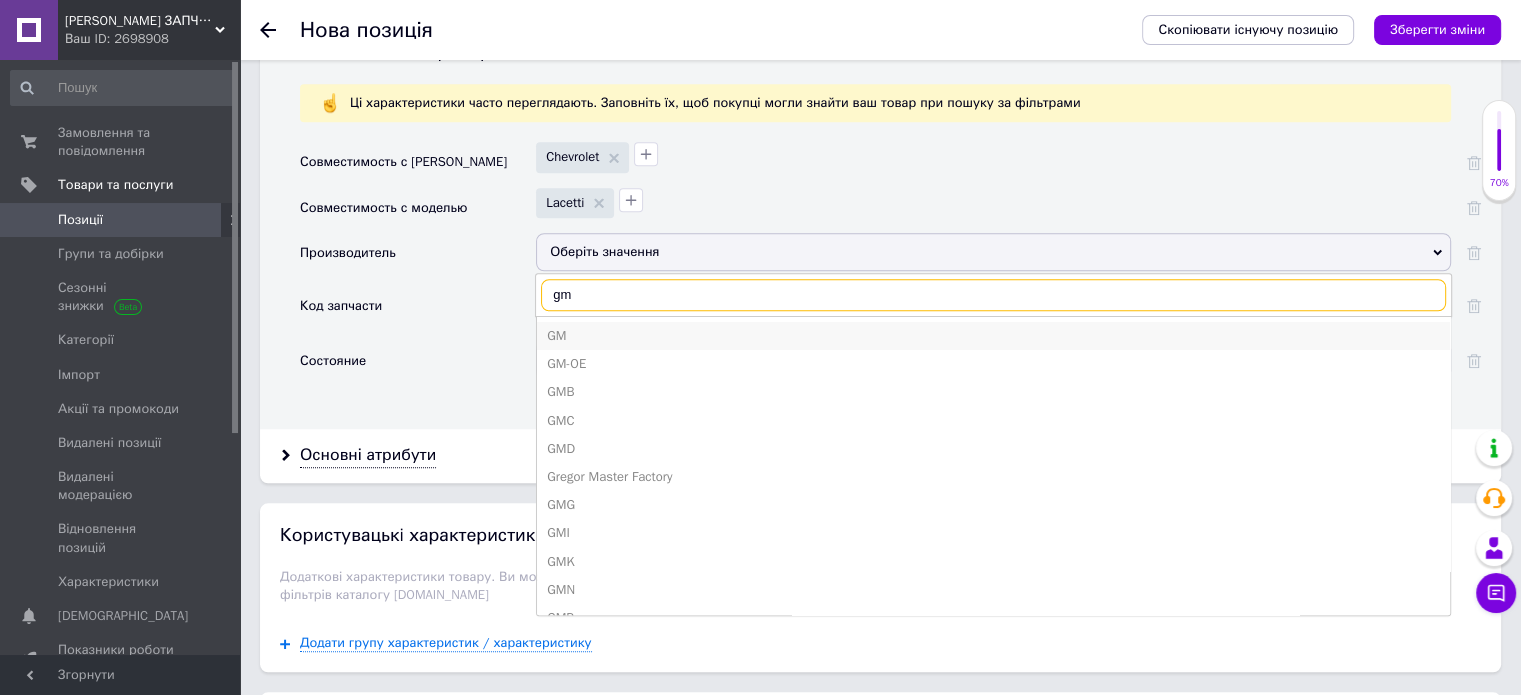 type on "gm" 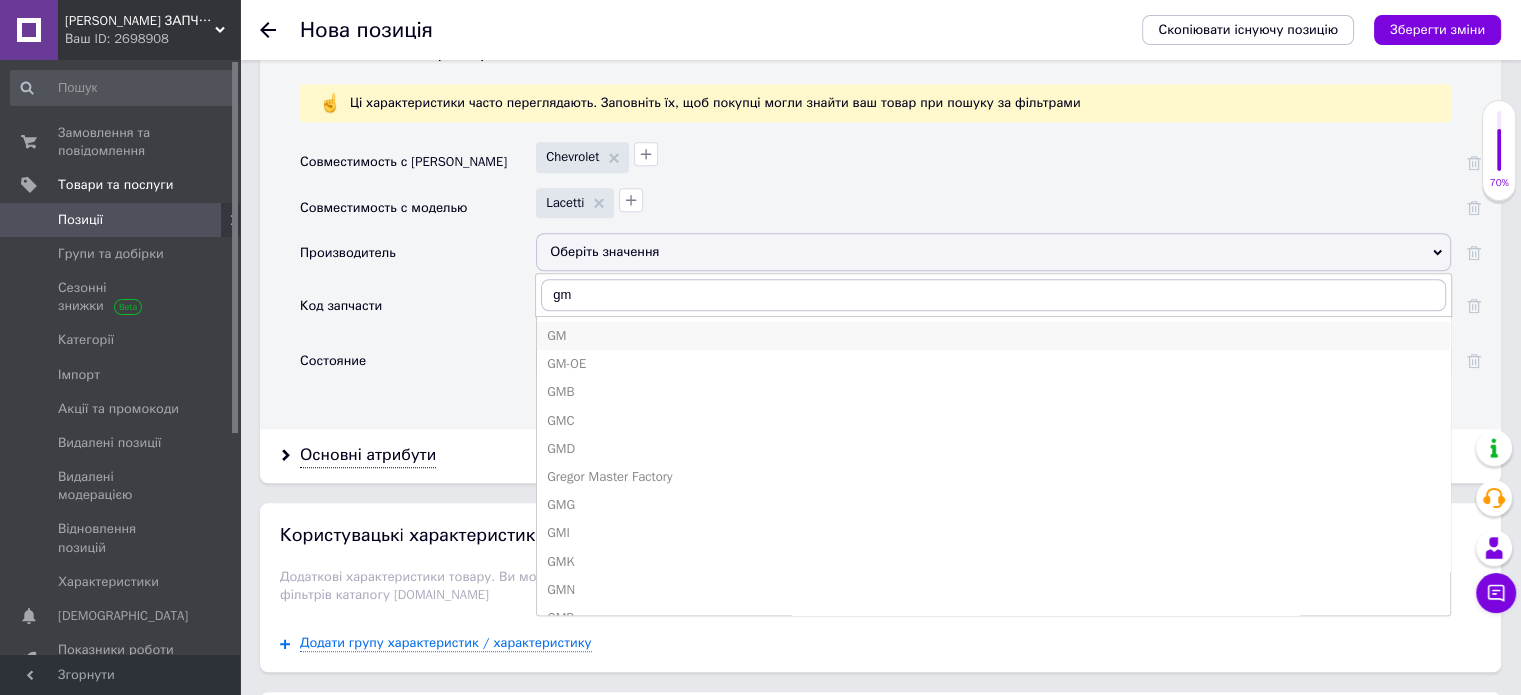click on "GM" at bounding box center [993, 336] 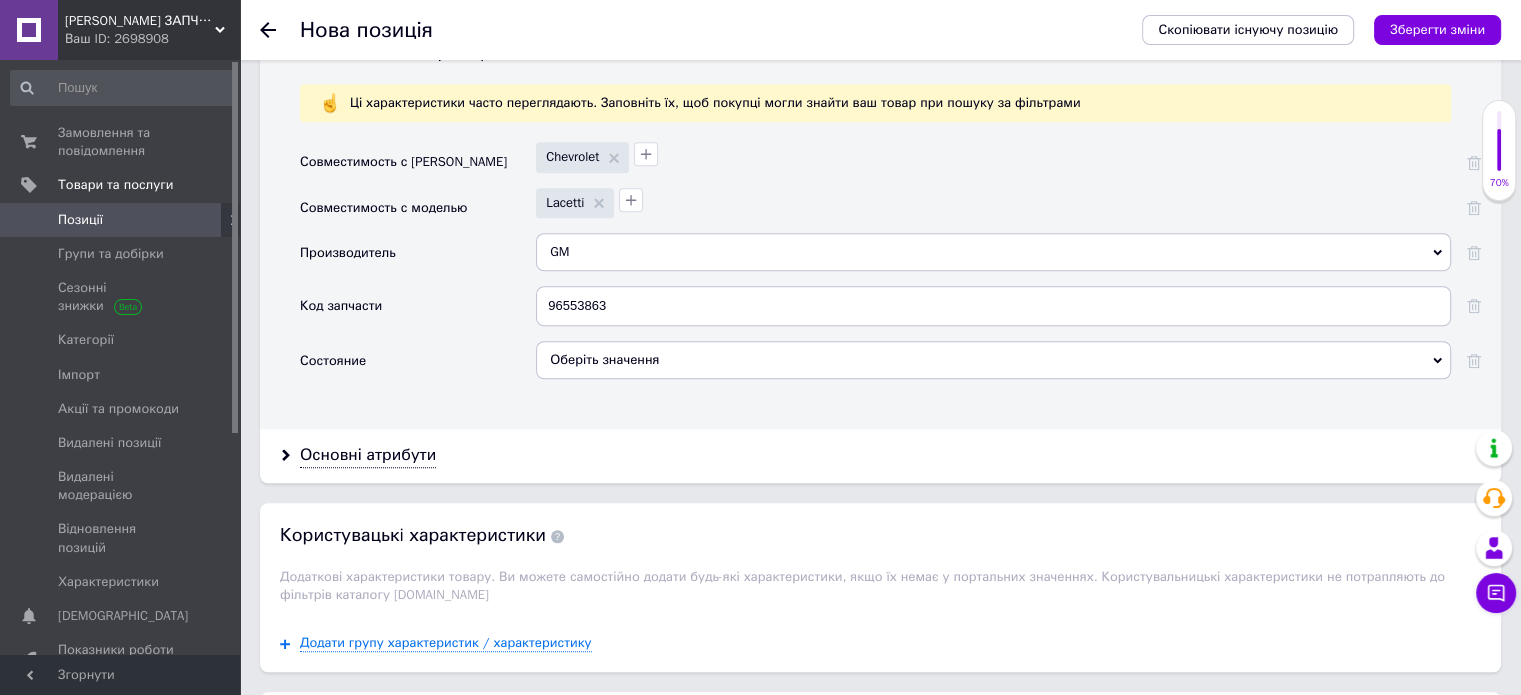 click on "Оберіть значення" at bounding box center [993, 360] 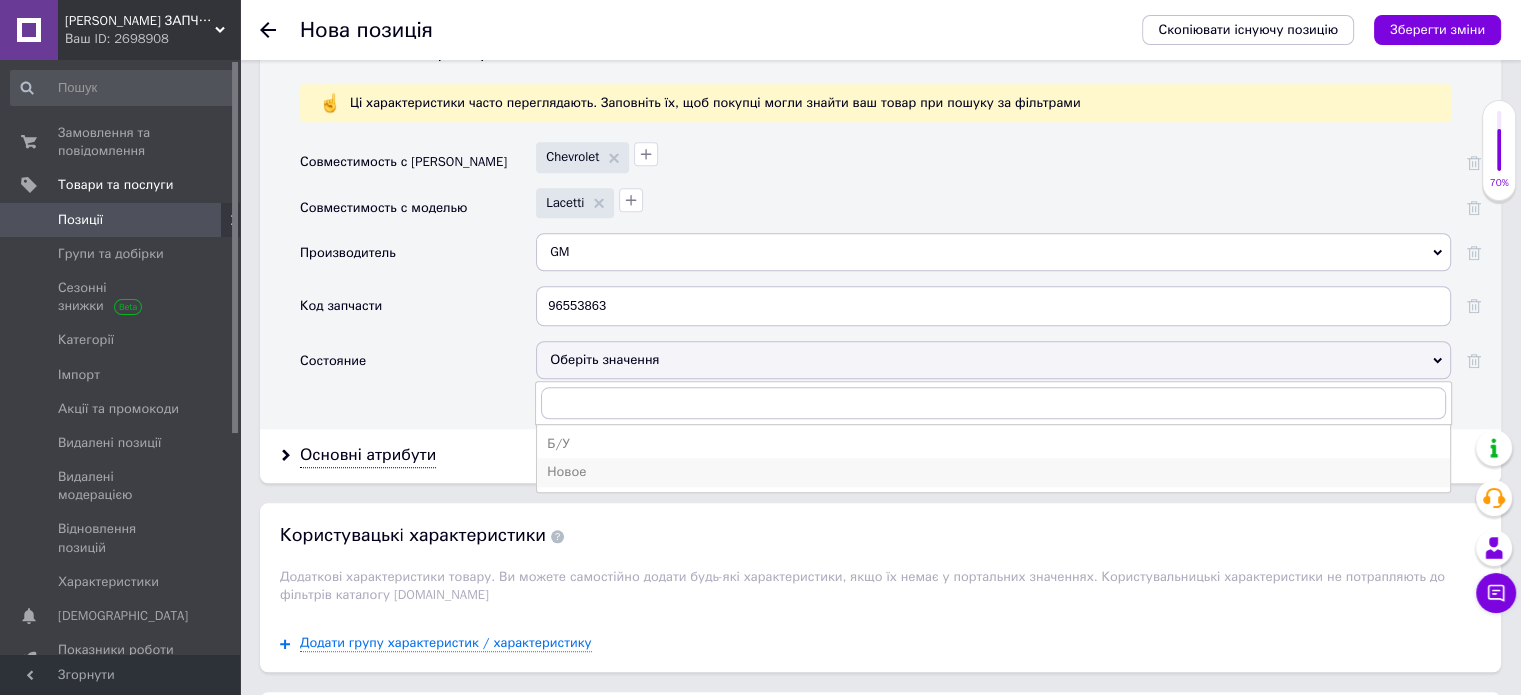 click on "Новое" at bounding box center [993, 472] 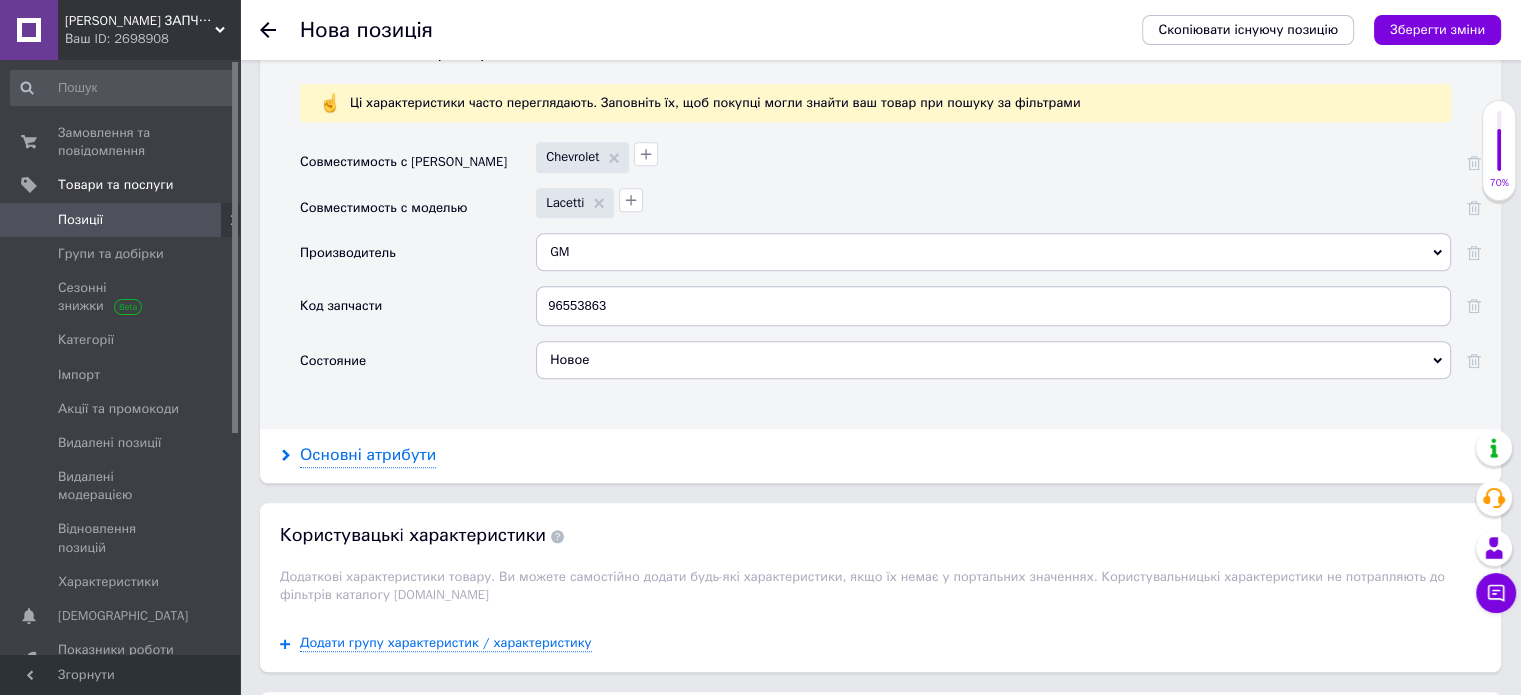 click on "Основні атрибути" at bounding box center [368, 455] 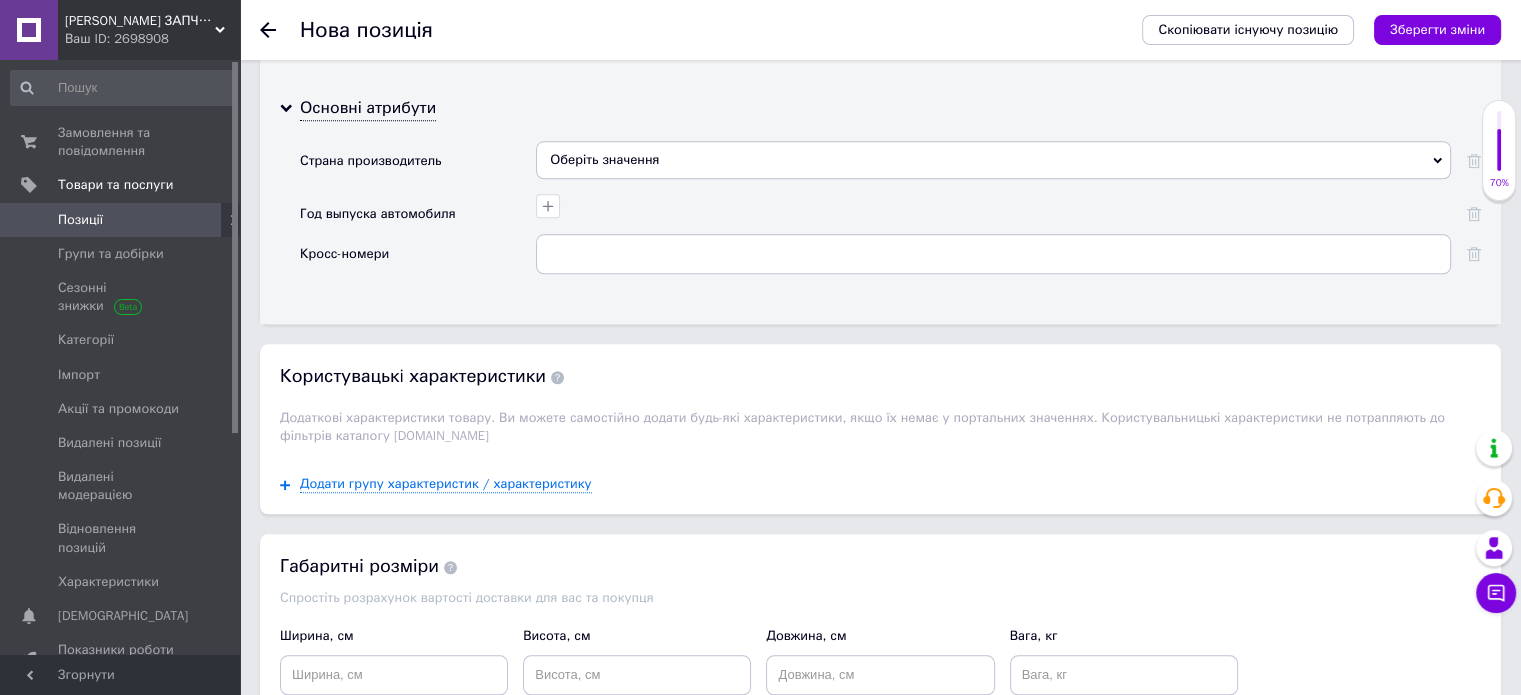 scroll, scrollTop: 2148, scrollLeft: 0, axis: vertical 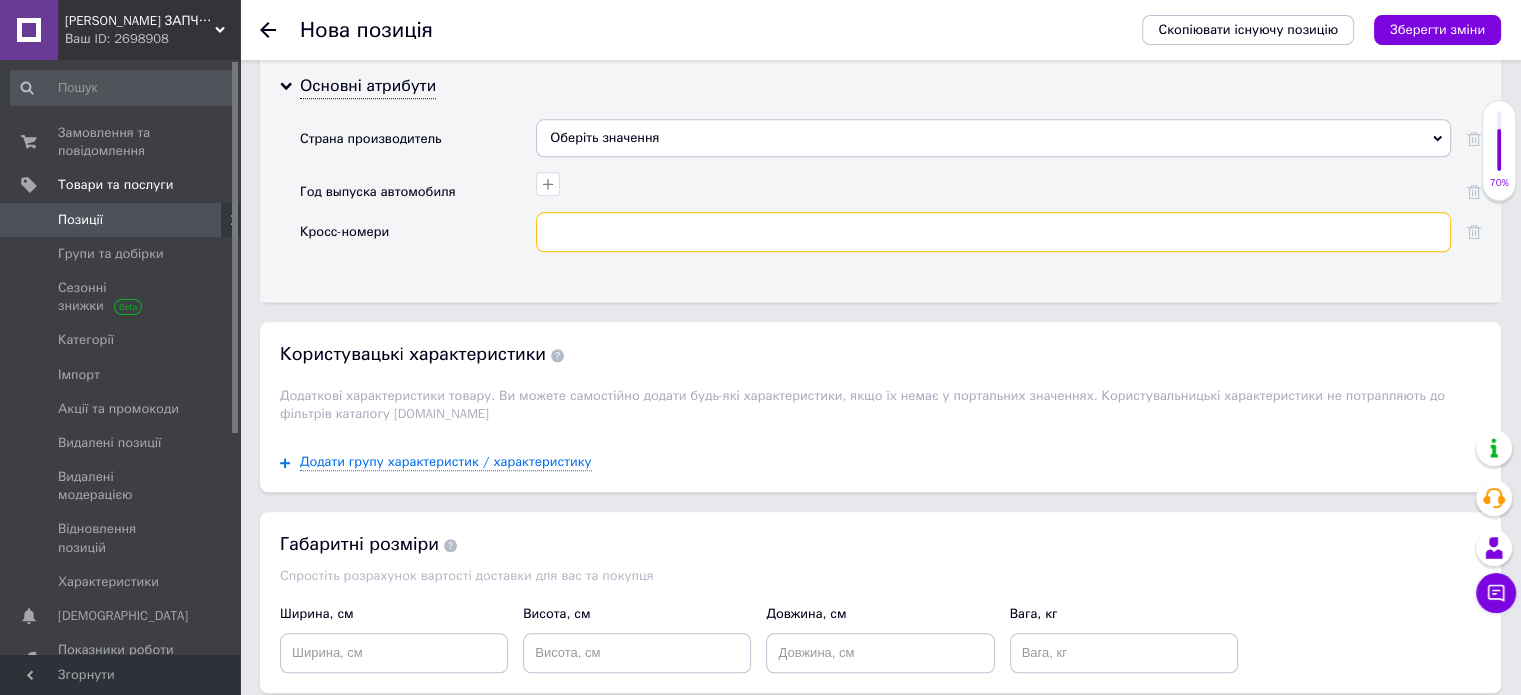 paste on "96553863 /20217/" 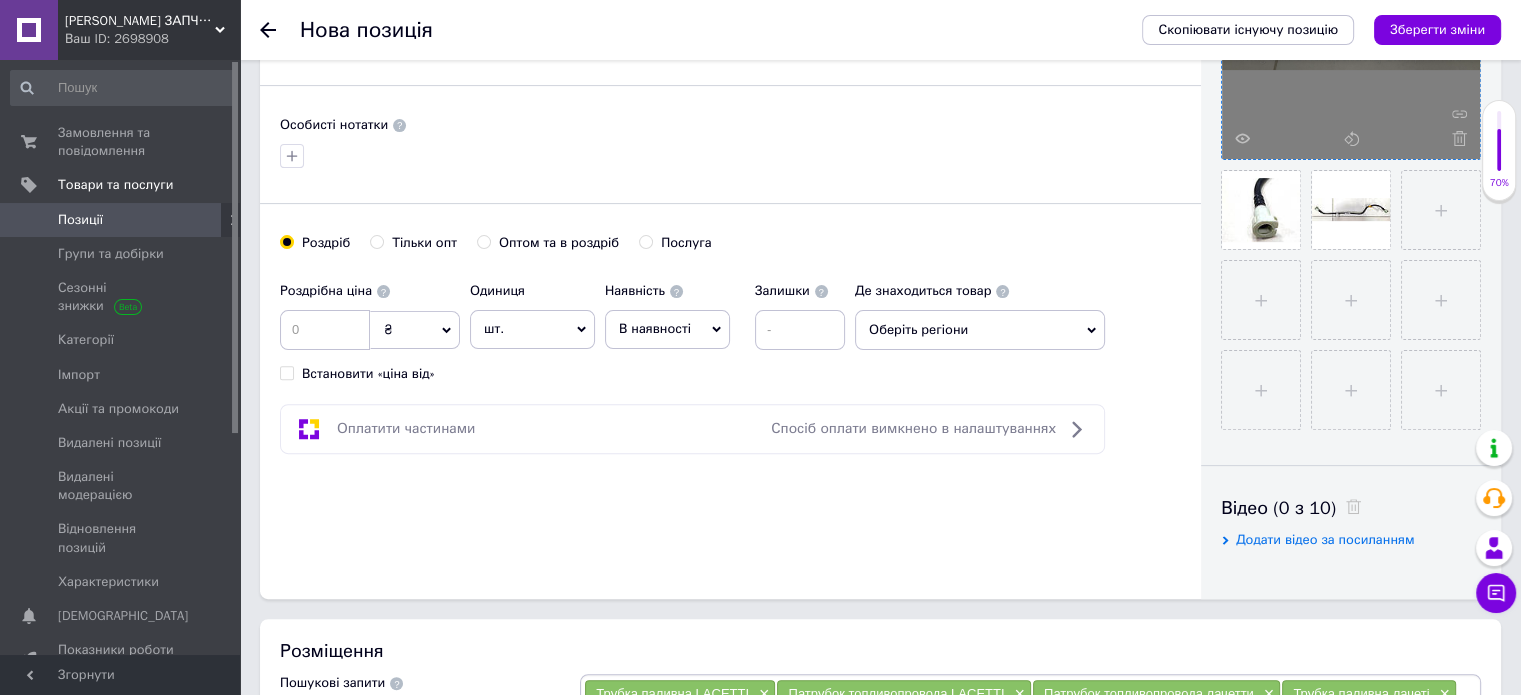scroll, scrollTop: 501, scrollLeft: 0, axis: vertical 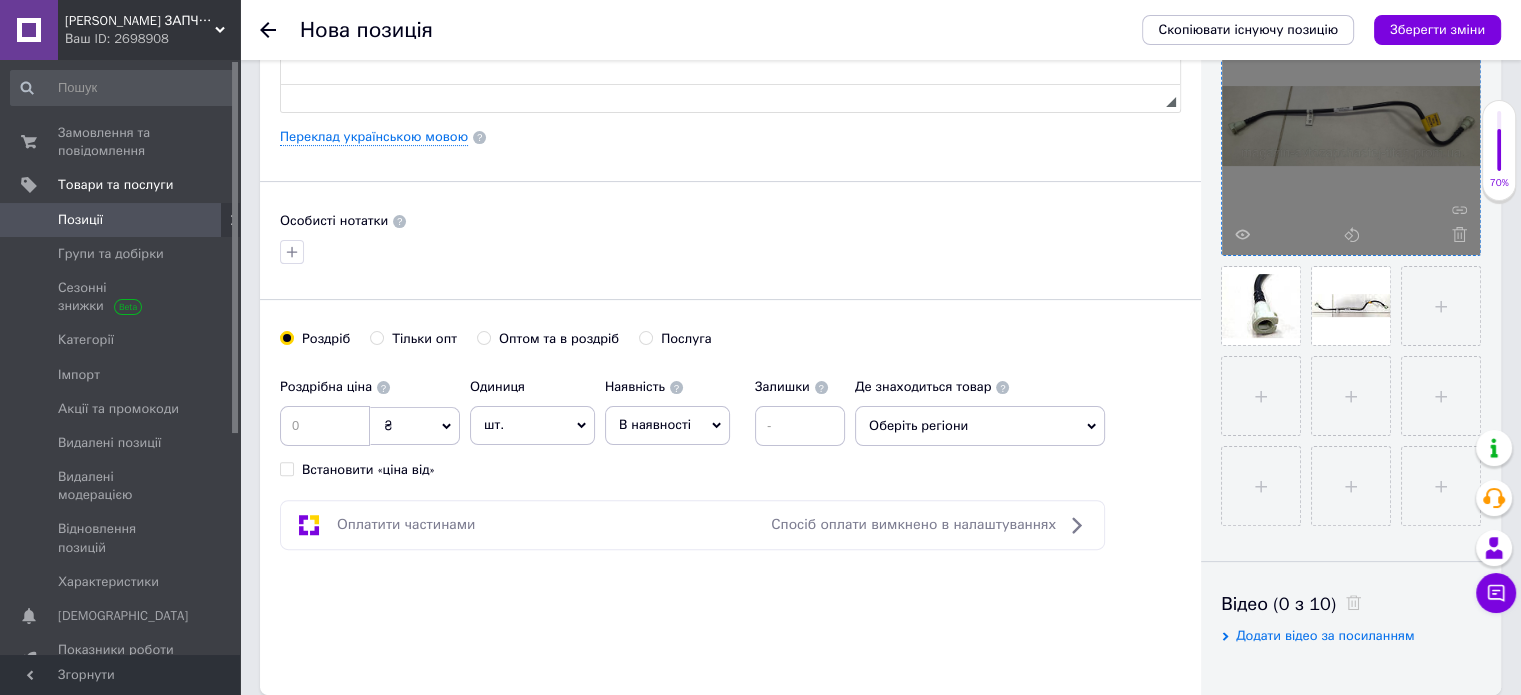 type on "96553863" 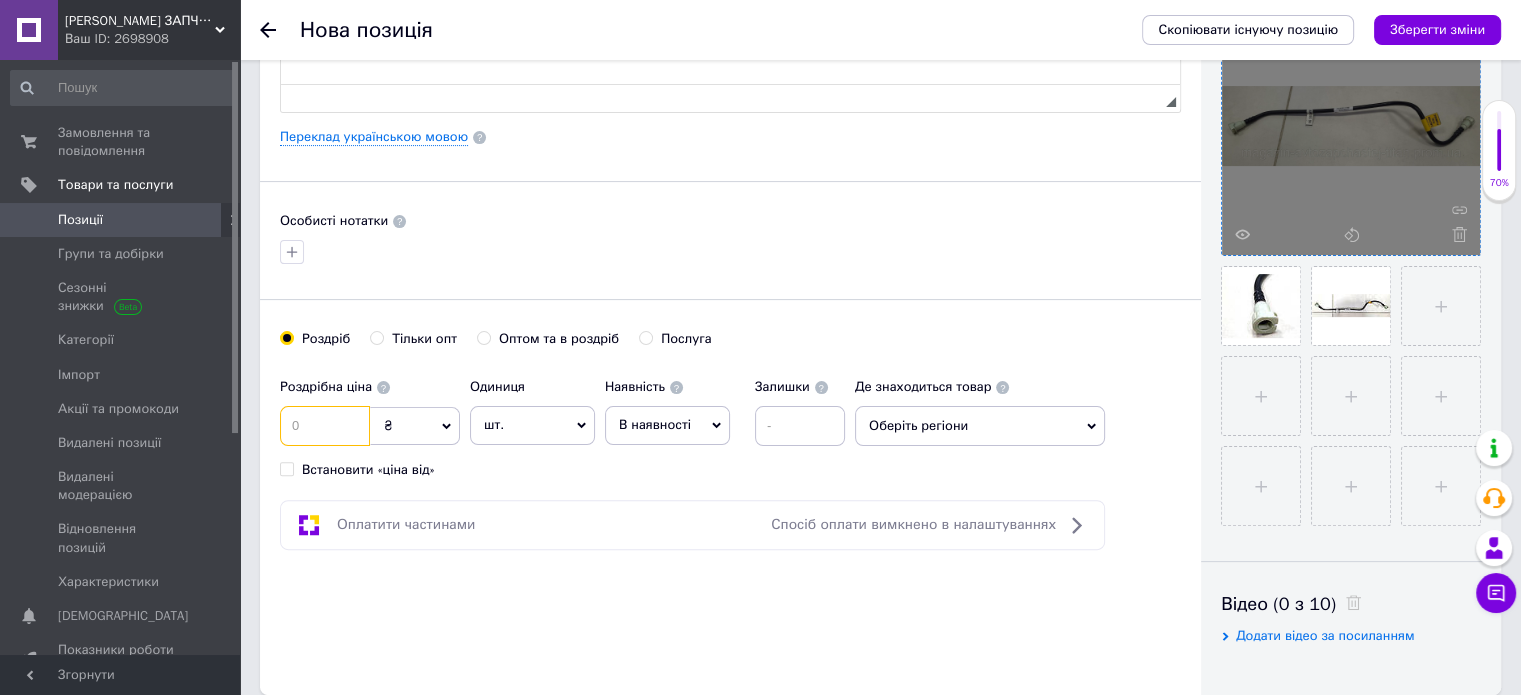 click at bounding box center (325, 426) 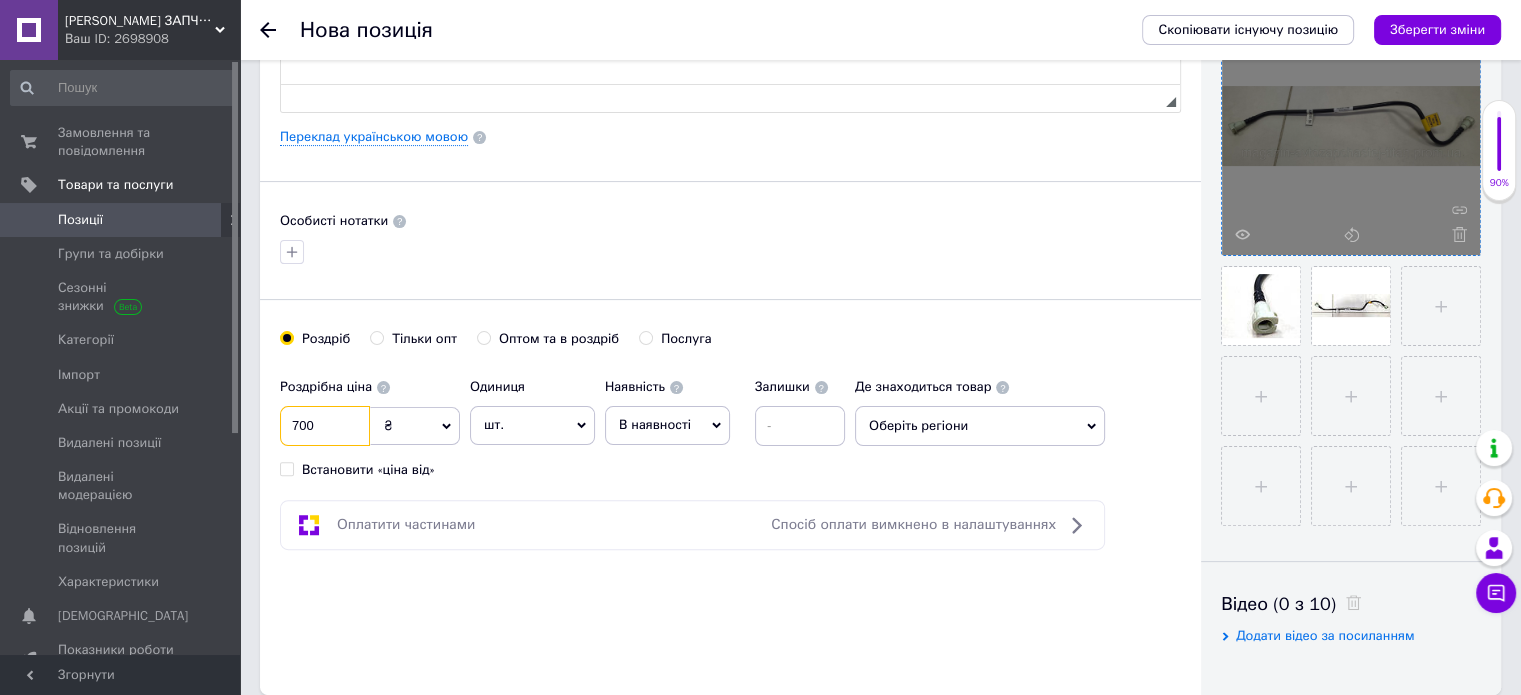 type on "700" 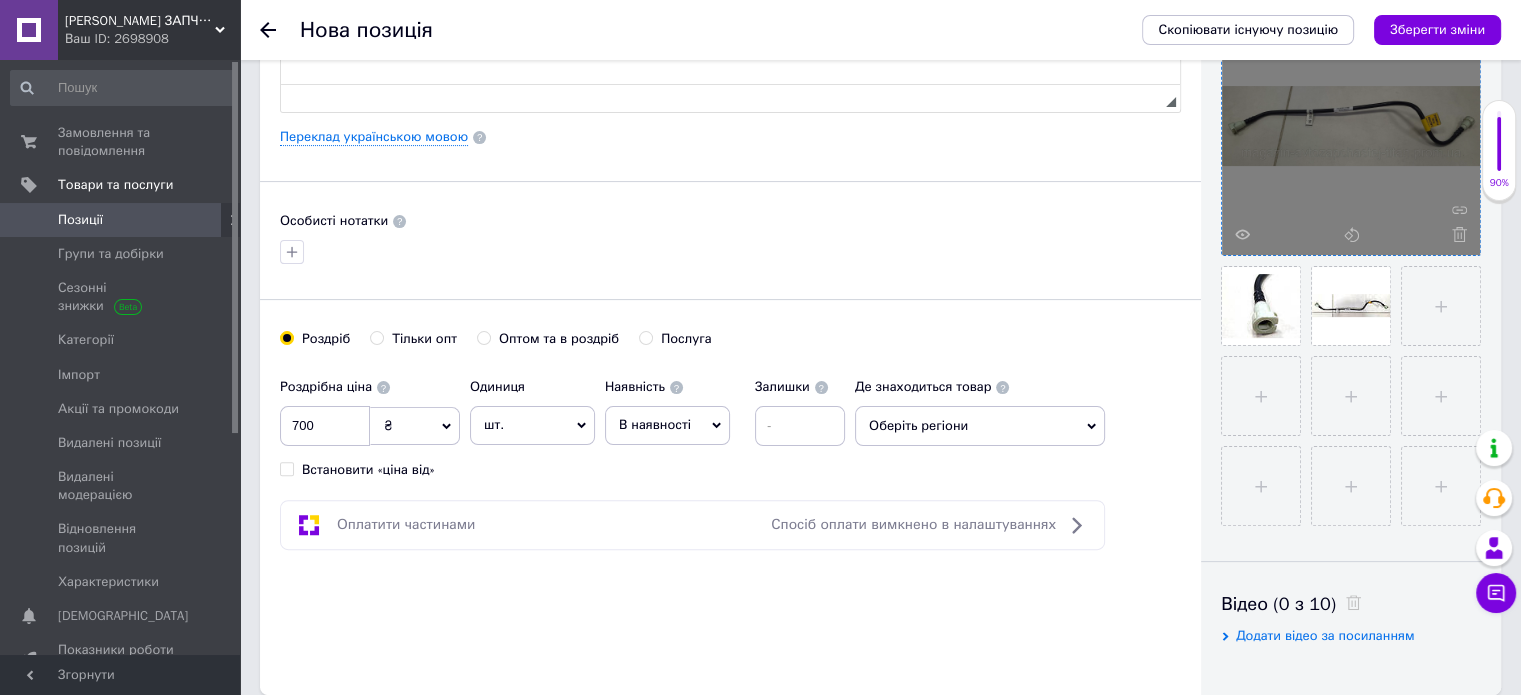 click on "В наявності" at bounding box center [667, 425] 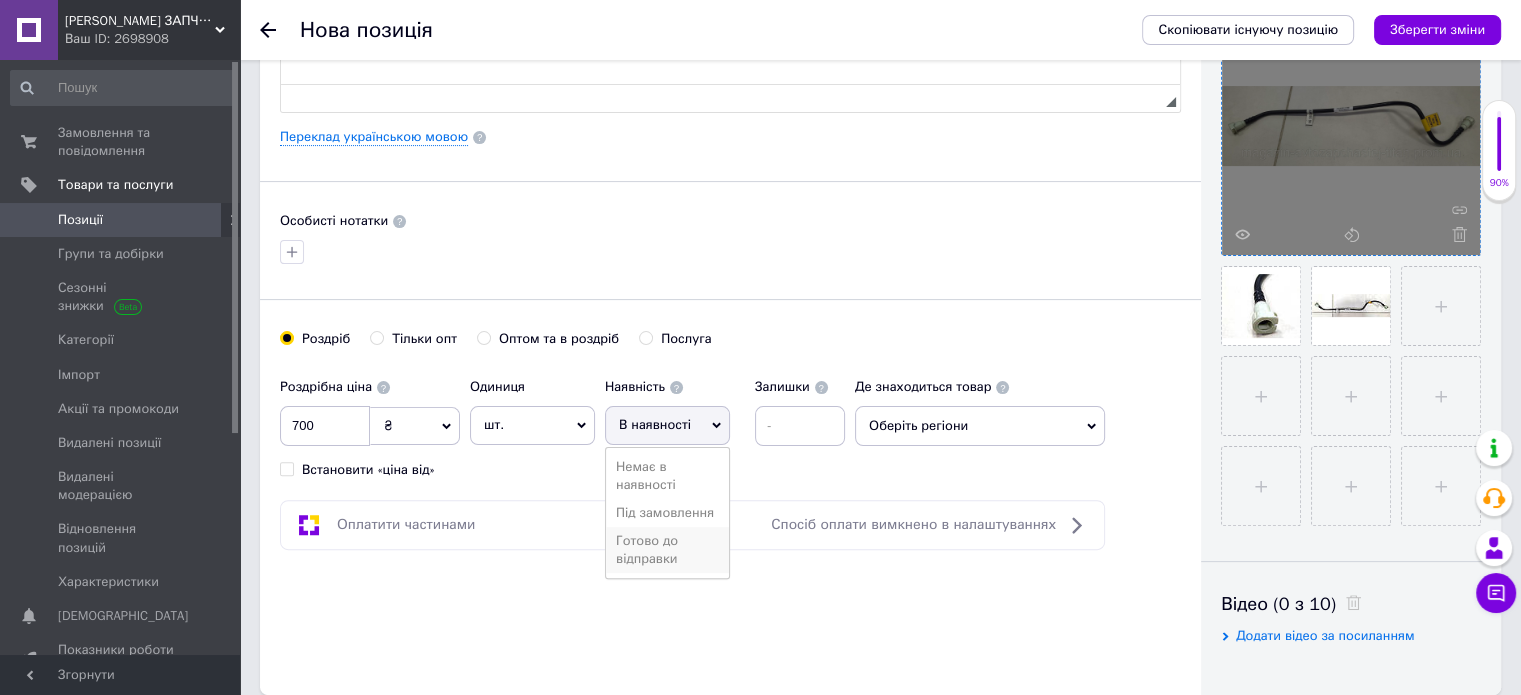 click on "Готово до відправки" at bounding box center (667, 550) 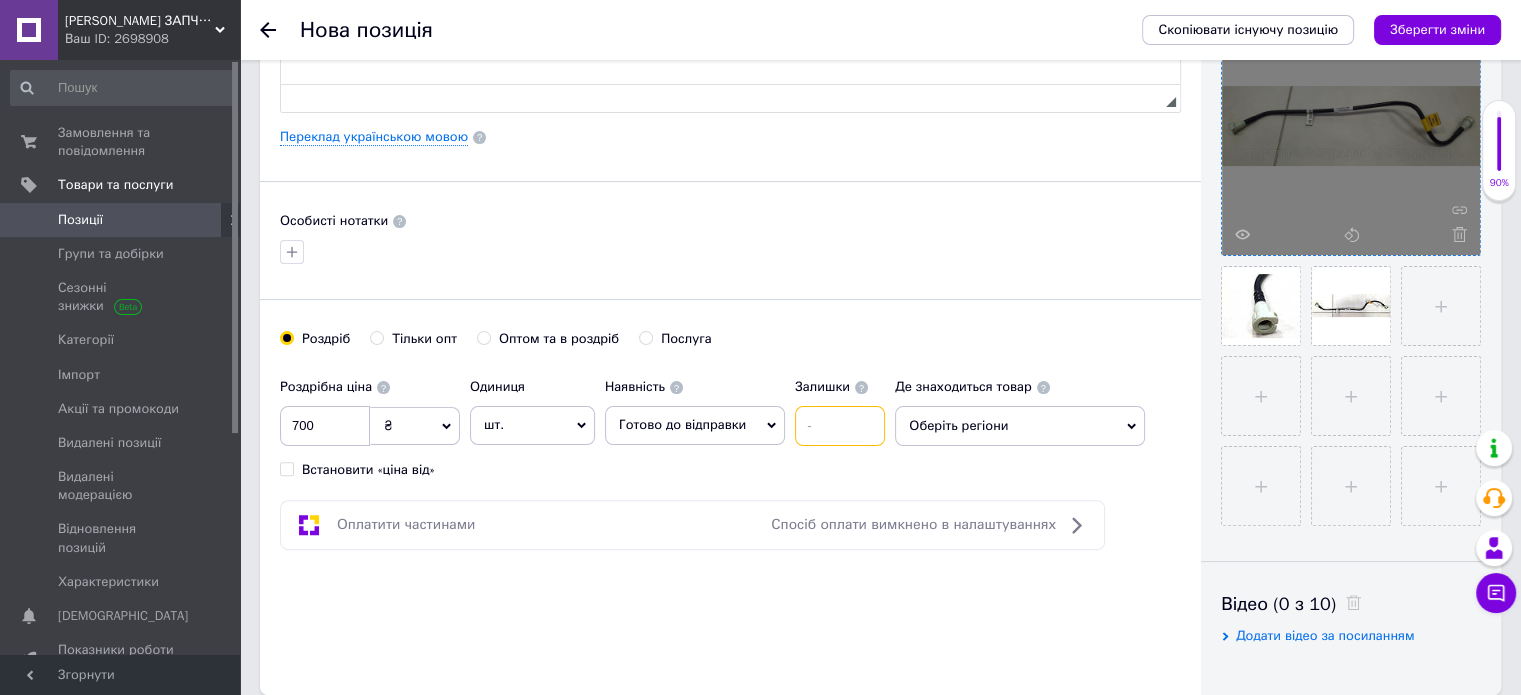 click at bounding box center (840, 426) 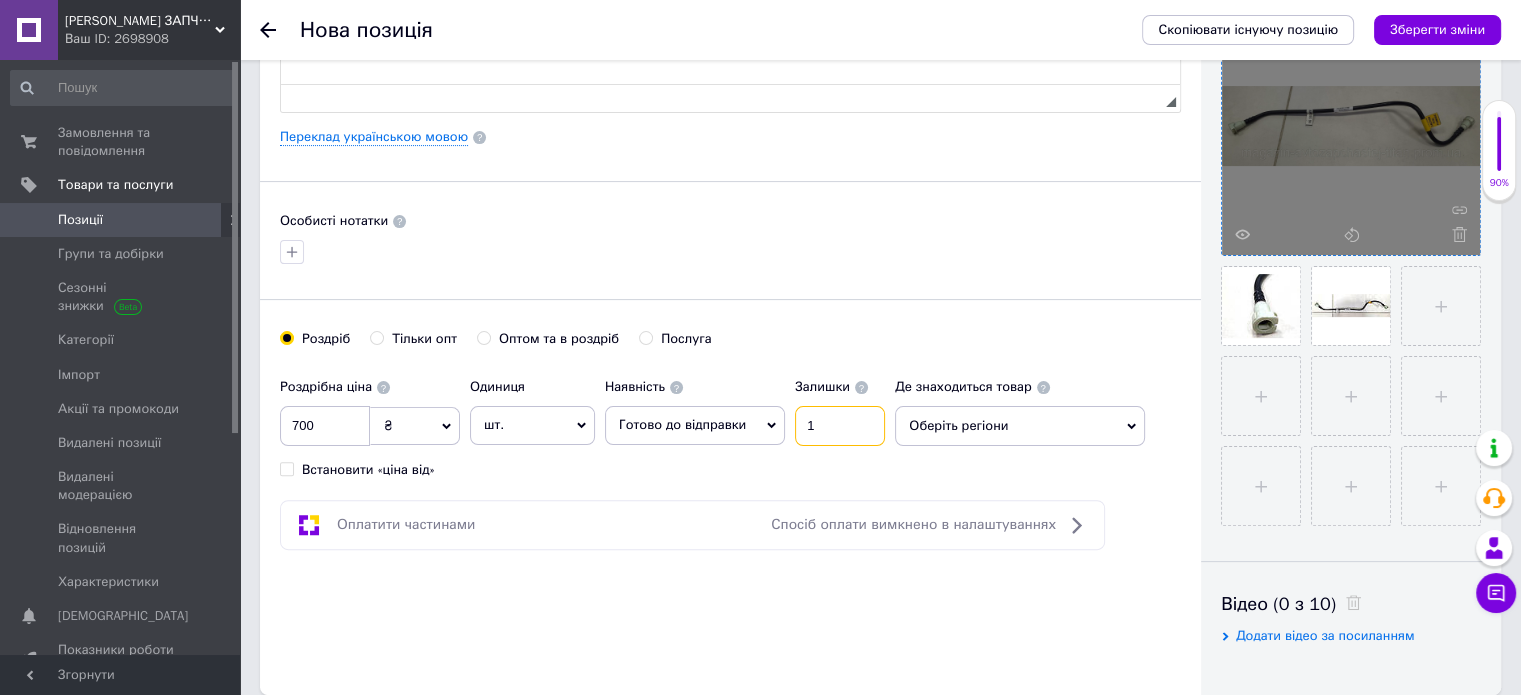 type on "1" 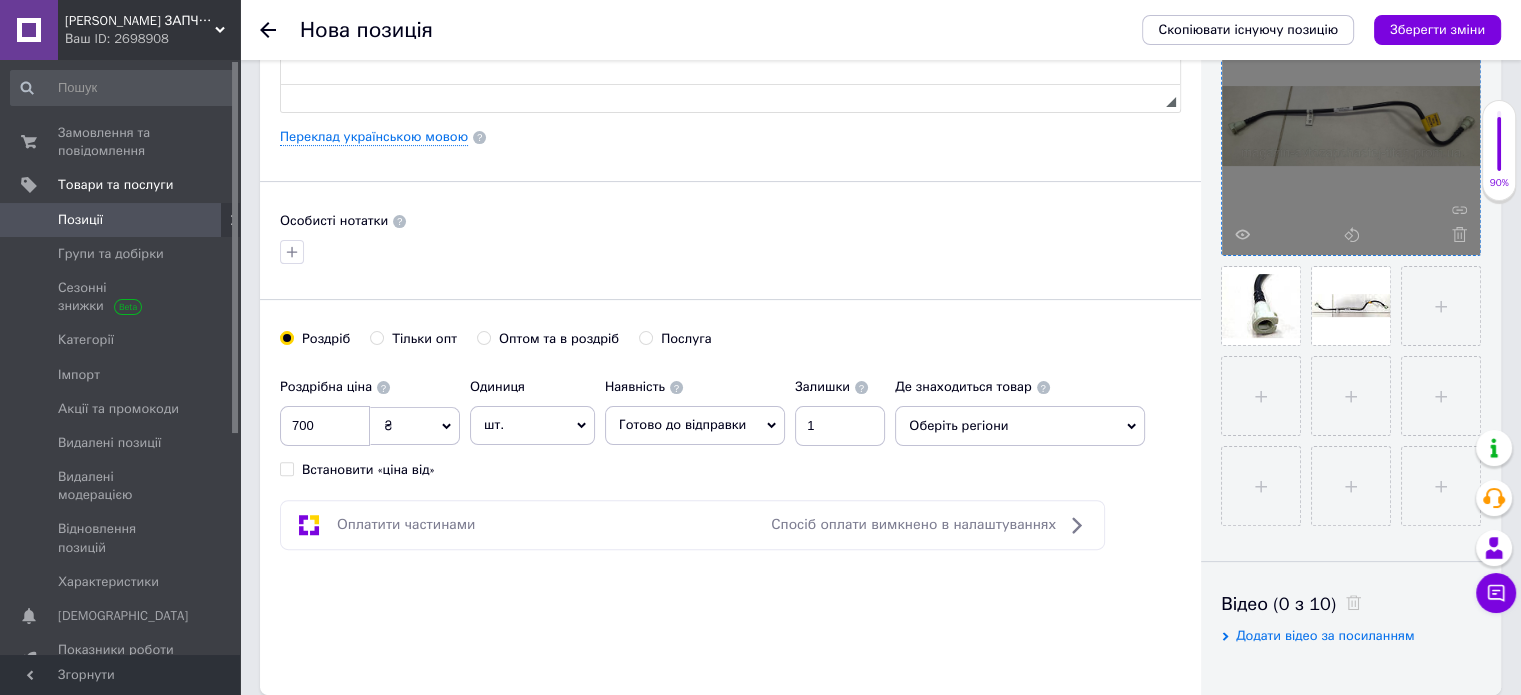 click on "Оберіть регіони" at bounding box center (1020, 426) 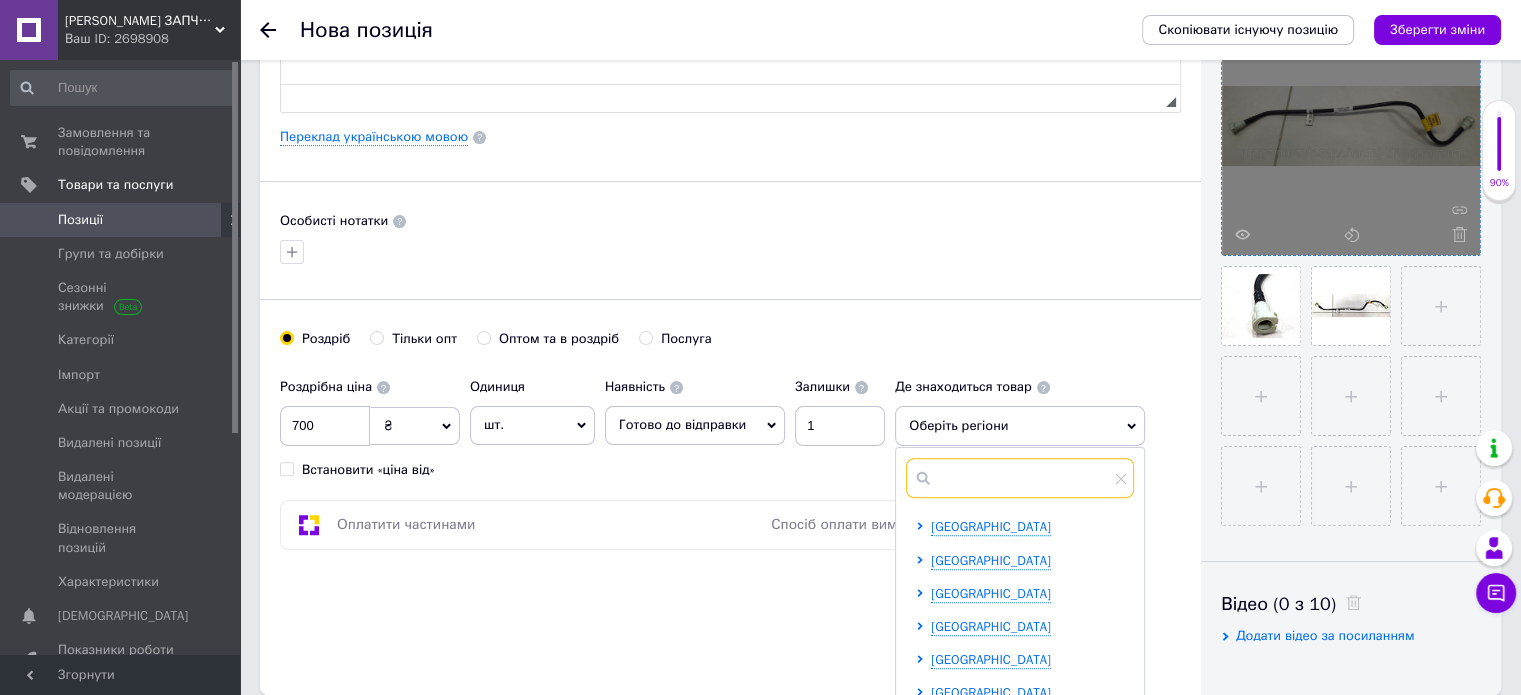 click at bounding box center (1020, 478) 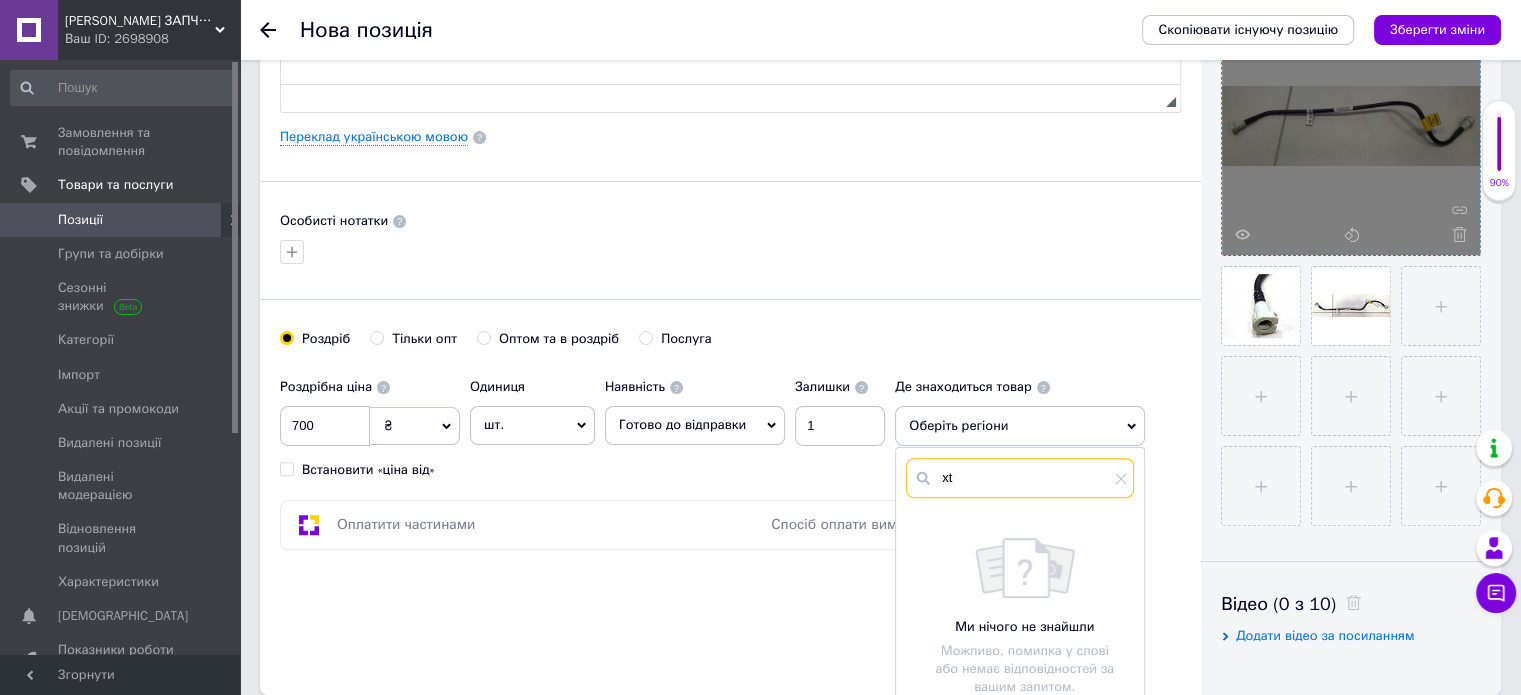 type on "x" 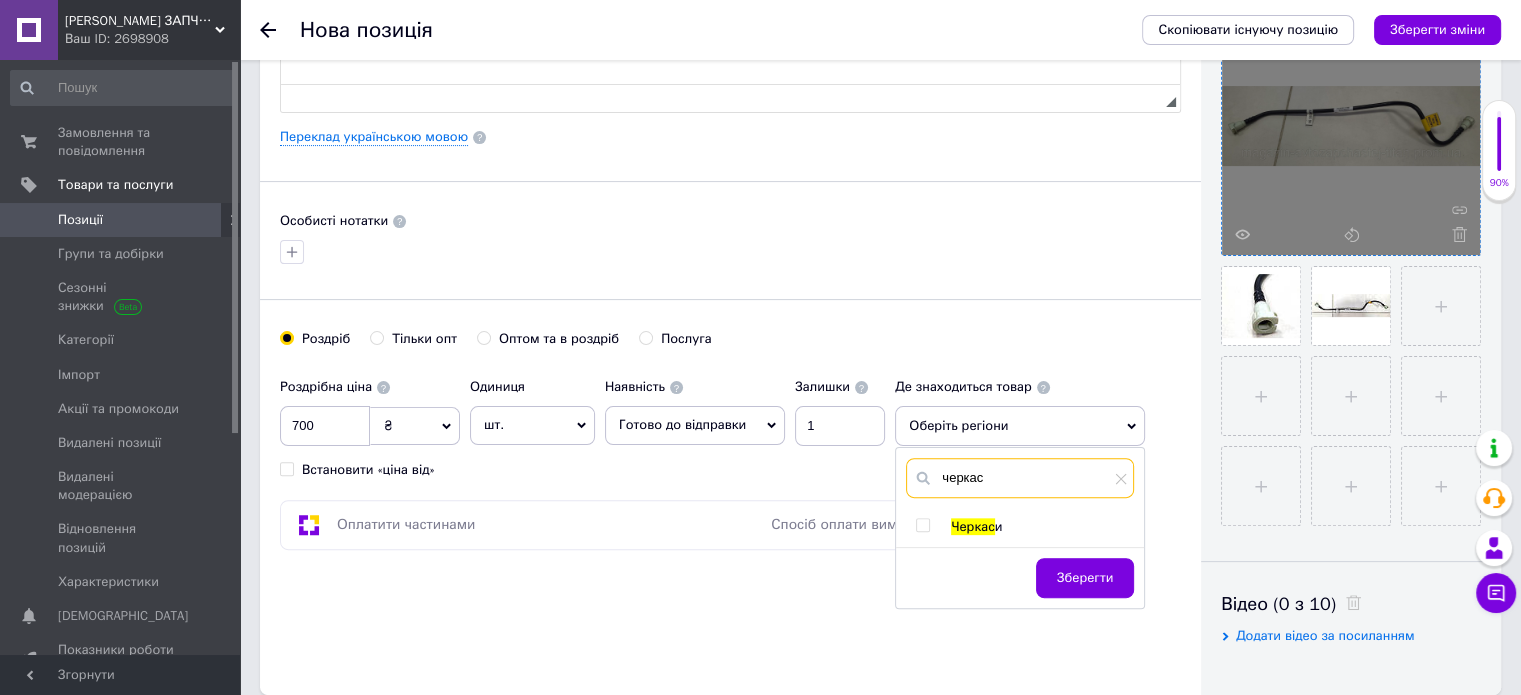 type on "черкас" 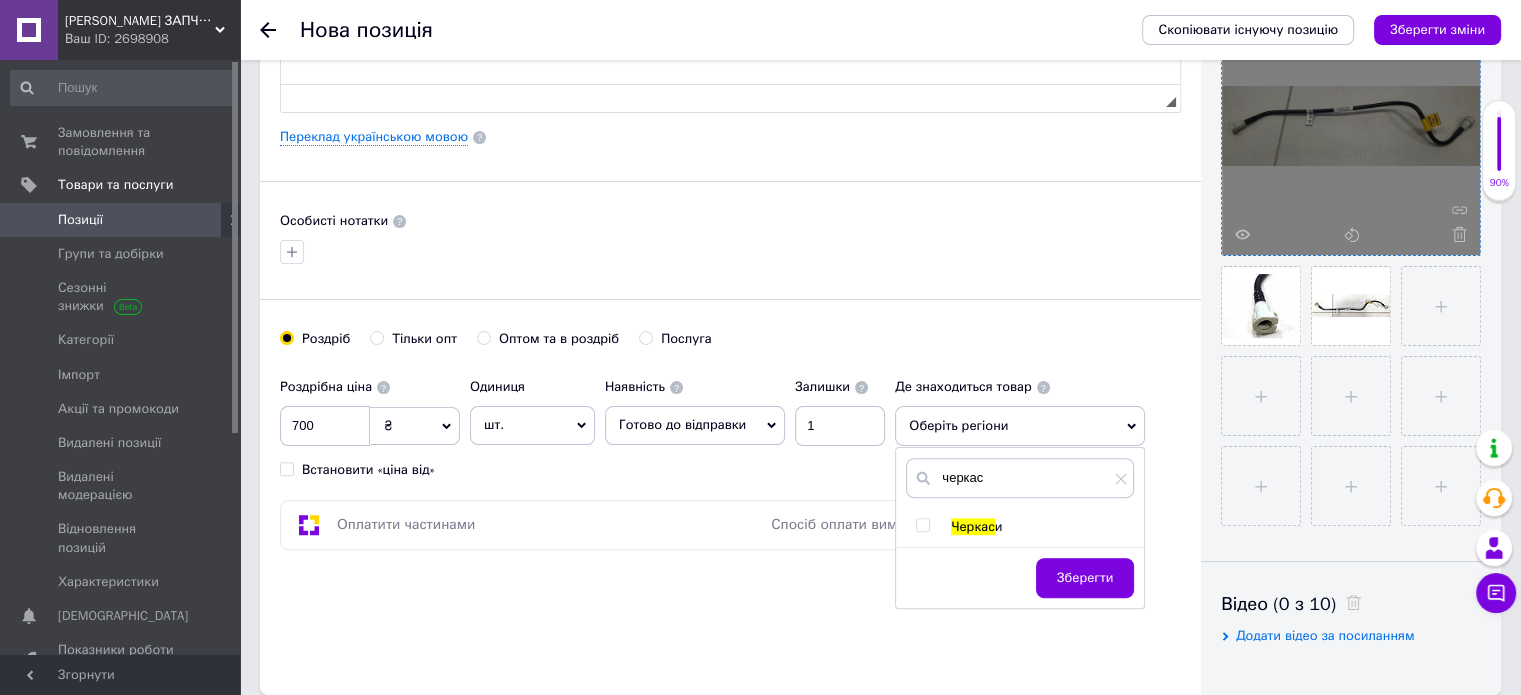 click at bounding box center [922, 525] 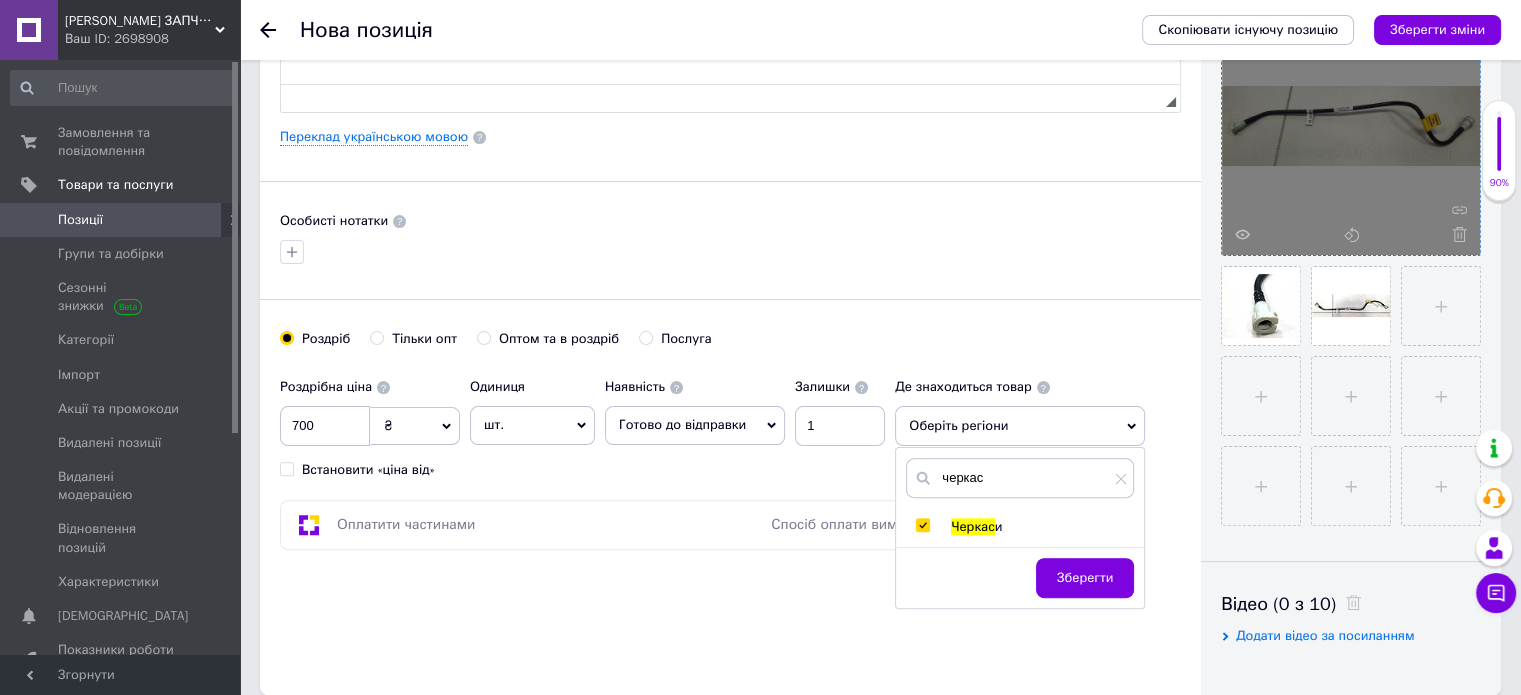 checkbox on "true" 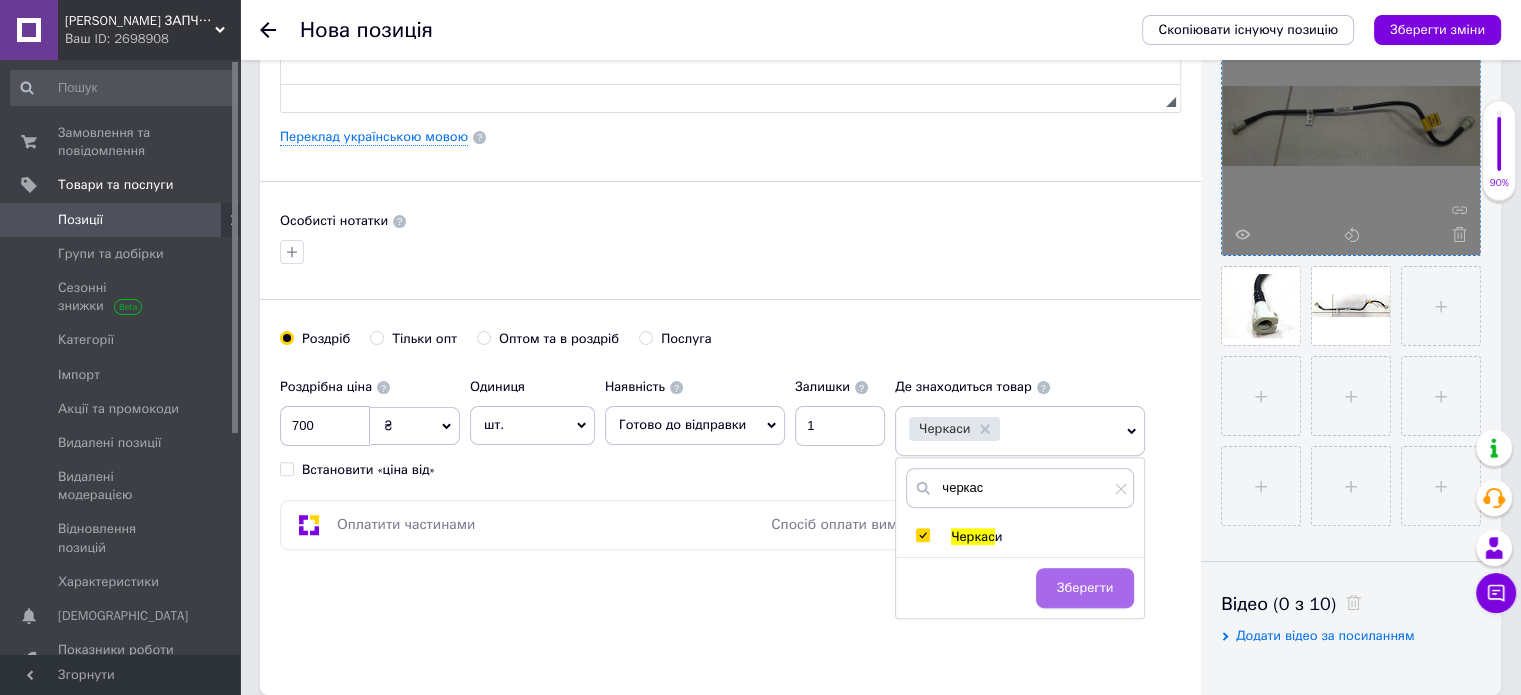 click on "Зберегти" at bounding box center [1085, 588] 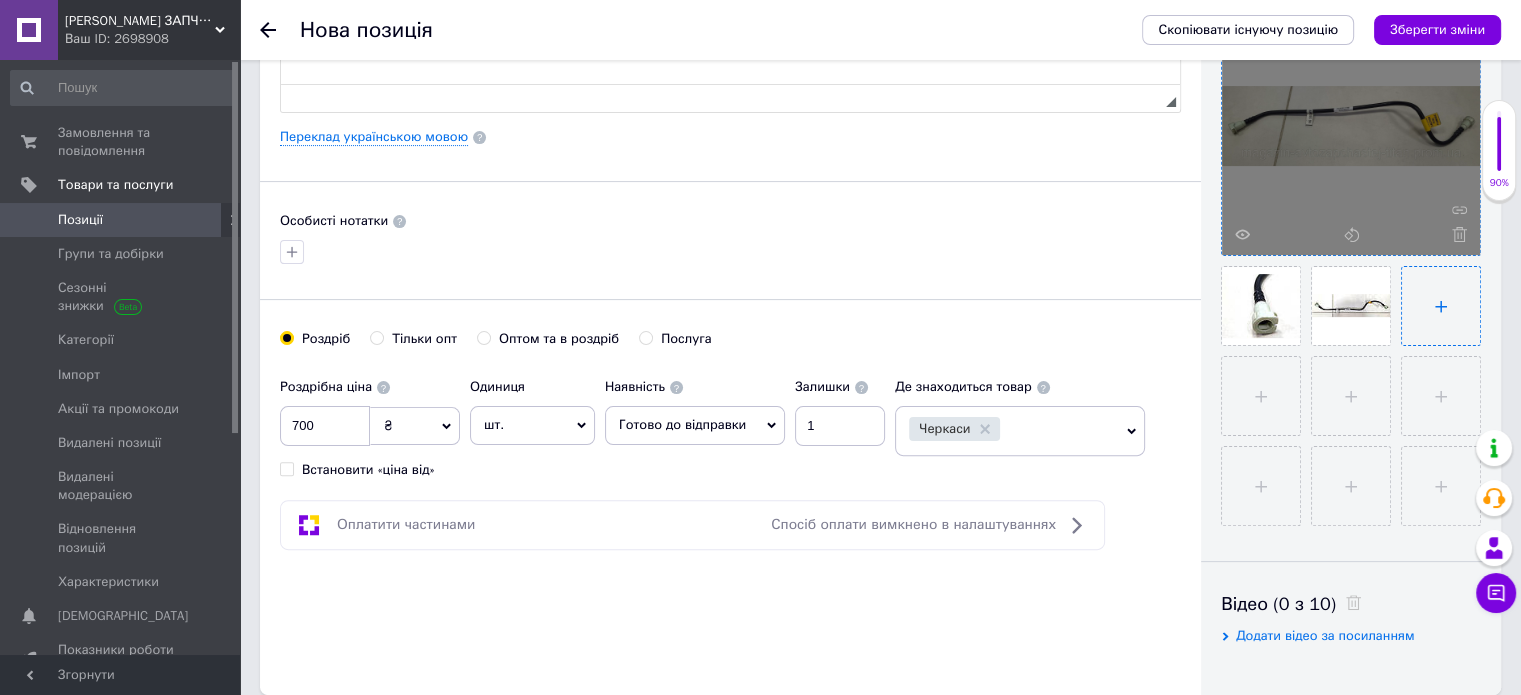 click at bounding box center [1441, 306] 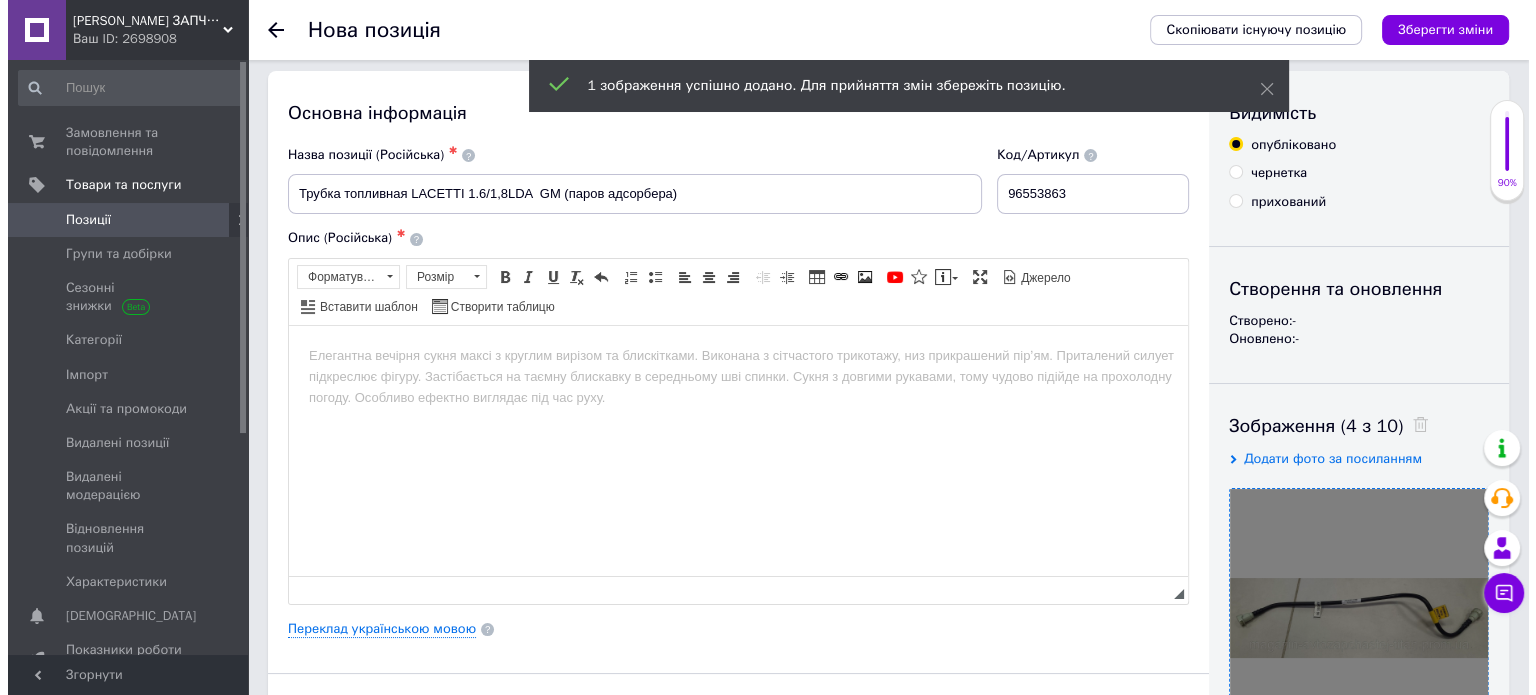 scroll, scrollTop: 0, scrollLeft: 0, axis: both 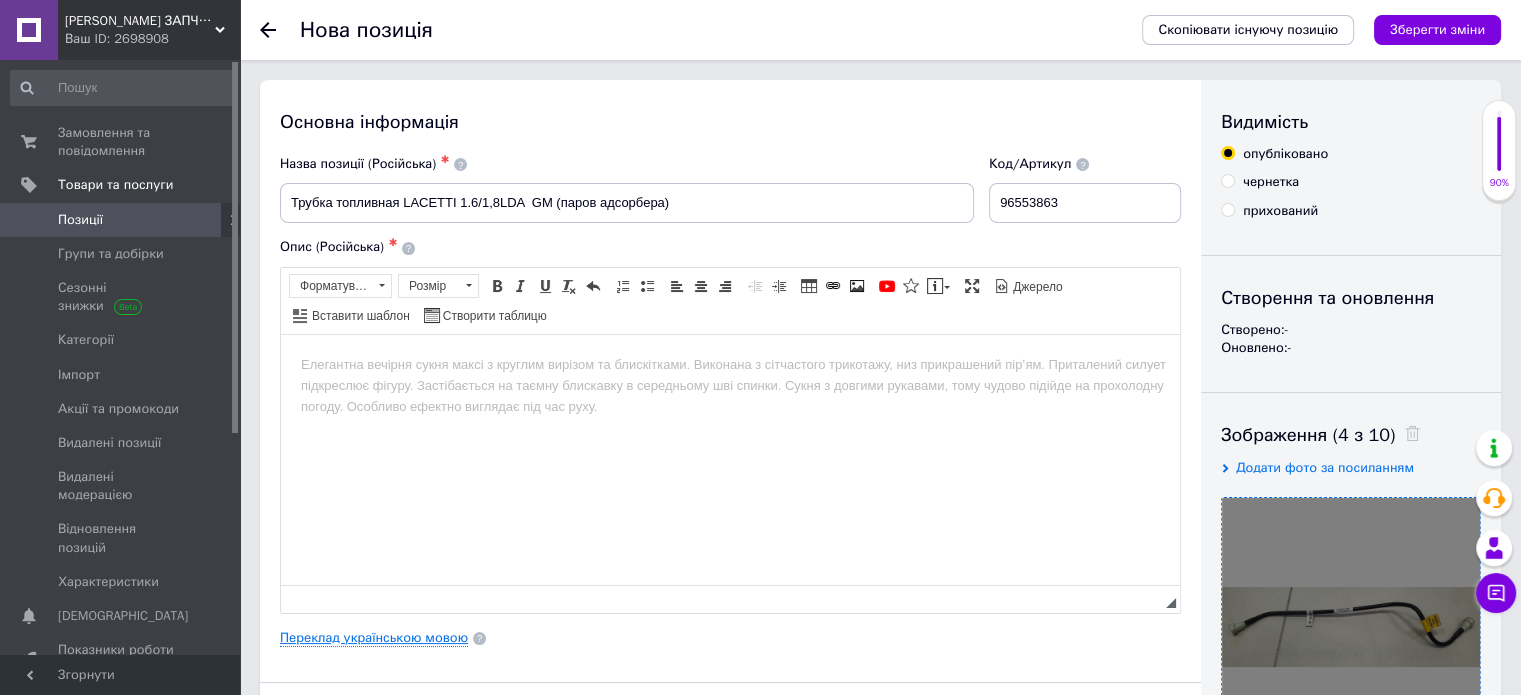 click on "Переклад українською мовою" at bounding box center [374, 638] 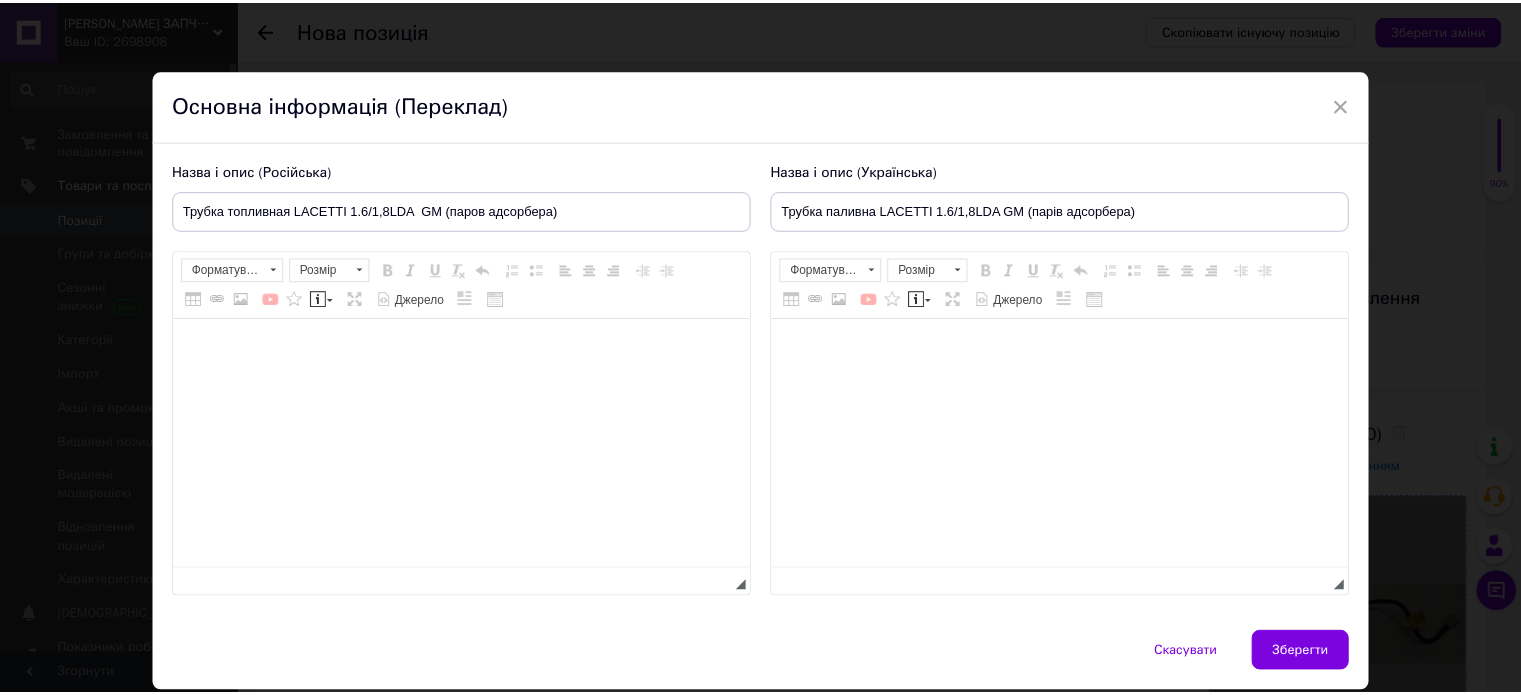 scroll, scrollTop: 0, scrollLeft: 0, axis: both 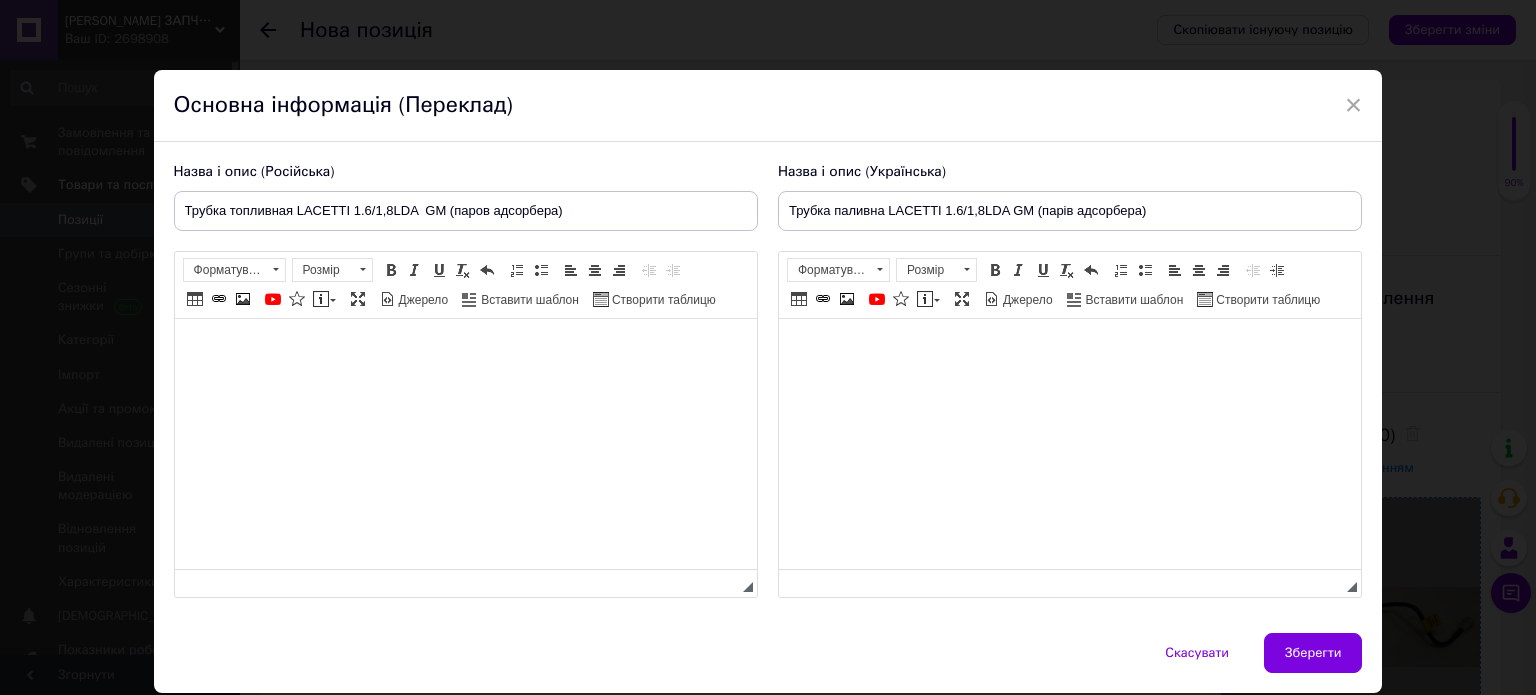 click at bounding box center [465, 349] 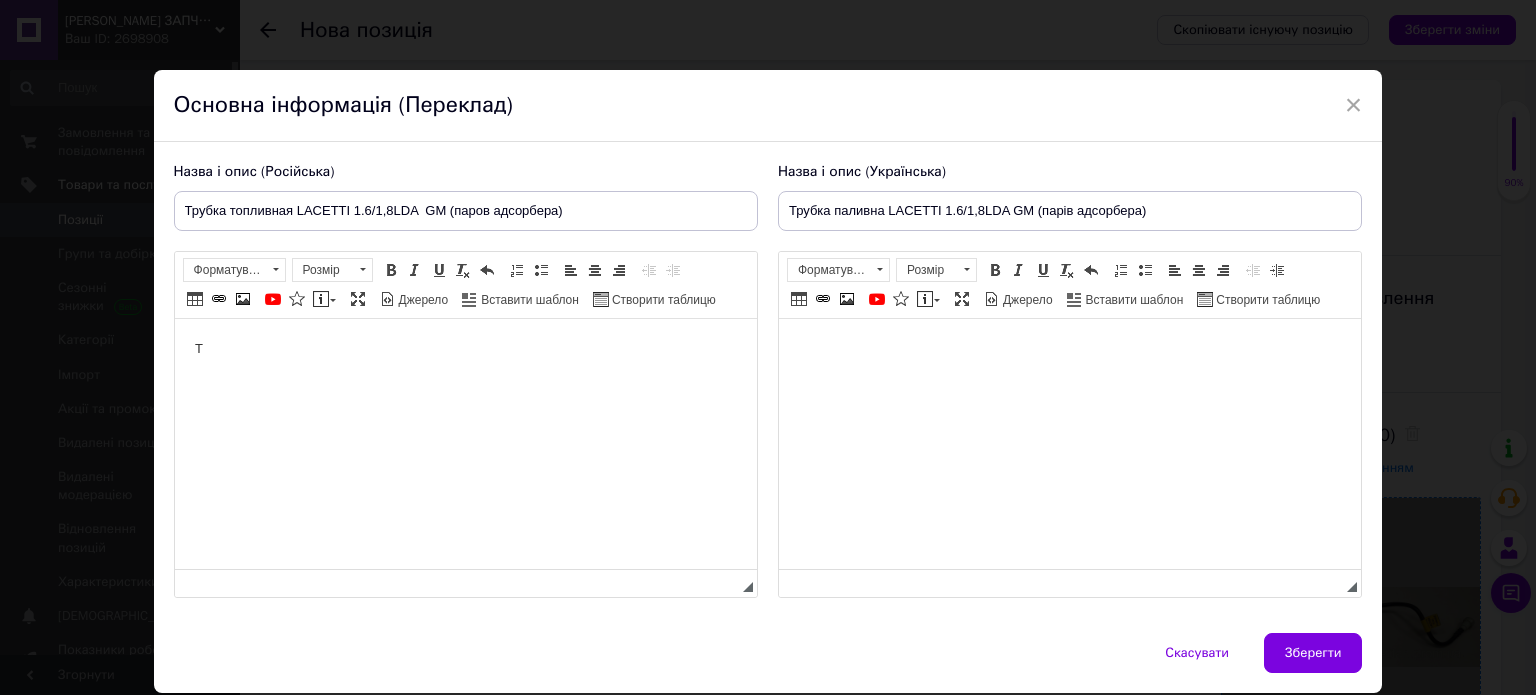 type 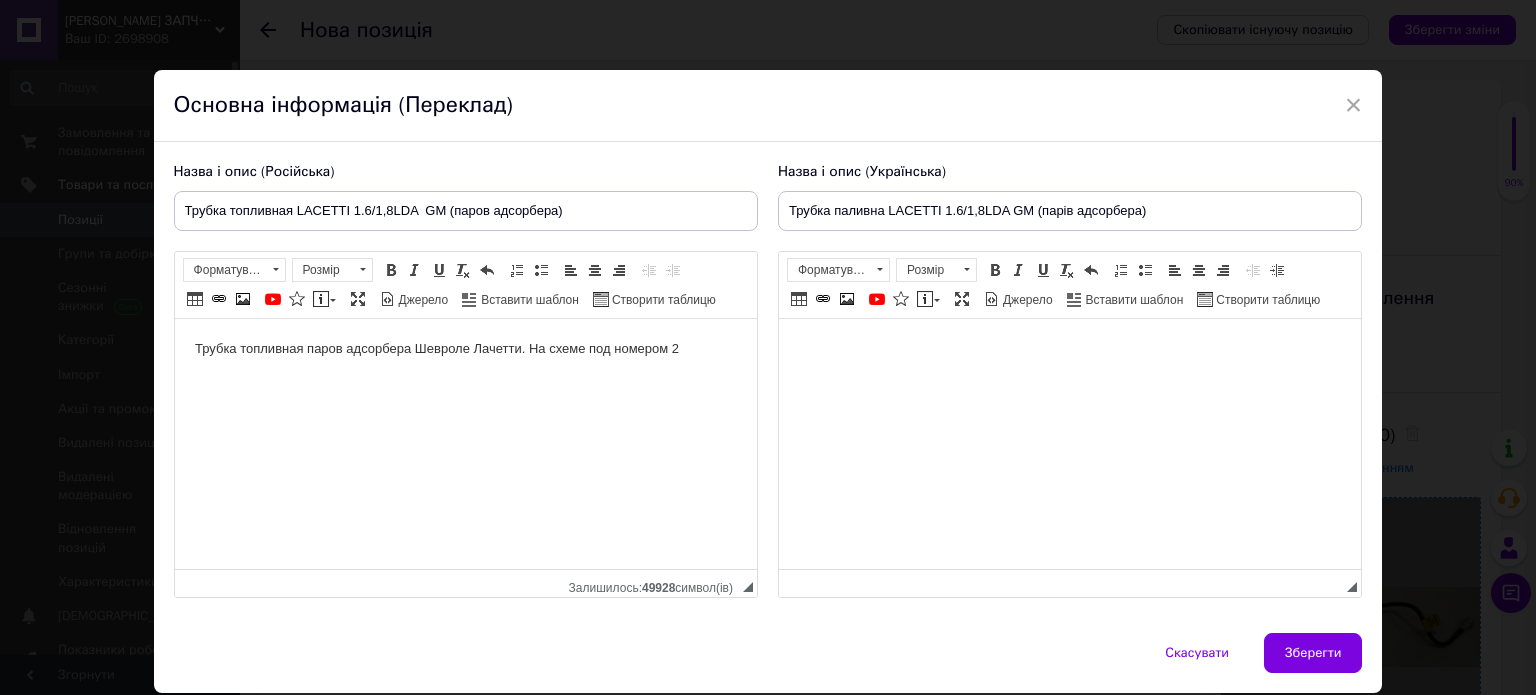 click on "Трубка топливная паров адсорбера Шевроле Лачетти. На схеме под номером 2" at bounding box center [465, 349] 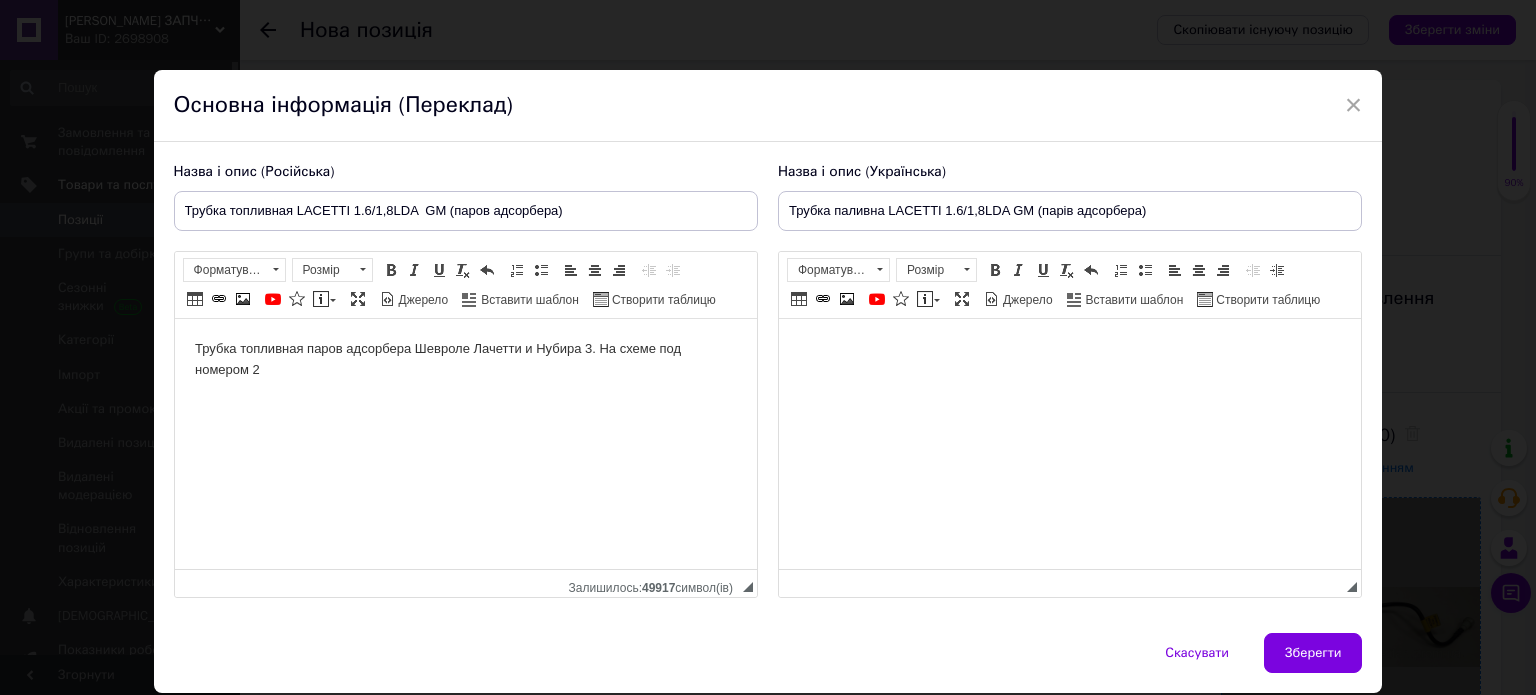 click on "Трубка топливная паров адсорбера Шевроле Лачетти и Нубира 3. На схеме под номером 2" at bounding box center (465, 360) 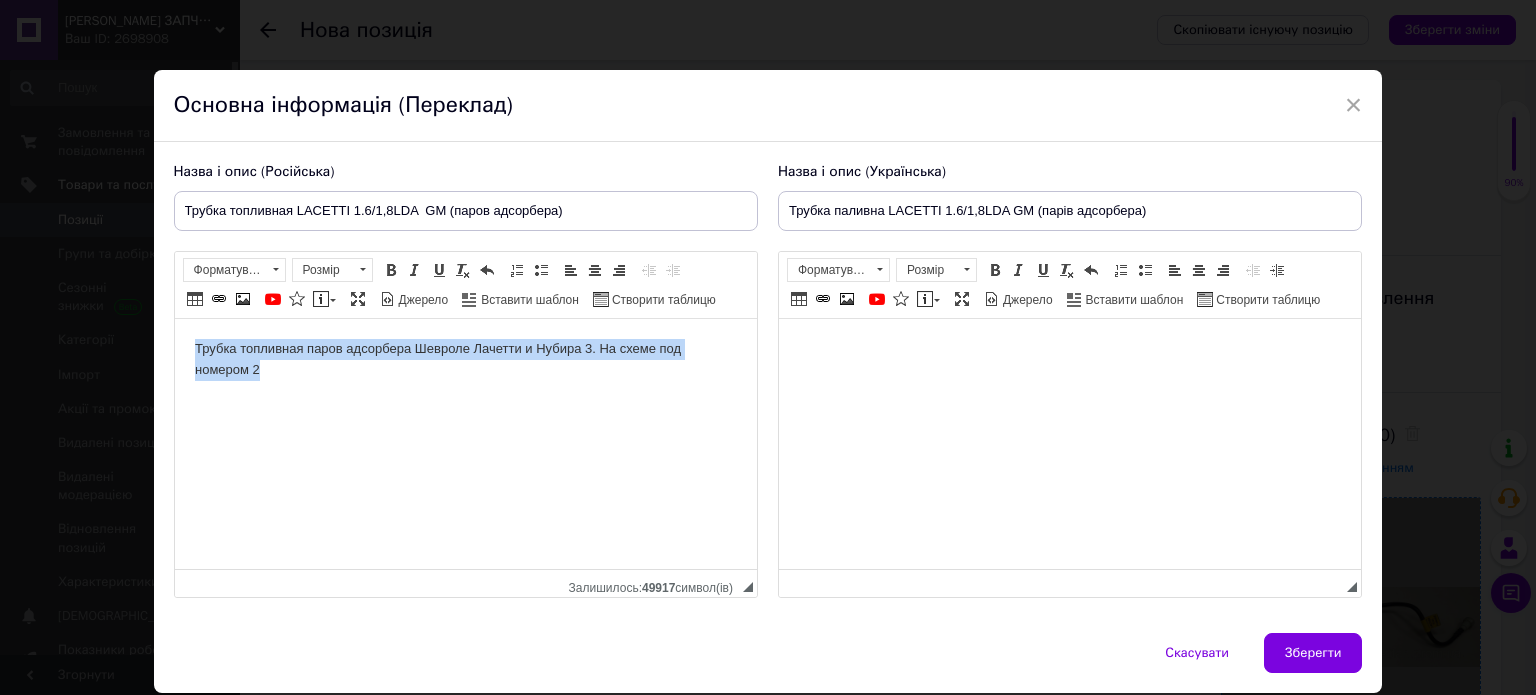copy on "Трубка топливная паров адсорбера Шевроле Лачетти и Нубира 3. На схеме под номером 2" 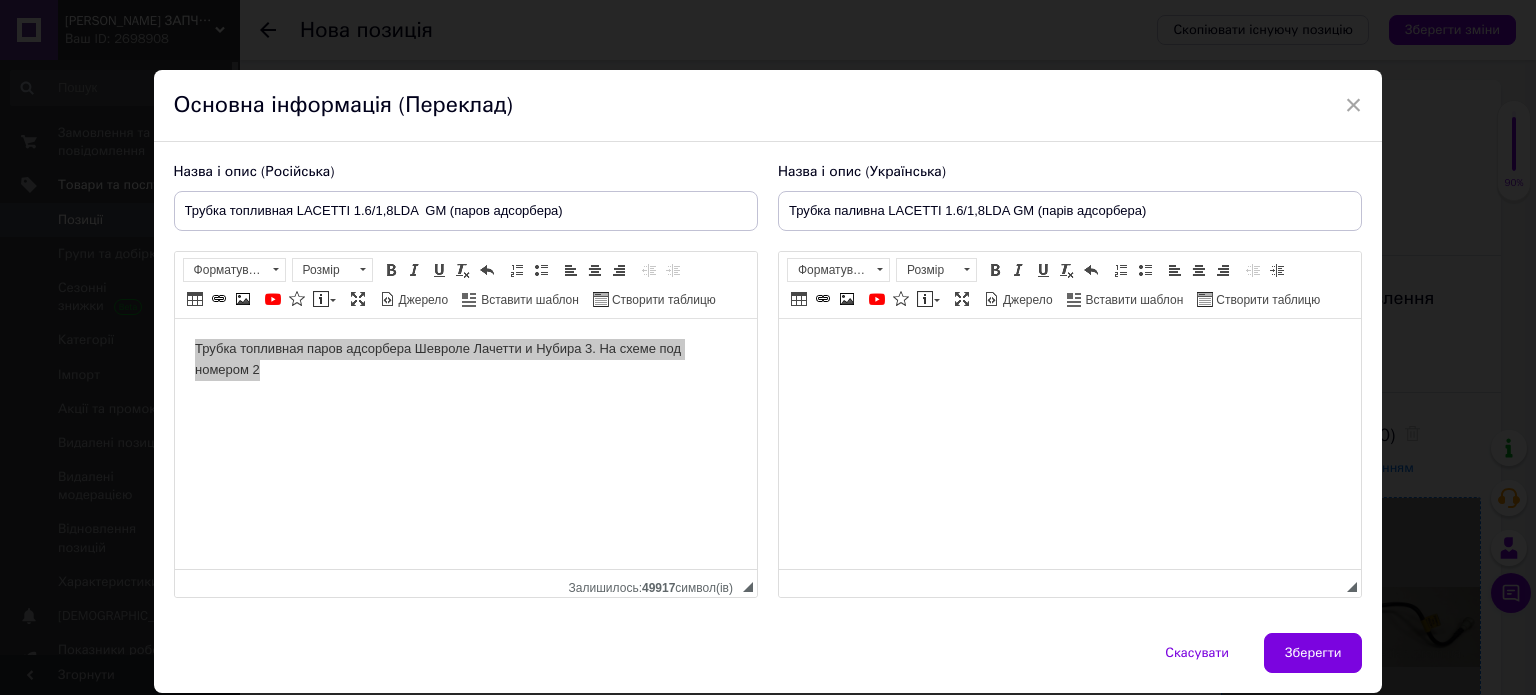 click at bounding box center (1069, 349) 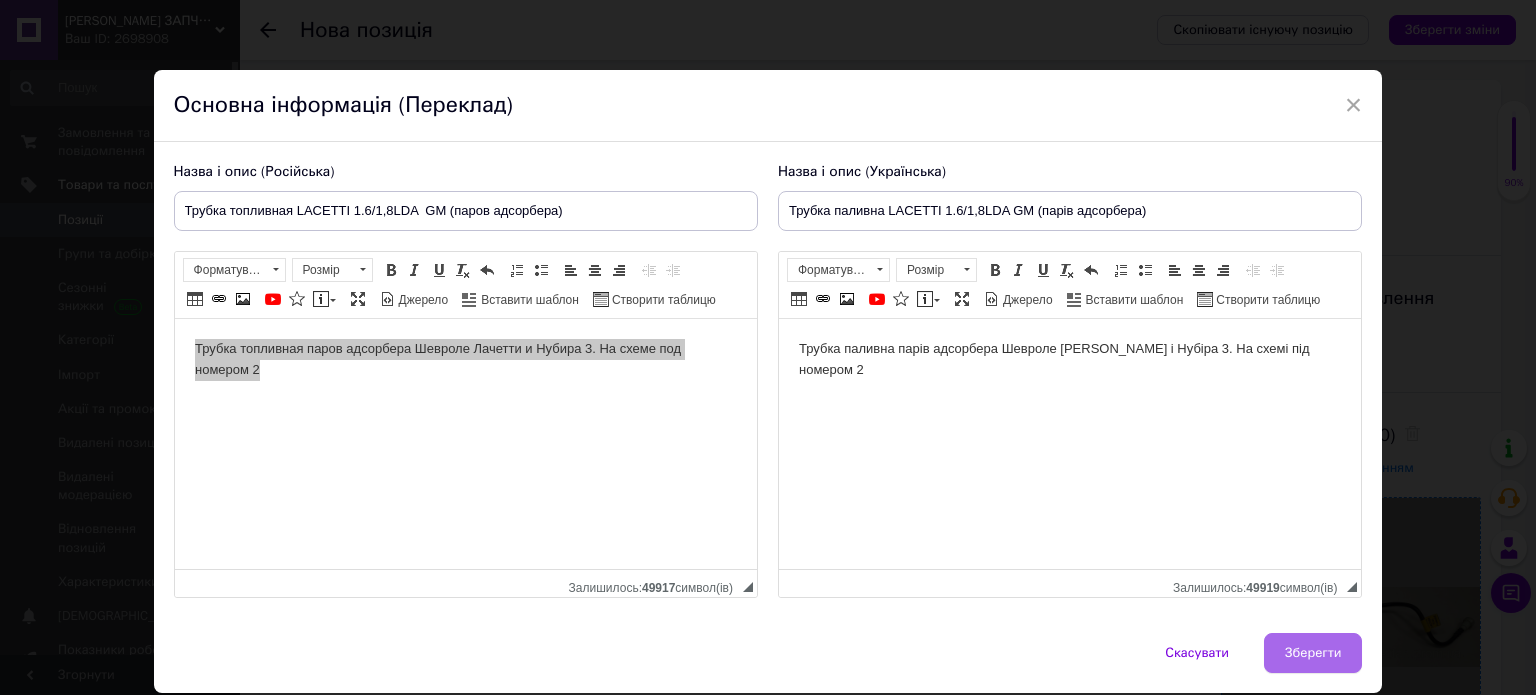 click on "Зберегти" at bounding box center [1313, 653] 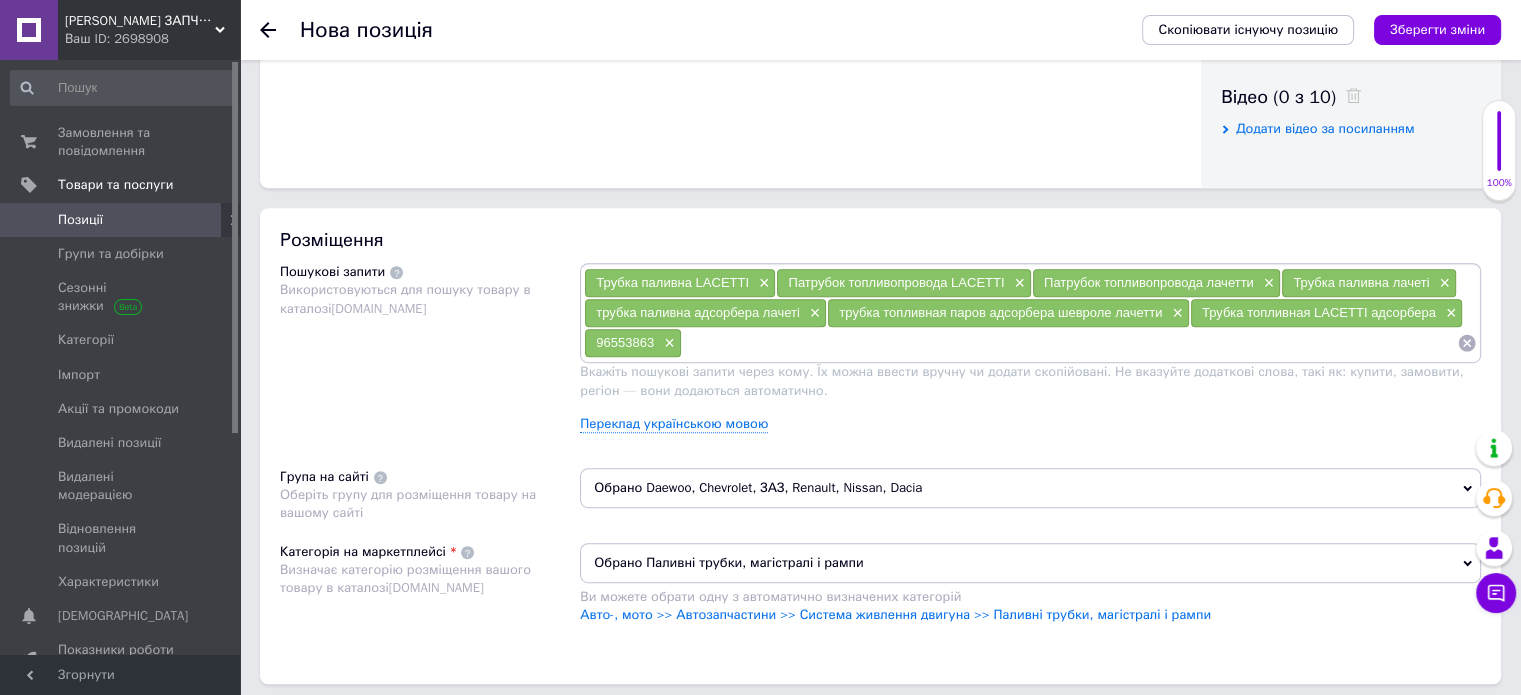 scroll, scrollTop: 1030, scrollLeft: 0, axis: vertical 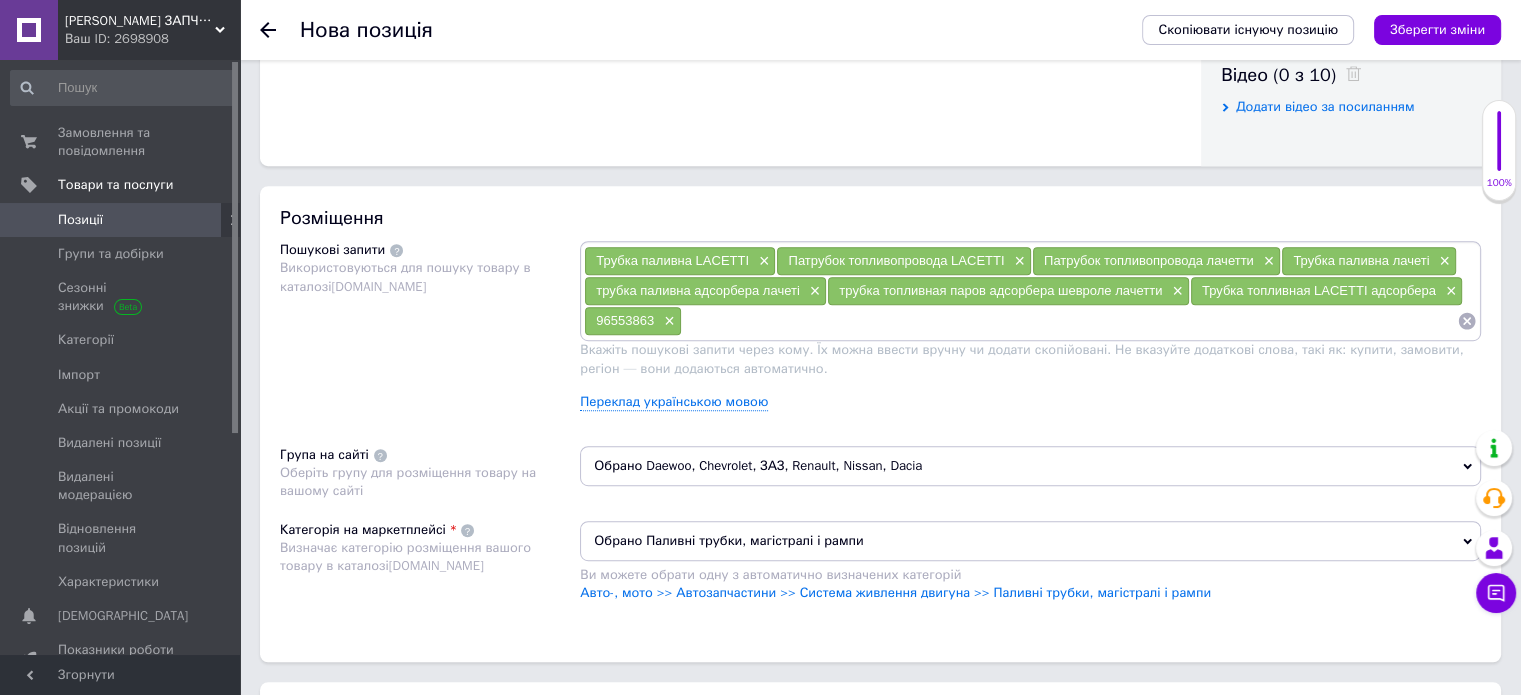 paste on "Трубка паливна парів адсорбера Шевроле [PERSON_NAME] і Нубіра 3. На схемі під номером 2" 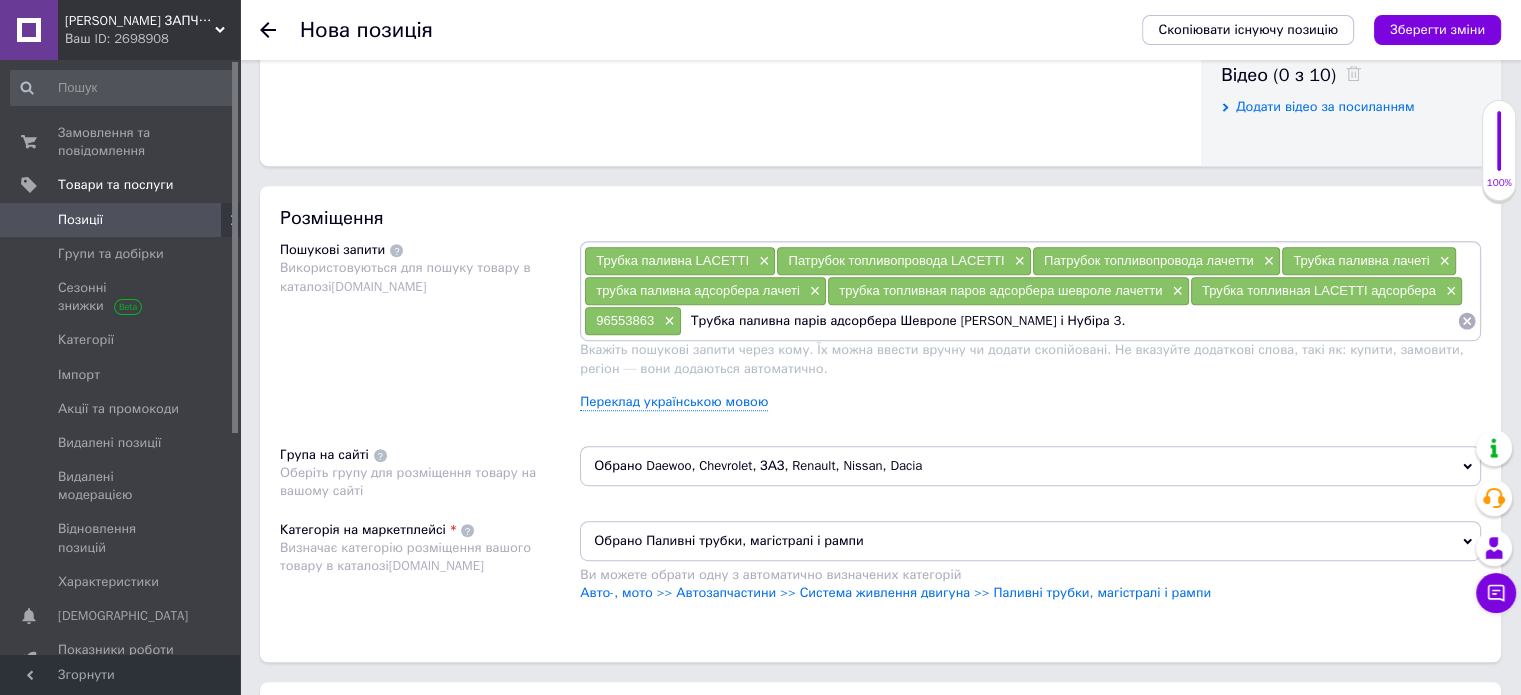 type on "Трубка паливна парів адсорбера Шевроле [PERSON_NAME] і Нубіра 3" 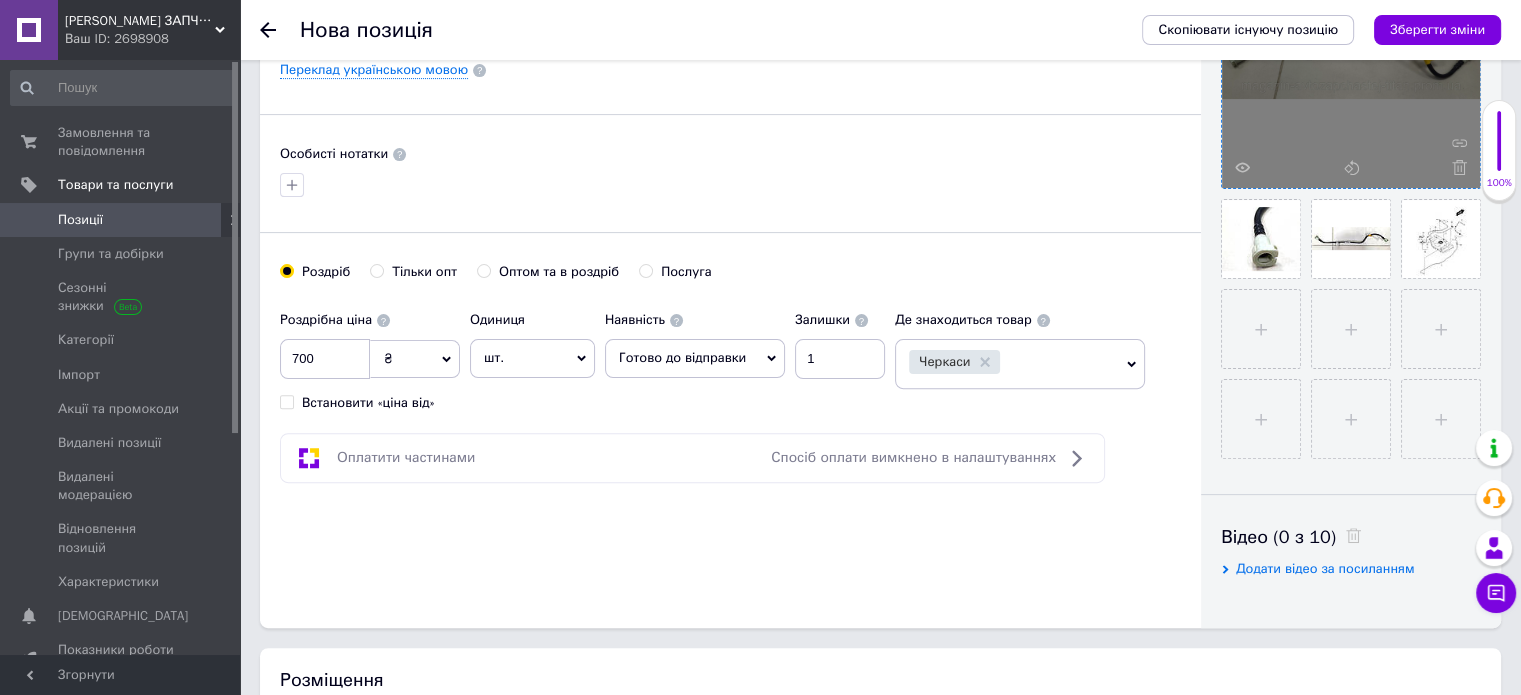 scroll, scrollTop: 0, scrollLeft: 0, axis: both 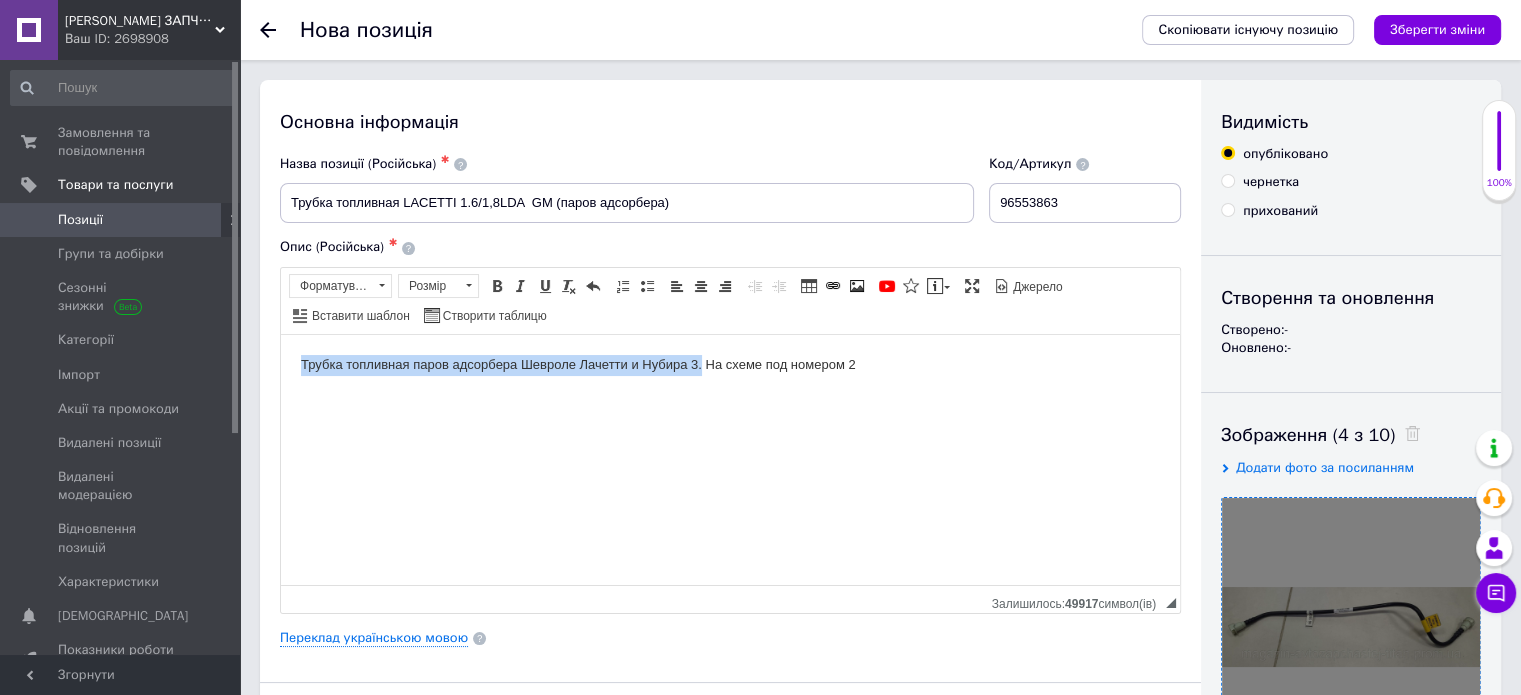 drag, startPoint x: 700, startPoint y: 360, endPoint x: 270, endPoint y: 393, distance: 431.26443 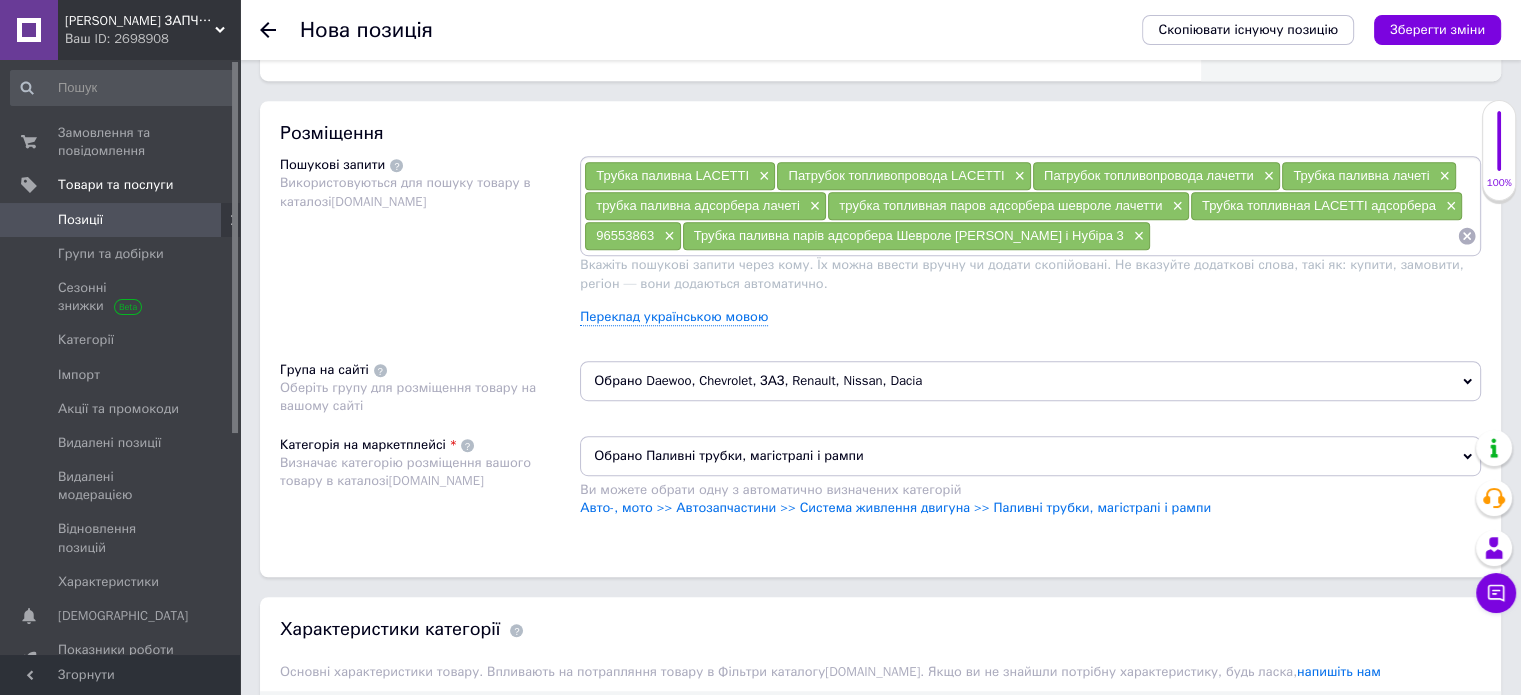 scroll, scrollTop: 1108, scrollLeft: 0, axis: vertical 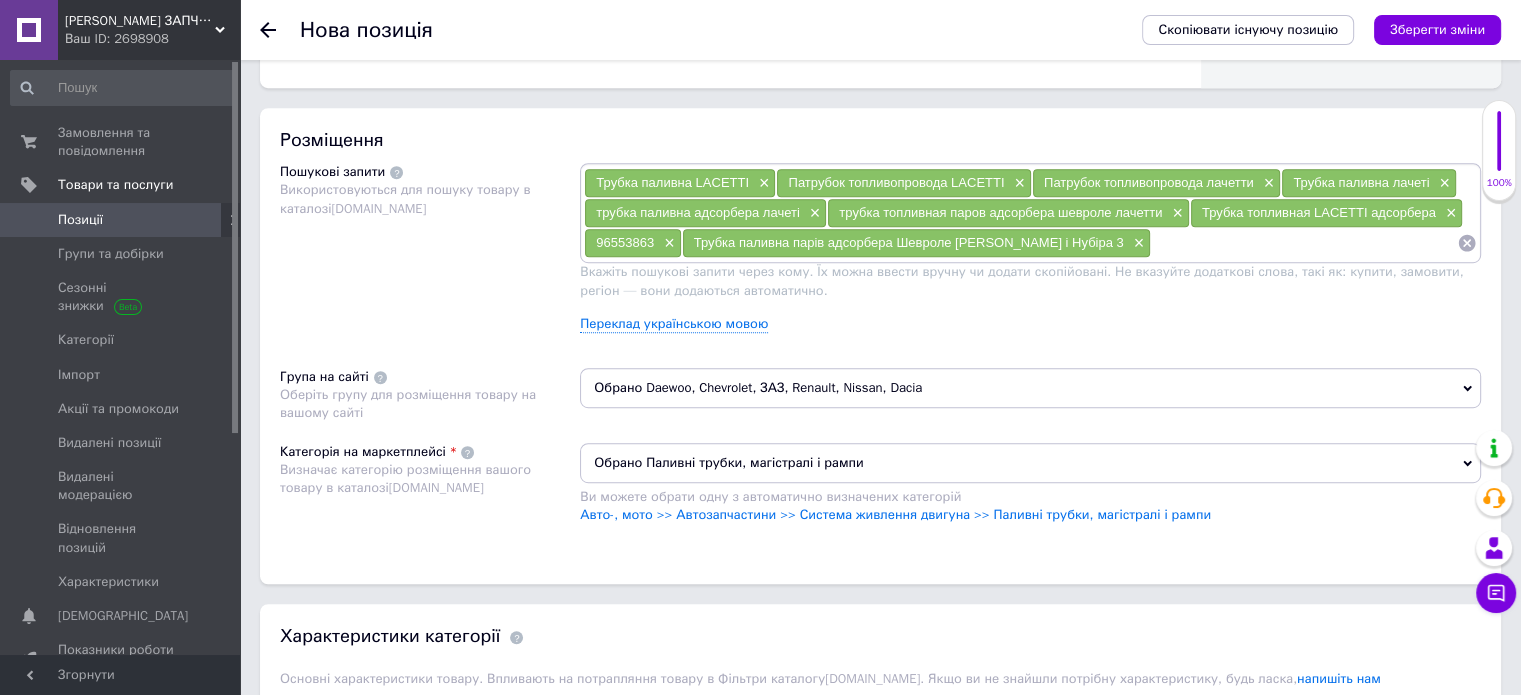 click at bounding box center [1304, 243] 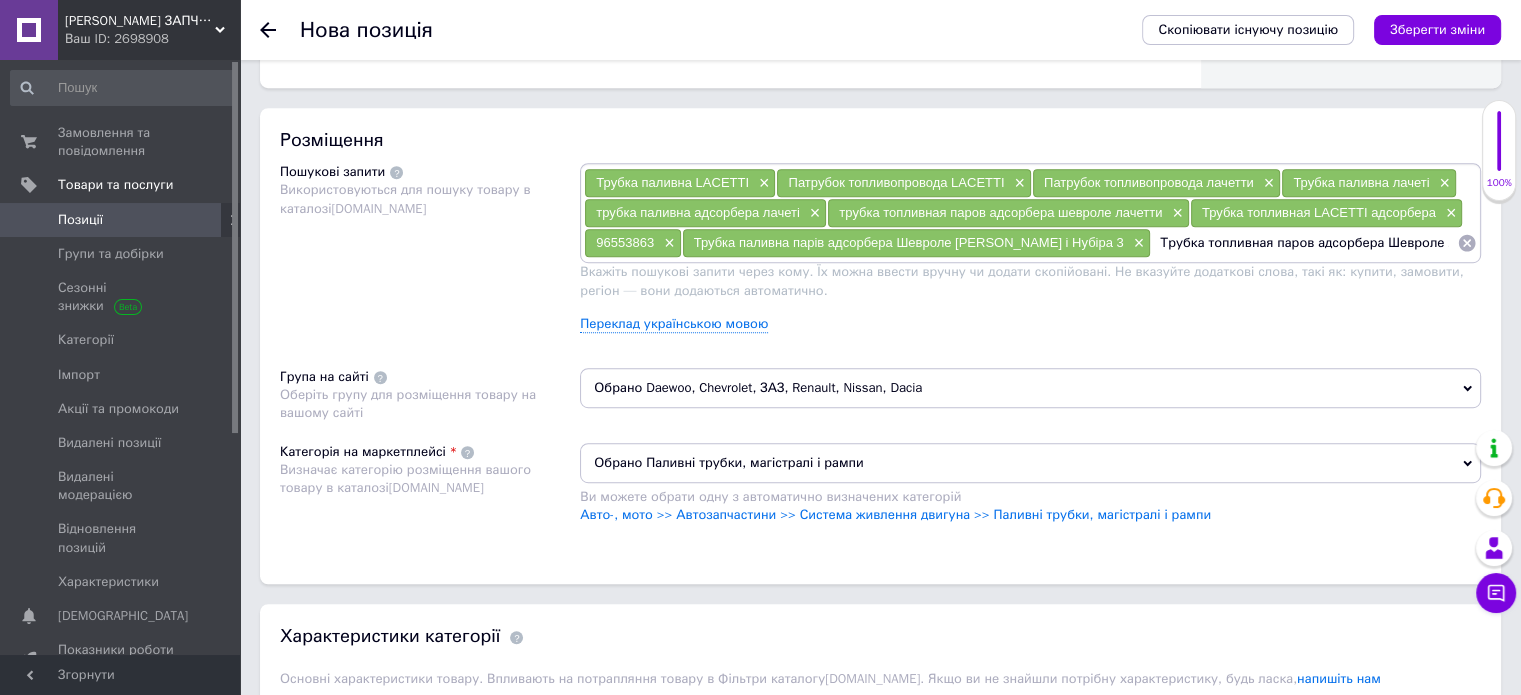 scroll, scrollTop: 0, scrollLeft: 44, axis: horizontal 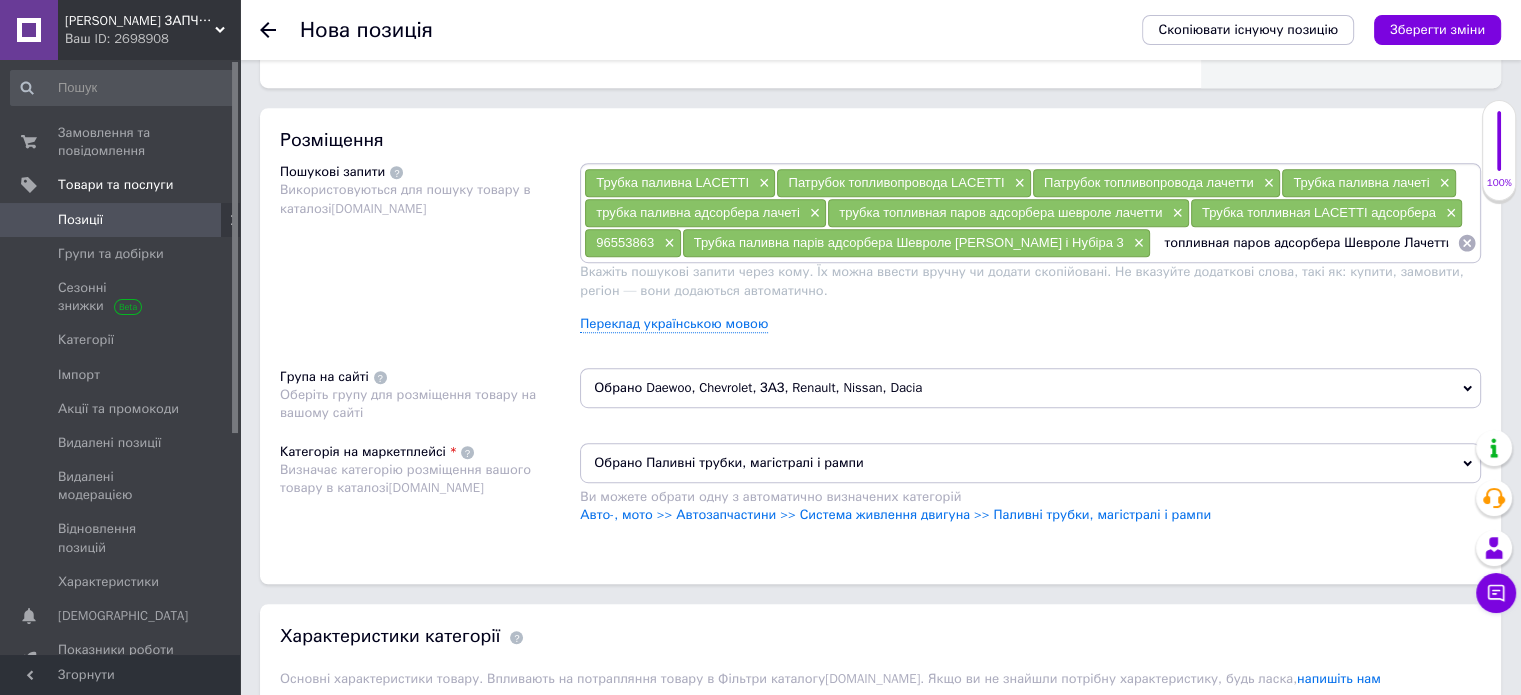 type 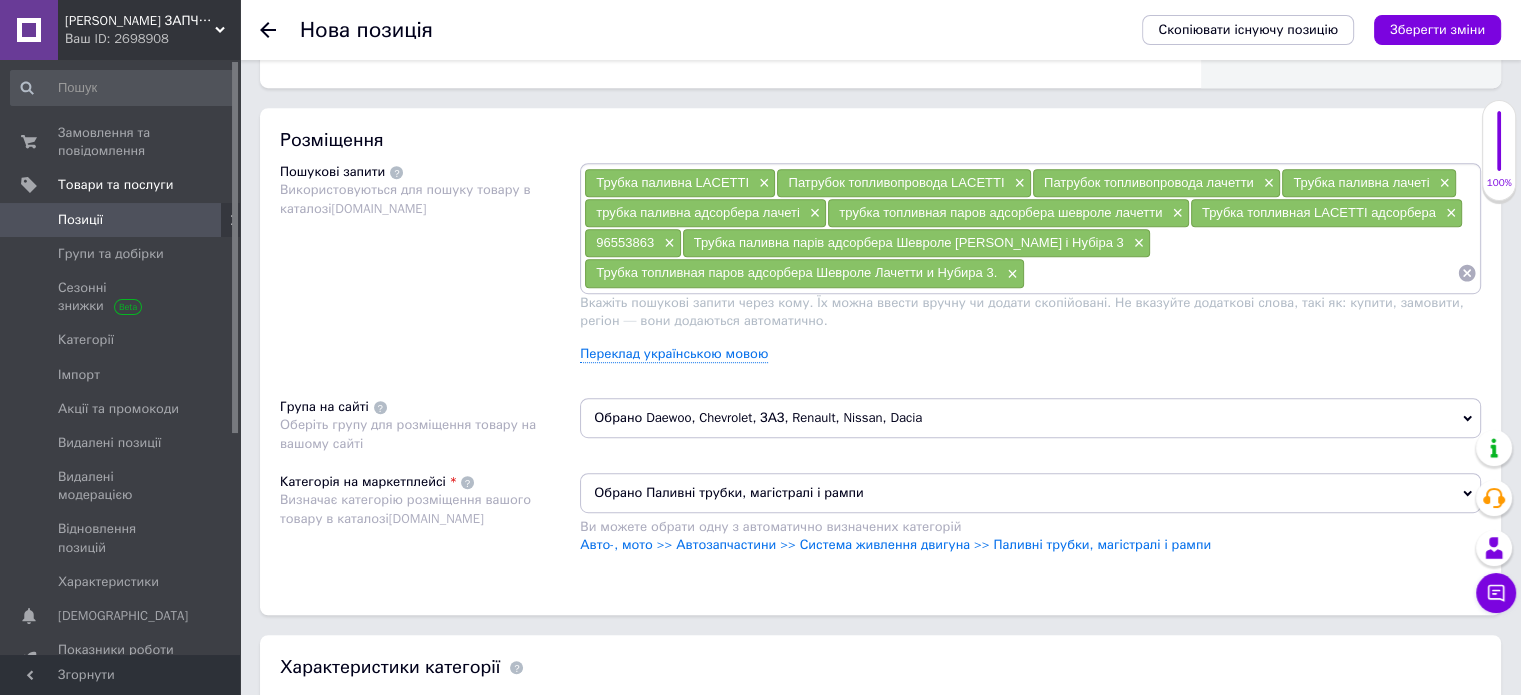 scroll, scrollTop: 0, scrollLeft: 0, axis: both 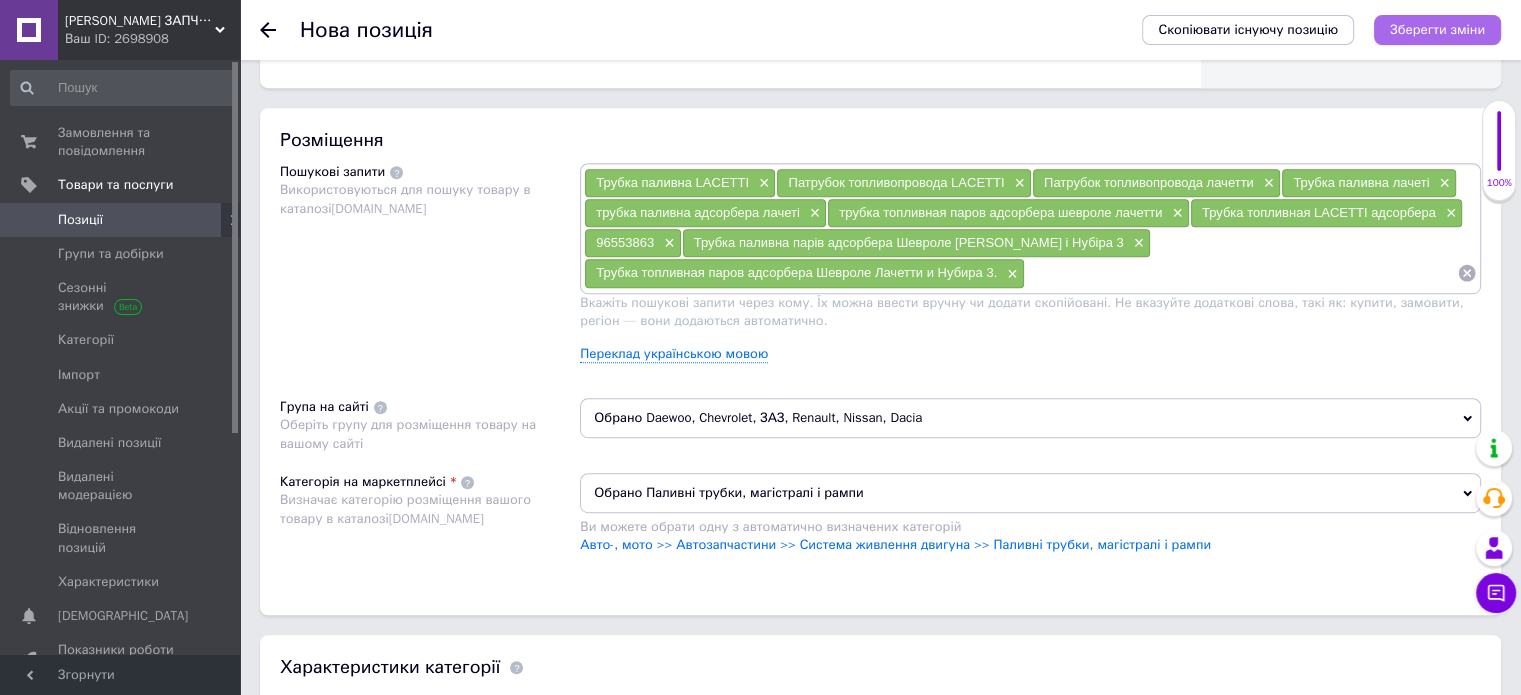 click on "Зберегти зміни" at bounding box center [1437, 29] 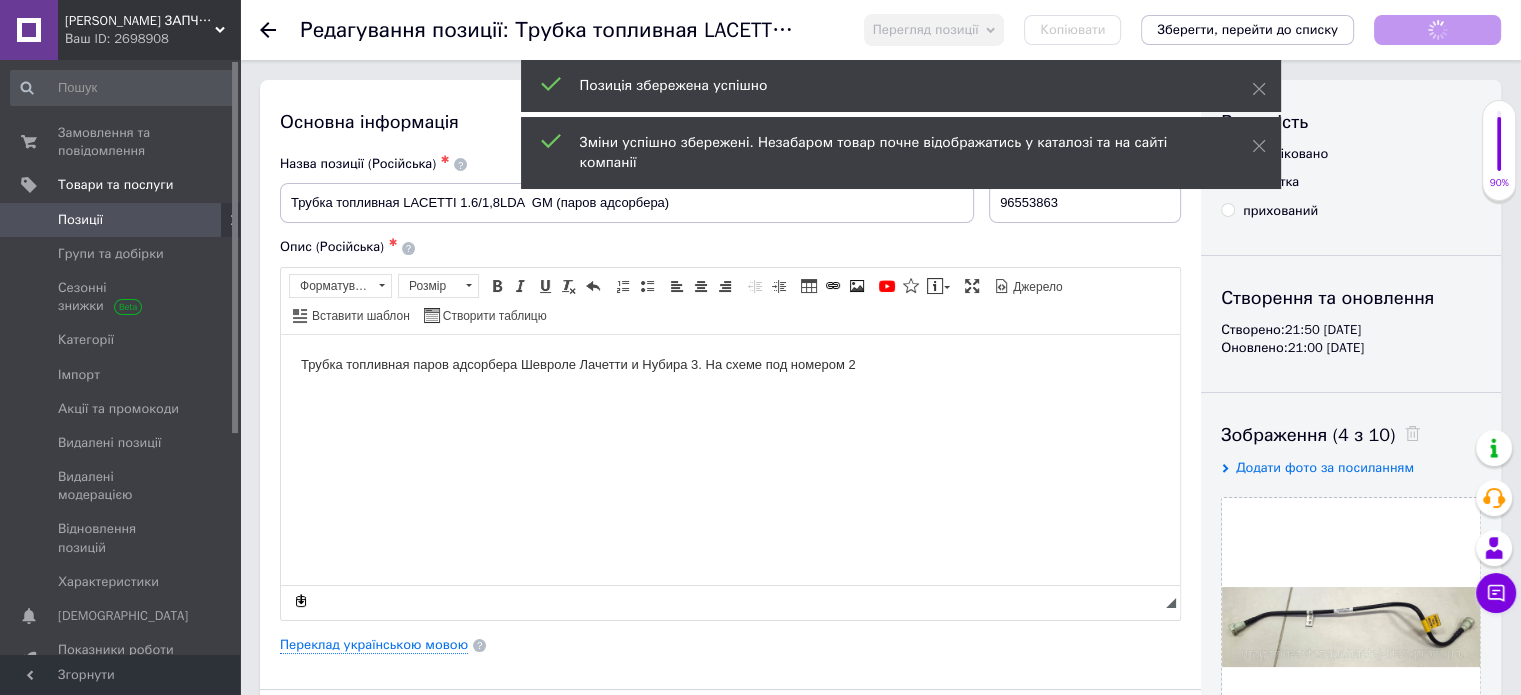 scroll, scrollTop: 0, scrollLeft: 0, axis: both 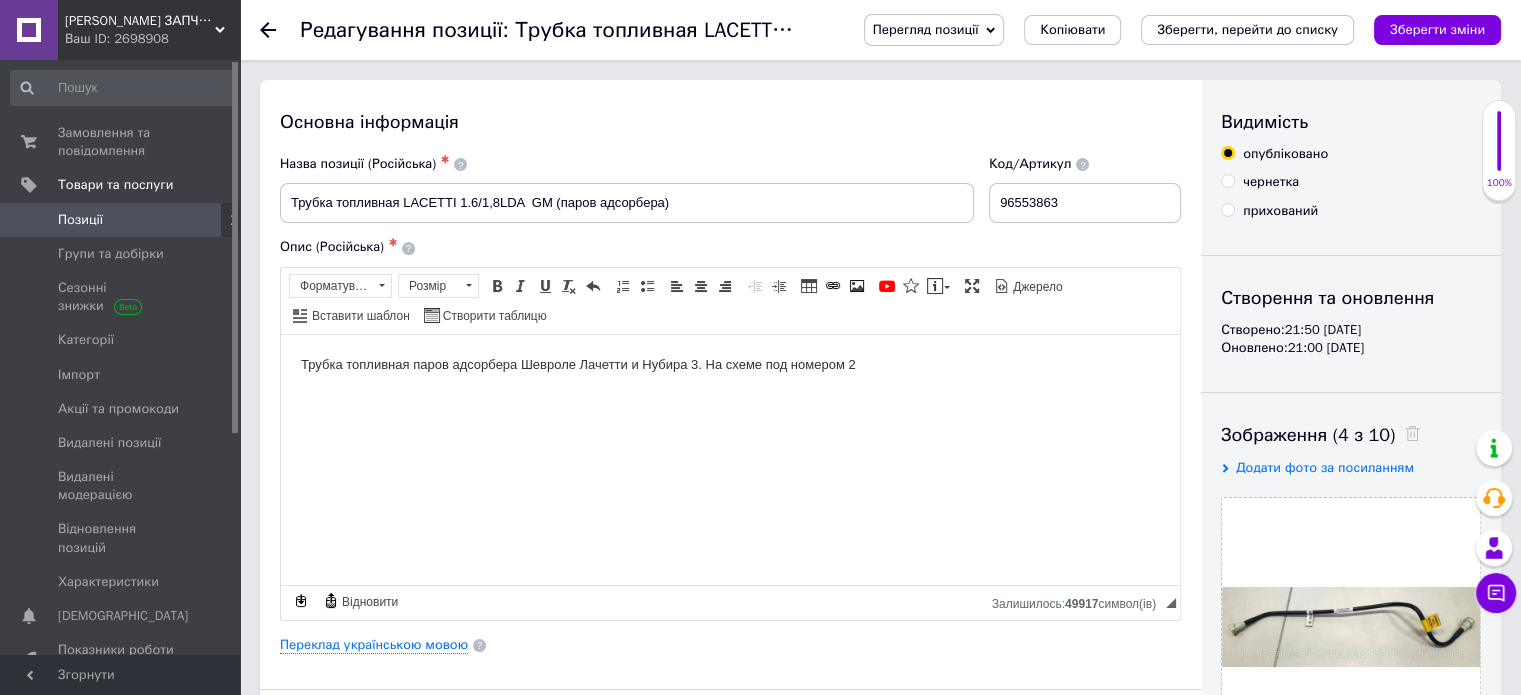 click on "Позиції" at bounding box center [121, 220] 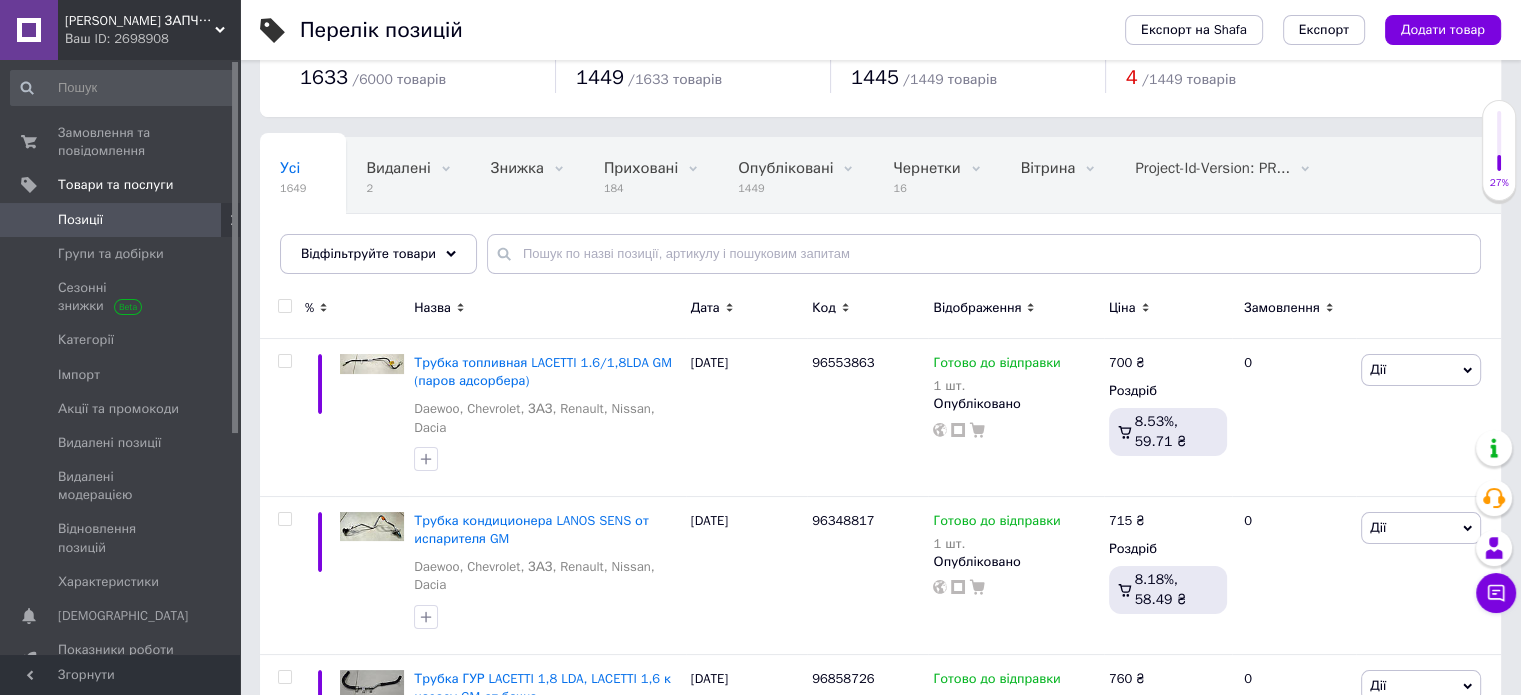 scroll, scrollTop: 52, scrollLeft: 0, axis: vertical 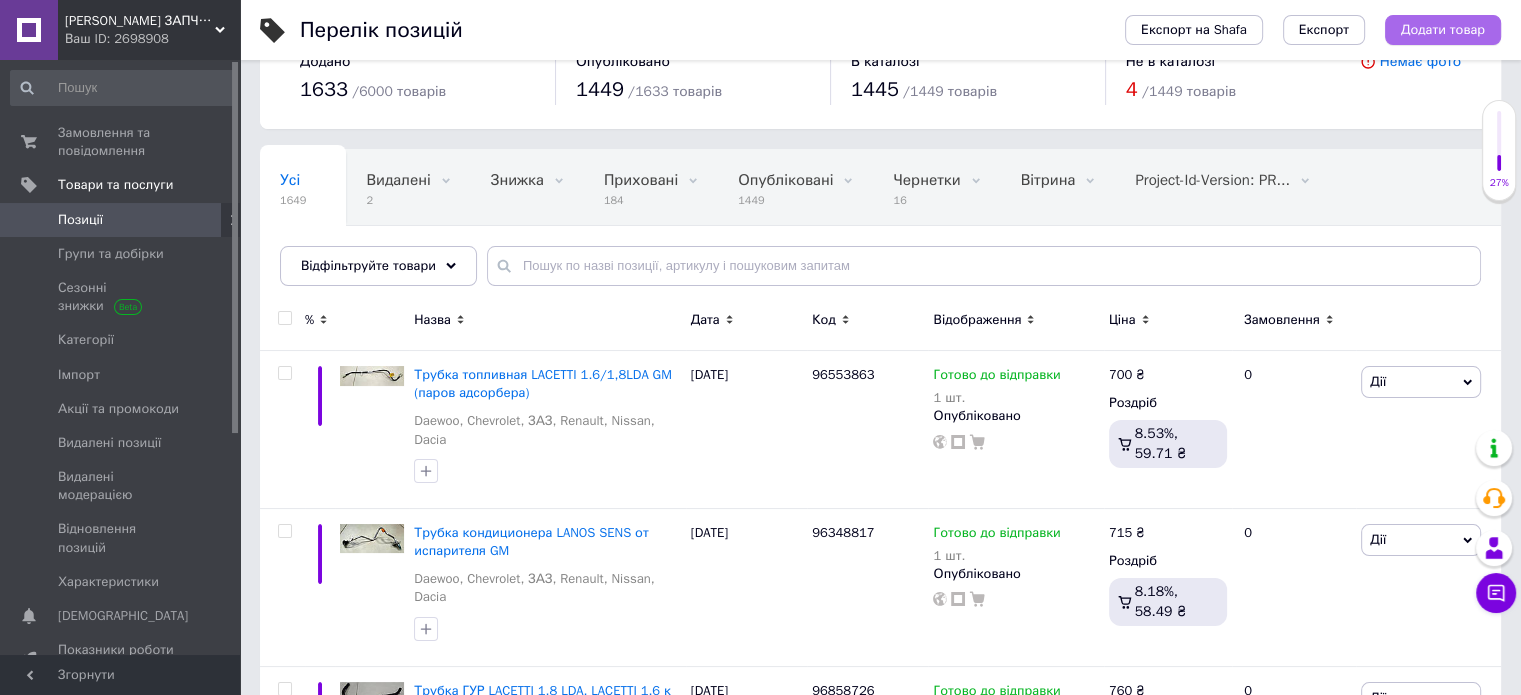 click on "Додати товар" at bounding box center [1443, 30] 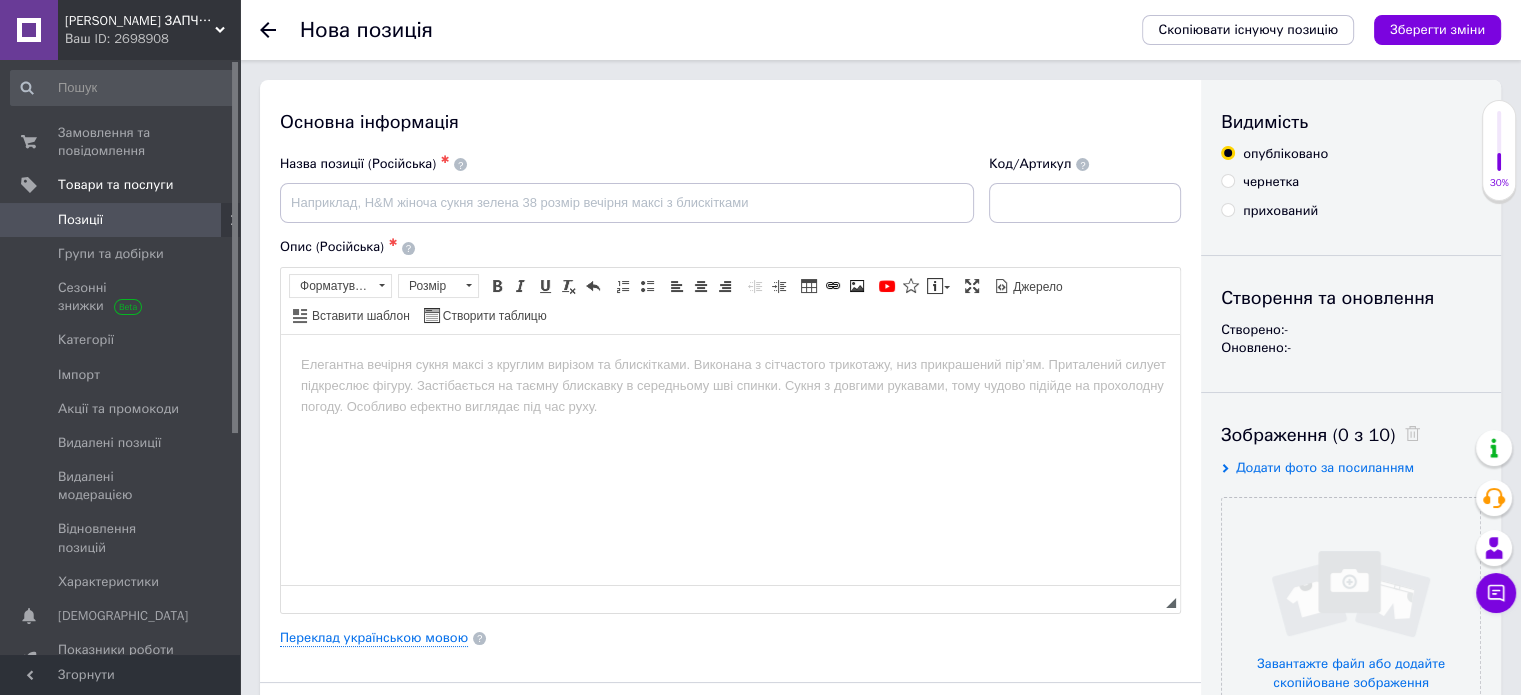 scroll, scrollTop: 0, scrollLeft: 0, axis: both 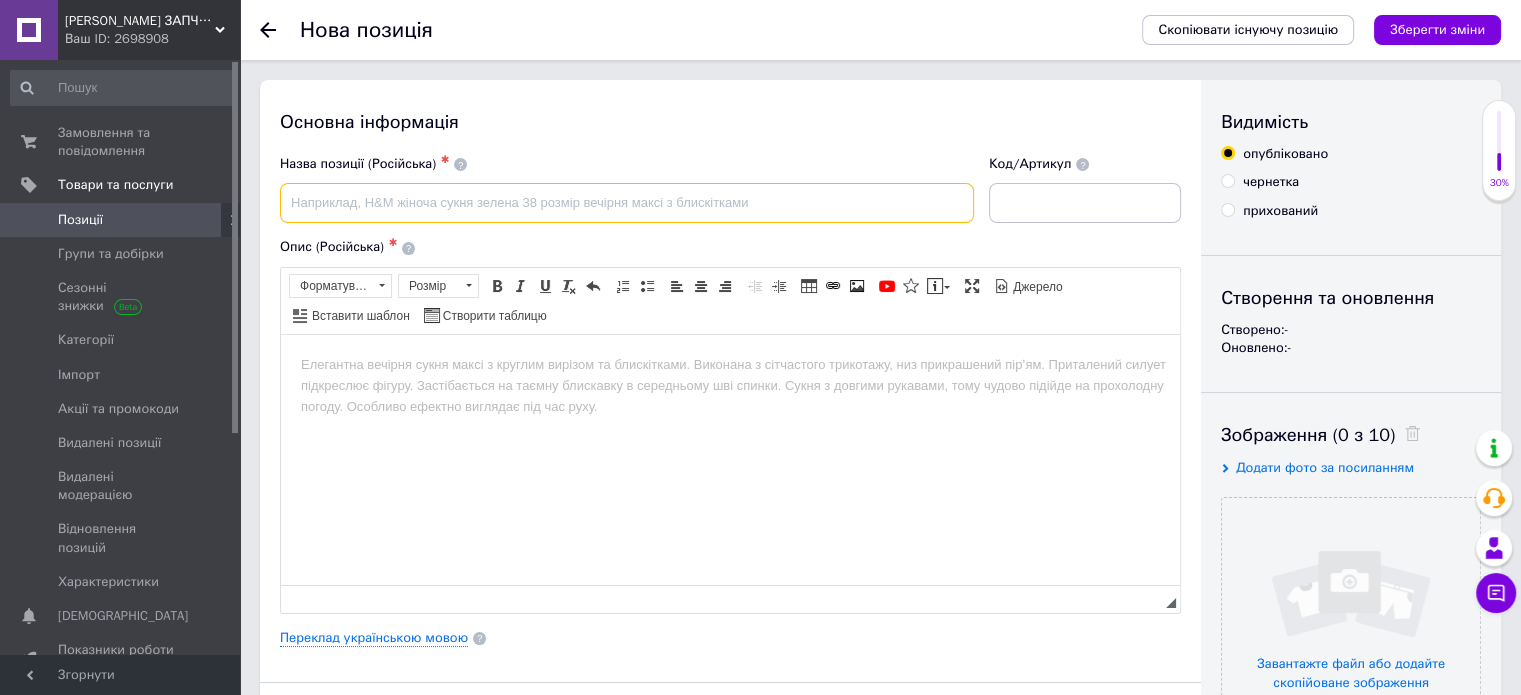paste on "Трубка топливная LANOS GM бензобака питание (малая задняя)" 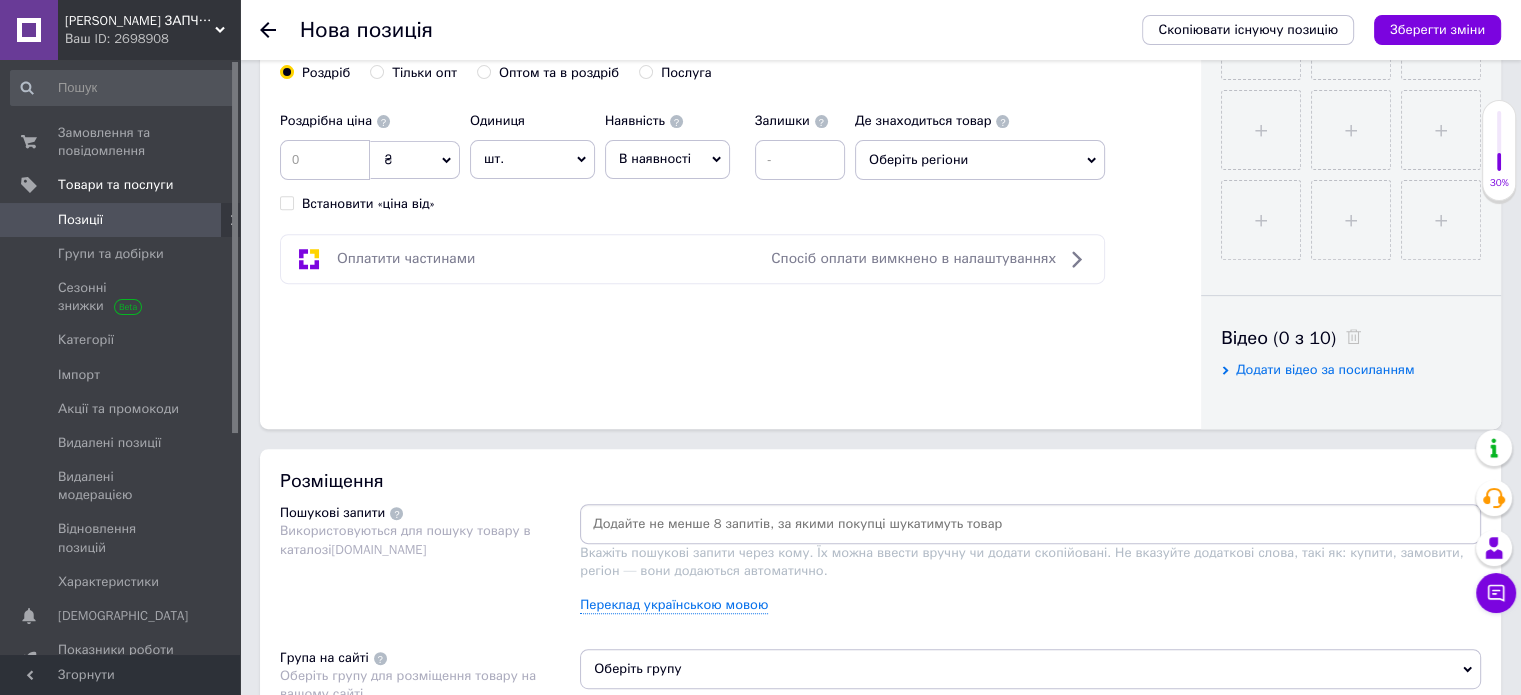scroll, scrollTop: 848, scrollLeft: 0, axis: vertical 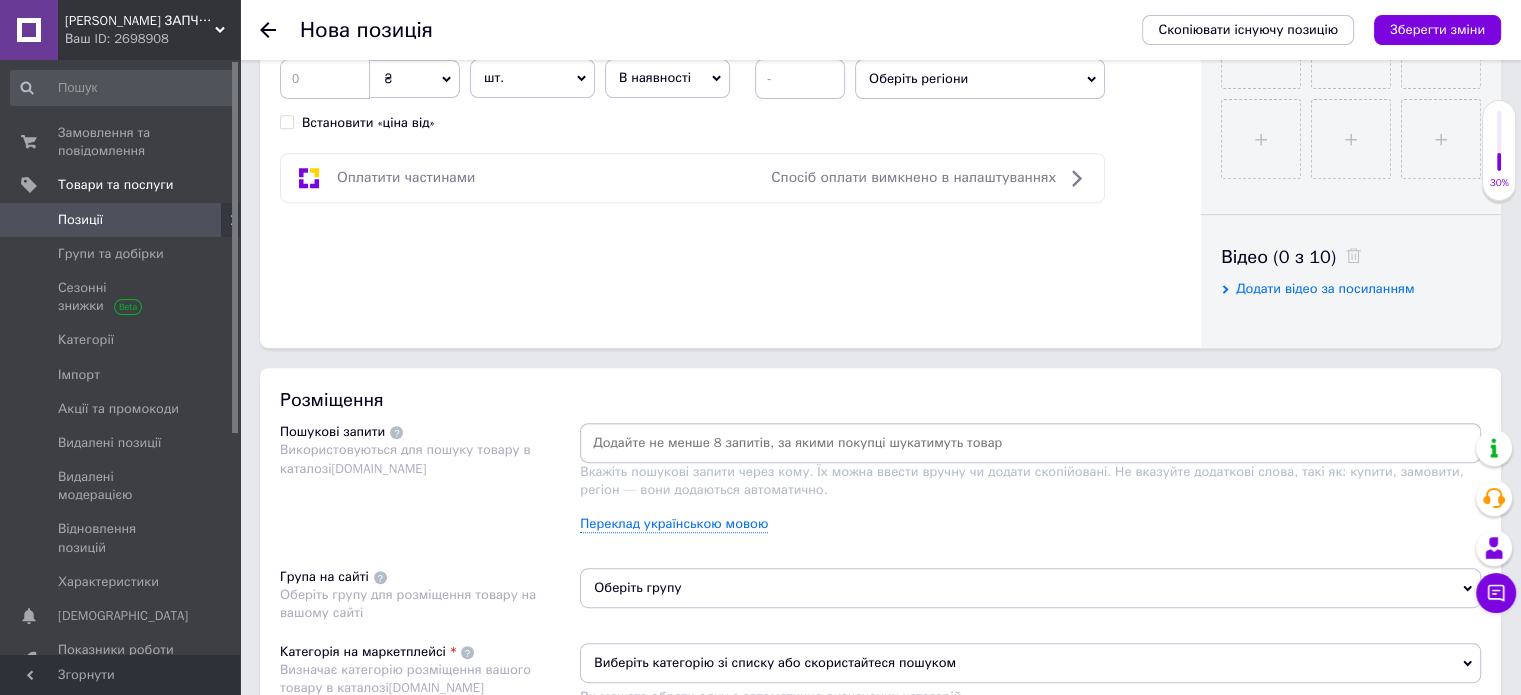 type on "Трубка топливная LANOS GM бензобака питание (малая задняя)" 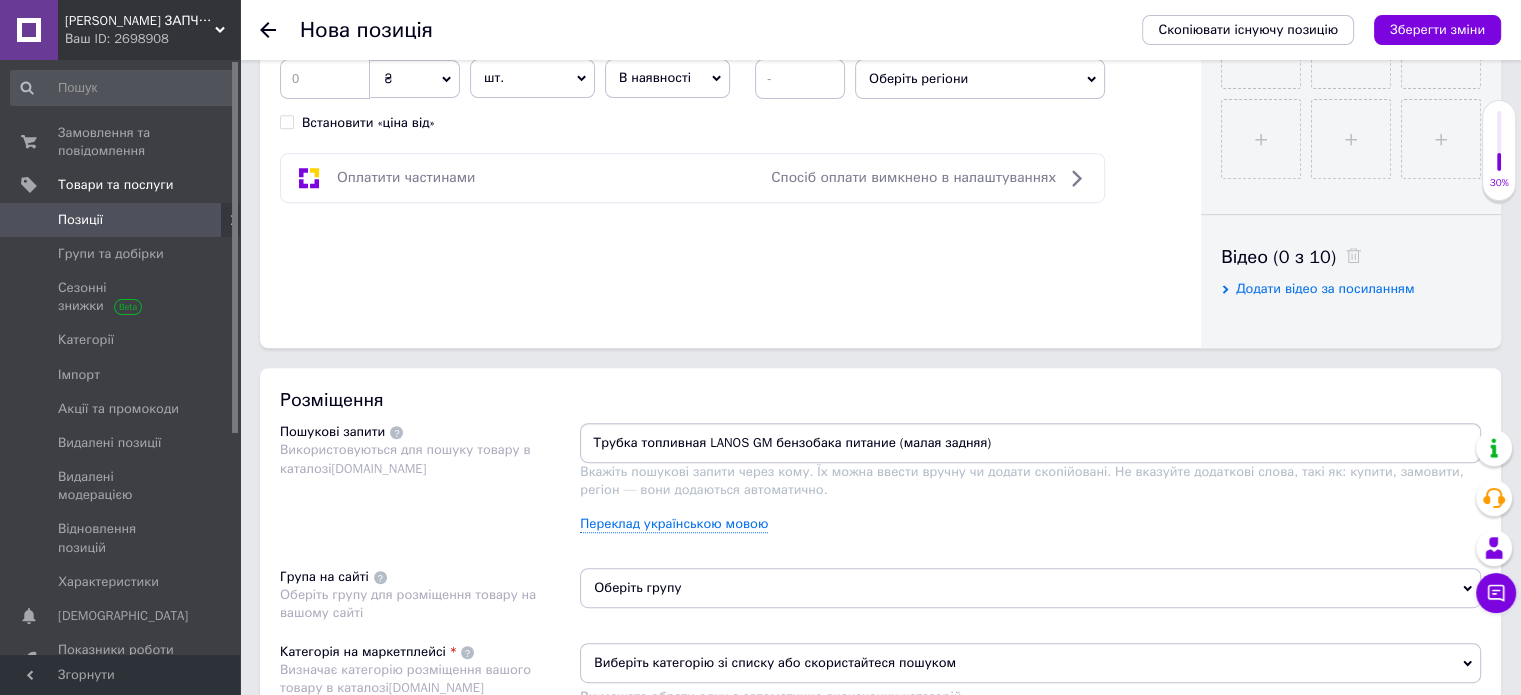 click on "Трубка топливная LANOS GM бензобака питание (малая задняя)" at bounding box center (1030, 443) 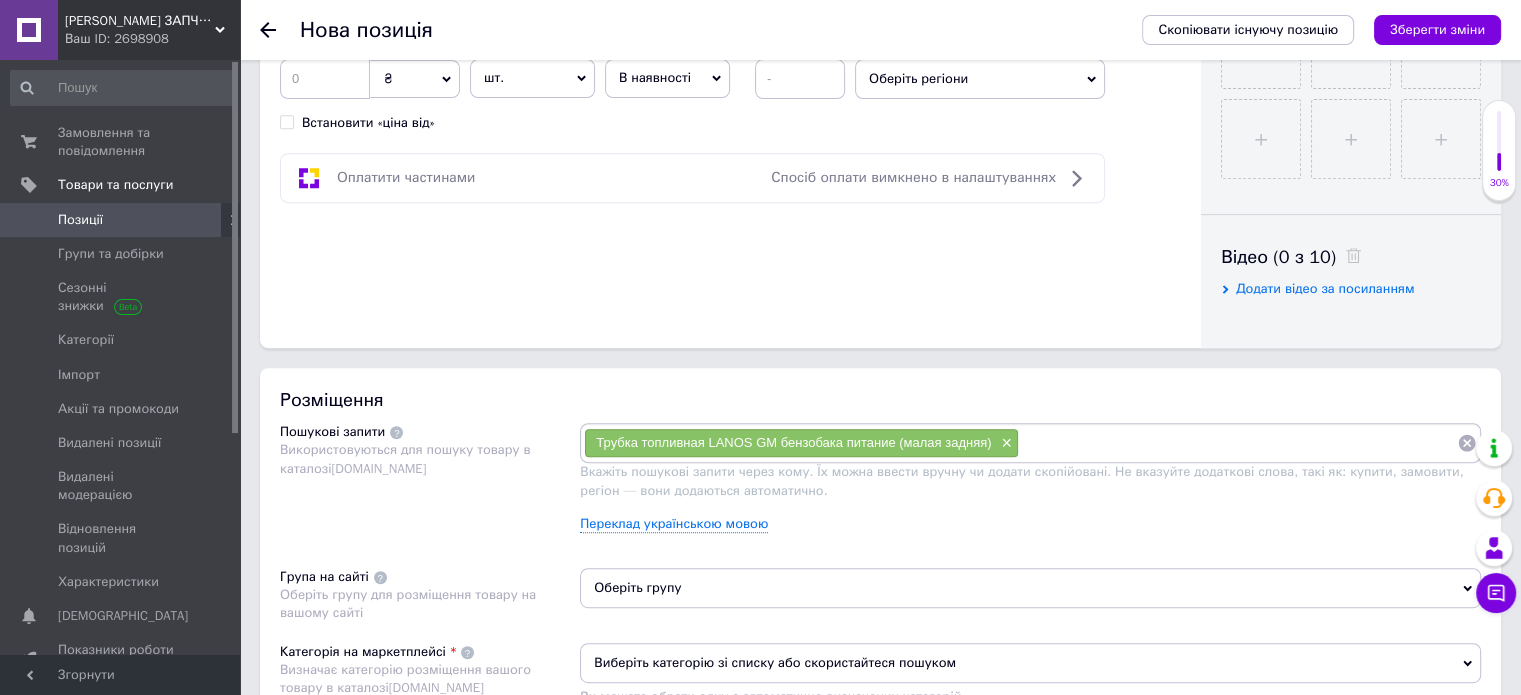 paste on "Трубка паливна LANOS GM бензобака (мала задня)" 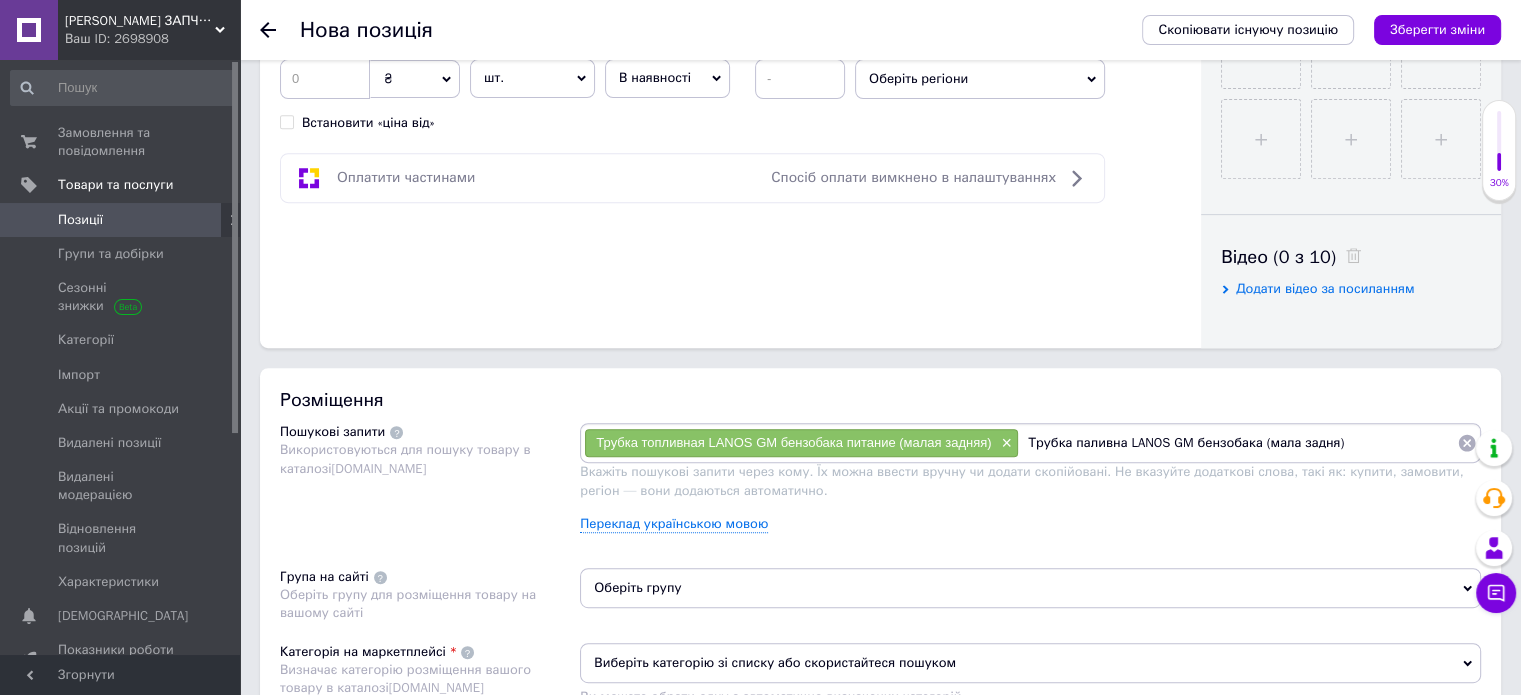 type 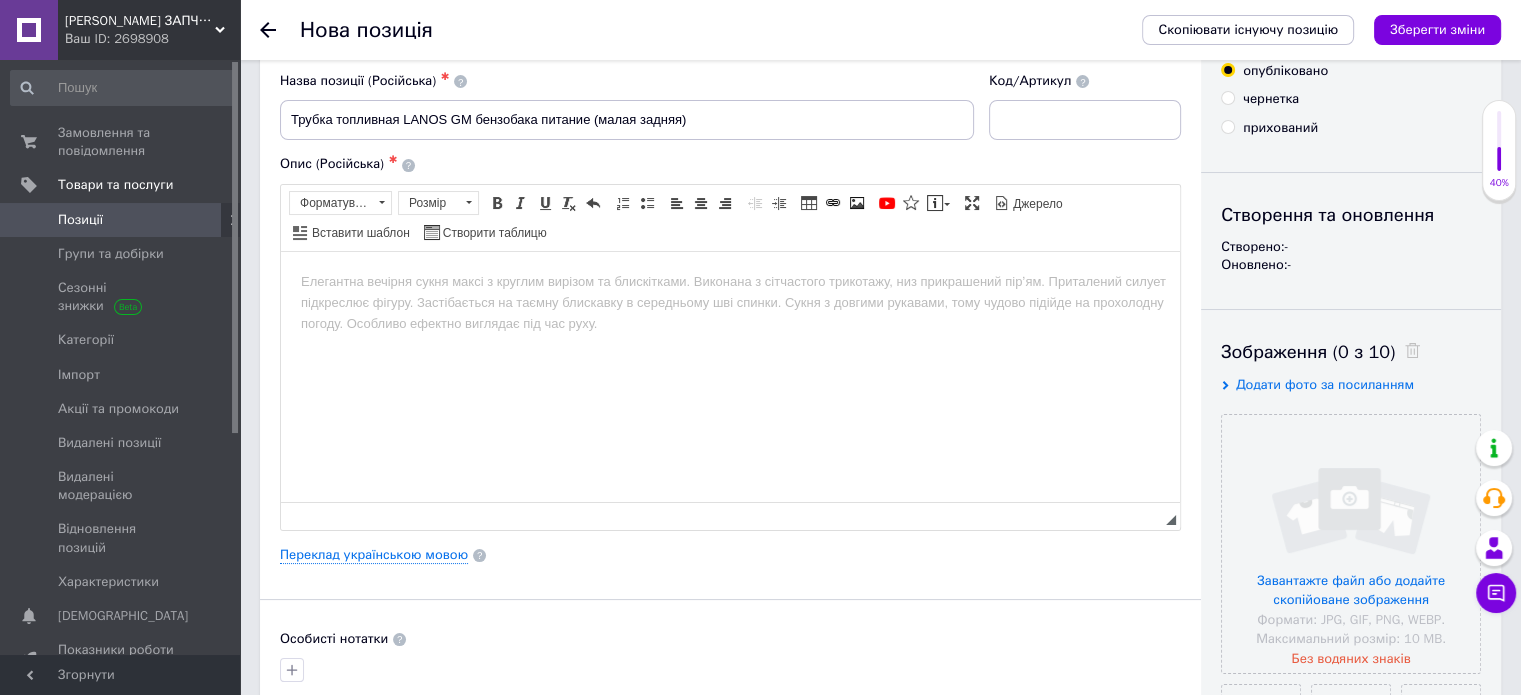 scroll, scrollTop: 0, scrollLeft: 0, axis: both 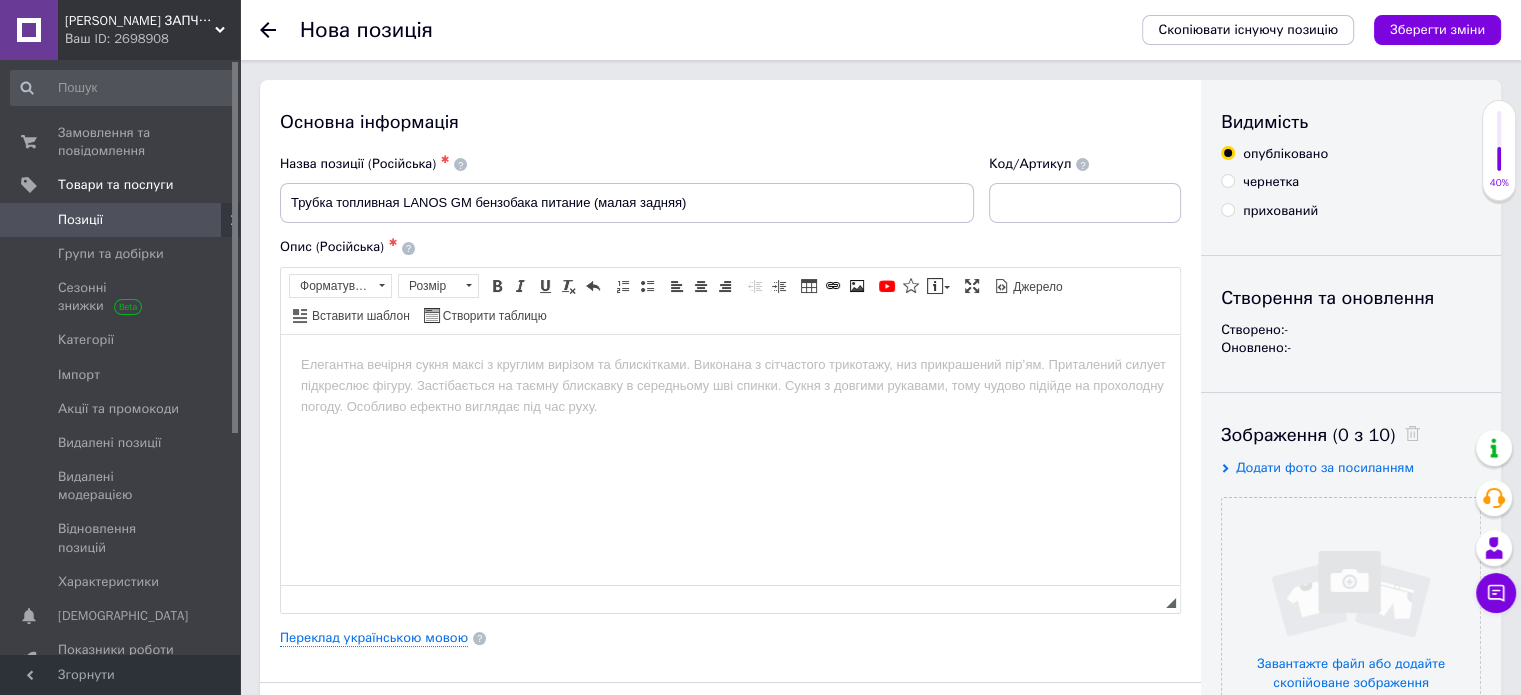 click on "Основна інформація Назва позиції (Російська) ✱ Трубка топливная LANOS GM бензобака питание (малая задняя) Код/Артикул Опис (Російська) ✱ Розширений текстовий редактор, 161C4F5D-5A03-4203-A2B8-37E660E1E361 Панель інструментів редактора Форматування Форматування Розмір Розмір   Жирний  Сполучення клавіш Ctrl+B   Курсив  Сполучення клавіш Ctrl+I   Підкреслений  Сполучення клавіш Ctrl+U   Видалити форматування   Повернути  Сполучення клавіш Ctrl+Z   Вставити/видалити нумерований список   Вставити/видалити маркований список   По лівому краю   По центру   По правому краю       Таблиця" at bounding box center (730, 638) 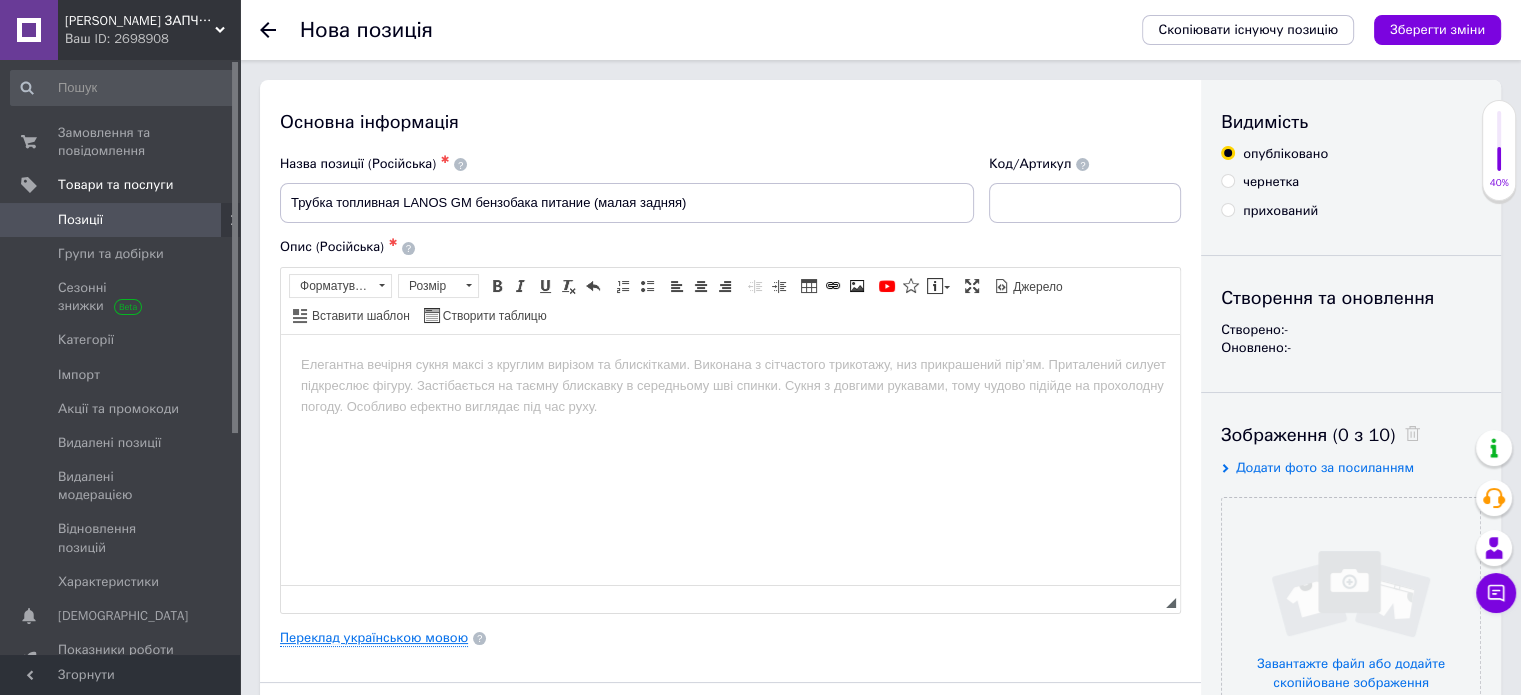 click on "Переклад українською мовою" at bounding box center (374, 638) 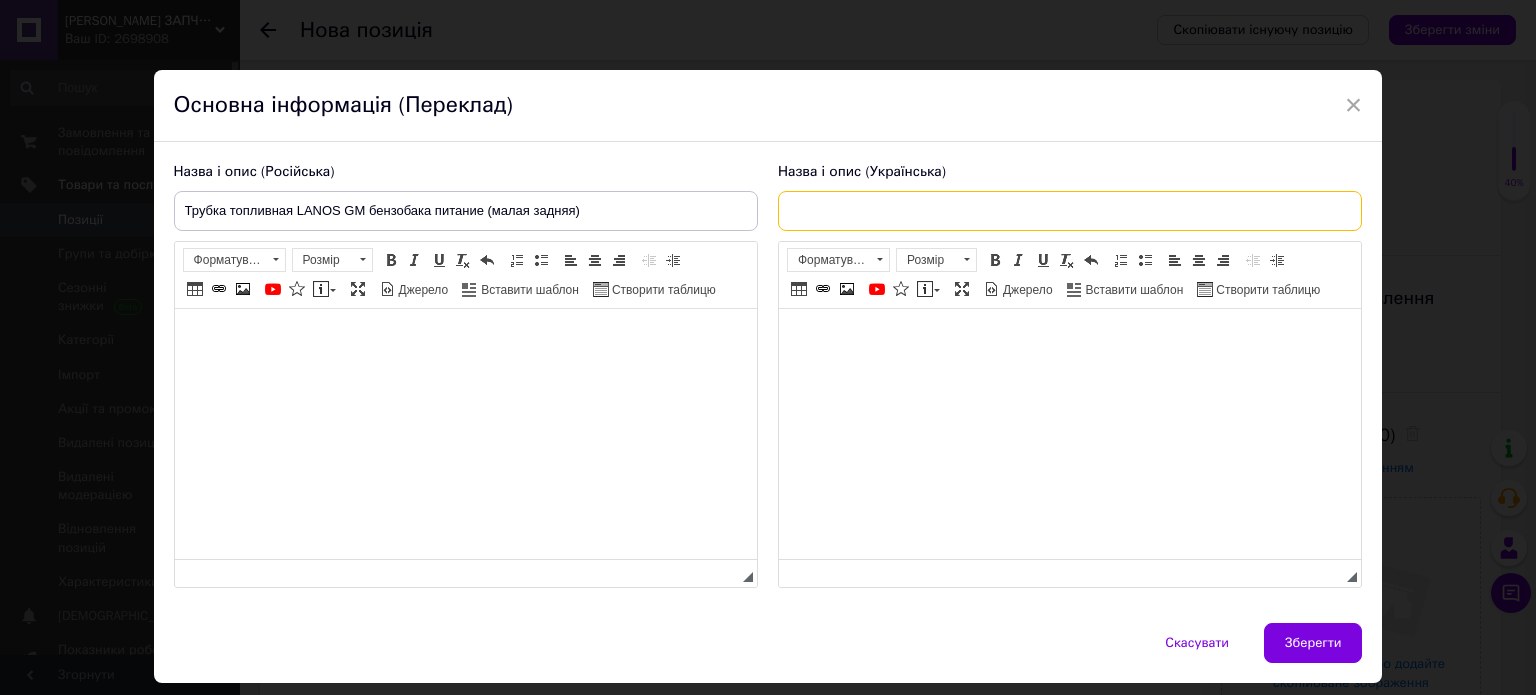 click at bounding box center (1070, 211) 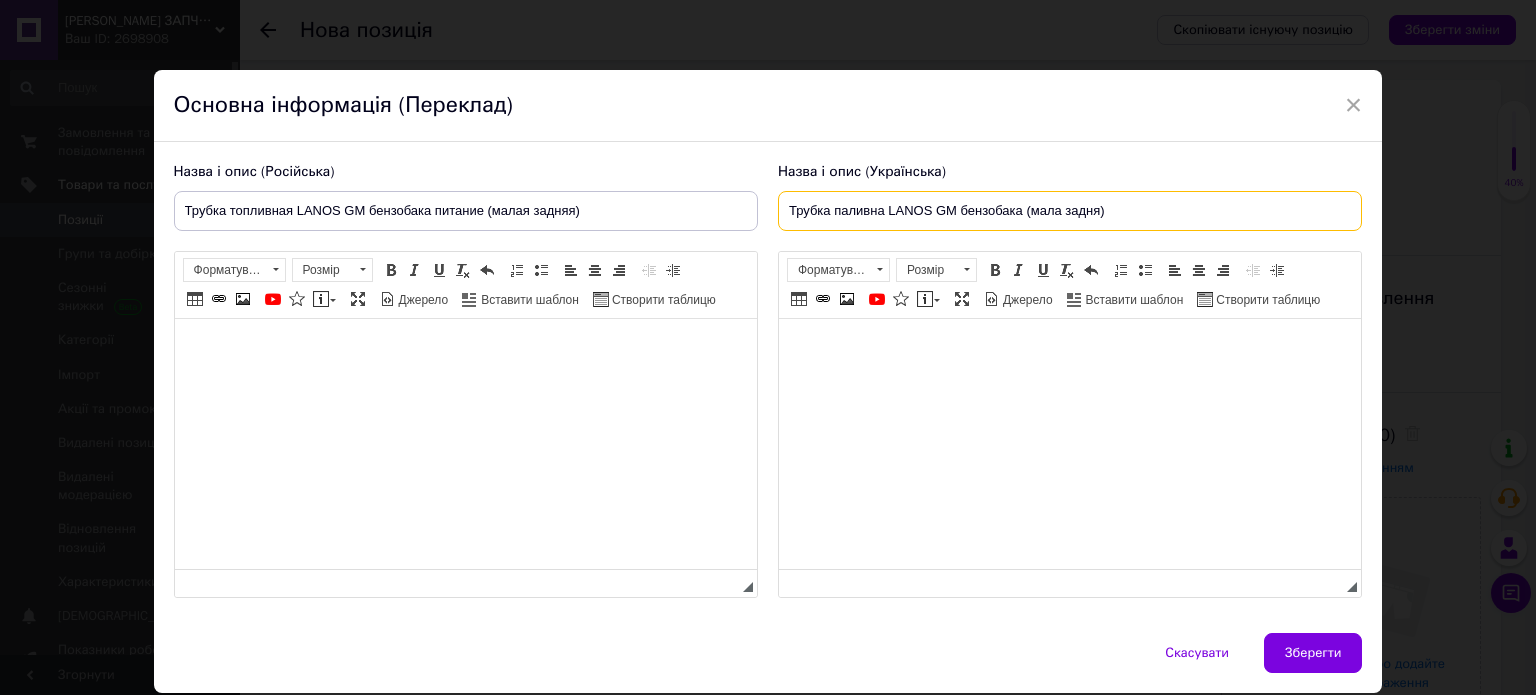 type on "Трубка паливна LANOS GM бензобака (мала задня)" 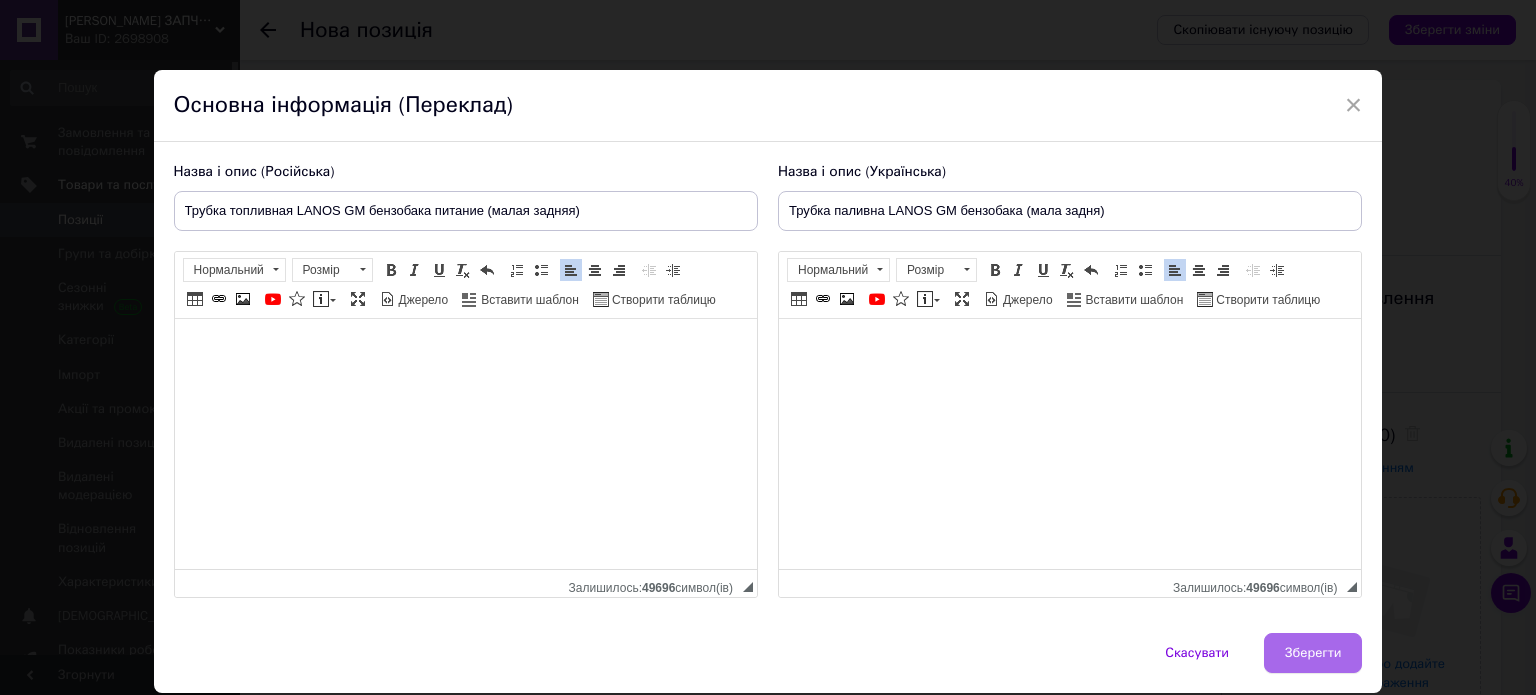click on "Зберегти" at bounding box center [1313, 653] 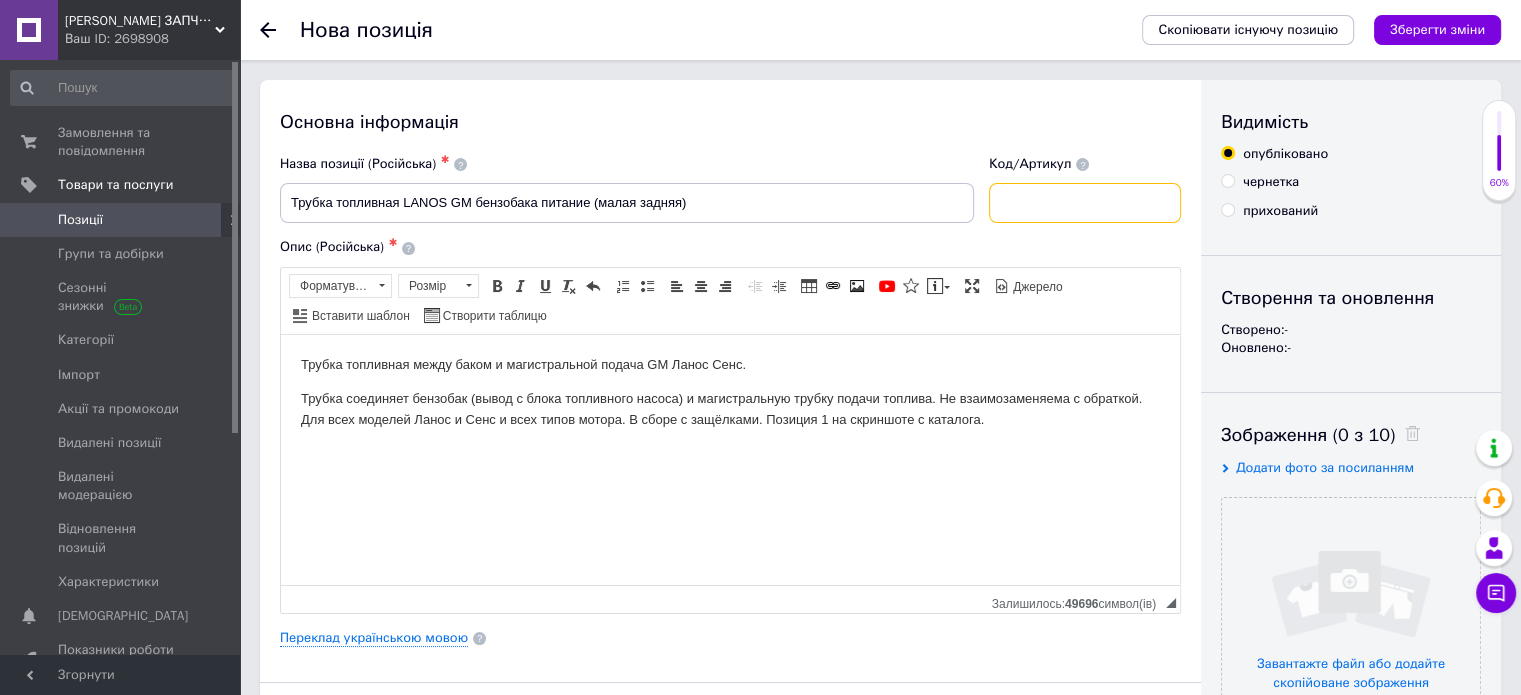 click at bounding box center [1085, 203] 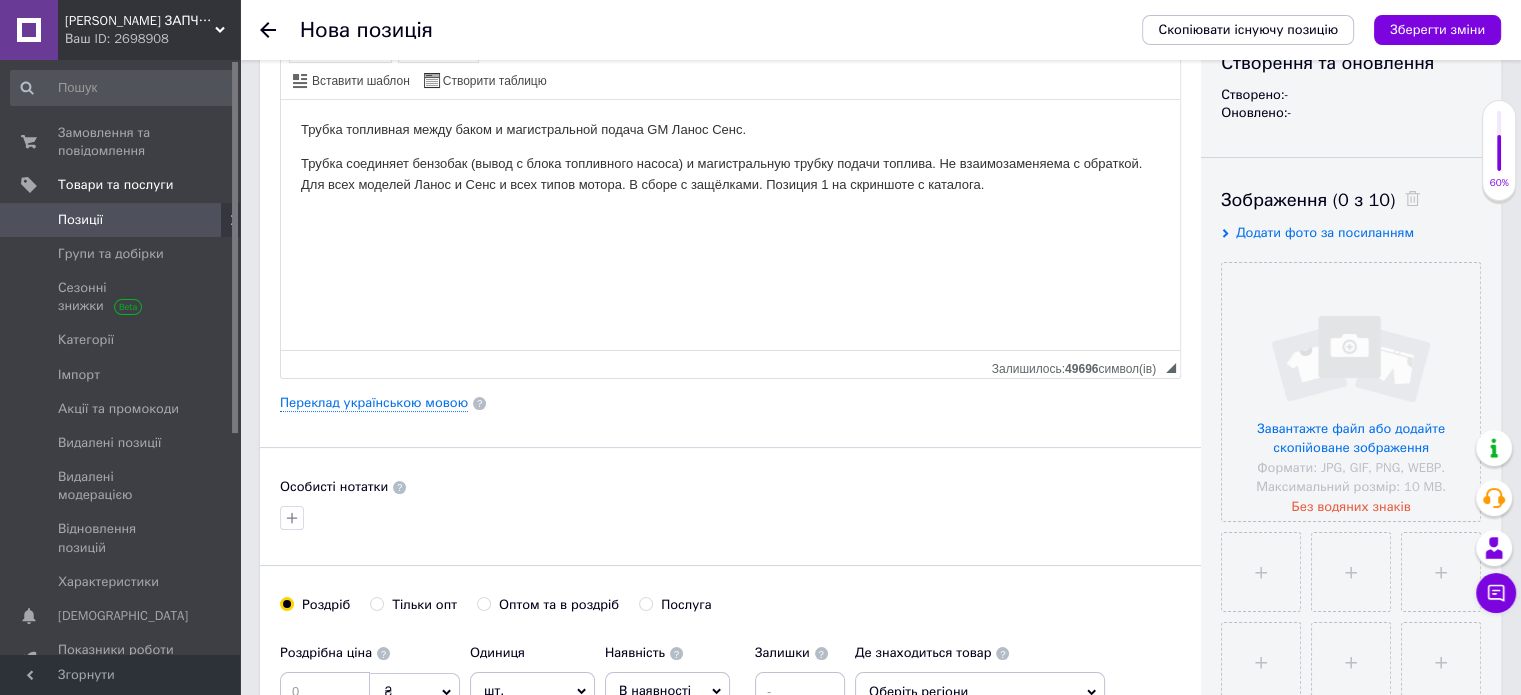 scroll, scrollTop: 282, scrollLeft: 0, axis: vertical 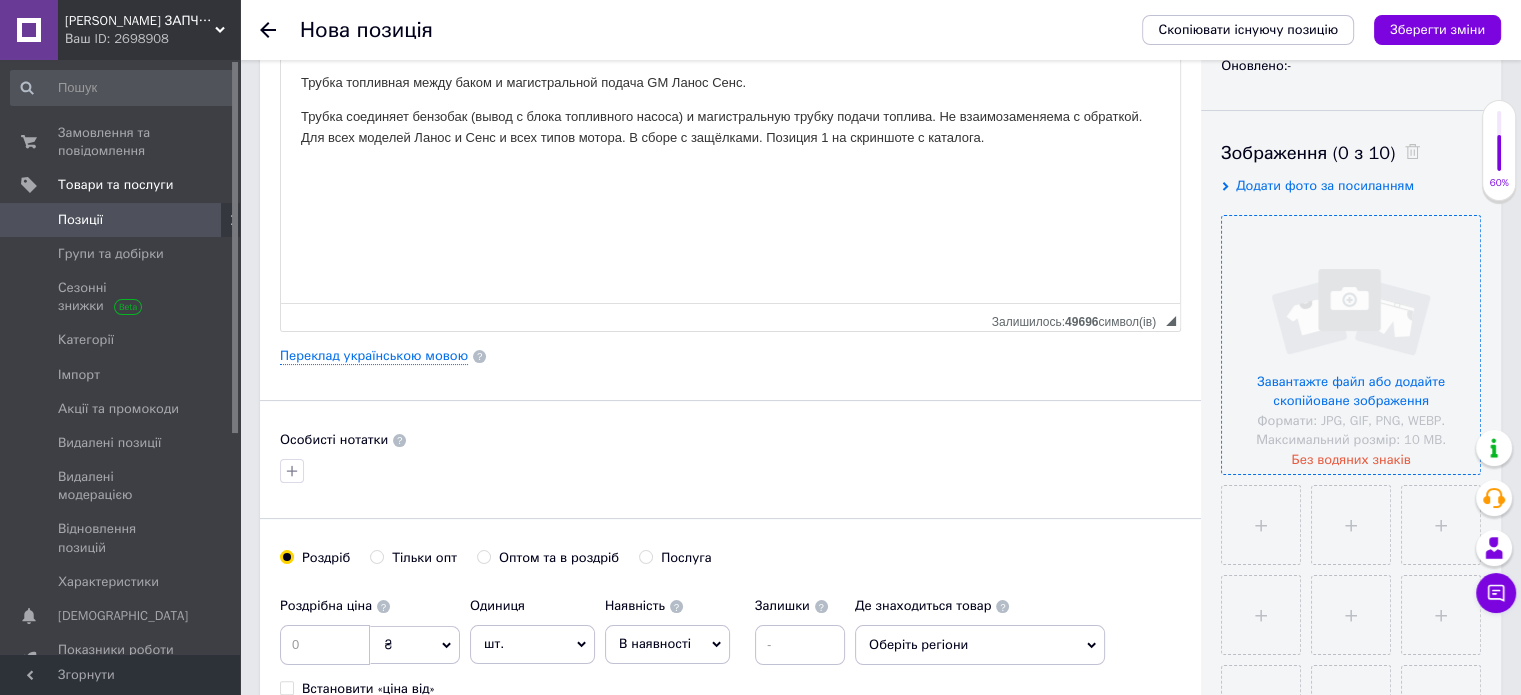 type on "96184396" 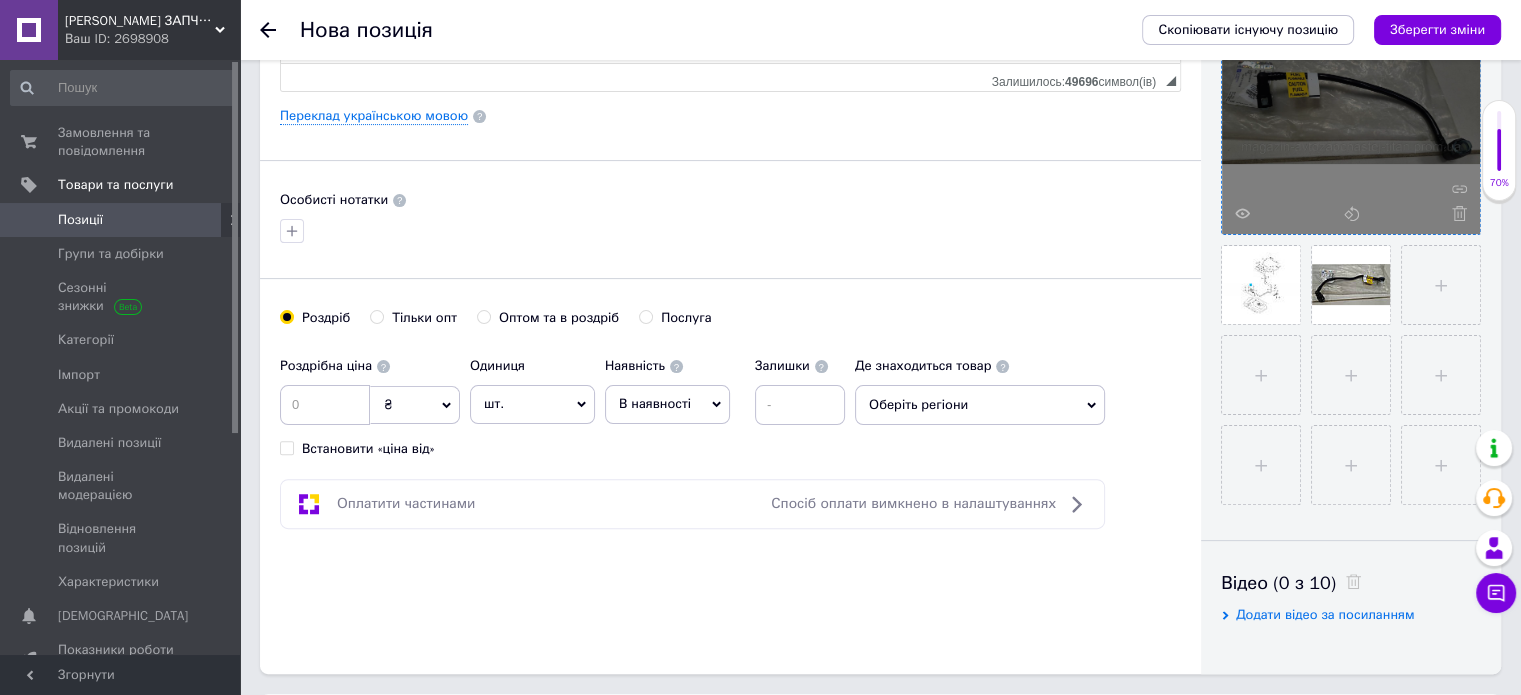 scroll, scrollTop: 529, scrollLeft: 0, axis: vertical 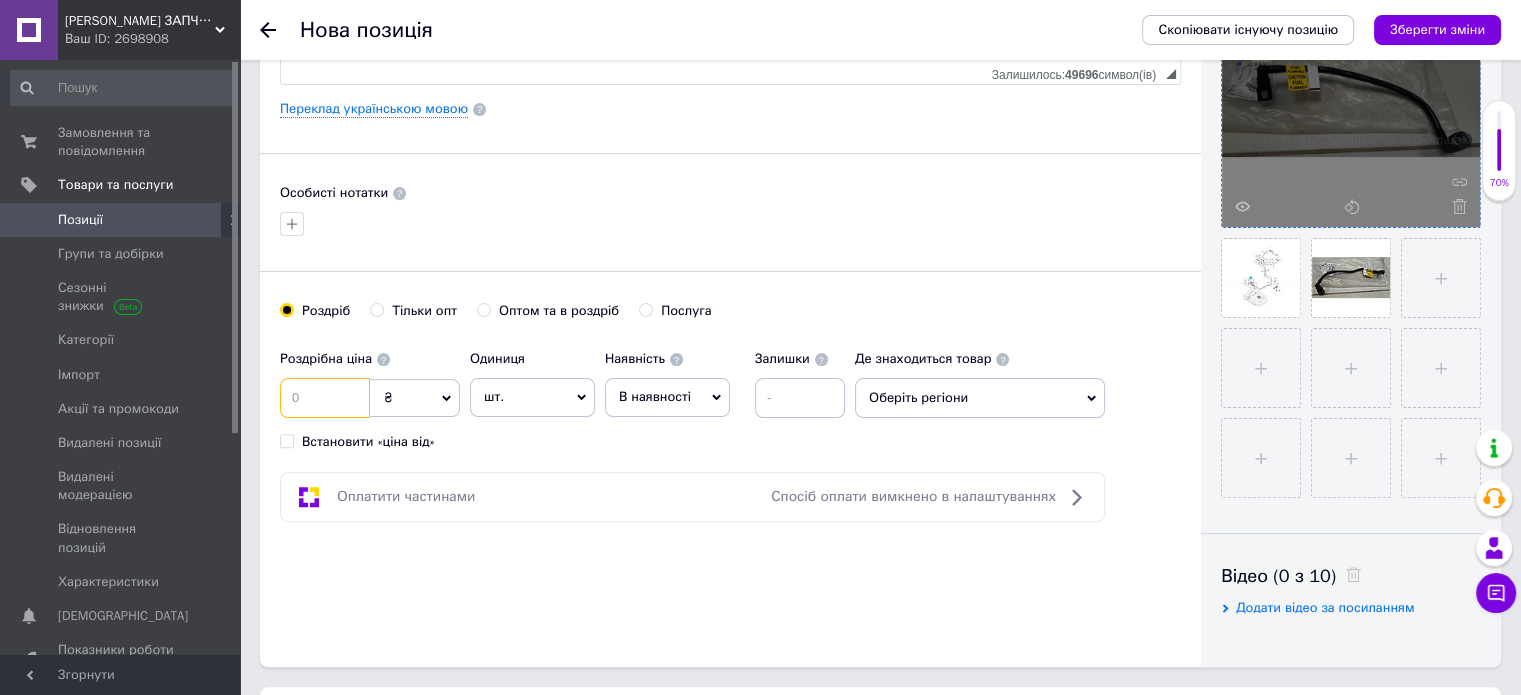 click at bounding box center [325, 398] 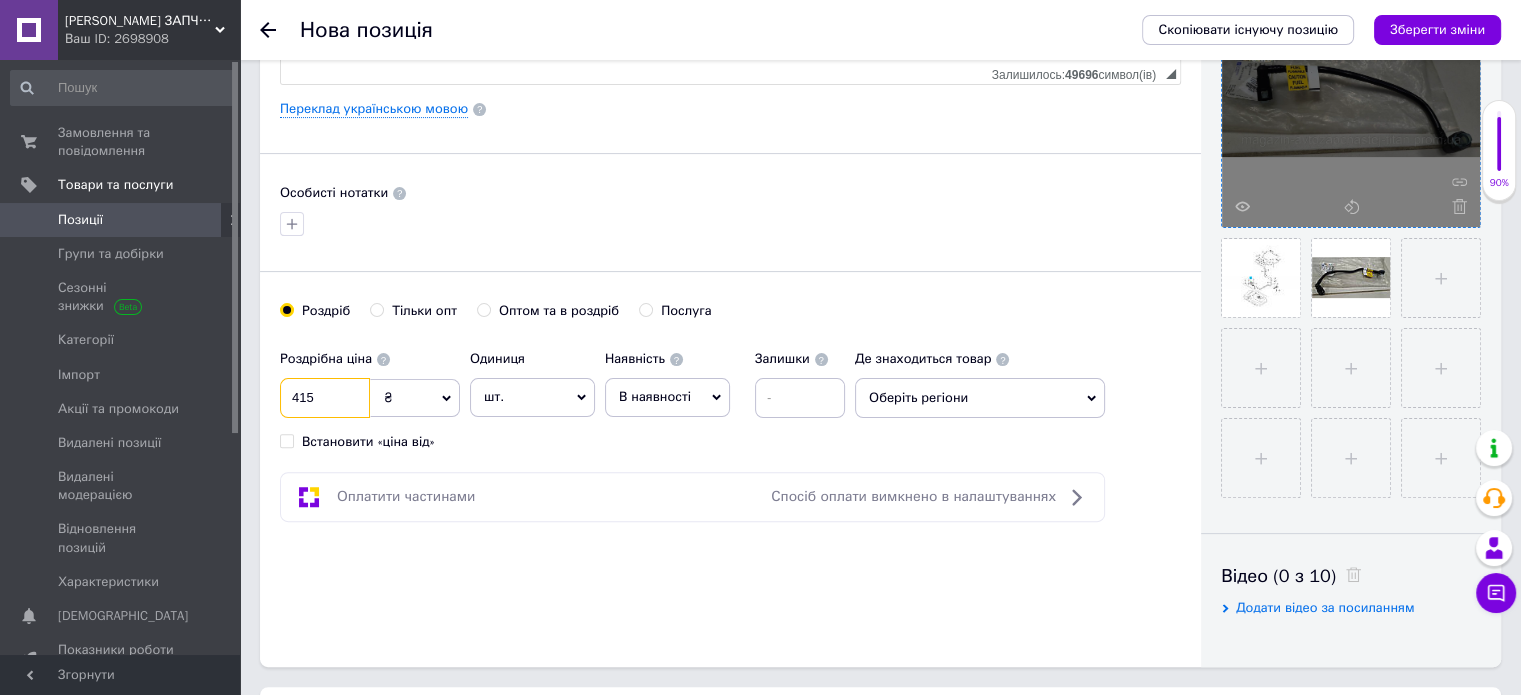 type on "415" 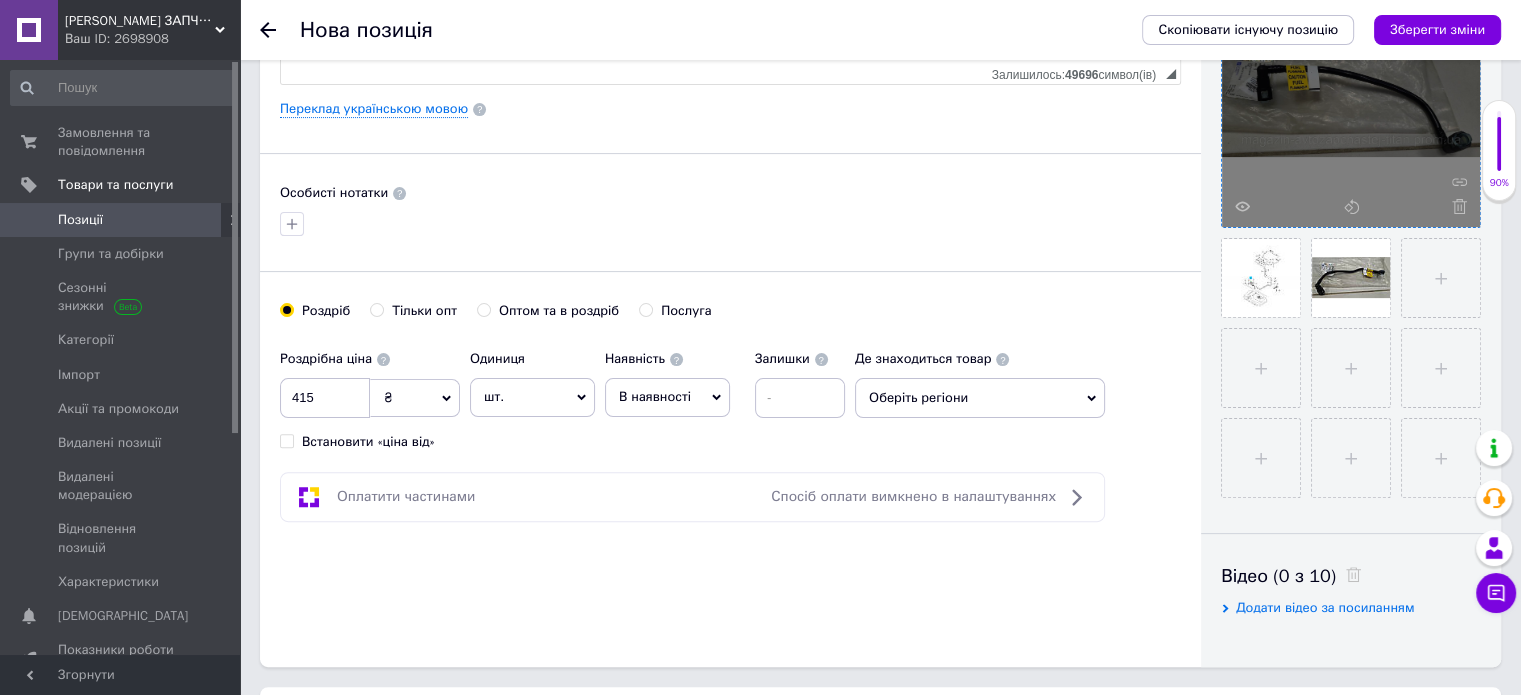 click on "В наявності" at bounding box center [667, 397] 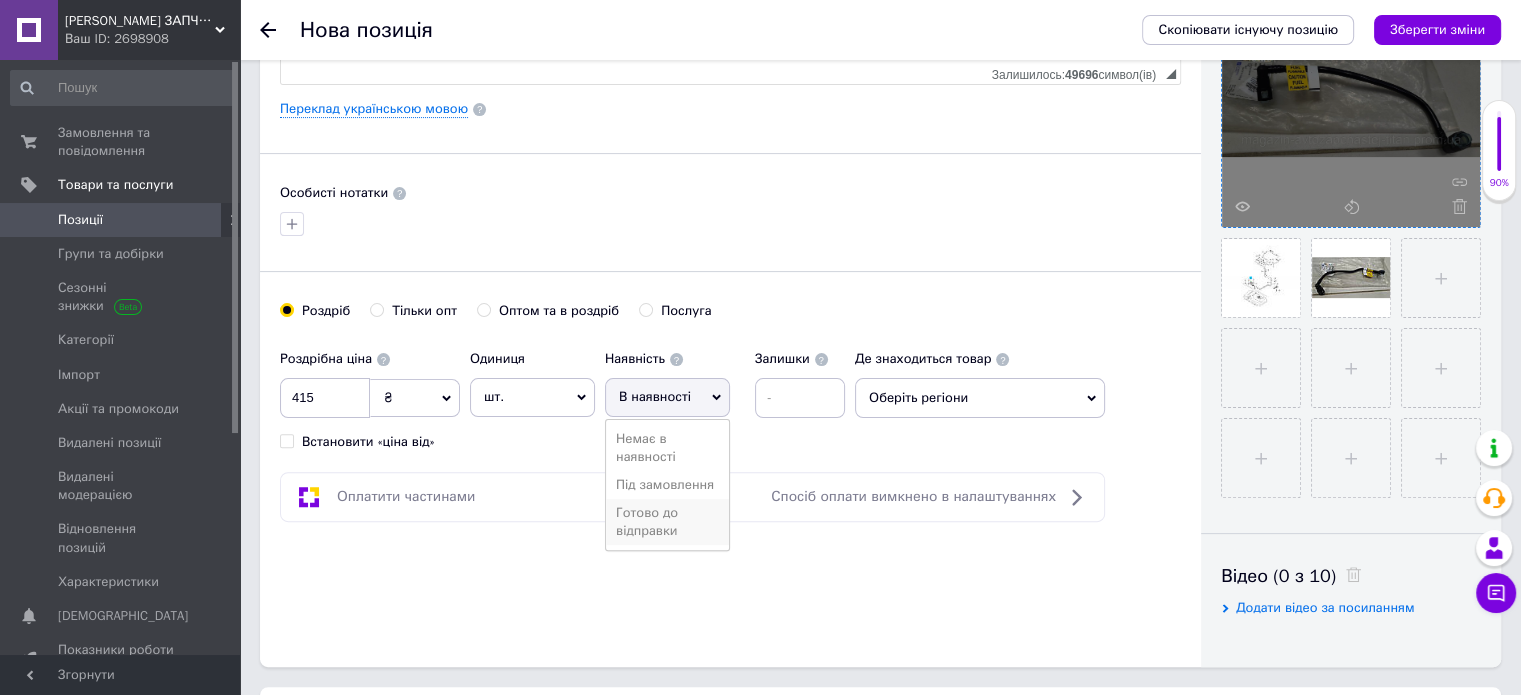 click on "Готово до відправки" at bounding box center [667, 522] 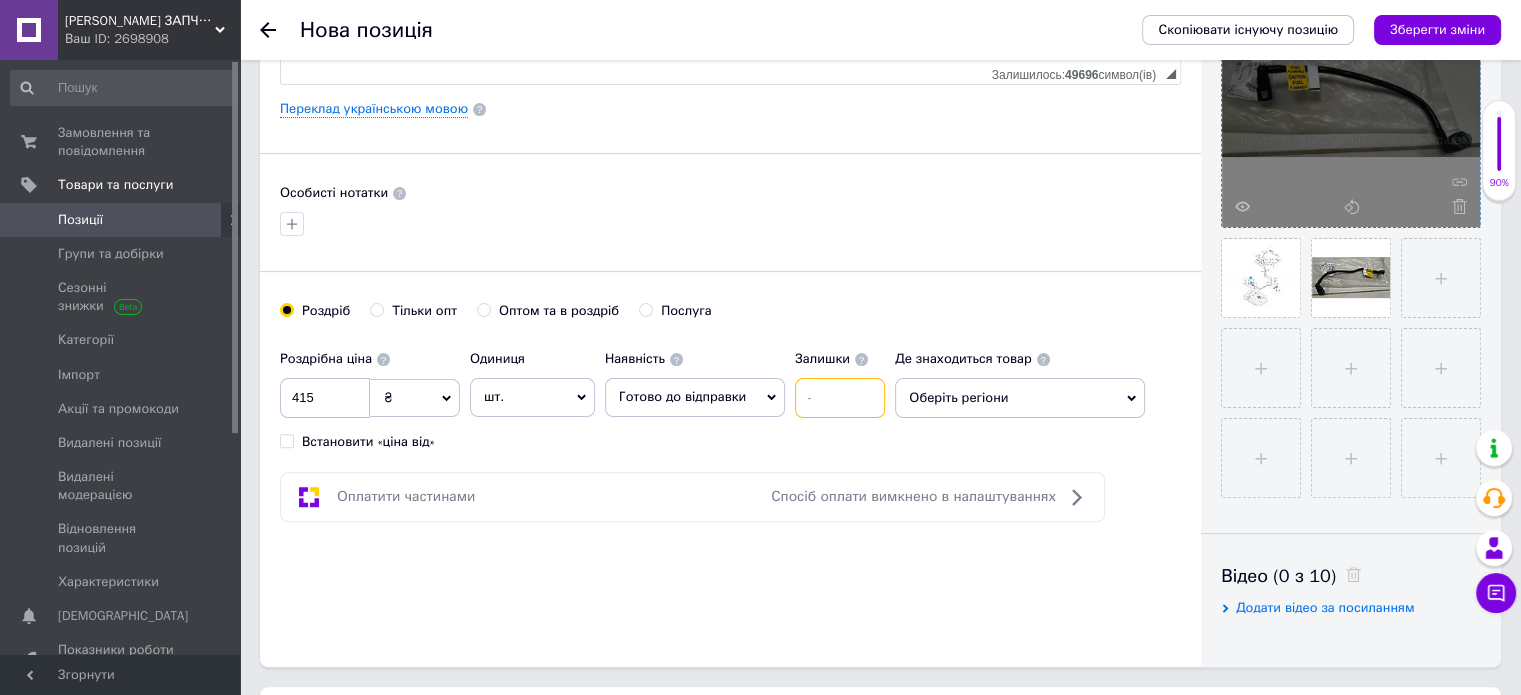 click at bounding box center (840, 398) 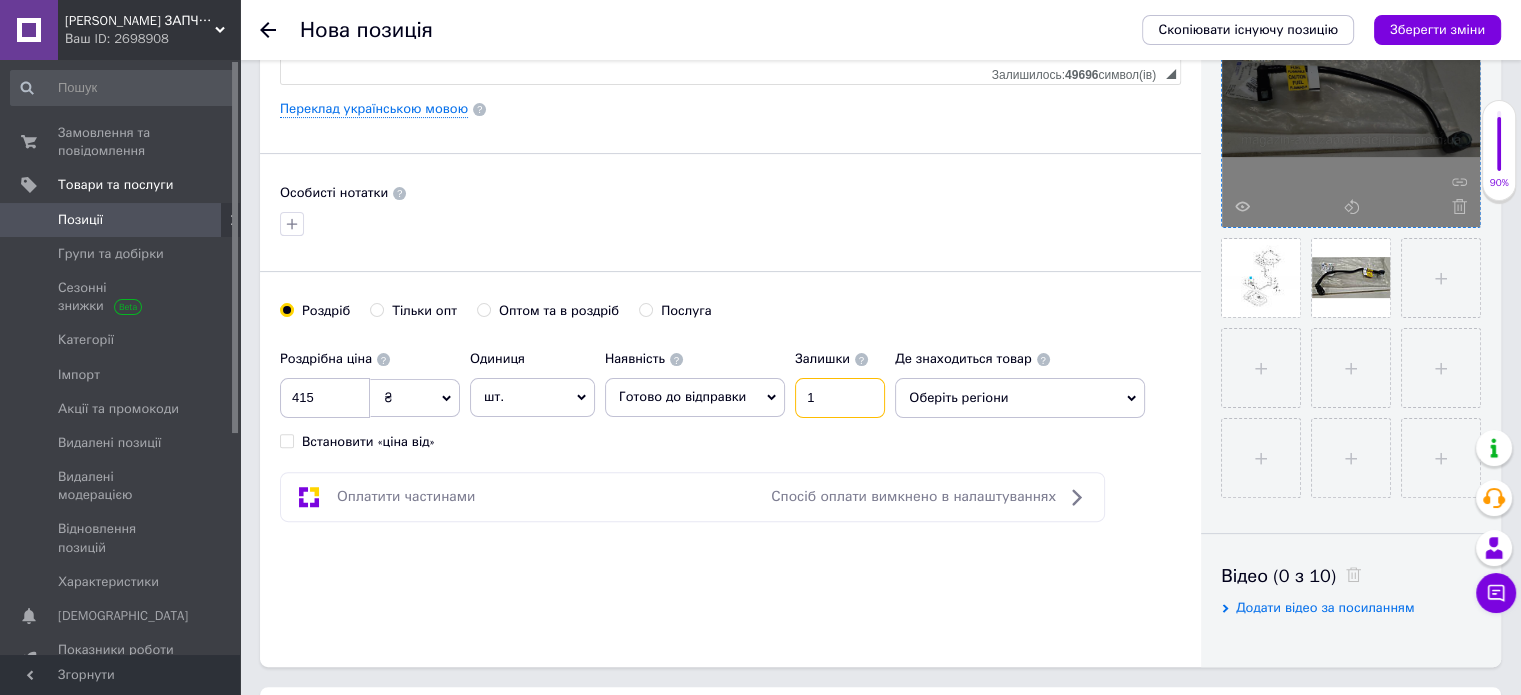 type on "1" 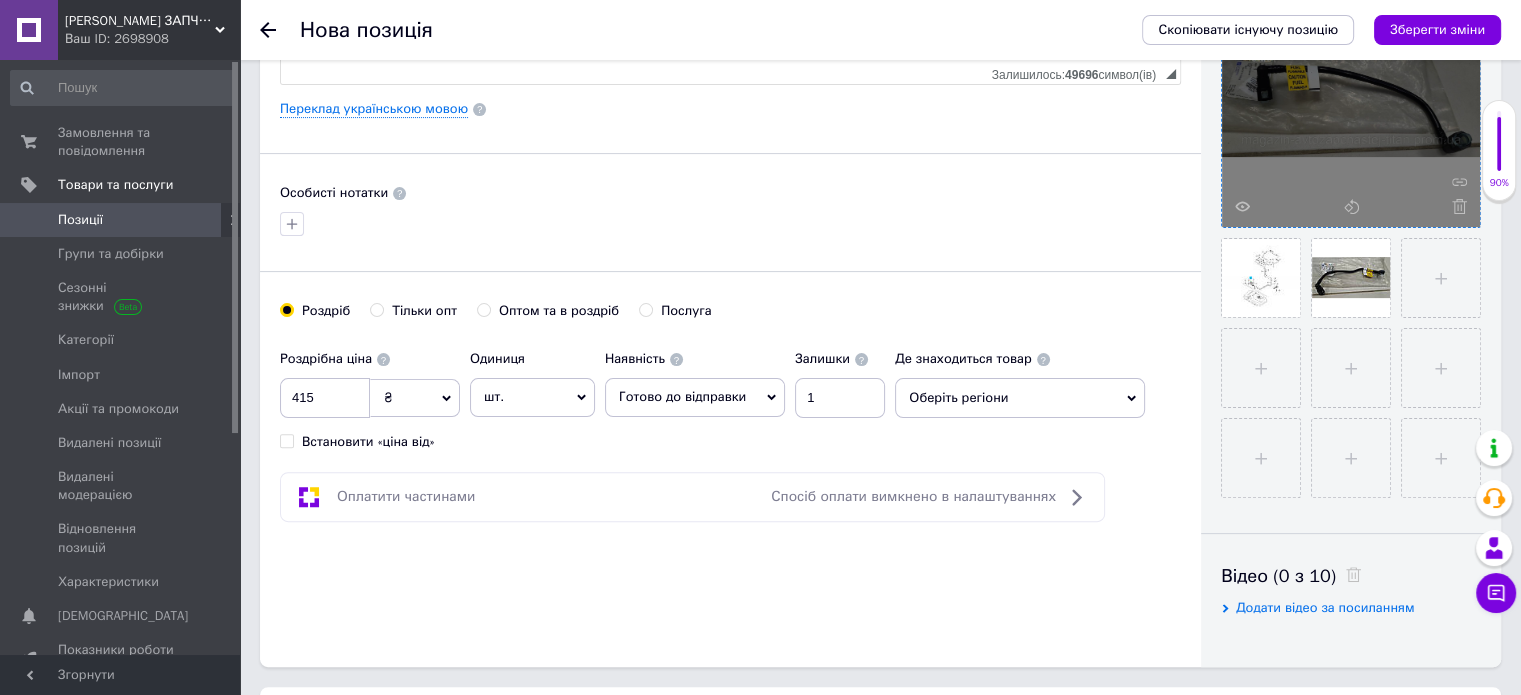 click on "Оберіть регіони" at bounding box center [1020, 398] 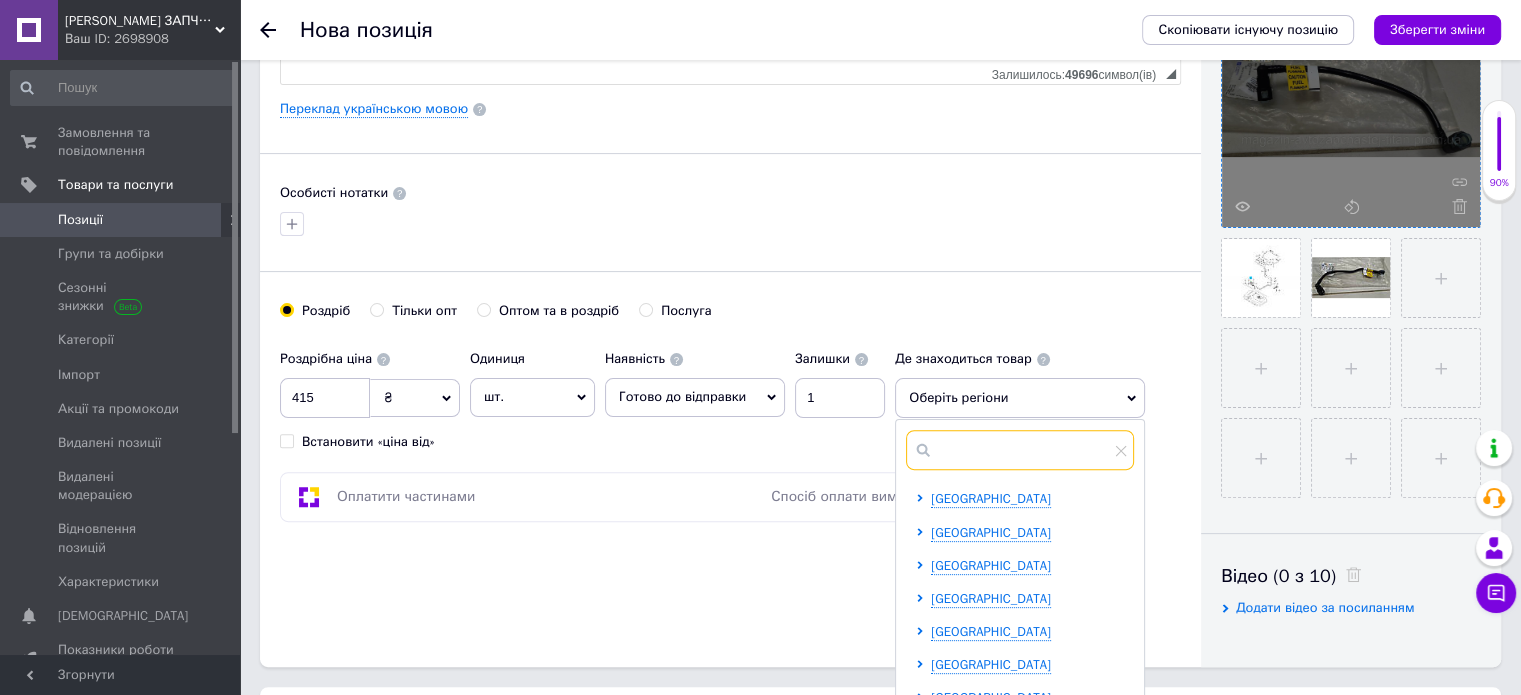 click at bounding box center [1020, 450] 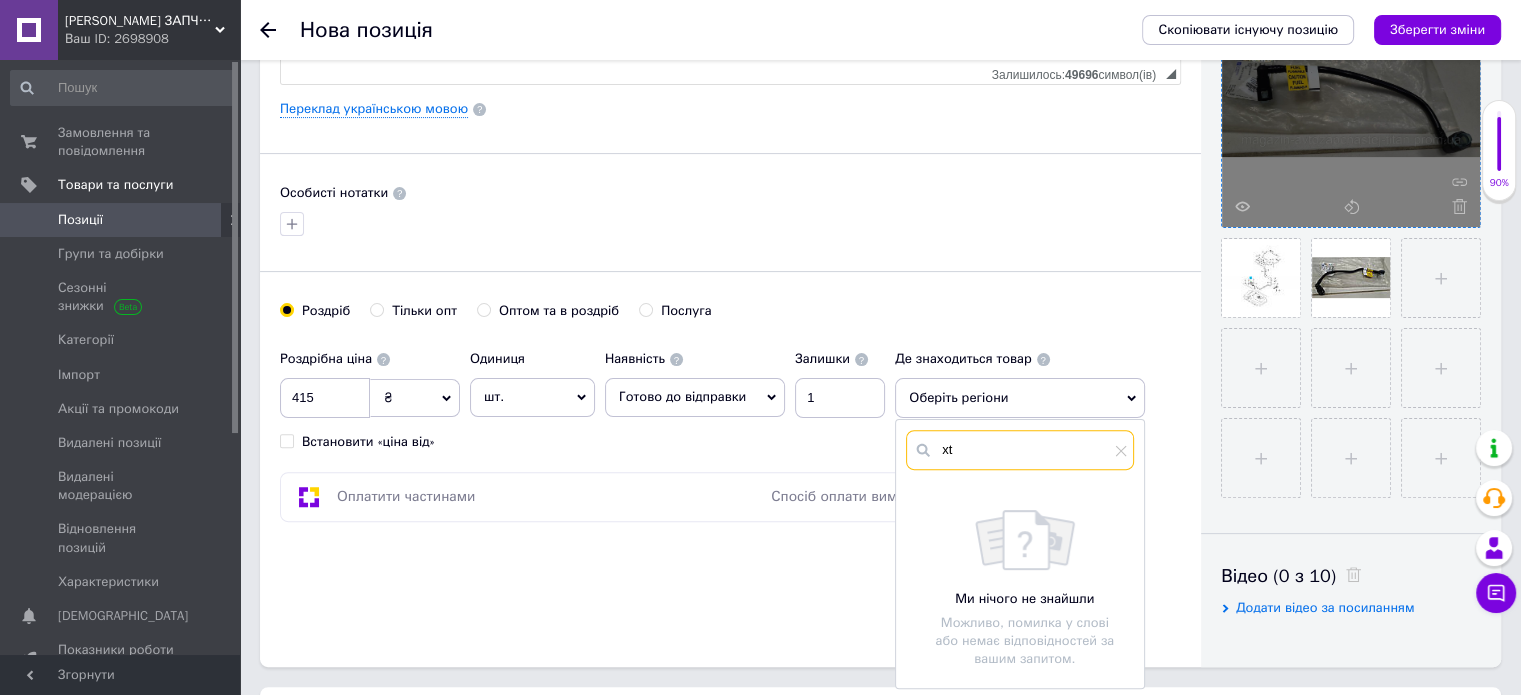 type on "x" 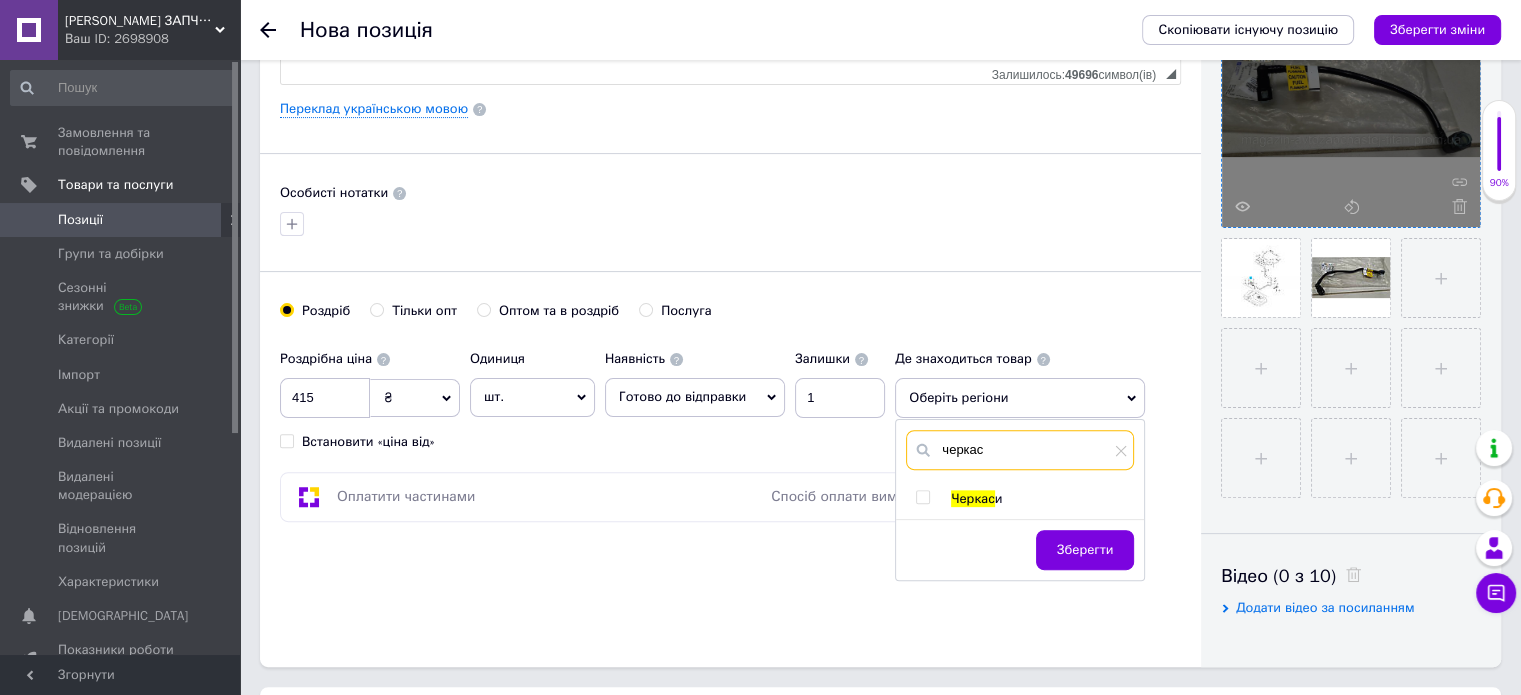 type on "черкас" 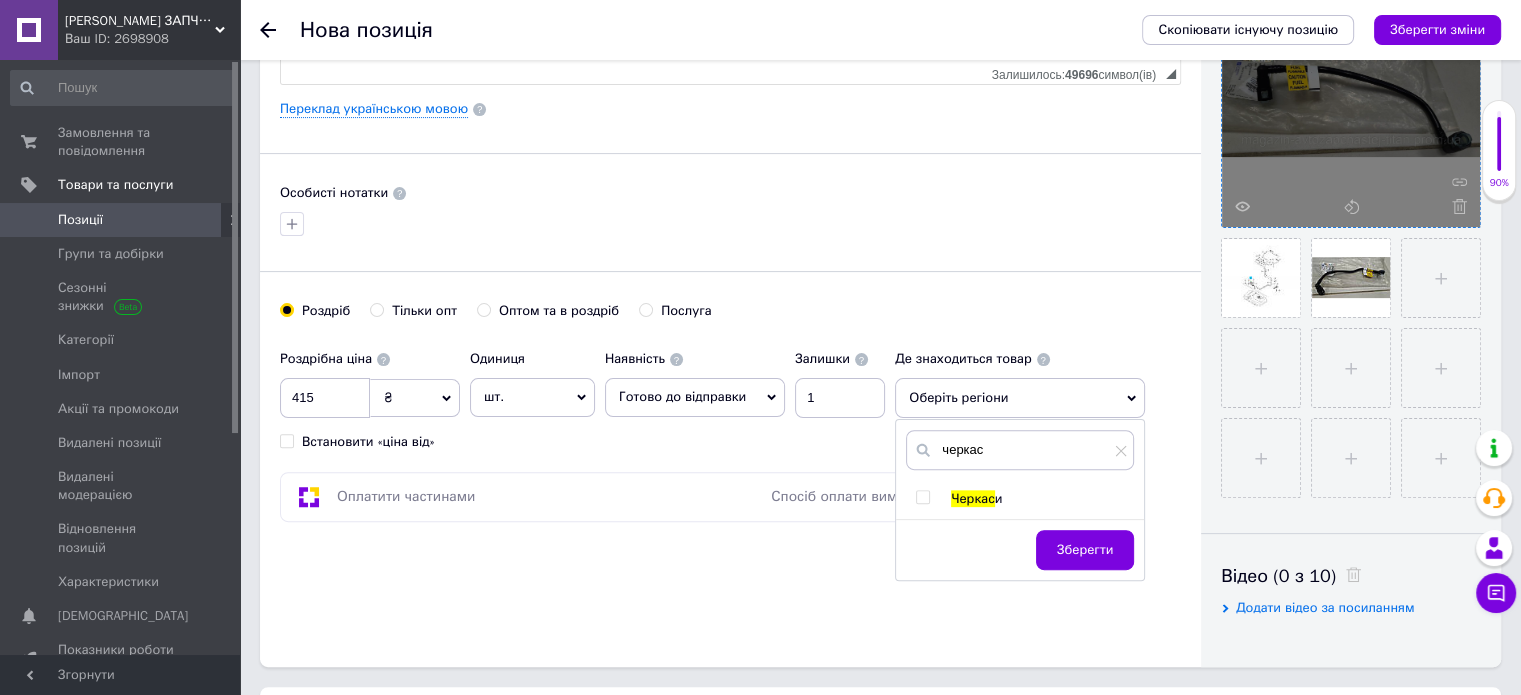 click at bounding box center [922, 497] 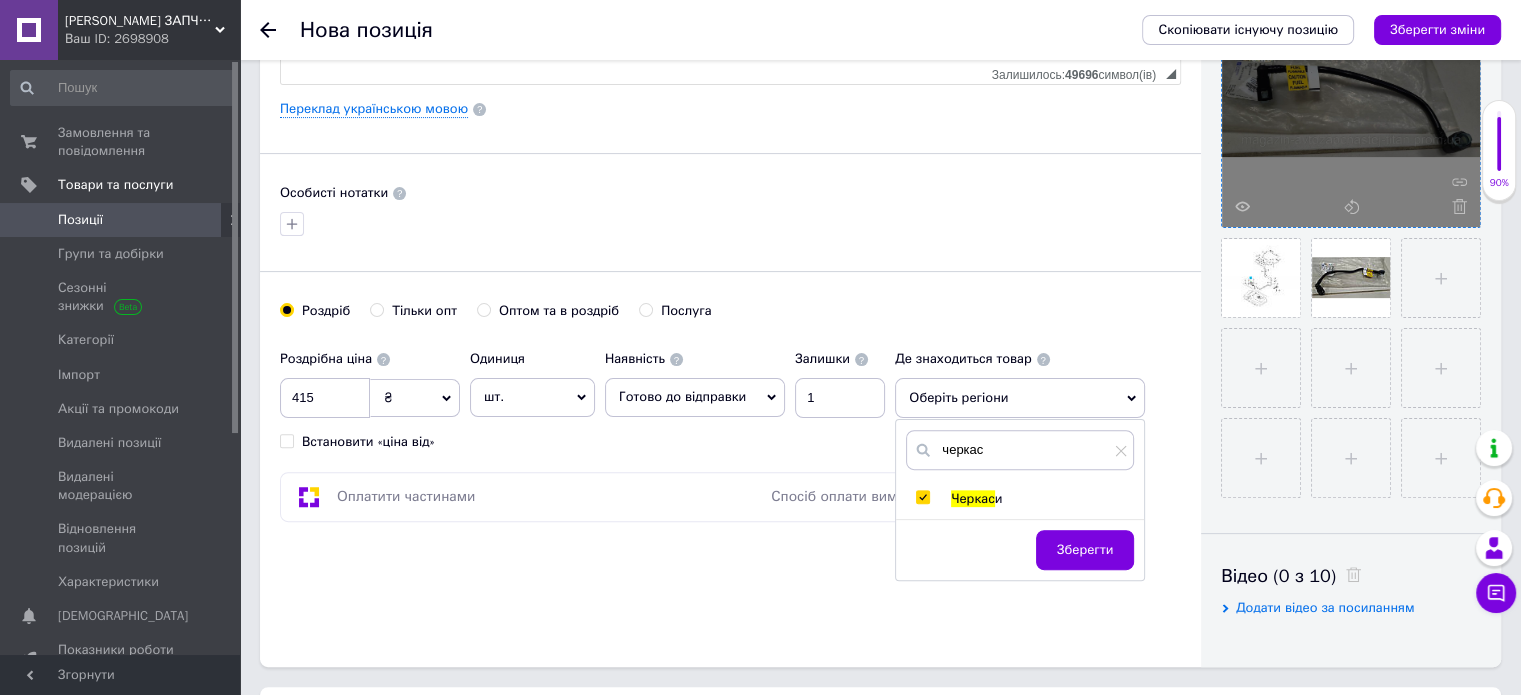 checkbox on "true" 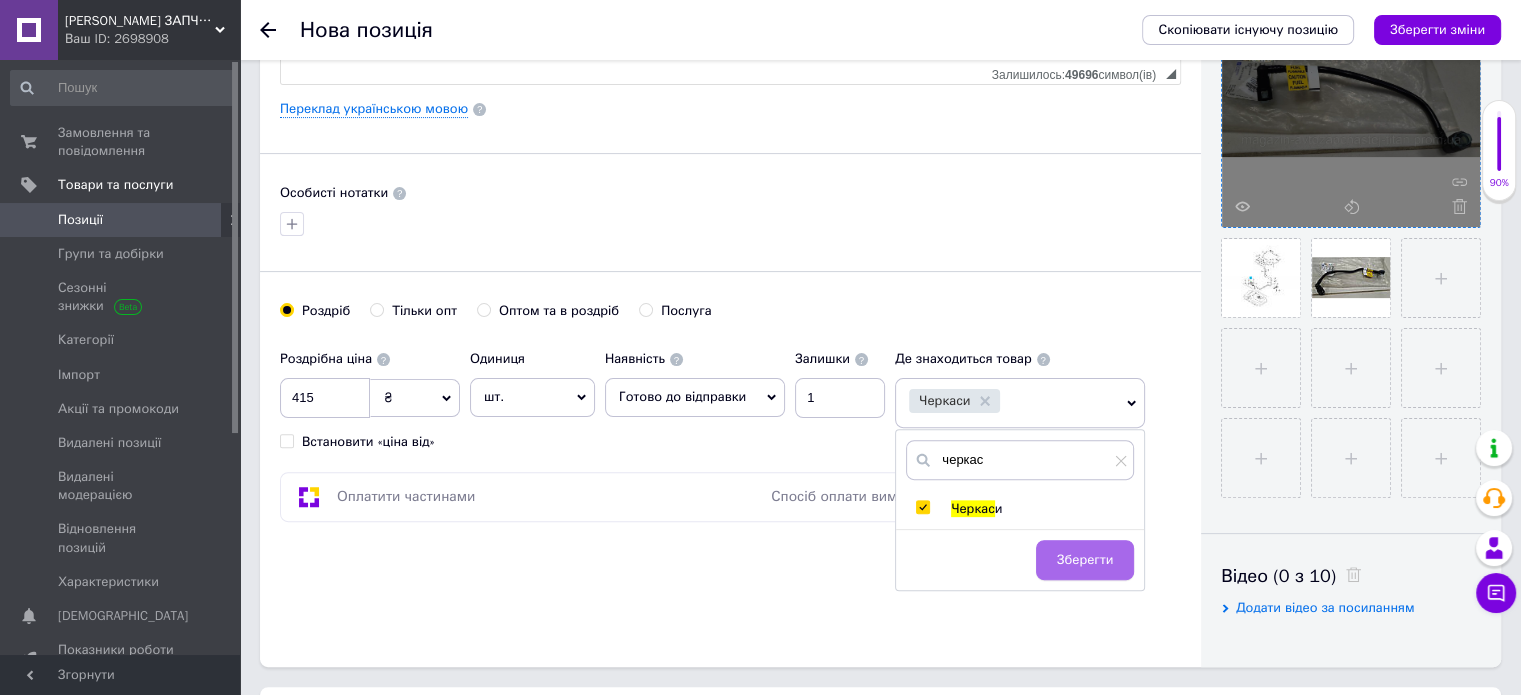 click on "Зберегти" at bounding box center [1085, 560] 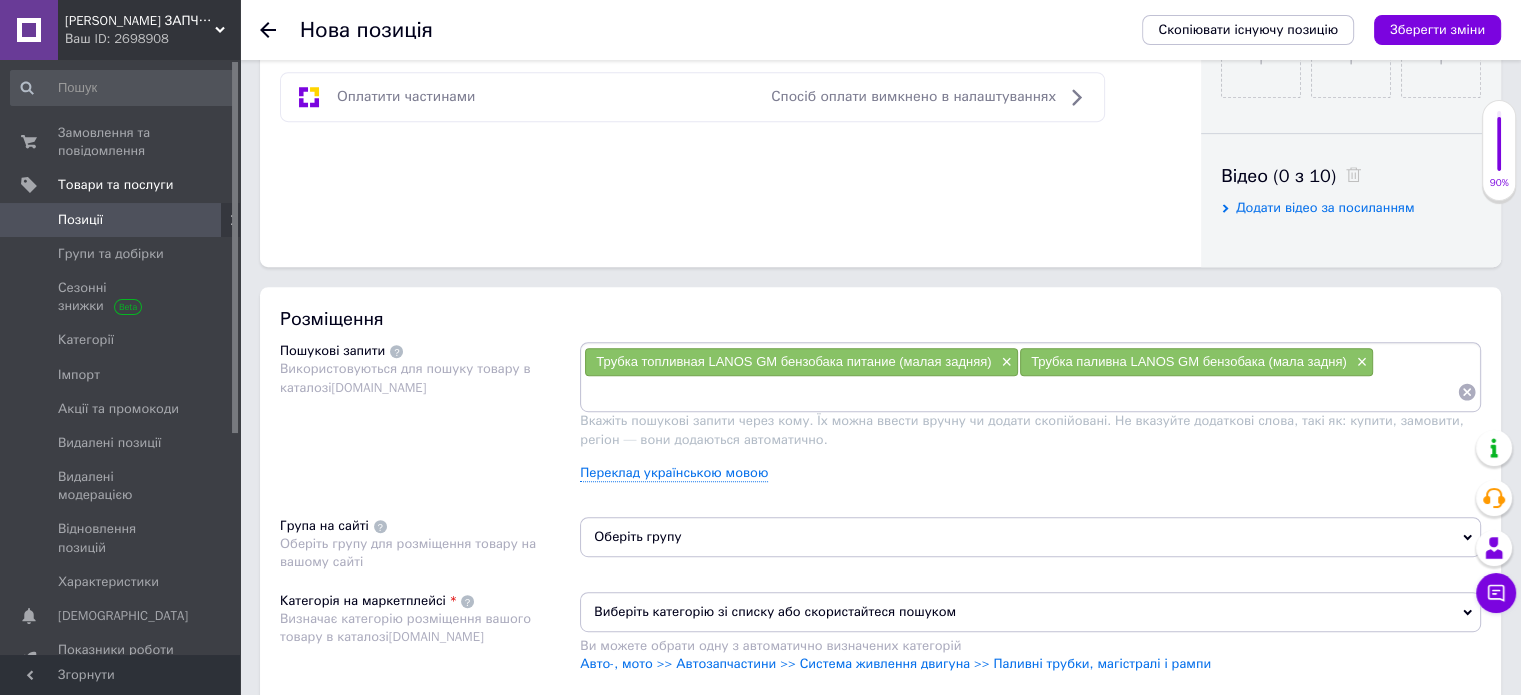 scroll, scrollTop: 962, scrollLeft: 0, axis: vertical 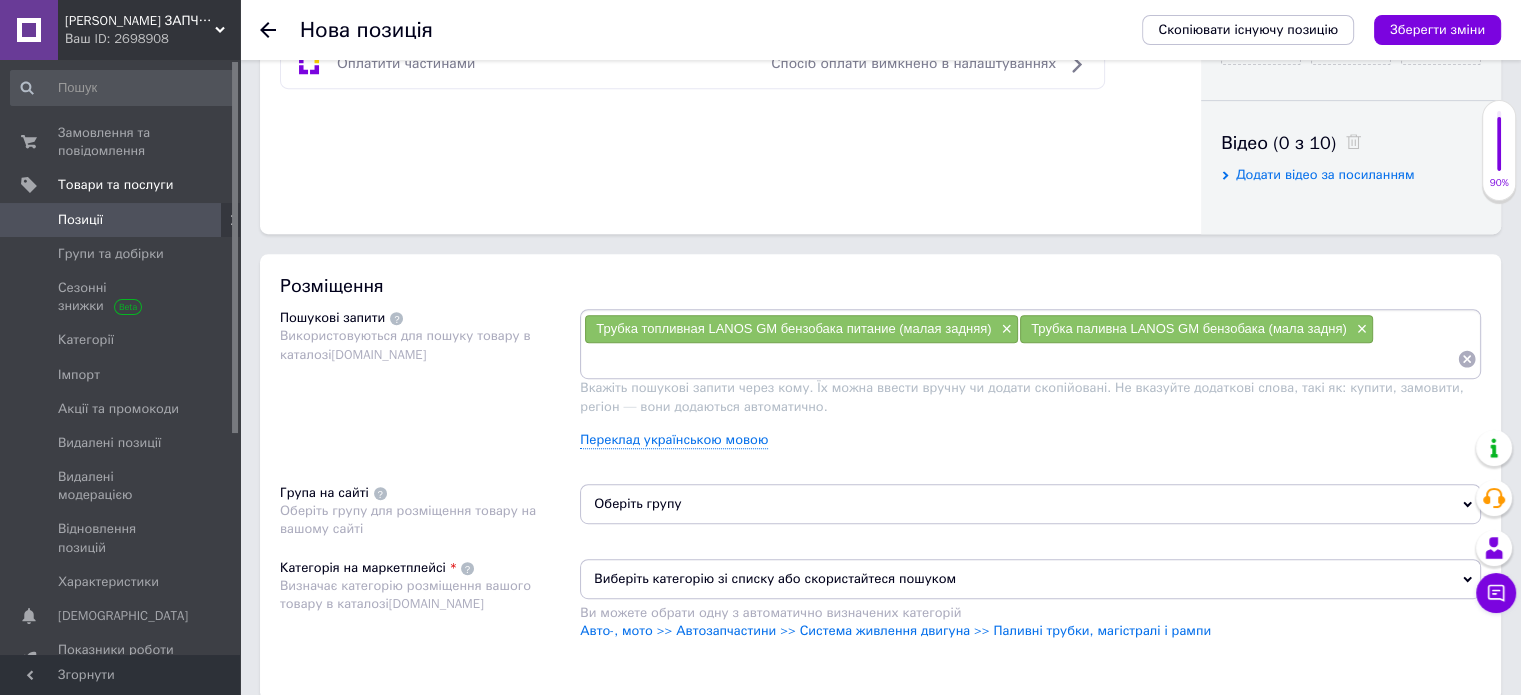 click at bounding box center (1020, 359) 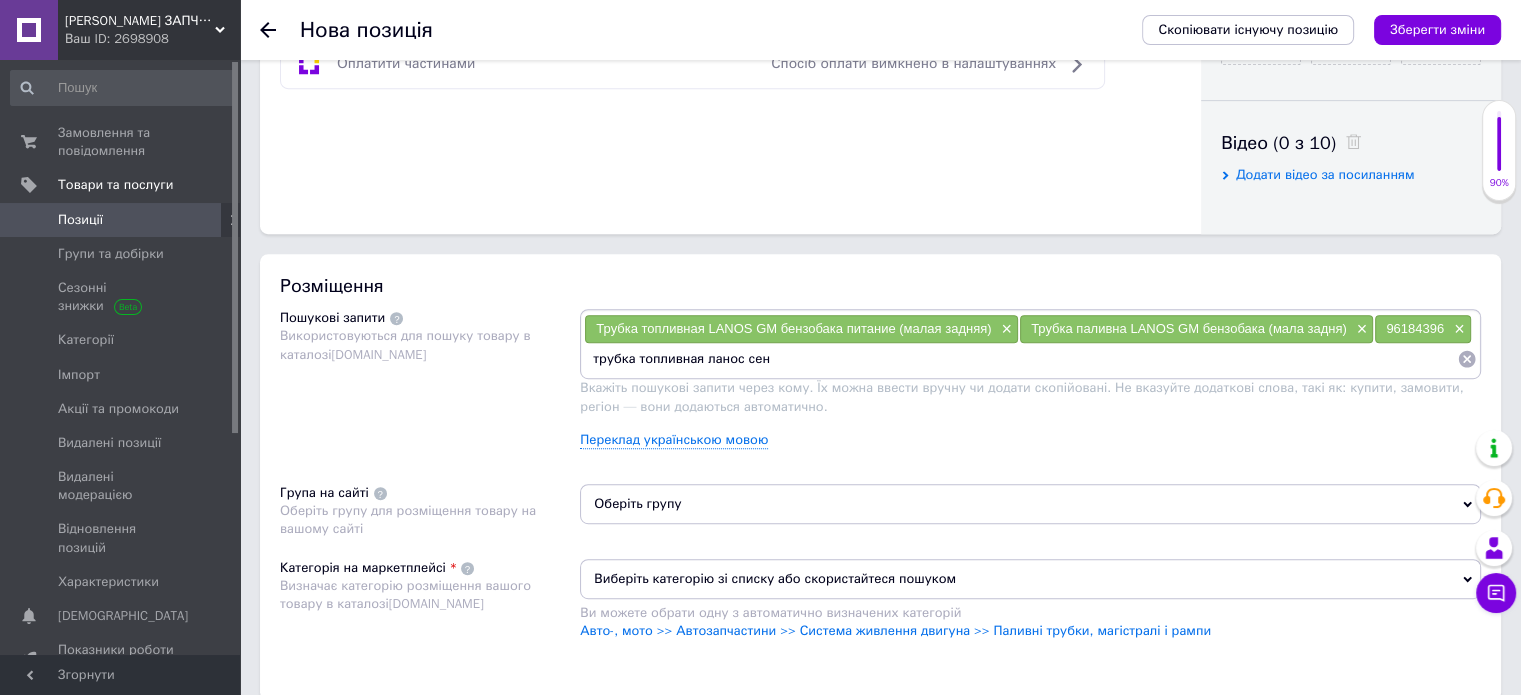 type on "трубка топливная ланос сенс" 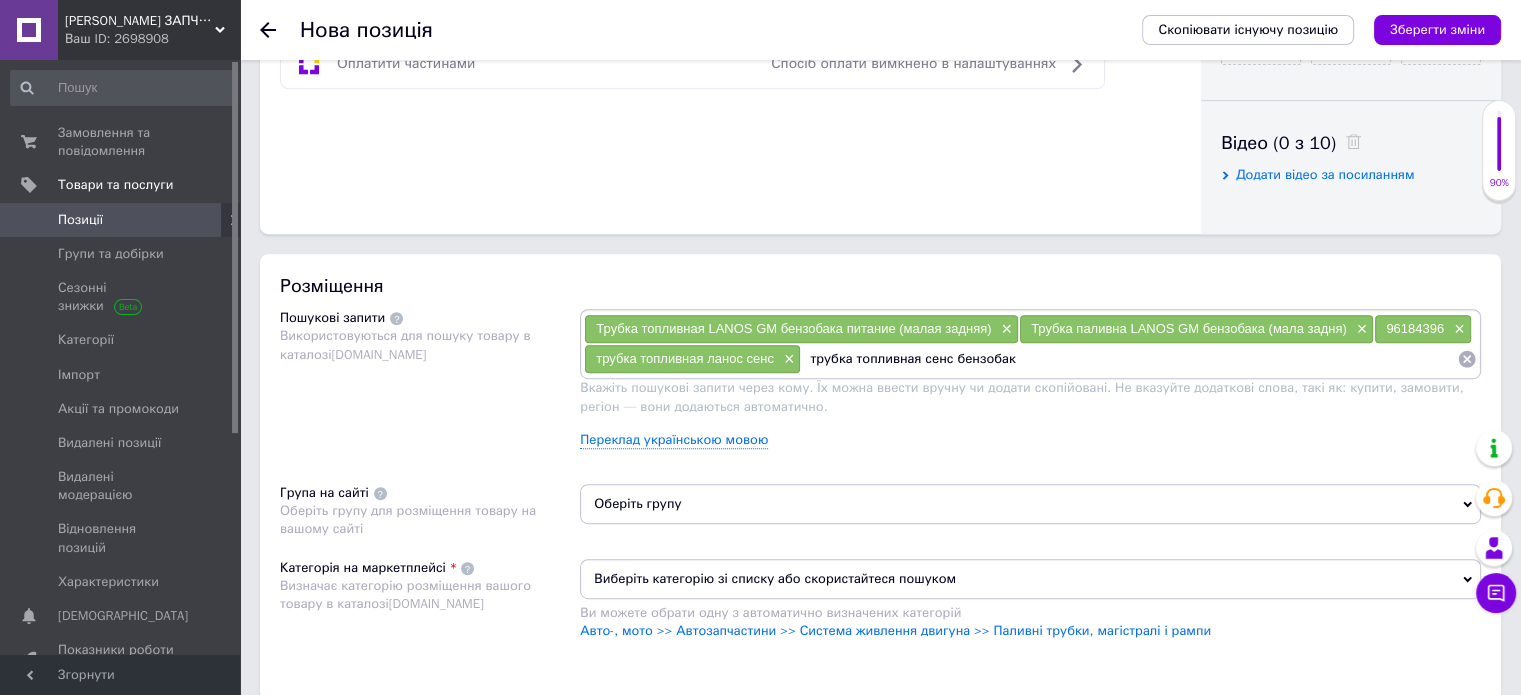 type on "трубка топливная сенс бензобака" 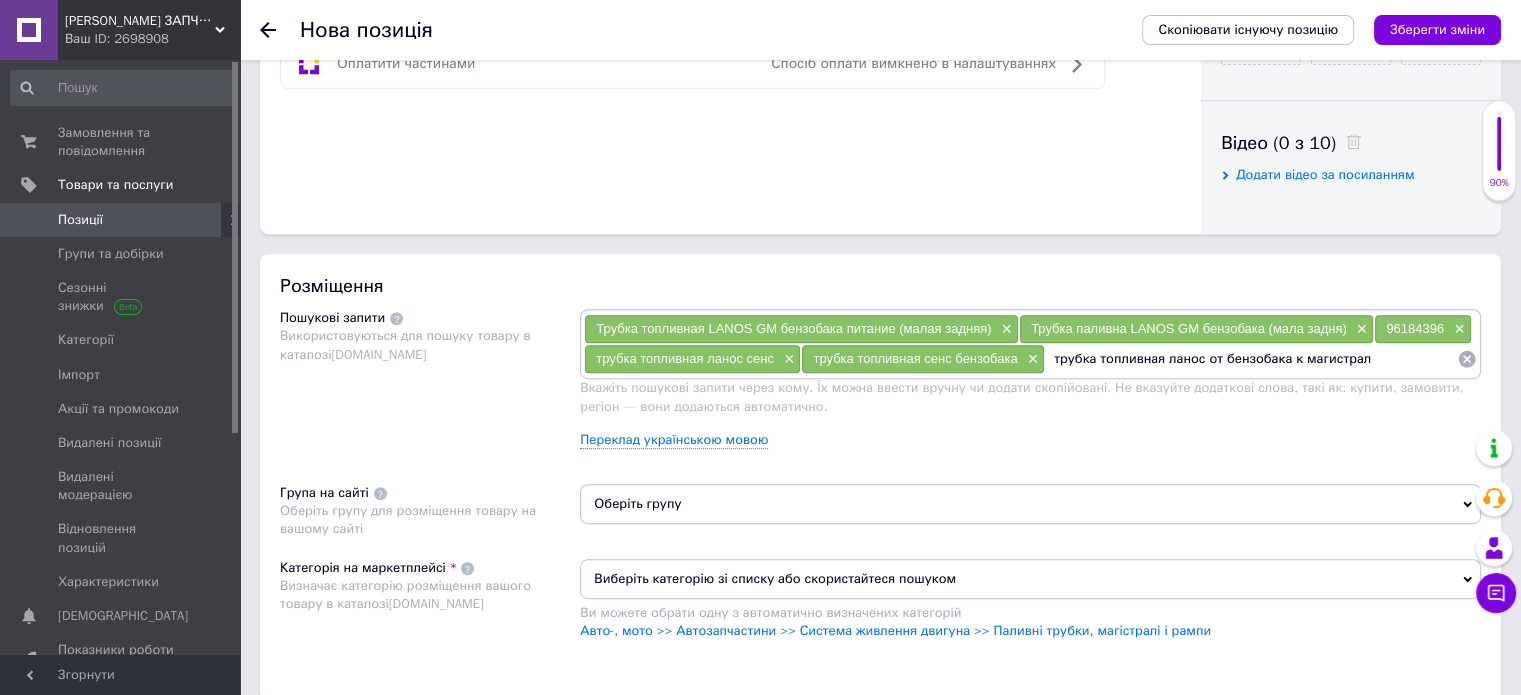 type on "трубка топливная ланос от бензобака к магистрали" 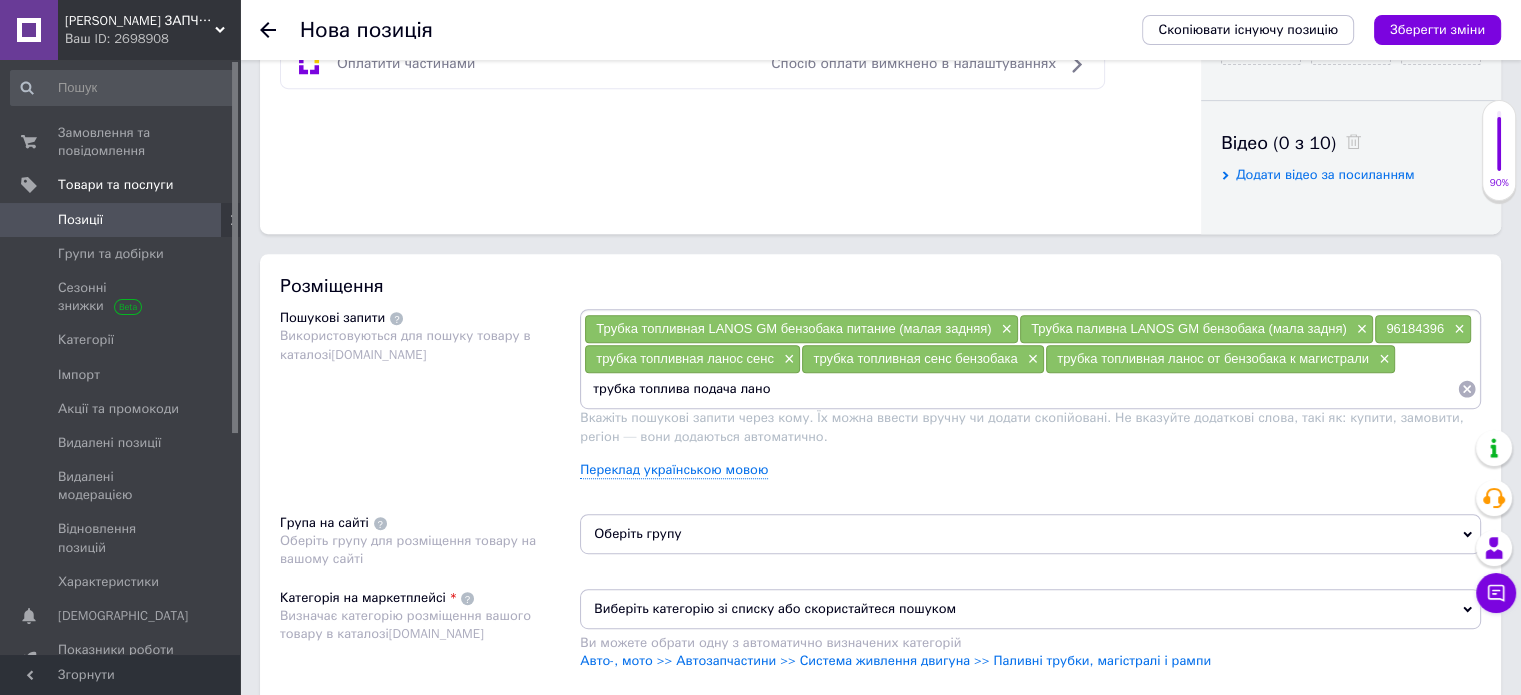 type on "трубка топлива подача ланос" 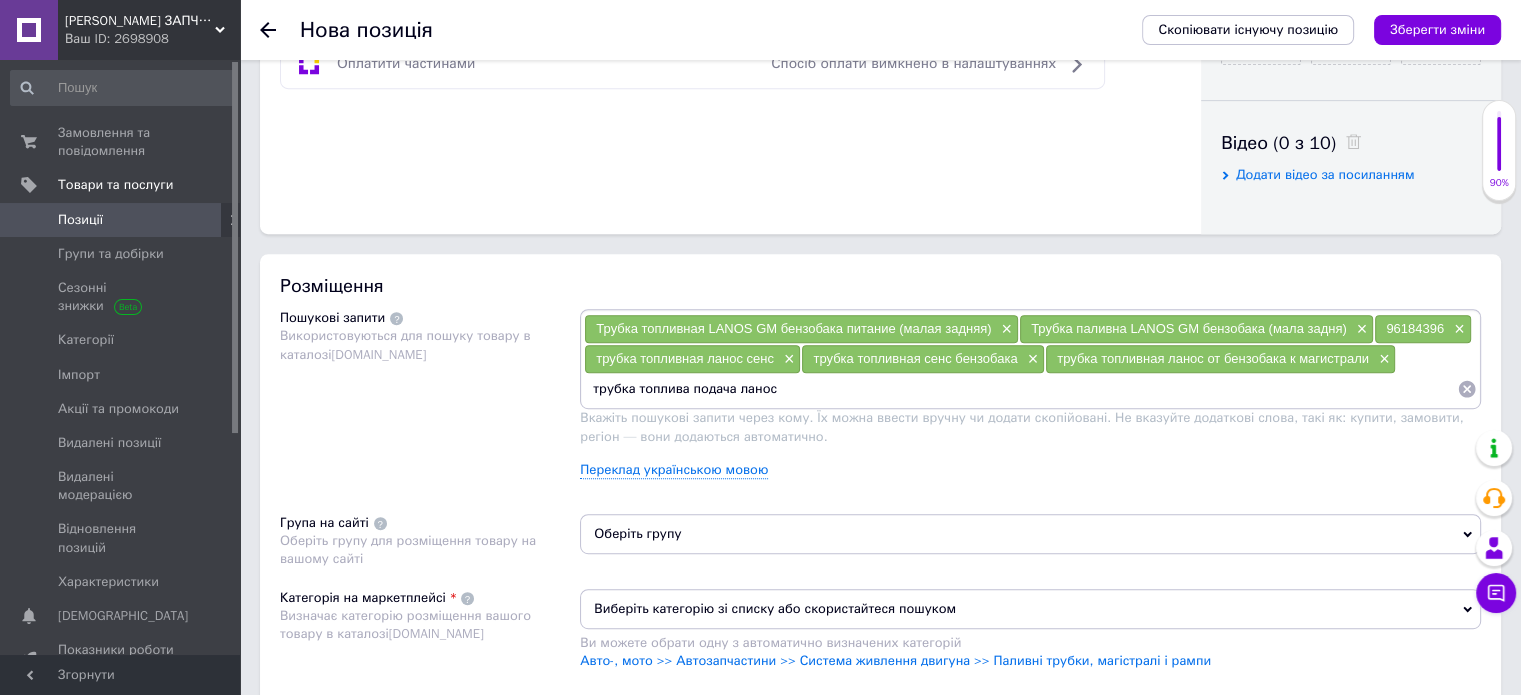 type 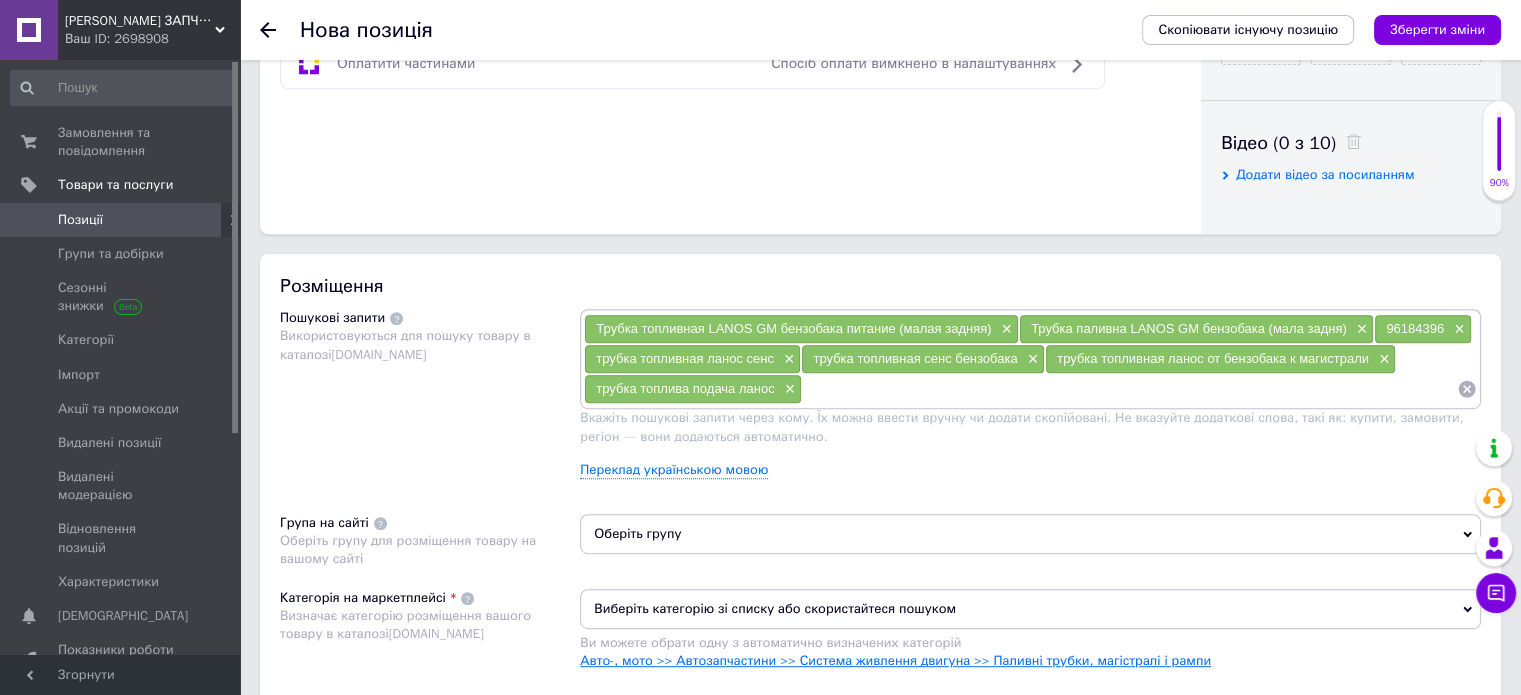 click on "Авто-, мото >> Автозапчастини >> Система живлення двигуна >> Паливні трубки, магістралі і рампи" at bounding box center (895, 660) 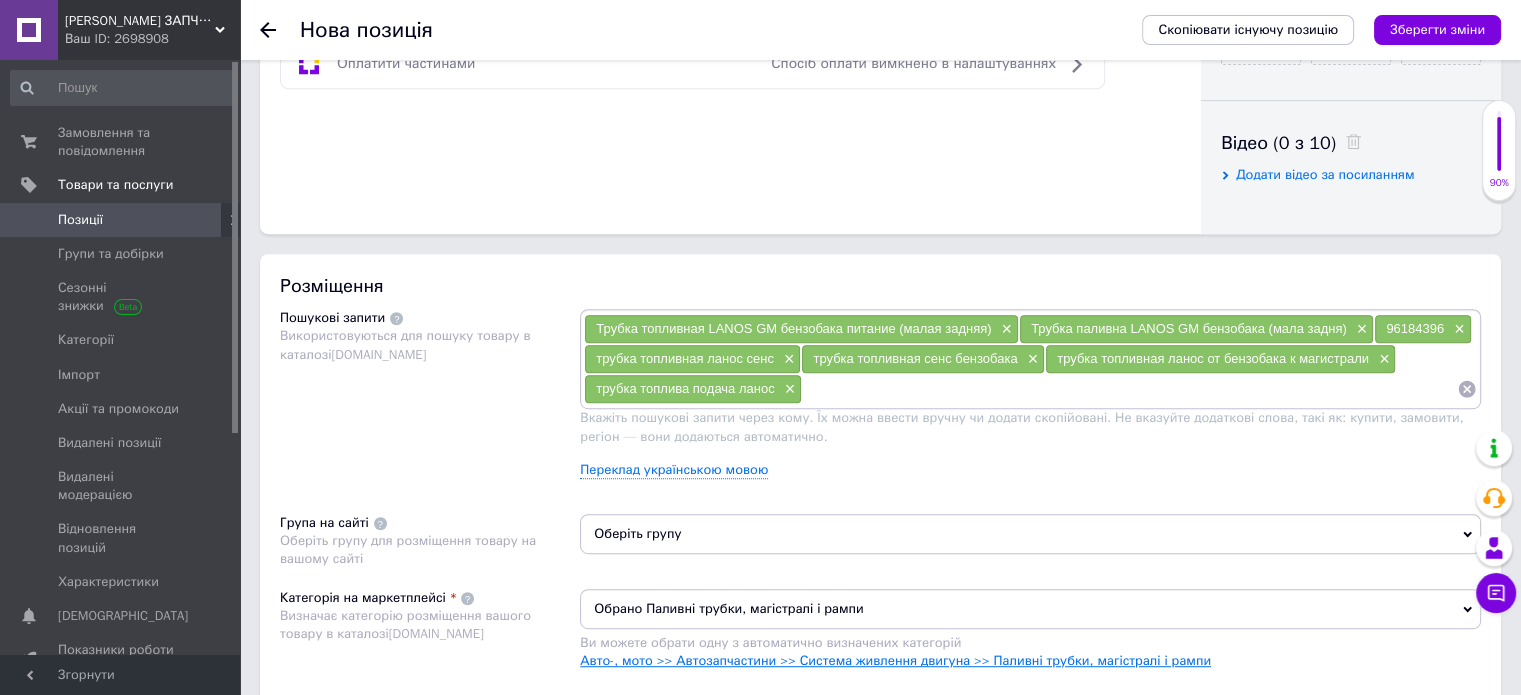 click on "Авто-, мото >> Автозапчастини >> Система живлення двигуна >> Паливні трубки, магістралі і рампи" at bounding box center [895, 660] 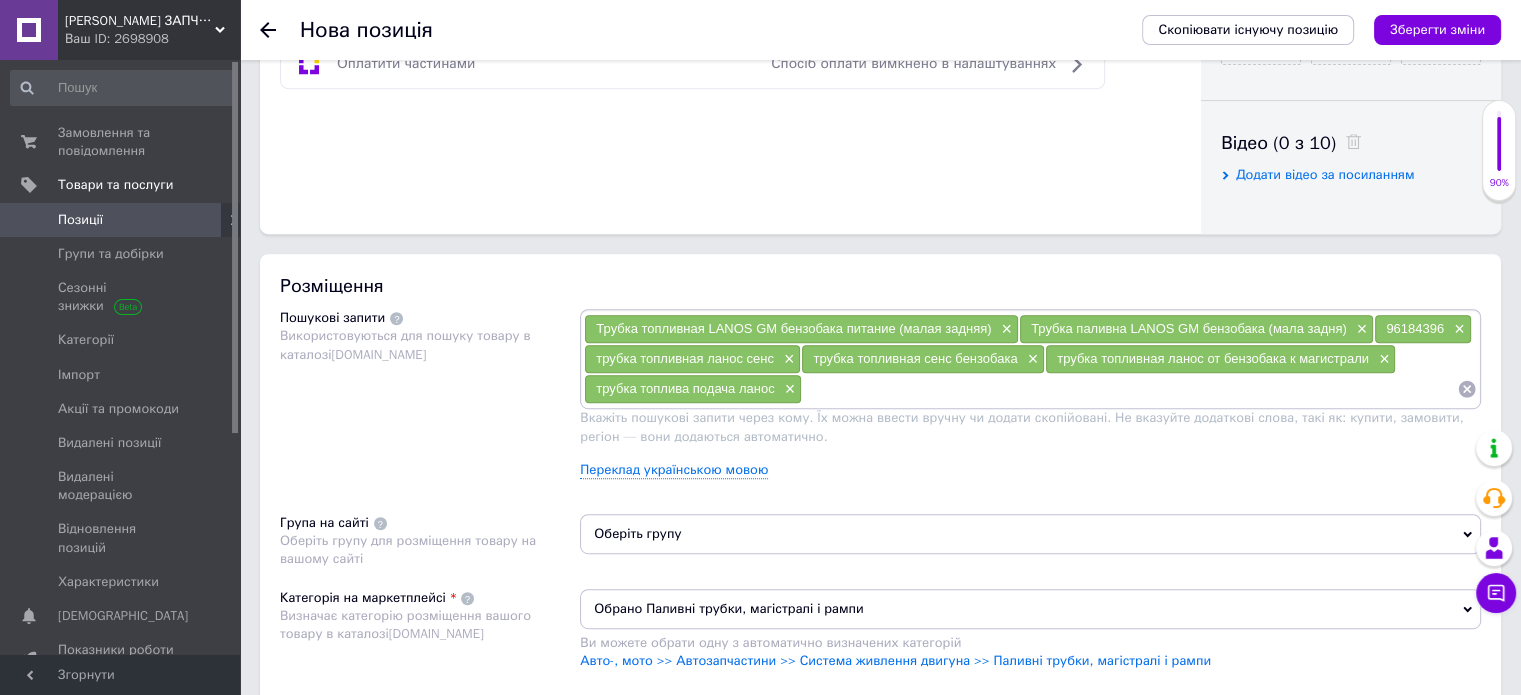 click on "Оберіть групу" at bounding box center [1030, 534] 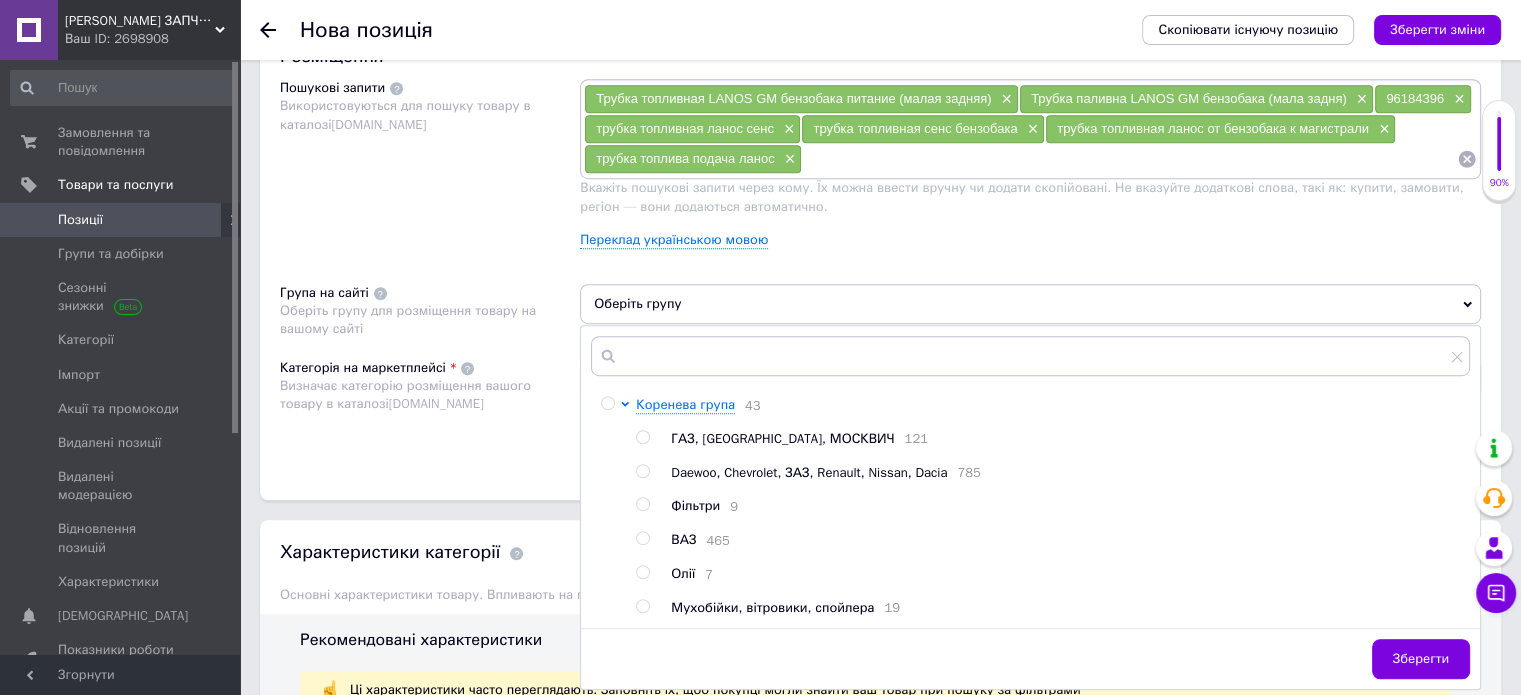 scroll, scrollTop: 1210, scrollLeft: 0, axis: vertical 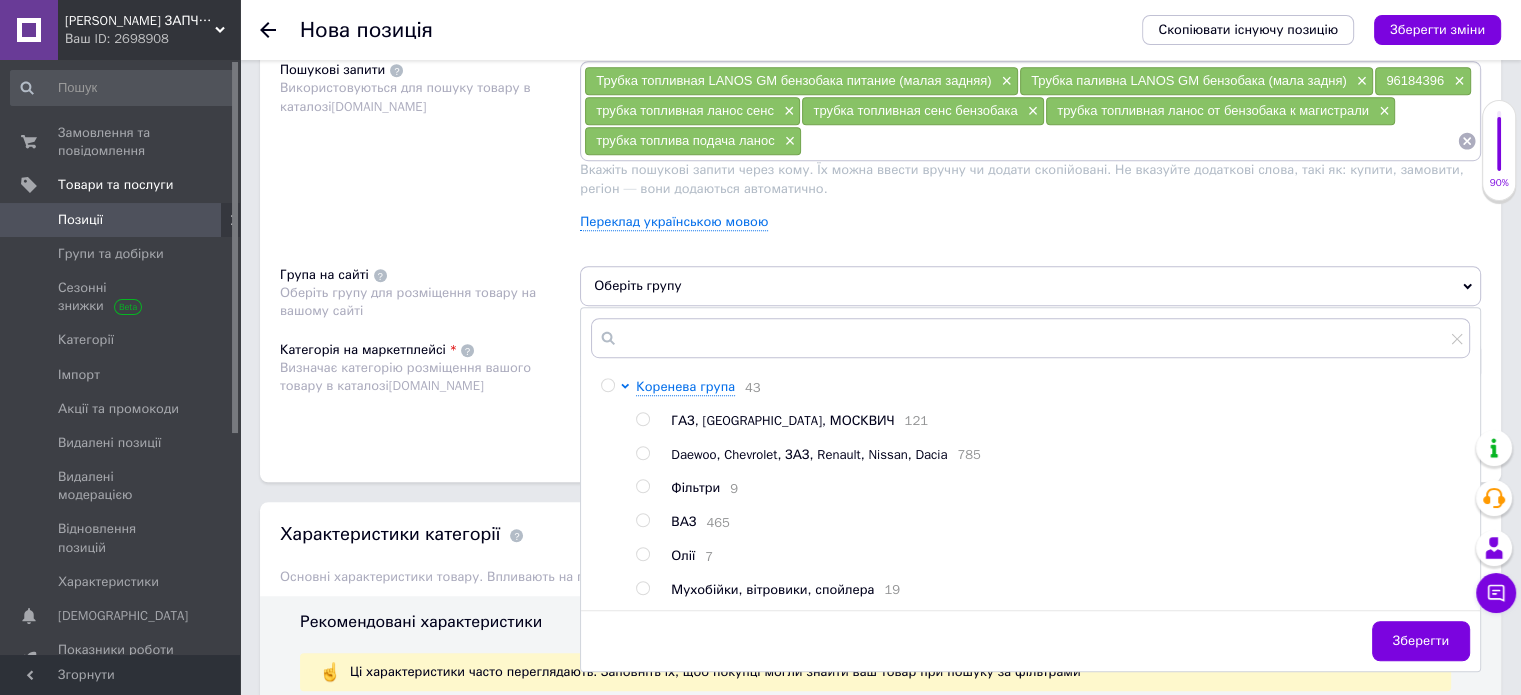 click at bounding box center [642, 453] 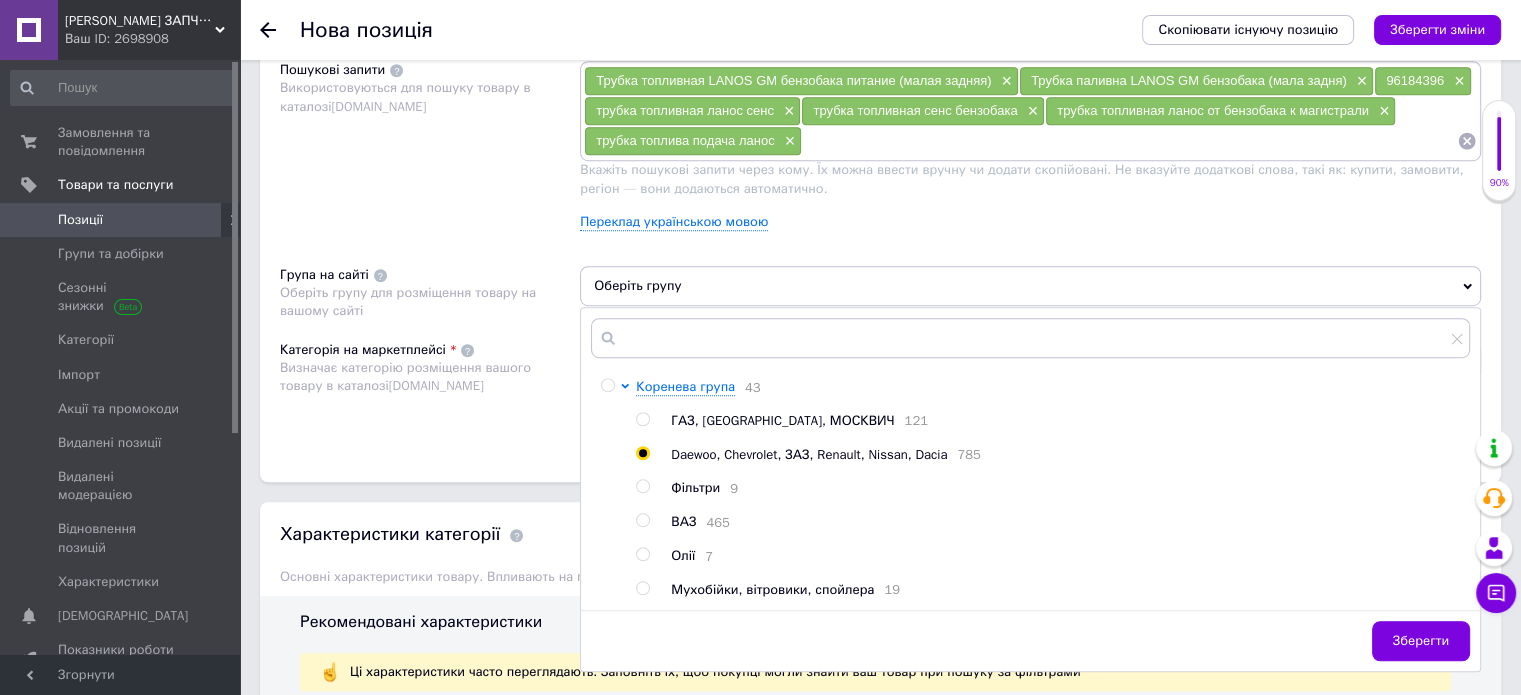 radio on "true" 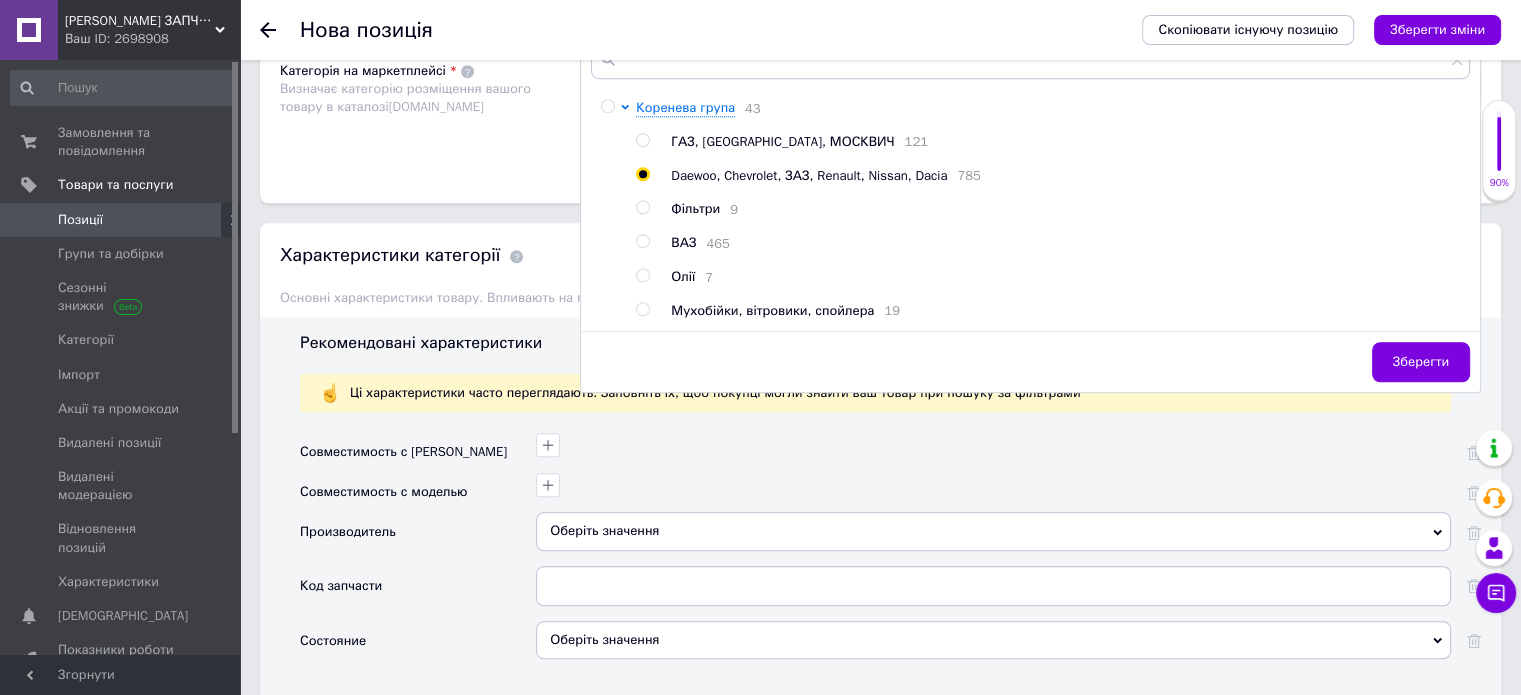 scroll, scrollTop: 1496, scrollLeft: 0, axis: vertical 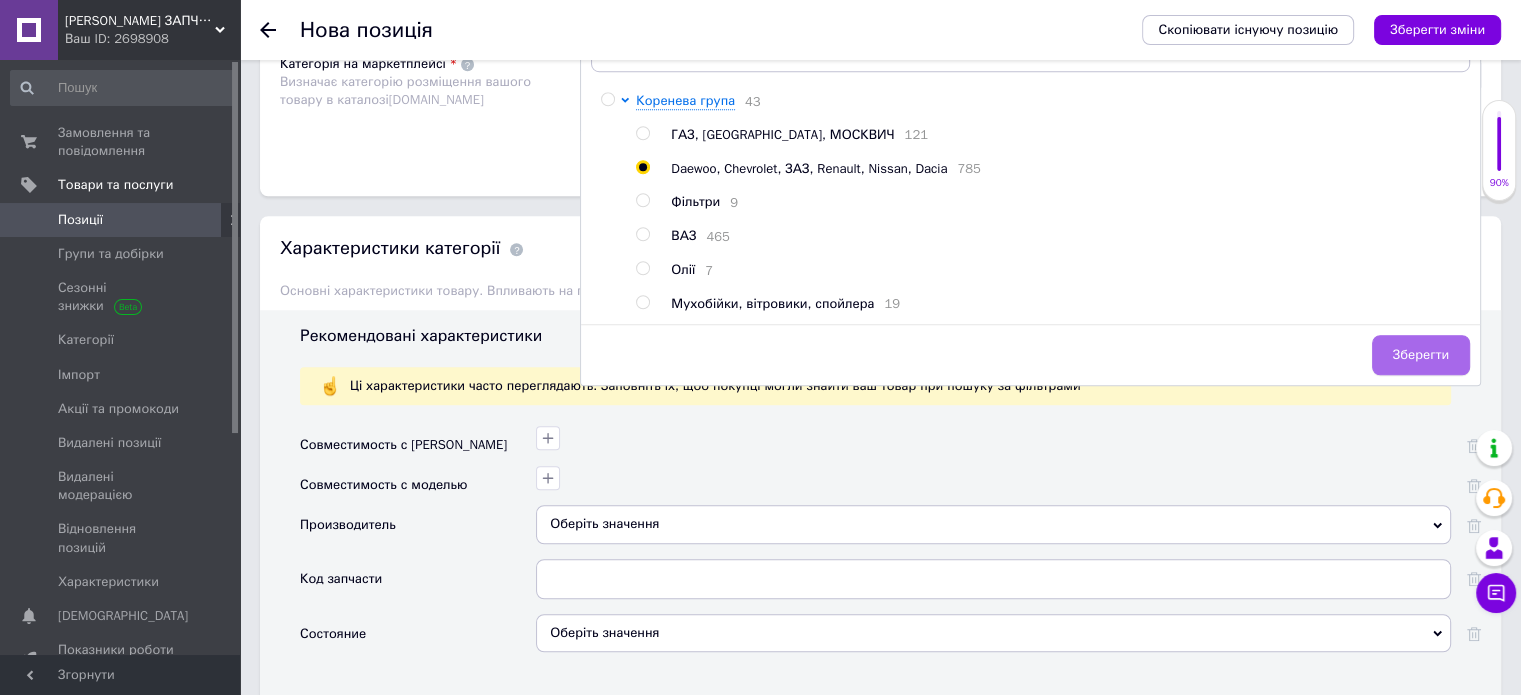 click on "Зберегти" at bounding box center [1421, 355] 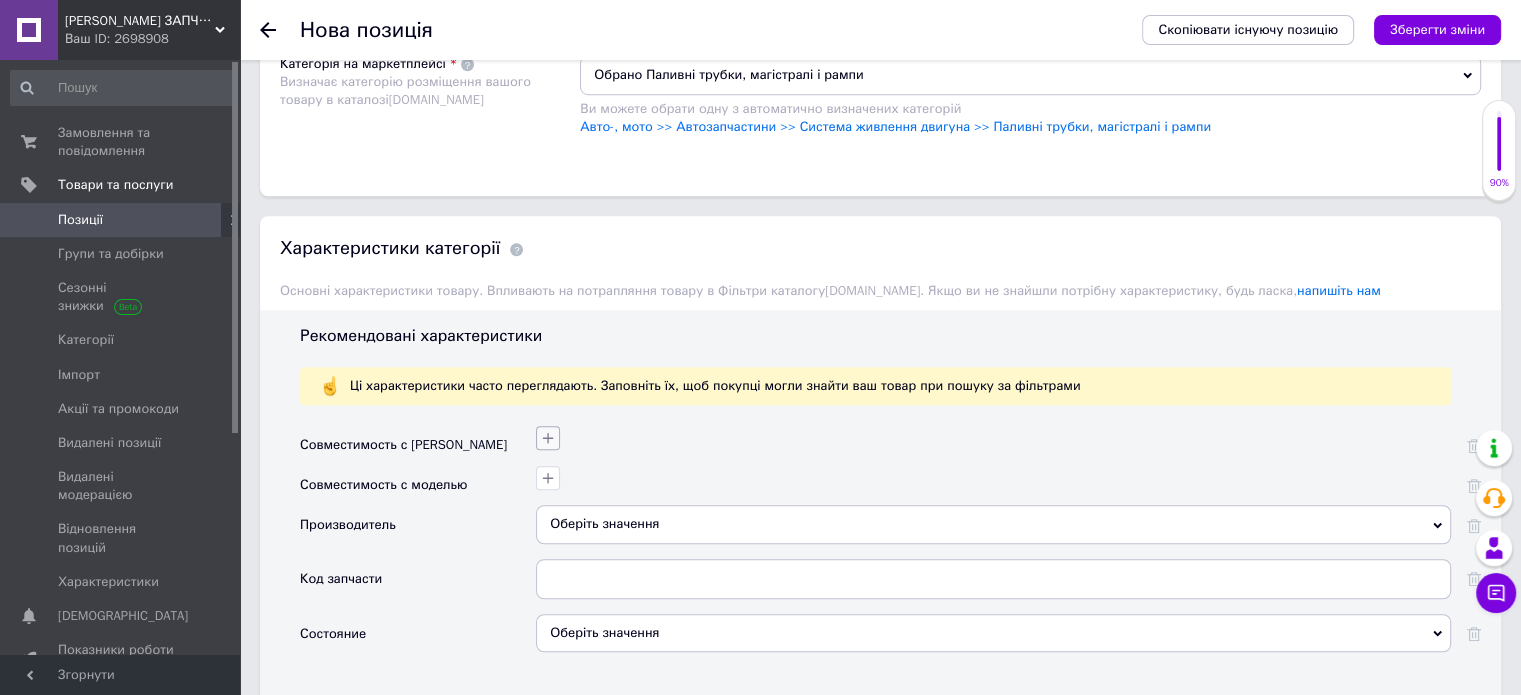 click 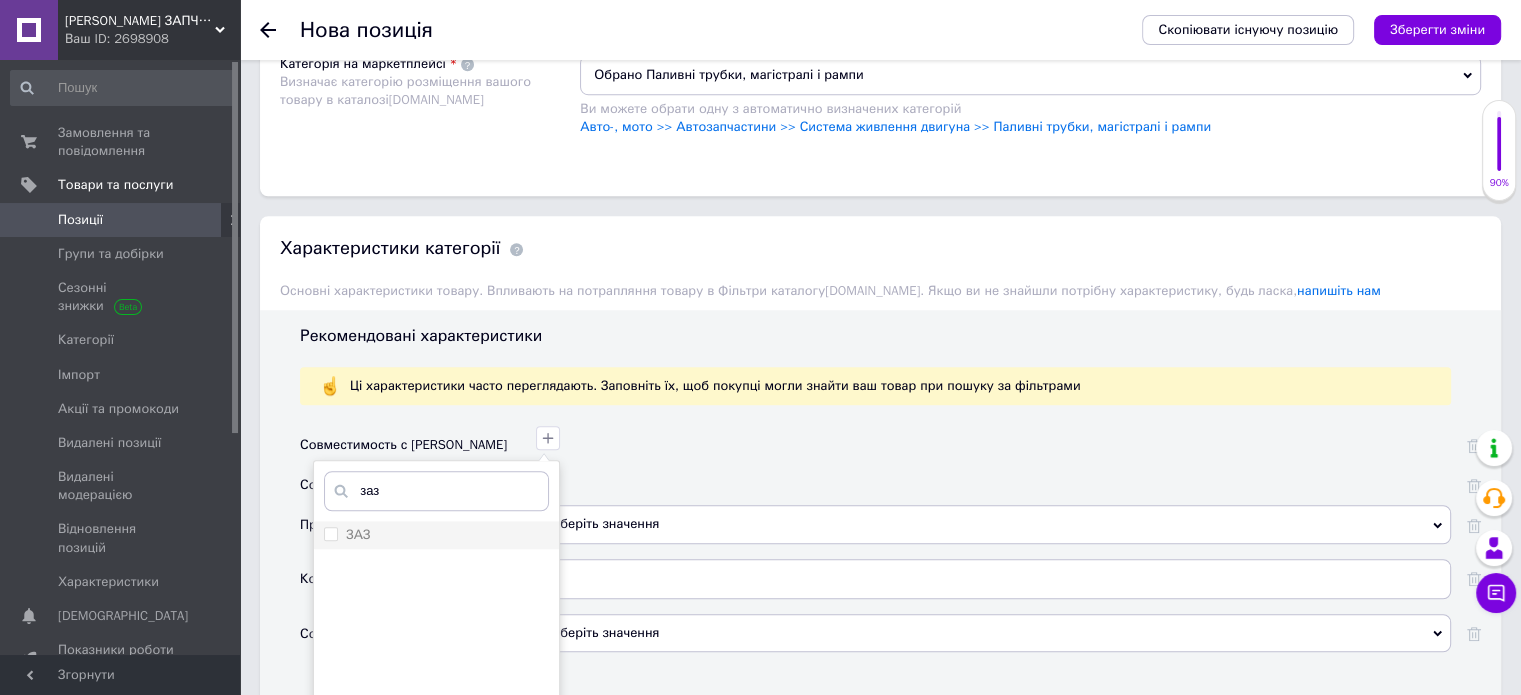 type on "заз" 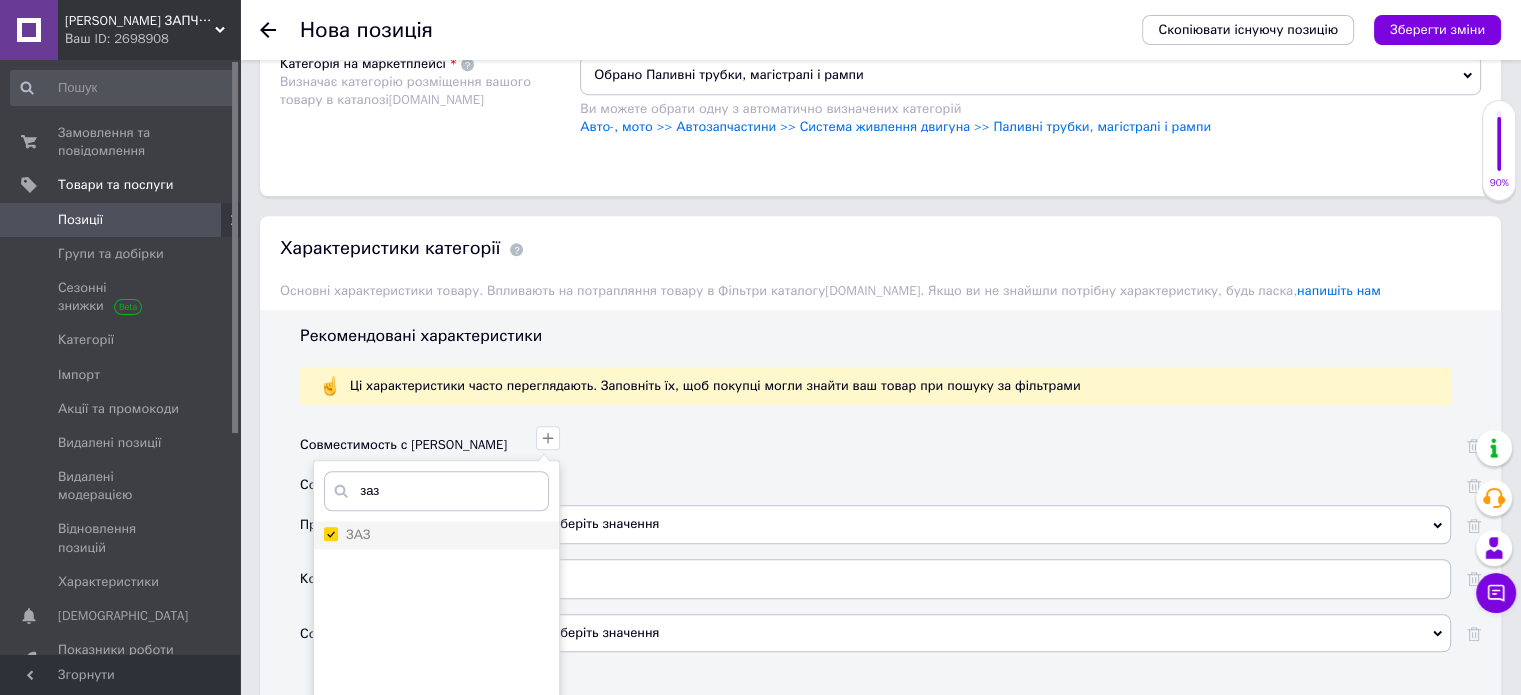 checkbox on "true" 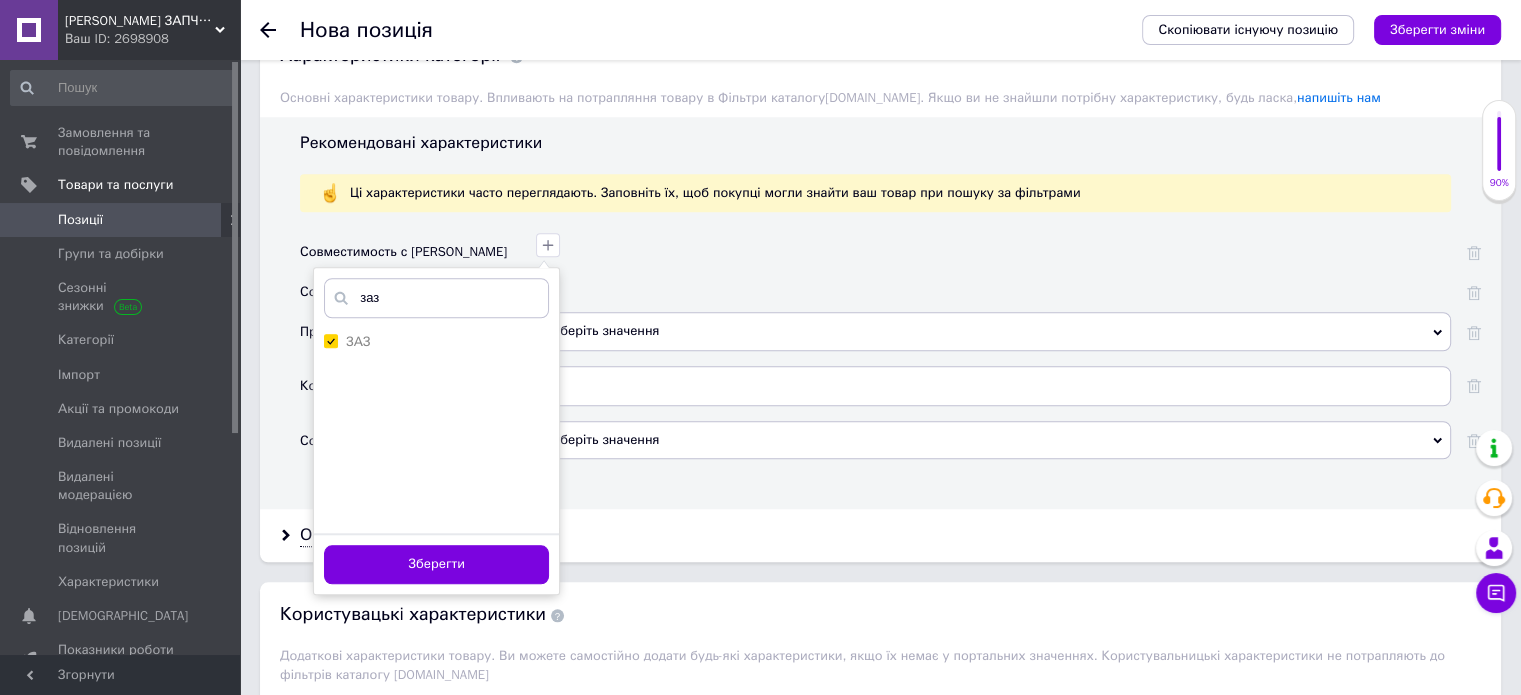 scroll, scrollTop: 1707, scrollLeft: 0, axis: vertical 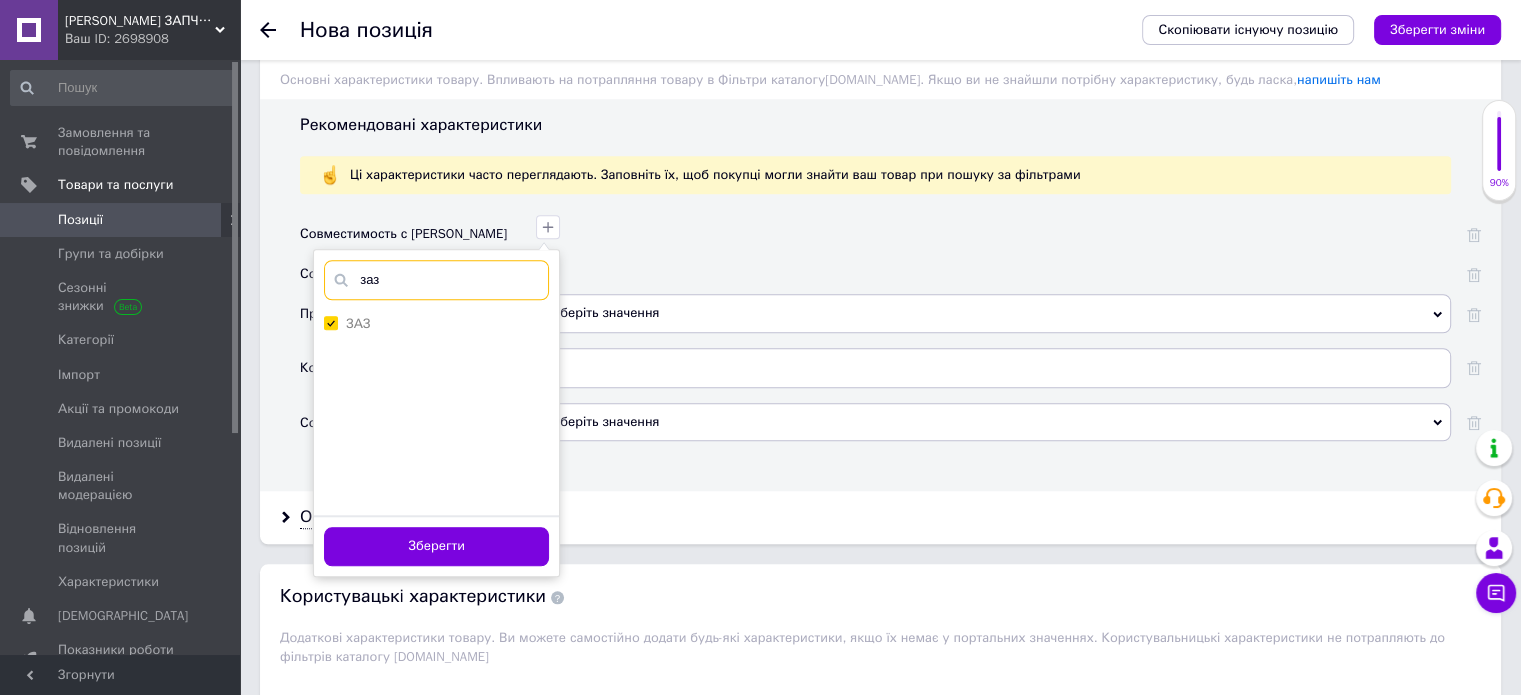 click on "заз" at bounding box center (436, 280) 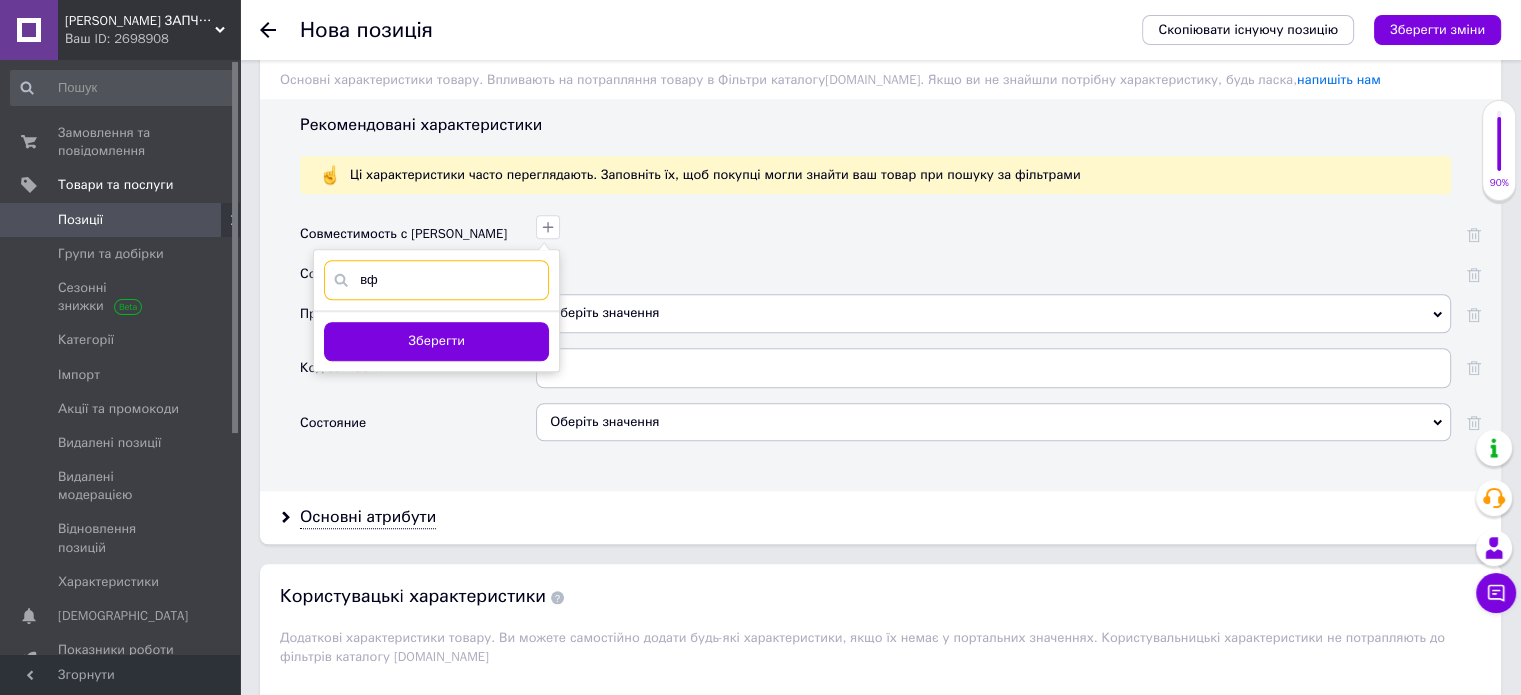 type on "в" 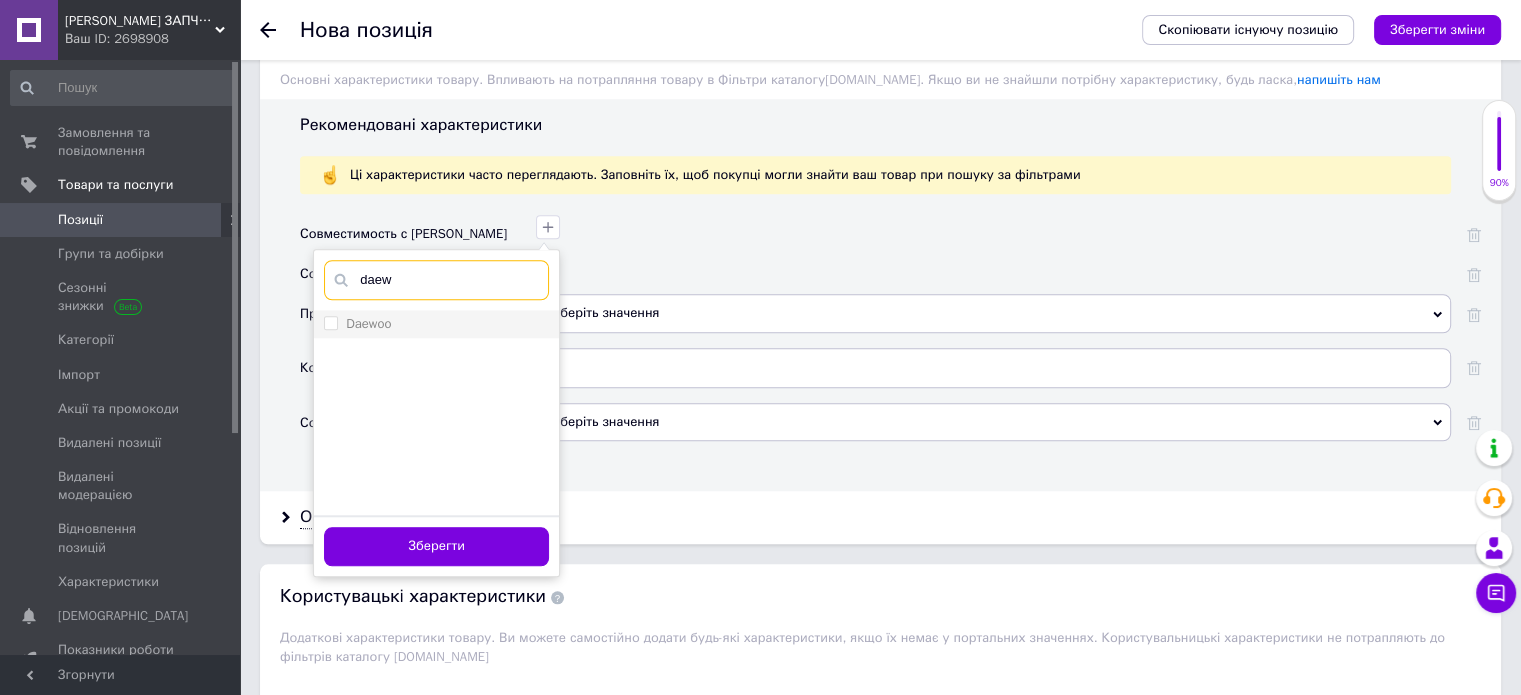 type on "daew" 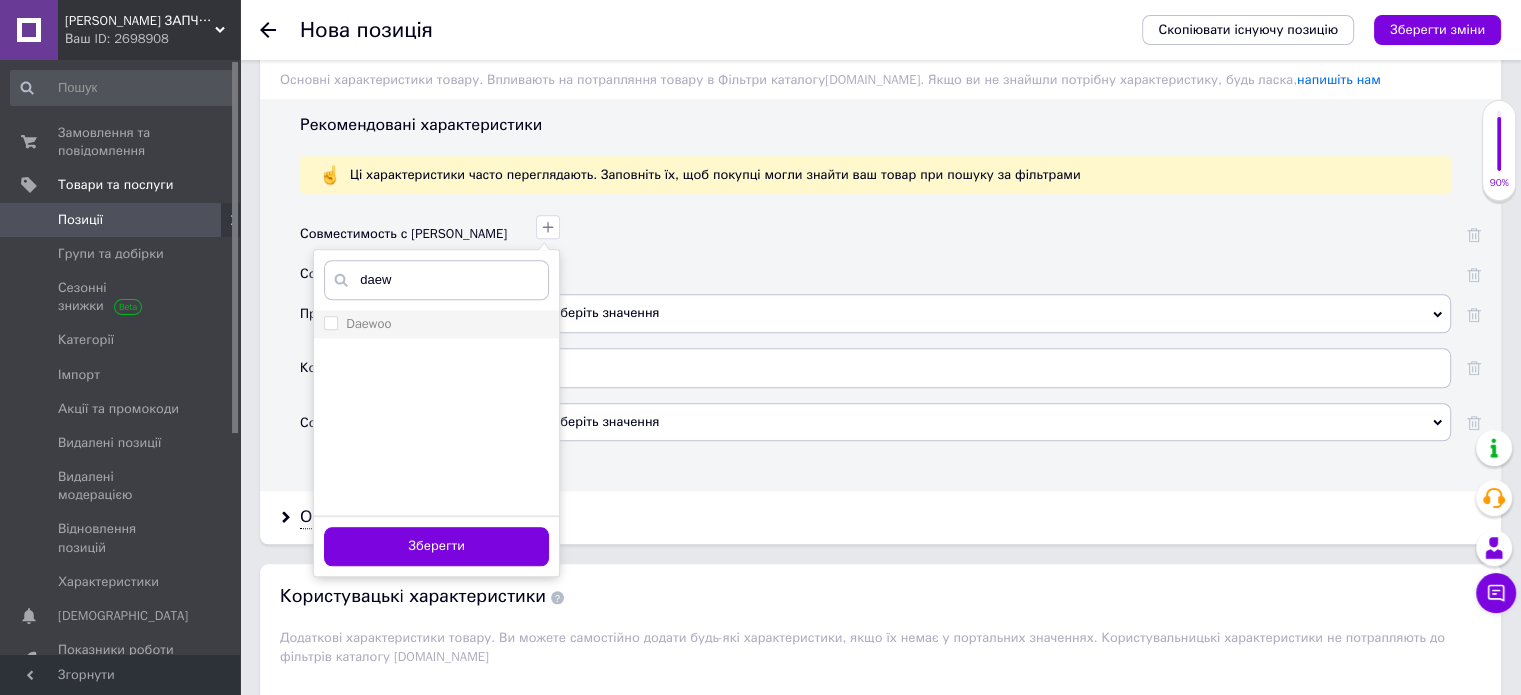 click on "Daewoo" at bounding box center (368, 323) 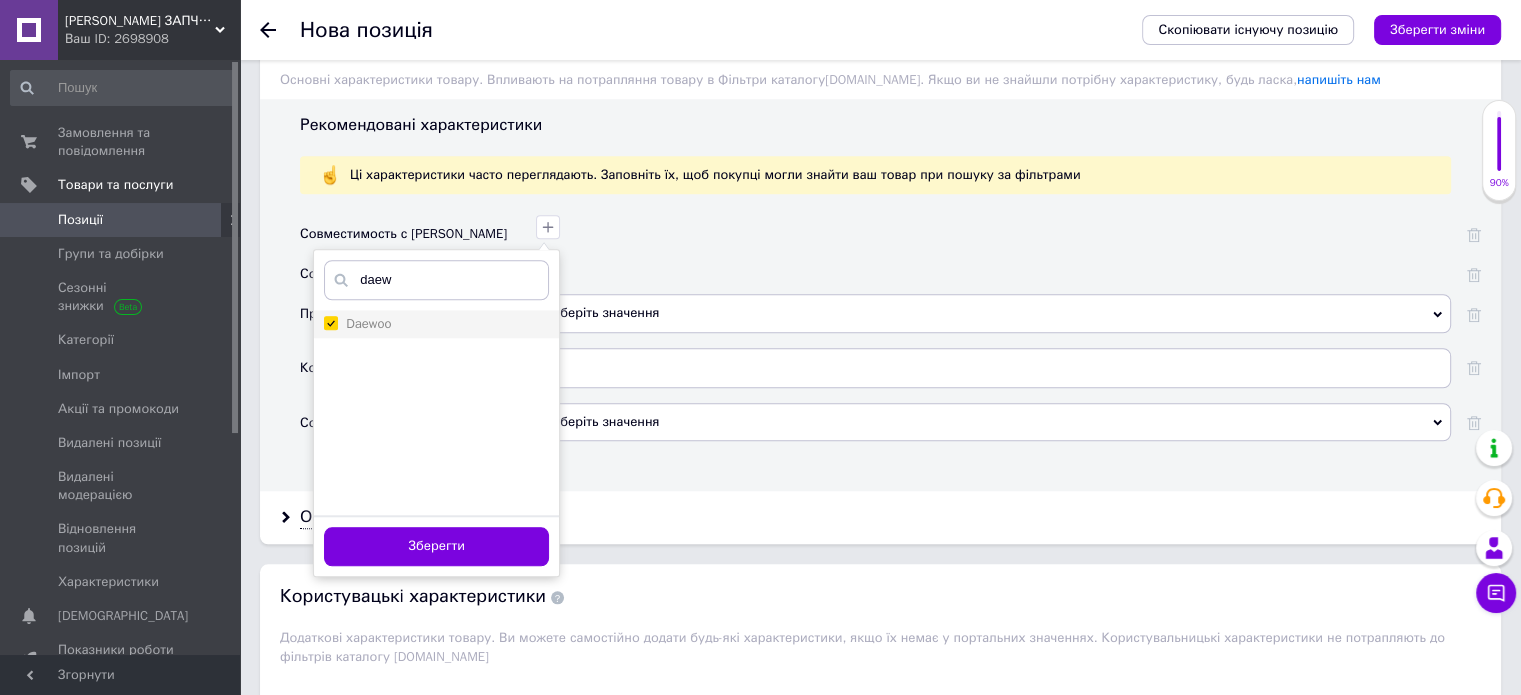 checkbox on "true" 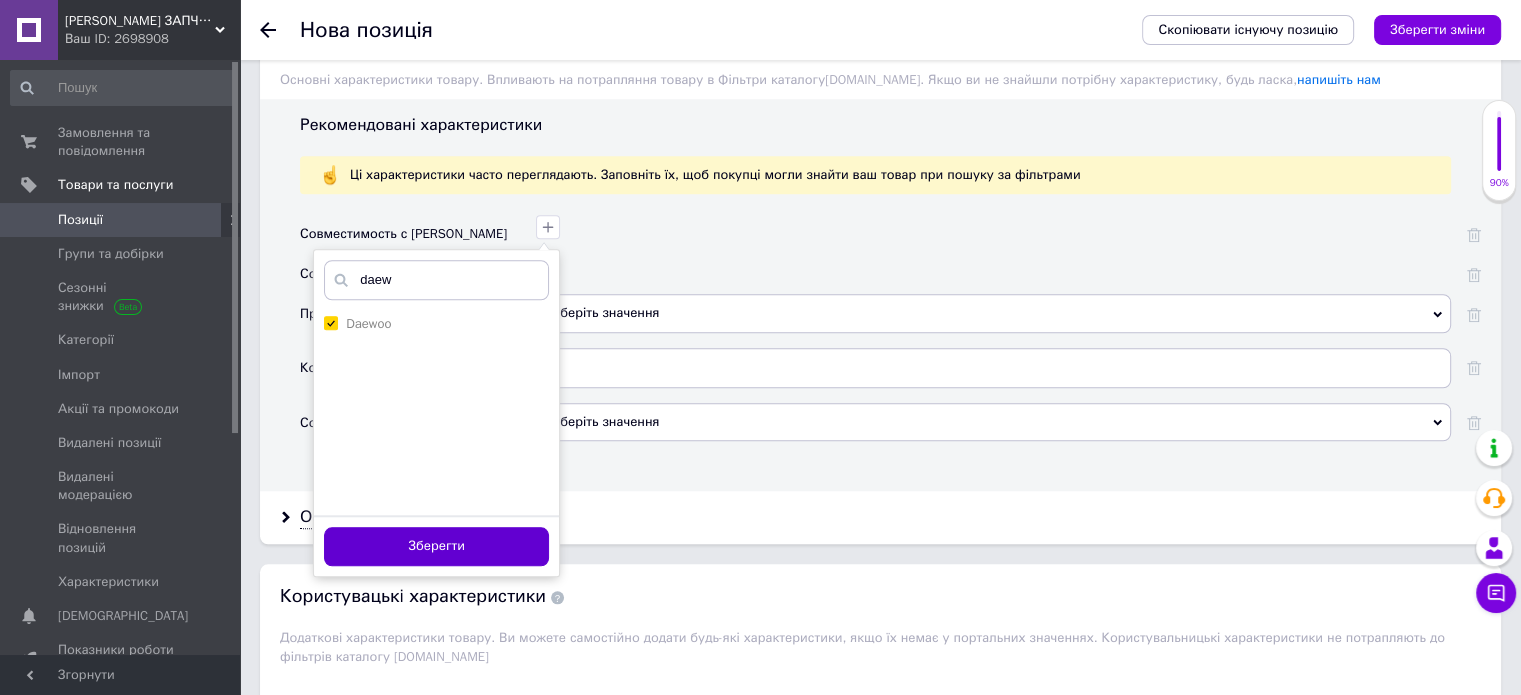 click on "Зберегти" at bounding box center [436, 546] 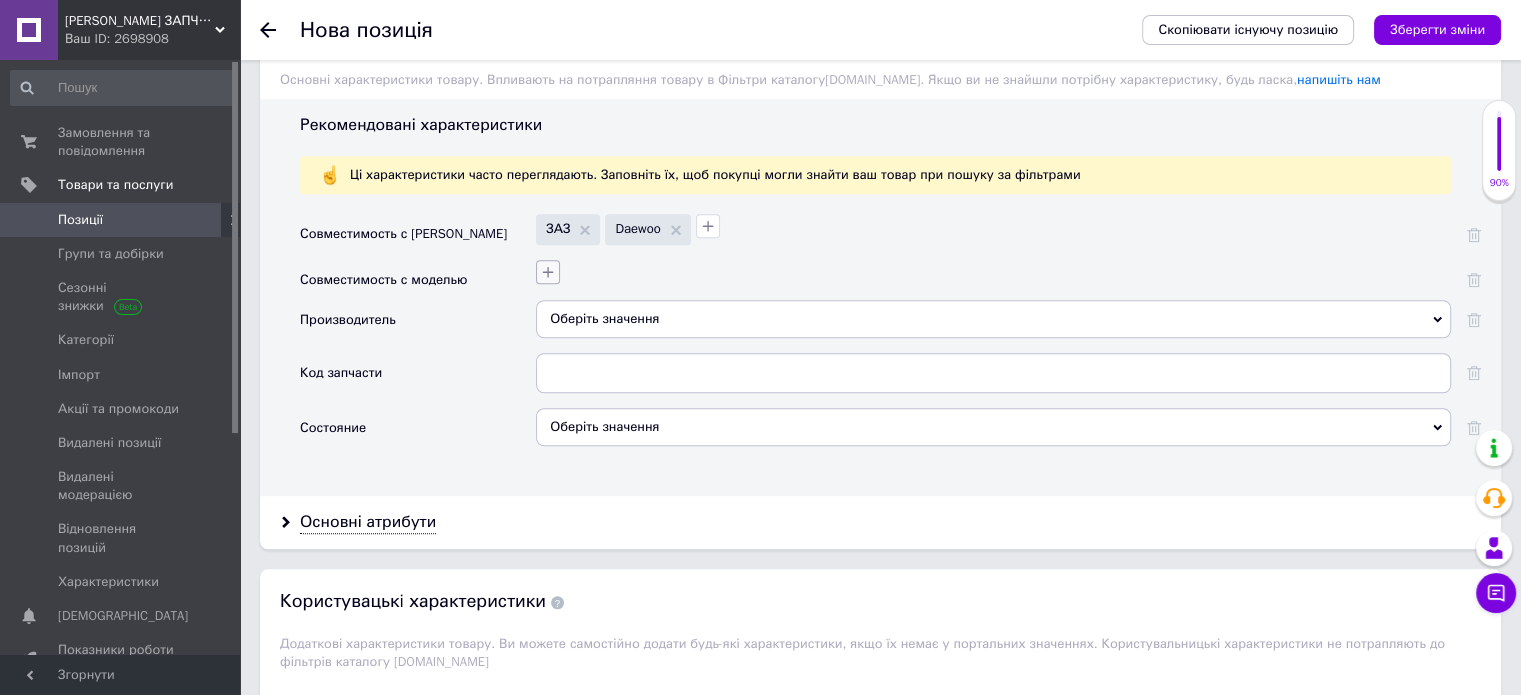 click 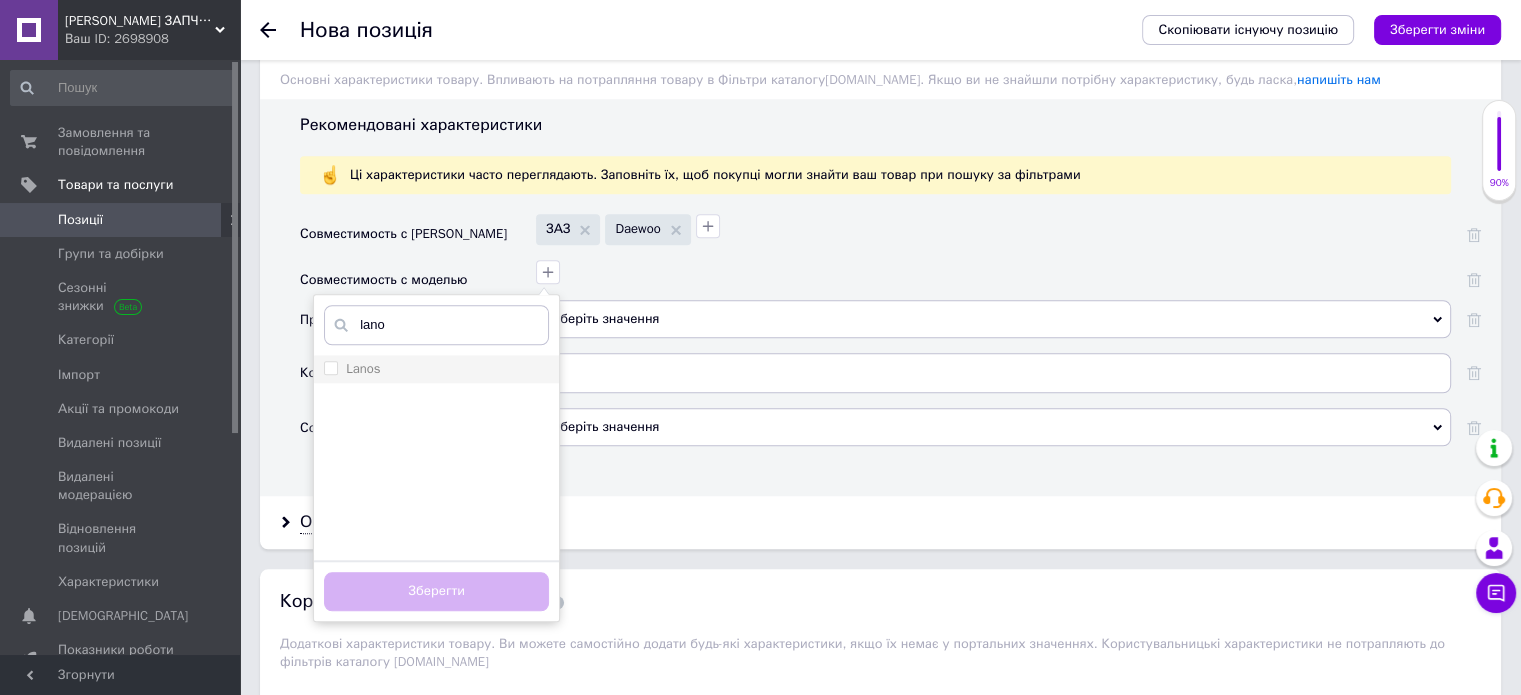 type on "lano" 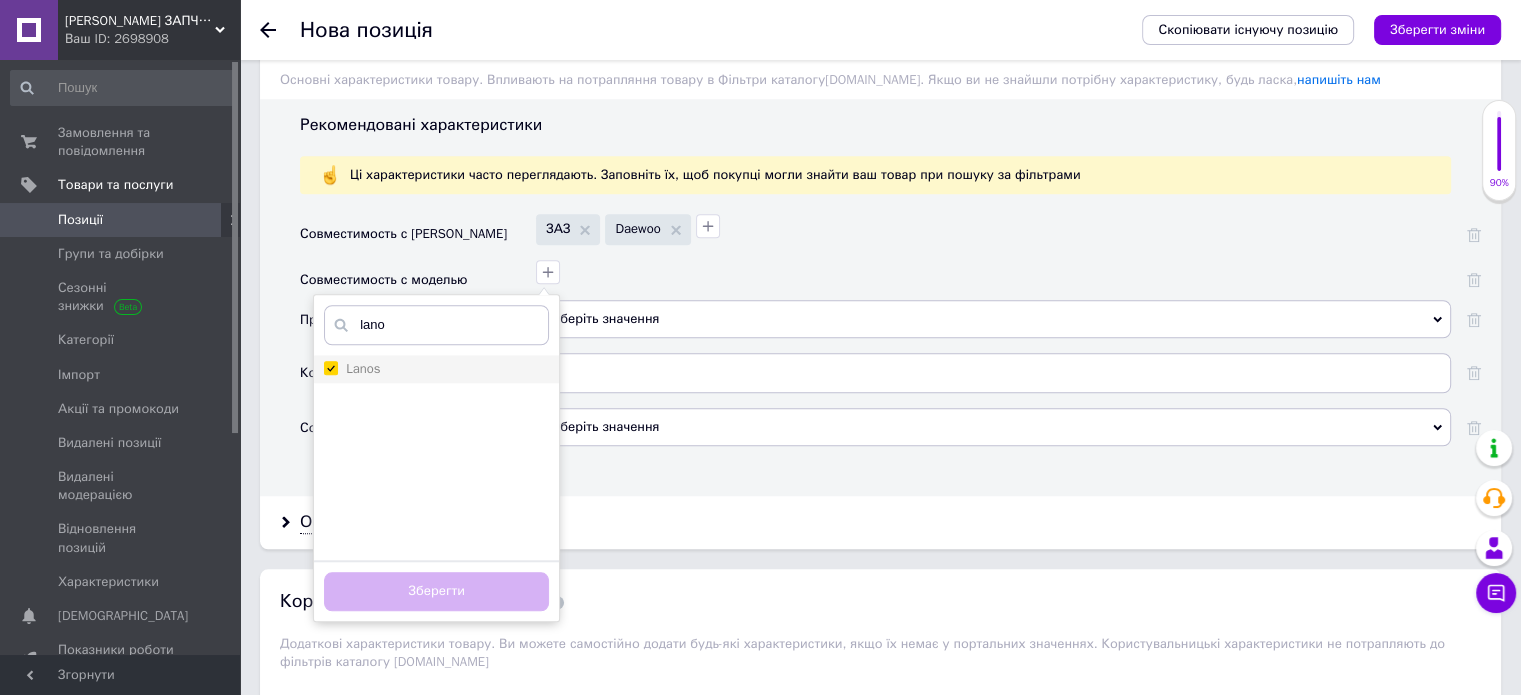 checkbox on "true" 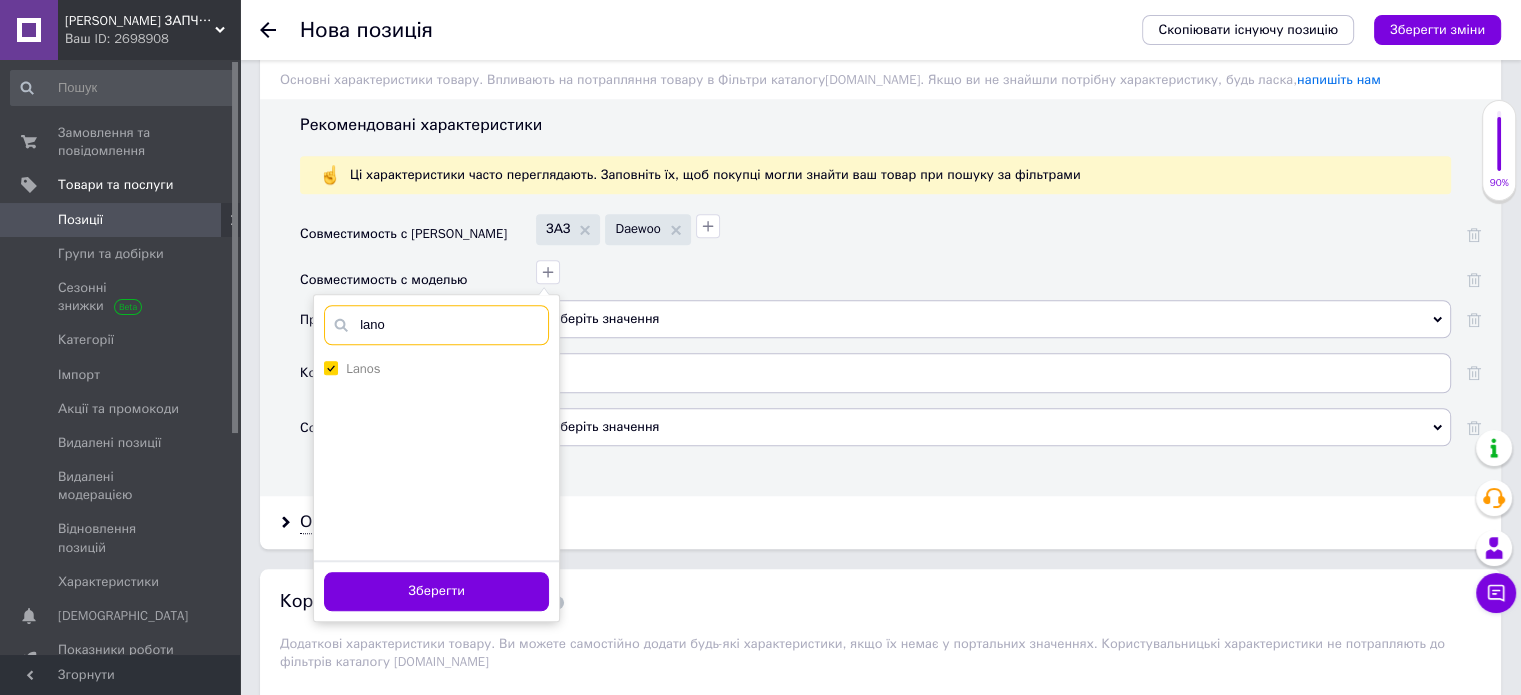 click on "lano" at bounding box center [436, 325] 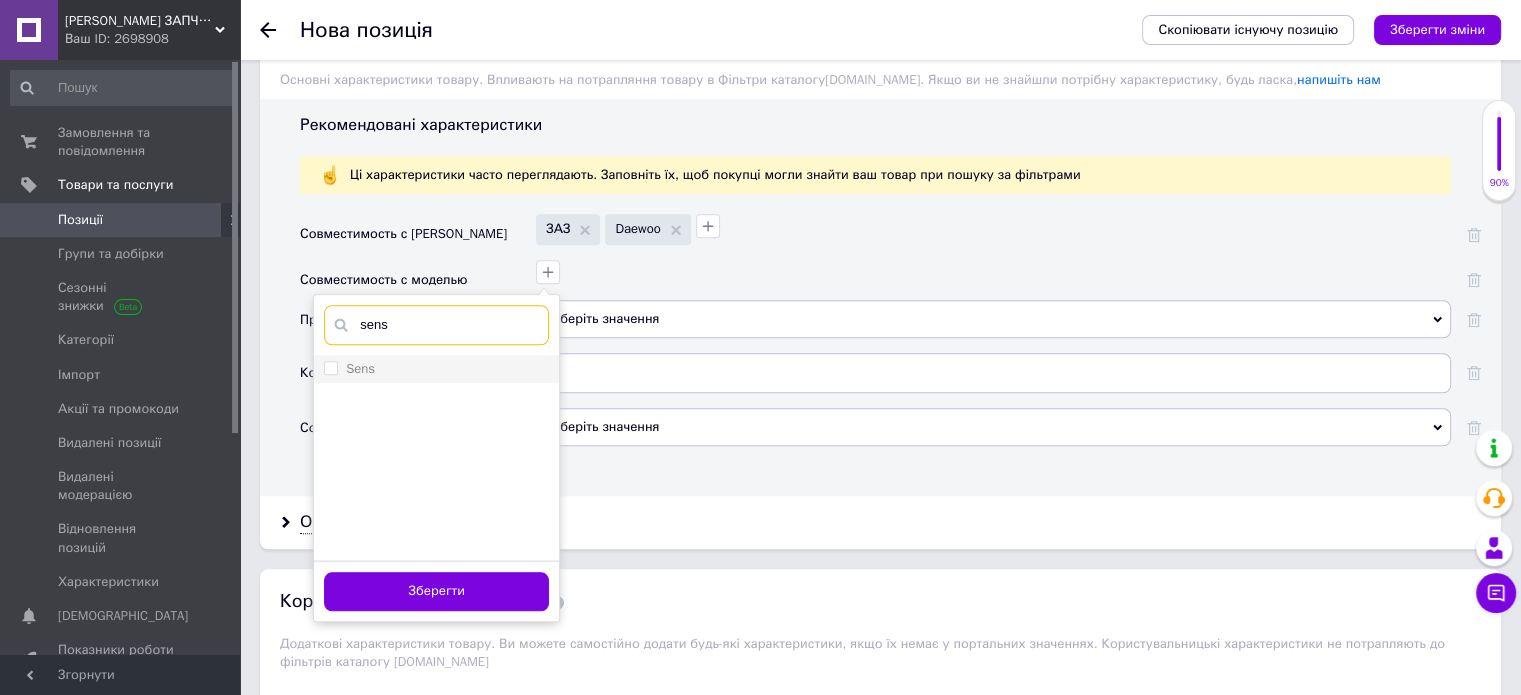 type on "sens" 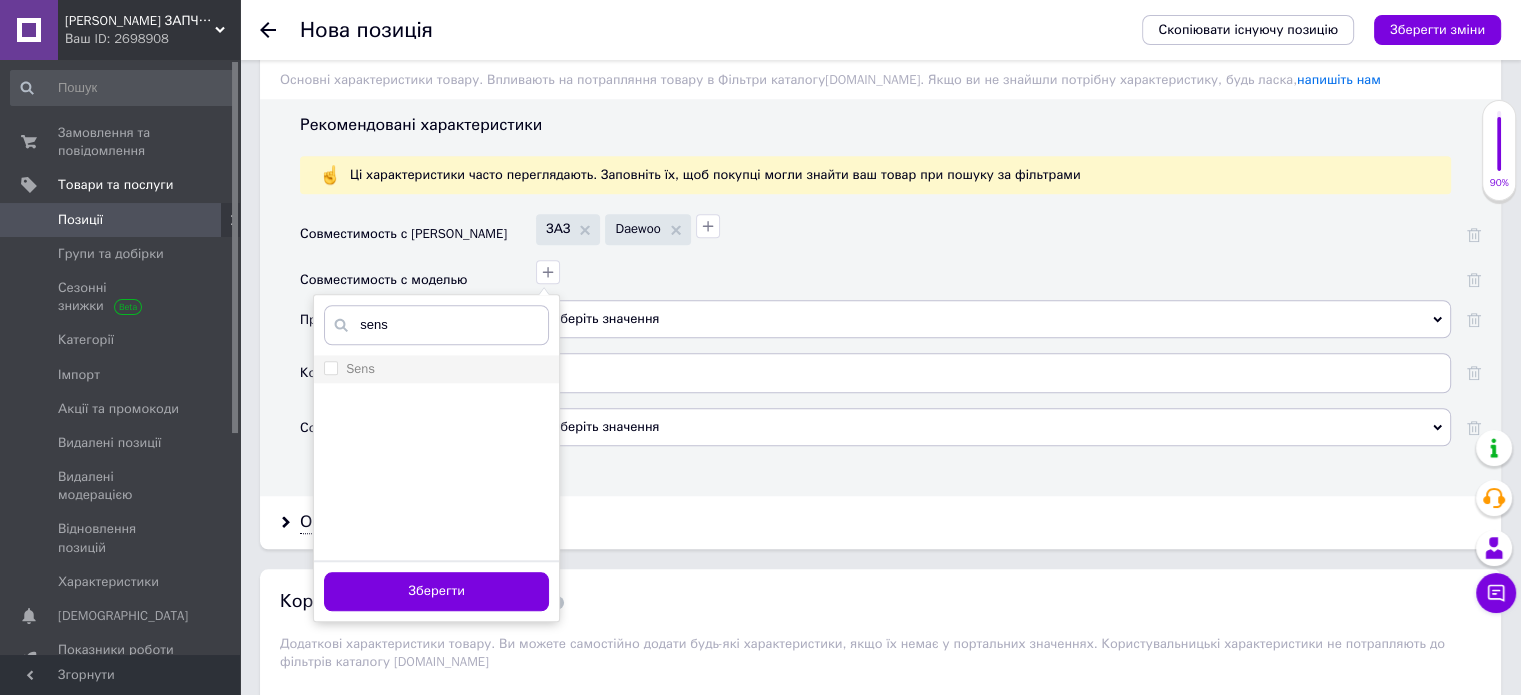 click on "Sens" at bounding box center (360, 368) 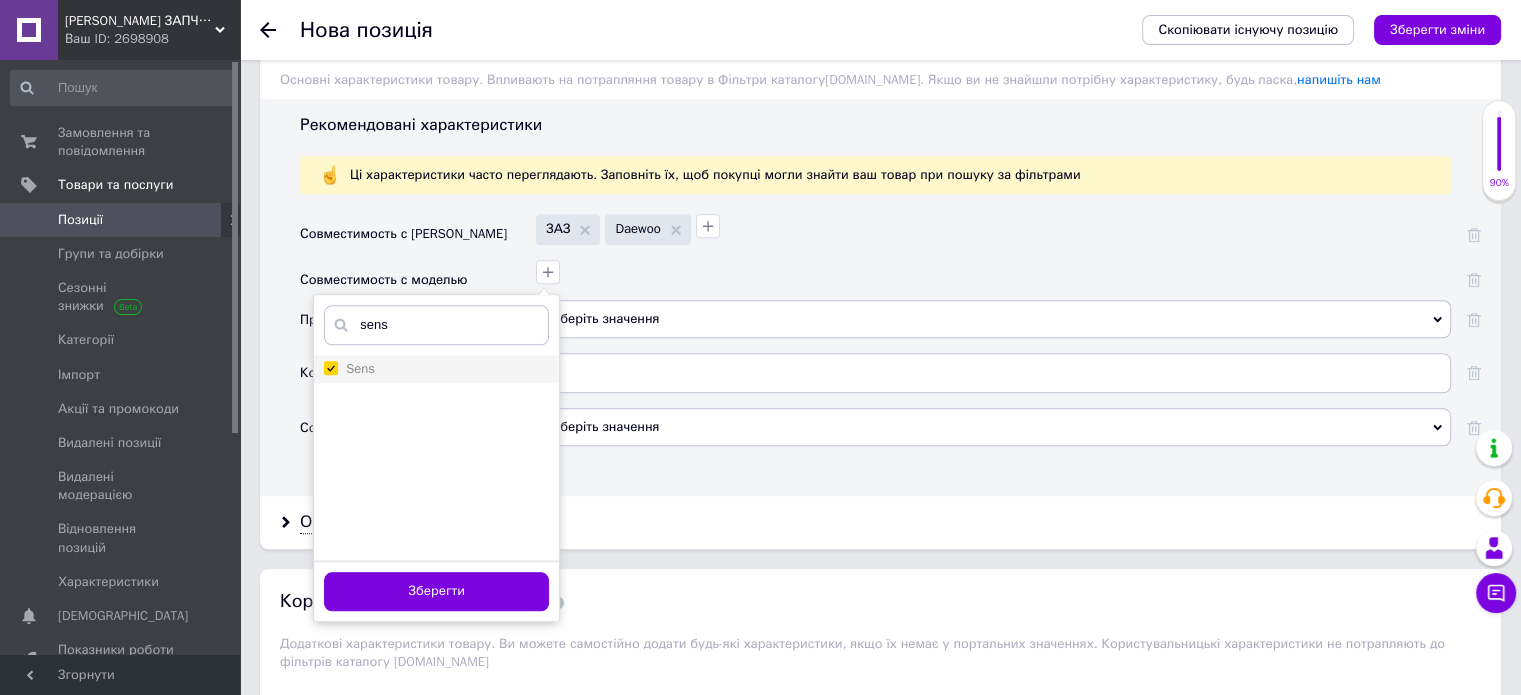 checkbox on "true" 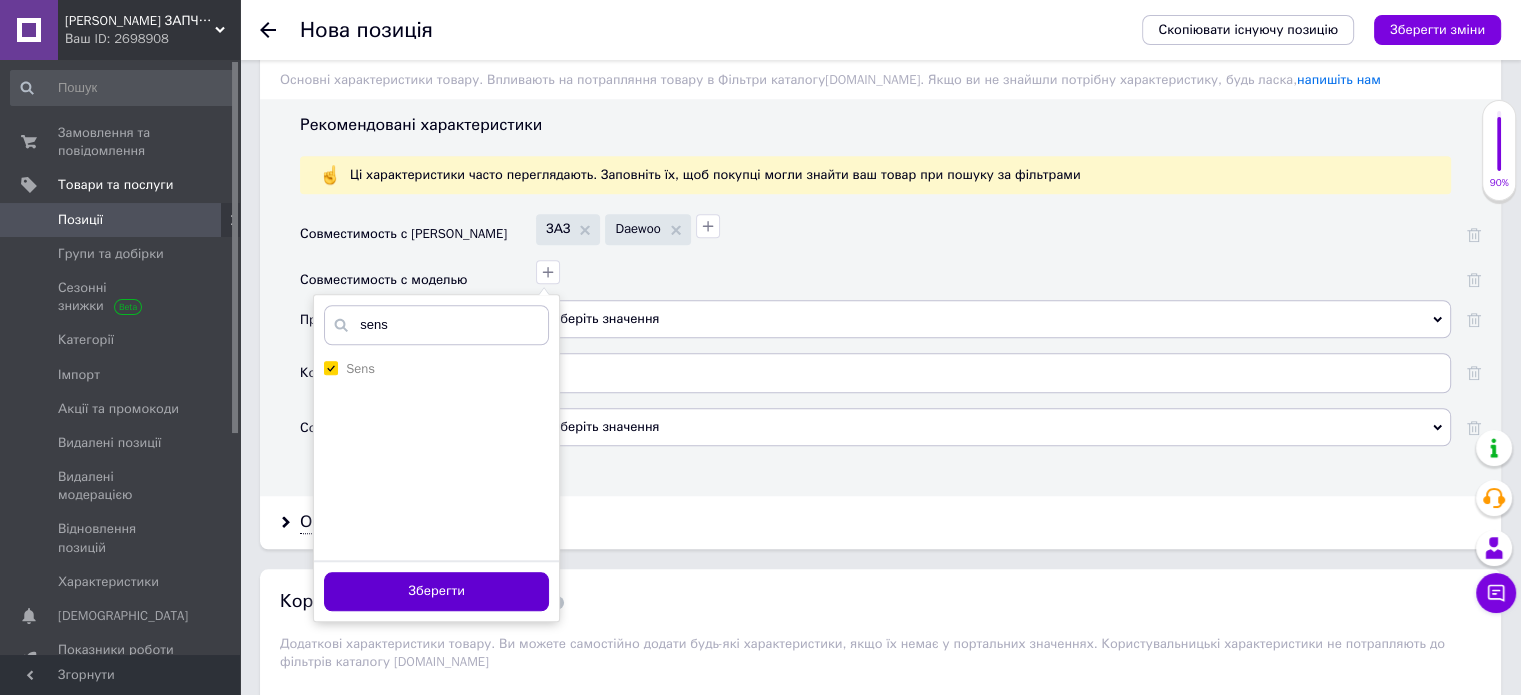 click on "Зберегти" at bounding box center [436, 591] 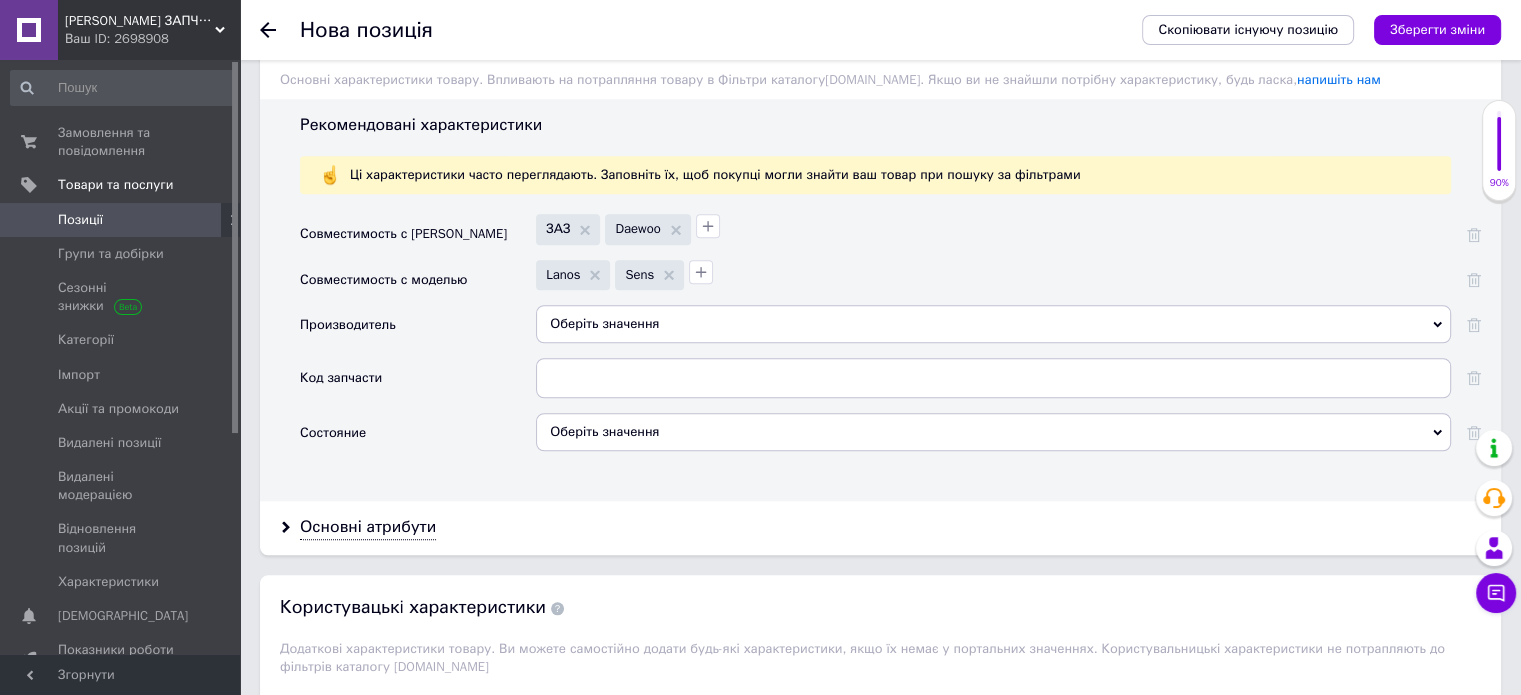 click on "Оберіть значення" at bounding box center [993, 324] 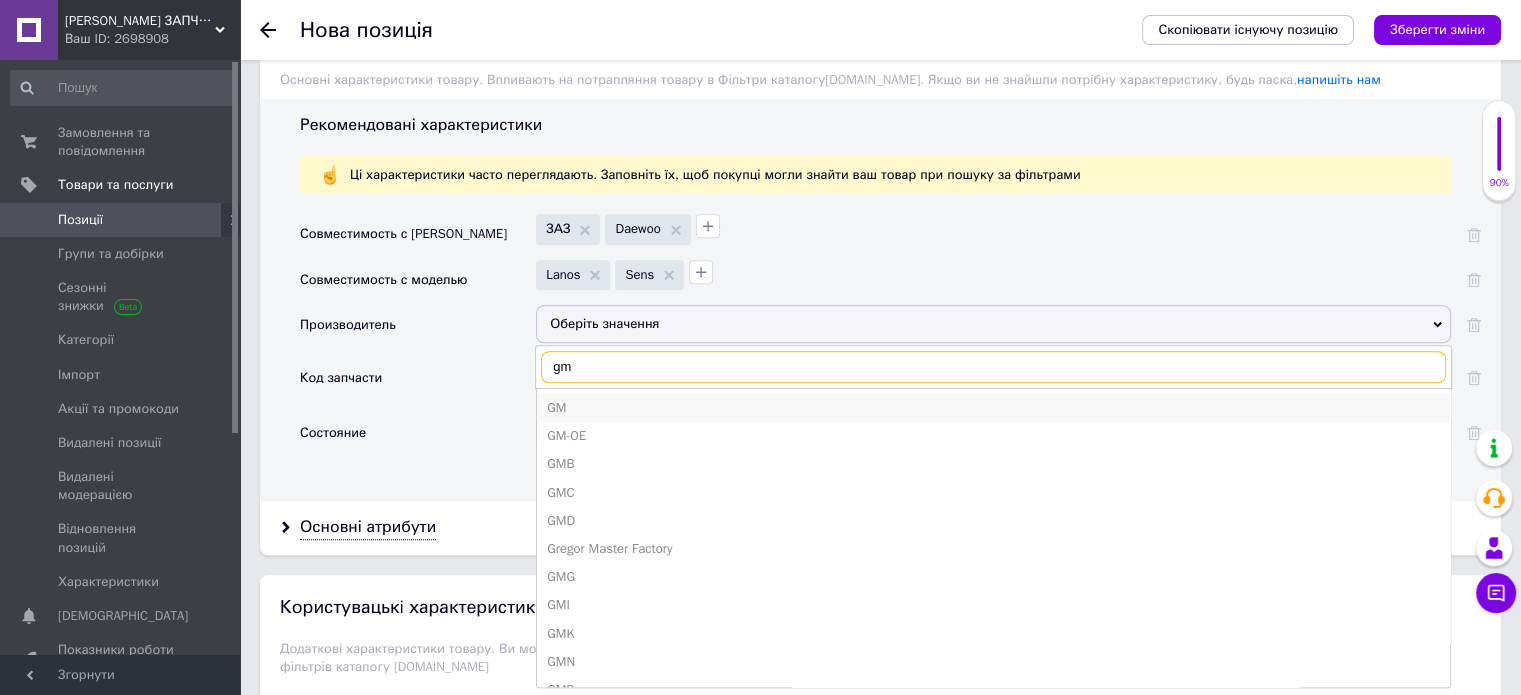 type on "gm" 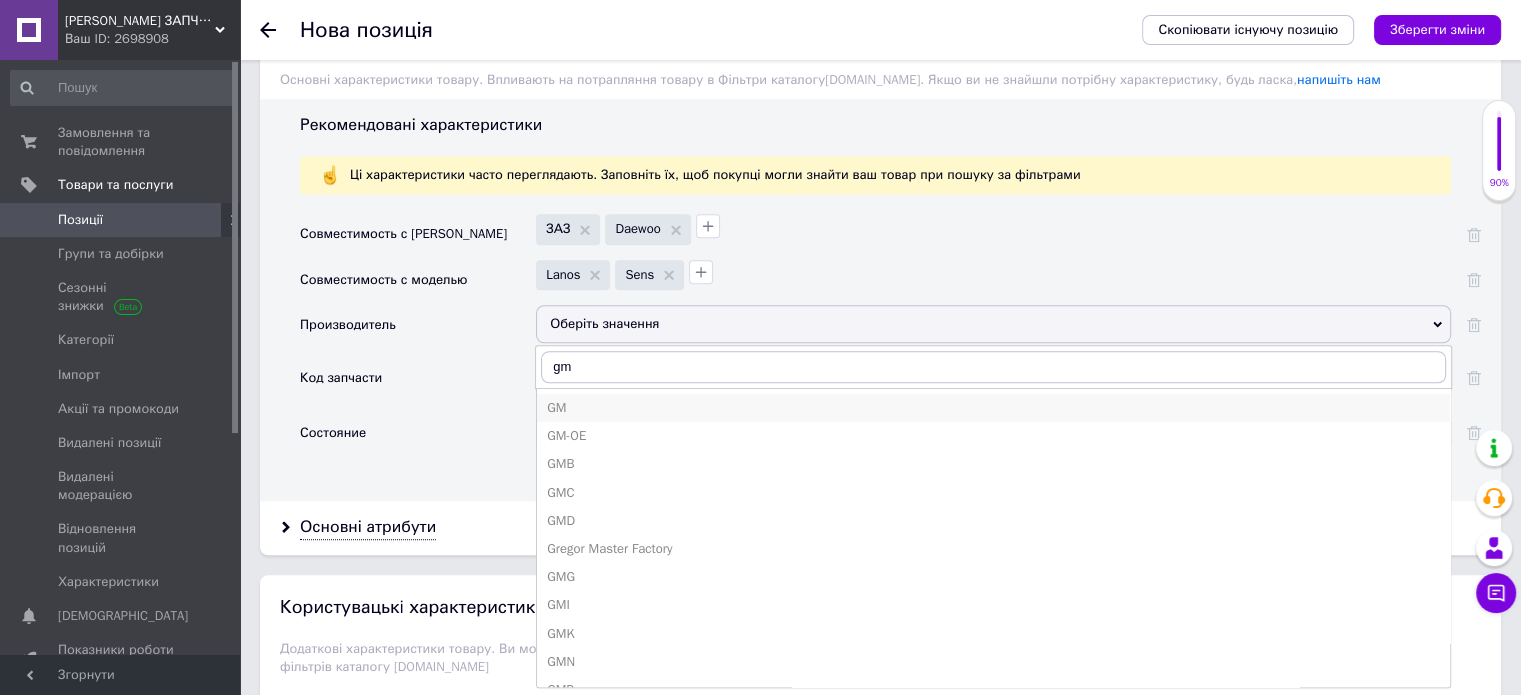 click on "GM" at bounding box center [993, 408] 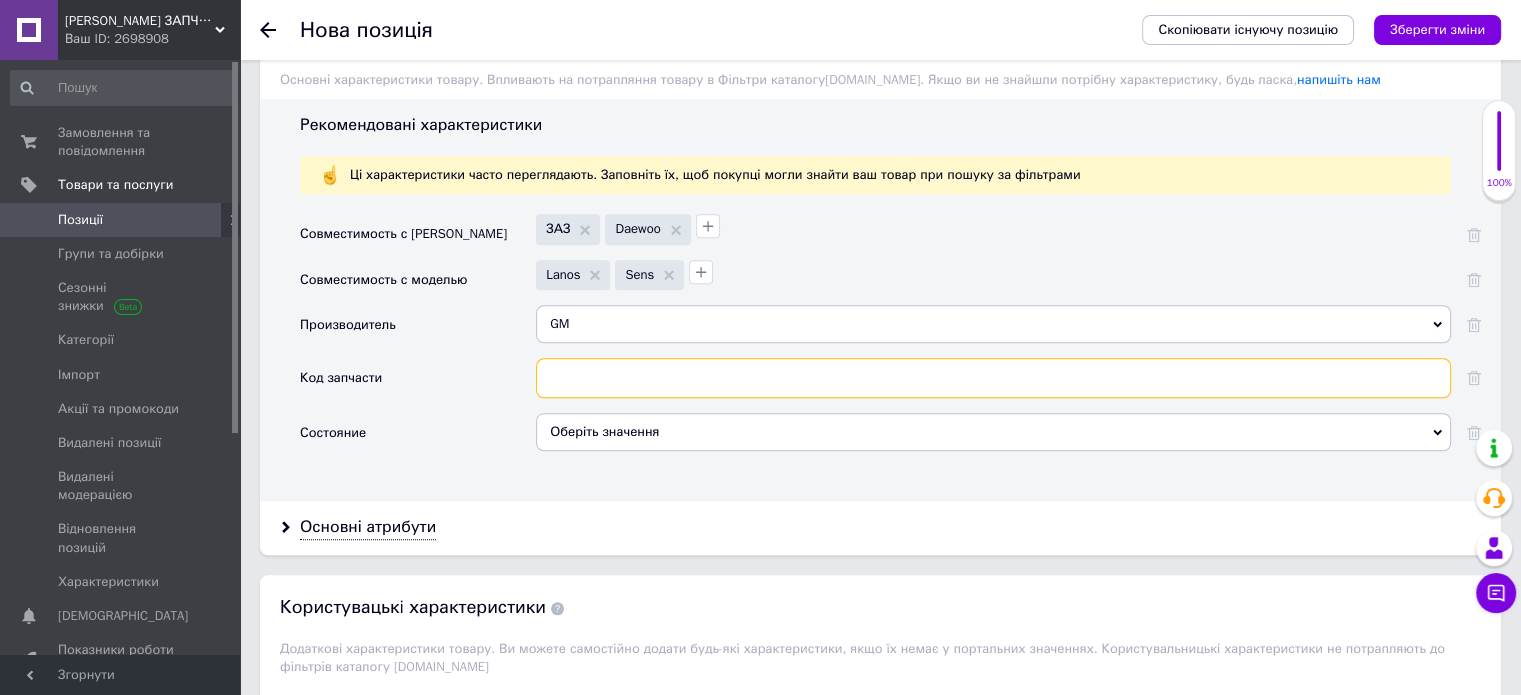 paste on "96184396" 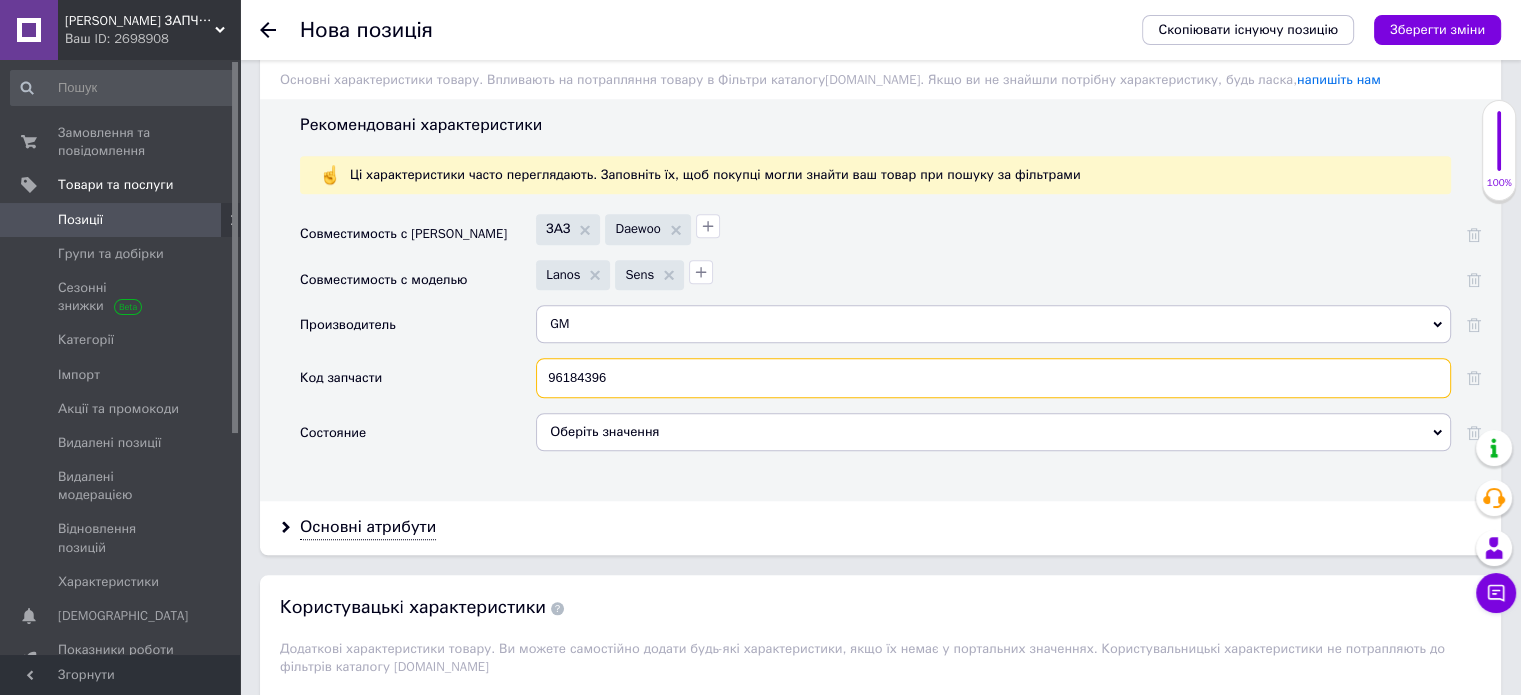 type on "96184396" 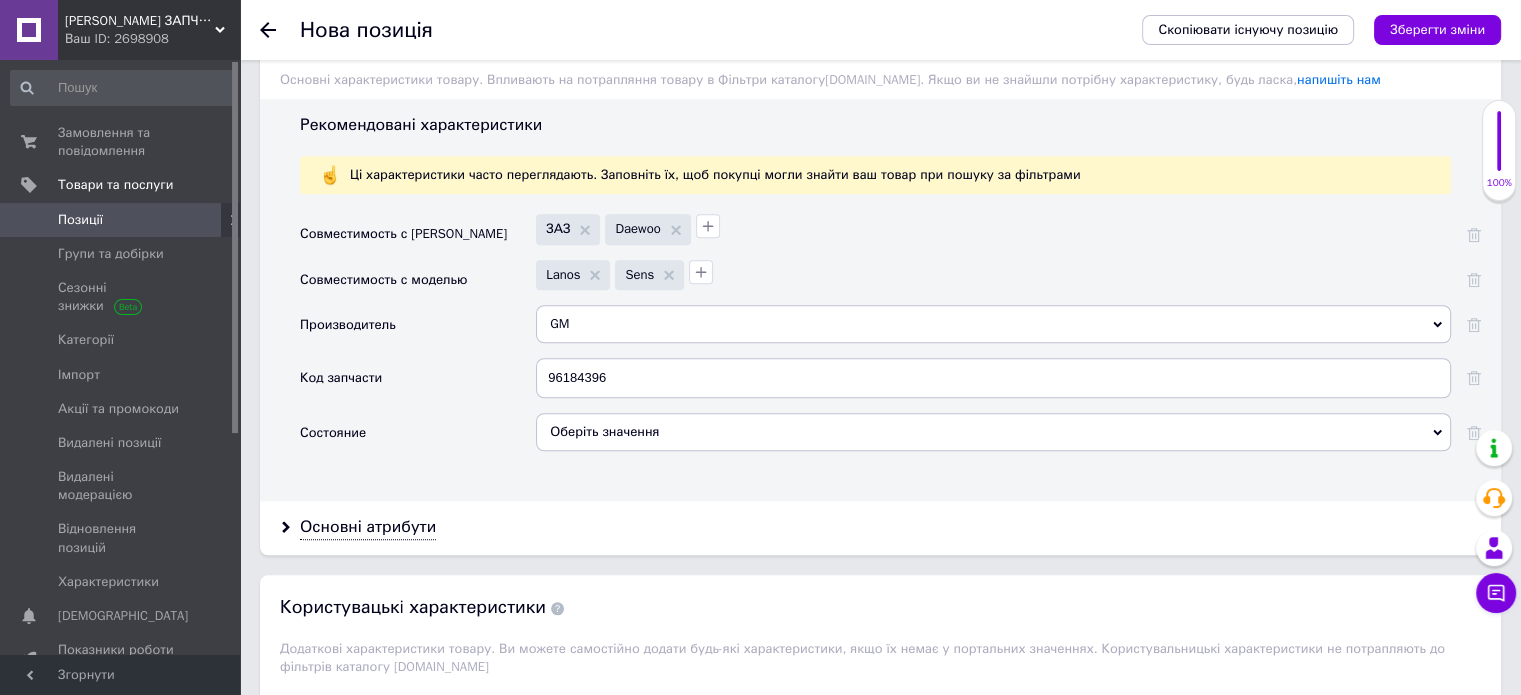 click on "Оберіть значення" at bounding box center [993, 432] 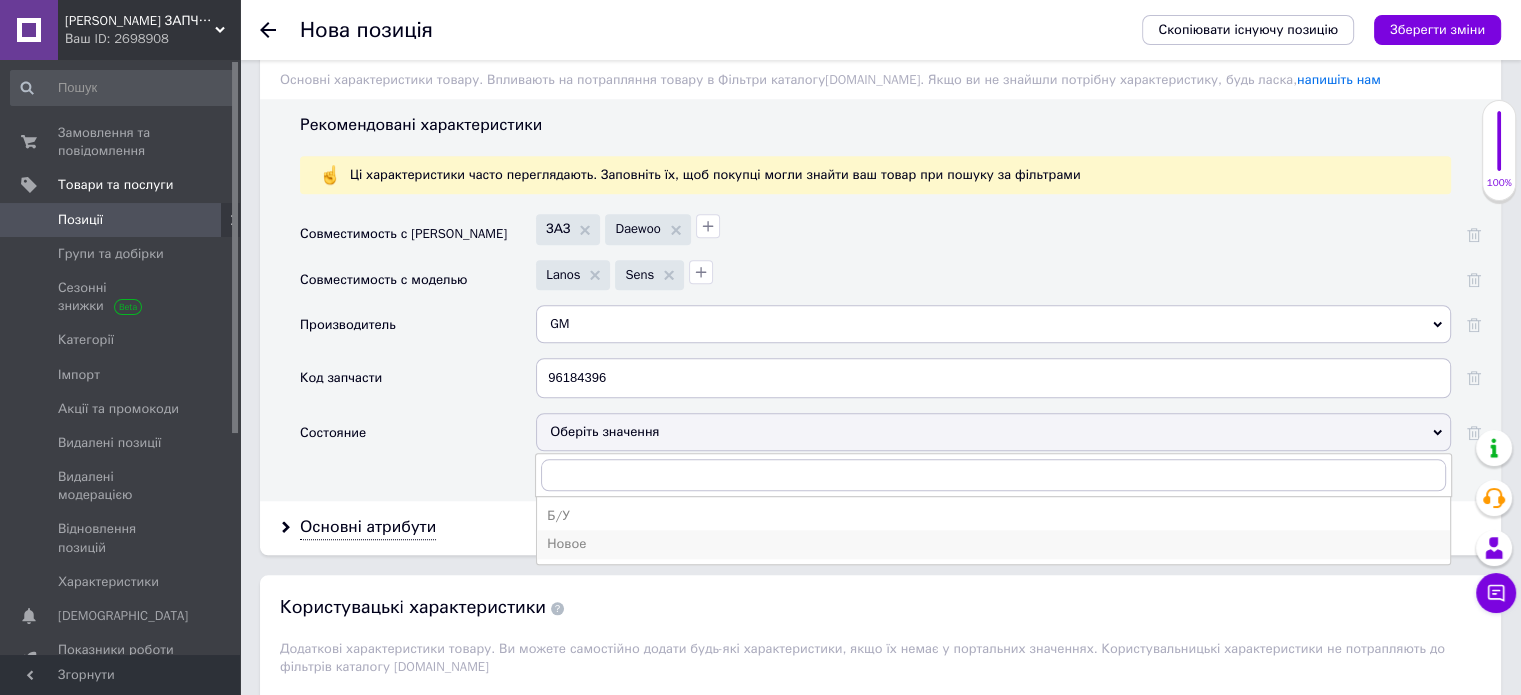 click on "Новое" at bounding box center (993, 544) 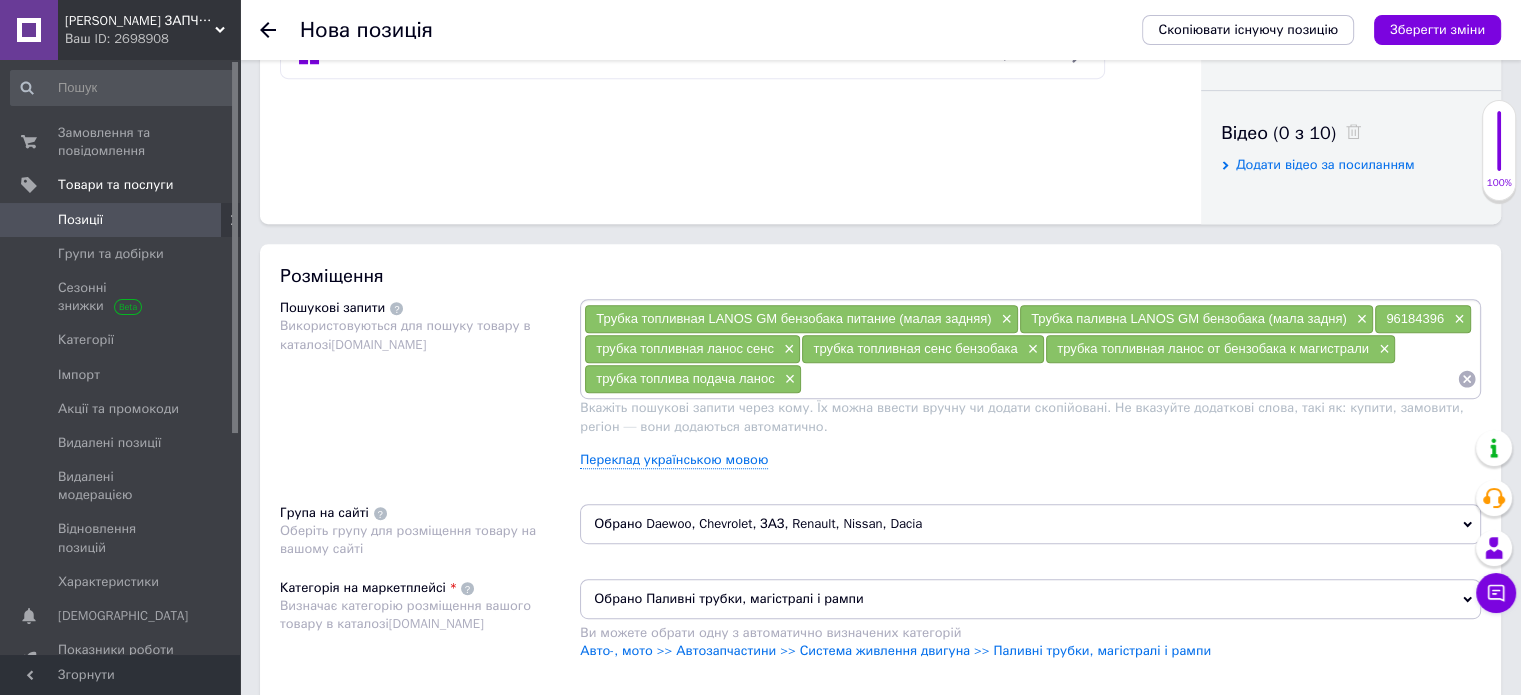 scroll, scrollTop: 948, scrollLeft: 0, axis: vertical 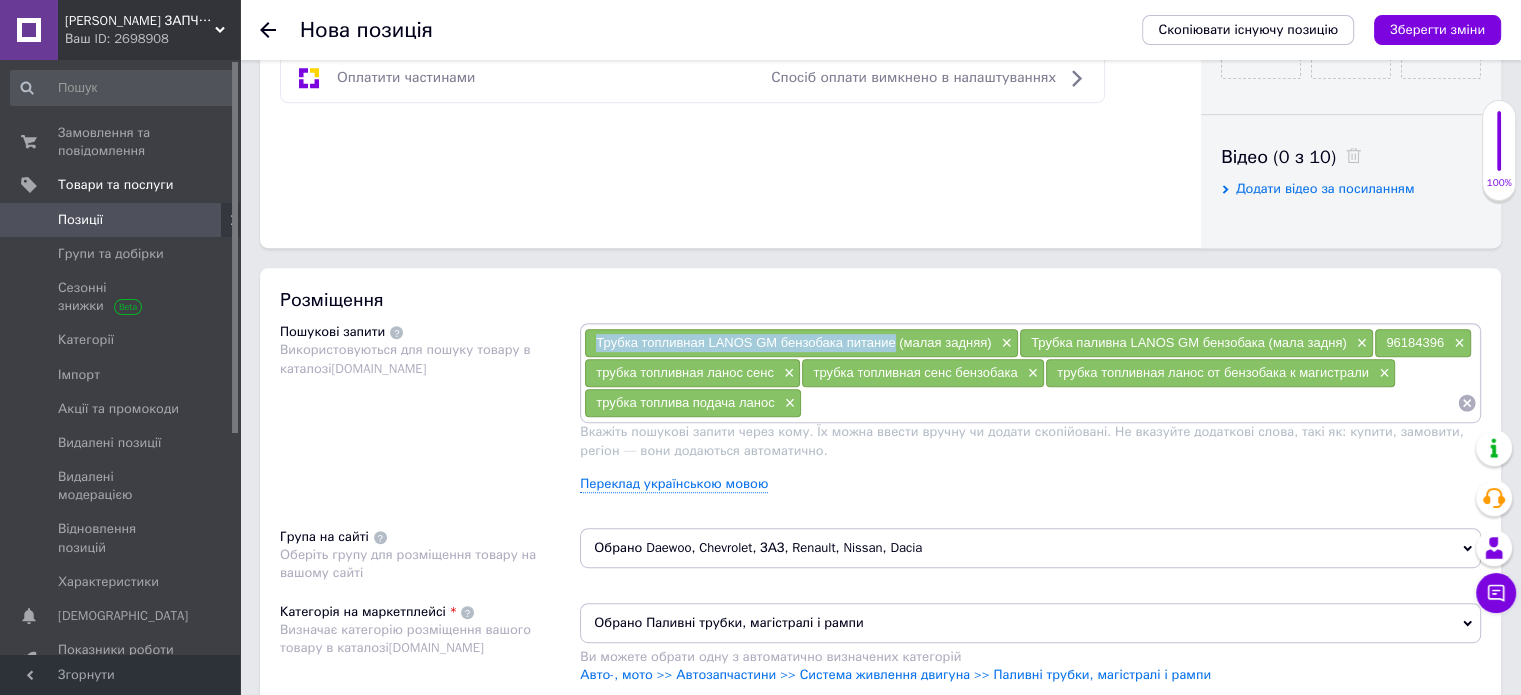 drag, startPoint x: 896, startPoint y: 342, endPoint x: 583, endPoint y: 339, distance: 313.01437 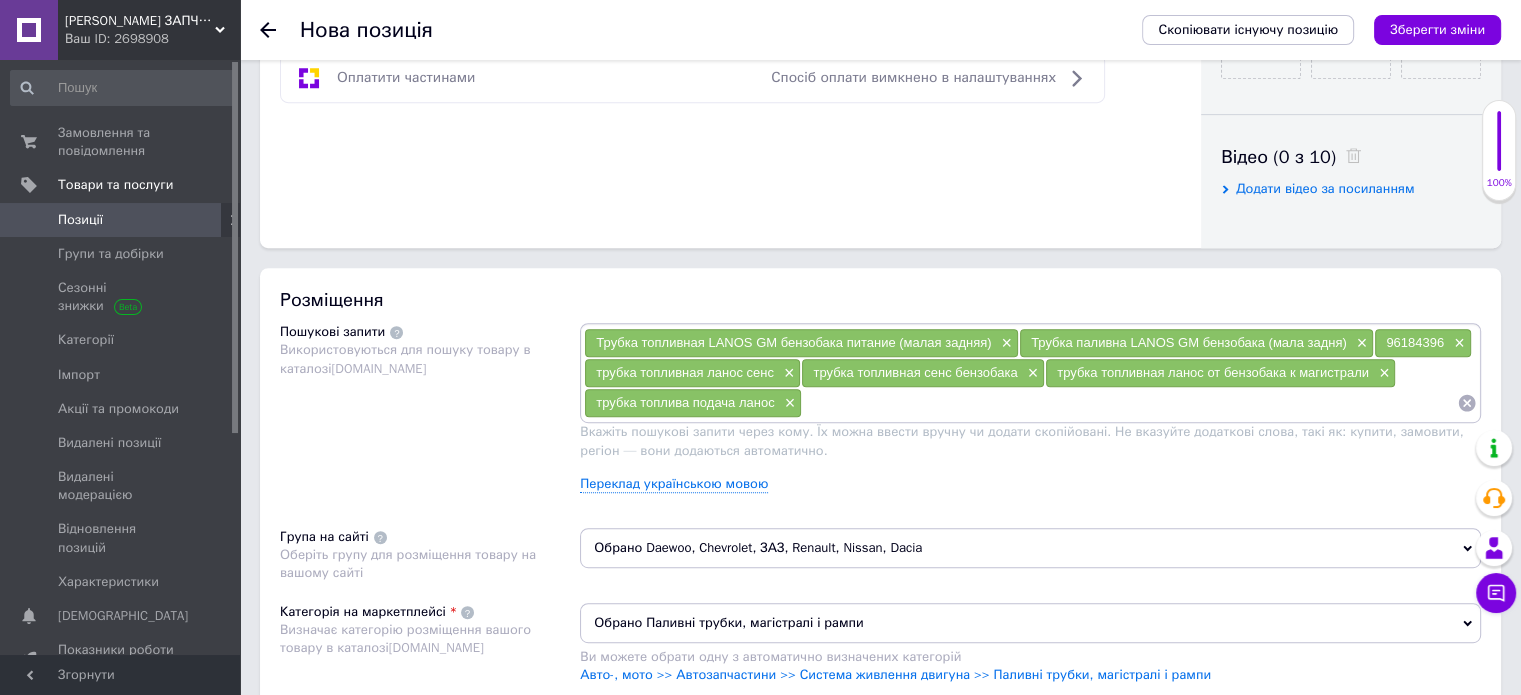 click at bounding box center (1129, 403) 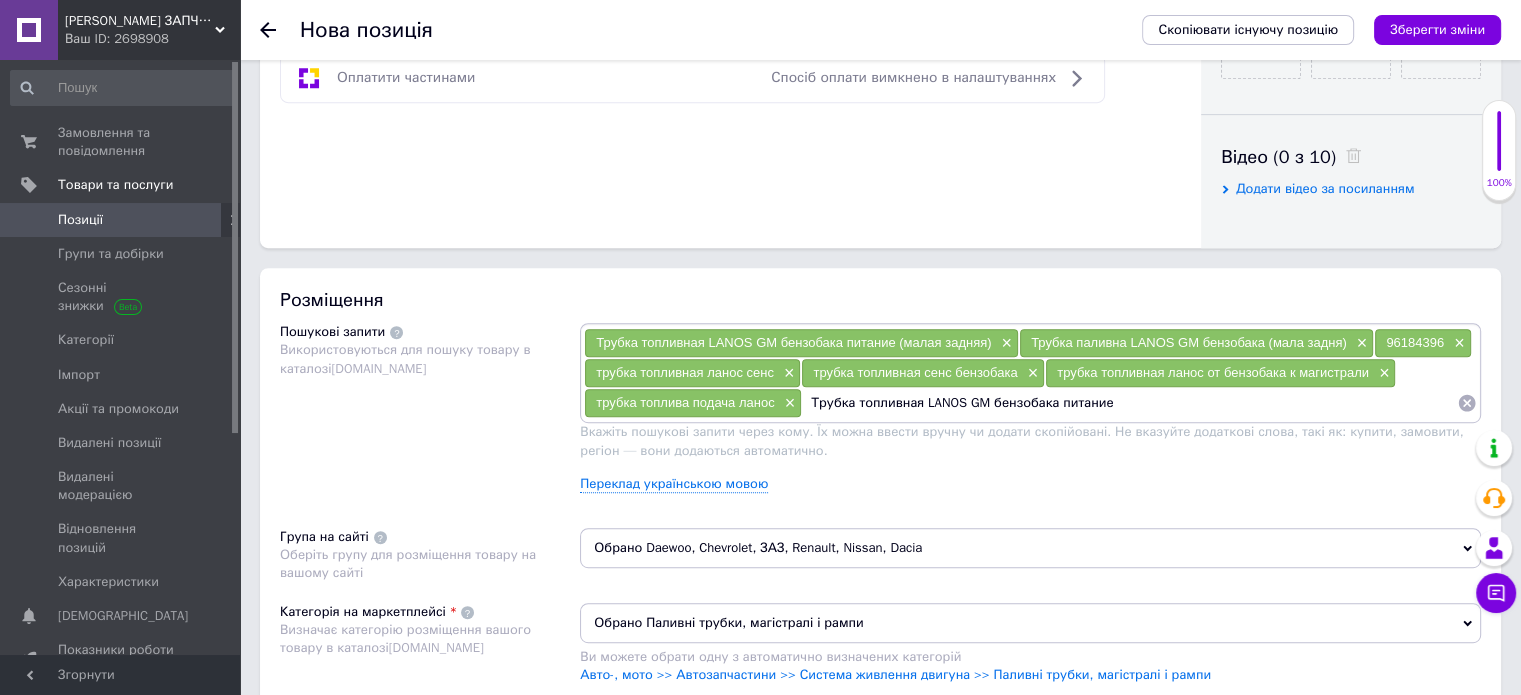 click on "Трубка топливная LANOS GM бензобака питание" at bounding box center (1129, 403) 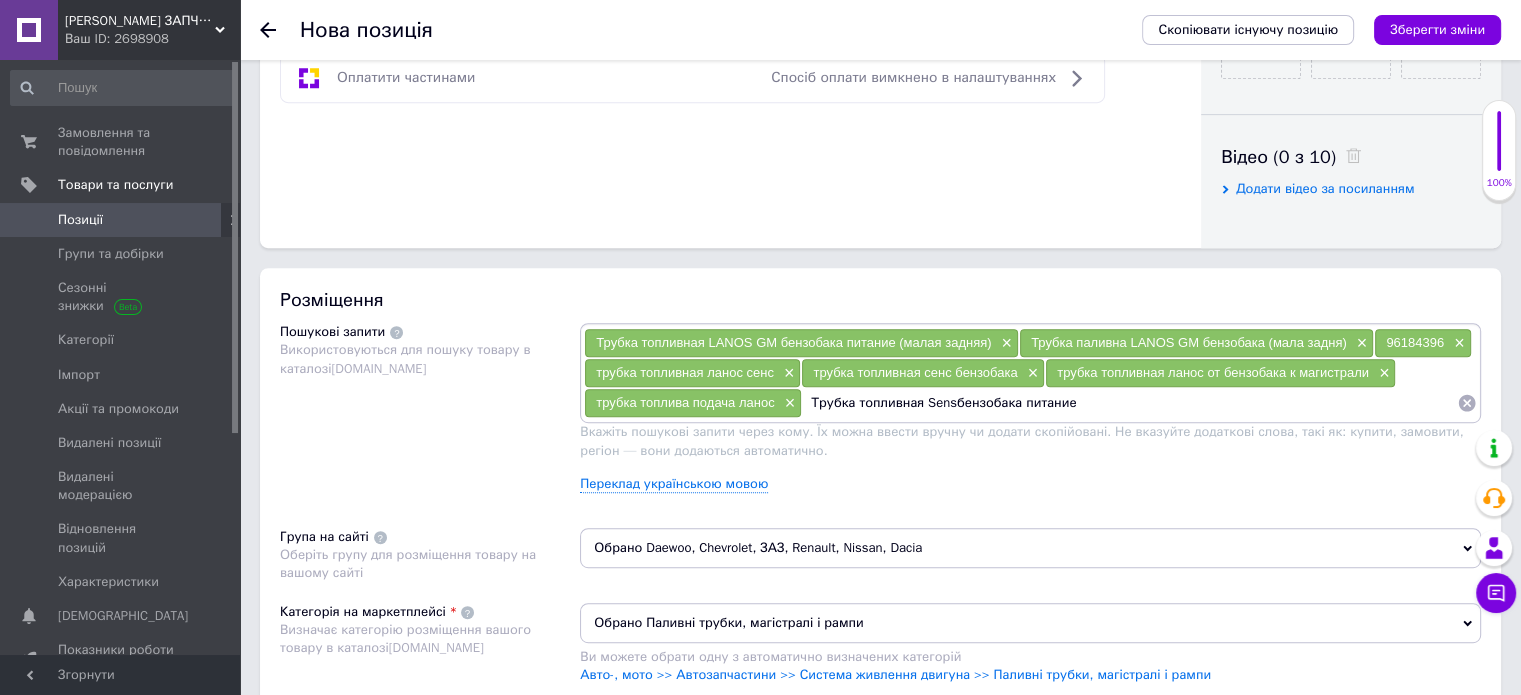 type on "Трубка топливная Sens бензобака питание" 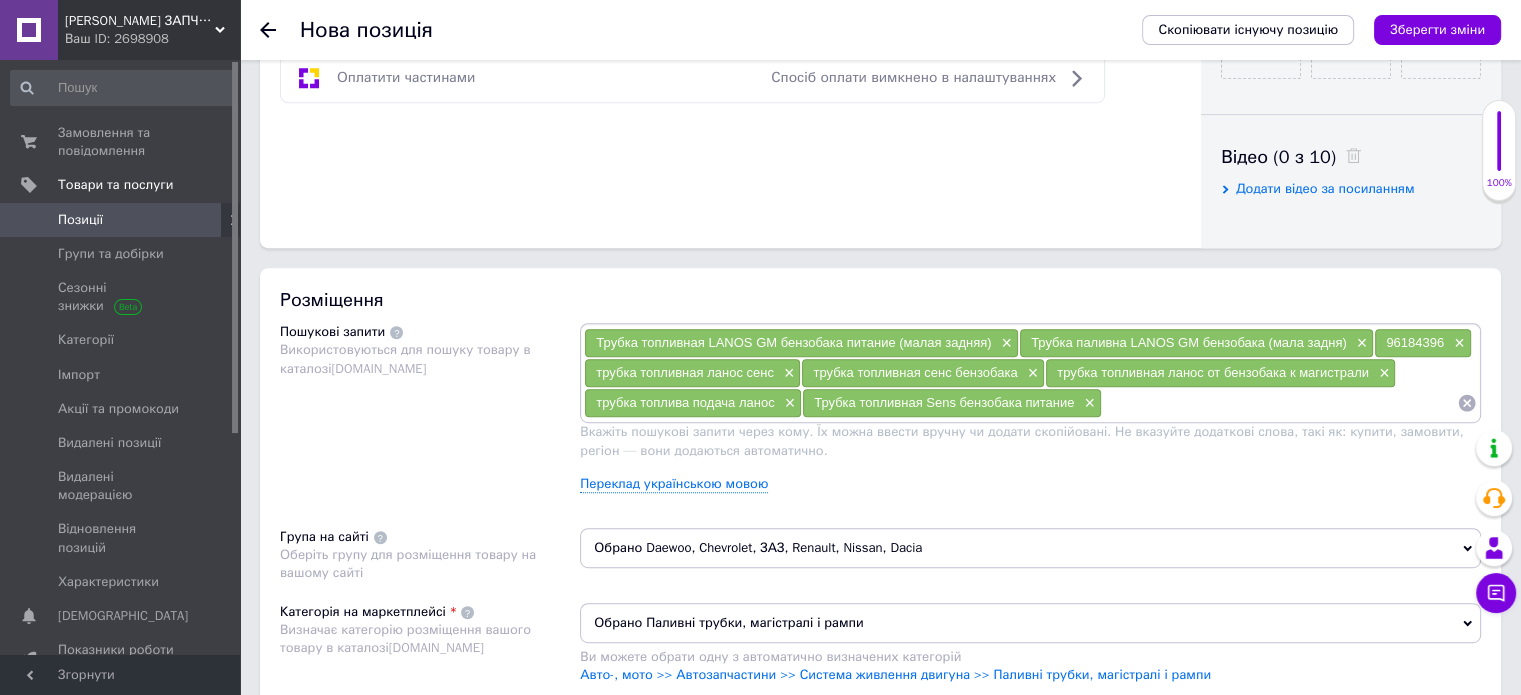 paste on "Трубка топливная LANOS GM бензобака питание" 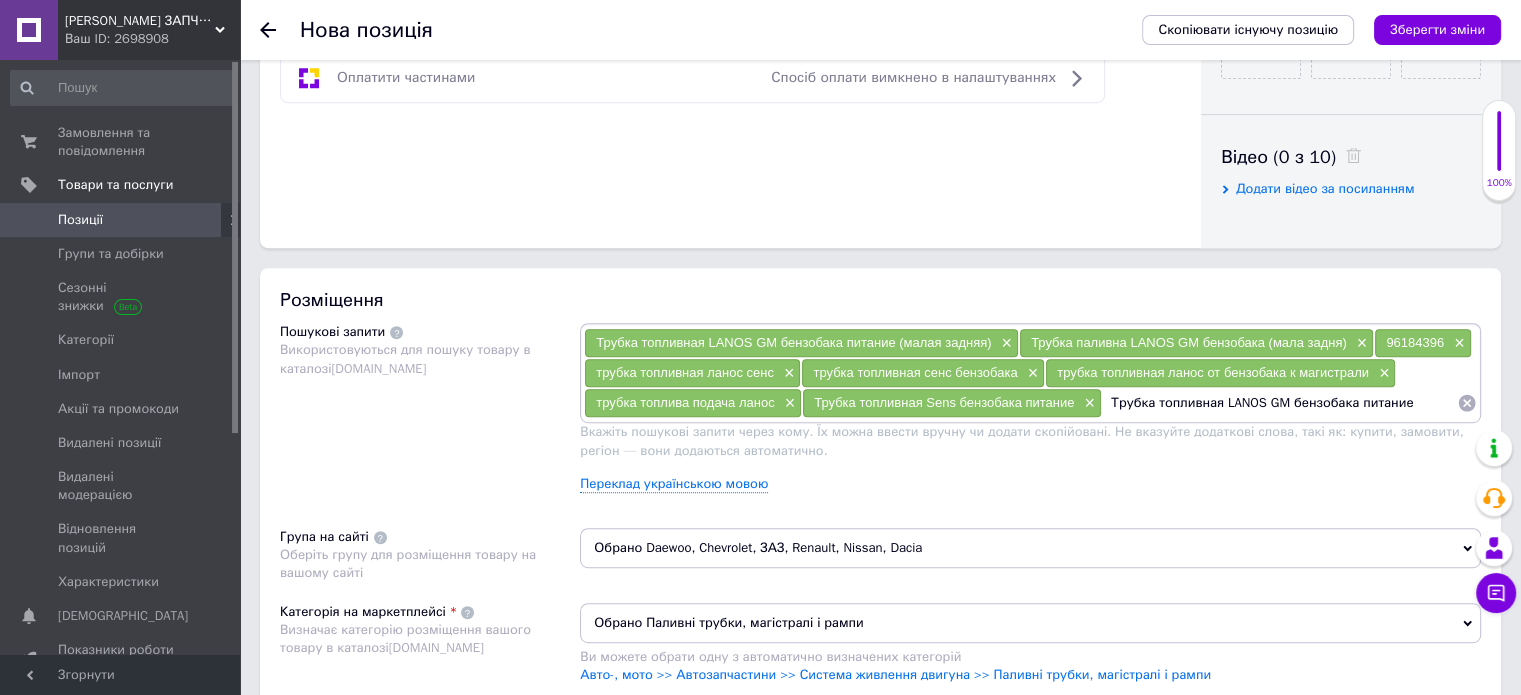 click on "Трубка топливная LANOS GM бензобака питание" at bounding box center [1279, 403] 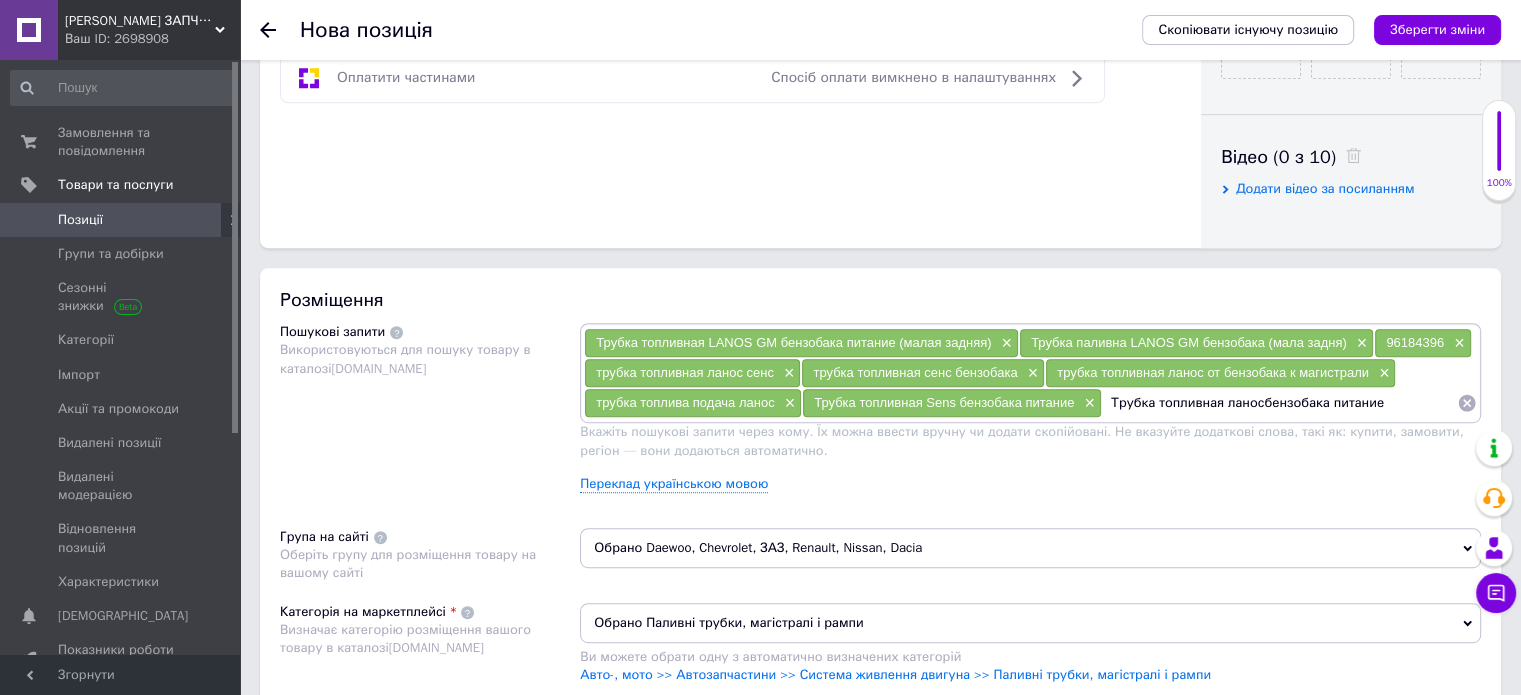 type on "Трубка топливная ланос бензобака питание" 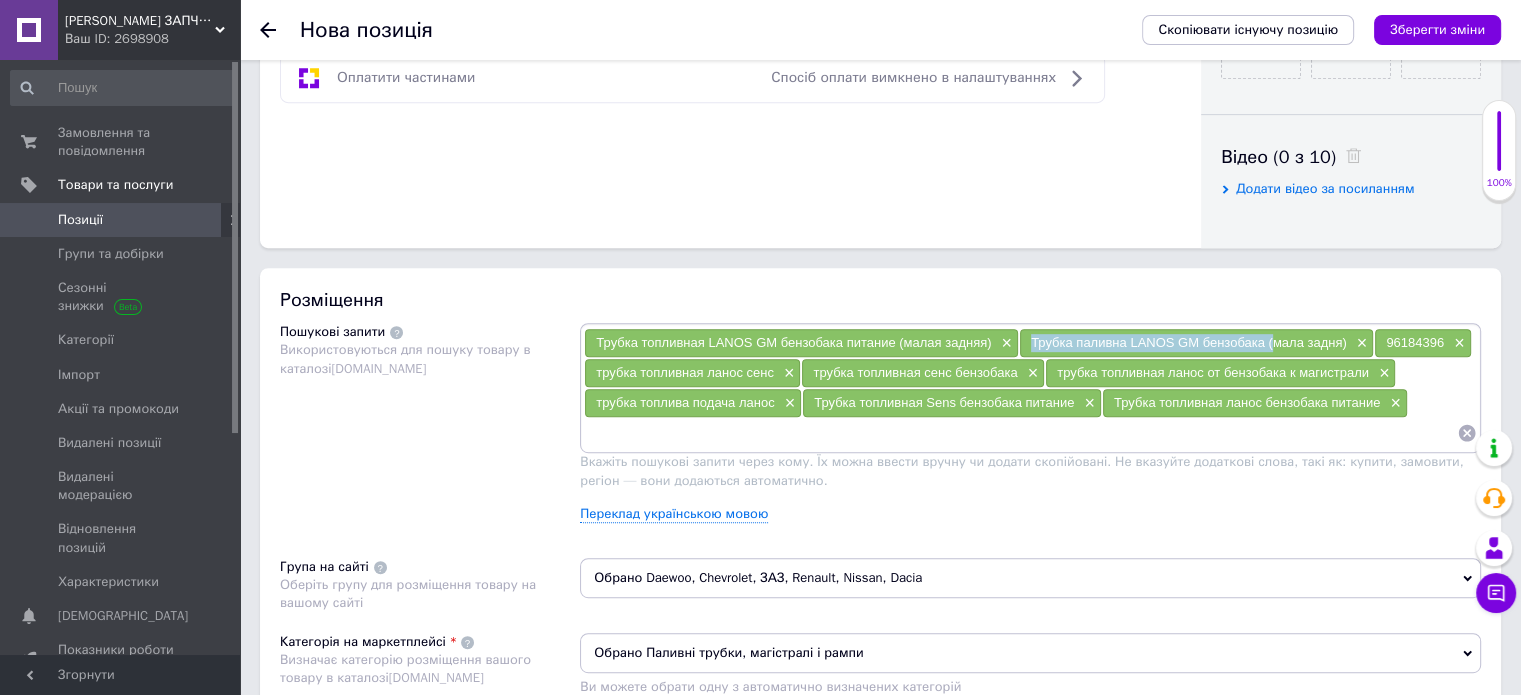 drag, startPoint x: 1271, startPoint y: 344, endPoint x: 1031, endPoint y: 339, distance: 240.05208 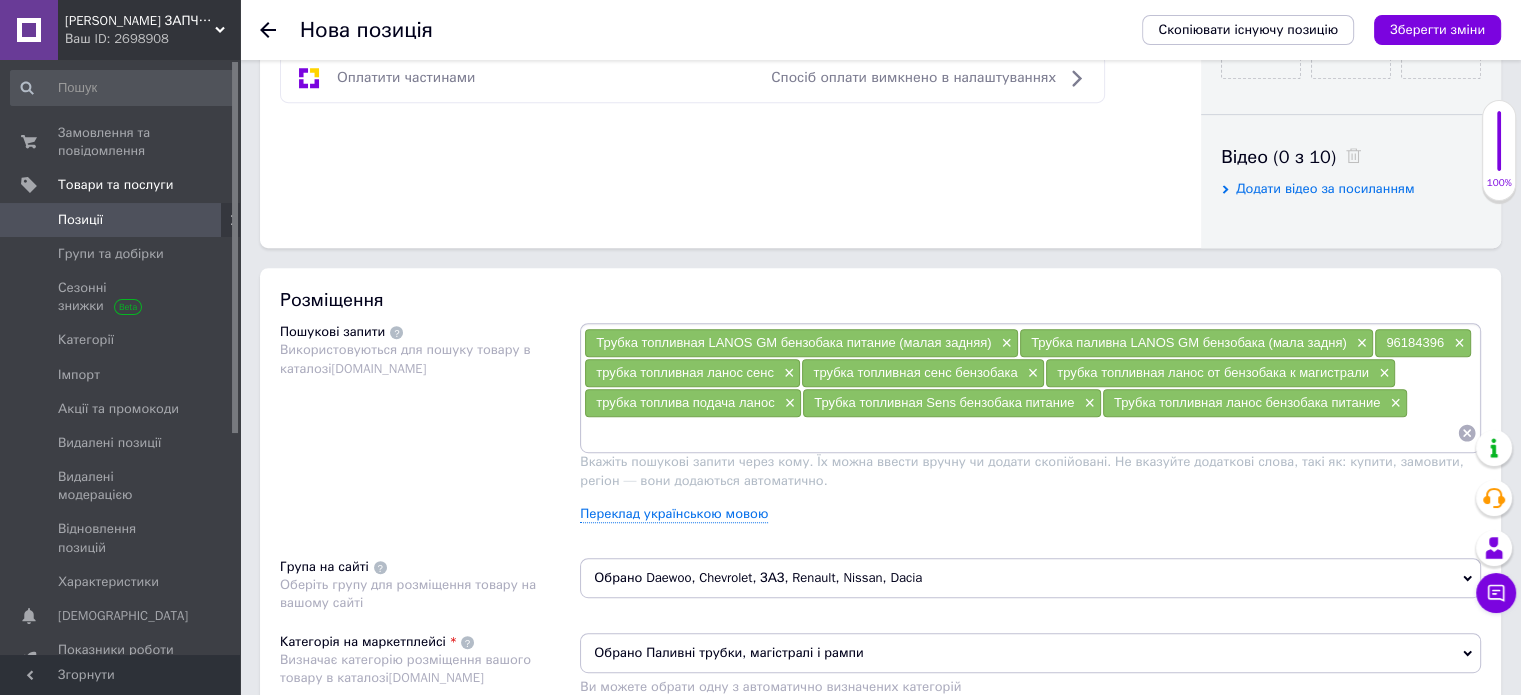 click at bounding box center (1020, 433) 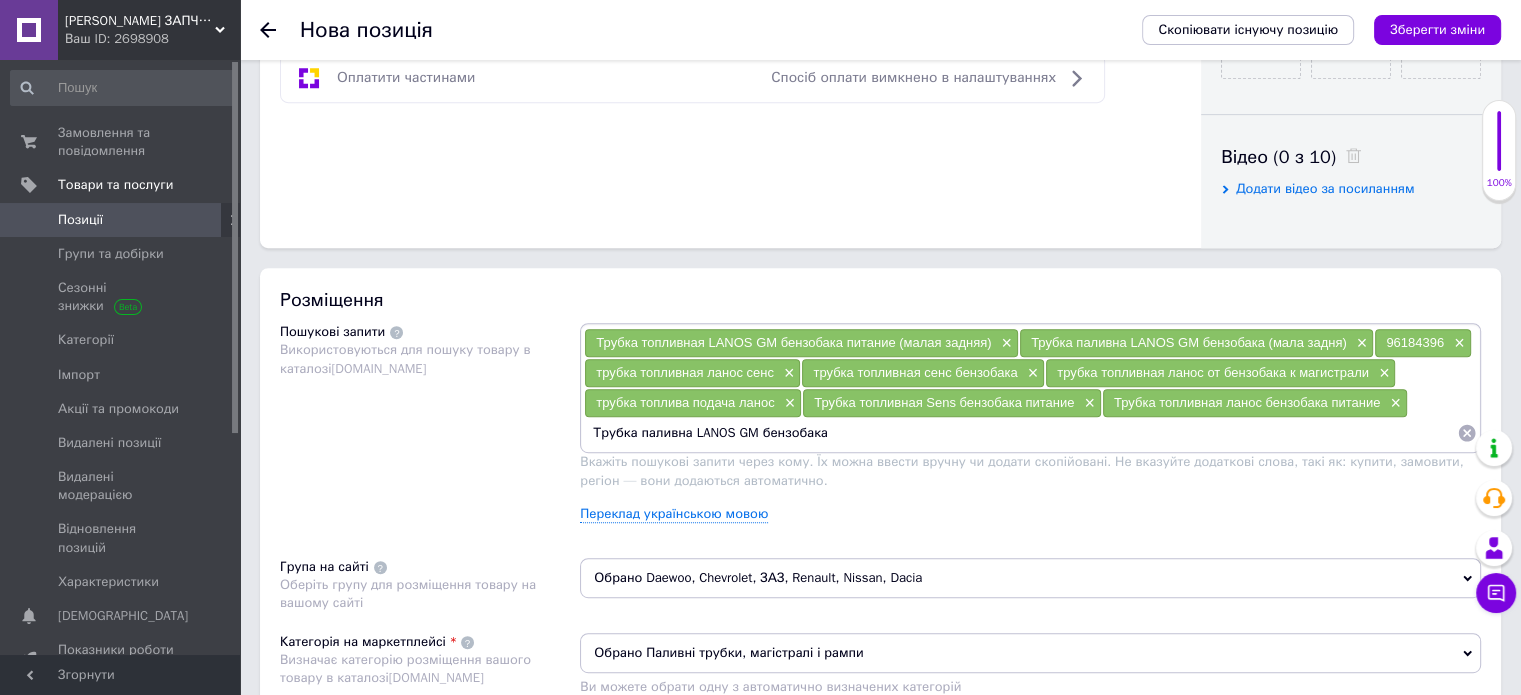 click on "Трубка паливна LANOS GM бензобака" at bounding box center (1020, 433) 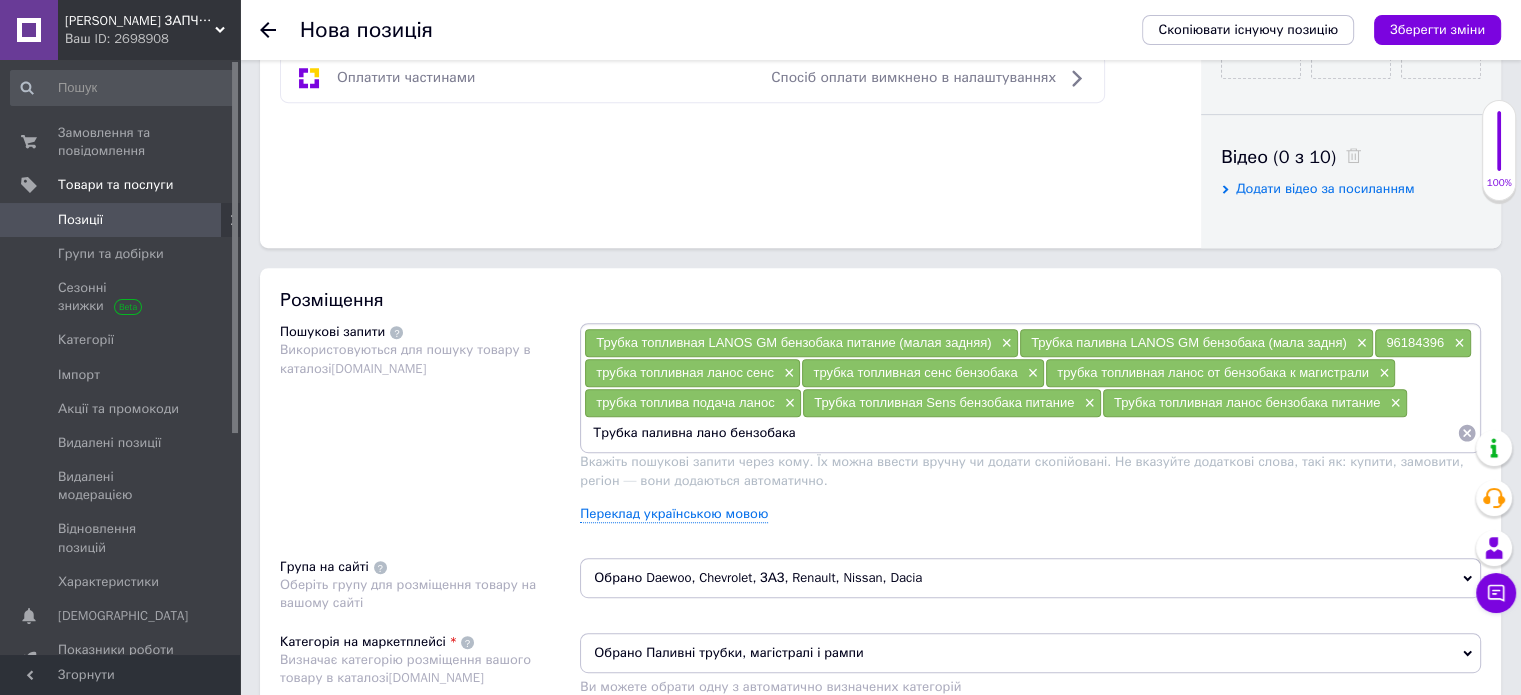 type on "Трубка паливна ланос бензобака" 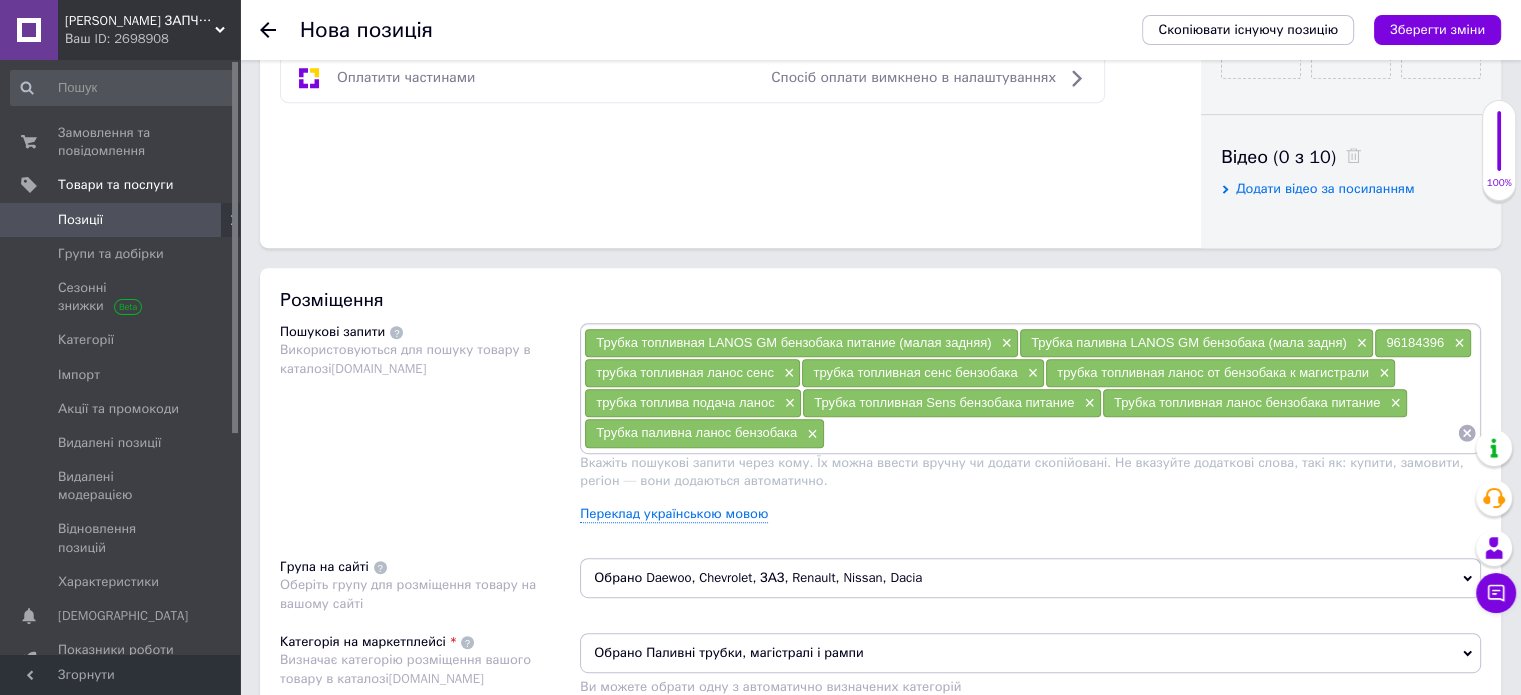 paste on "Трубка паливна LANOS GM бензобака (" 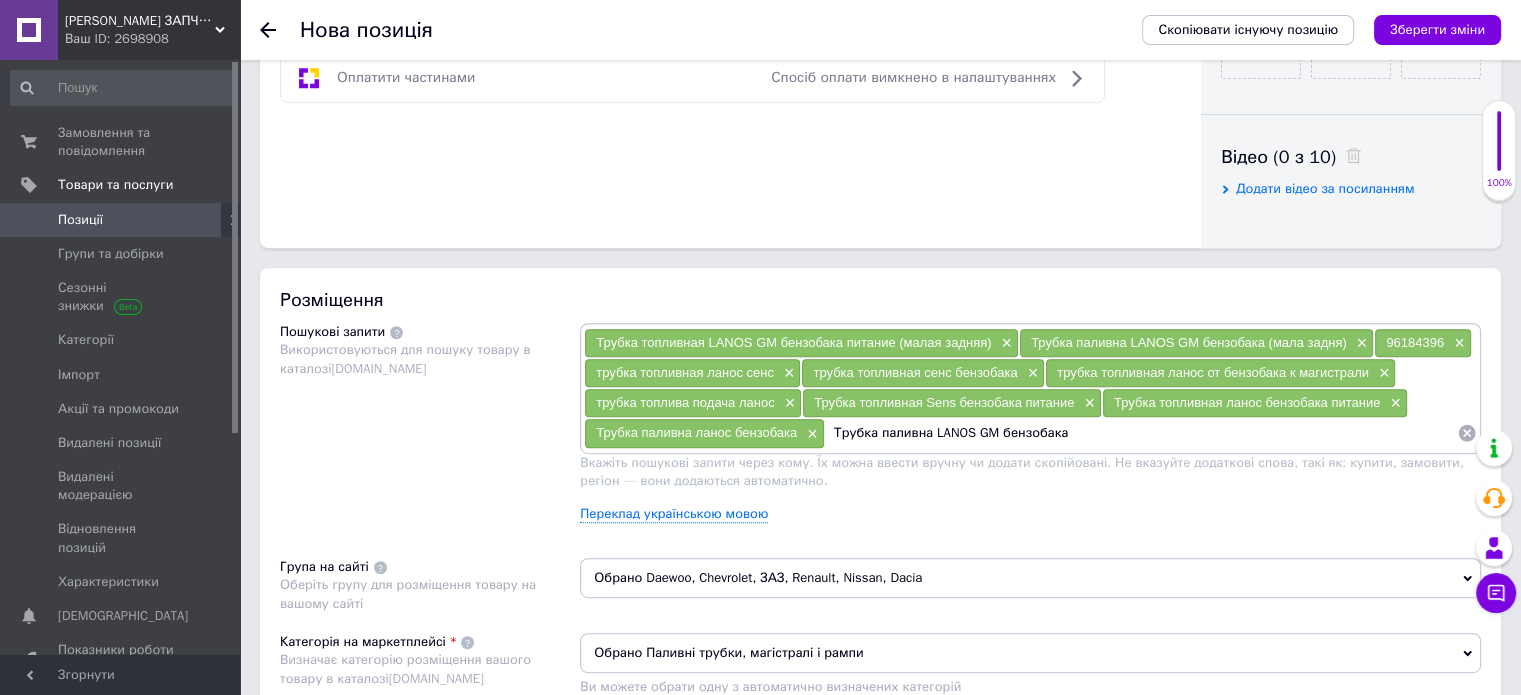 click on "Трубка паливна LANOS GM бензобака" at bounding box center [1141, 433] 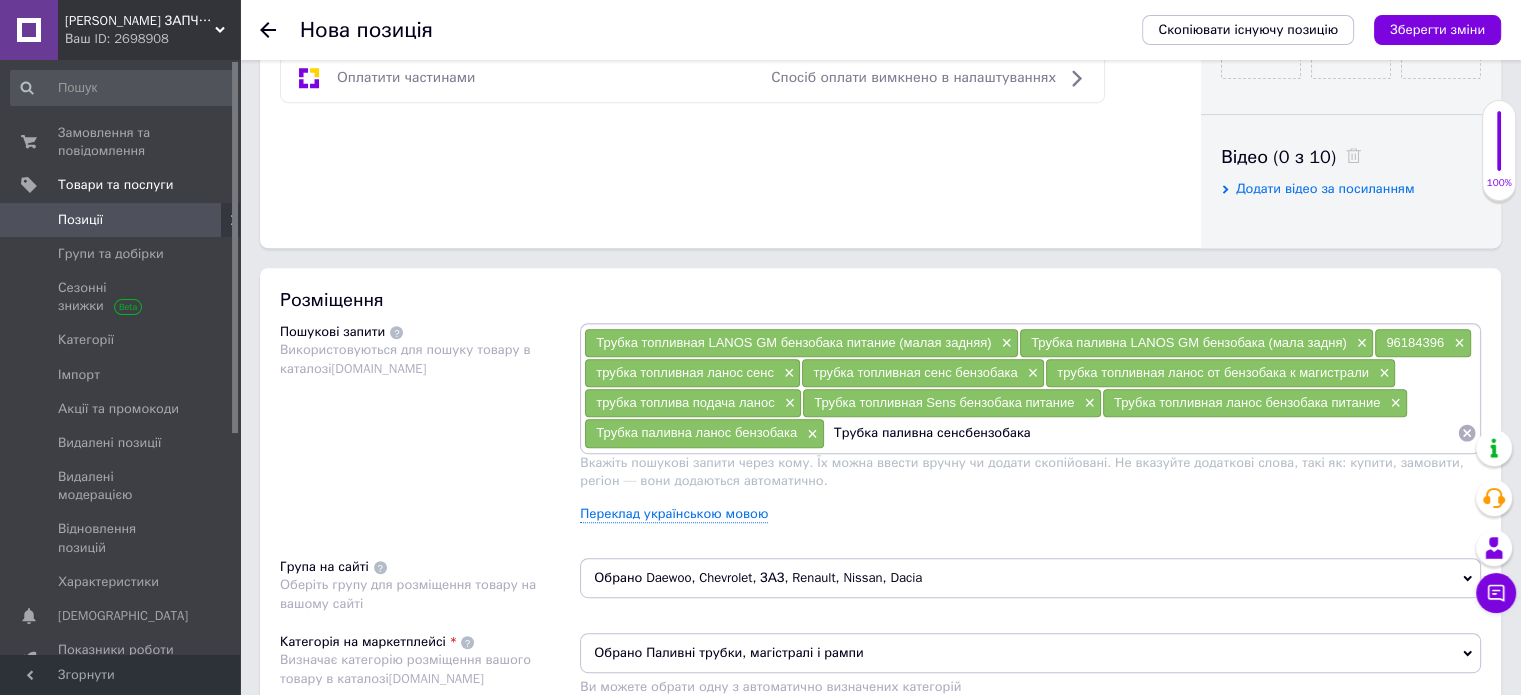 type on "Трубка паливна сенс бензобака" 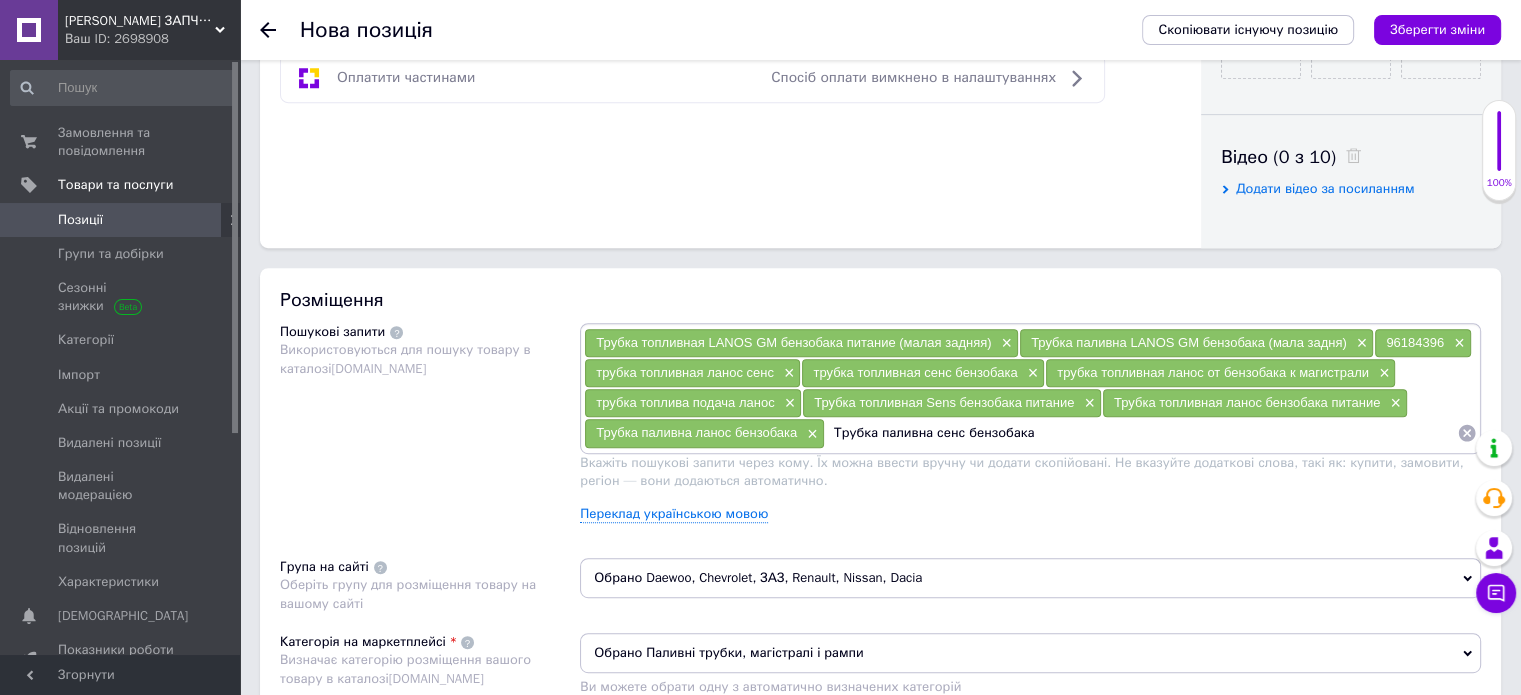 type 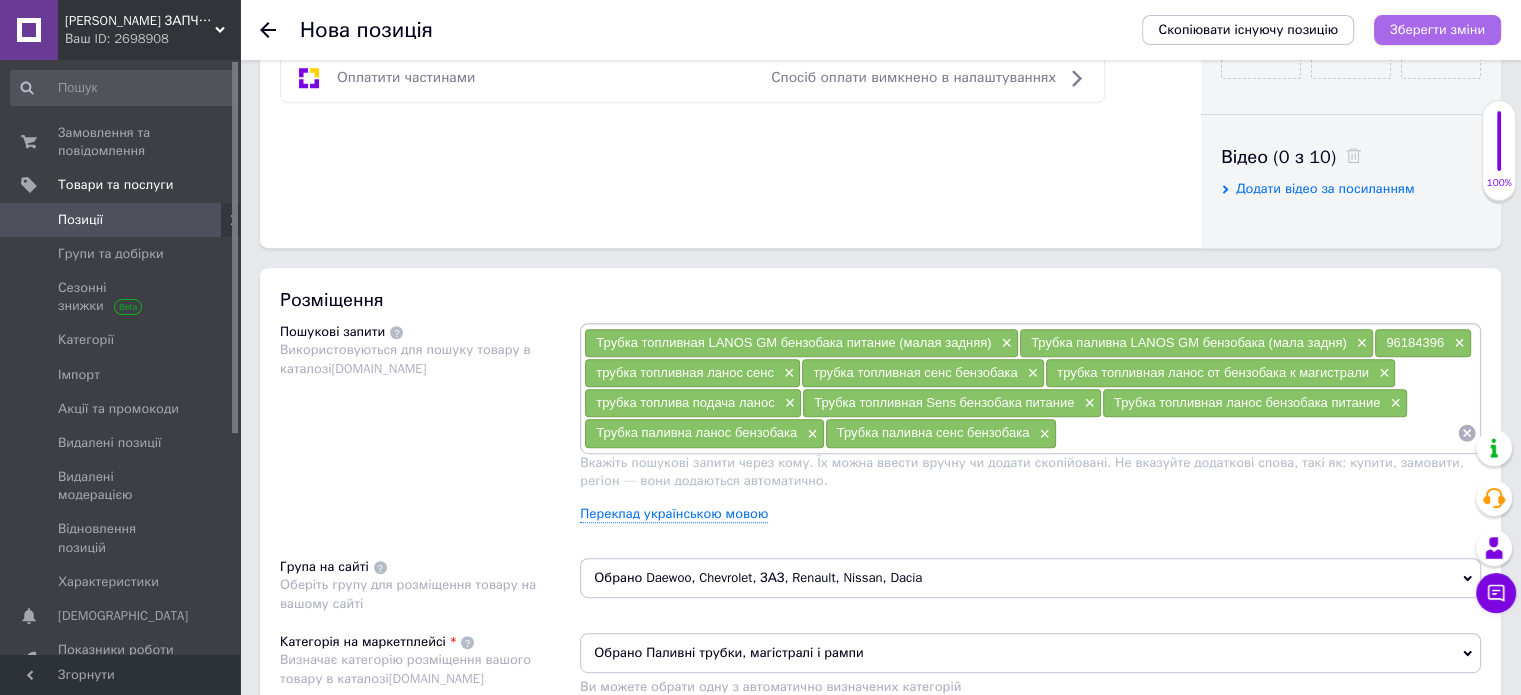 click on "Зберегти зміни" at bounding box center (1437, 29) 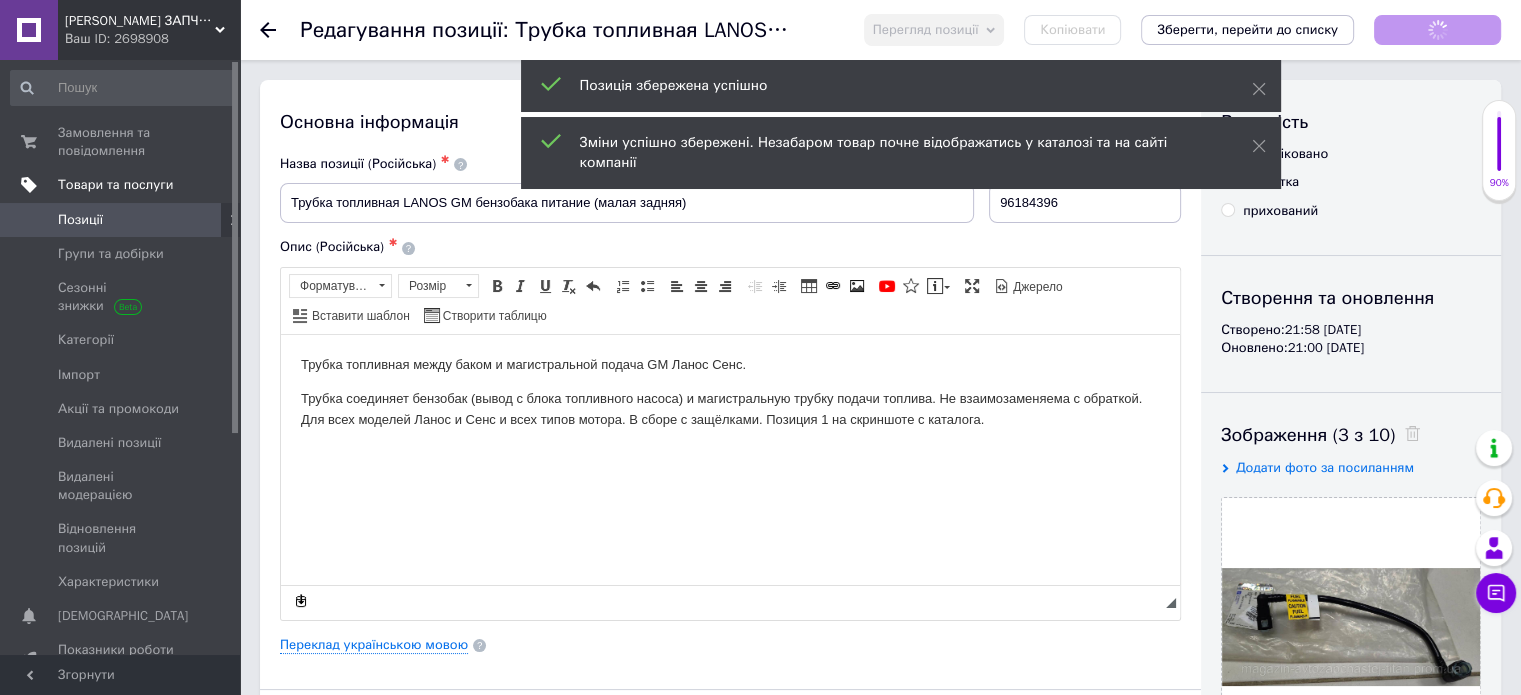 scroll, scrollTop: 0, scrollLeft: 0, axis: both 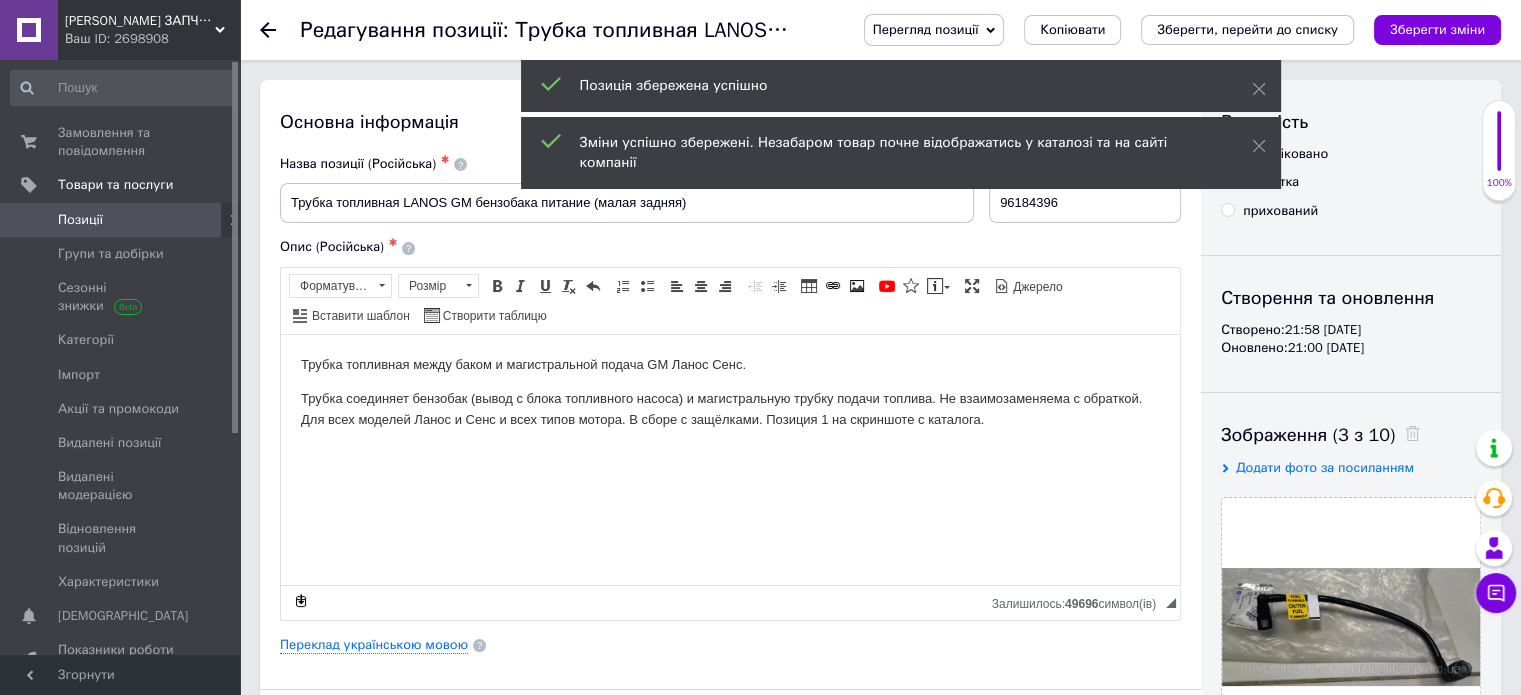 click on "Позиції" at bounding box center [121, 220] 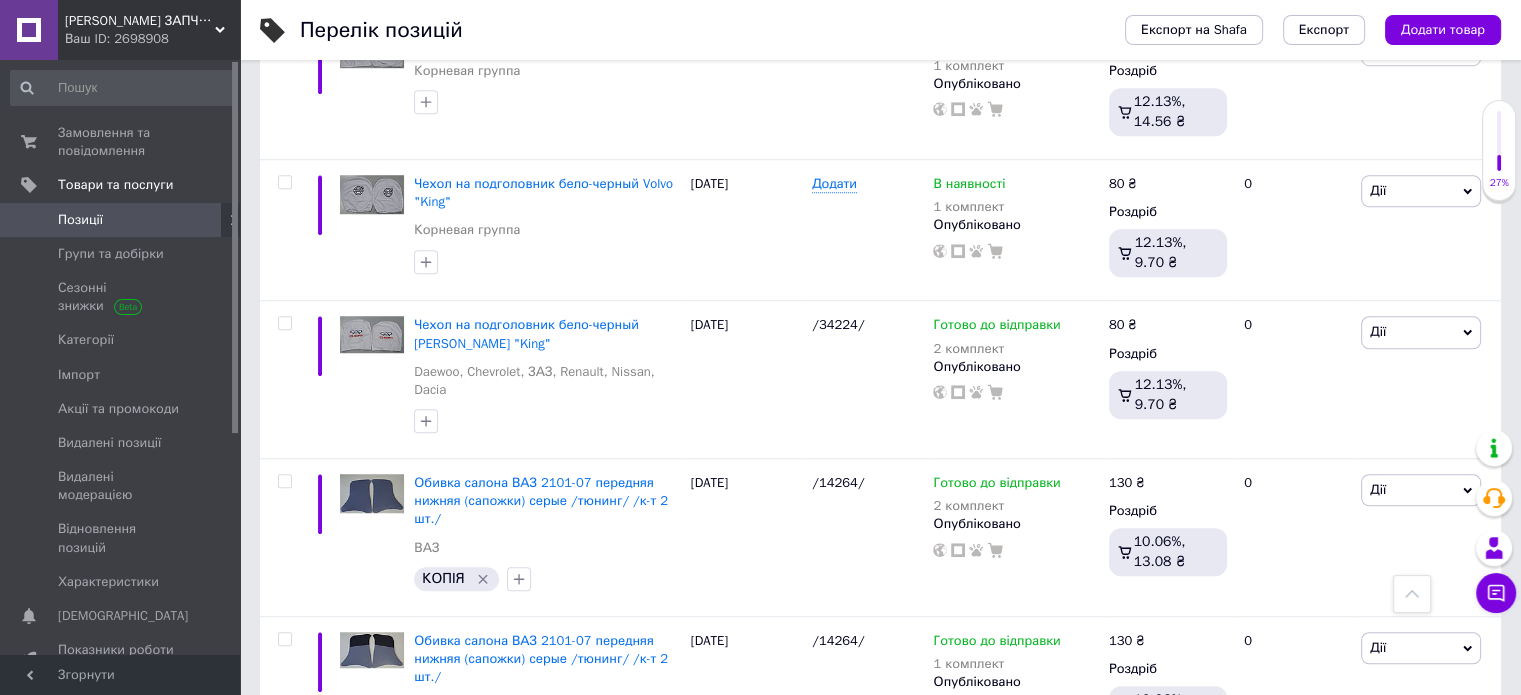 scroll, scrollTop: 1460, scrollLeft: 0, axis: vertical 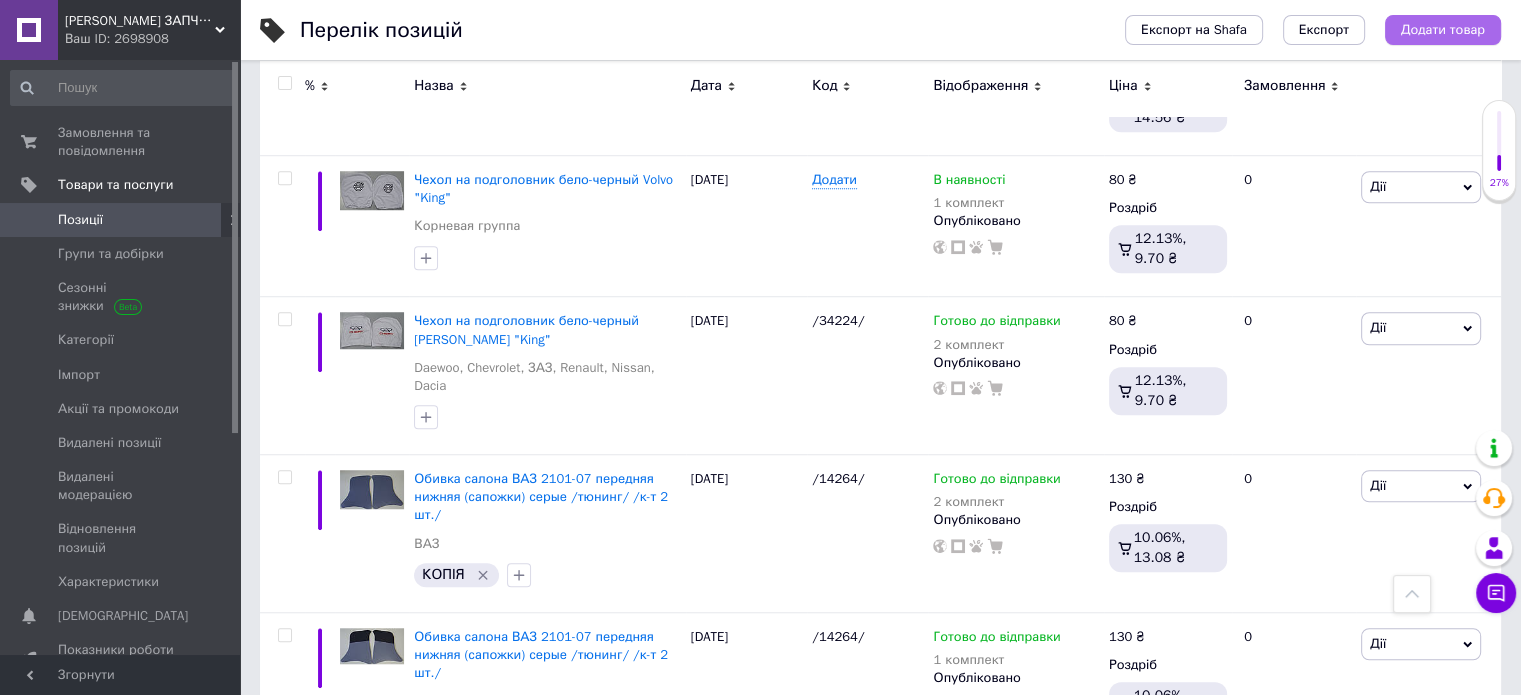 click on "Додати товар" at bounding box center [1443, 30] 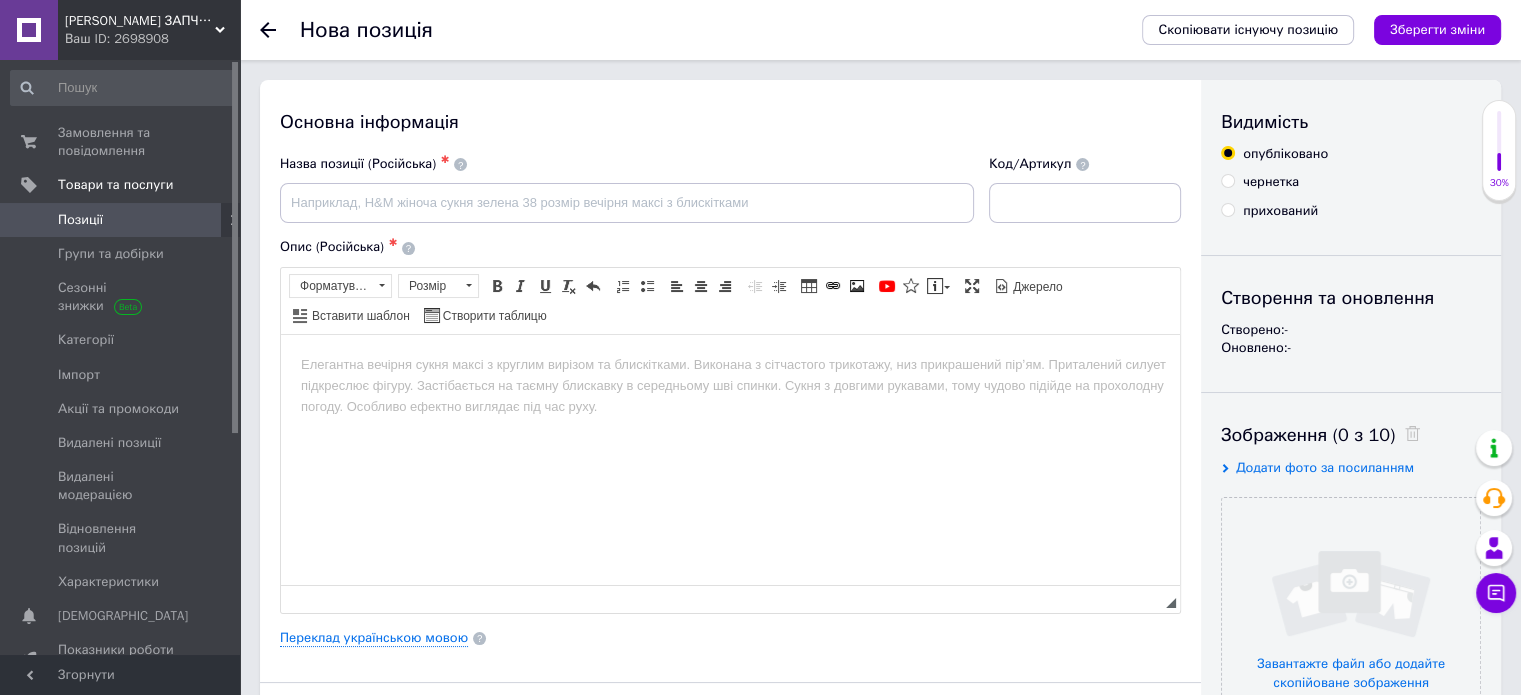 scroll, scrollTop: 0, scrollLeft: 0, axis: both 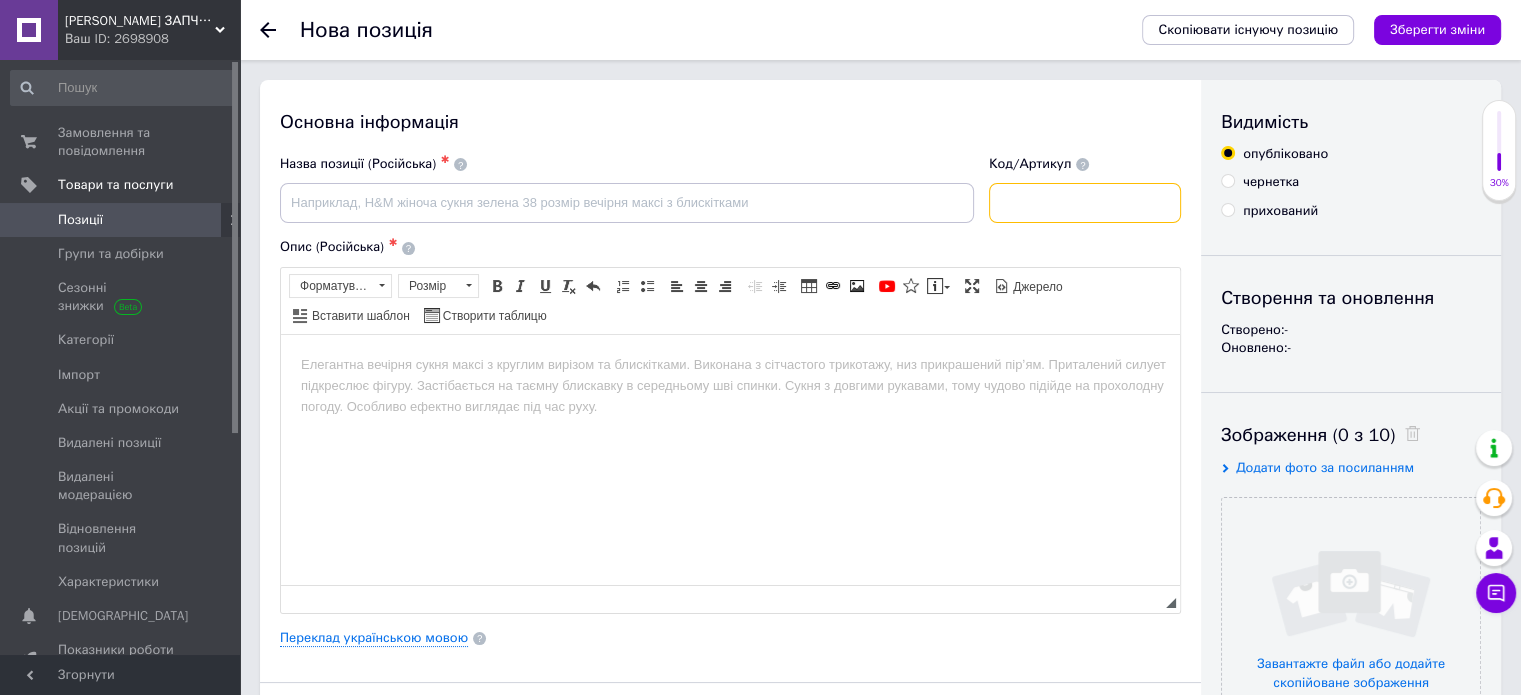 paste on "96537209" 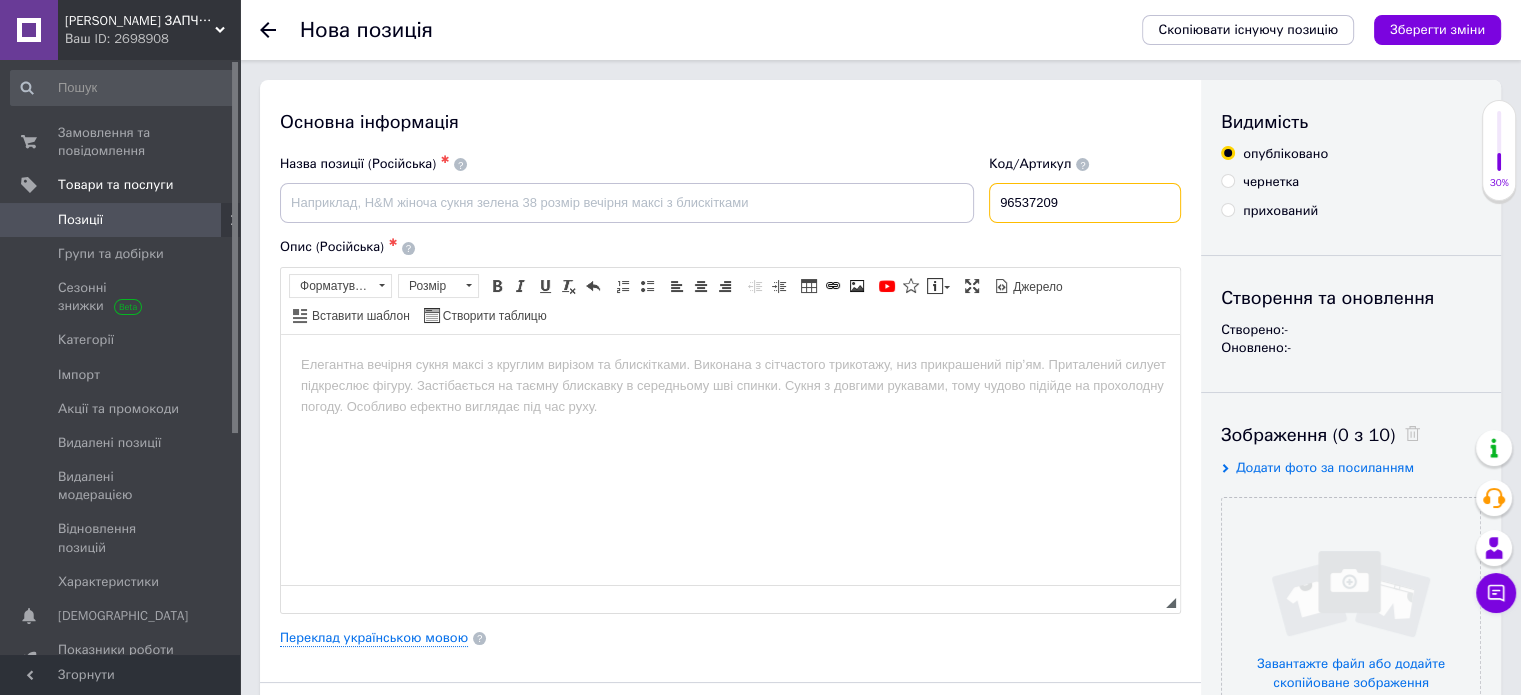 click on "96537209" at bounding box center [1085, 203] 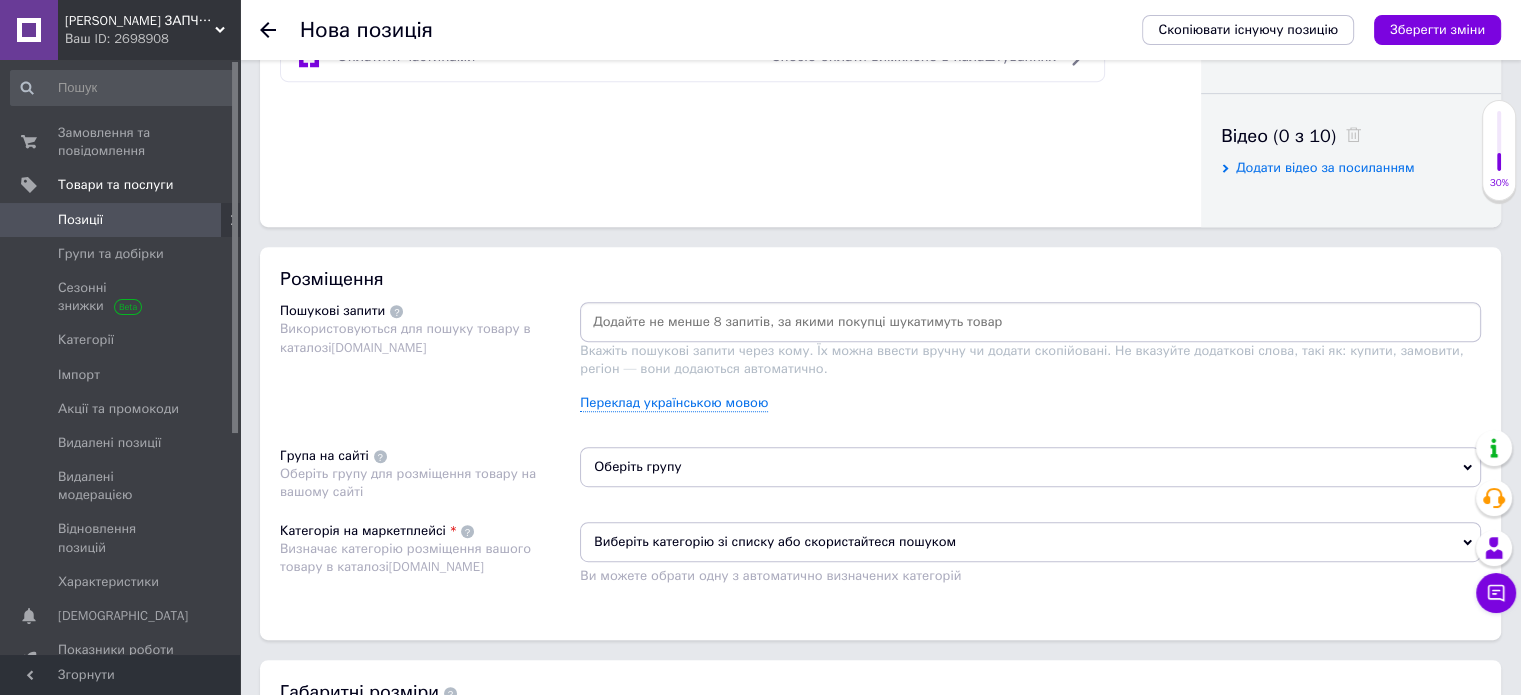 scroll, scrollTop: 976, scrollLeft: 0, axis: vertical 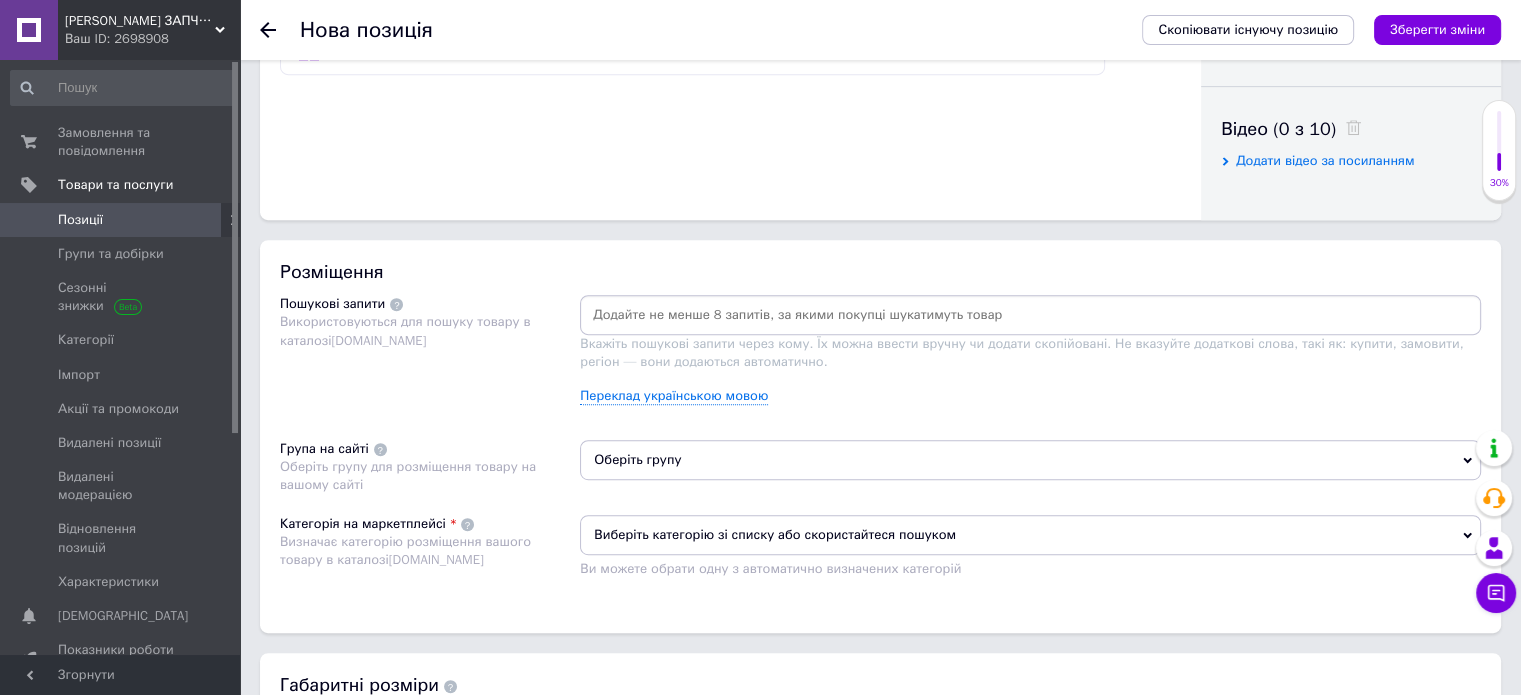 type on "96537209" 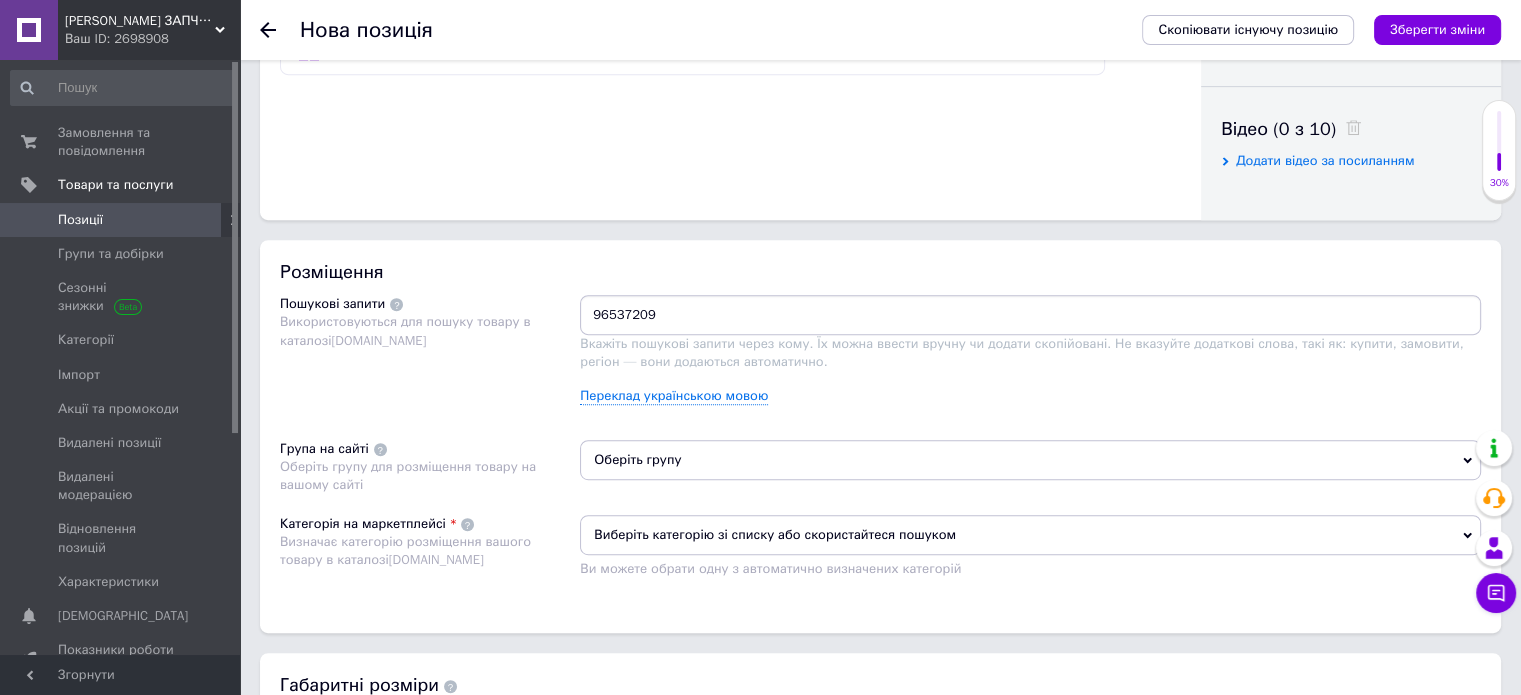click on "96537209" at bounding box center [1030, 315] 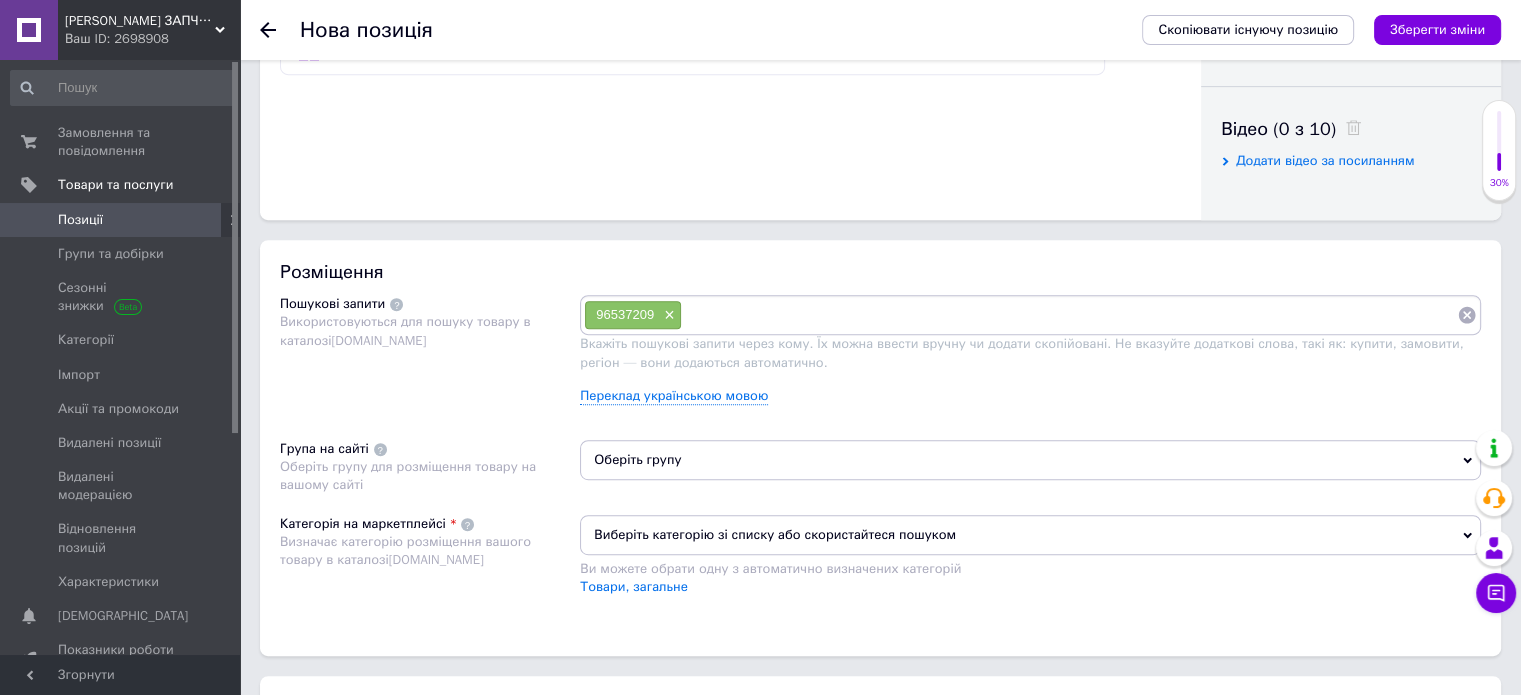 paste on "Трубка топливная AVEO (подача от бака к магистрали) GM" 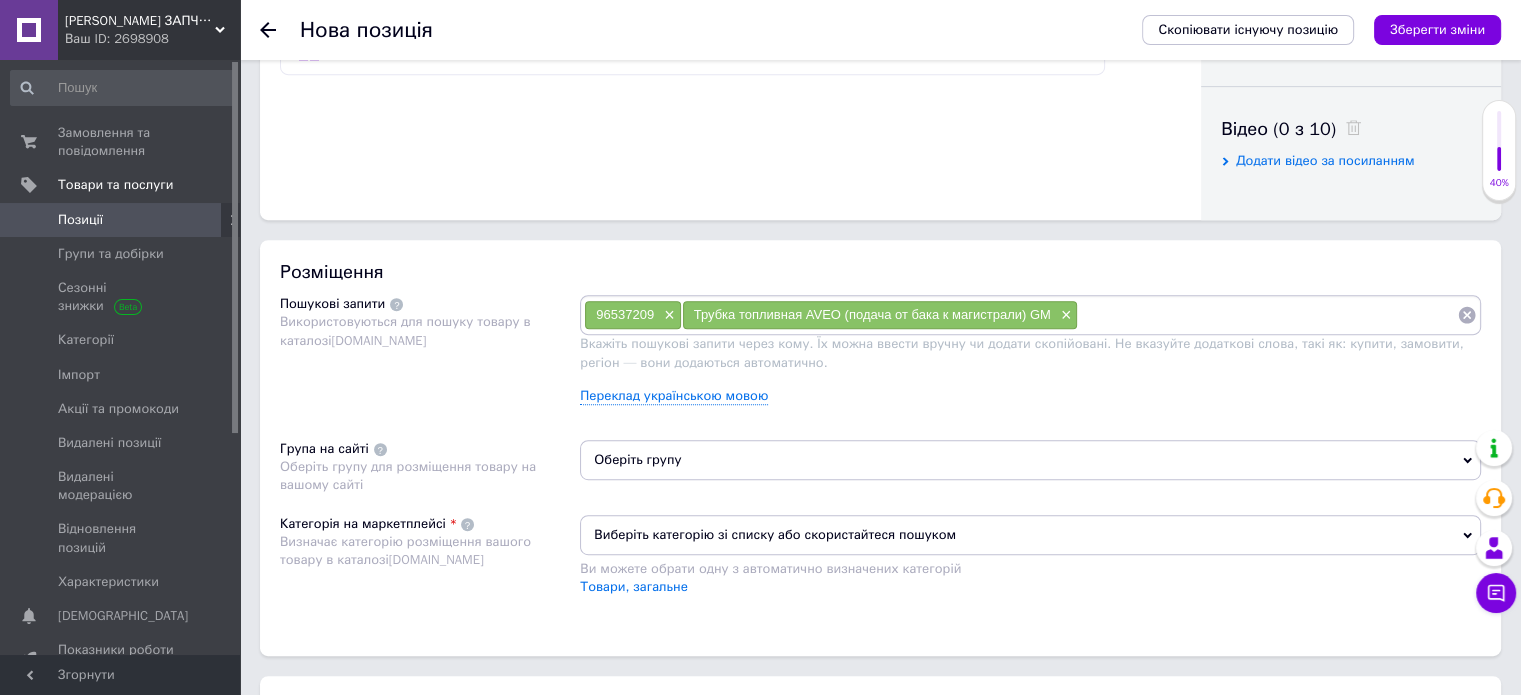 paste on "Трубка топливная AVEO (подача от бака к магистрали) GM" 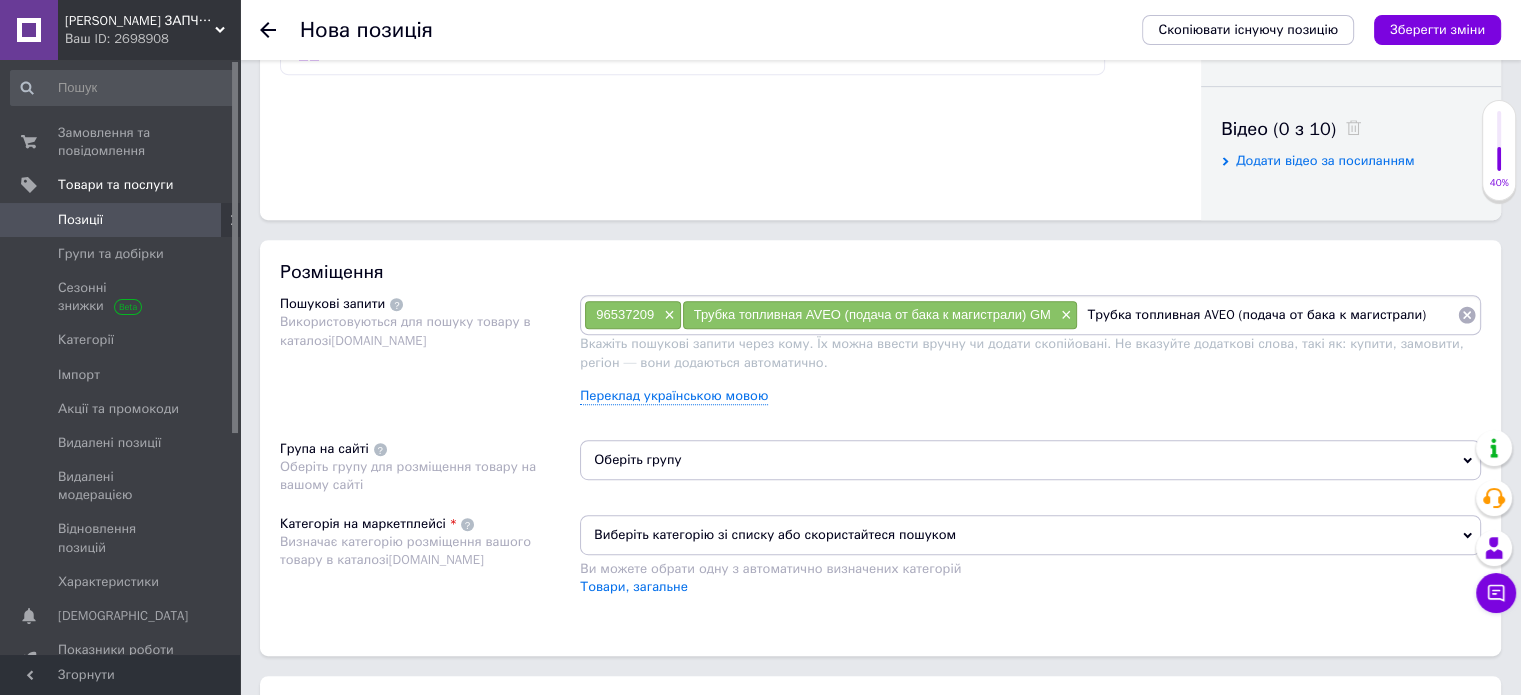 click on "Трубка топливная AVEO (подача от бака к магистрали)" at bounding box center (1267, 315) 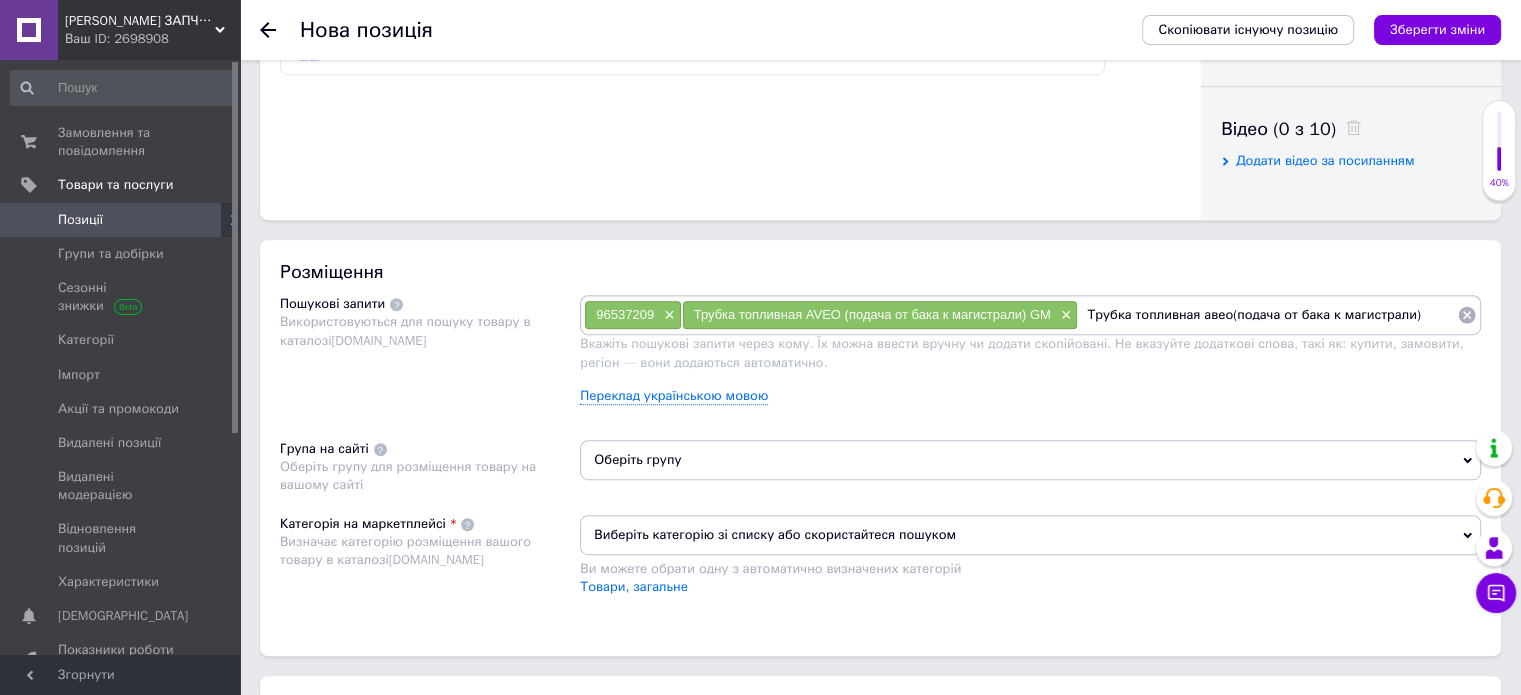 type on "Трубка топливная авео (подача от бака к магистрали)" 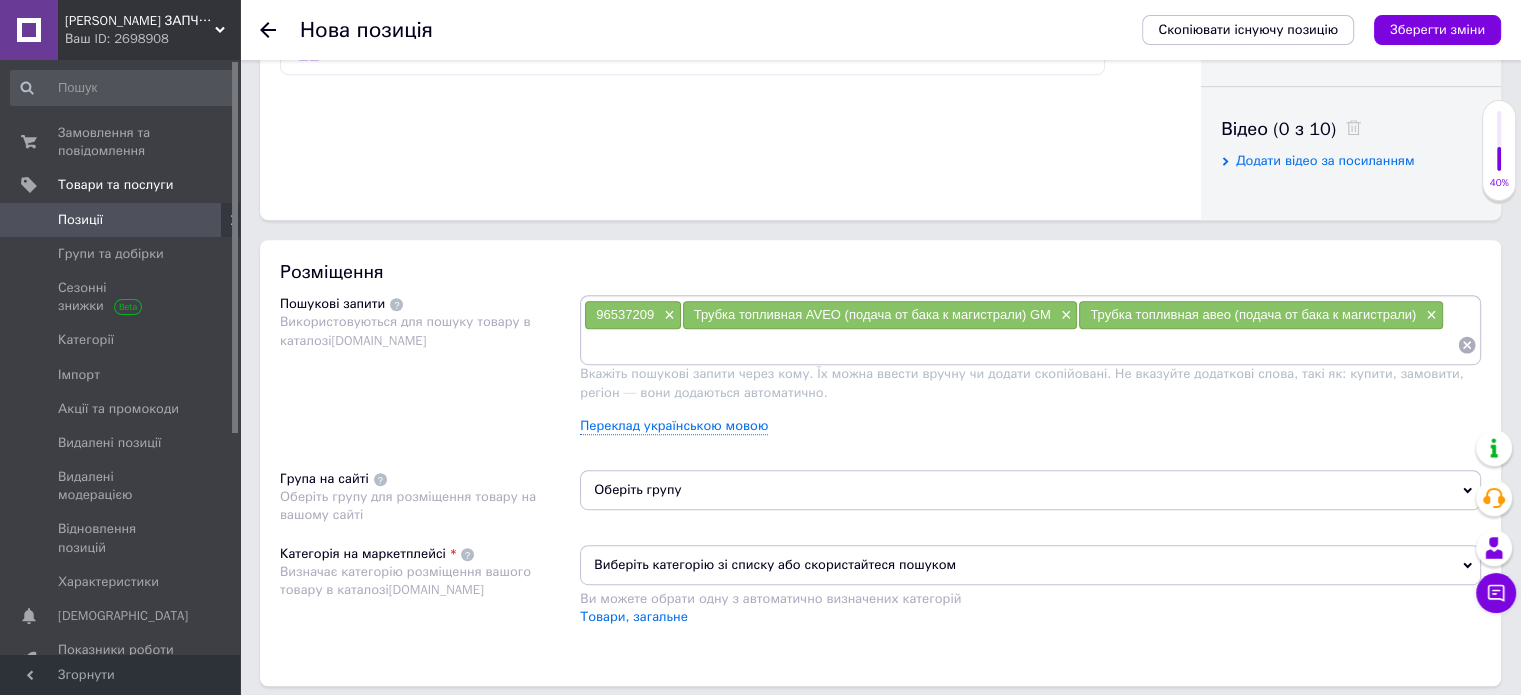 paste on "Трубка топливная AVEO (подача от бака к магистрали) GM" 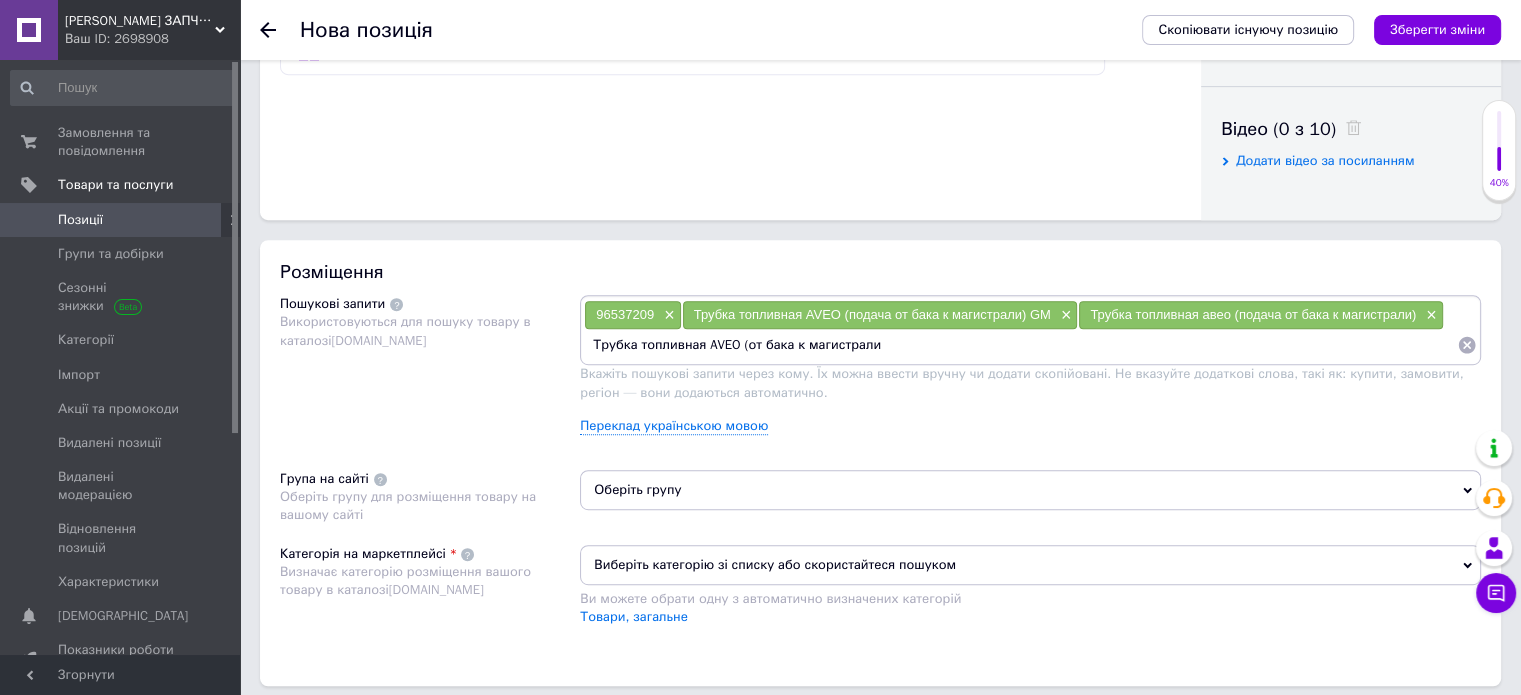 type on "Трубка топливная AVEO от бака к магистрали" 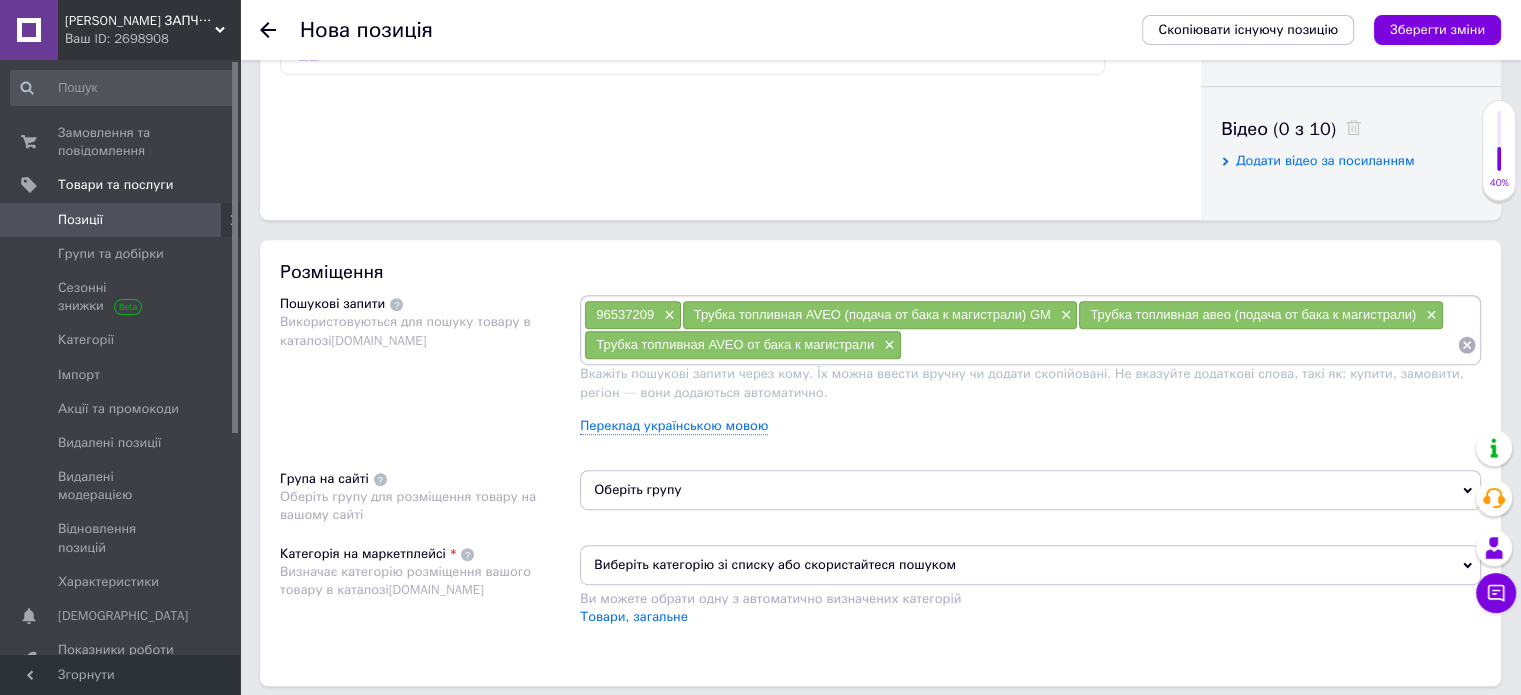 paste on "Трубка топливная AVEO (подача от бака к магистрали) GM" 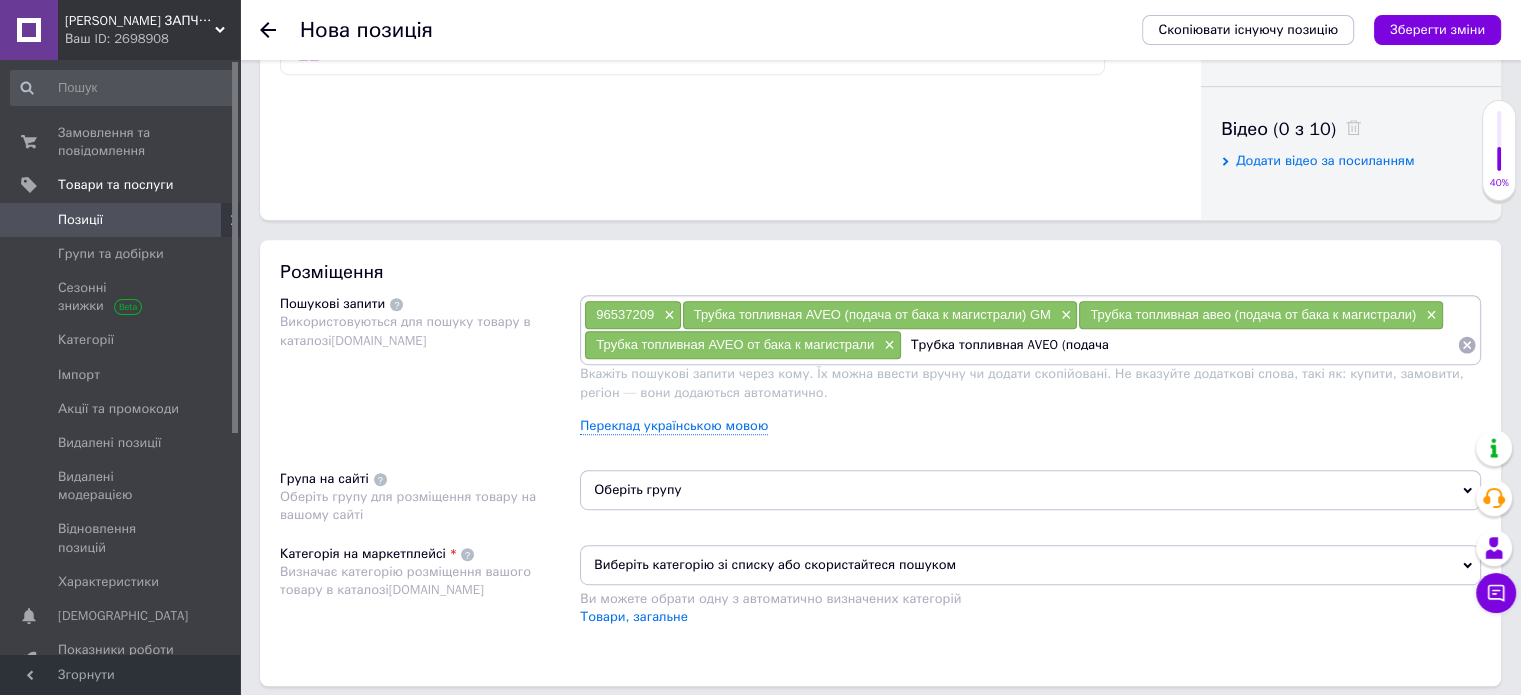 type on "Трубка топливная AVEO подача" 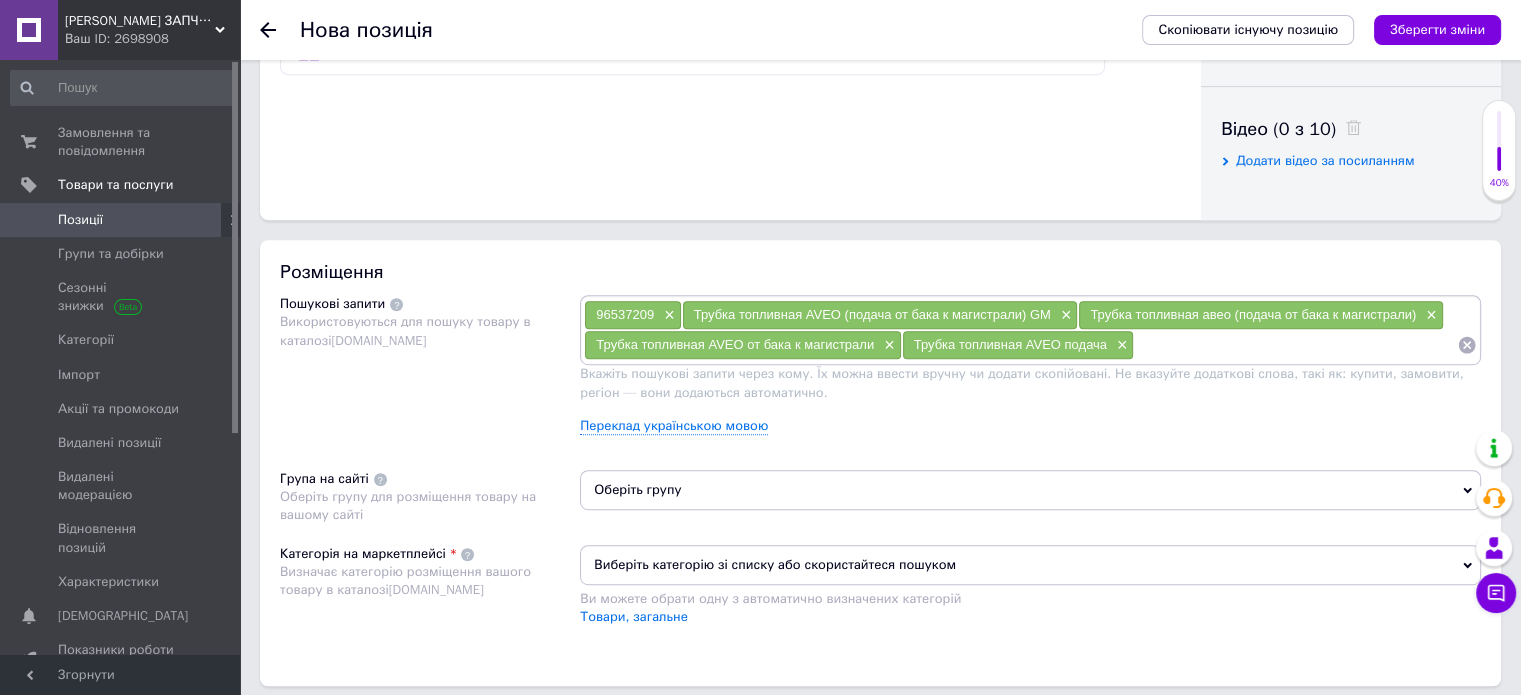 paste on "Трубка топливная AVEO (подача от бака к магистрали) GM" 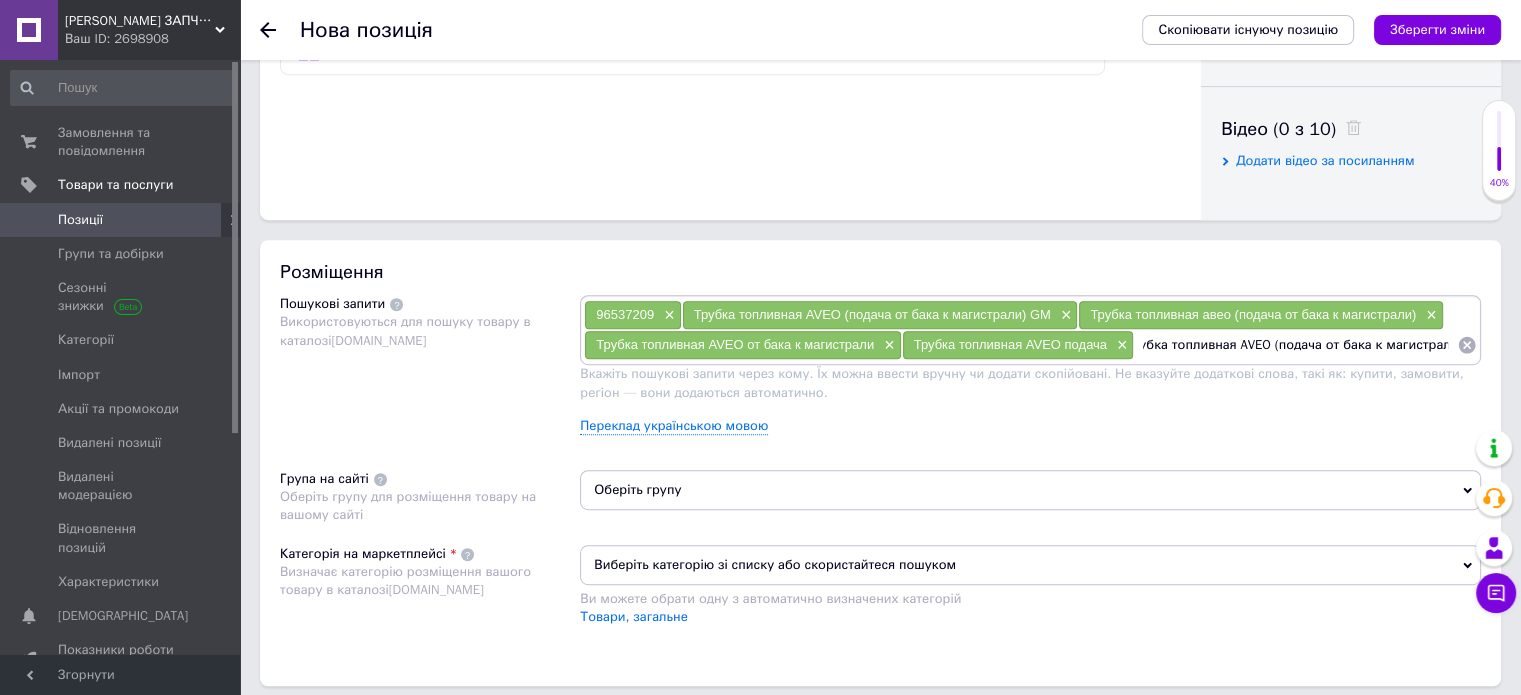 scroll, scrollTop: 0, scrollLeft: 16, axis: horizontal 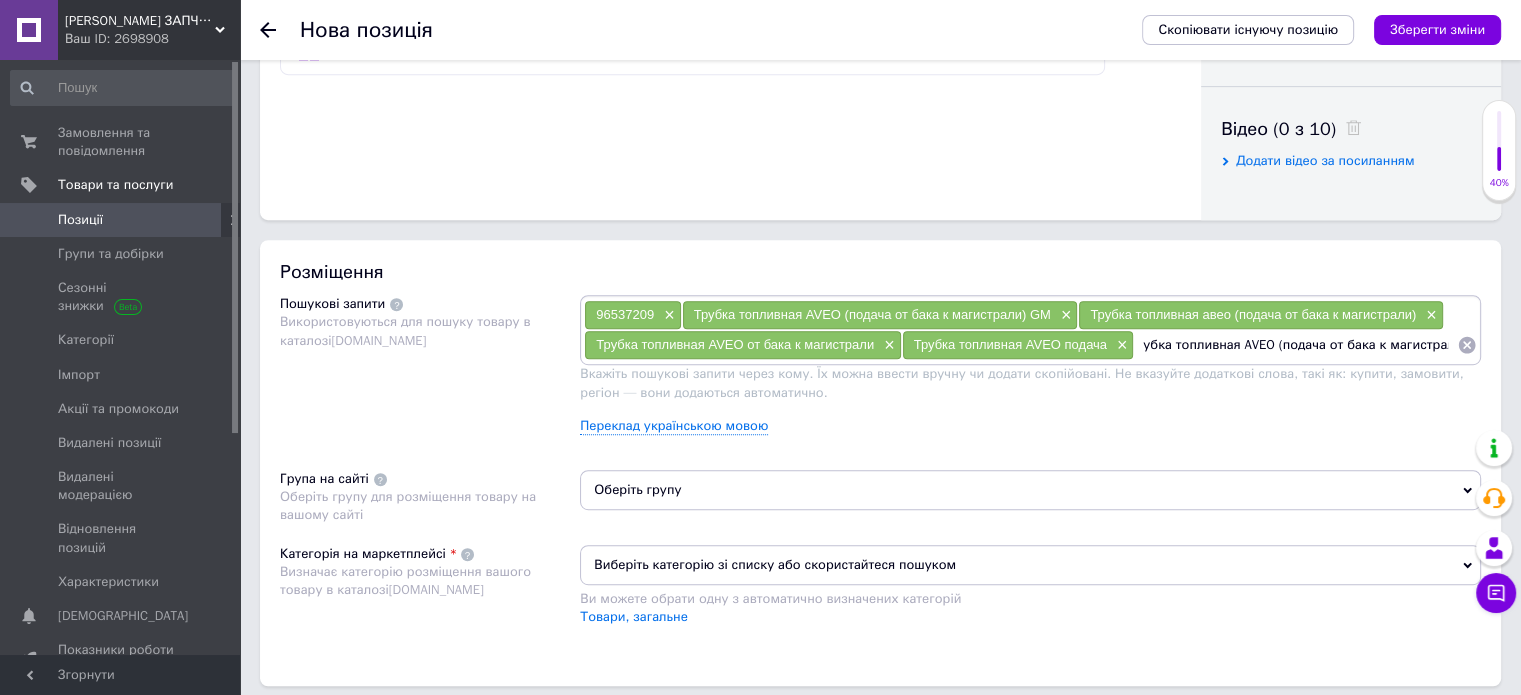 click on "Трубка топливная AVEO (подача от бака к магистрали" at bounding box center [1295, 345] 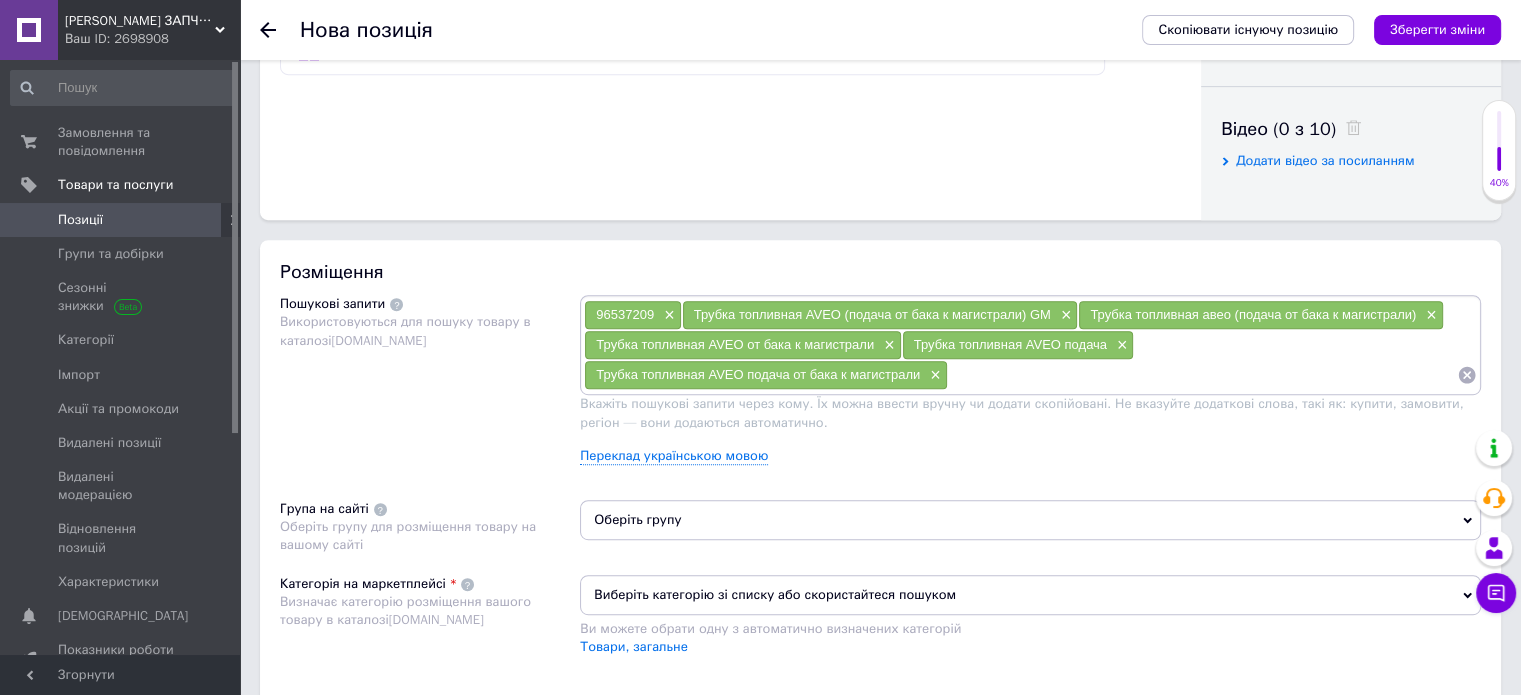 scroll, scrollTop: 0, scrollLeft: 0, axis: both 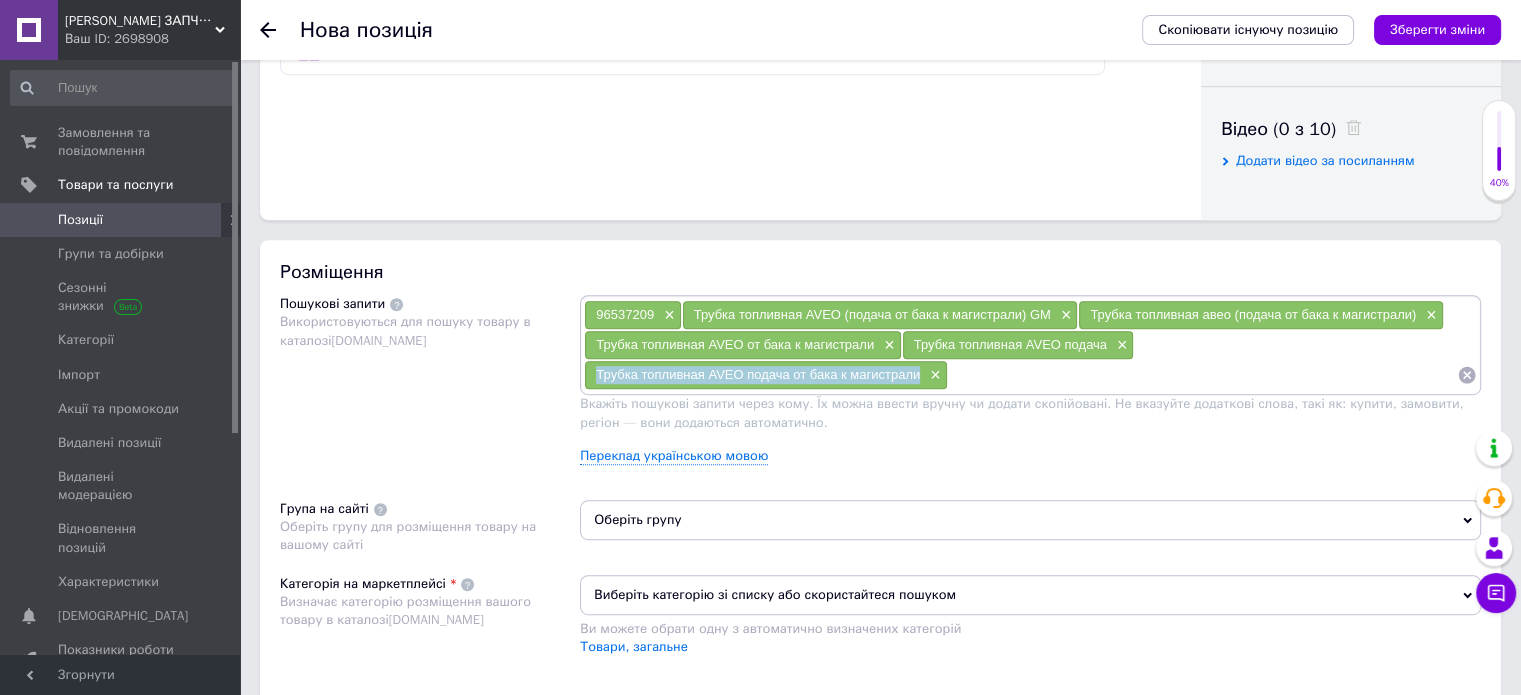 drag, startPoint x: 923, startPoint y: 376, endPoint x: 588, endPoint y: 370, distance: 335.05374 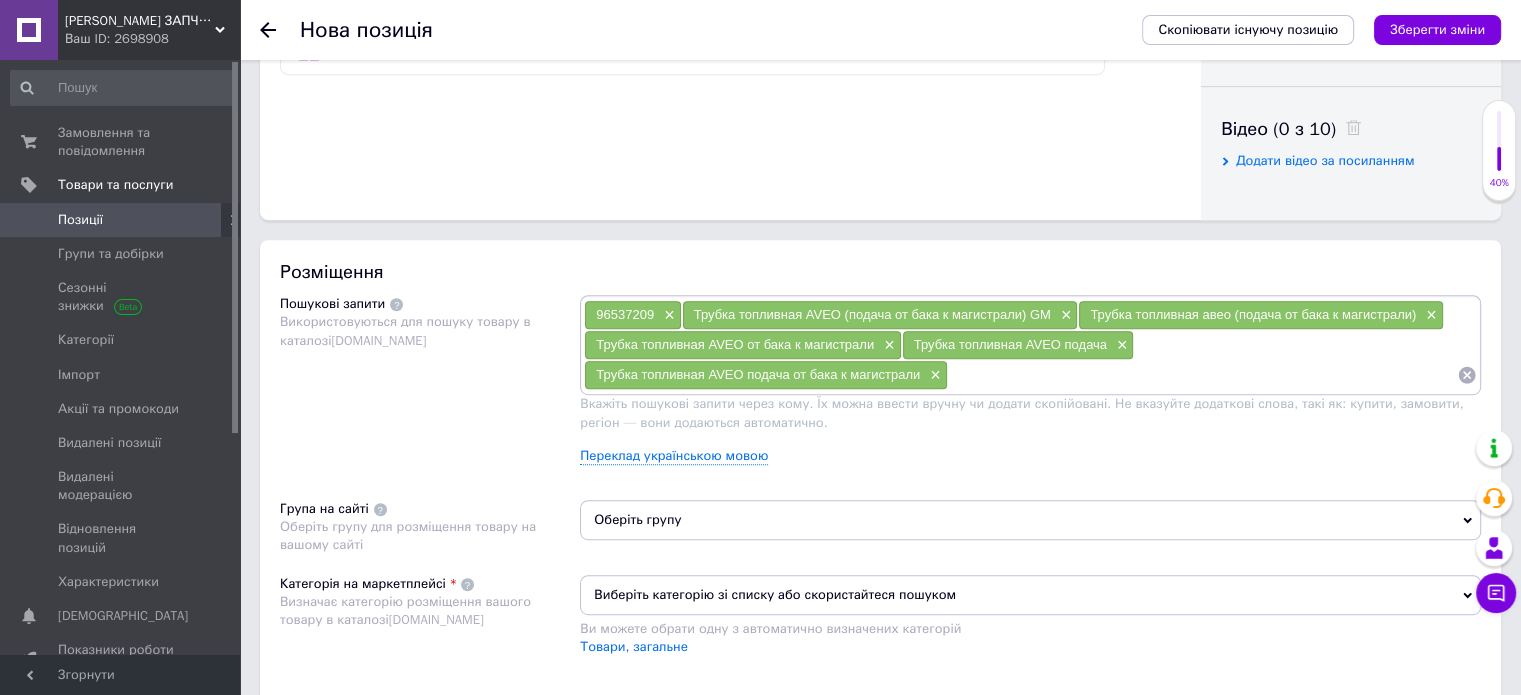 click at bounding box center (1202, 375) 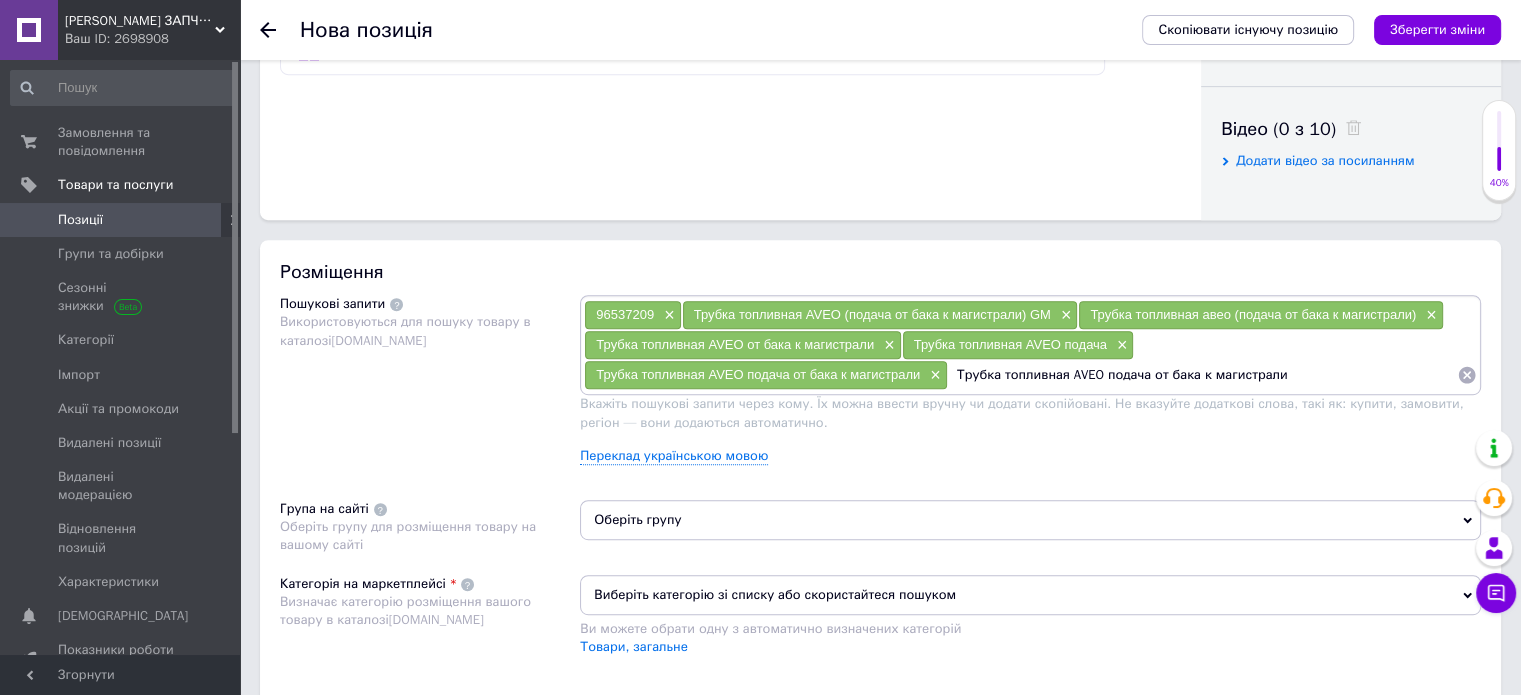 click on "Трубка топливная AVEO подача от бака к магистрали" at bounding box center (1202, 375) 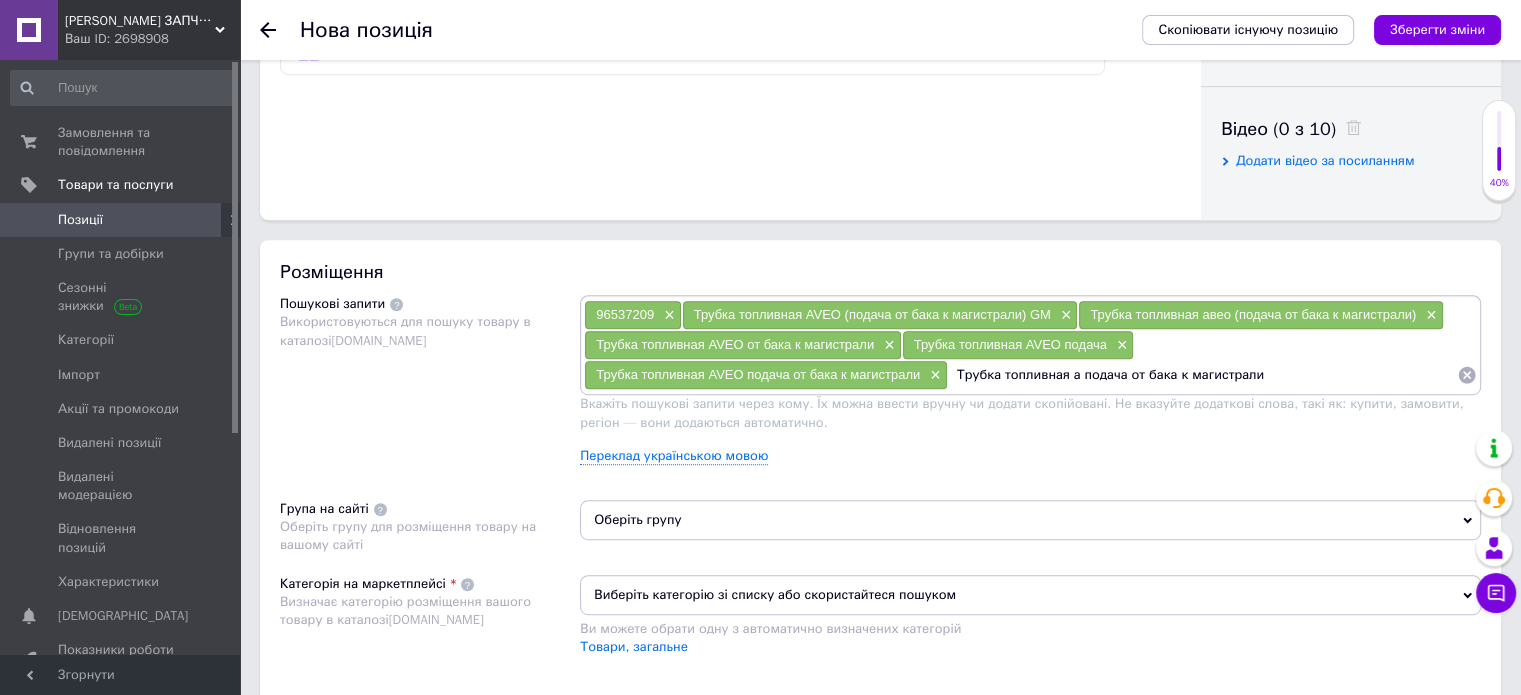 click on "Трубка топливная а подача от бака к магистрали" at bounding box center (1202, 375) 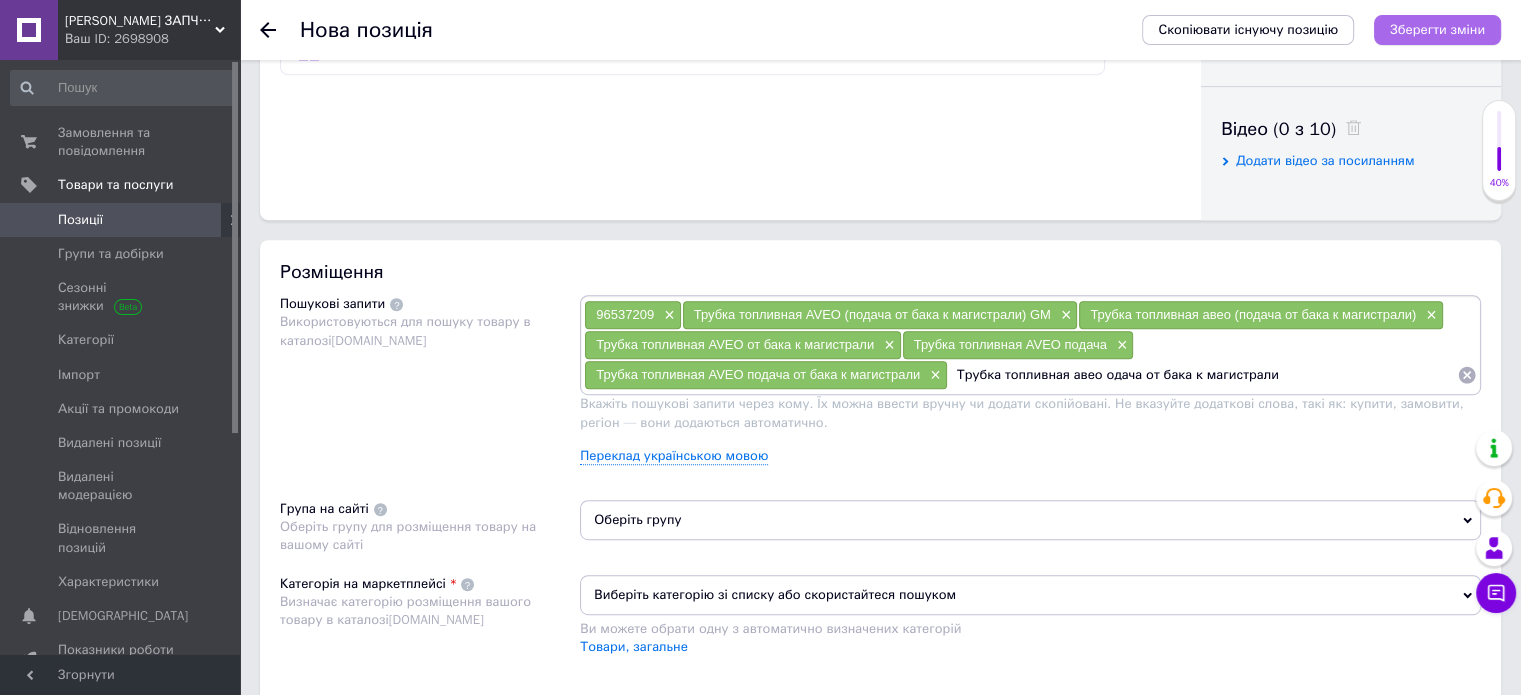 type on "Трубка топливная авео подача от бака к магистрали" 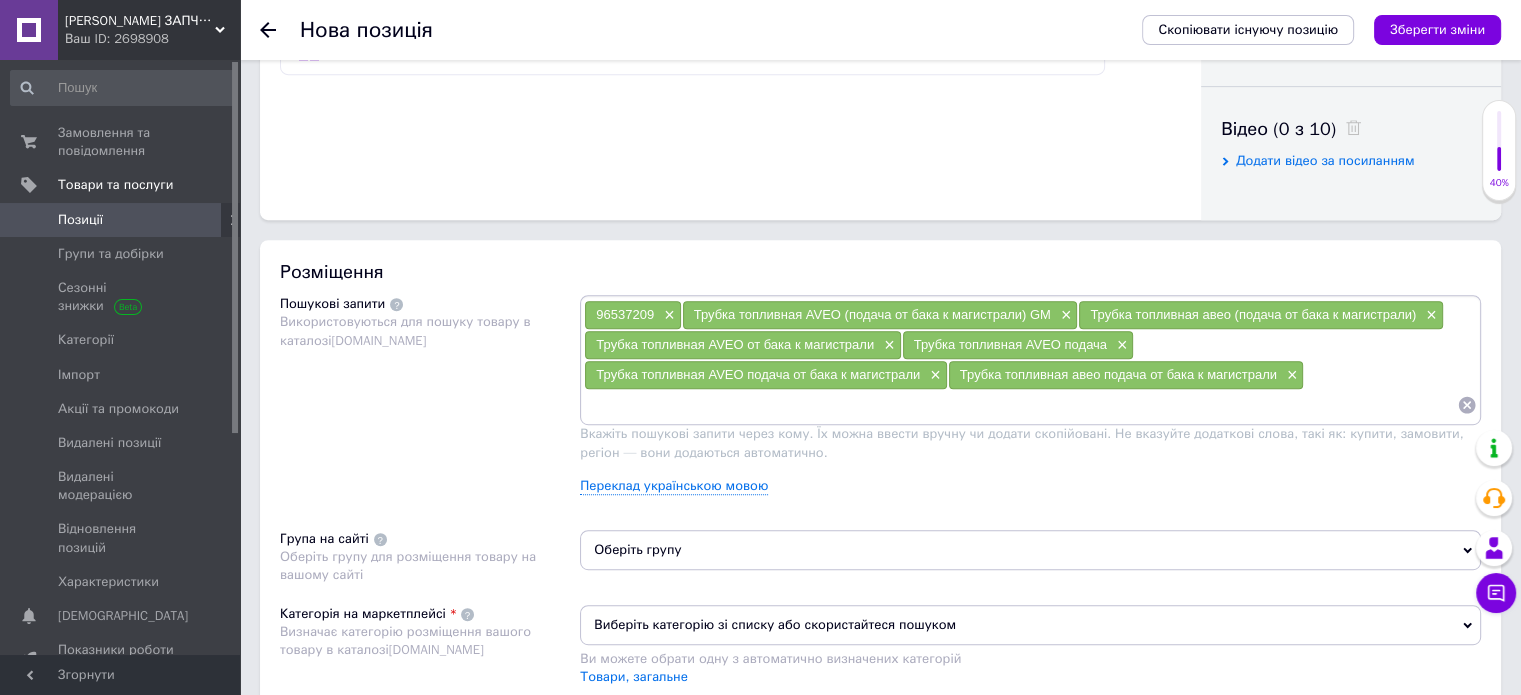 paste on "Трубка топливная AVEO подача от бака к магистрали" 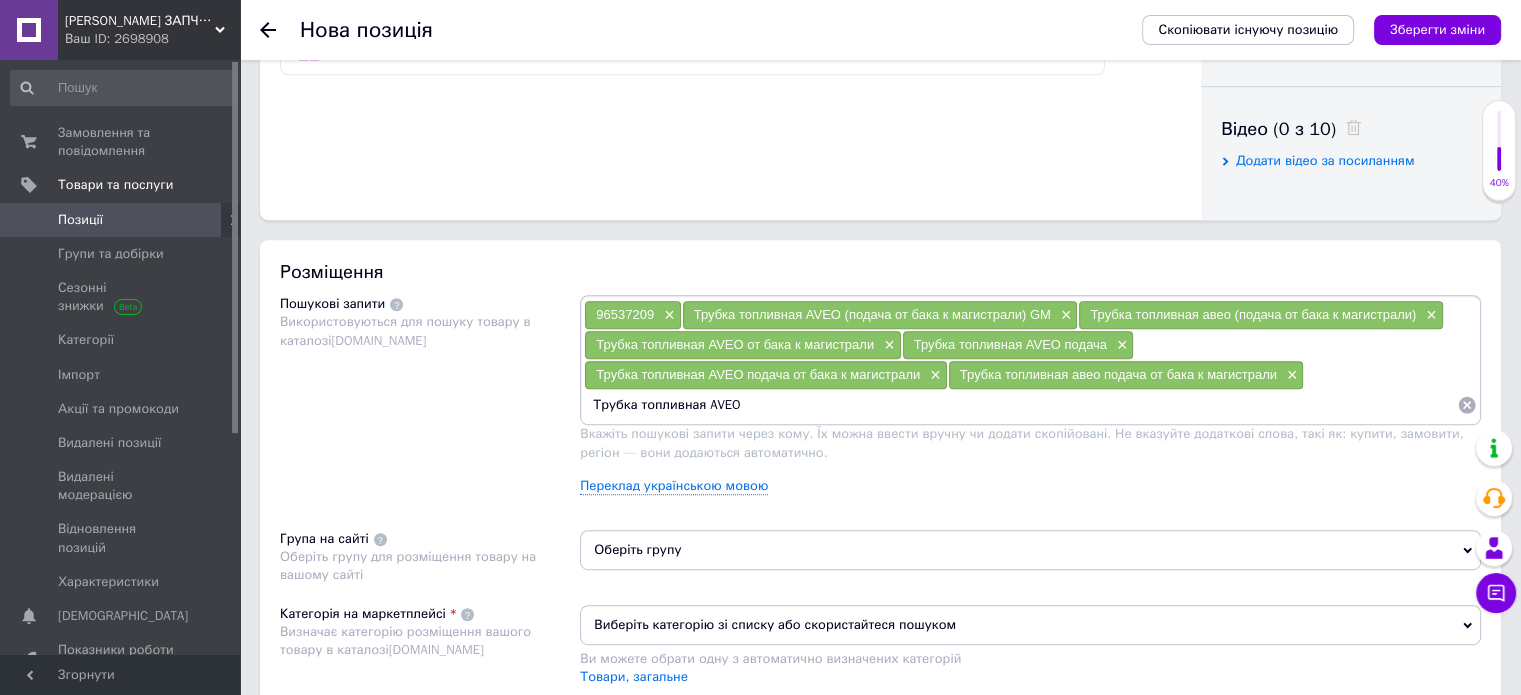 type on "Трубка топливная AVEO" 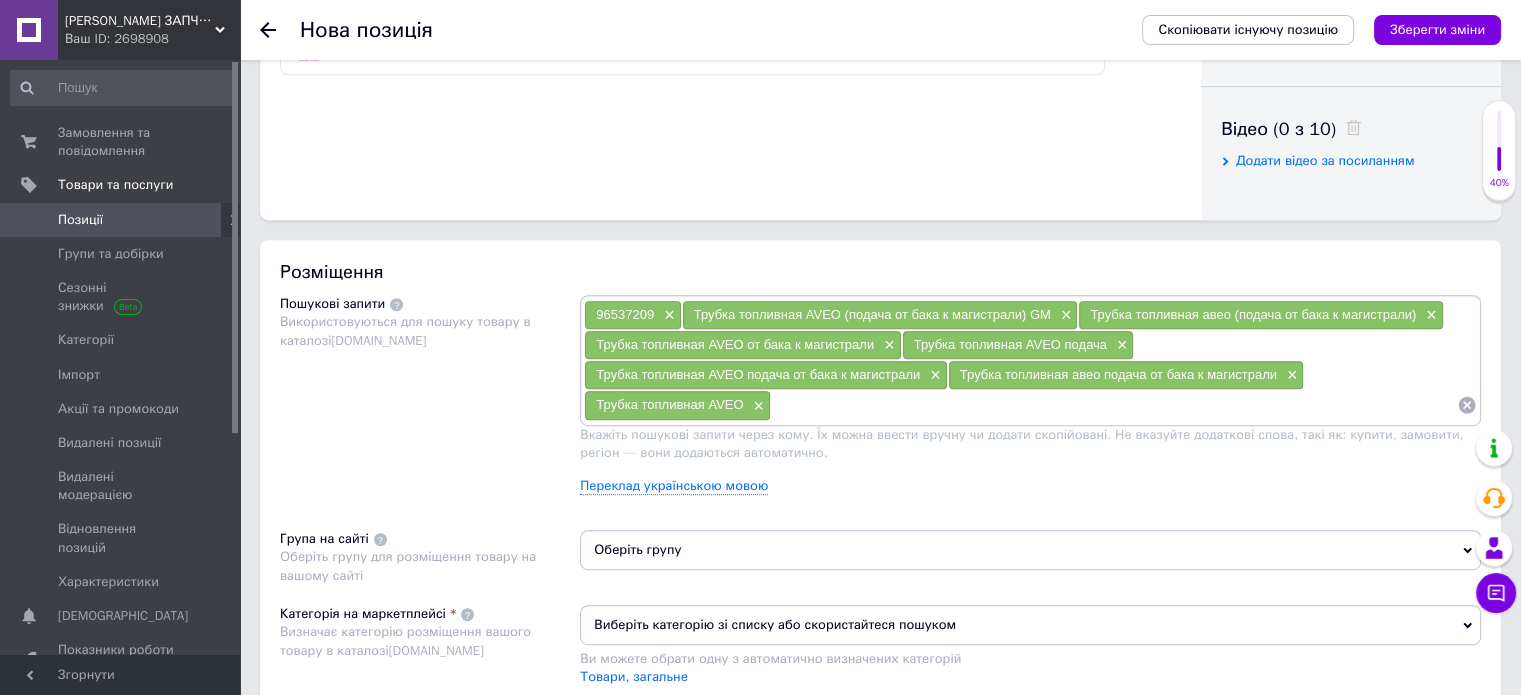 paste on "Трубка топливная AVEO подача от бака к магистрали" 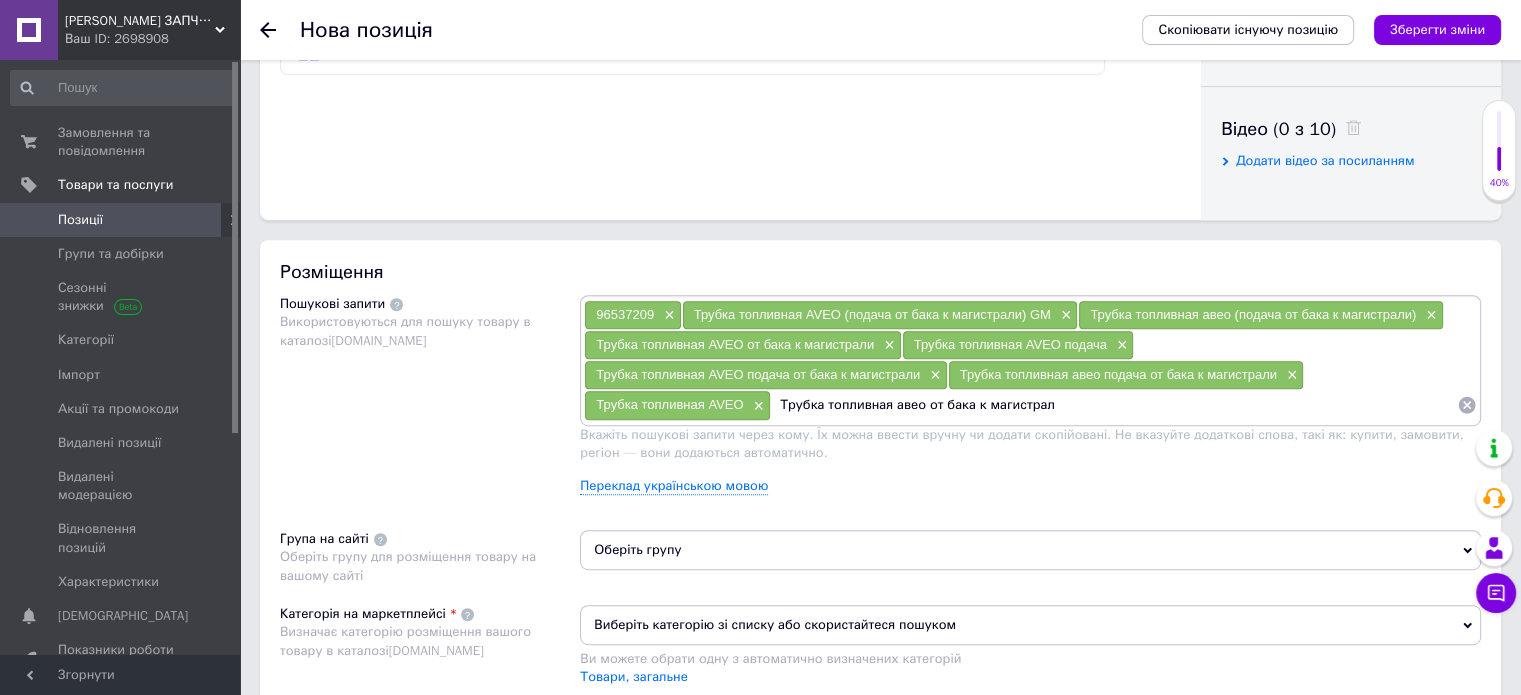 type on "Трубка топливная авео от бака к магистрали" 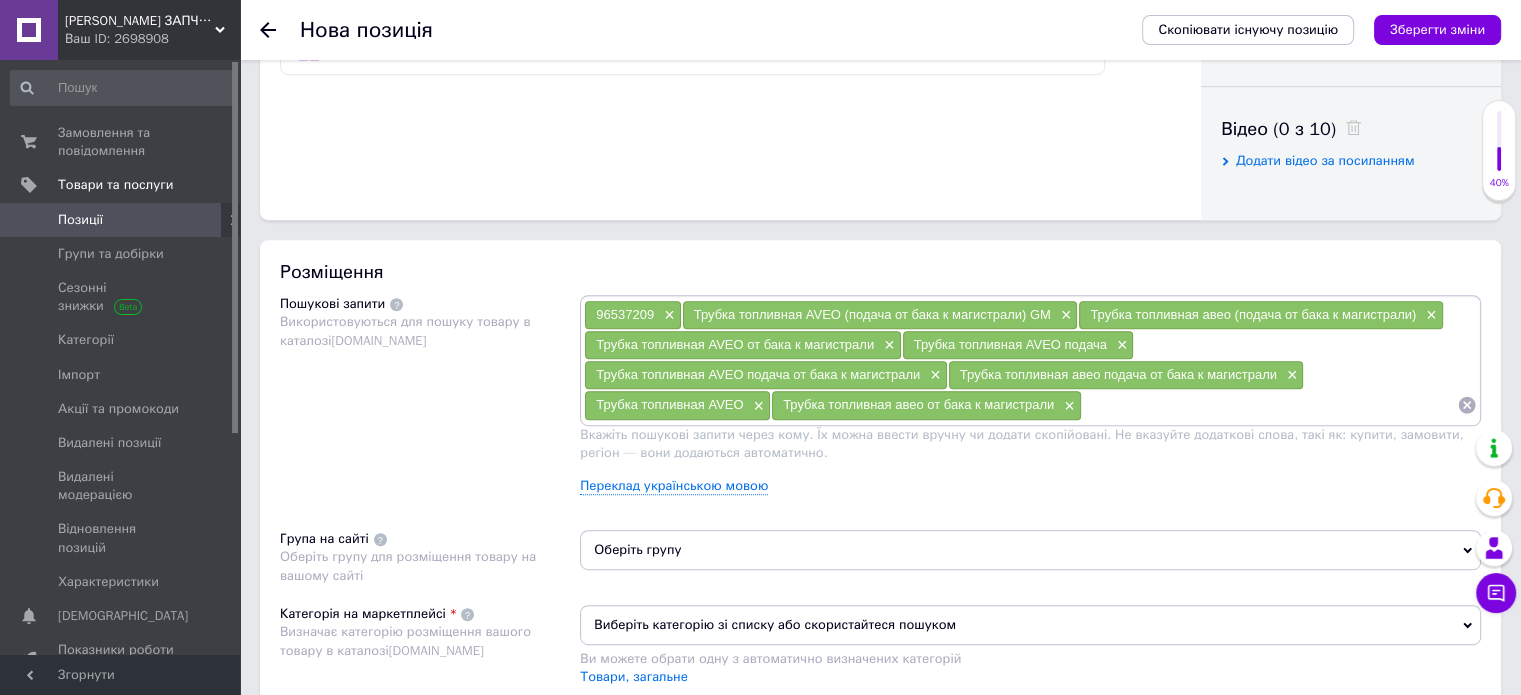 paste on "Трубка топливная AVEO подача от бака к магистрали" 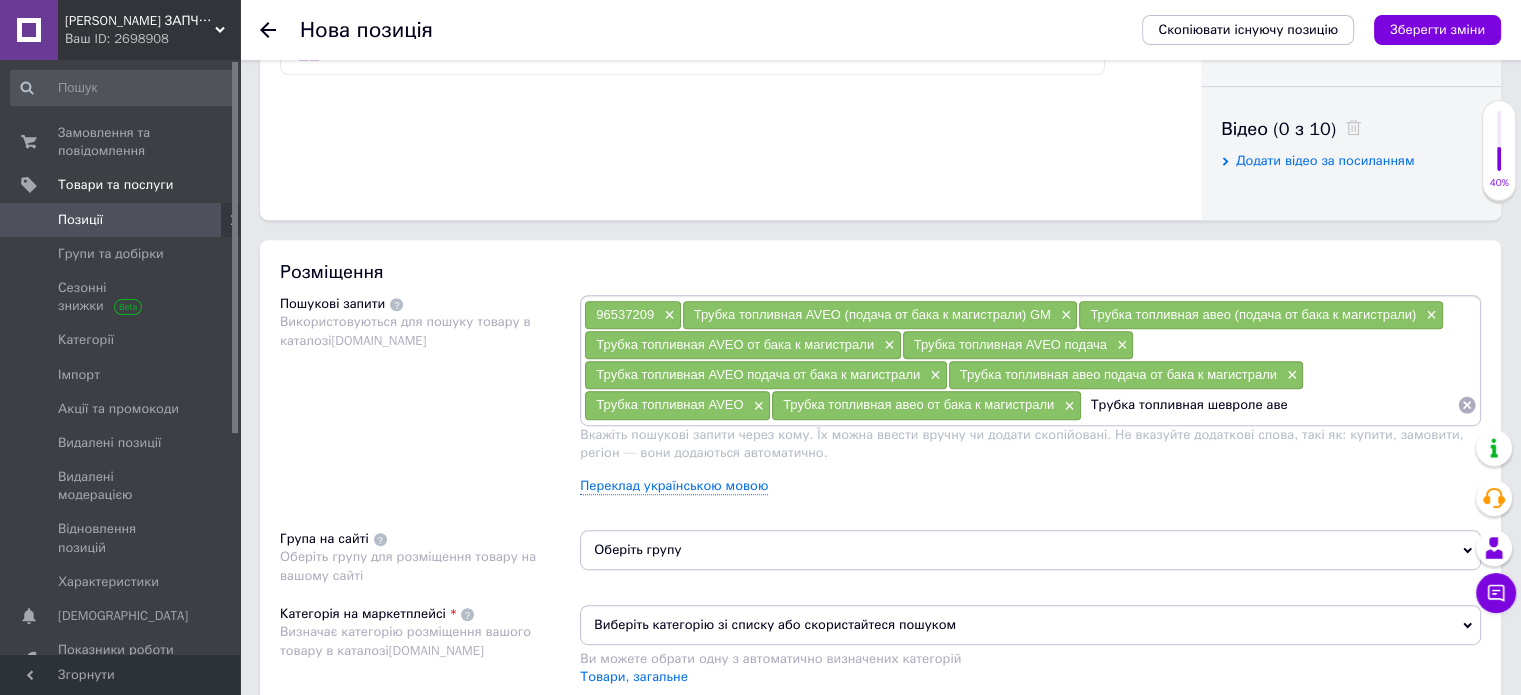type on "Трубка топливная шевроле авео" 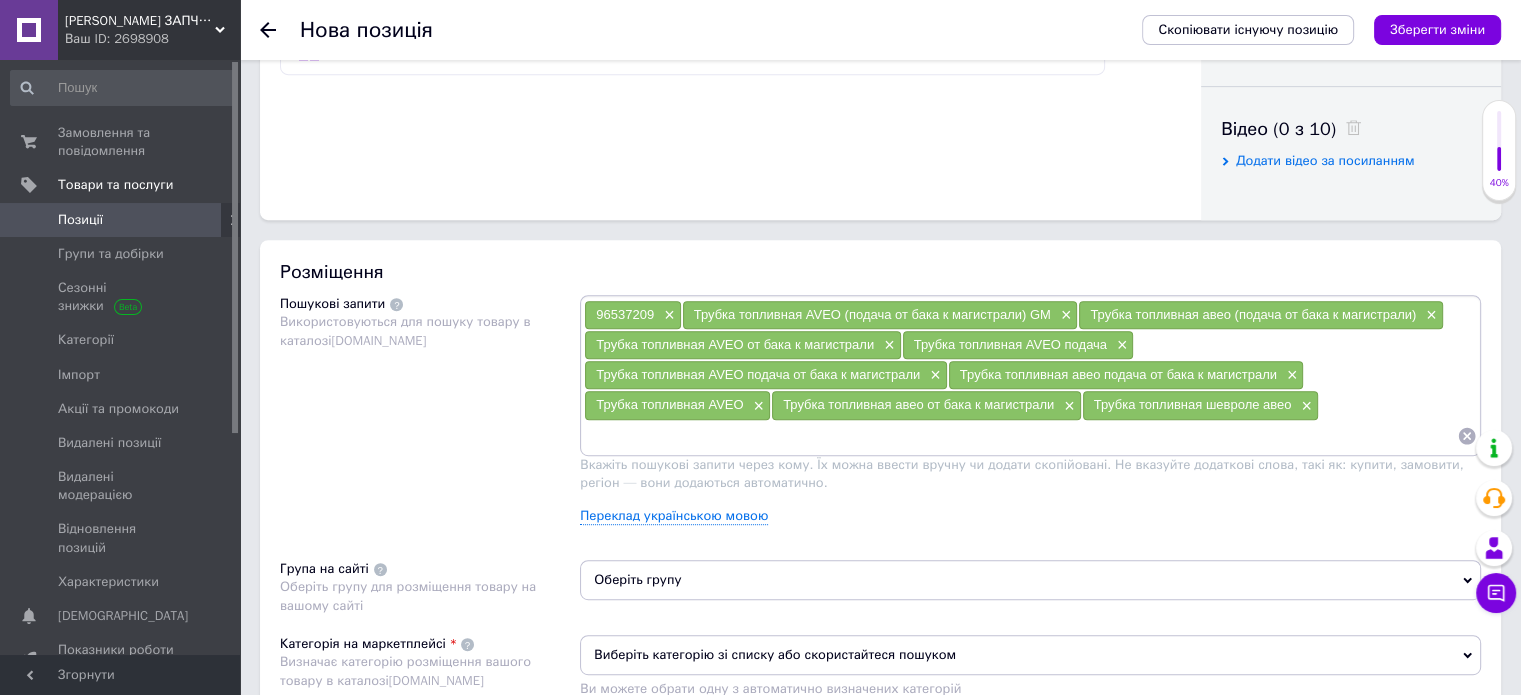 paste on "Трубка топливная AVEO подача от бака к магистрали" 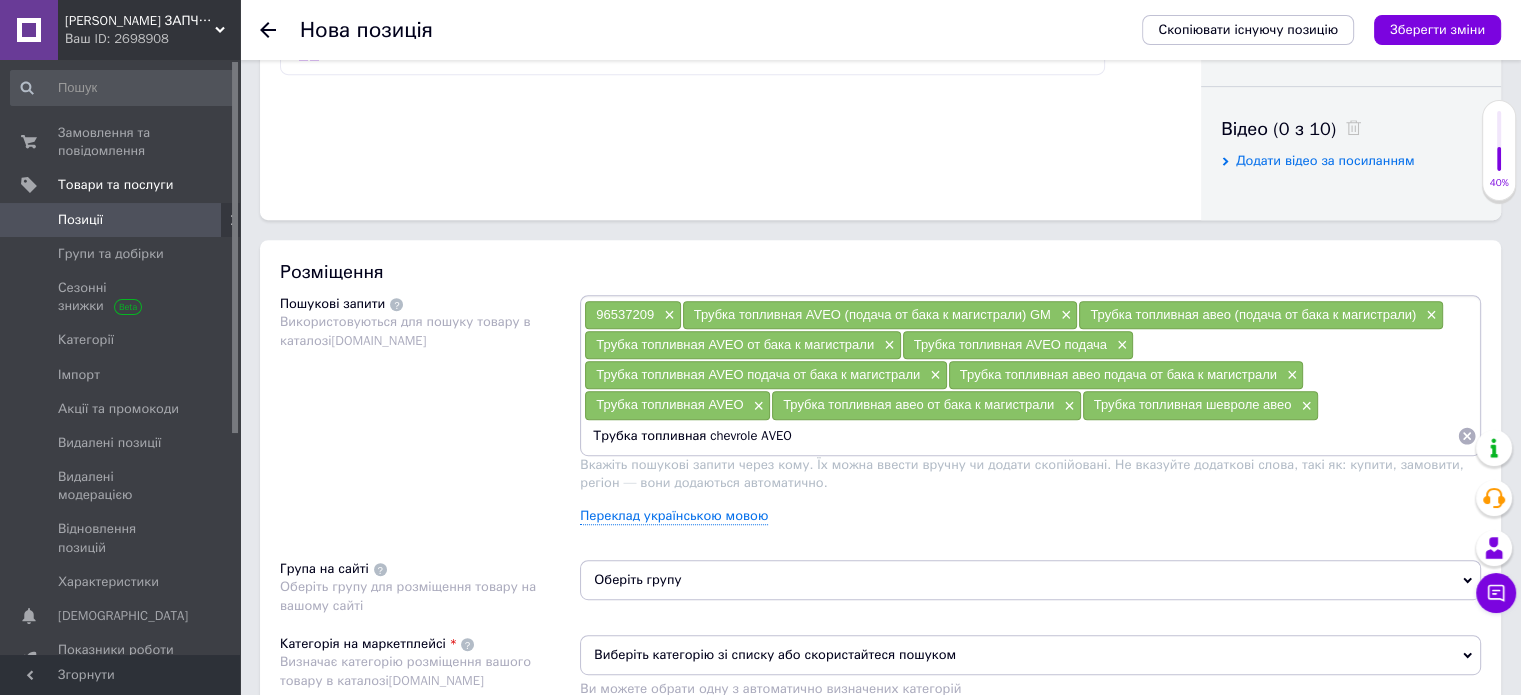 type on "Трубка топливная chevrolet AVEO" 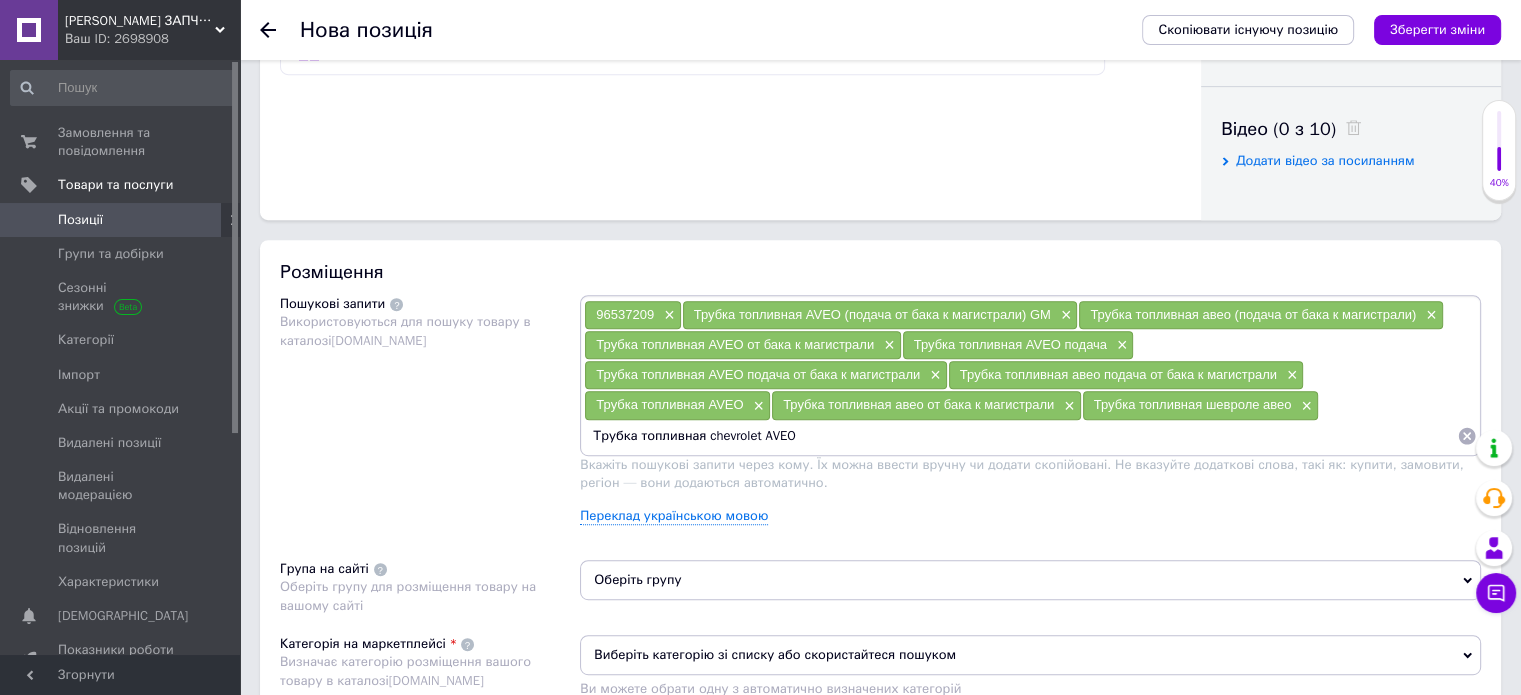 type 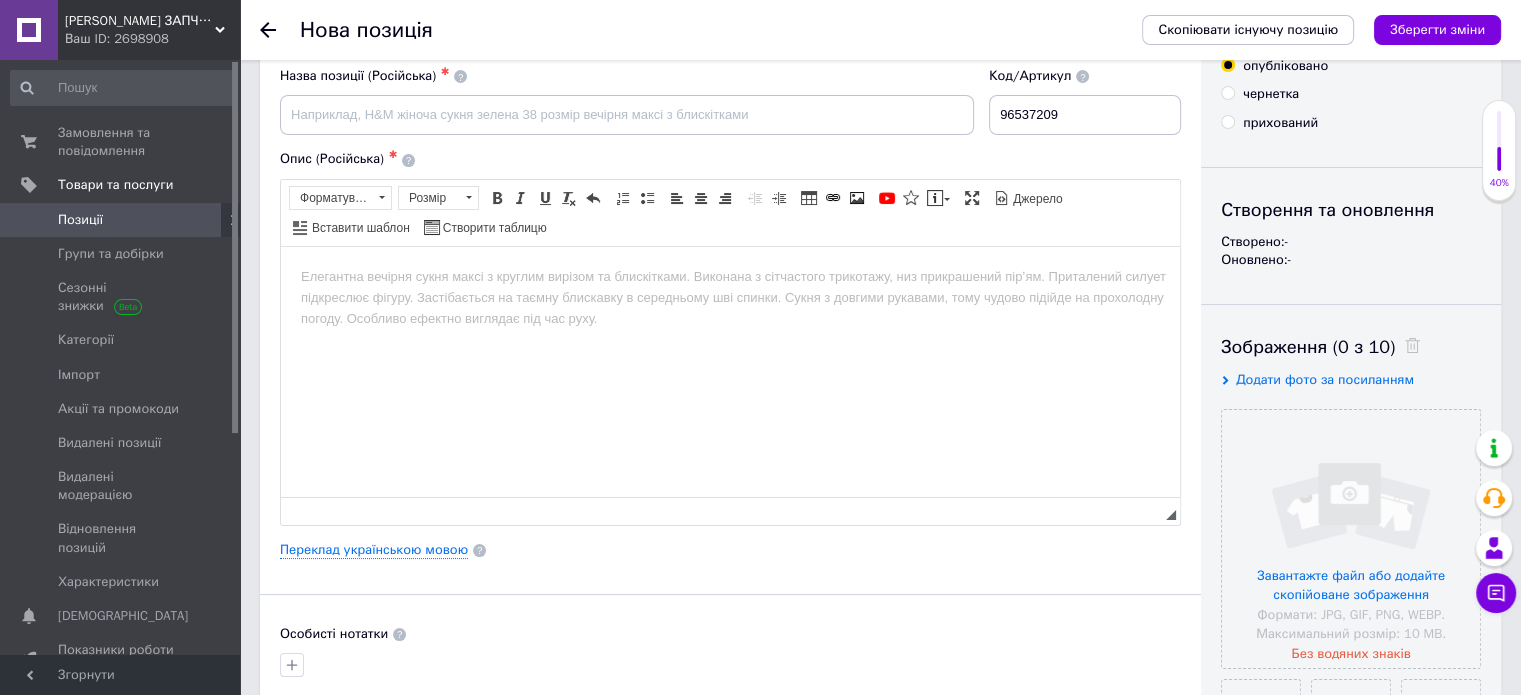 scroll, scrollTop: 0, scrollLeft: 0, axis: both 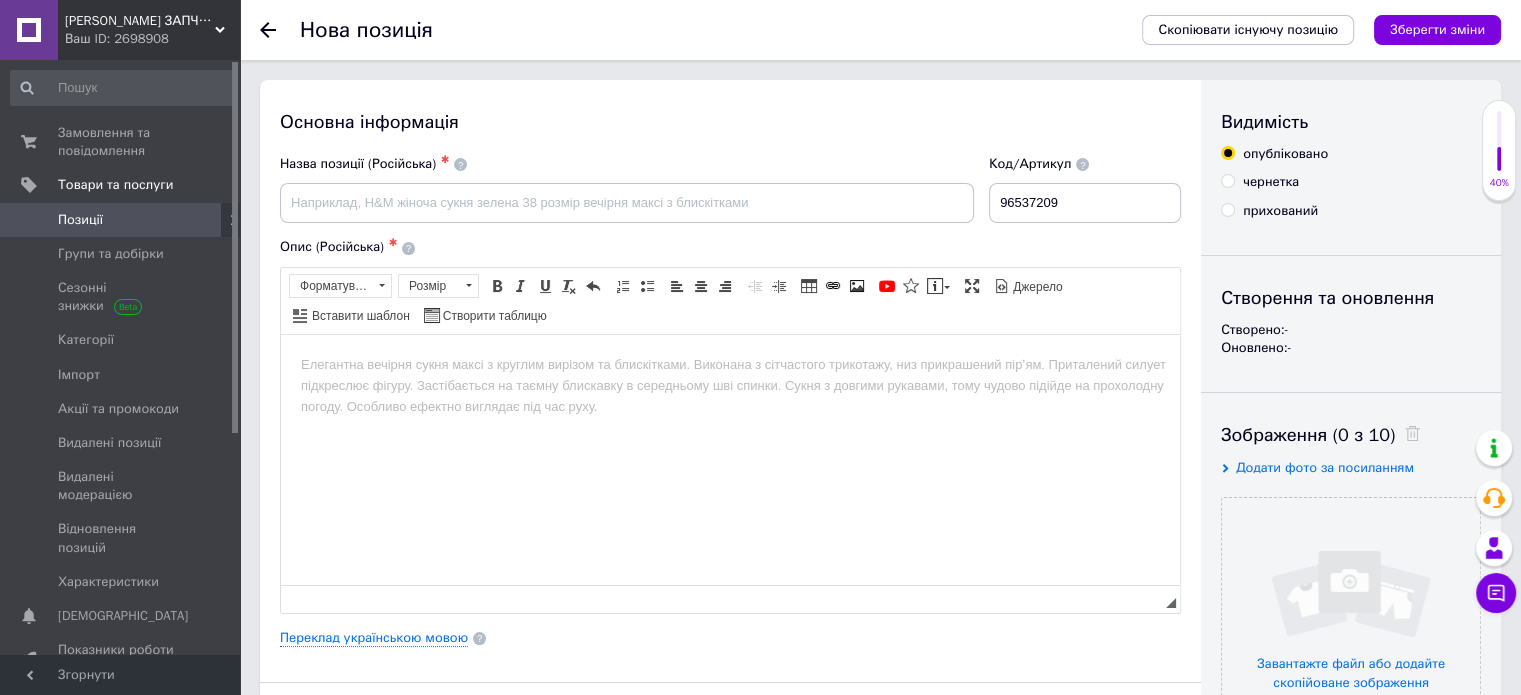 drag, startPoint x: 583, startPoint y: 226, endPoint x: 610, endPoint y: 203, distance: 35.468296 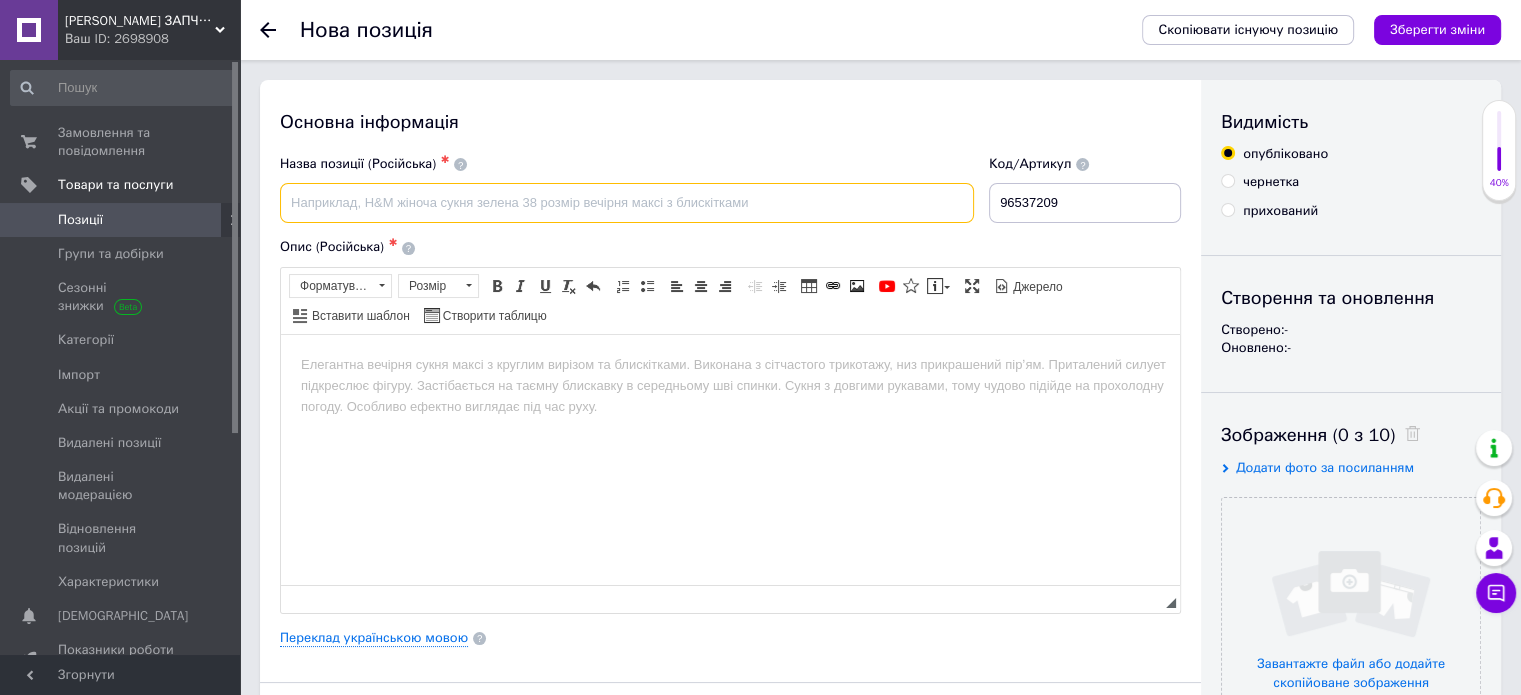 click at bounding box center (627, 203) 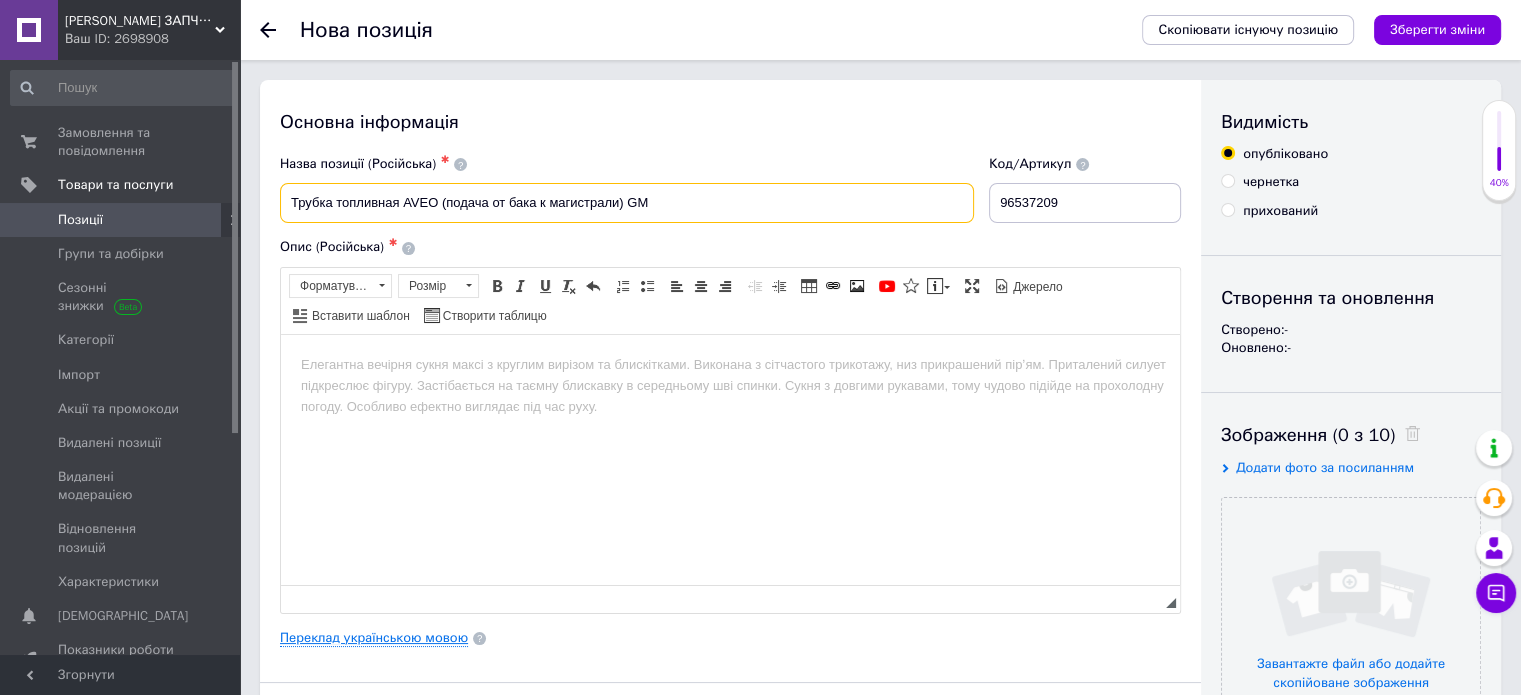 type on "Трубка топливная AVEO (подача от бака к магистрали) GM" 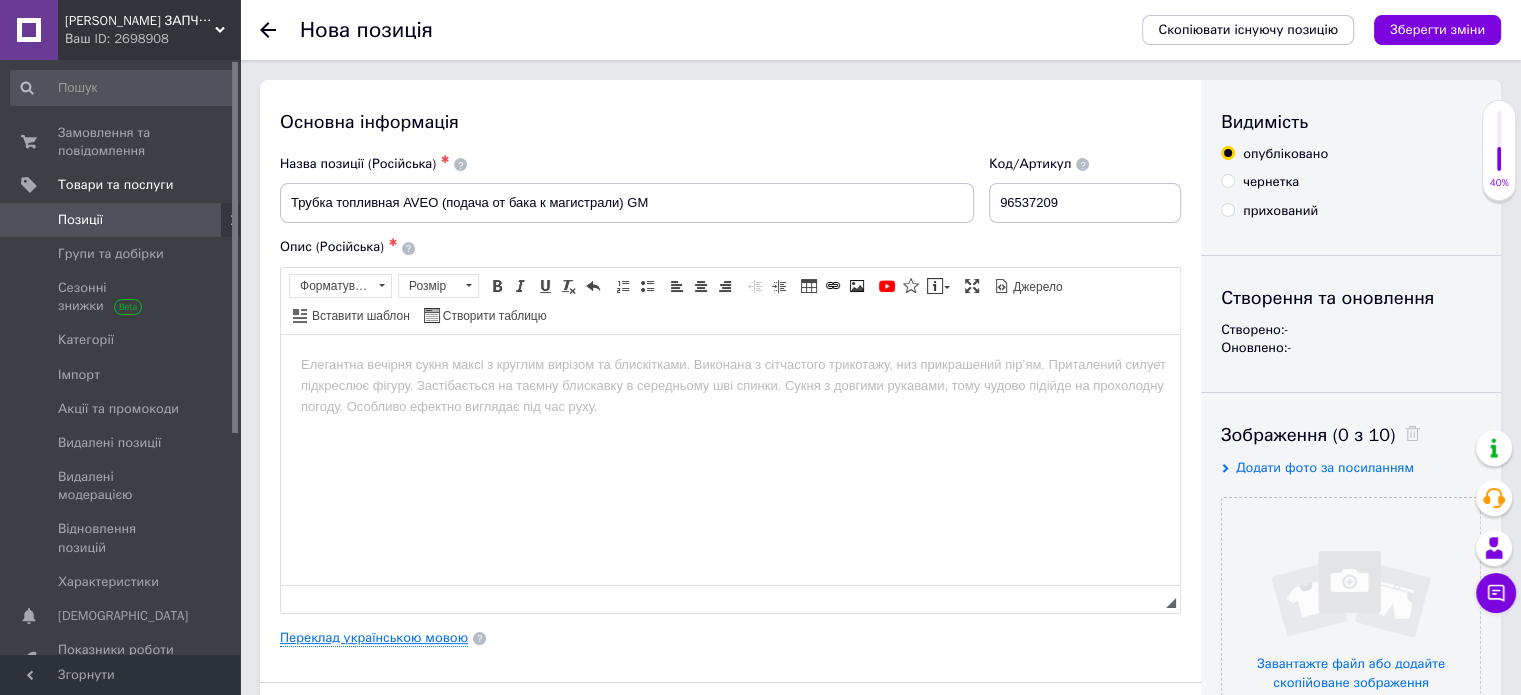 click on "Переклад українською мовою" at bounding box center (374, 638) 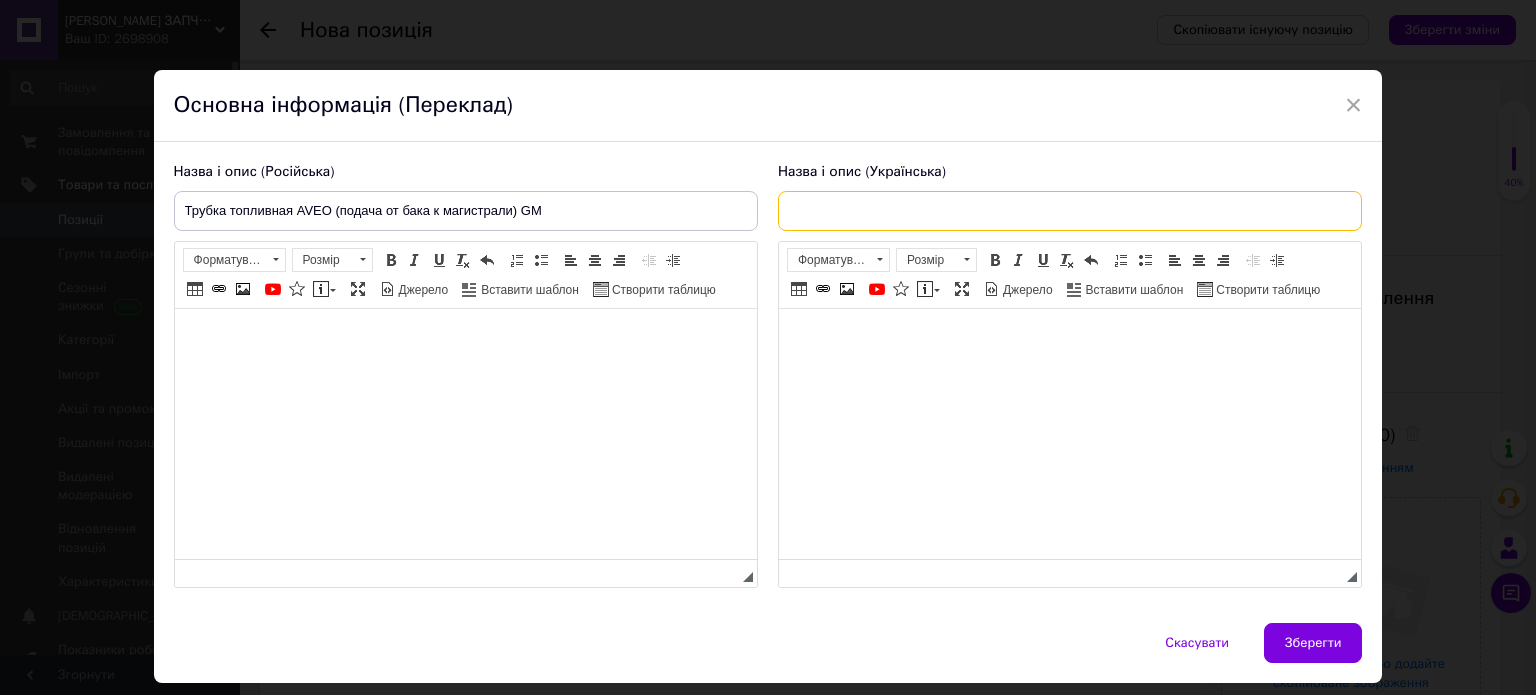 click at bounding box center (1070, 211) 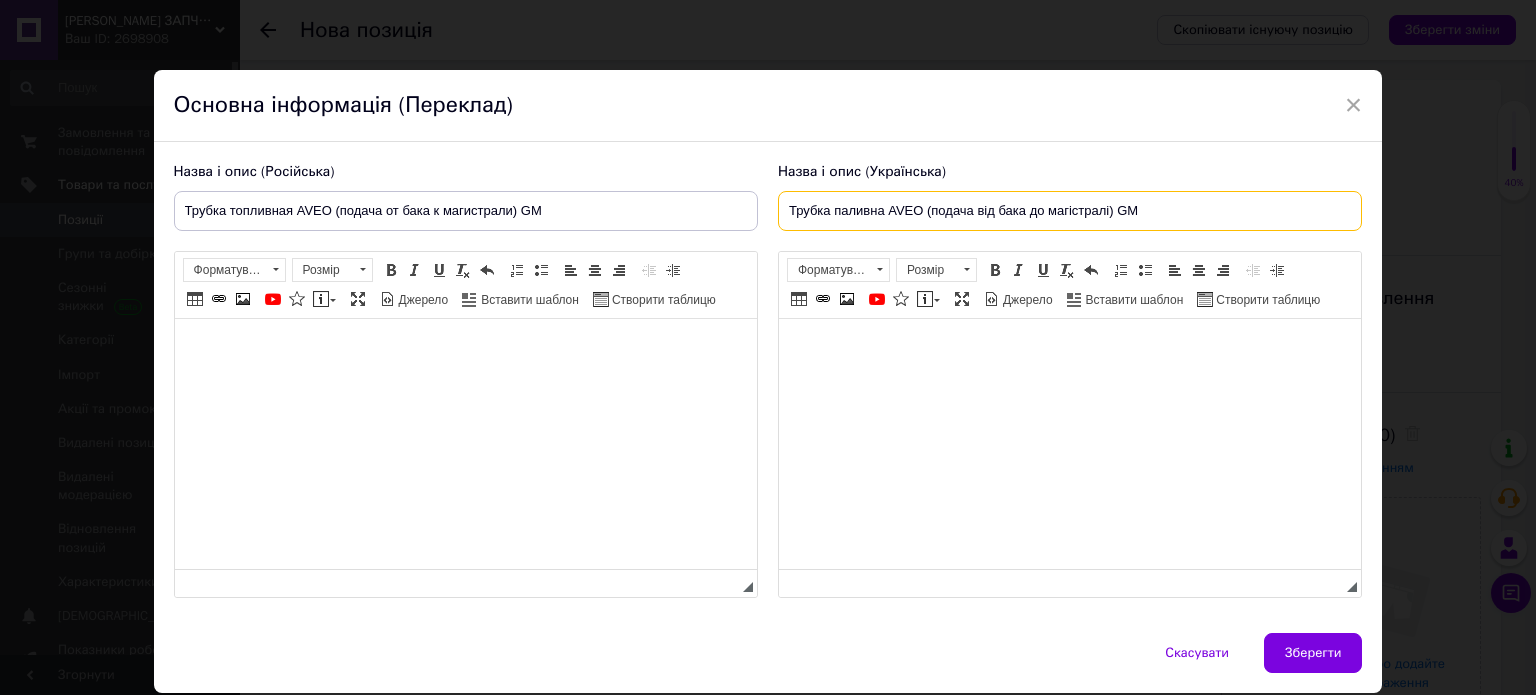 type on "Трубка паливна AVEO (подача від бака до магістралі) GM" 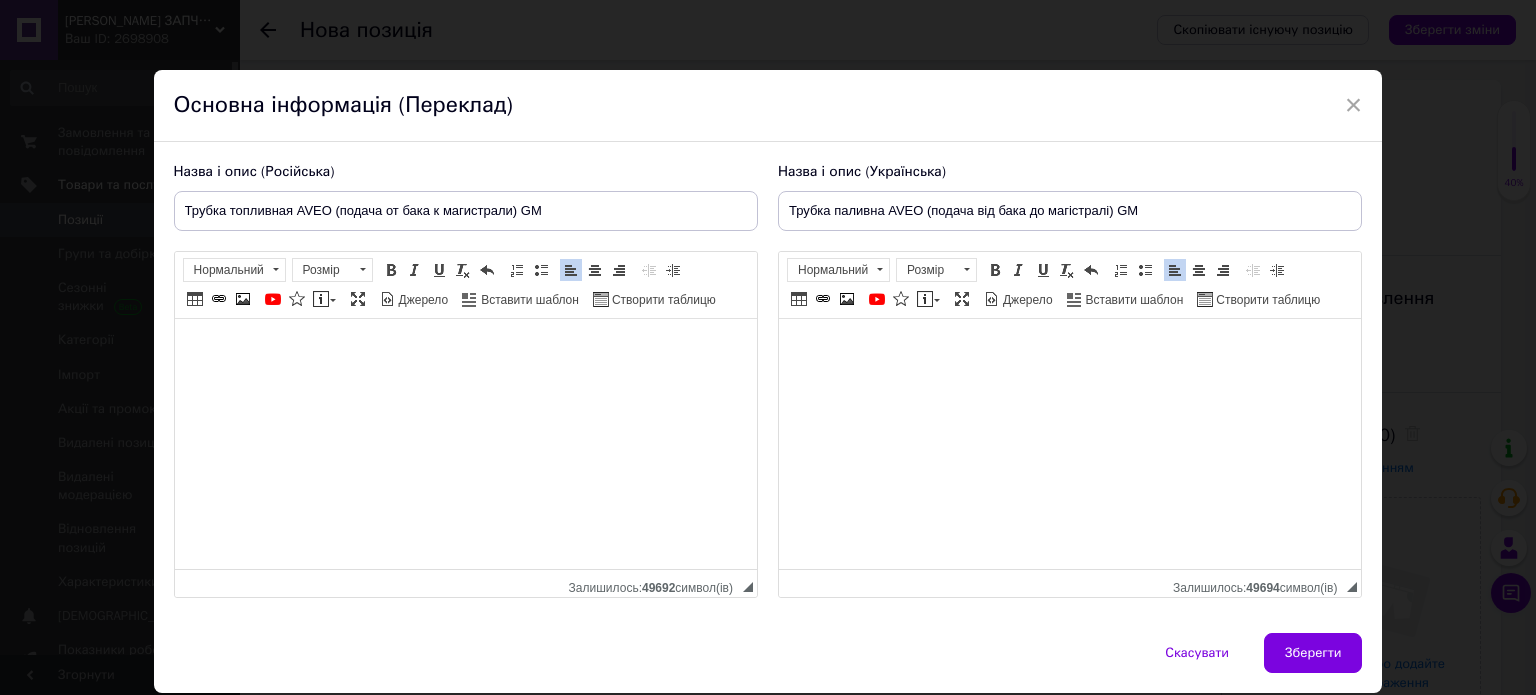 click on "Назва і опис (Російська) Трубка топливная AVEO (подача от бака к магистрали) GM Топливопровод (подача) магистральный Авео 1.5 Т200/250/255 GM.
По направлению движения топлива - подача от бензобака (не путать с обраткой!). Для Шевроле Авео с 1 модели по 4-ю, для всех типов кузова, с мотором 1.5. Не подходит на Авео с мотором 1.6. Оригинал, GM, [GEOGRAPHIC_DATA]. На скриншоте с каталога позиция 42.
Розширений текстовий редактор, 6CD848B6-BC0E-45AC-87AD-258B4EC8AE4B Панель інструментів редактора Форматування Нормальний Розмір Розмір   Жирний  Сполучення клавіш Ctrl+B   Курсив  Сполучення клавіш Ctrl+I" at bounding box center (768, 388) 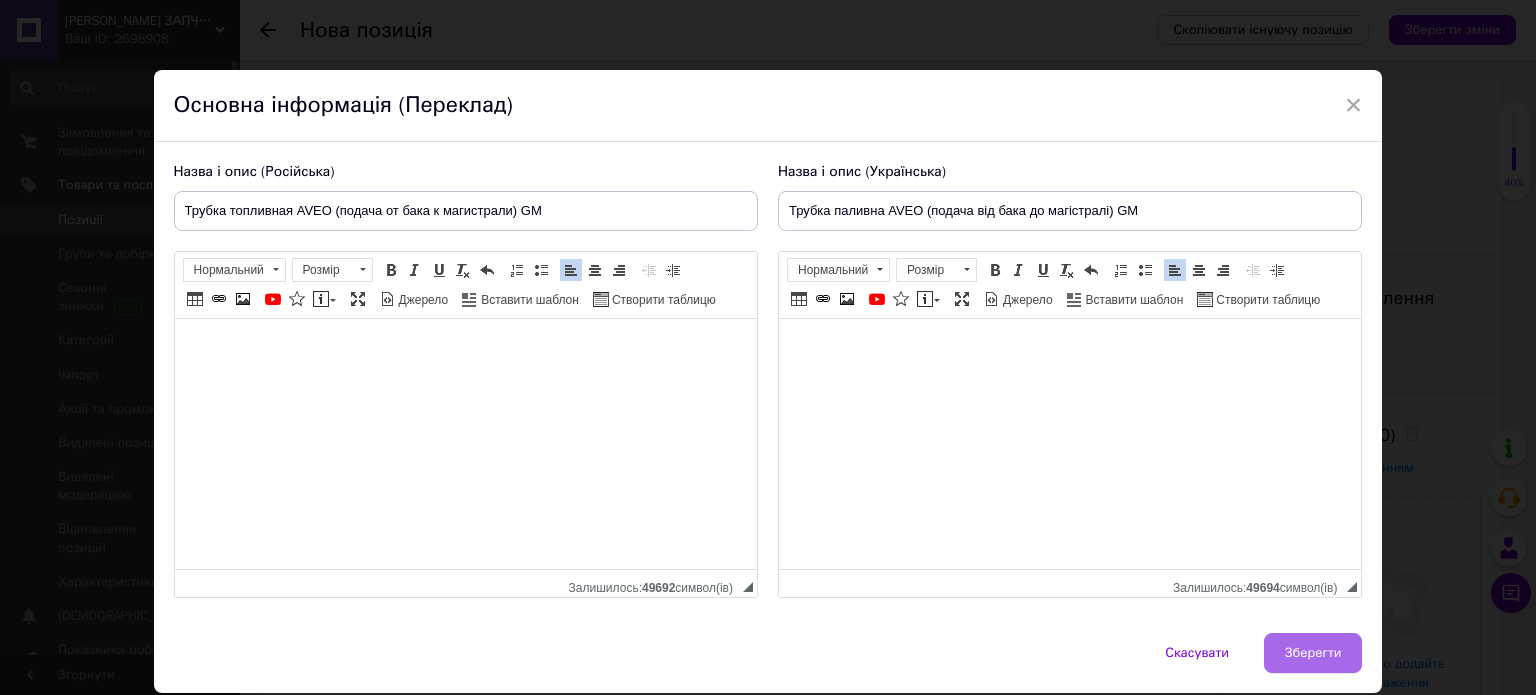 click on "Зберегти" at bounding box center [1313, 653] 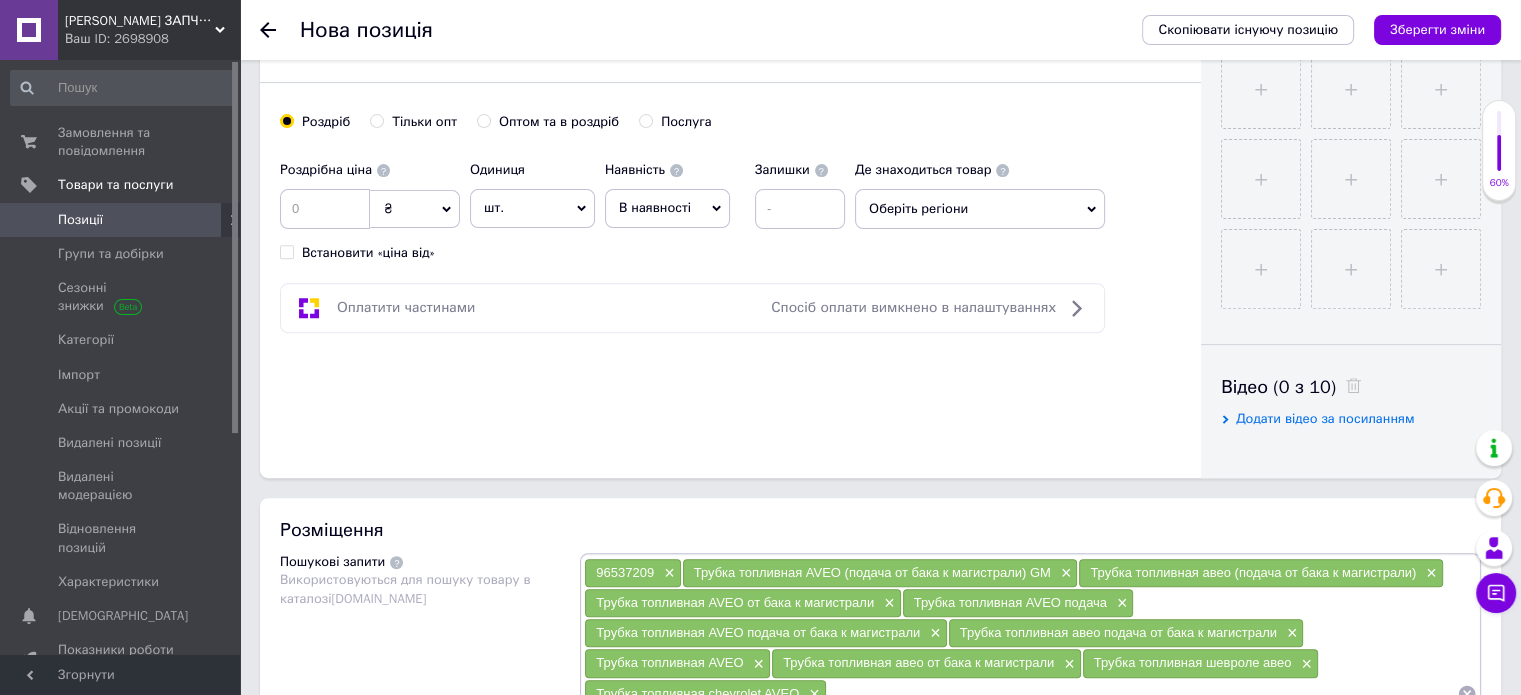 scroll, scrollTop: 783, scrollLeft: 0, axis: vertical 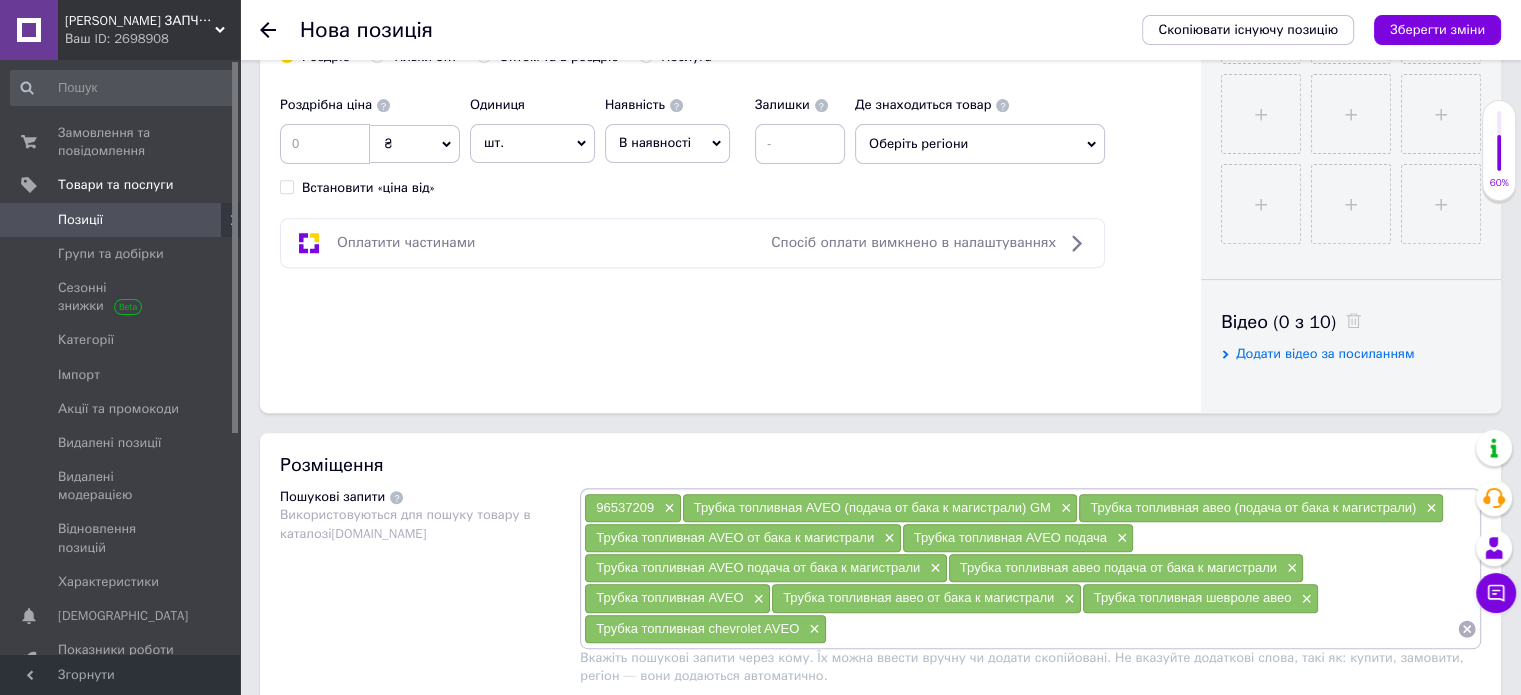 click on "96537209 × Трубка топливная AVEO (подача от бака к магистрали) GM × Трубка топливная авео (подача от бака к магистрали) × Трубка топливная AVEO от бака к магистрали × Трубка топливная AVEO подача × Трубка топливная AVEO подача от бака к магистрали × Трубка топливная авео подача от бака к магистрали × Трубка топливная AVEO × Трубка топливная авео от бака к магистрали × Трубка топливная шевроле авео × Трубка топливная chevrolet AVEO ×" at bounding box center (1030, 568) 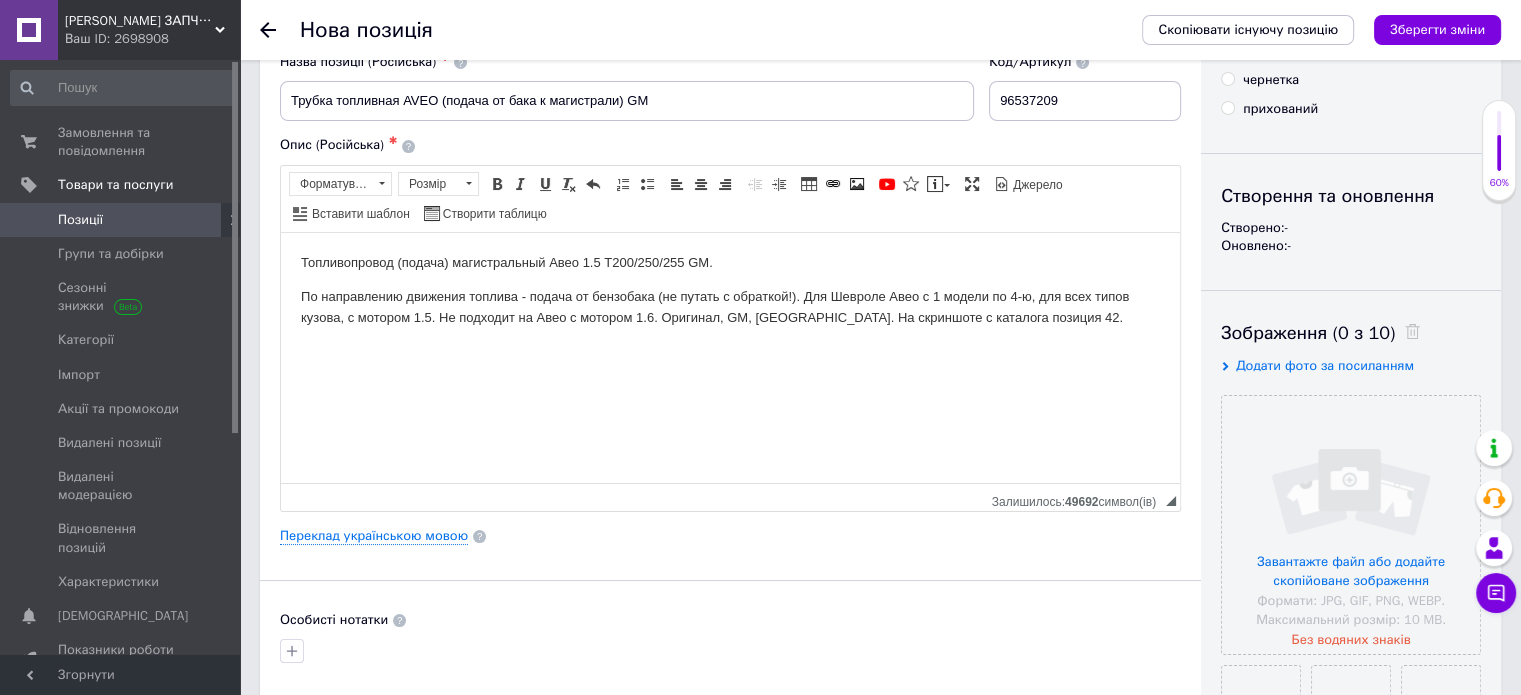 scroll, scrollTop: 68, scrollLeft: 0, axis: vertical 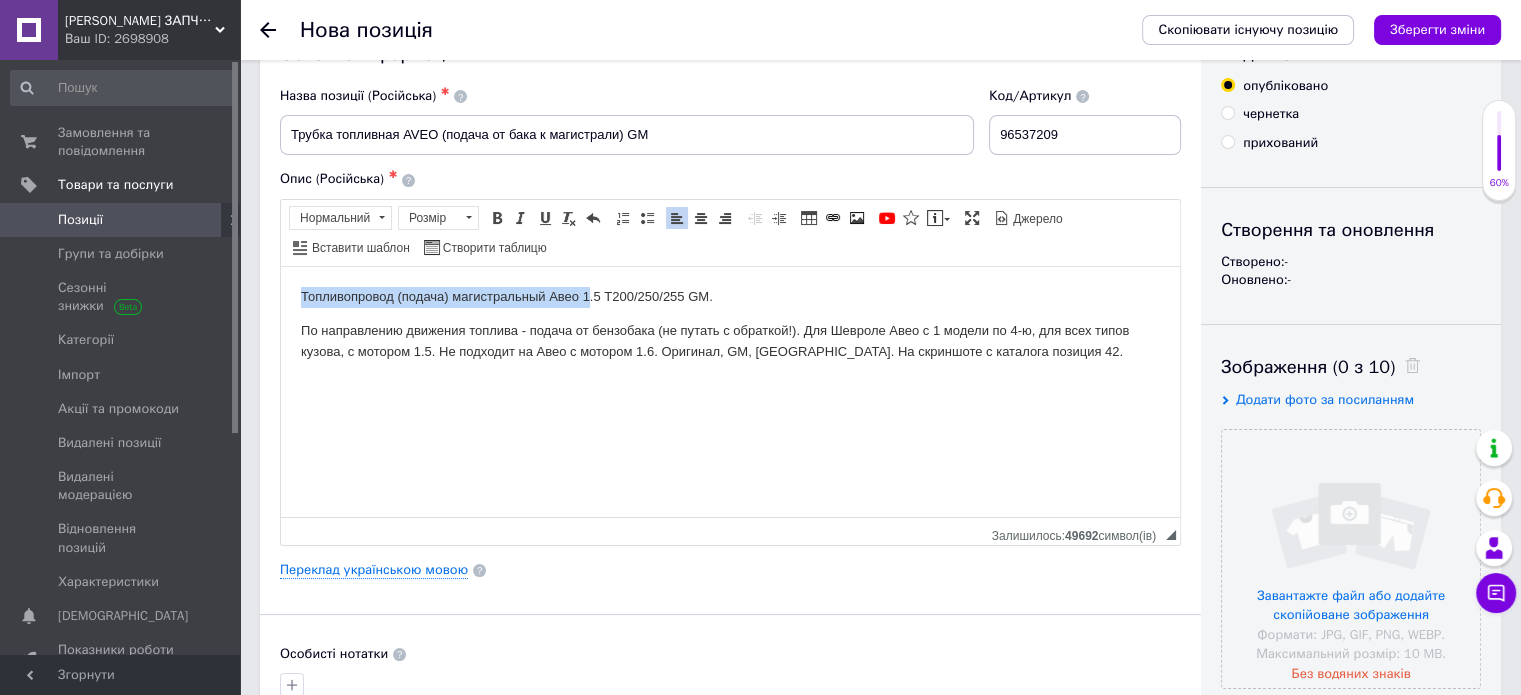 drag, startPoint x: 586, startPoint y: 300, endPoint x: 277, endPoint y: 292, distance: 309.10355 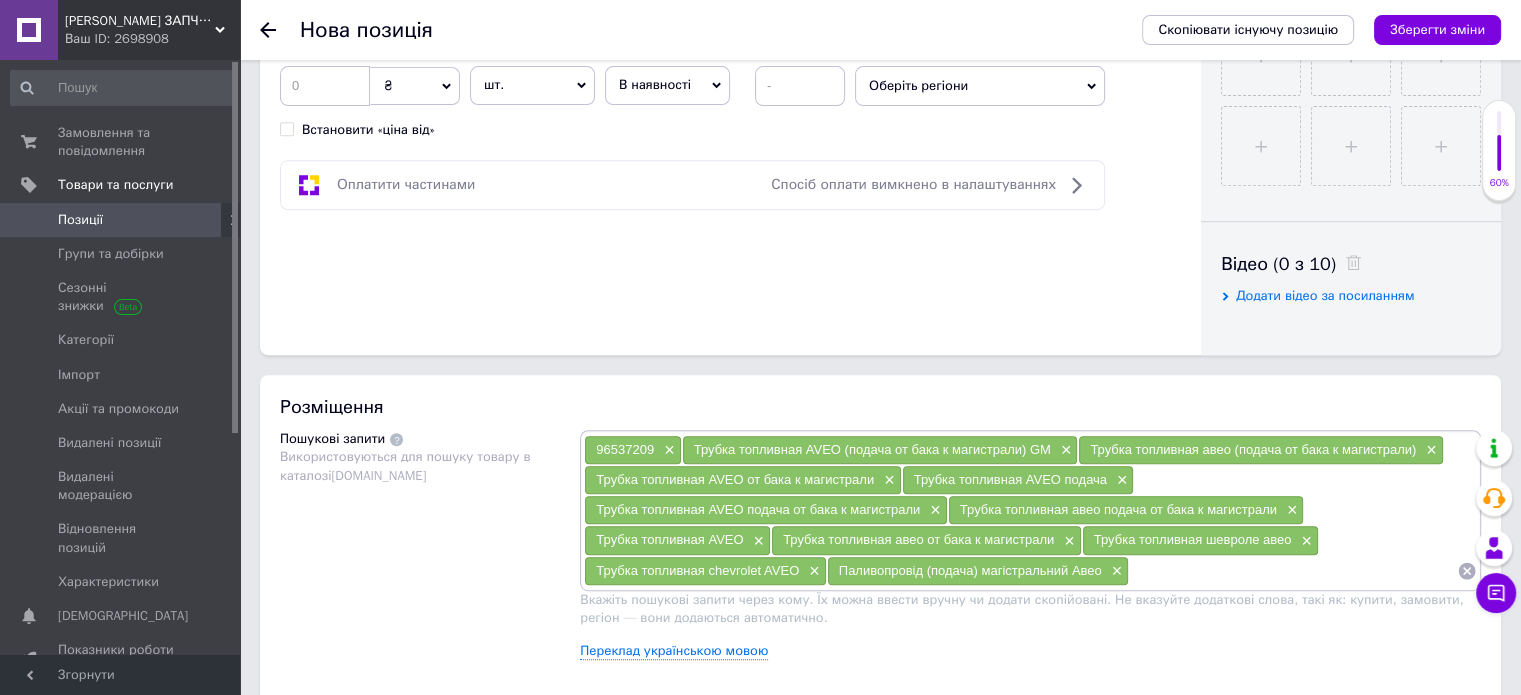 scroll, scrollTop: 935, scrollLeft: 0, axis: vertical 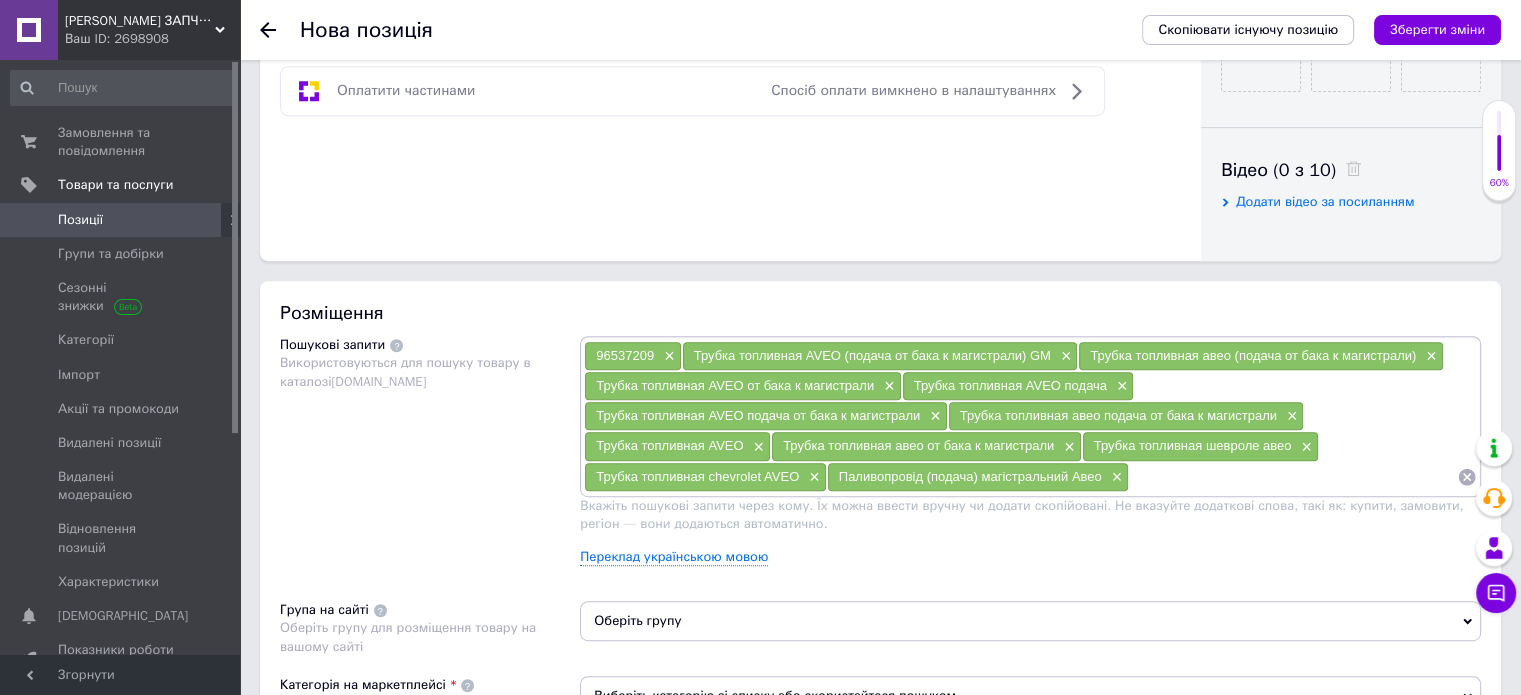 type on "Топливопровод (подача) магистральный Авео 1" 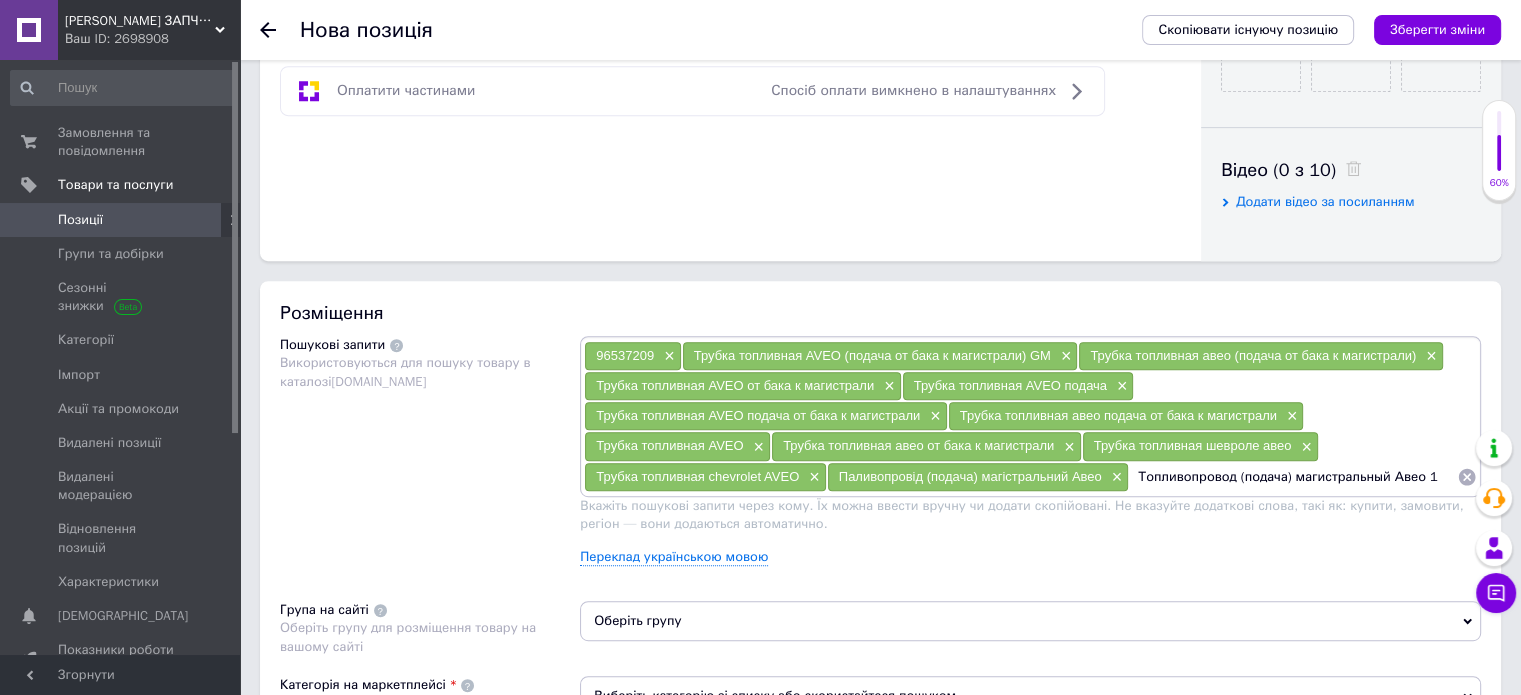 click on "Топливопровод (подача) магистральный Авео 1" at bounding box center (1293, 477) 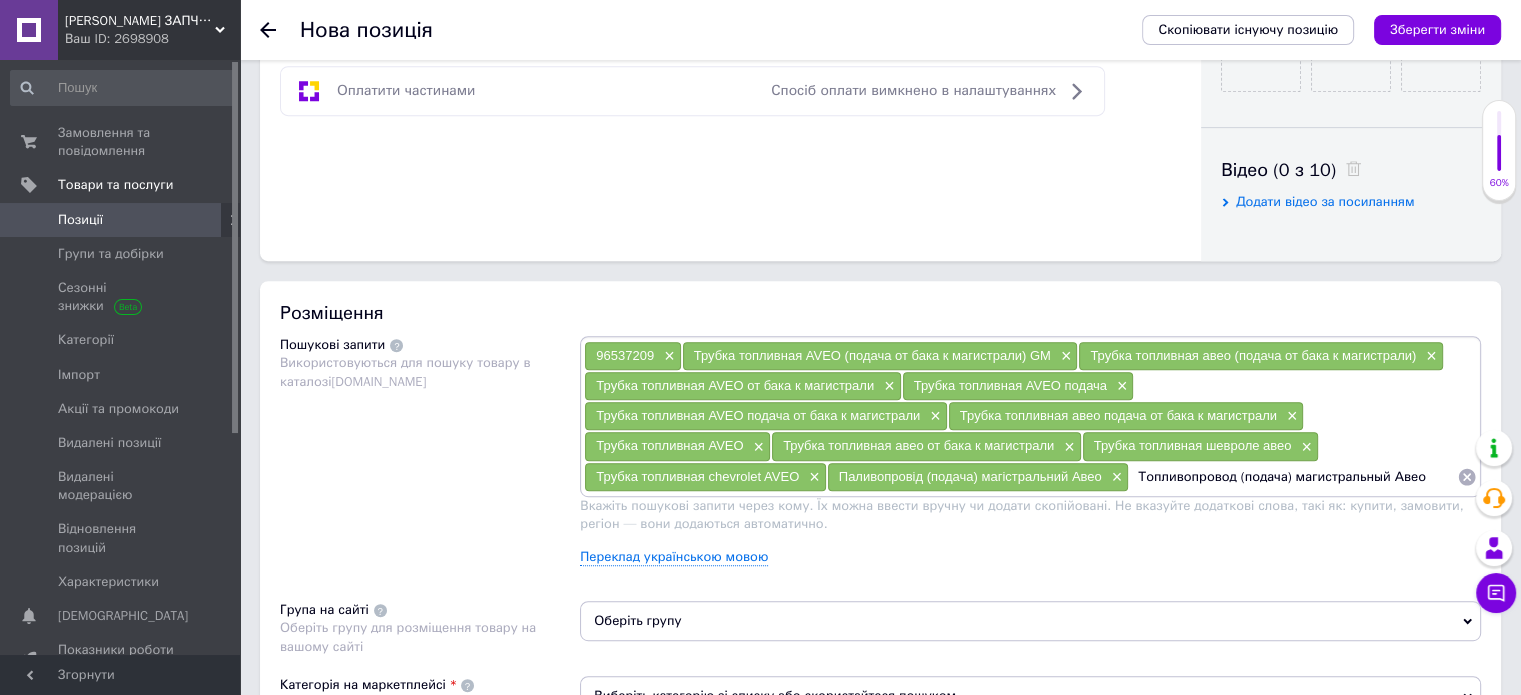type on "Топливопровод (подача) магистральный Авео" 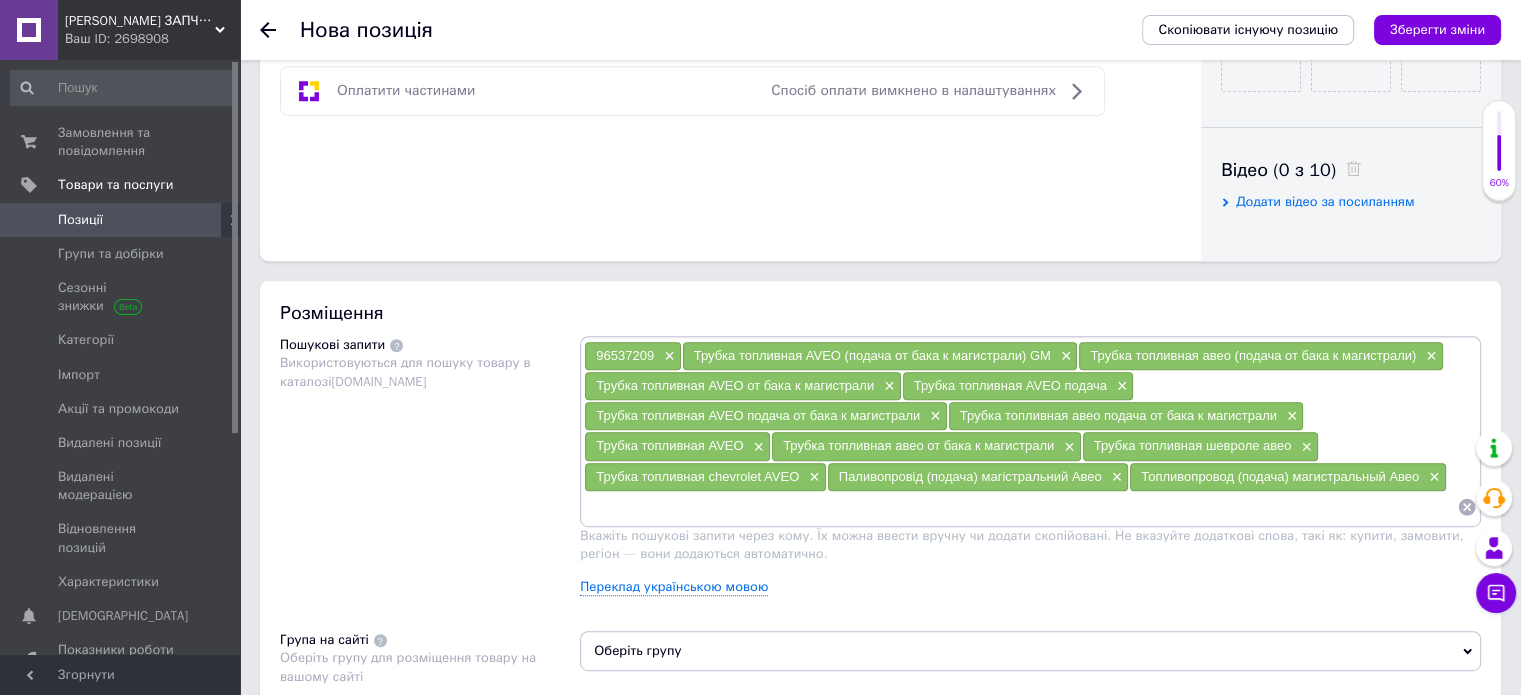 scroll, scrollTop: 550, scrollLeft: 0, axis: vertical 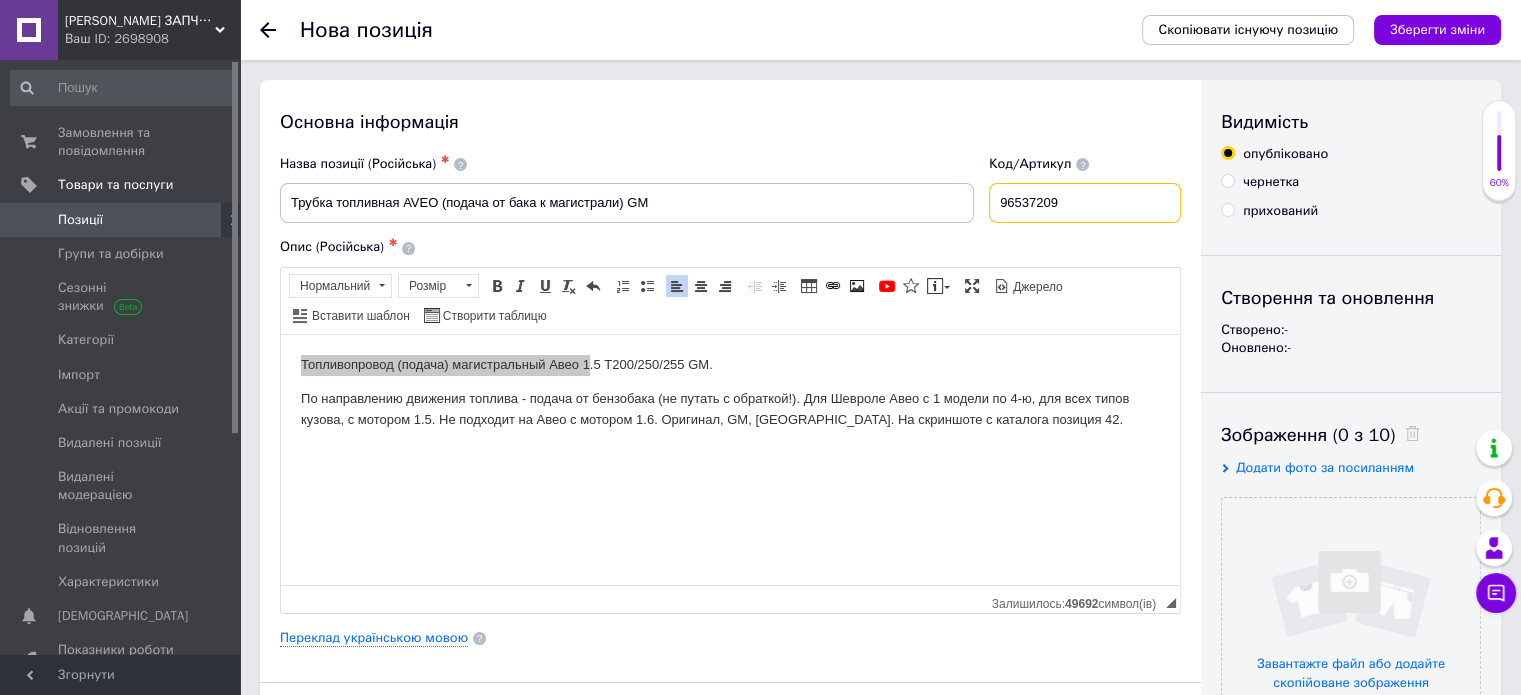 click on "96537209" at bounding box center (1085, 203) 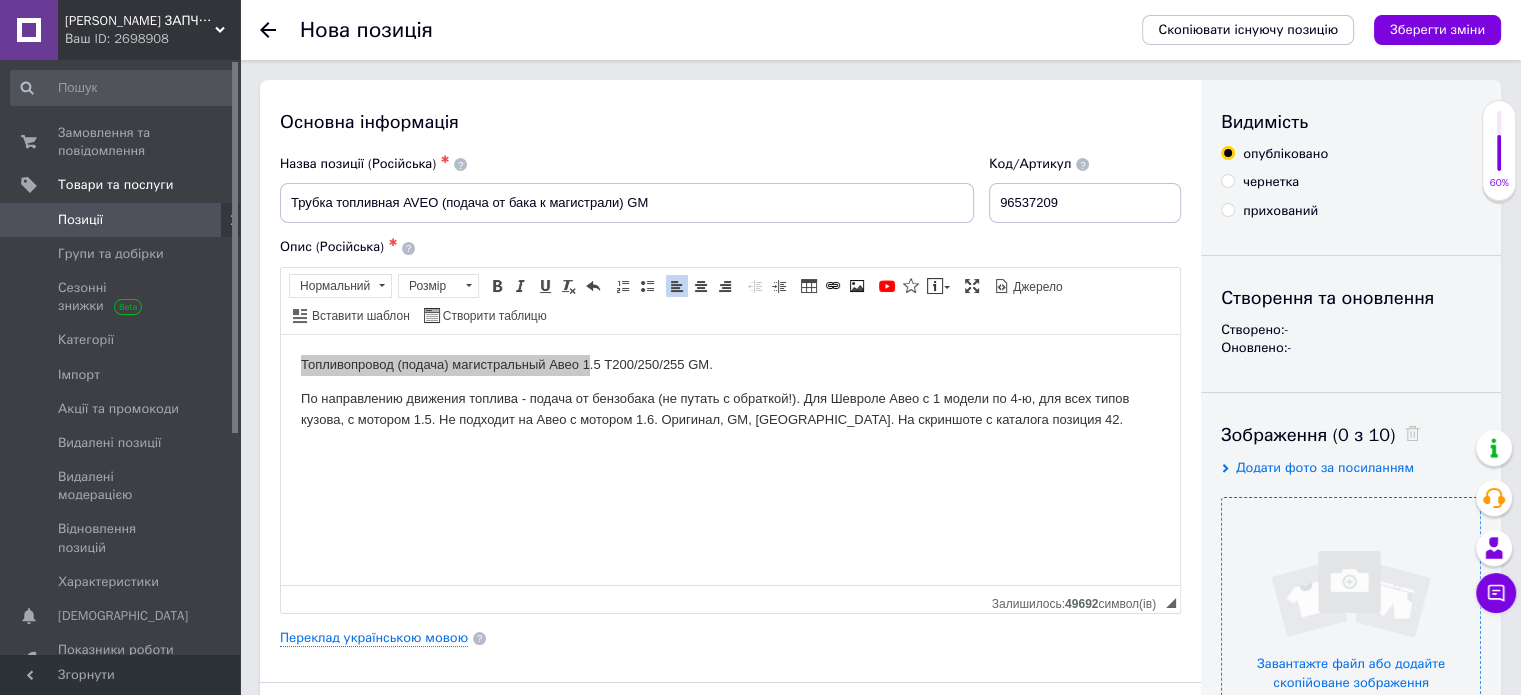 click at bounding box center (1351, 627) 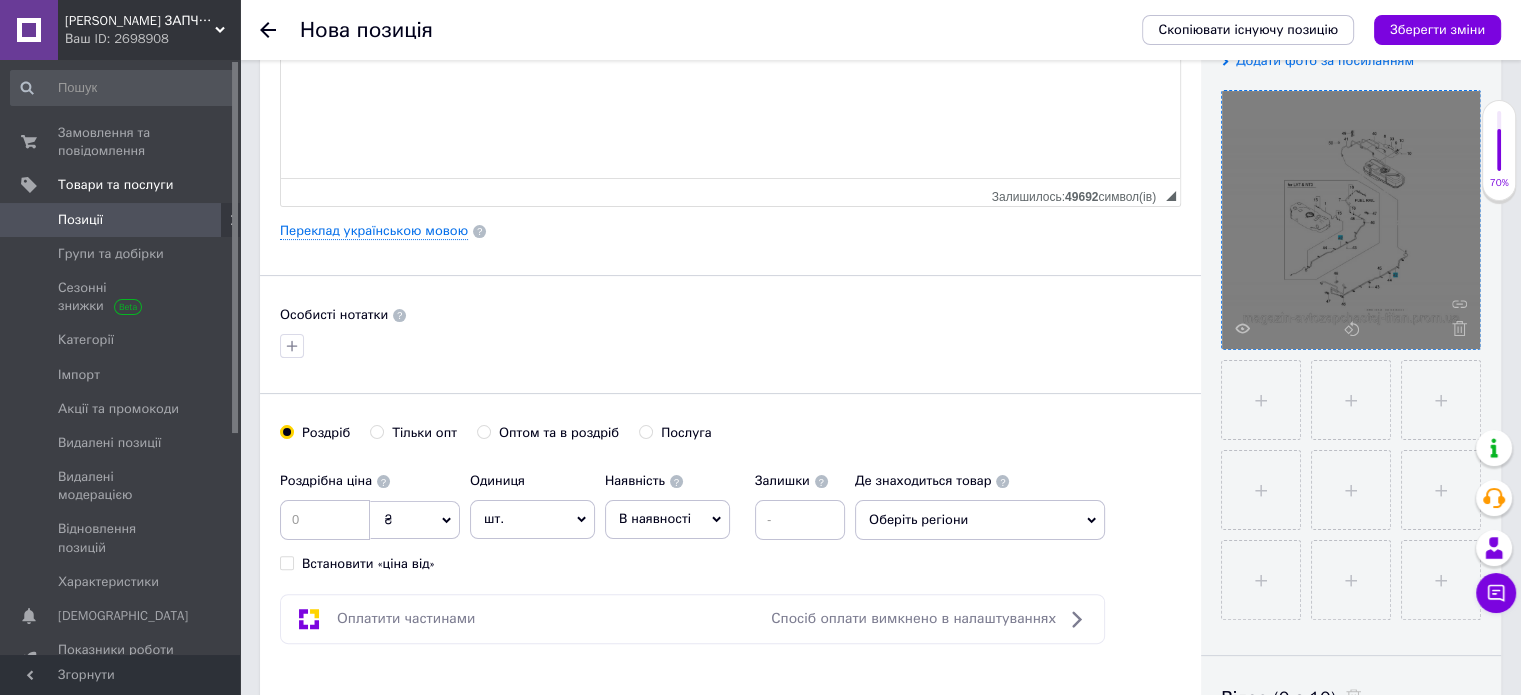 scroll, scrollTop: 488, scrollLeft: 0, axis: vertical 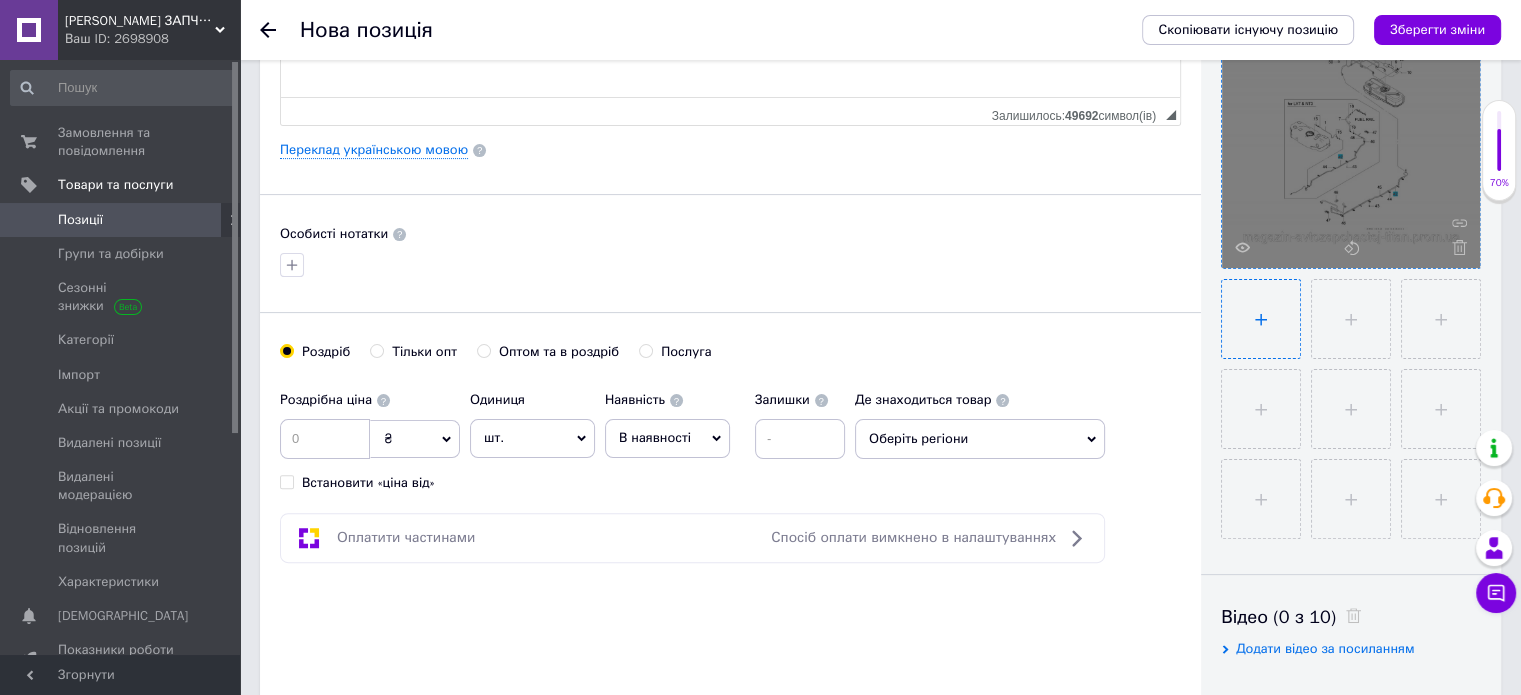 click at bounding box center (1261, 319) 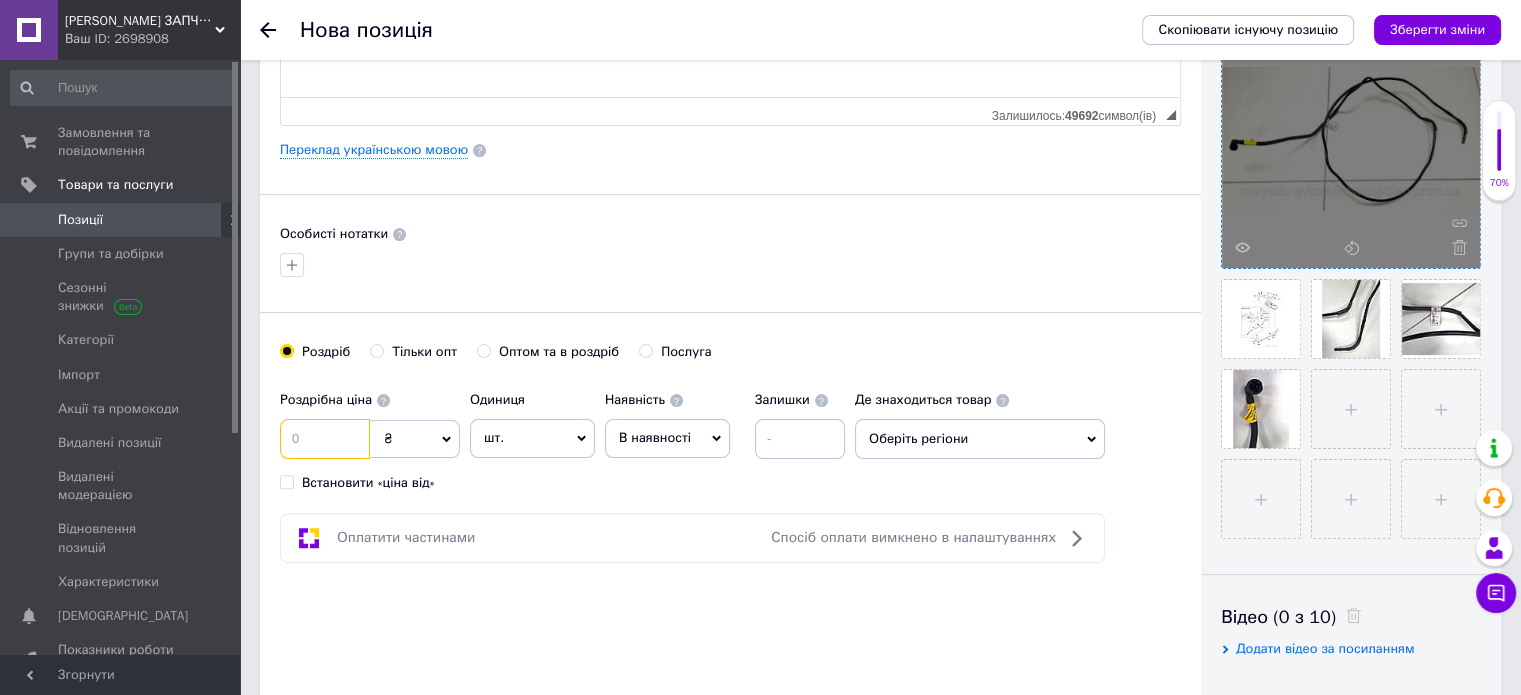 click at bounding box center (325, 439) 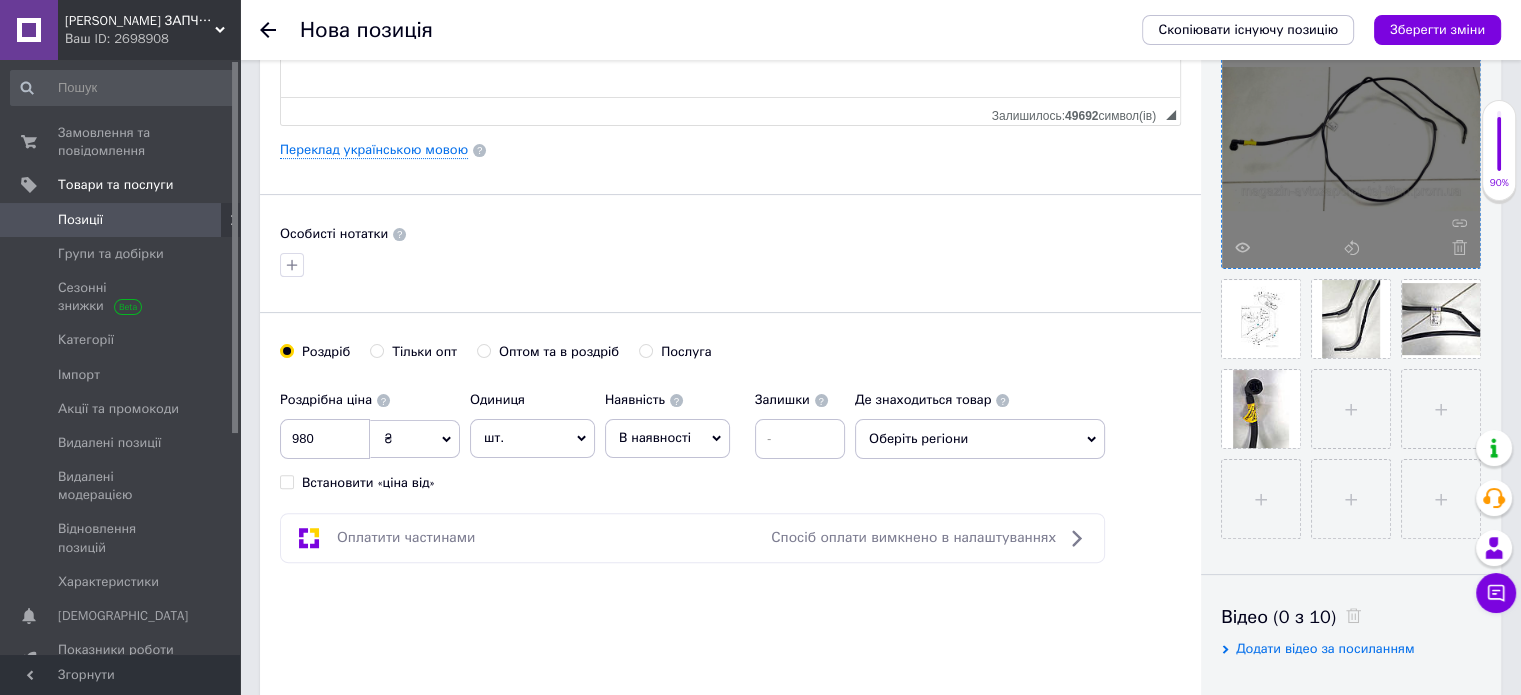 click on "В наявності" at bounding box center (667, 438) 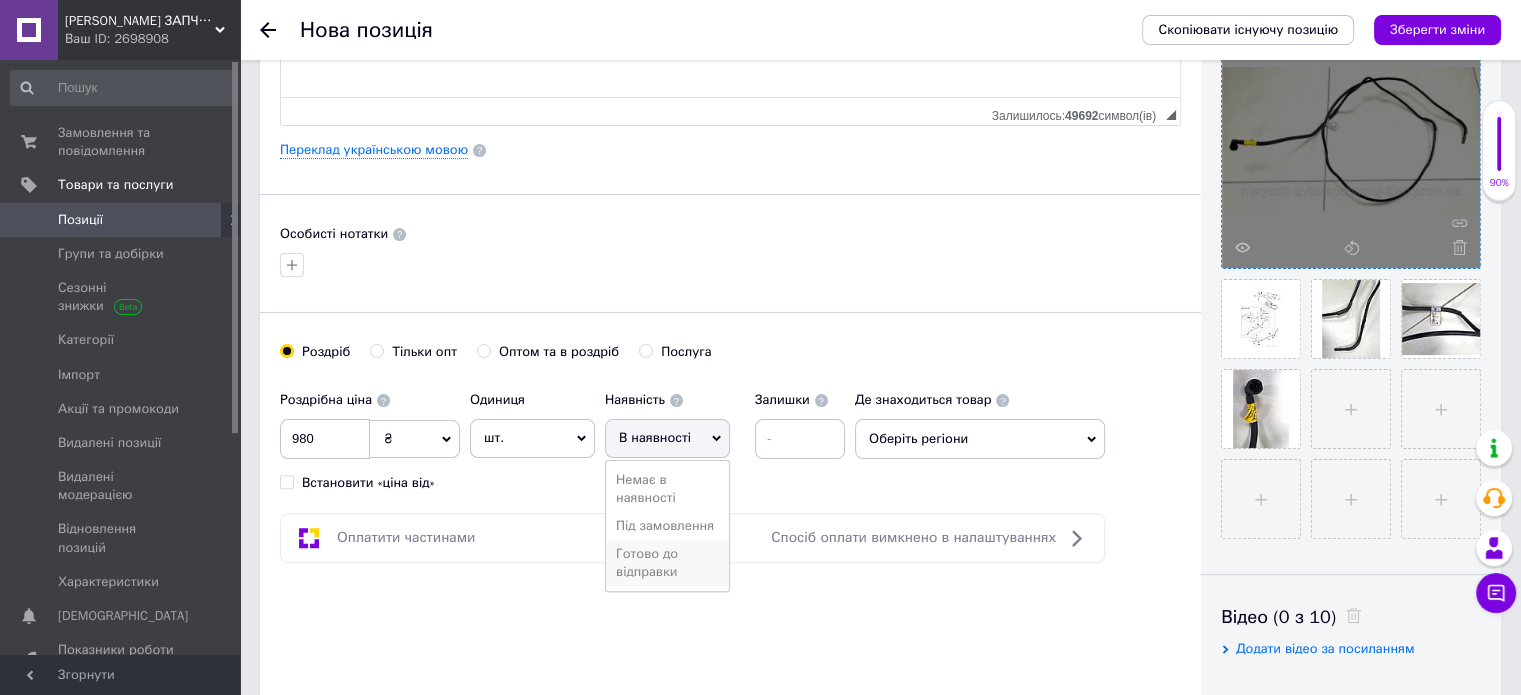 click on "Готово до відправки" at bounding box center (667, 563) 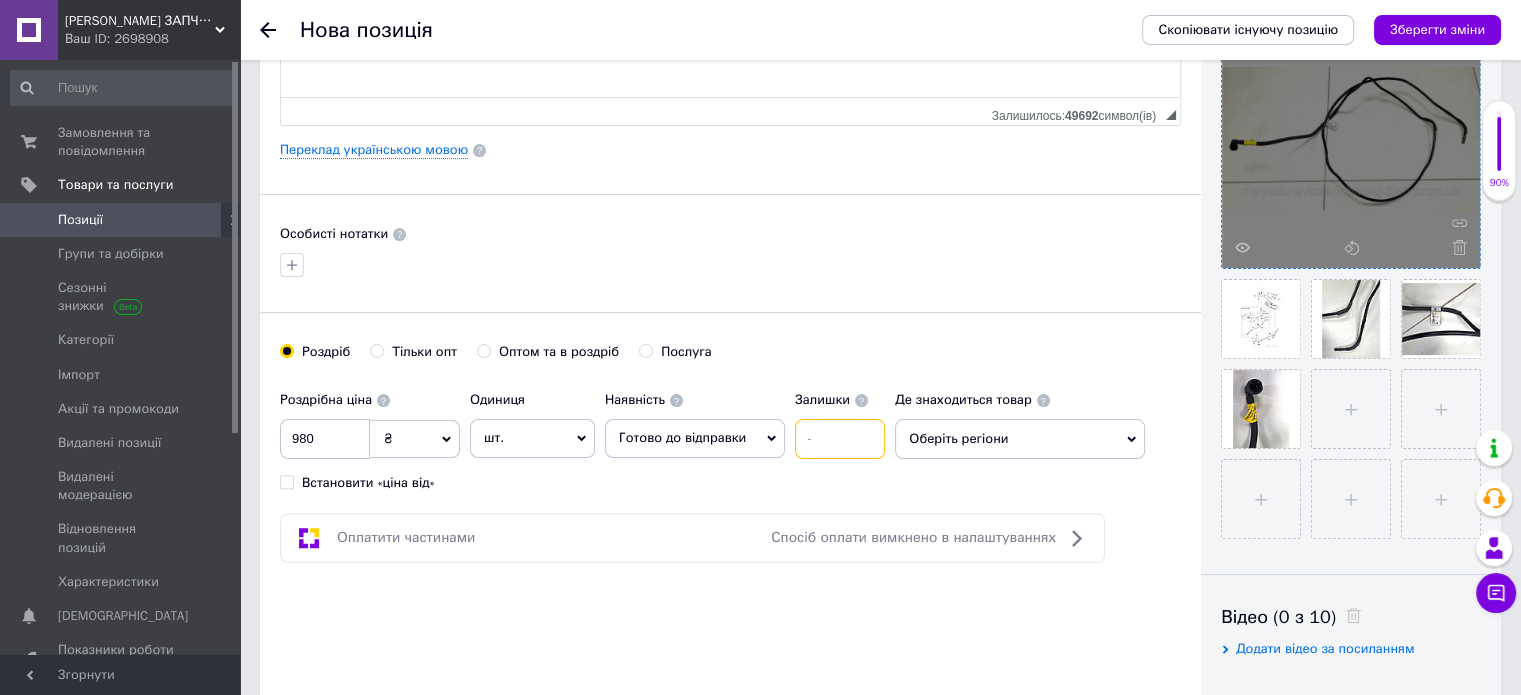 click at bounding box center [840, 439] 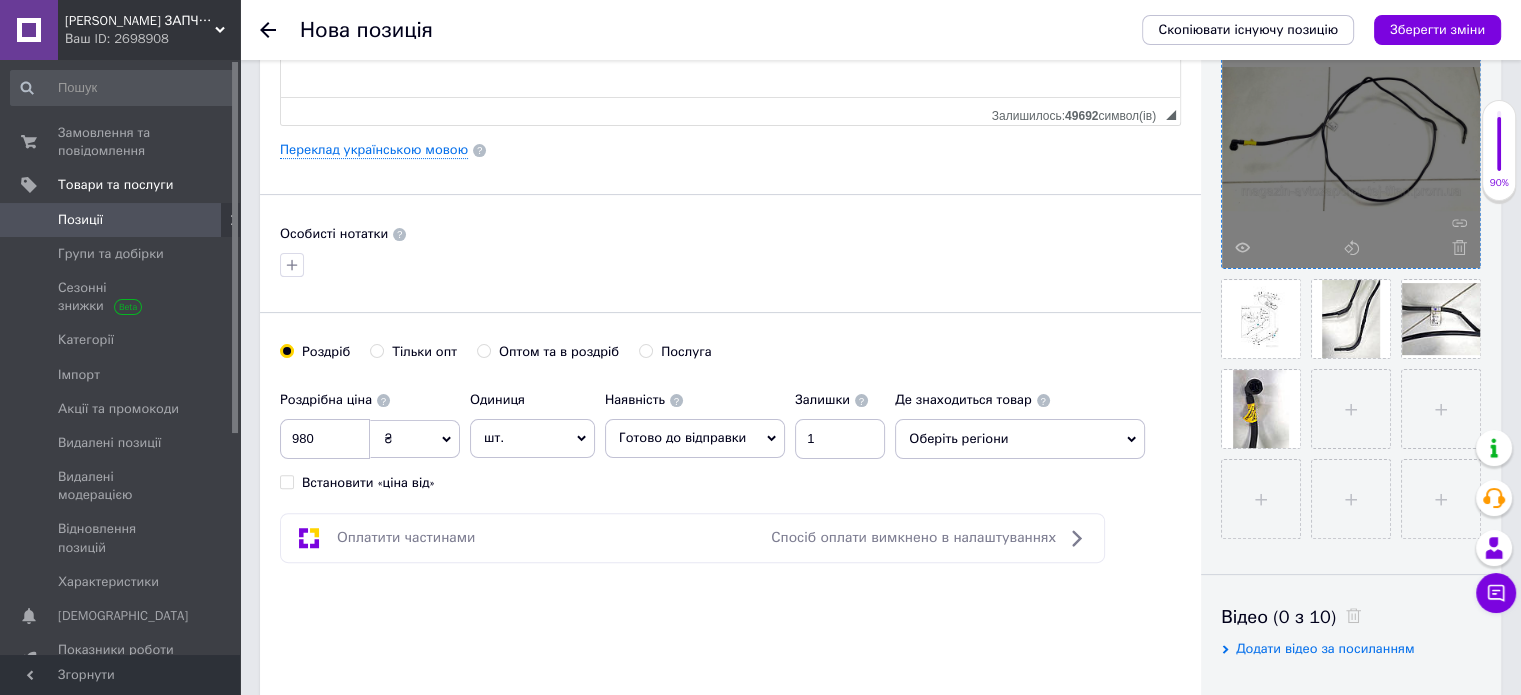 click on "Оберіть регіони" at bounding box center [1020, 439] 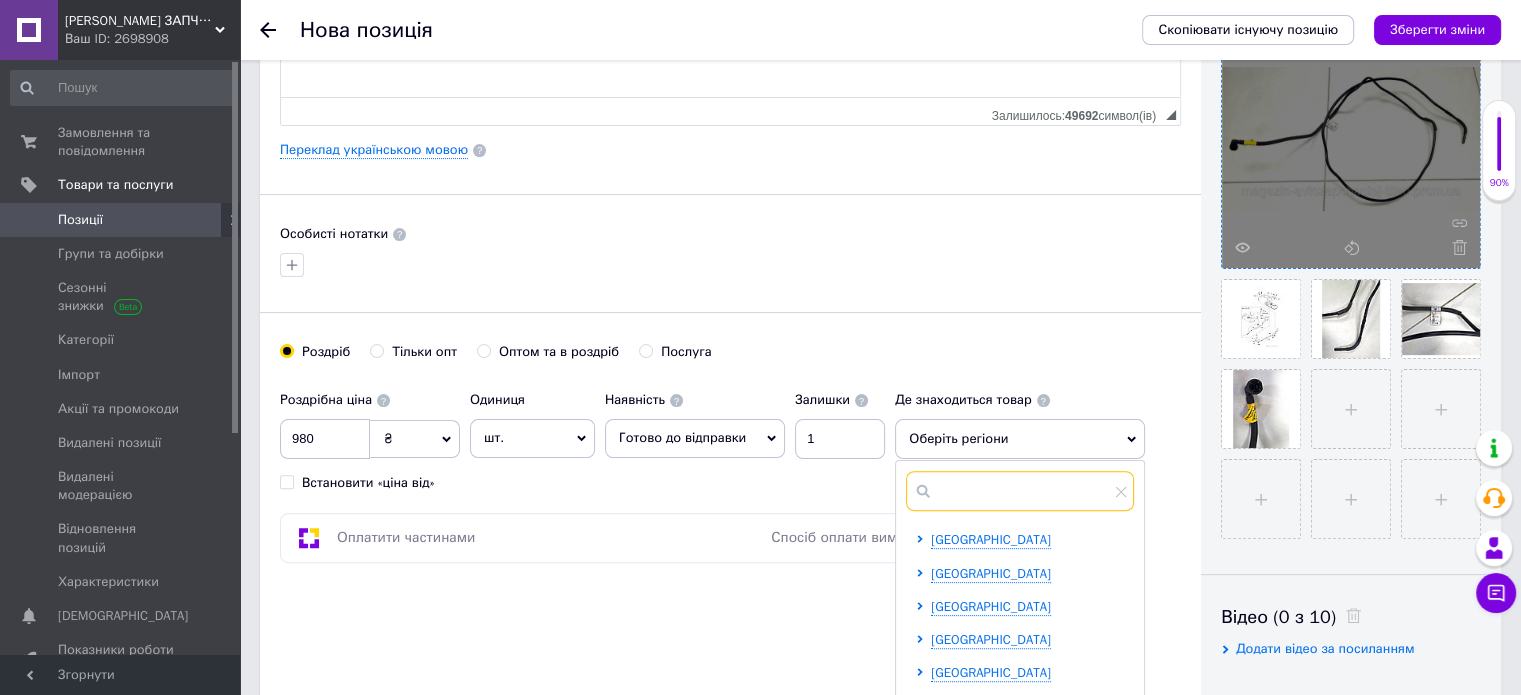 click at bounding box center (1020, 491) 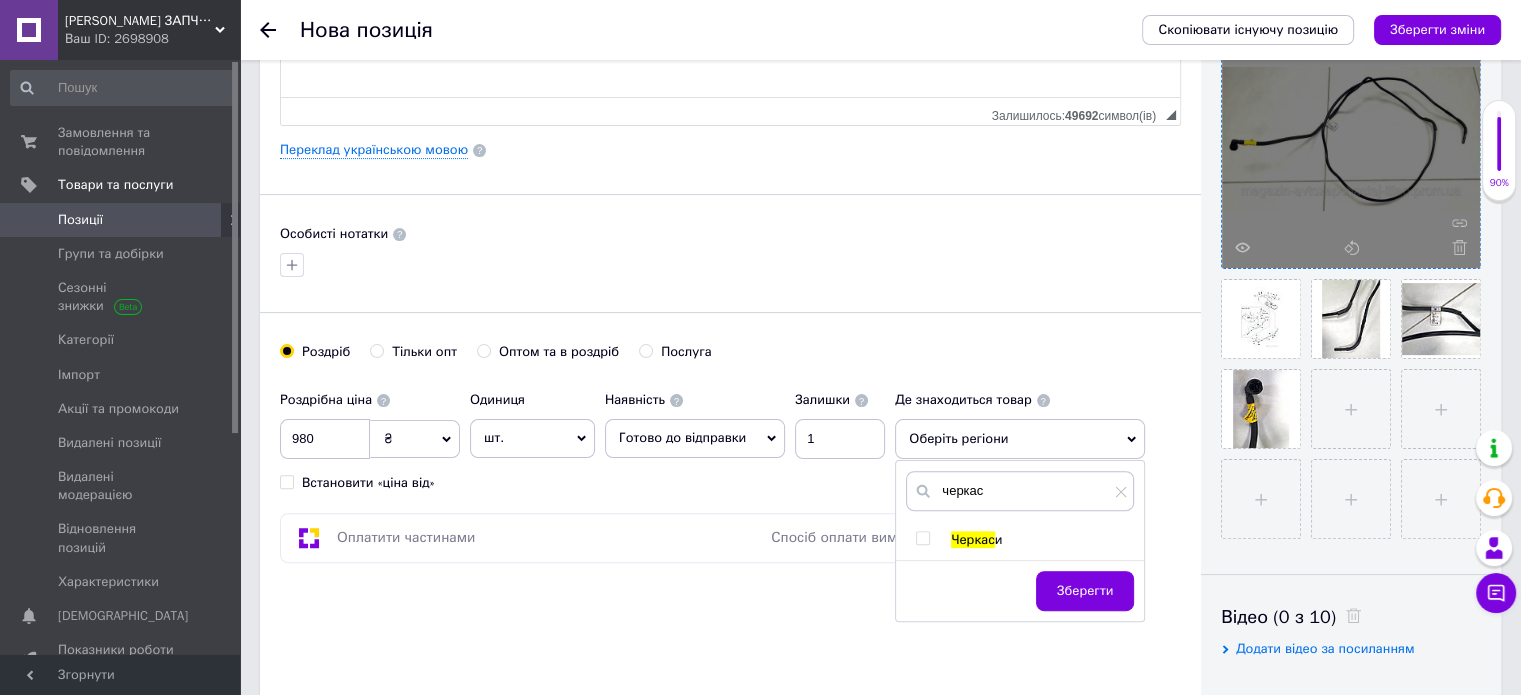 click at bounding box center (922, 538) 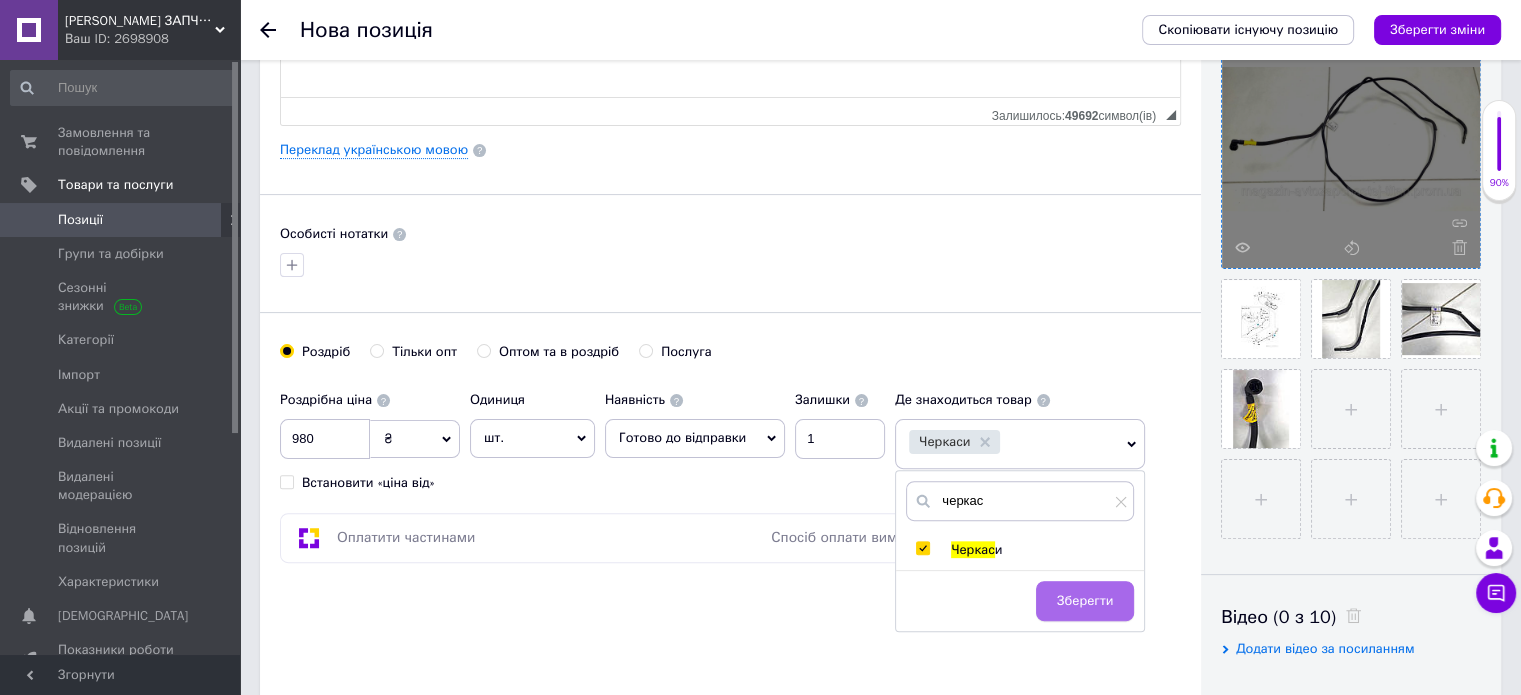 click on "Зберегти" at bounding box center [1085, 601] 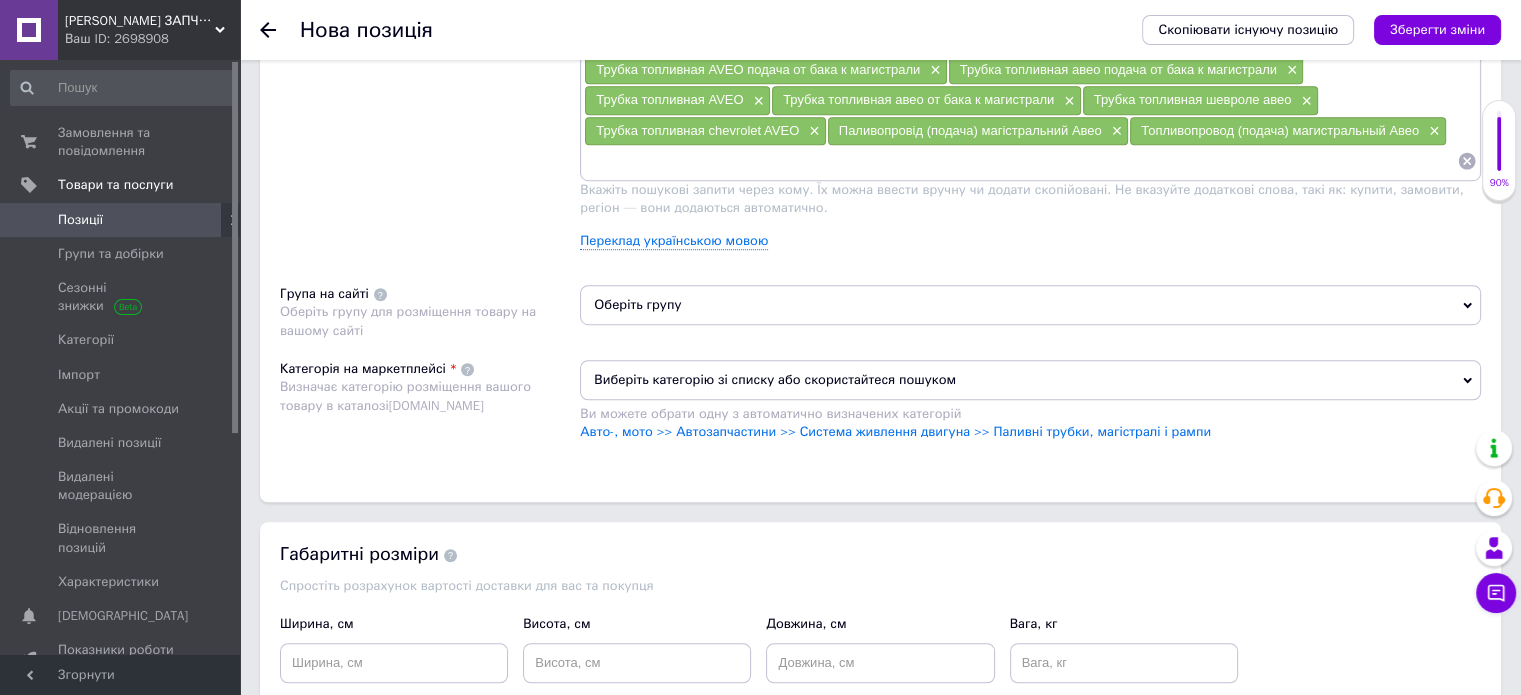 scroll, scrollTop: 1296, scrollLeft: 0, axis: vertical 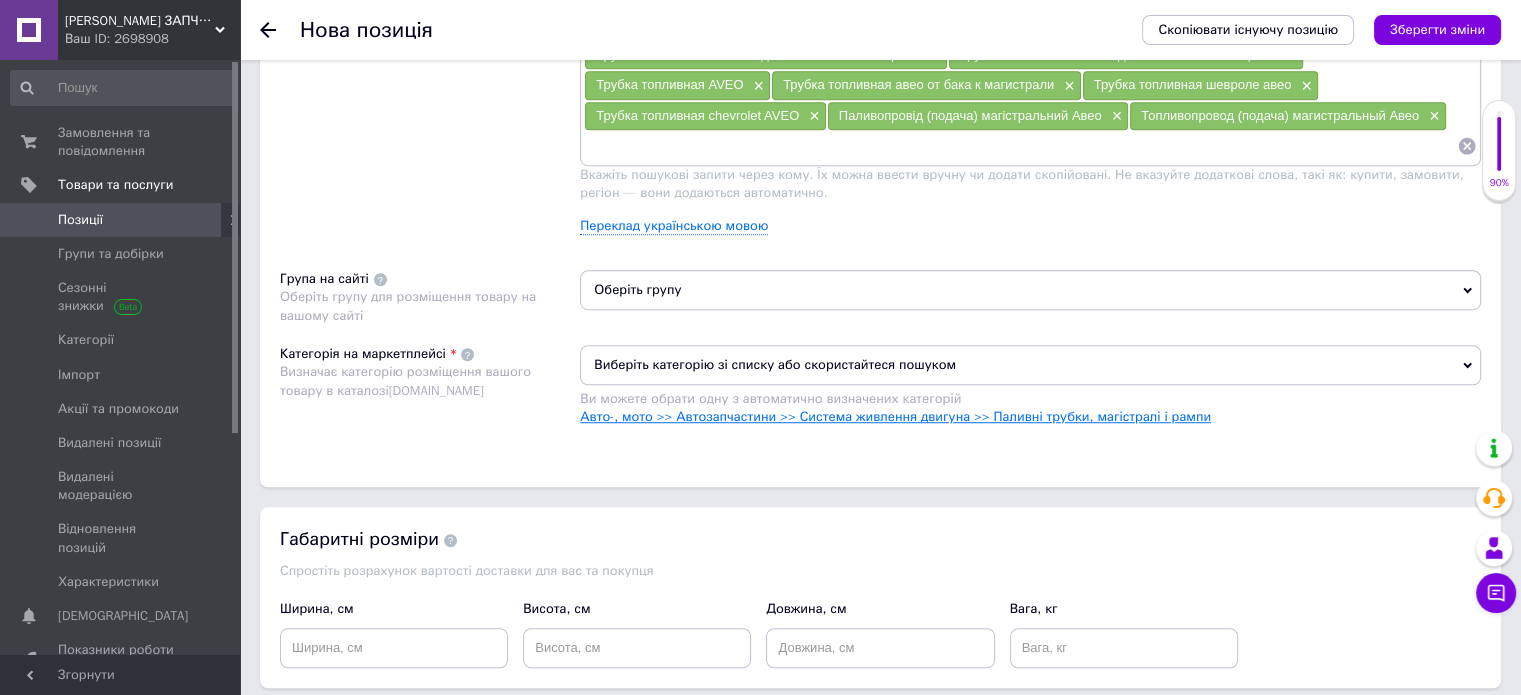 click on "Авто-, мото >> Автозапчастини >> Система живлення двигуна >> Паливні трубки, магістралі і рампи" at bounding box center (895, 416) 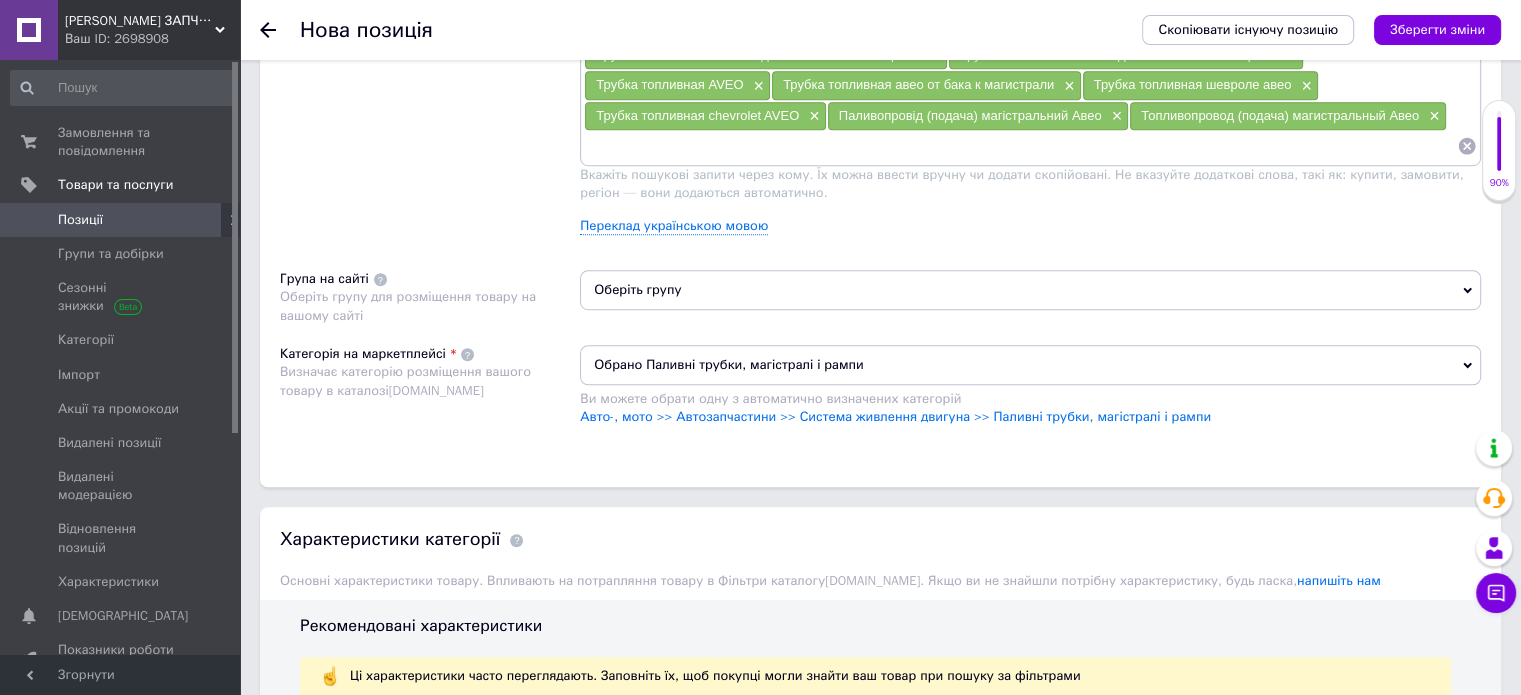 click on "Оберіть групу" at bounding box center [1030, 290] 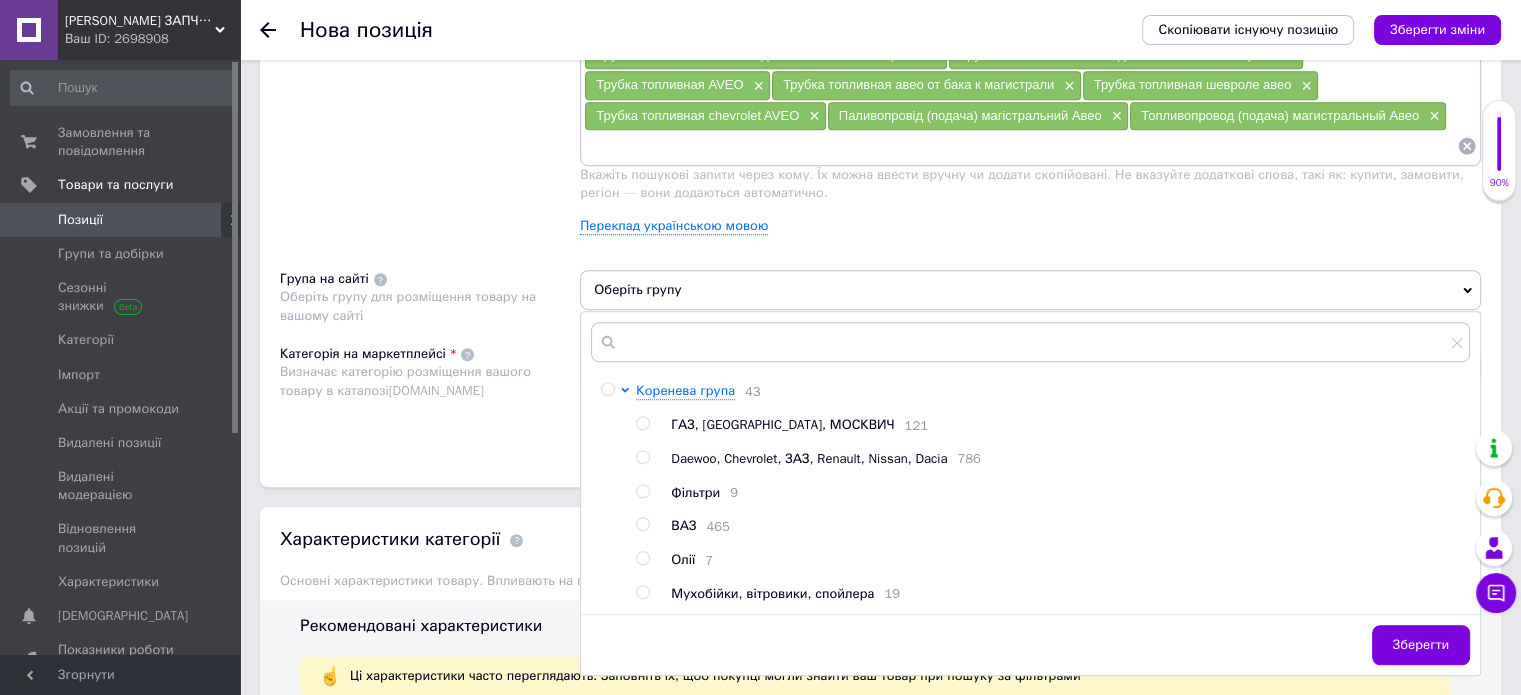 click at bounding box center (642, 457) 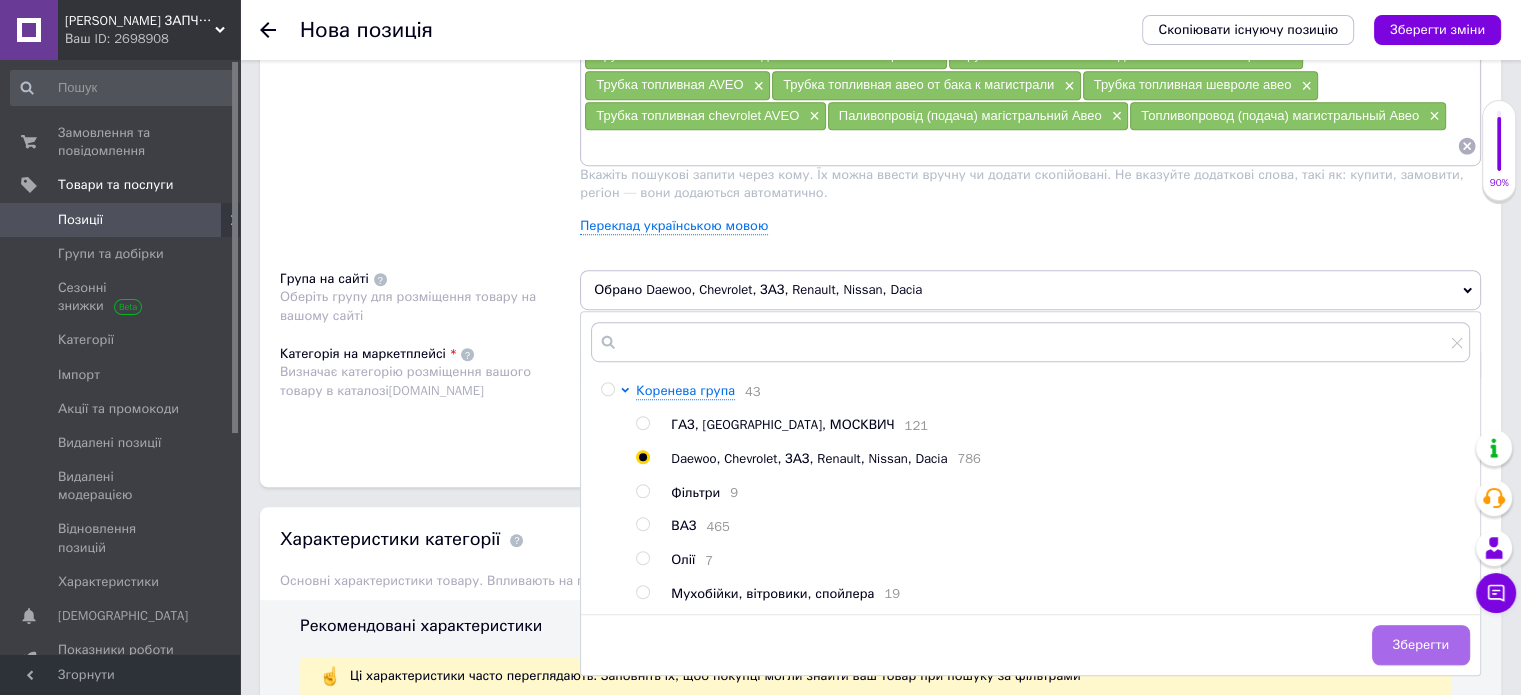 click on "Зберегти" at bounding box center (1421, 645) 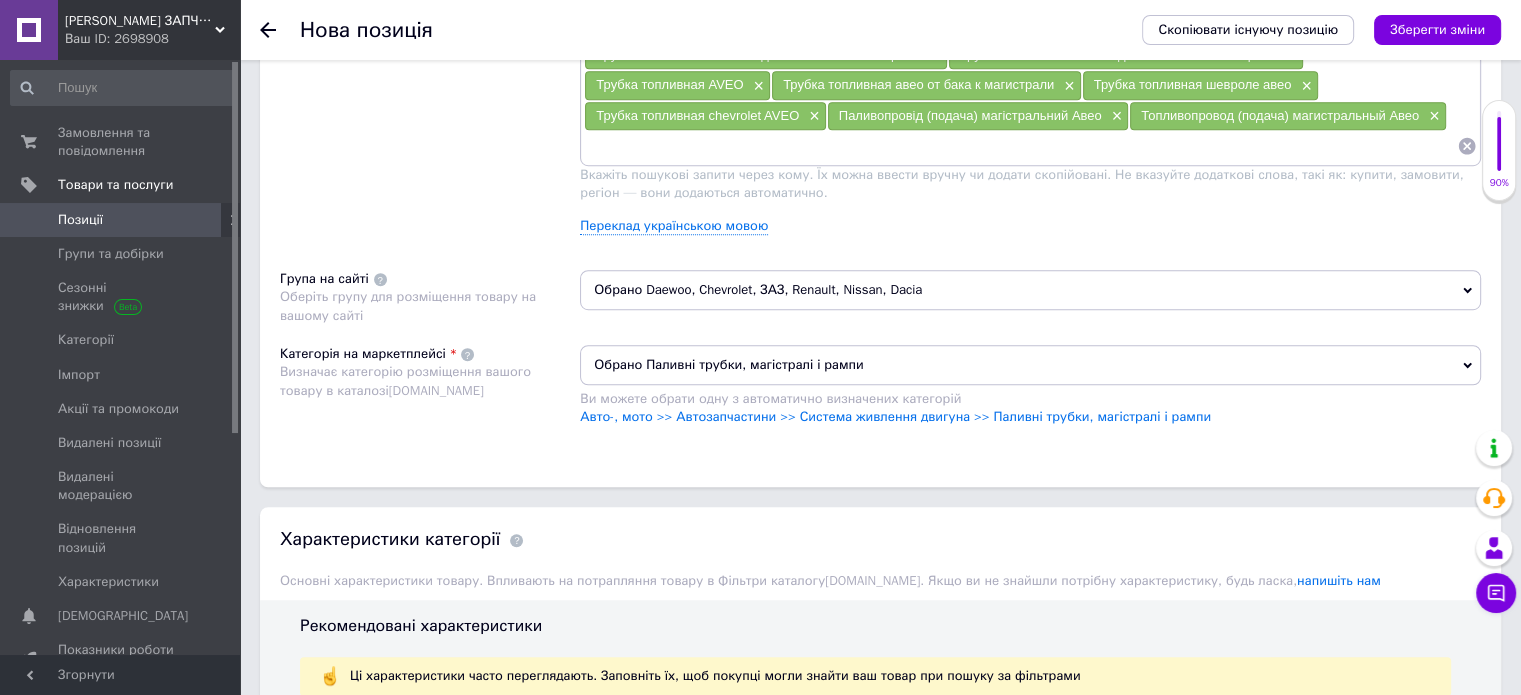 drag, startPoint x: 1520, startPoint y: 341, endPoint x: 1535, endPoint y: 427, distance: 87.29834 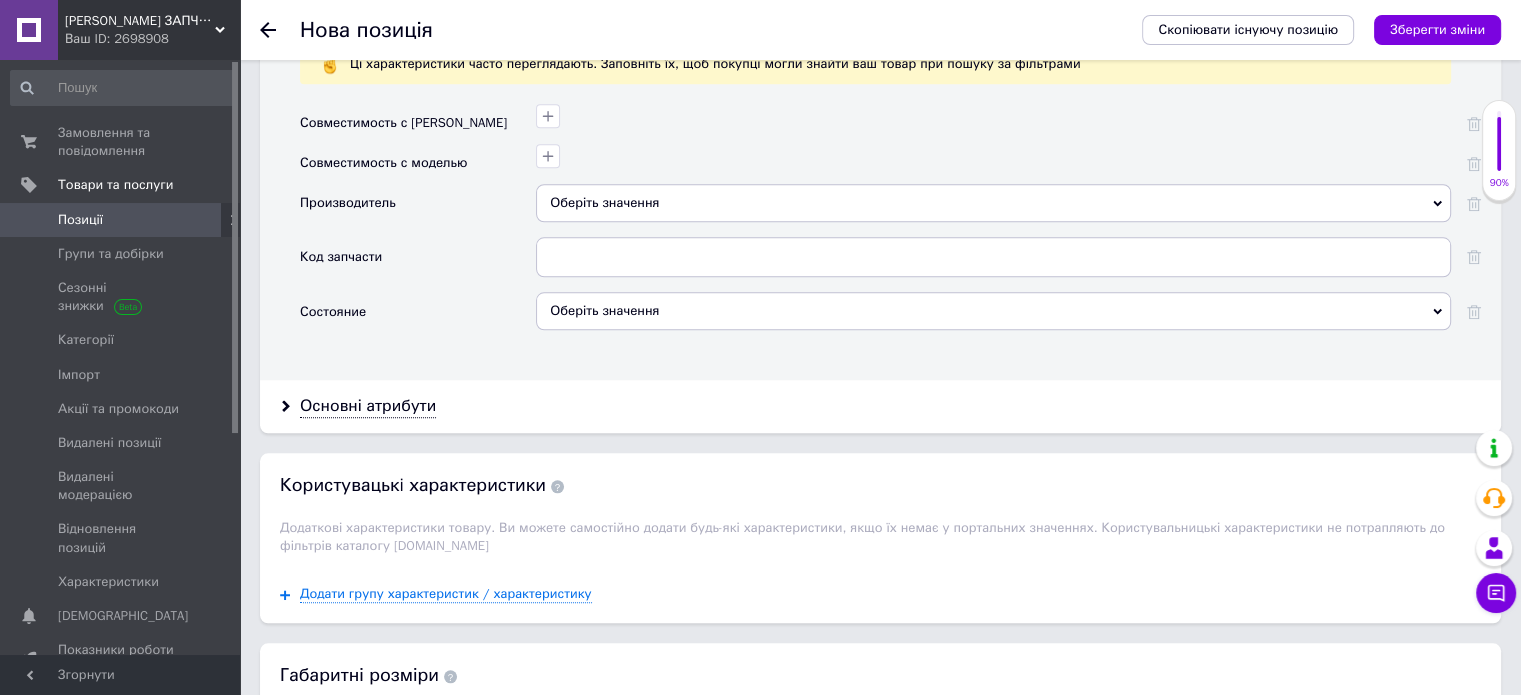 scroll, scrollTop: 1925, scrollLeft: 0, axis: vertical 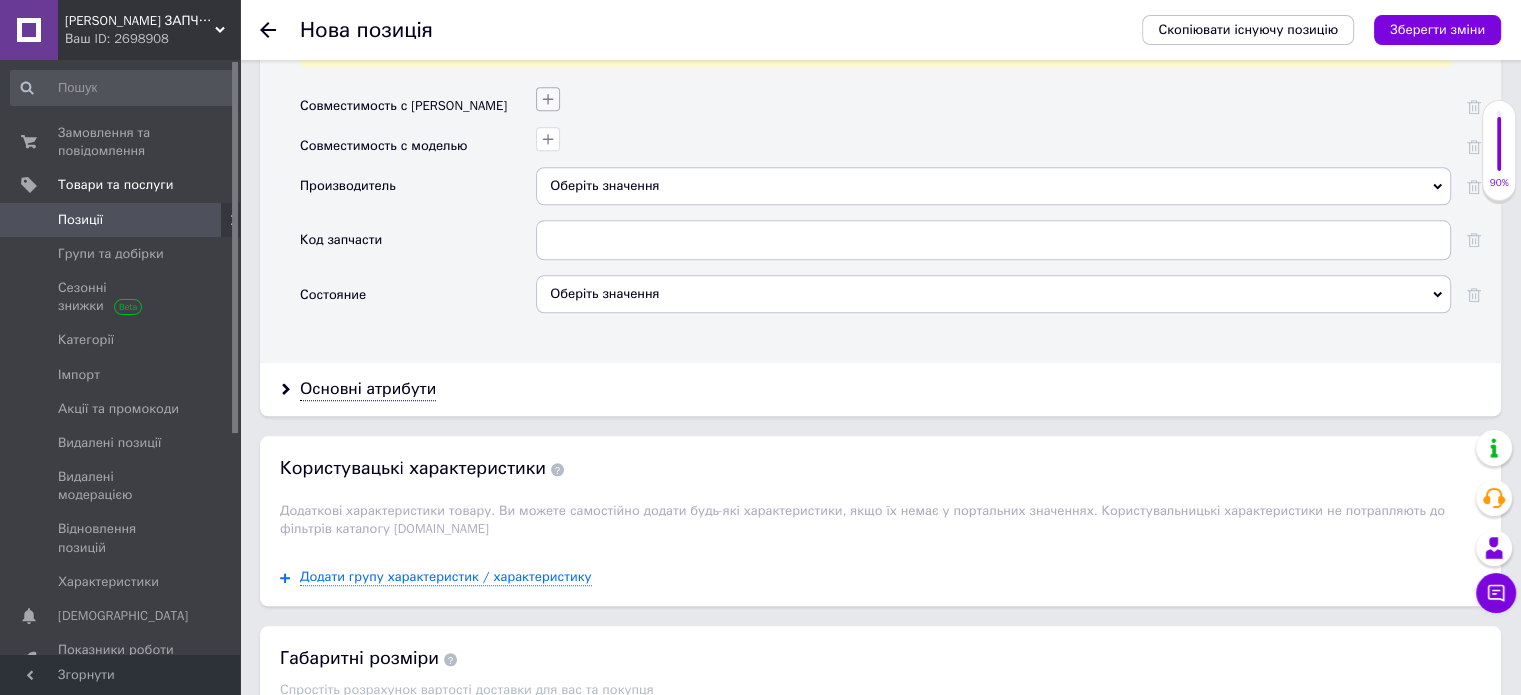 click 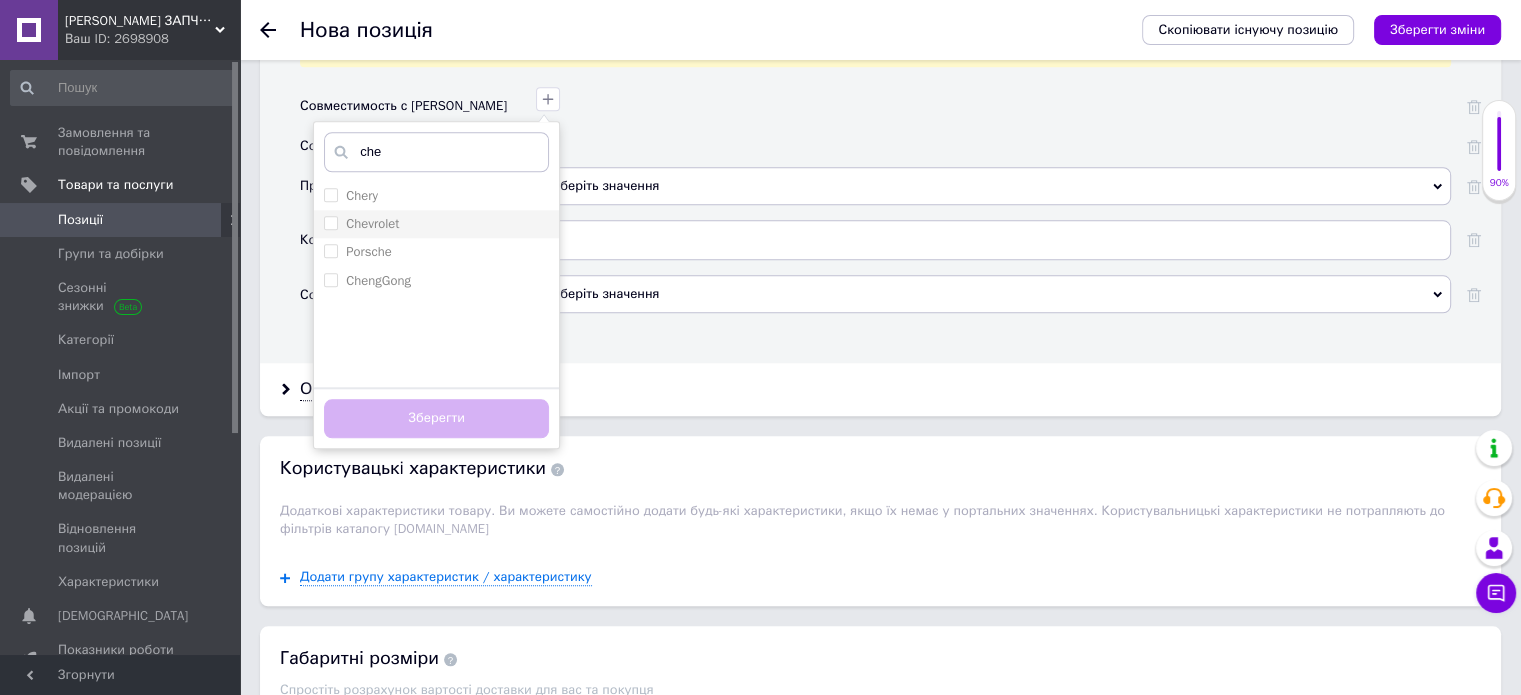 click on "Chevrolet" at bounding box center [372, 223] 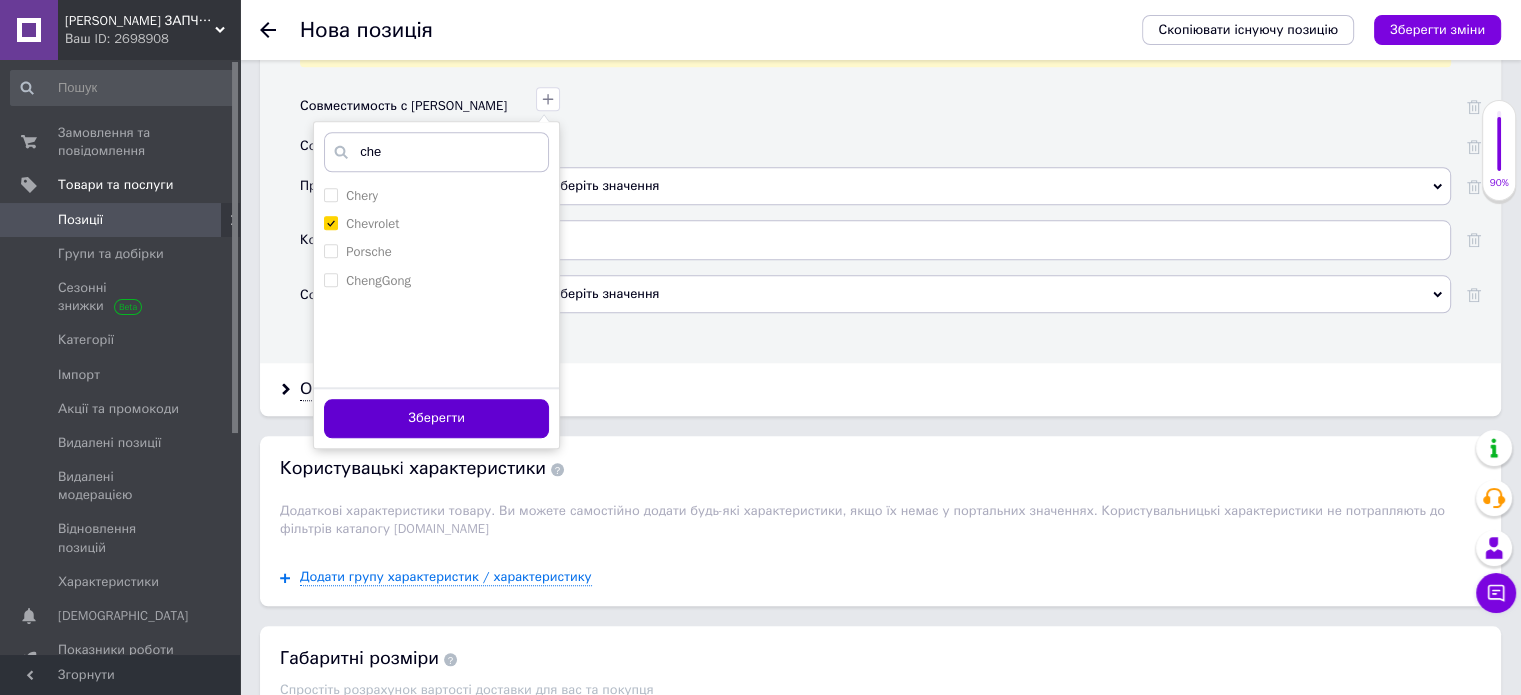 click on "Зберегти" at bounding box center [436, 418] 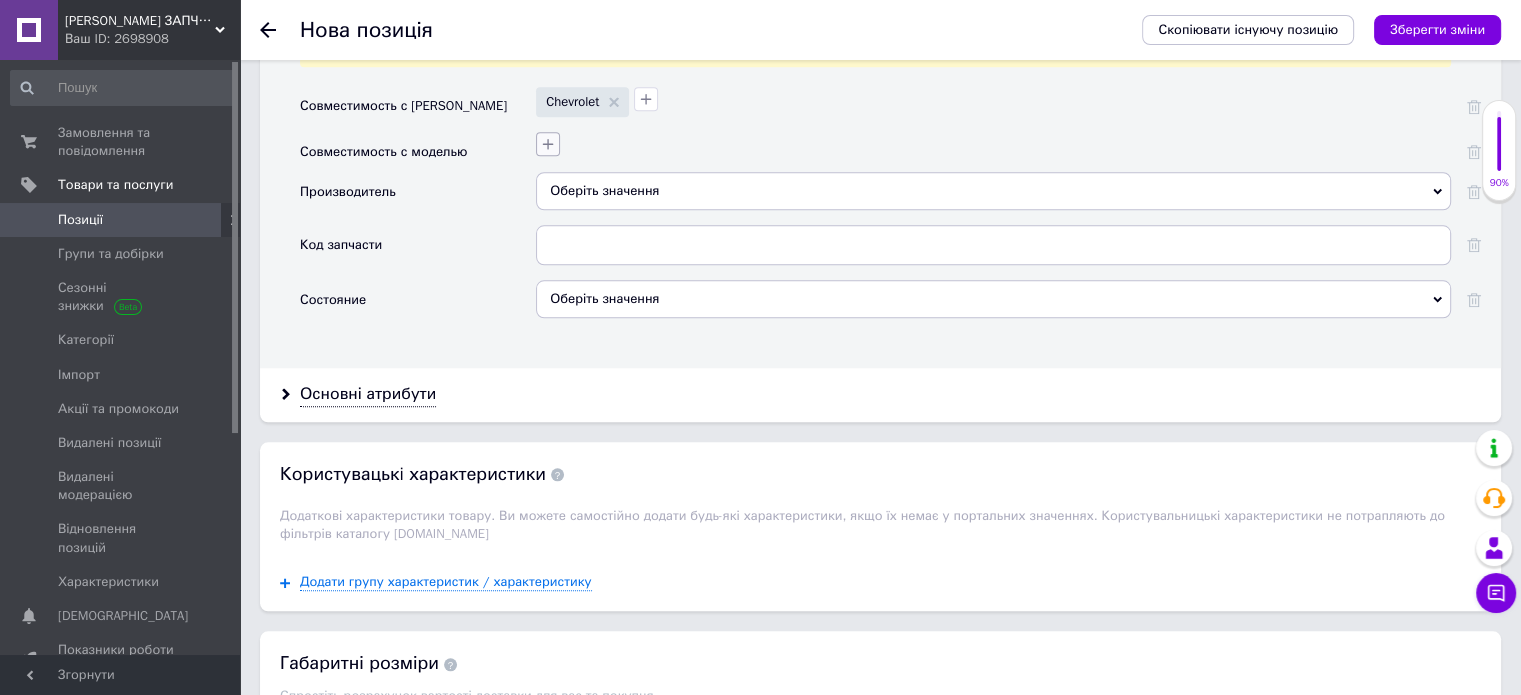 click 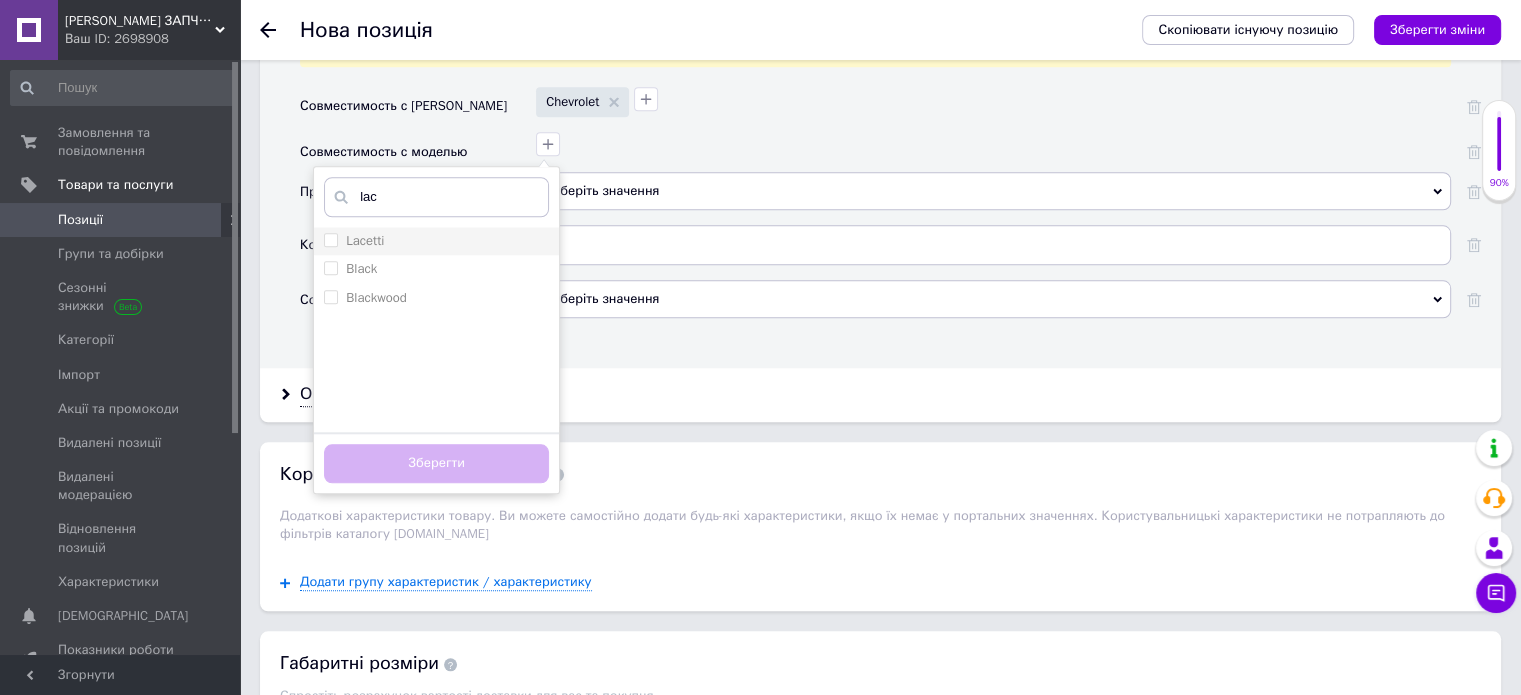 click on "Lacetti" at bounding box center [365, 240] 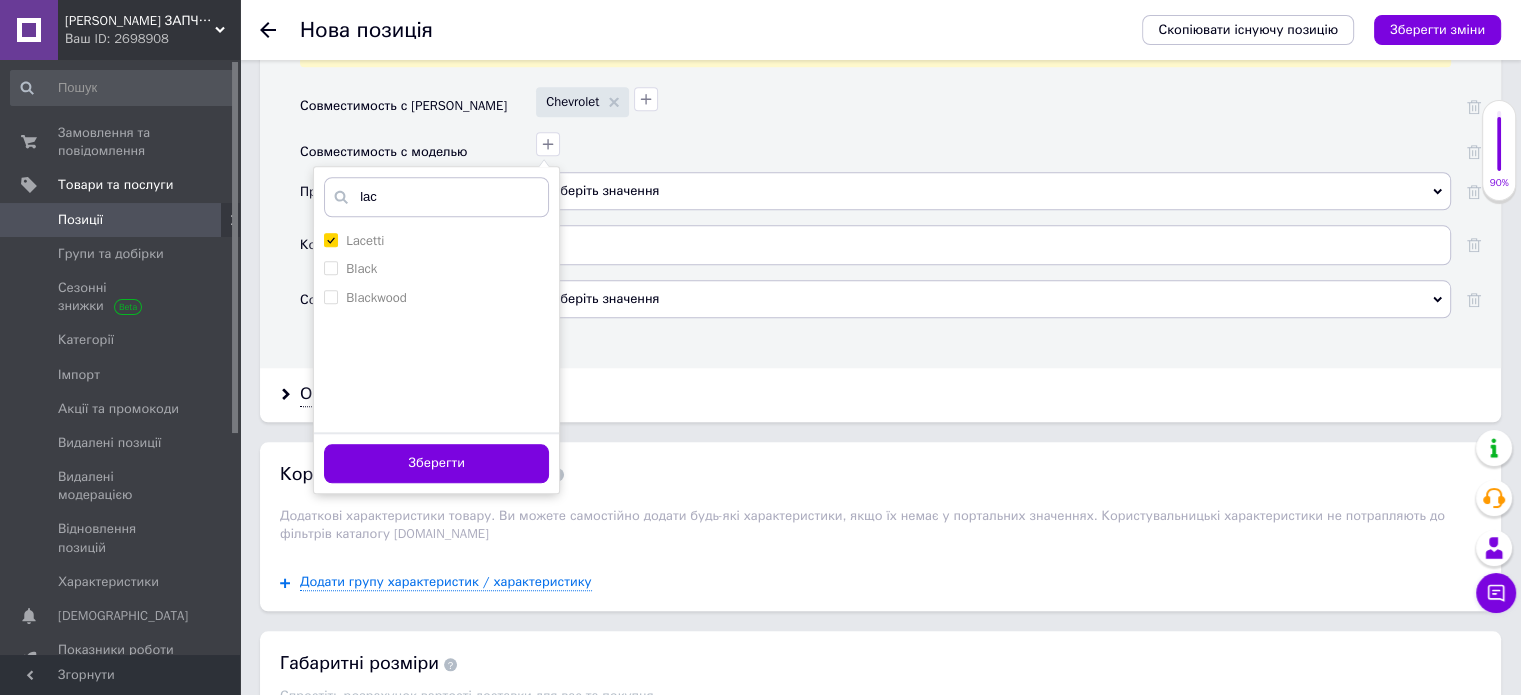 click on "Зберегти" at bounding box center [436, 462] 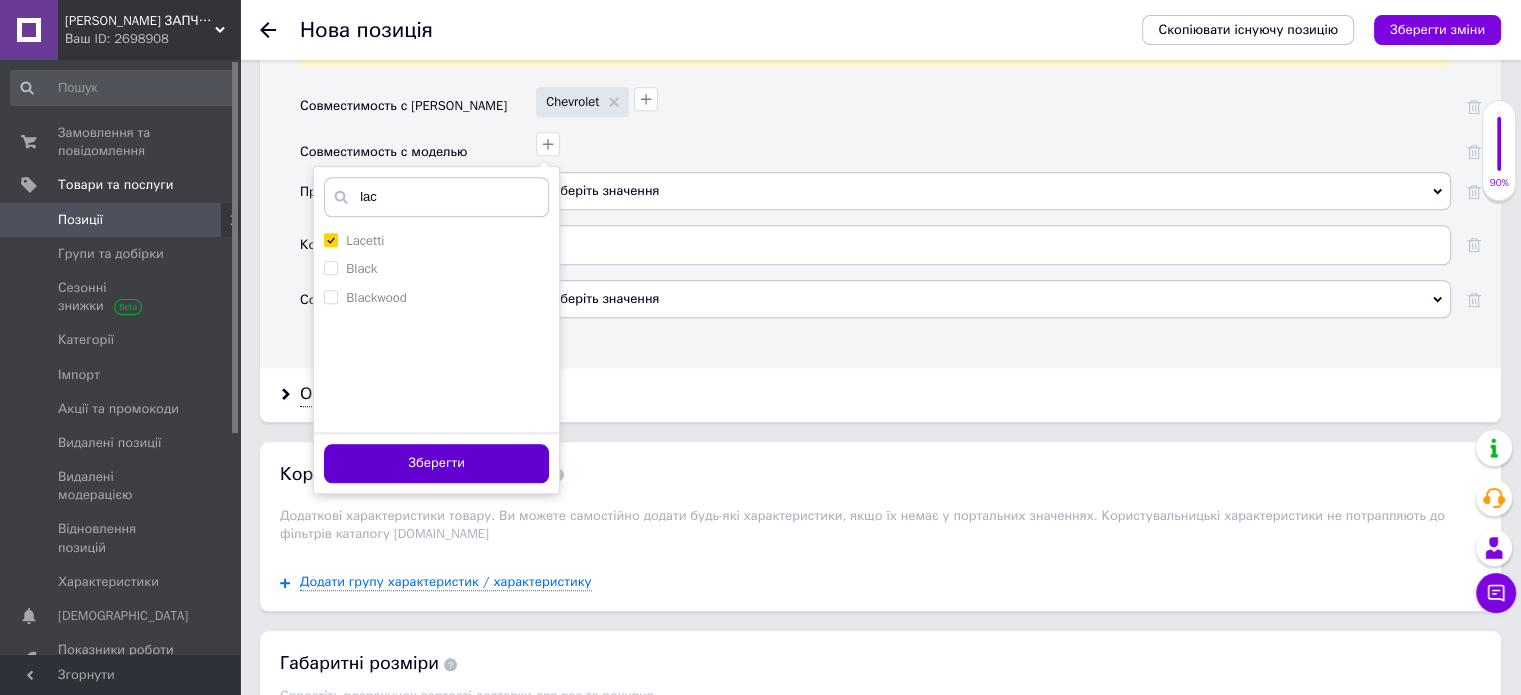 click on "Зберегти" at bounding box center (436, 463) 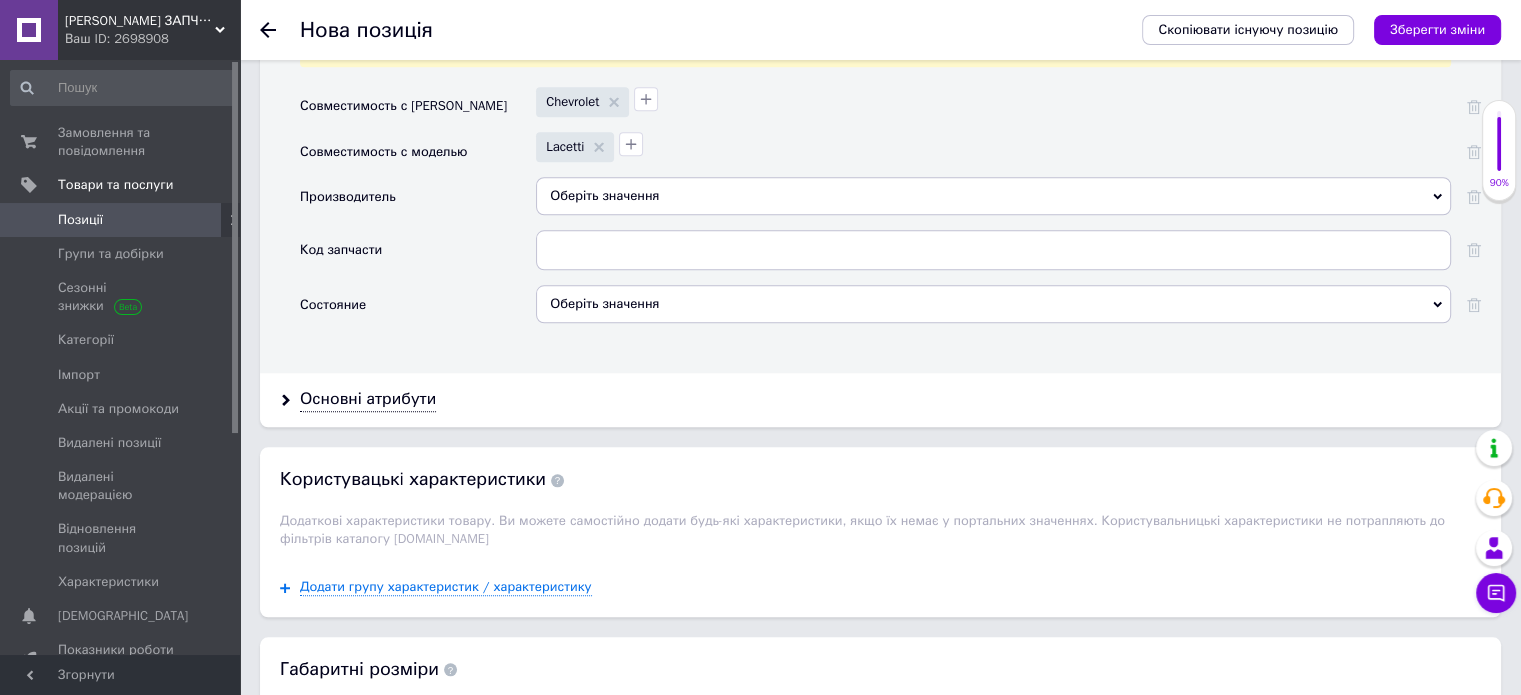 click on "Оберіть значення" at bounding box center [993, 196] 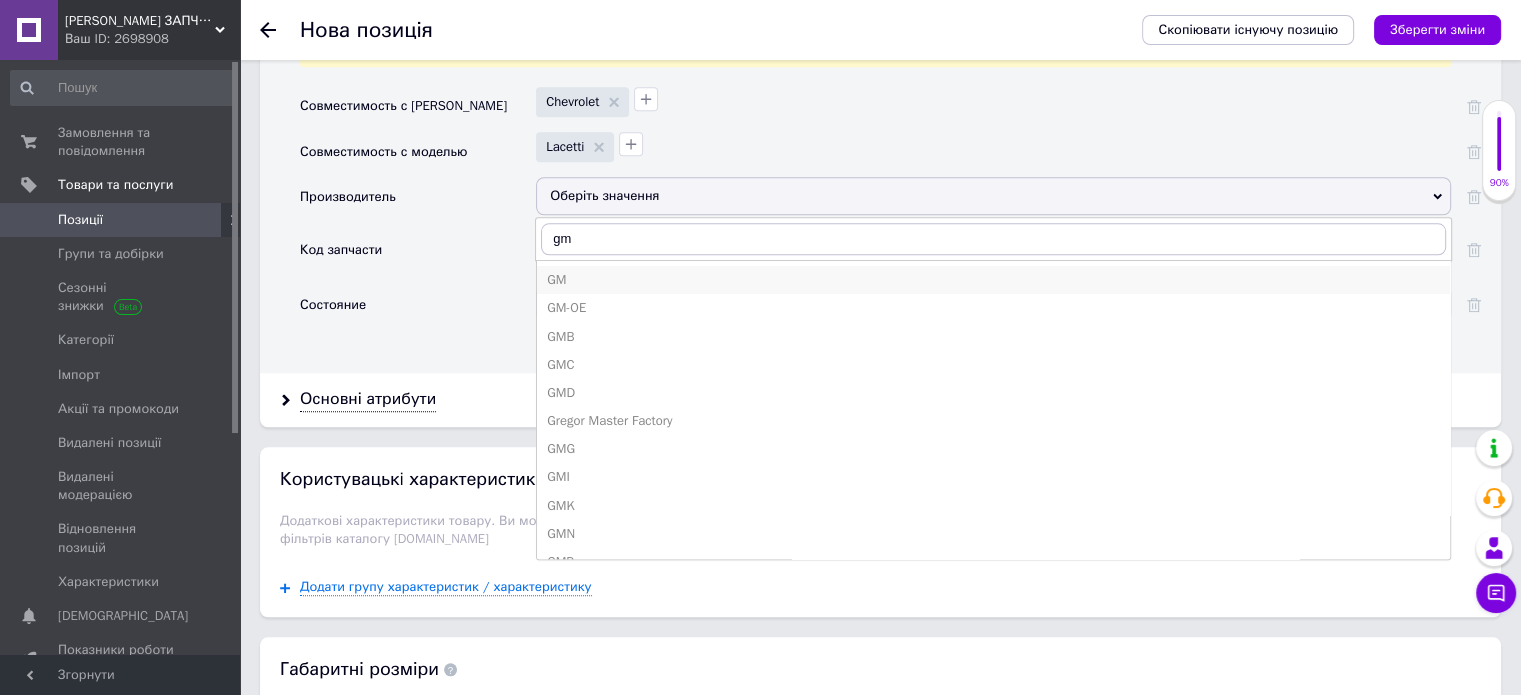 click on "GM" at bounding box center [993, 280] 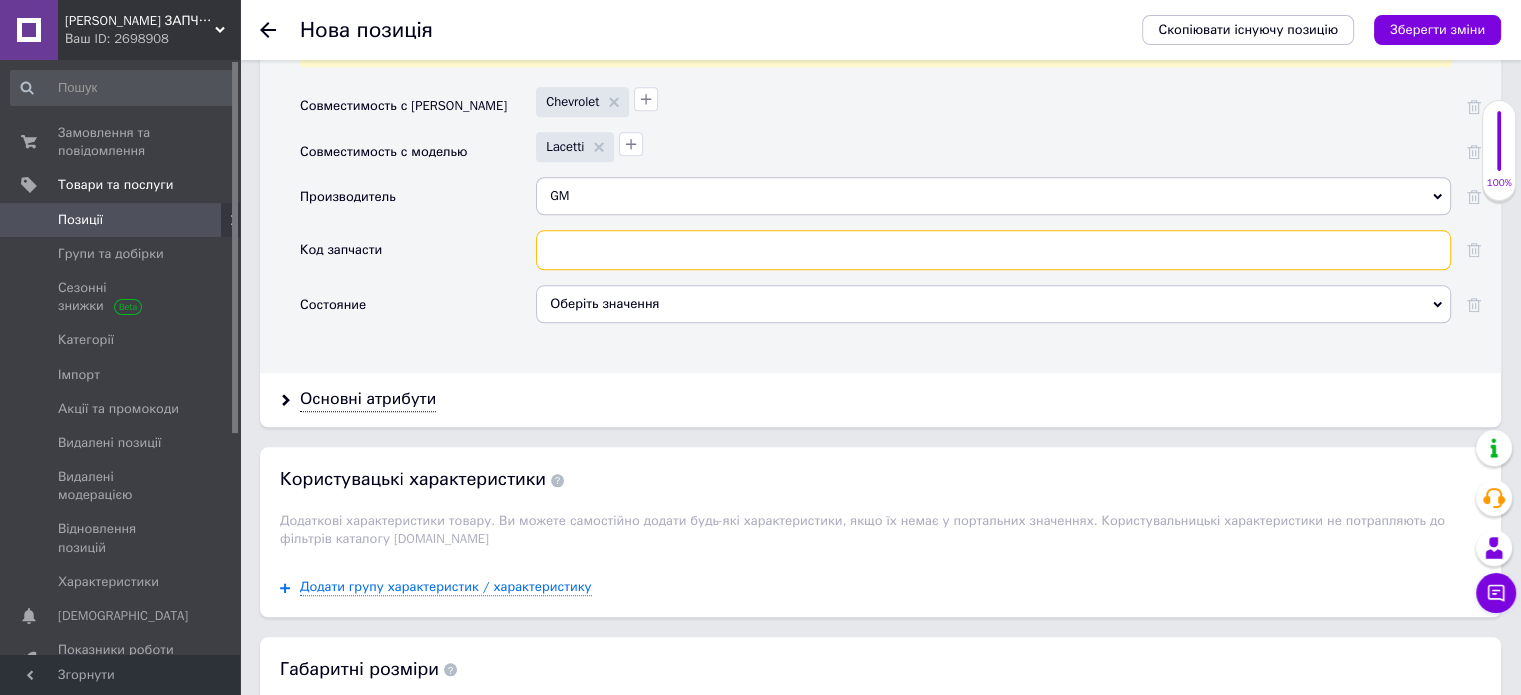 click at bounding box center (993, 250) 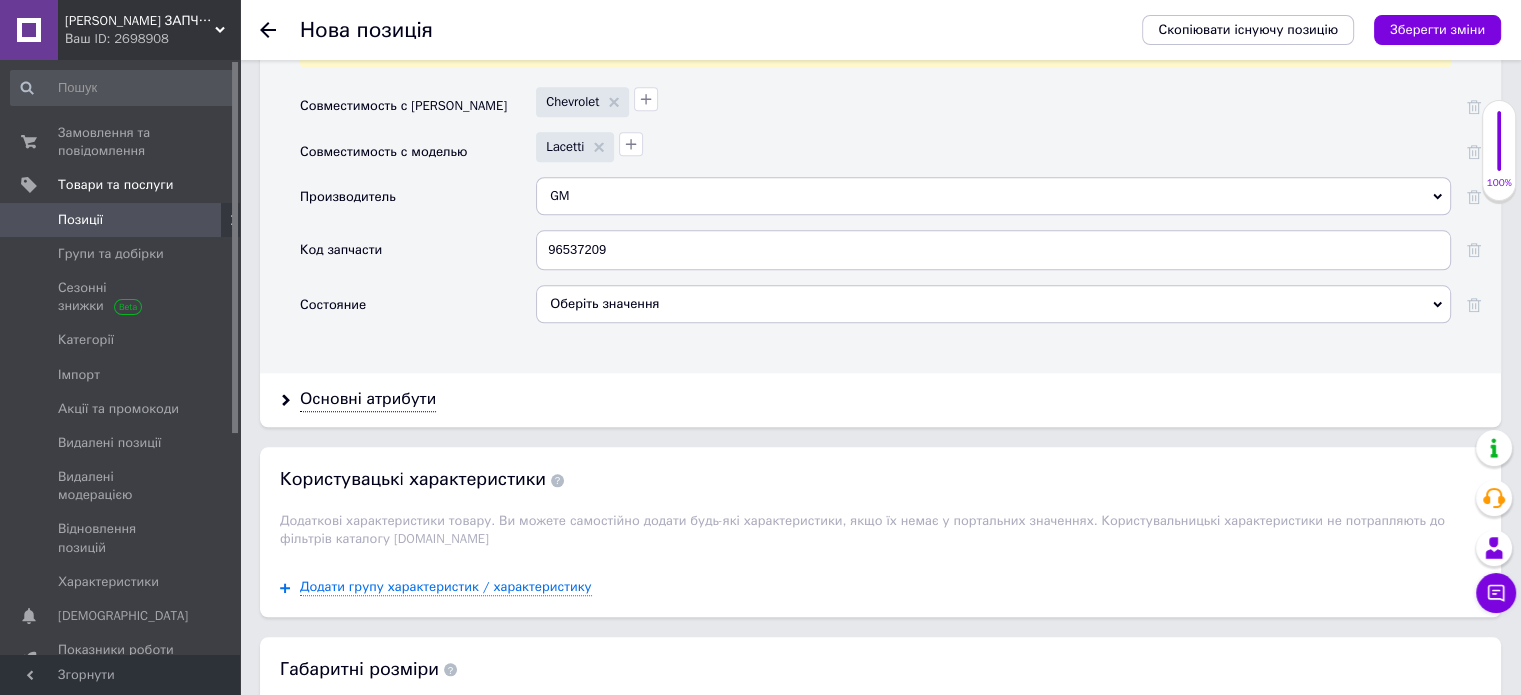 click on "Оберіть значення" at bounding box center (993, 304) 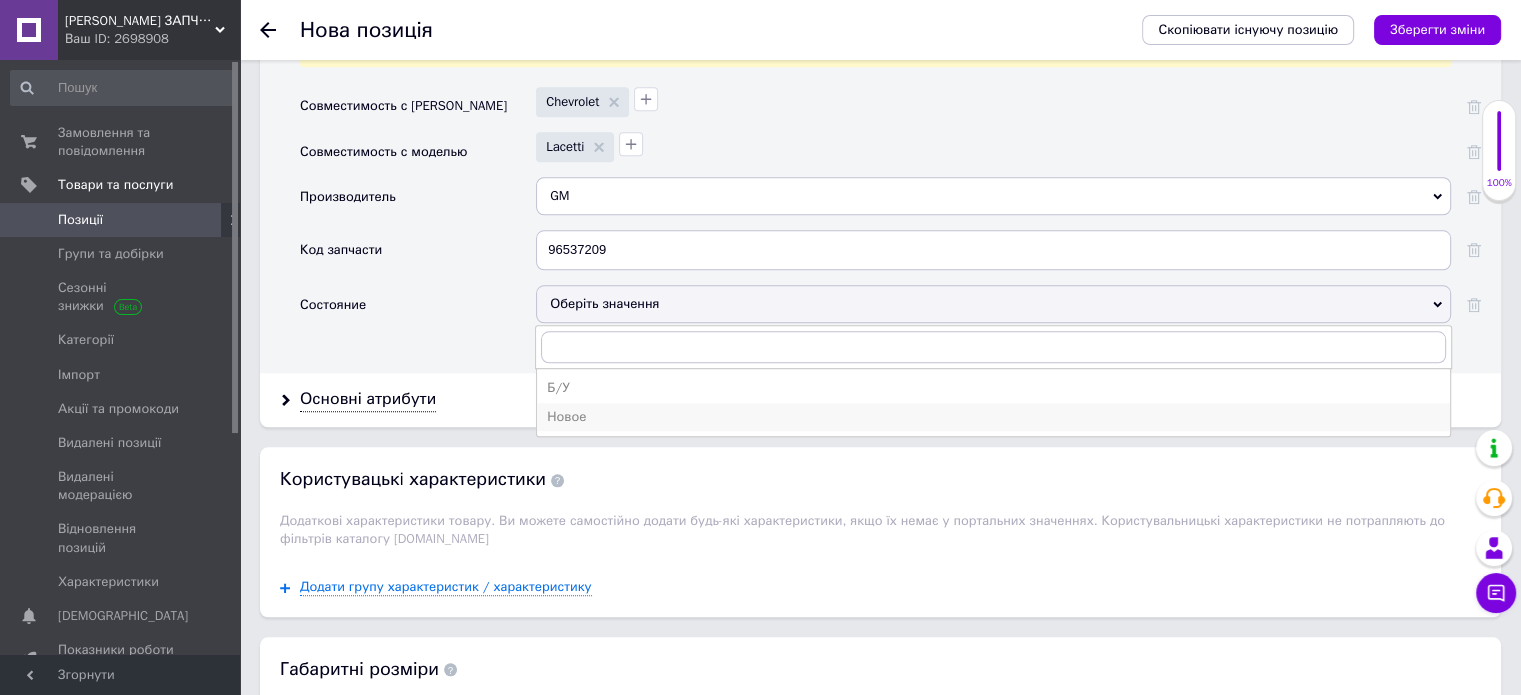 click on "Новое" at bounding box center (993, 417) 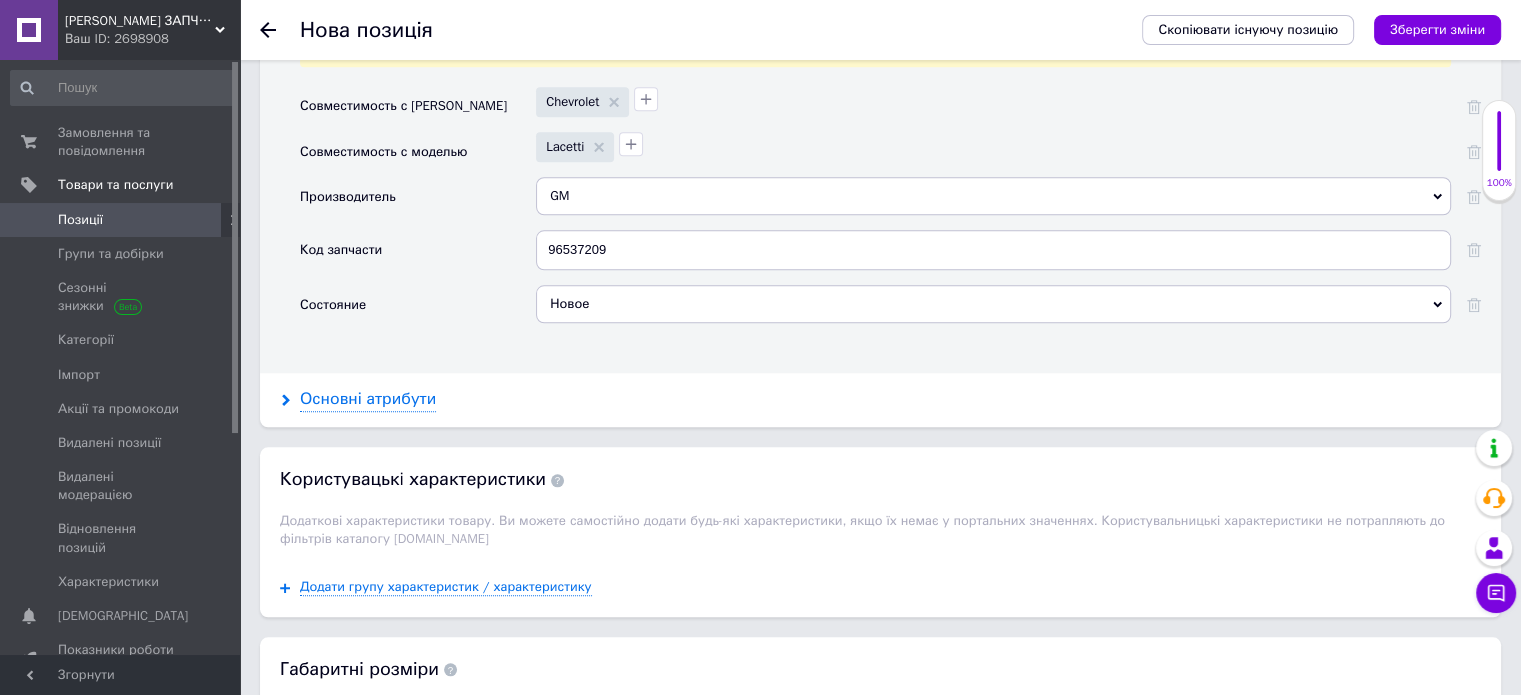 click on "Основні атрибути" at bounding box center [368, 399] 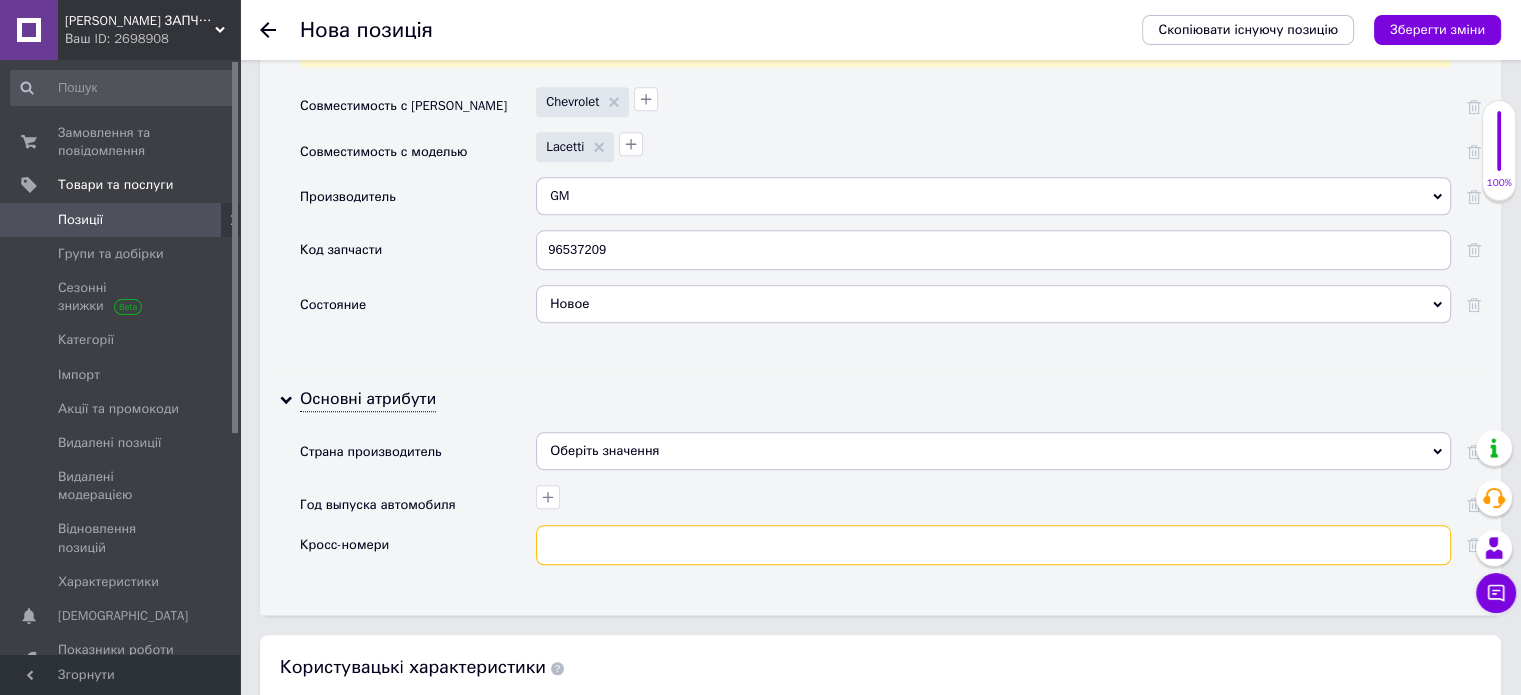 paste on "96537209" 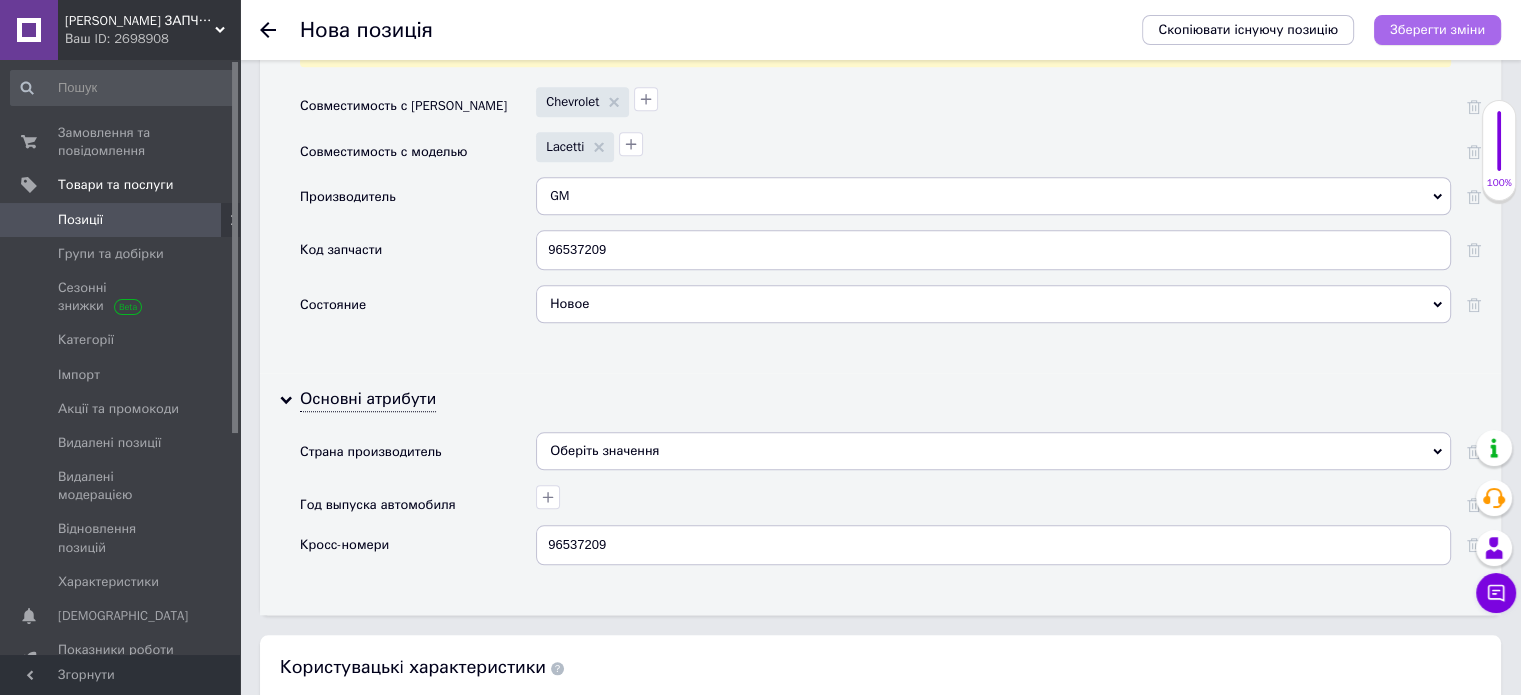 click on "Зберегти зміни" at bounding box center [1437, 29] 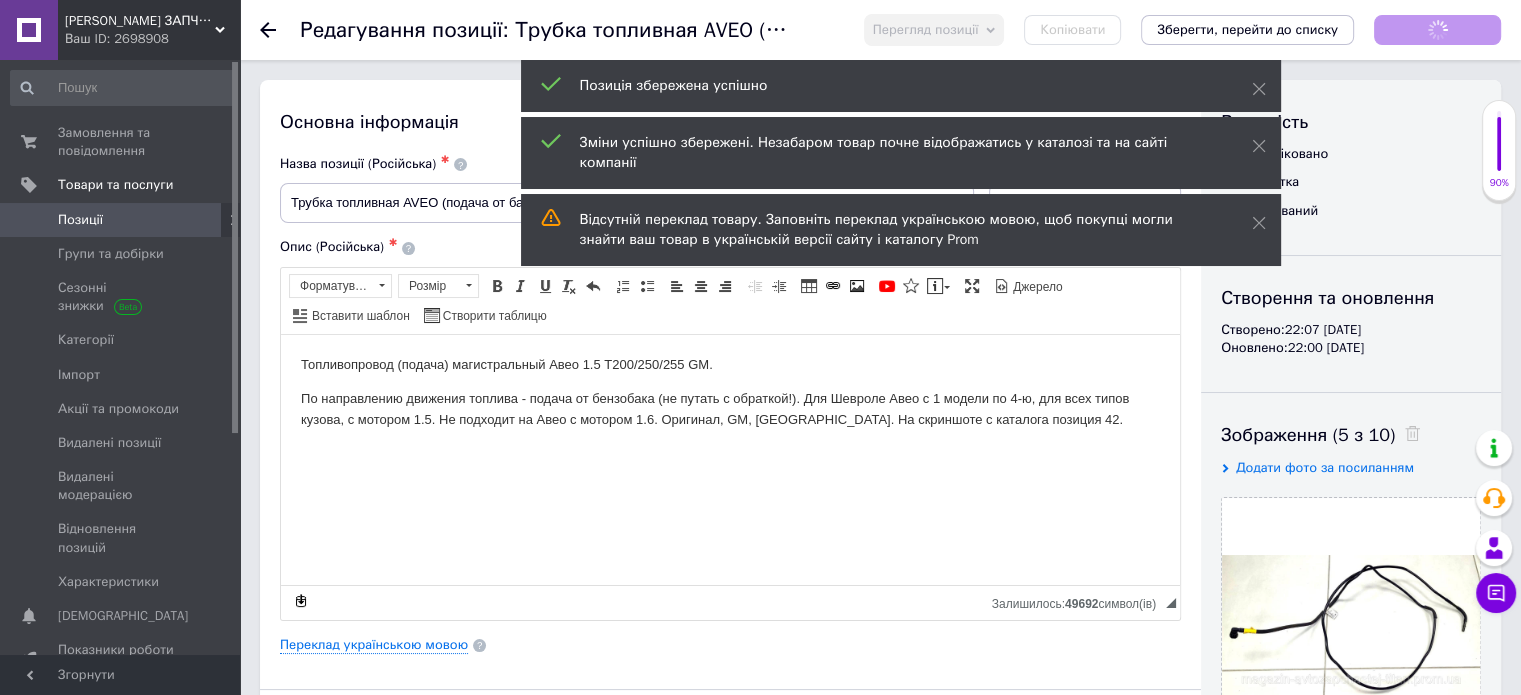 scroll, scrollTop: 0, scrollLeft: 0, axis: both 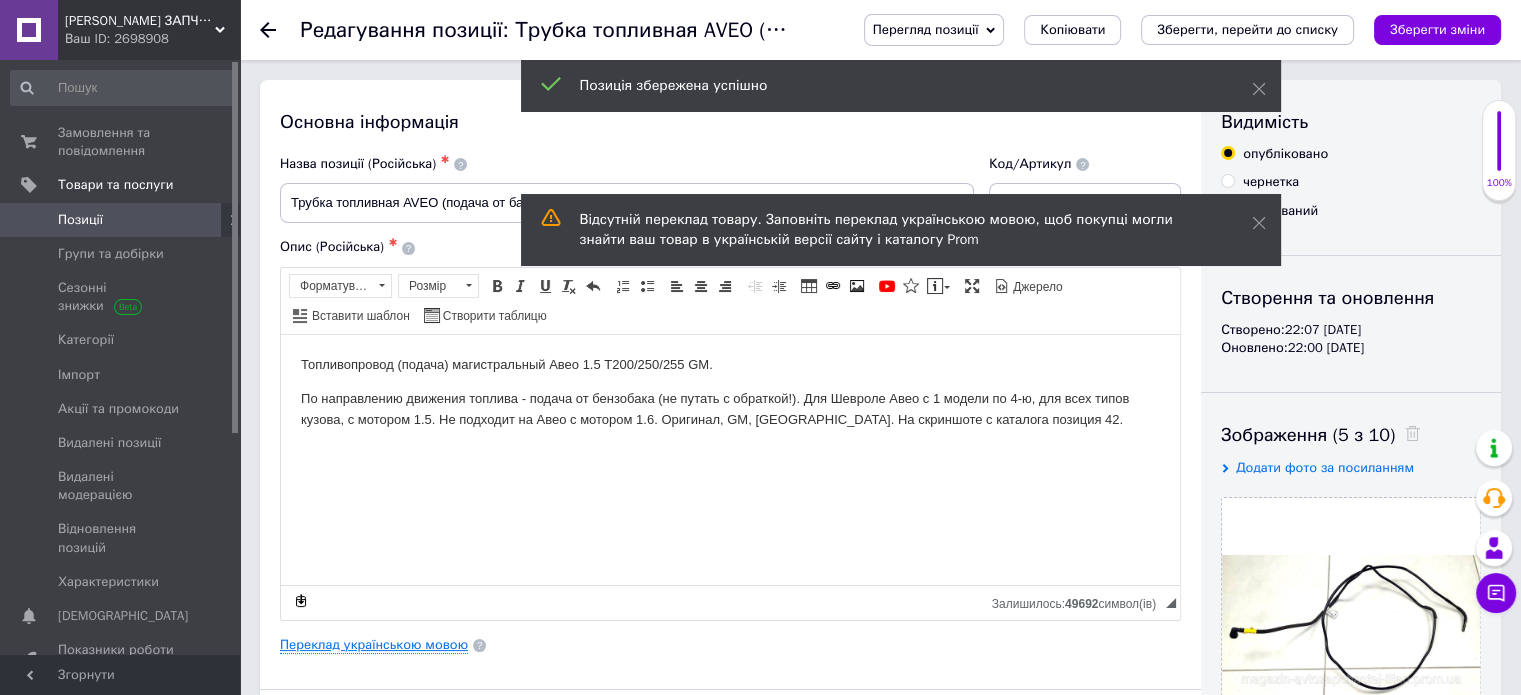 click on "Переклад українською мовою" at bounding box center [374, 645] 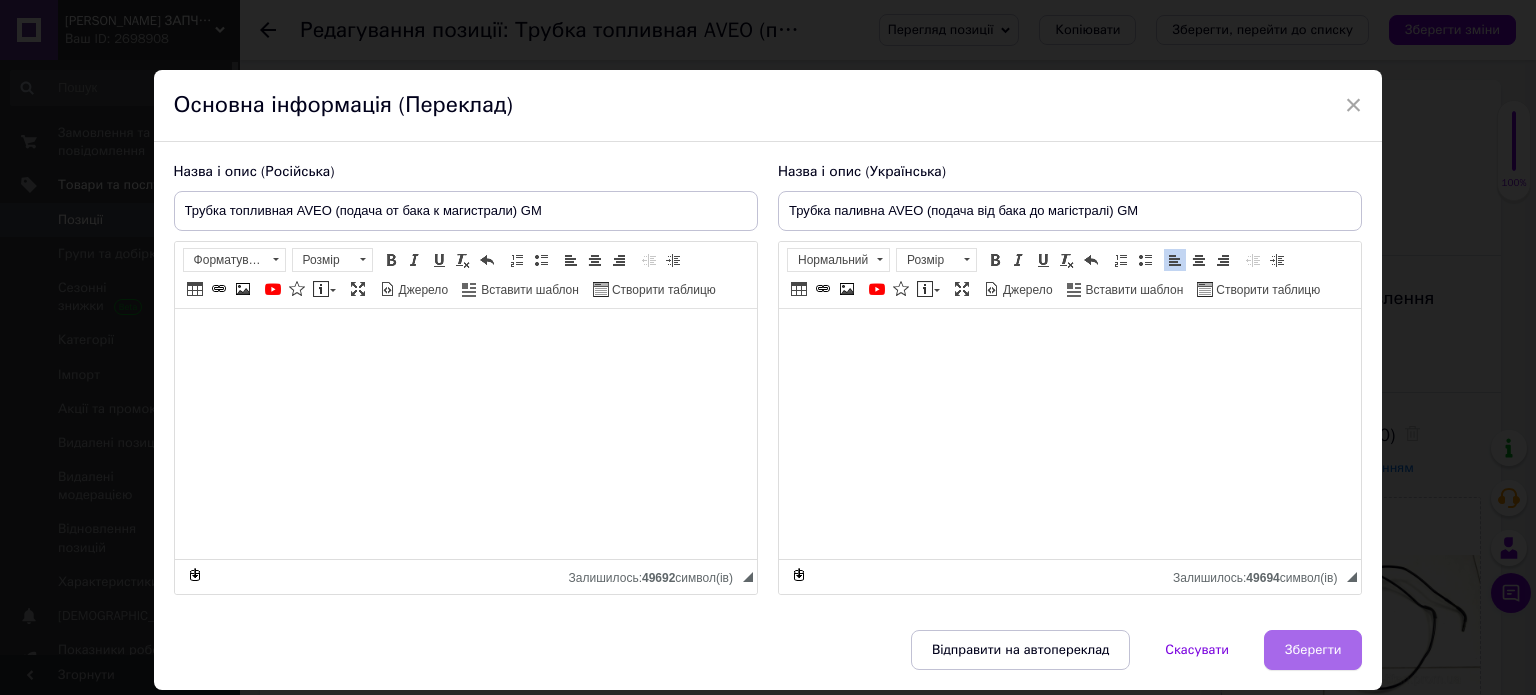 click on "Зберегти" at bounding box center (1313, 650) 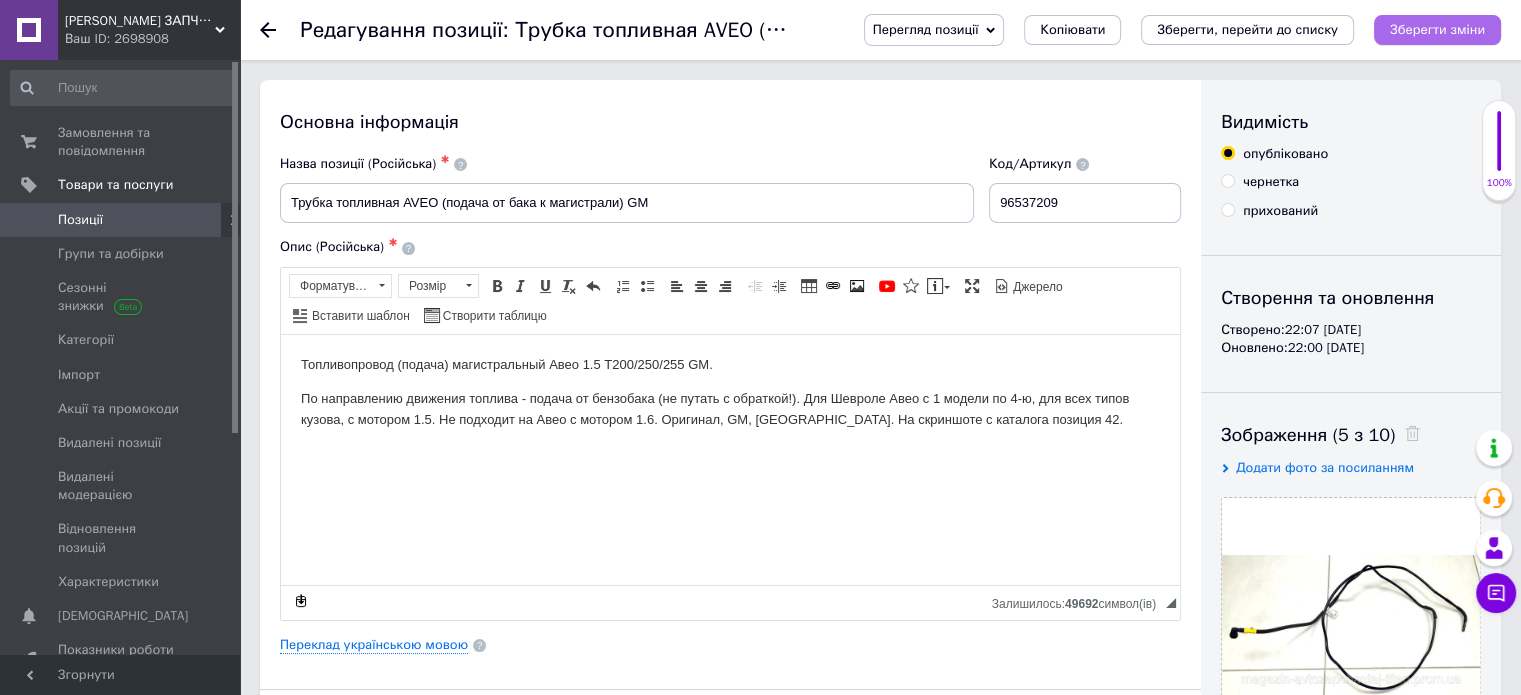 click on "Зберегти зміни" at bounding box center (1437, 29) 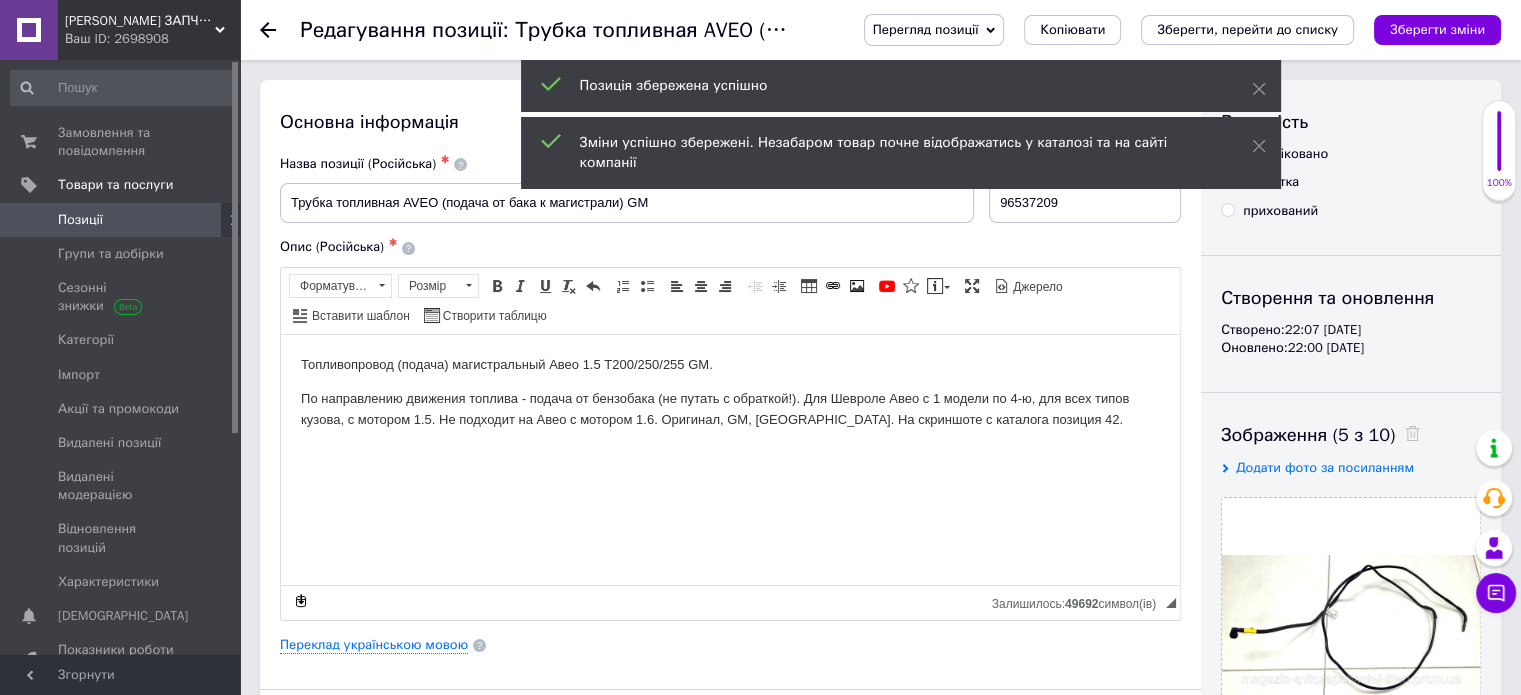 click on "Позиції" at bounding box center (121, 220) 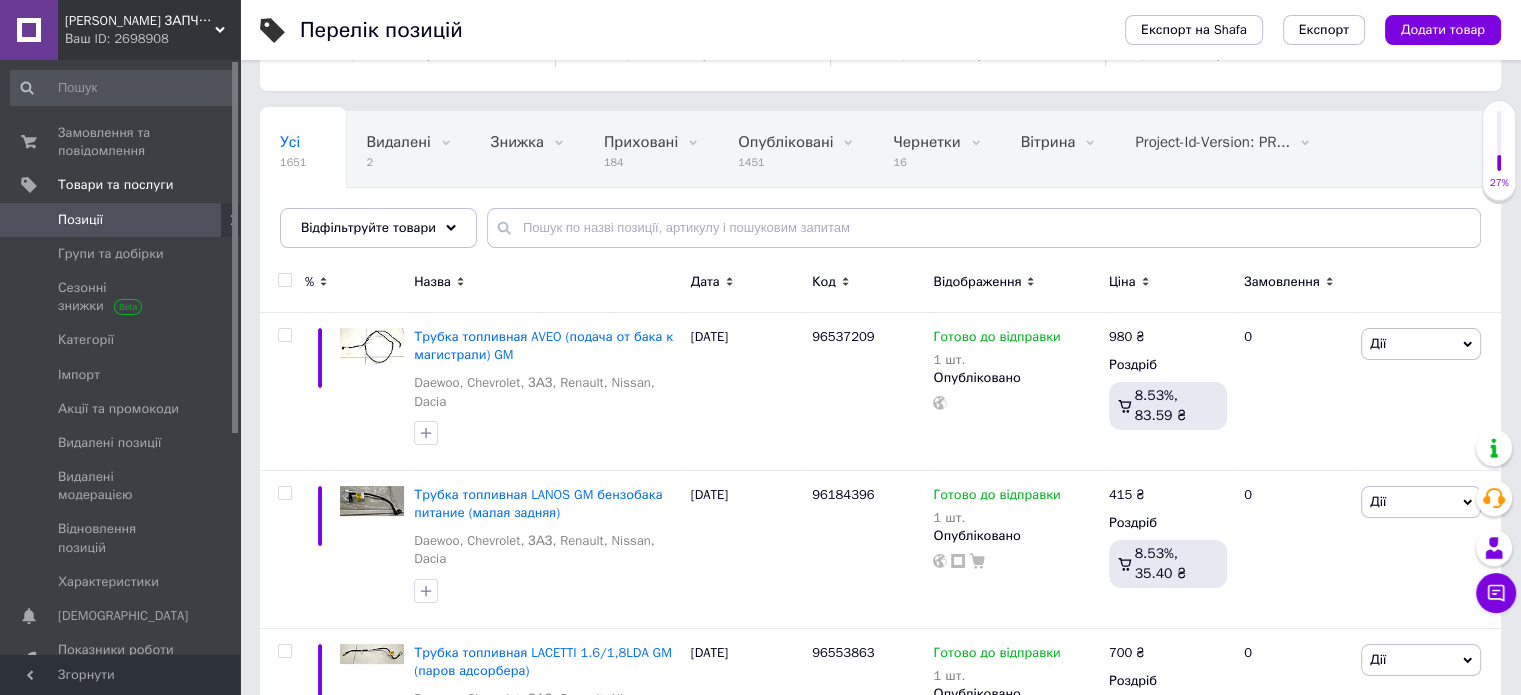 scroll, scrollTop: 0, scrollLeft: 0, axis: both 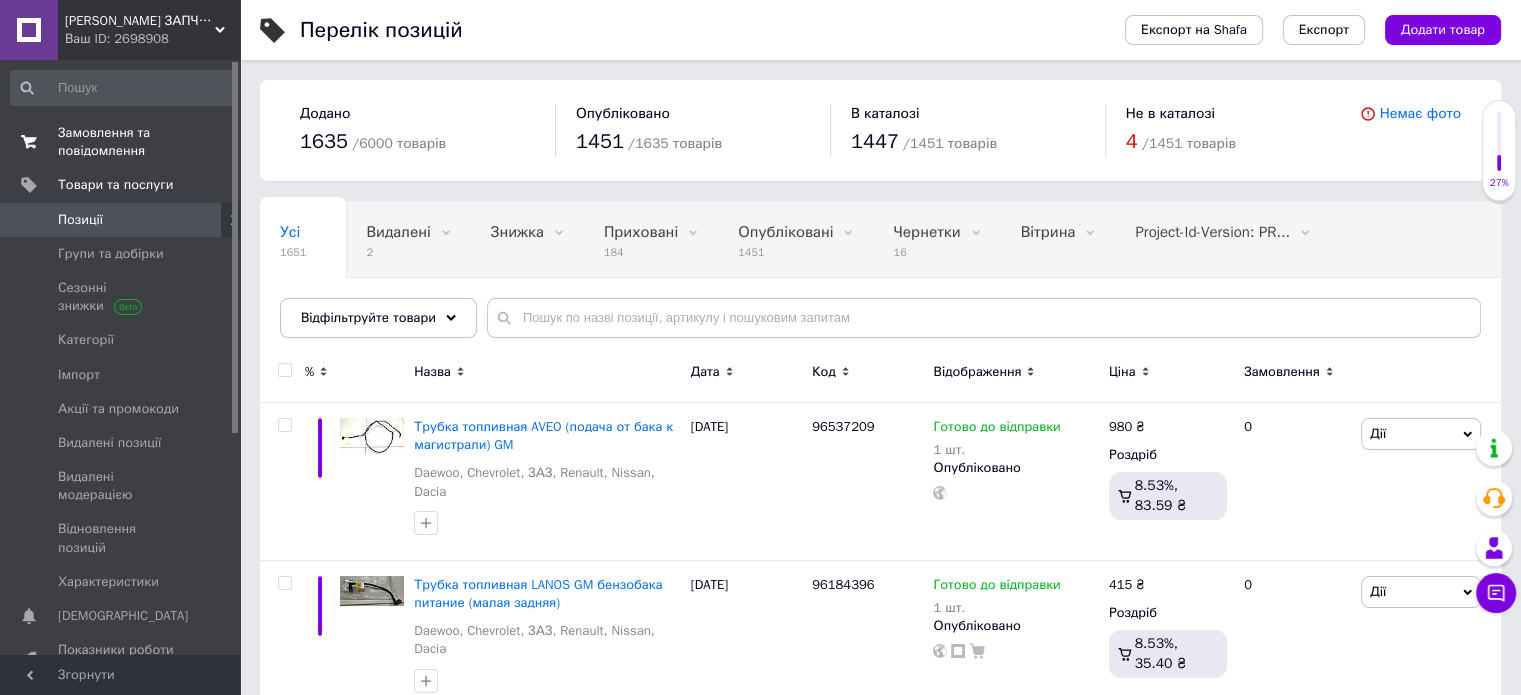 click on "Замовлення та повідомлення" at bounding box center [121, 142] 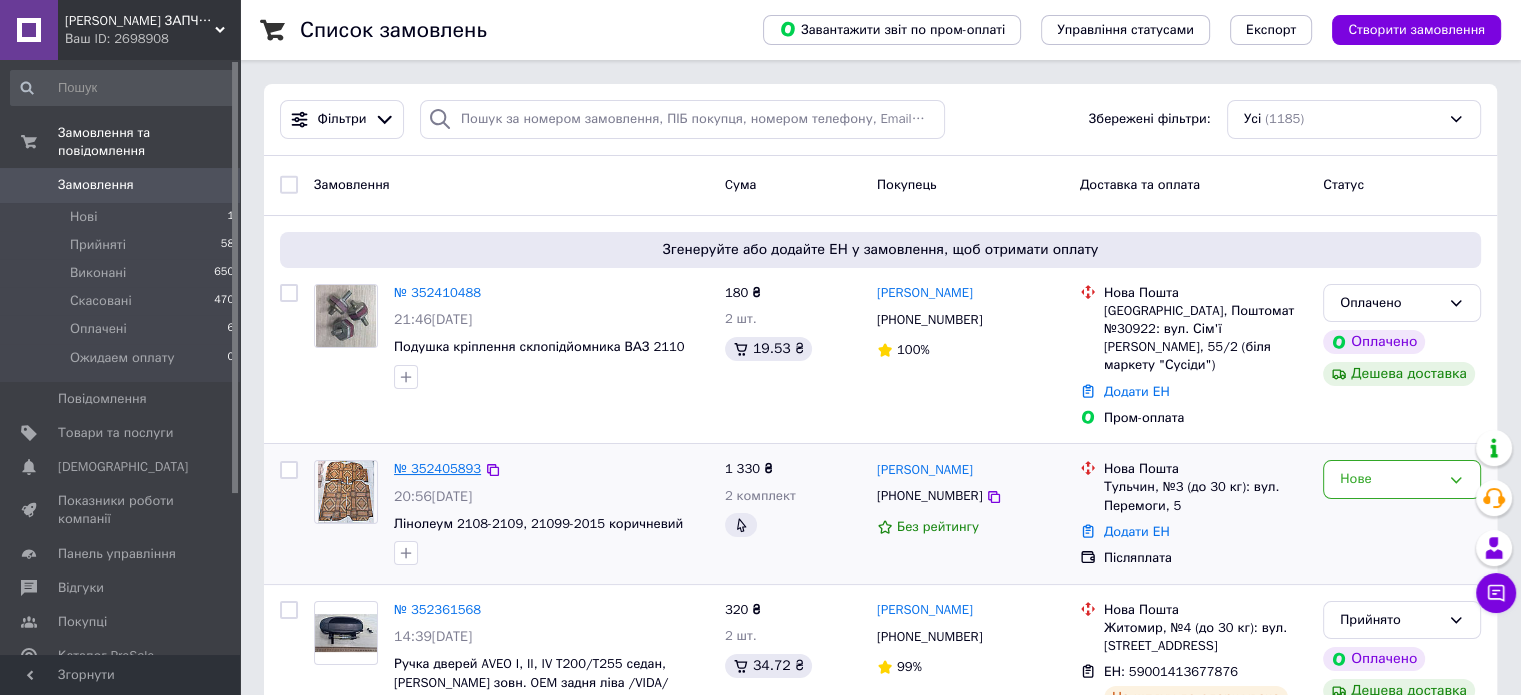 click on "№ 352405893" at bounding box center (437, 468) 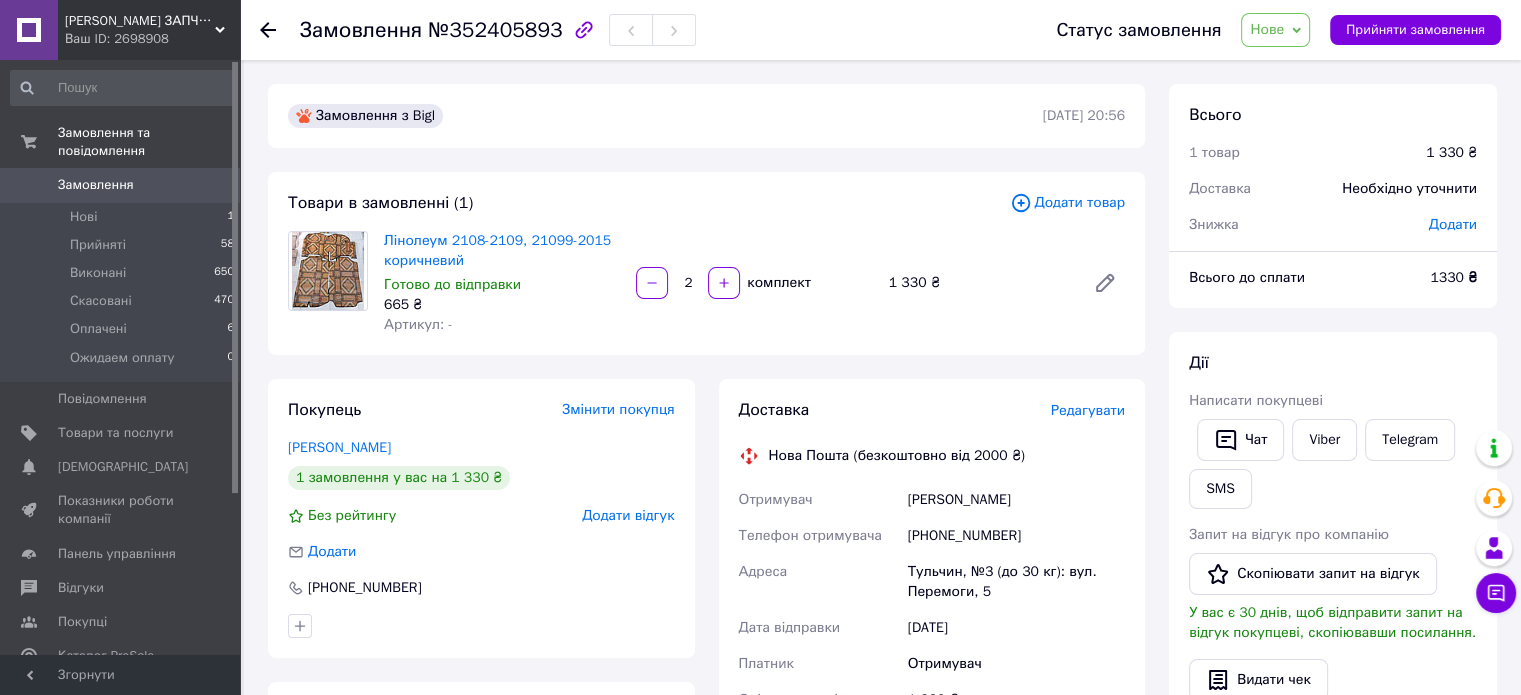 click on "Замовлення" at bounding box center [96, 185] 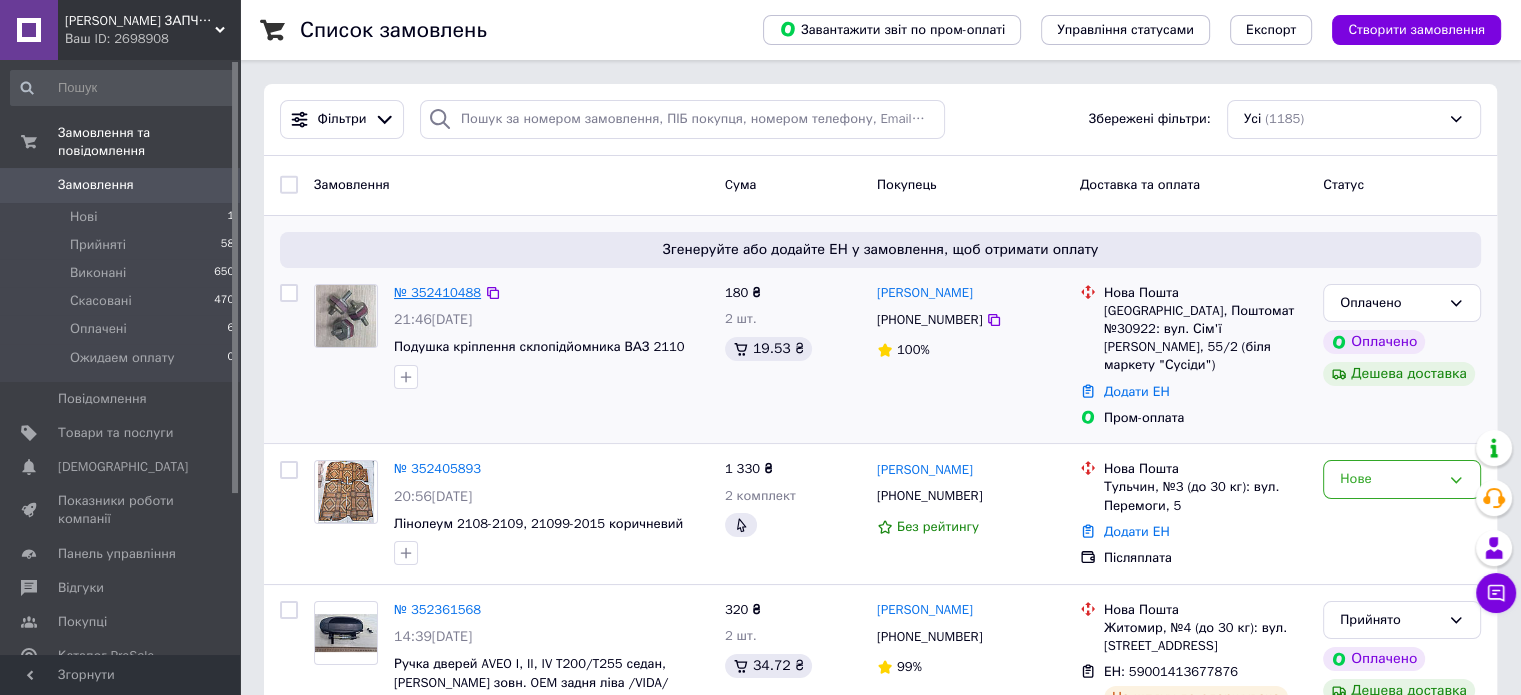 click on "№ 352410488" at bounding box center (437, 292) 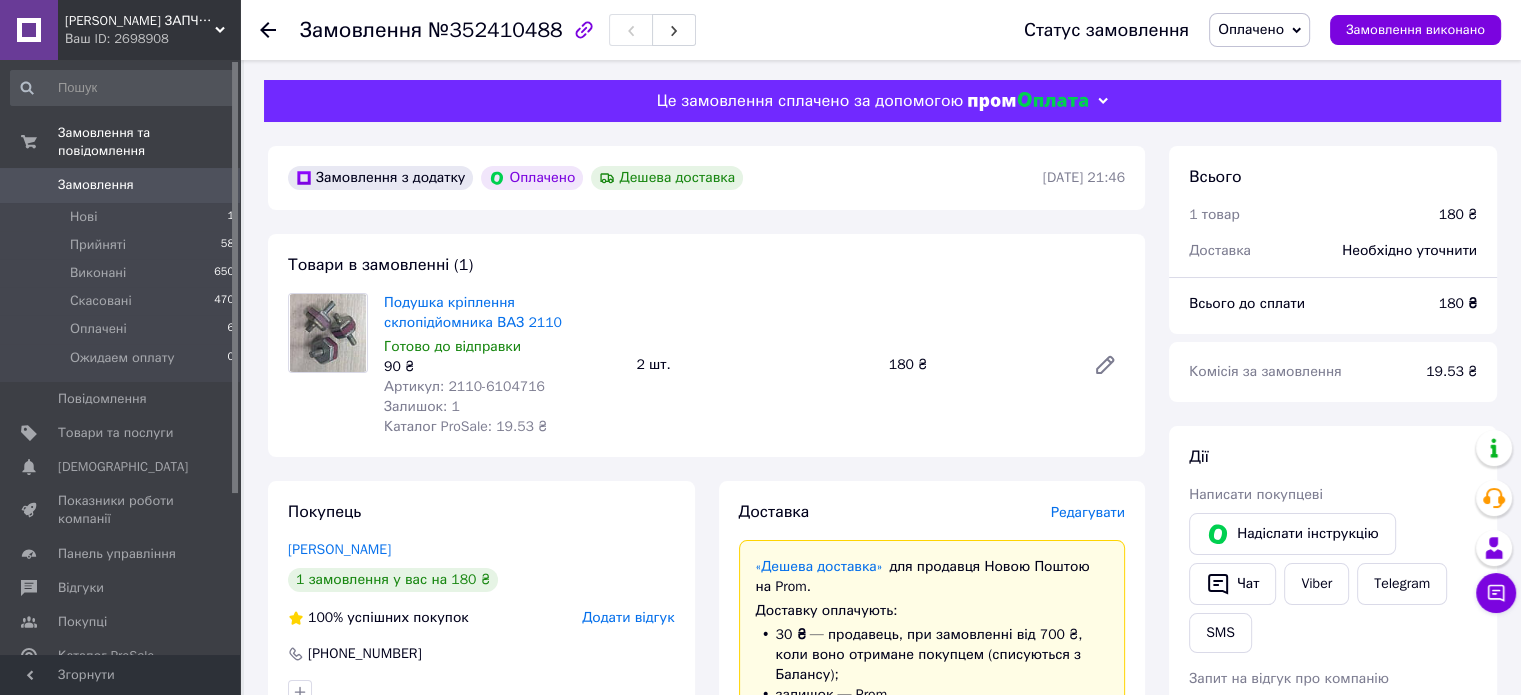 click on "Замовлення" at bounding box center [96, 185] 